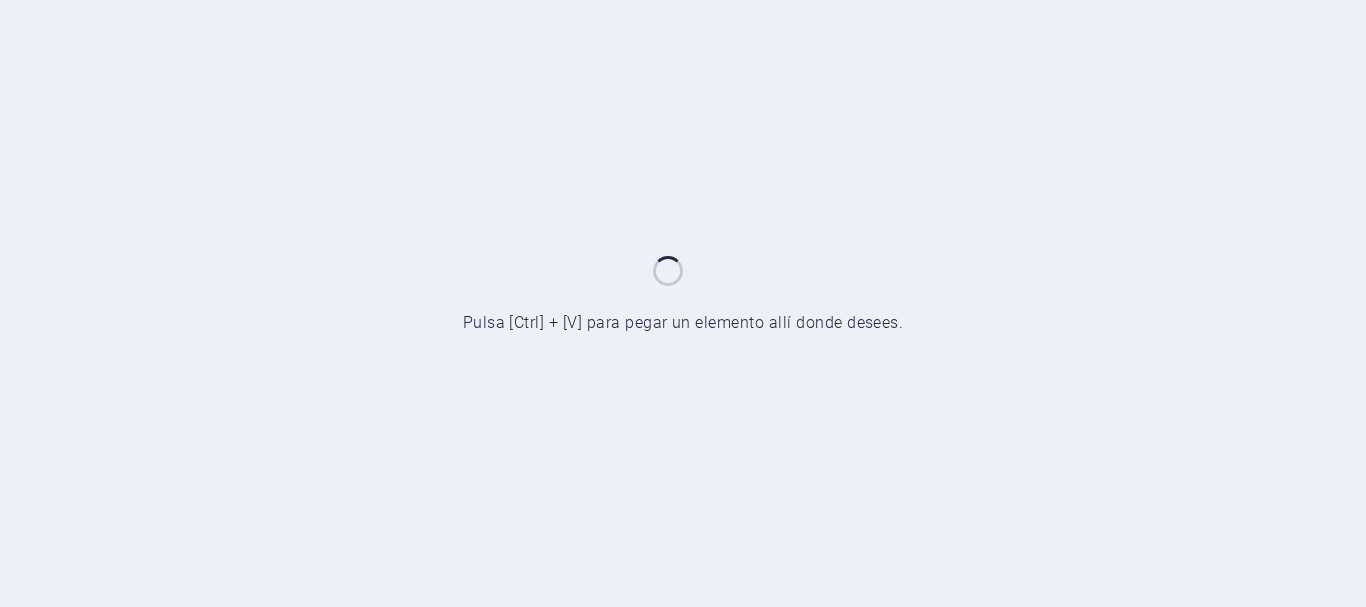 scroll, scrollTop: 0, scrollLeft: 0, axis: both 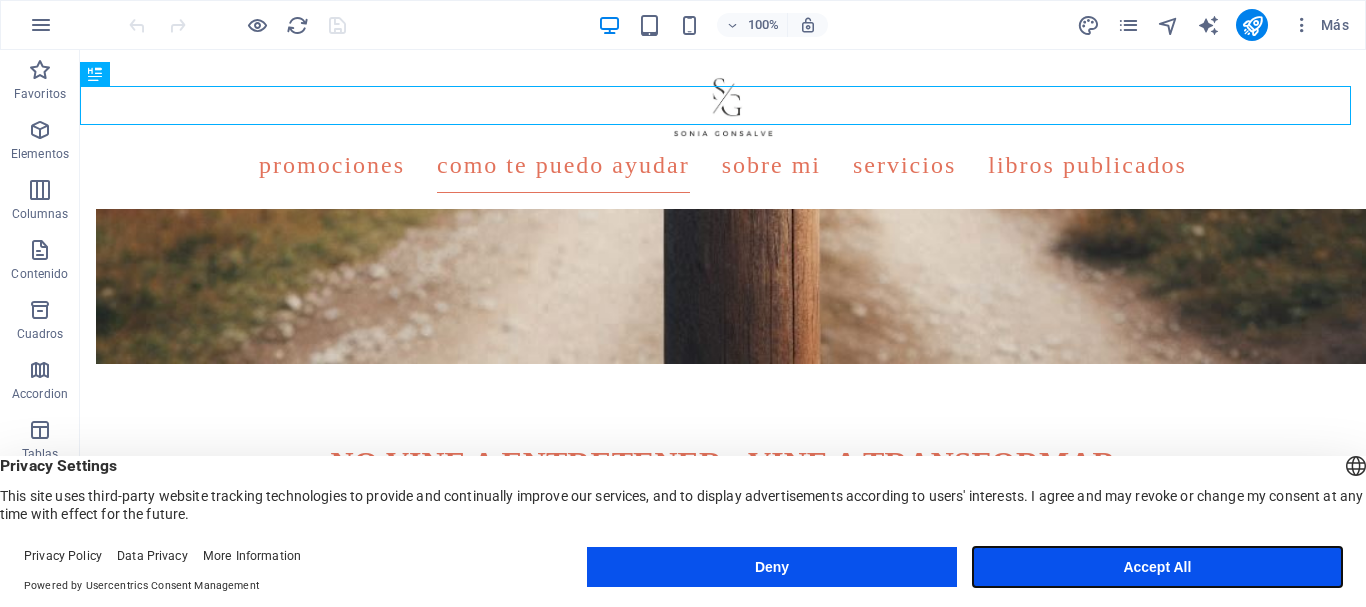 drag, startPoint x: 1162, startPoint y: 576, endPoint x: 1145, endPoint y: 575, distance: 17.029387 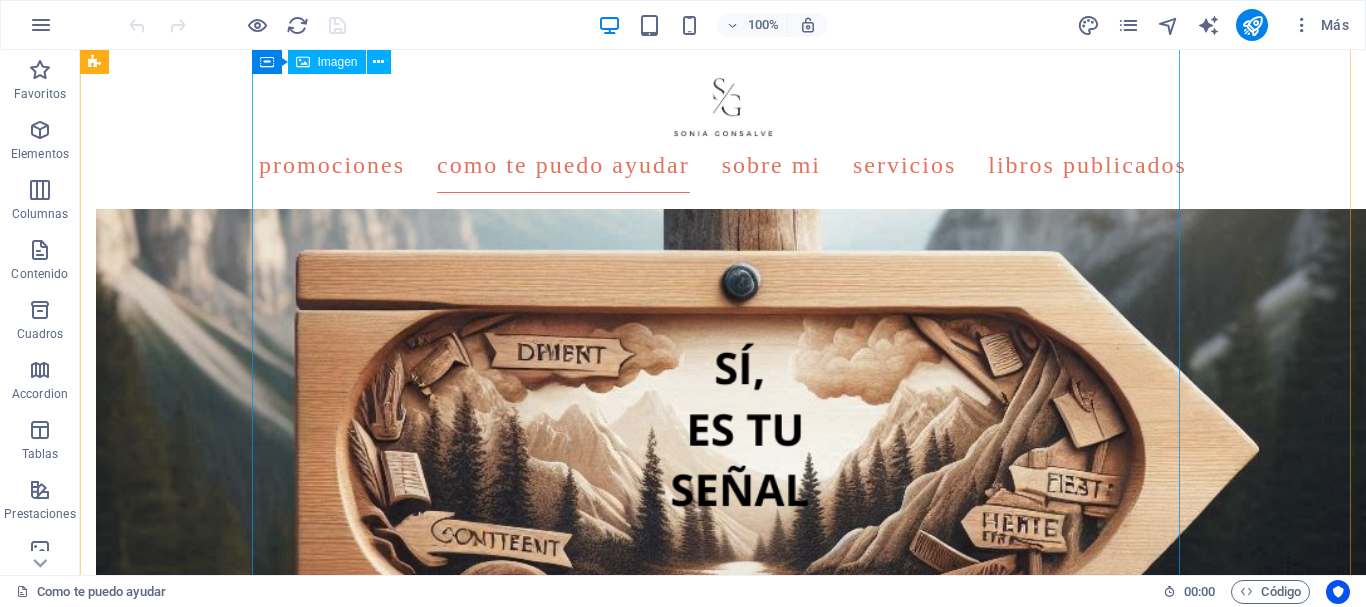 scroll, scrollTop: 439, scrollLeft: 0, axis: vertical 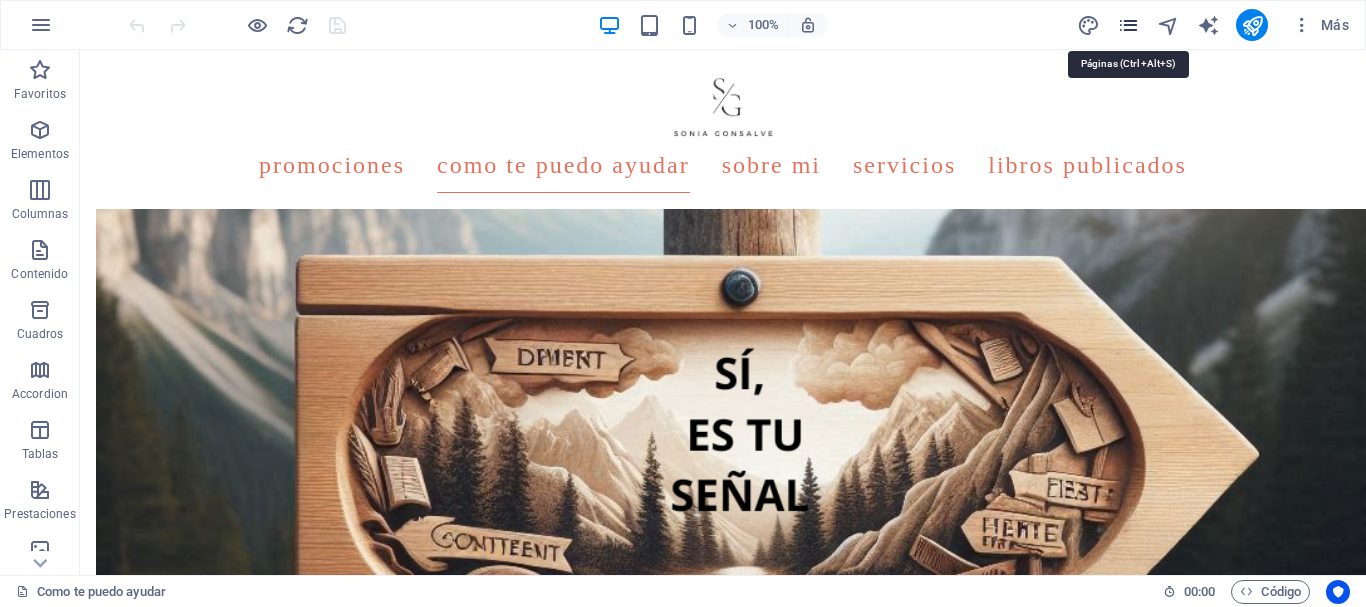 click at bounding box center (1128, 25) 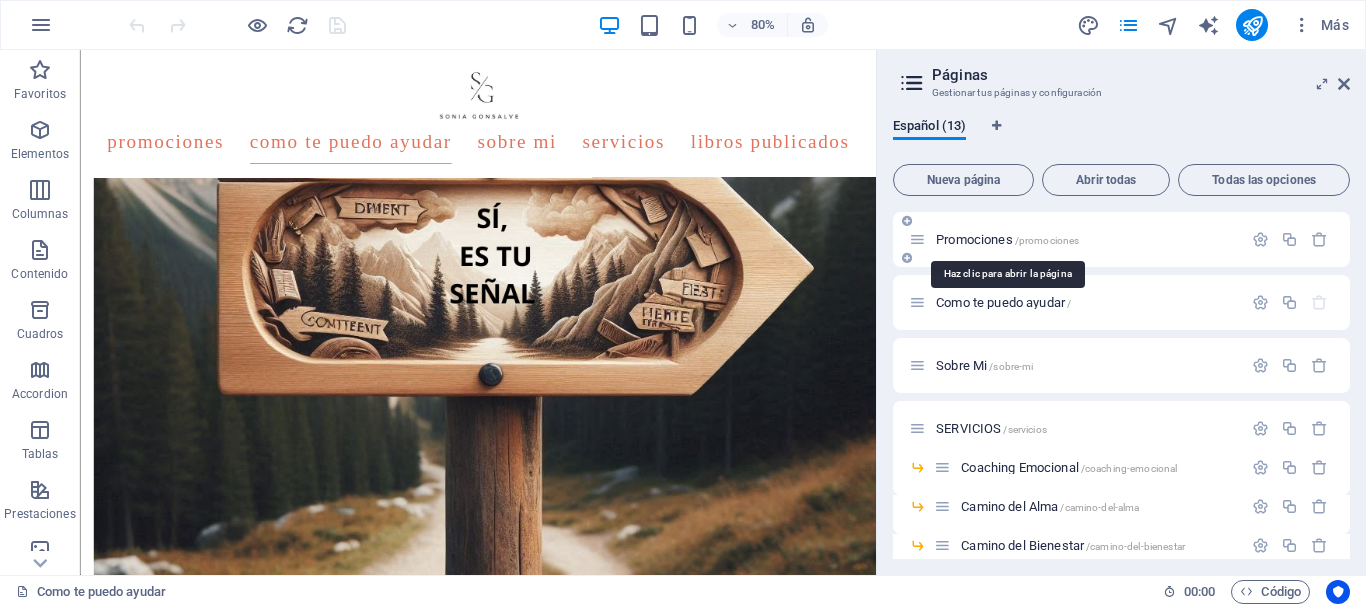 click on "Promociones /promociones" at bounding box center [1007, 239] 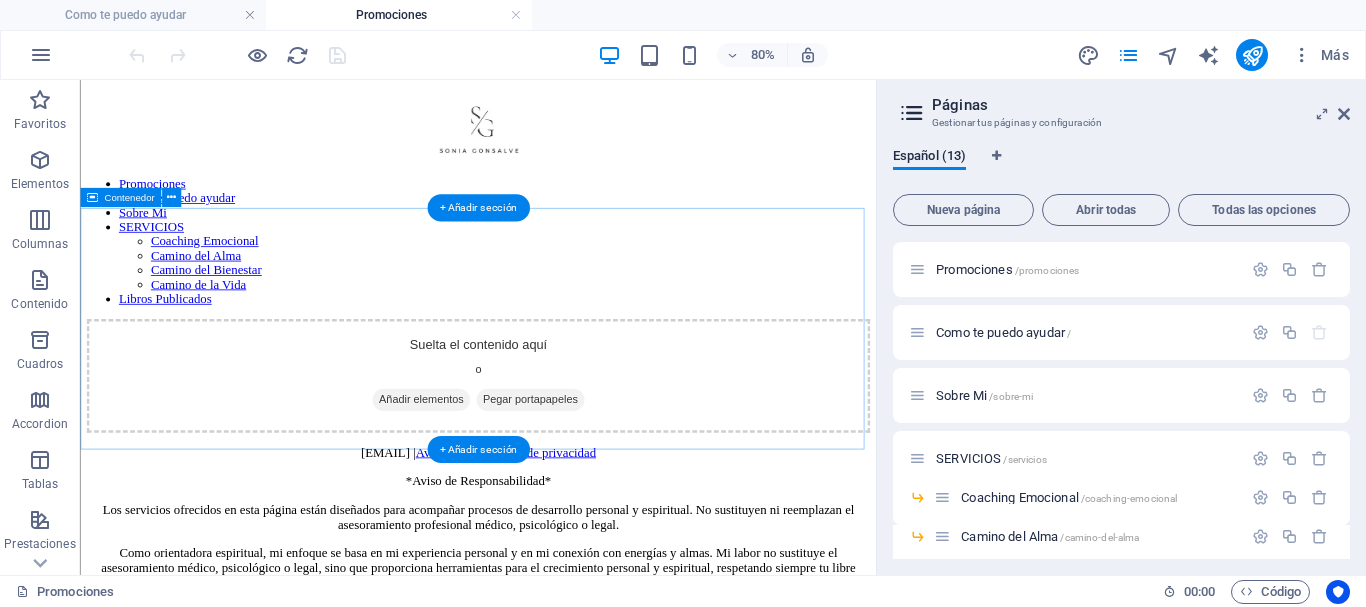 scroll, scrollTop: 0, scrollLeft: 0, axis: both 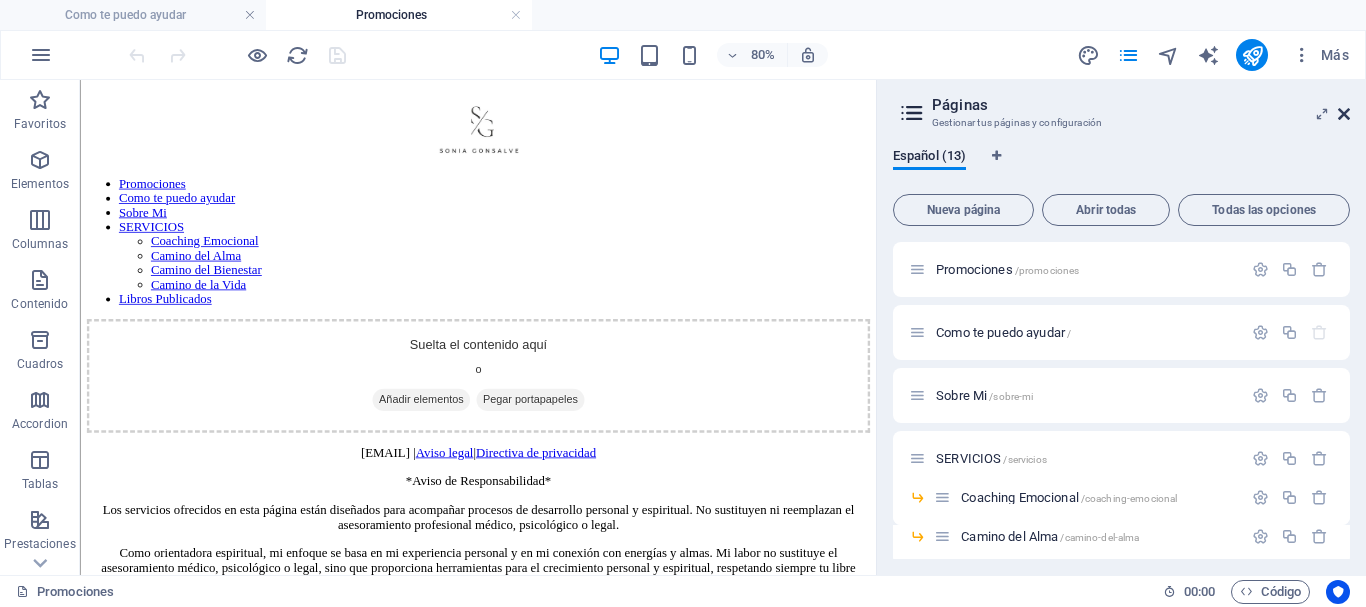 click at bounding box center (1344, 114) 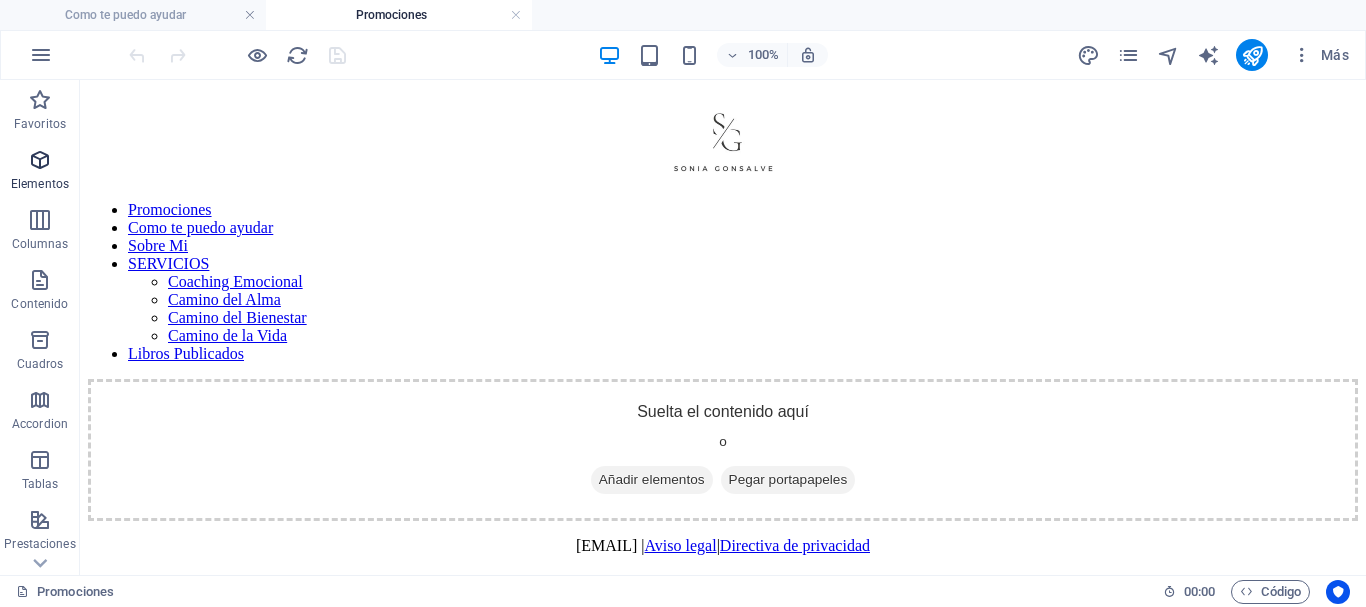 click at bounding box center (40, 160) 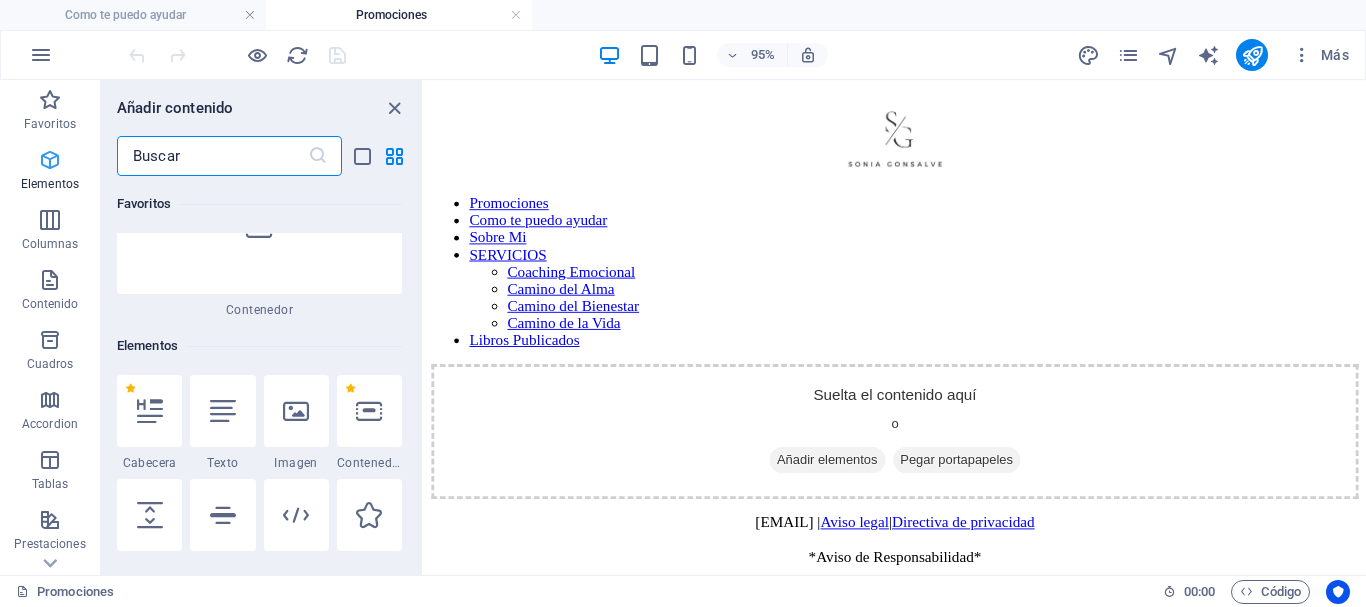 scroll, scrollTop: 377, scrollLeft: 0, axis: vertical 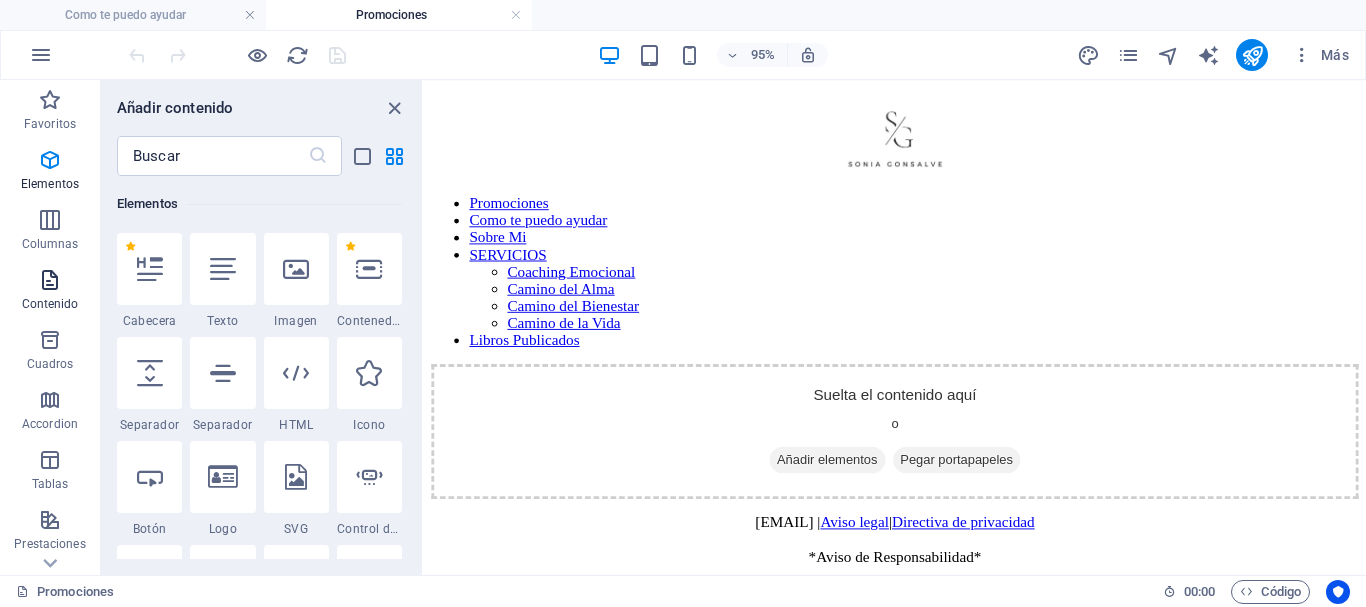 click at bounding box center [50, 280] 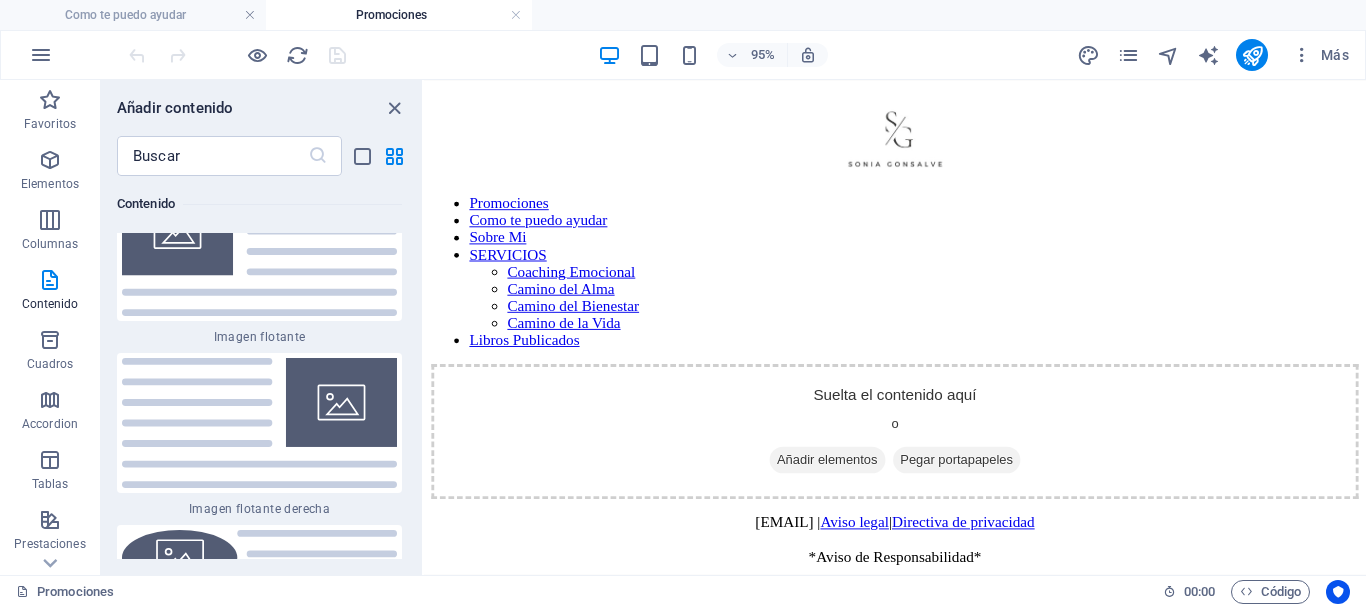 scroll, scrollTop: 8854, scrollLeft: 0, axis: vertical 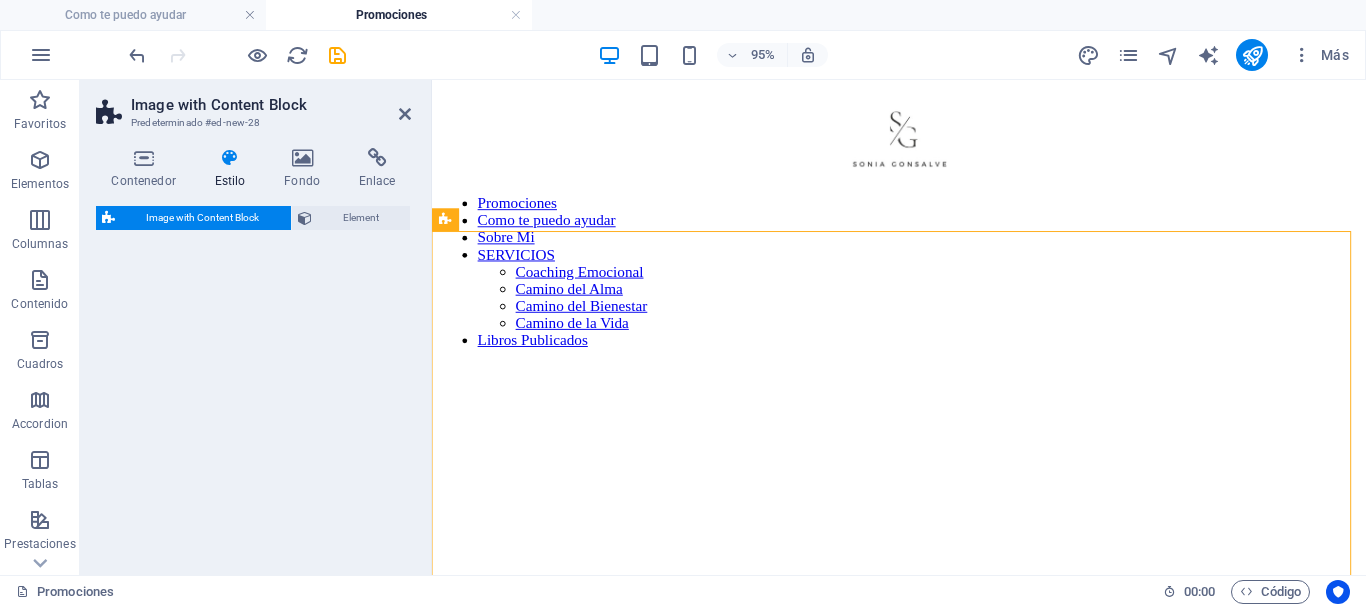select on "rem" 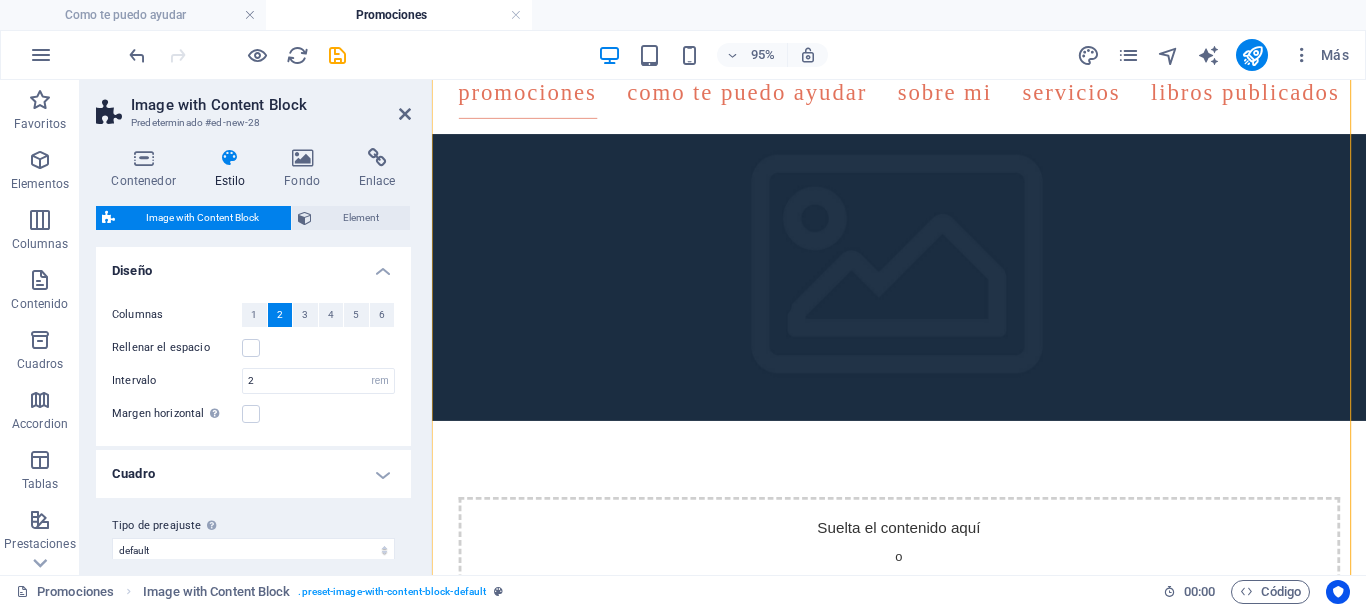 scroll, scrollTop: 0, scrollLeft: 0, axis: both 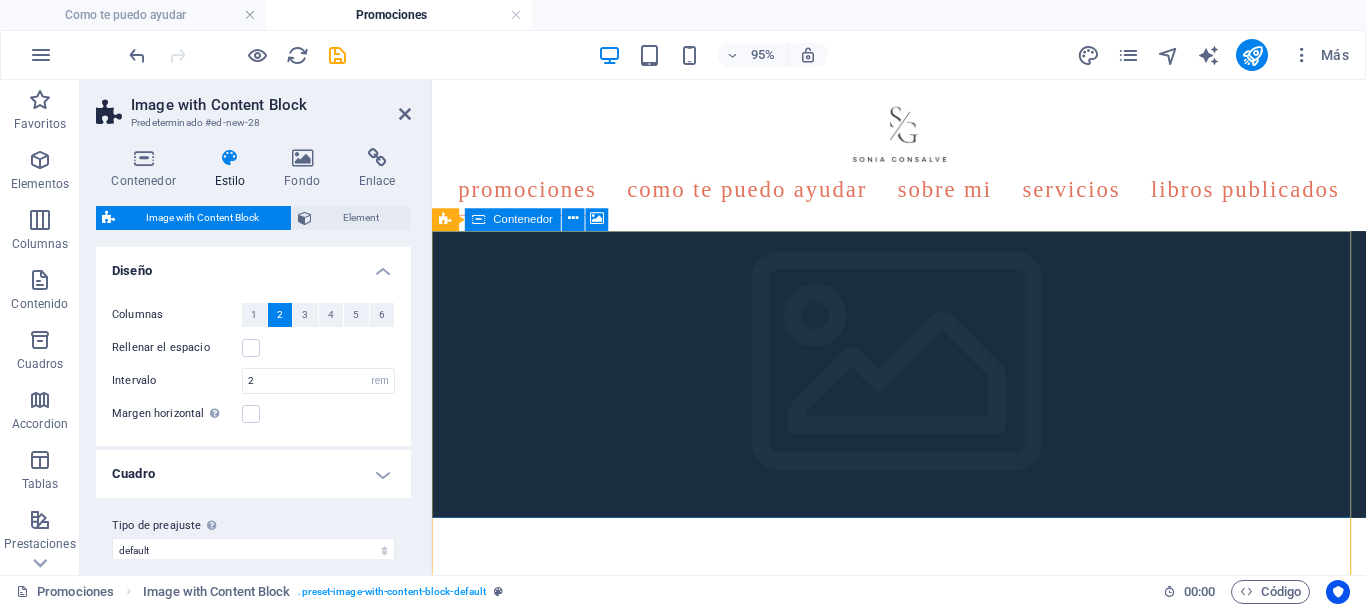 click on "Suelta el contenido aquí o  Añadir elementos  Pegar portapapeles" at bounding box center (924, 692) 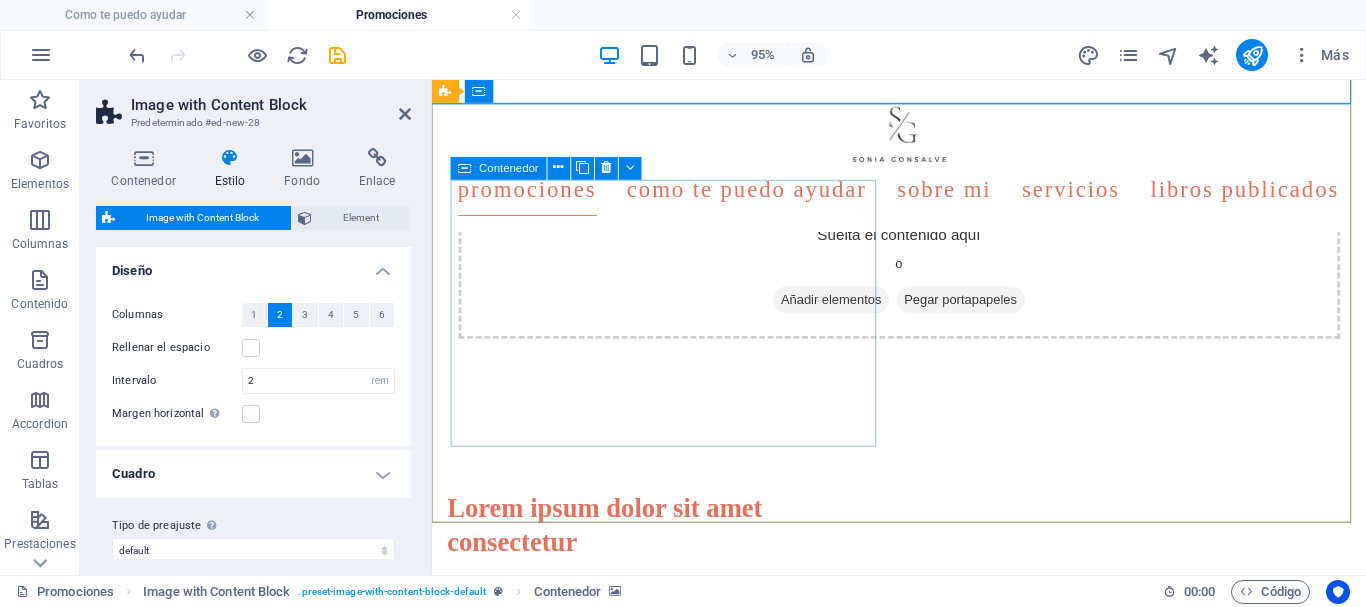 scroll, scrollTop: 300, scrollLeft: 0, axis: vertical 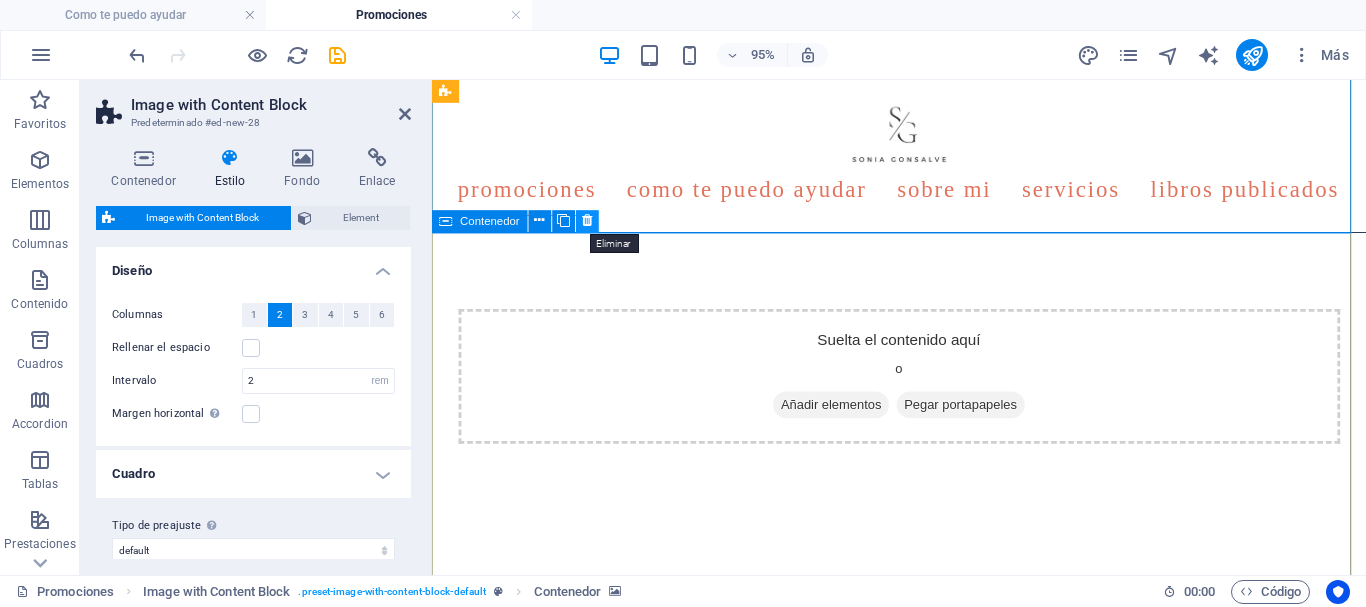 click at bounding box center (587, 221) 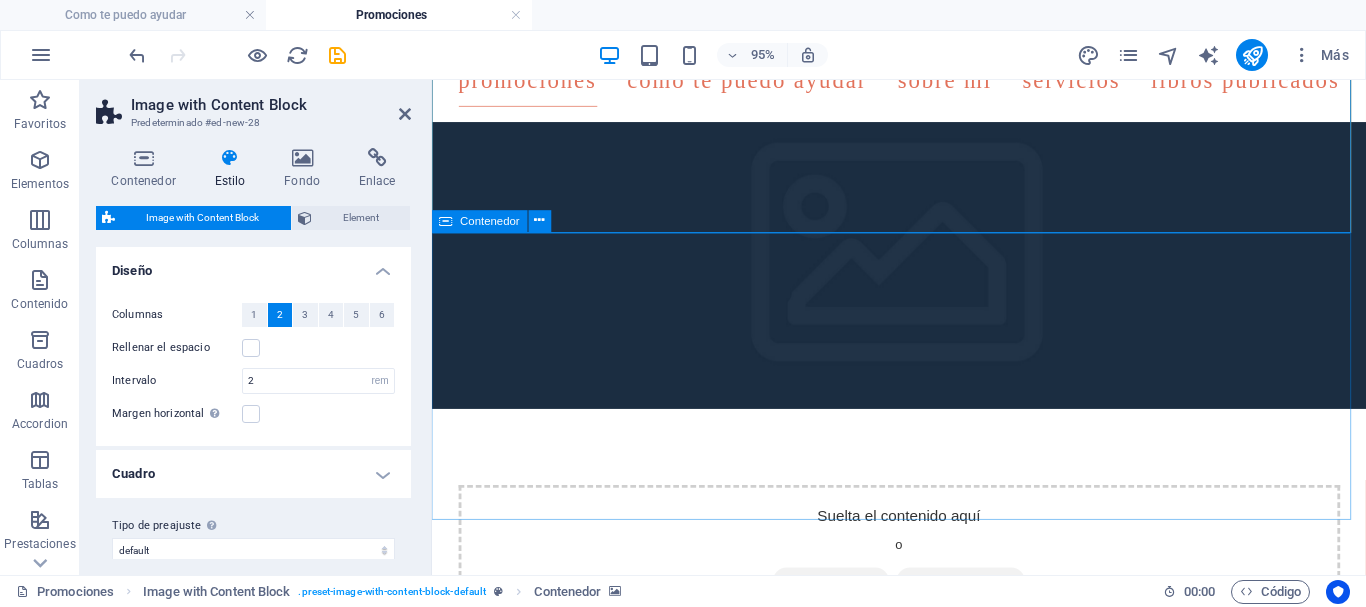 scroll, scrollTop: 300, scrollLeft: 0, axis: vertical 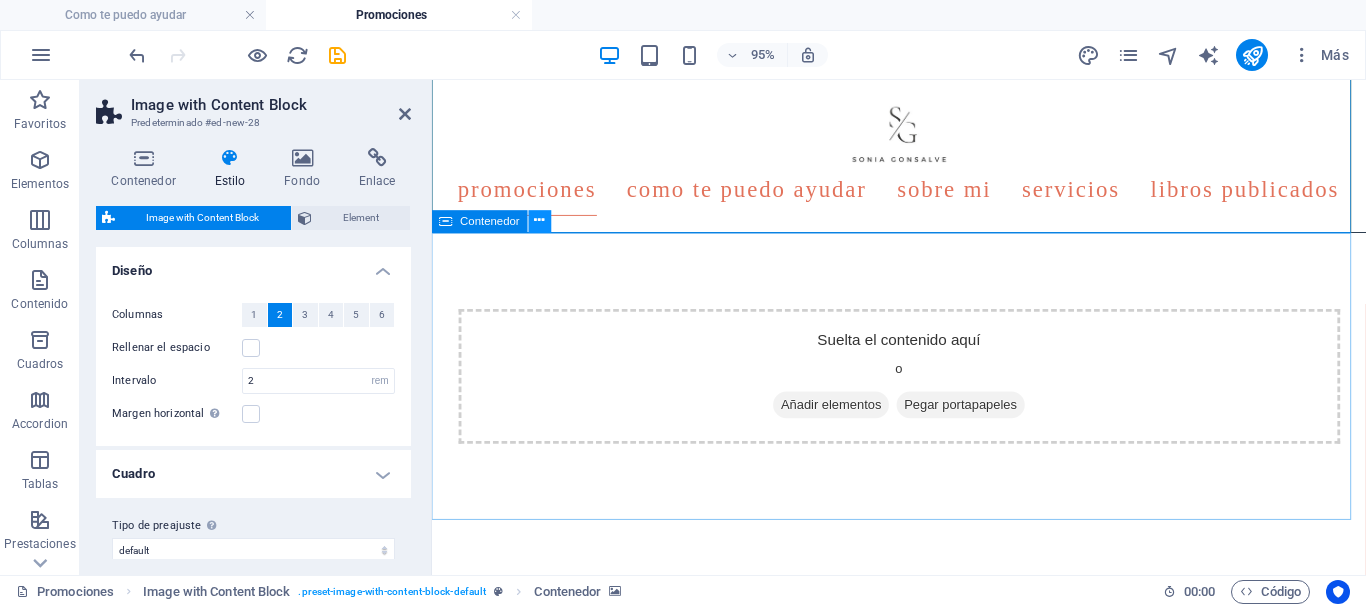 click at bounding box center (540, 221) 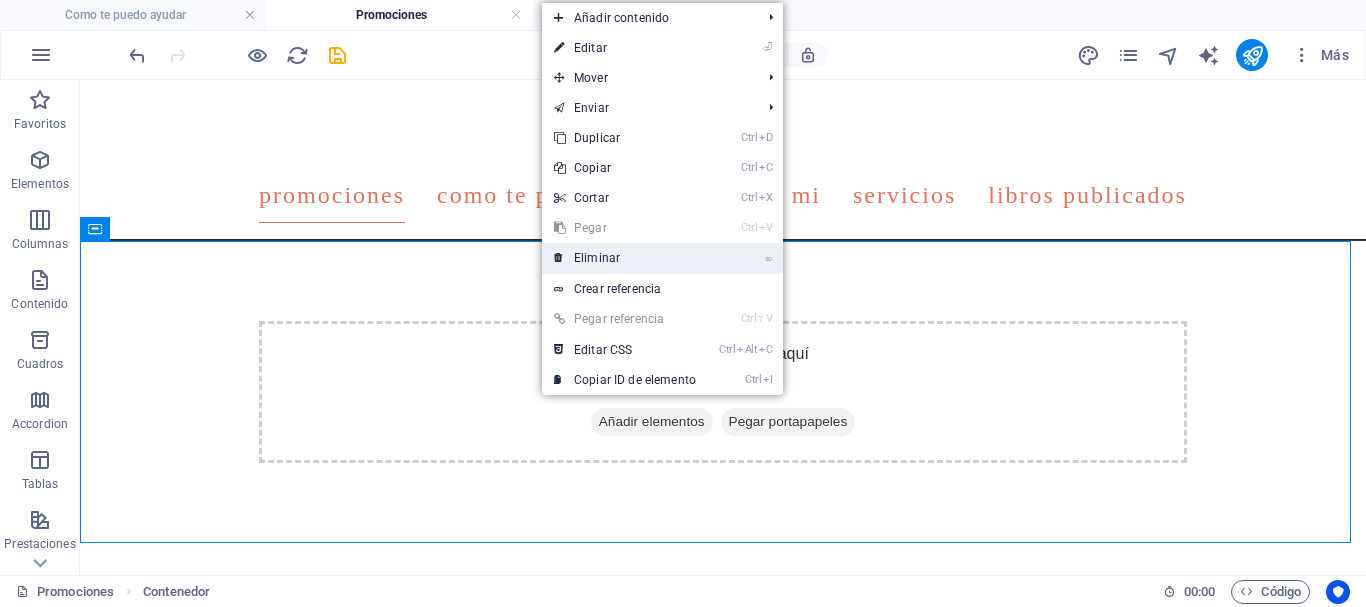click on "⌦  Eliminar" at bounding box center (625, 258) 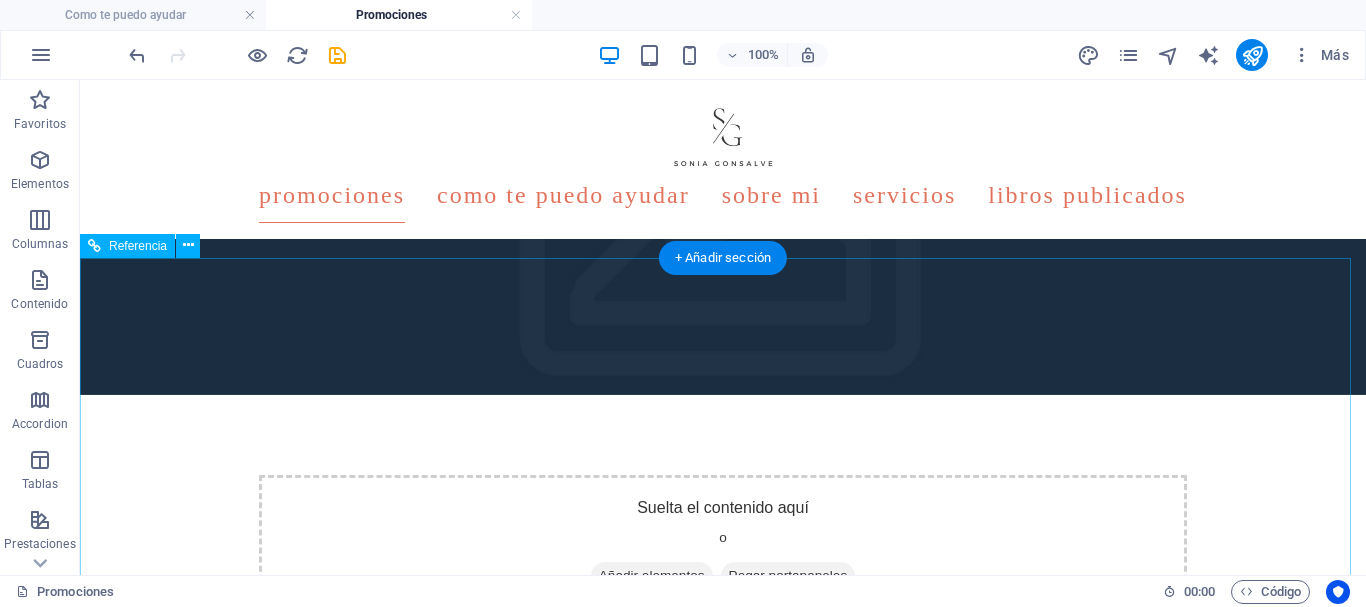 scroll, scrollTop: 0, scrollLeft: 0, axis: both 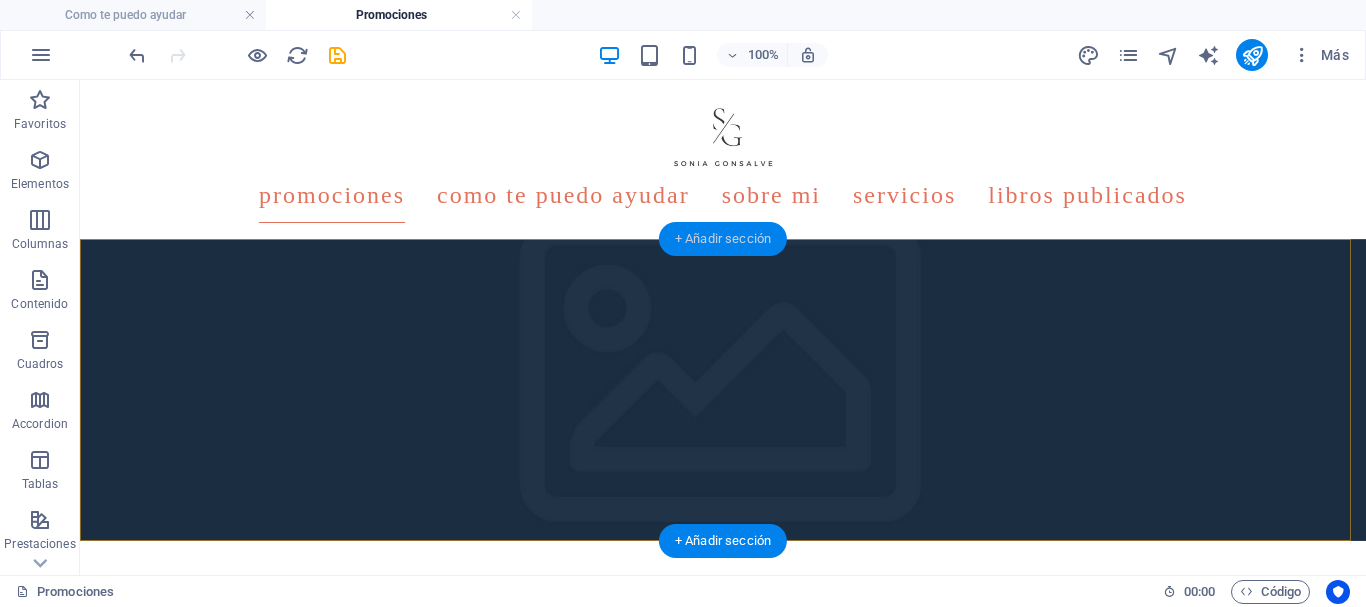 click on "+ Añadir sección" at bounding box center (723, 239) 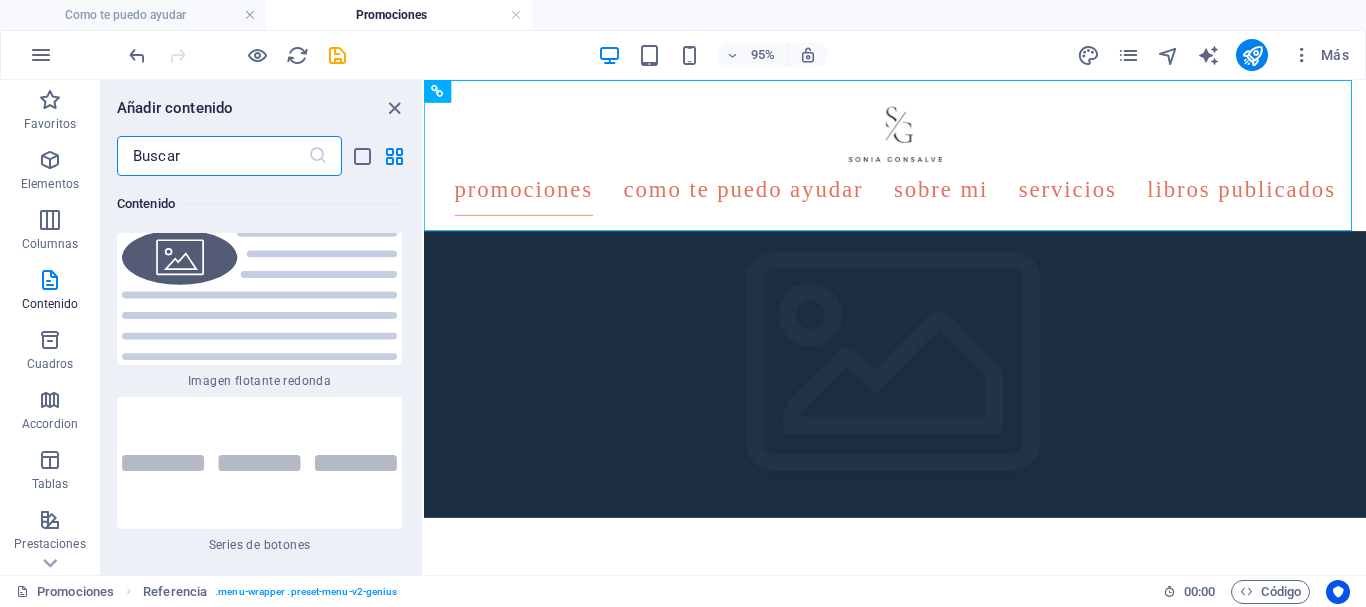 scroll, scrollTop: 8854, scrollLeft: 0, axis: vertical 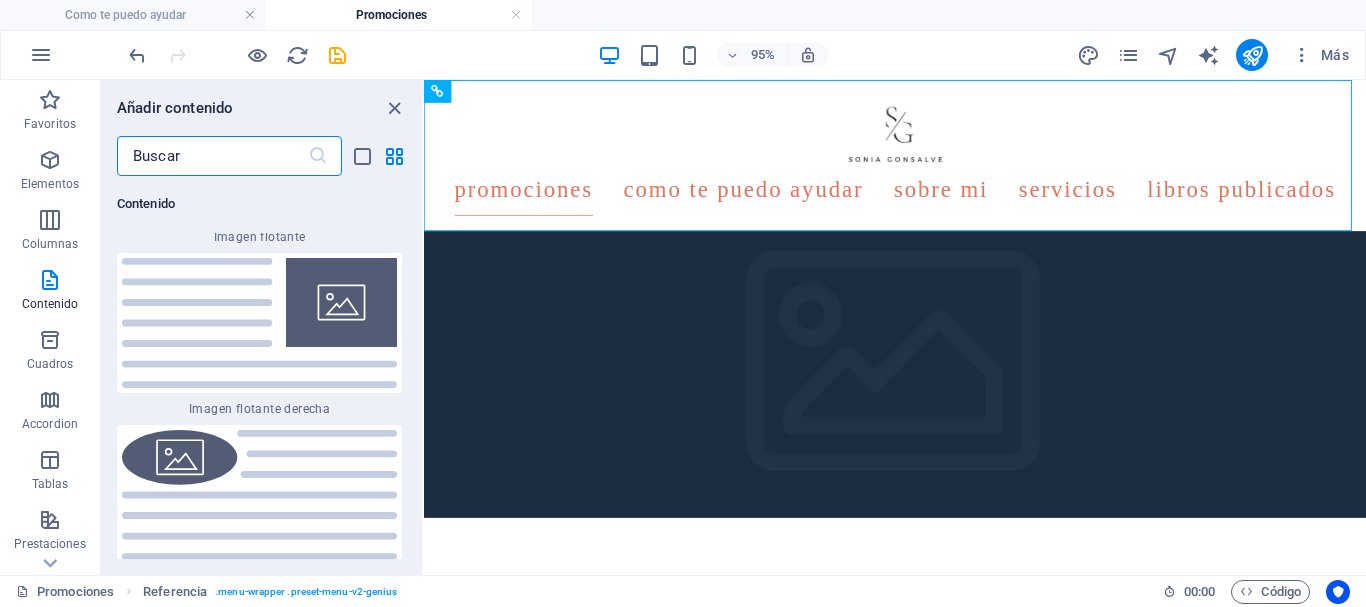 click at bounding box center (259, 846) 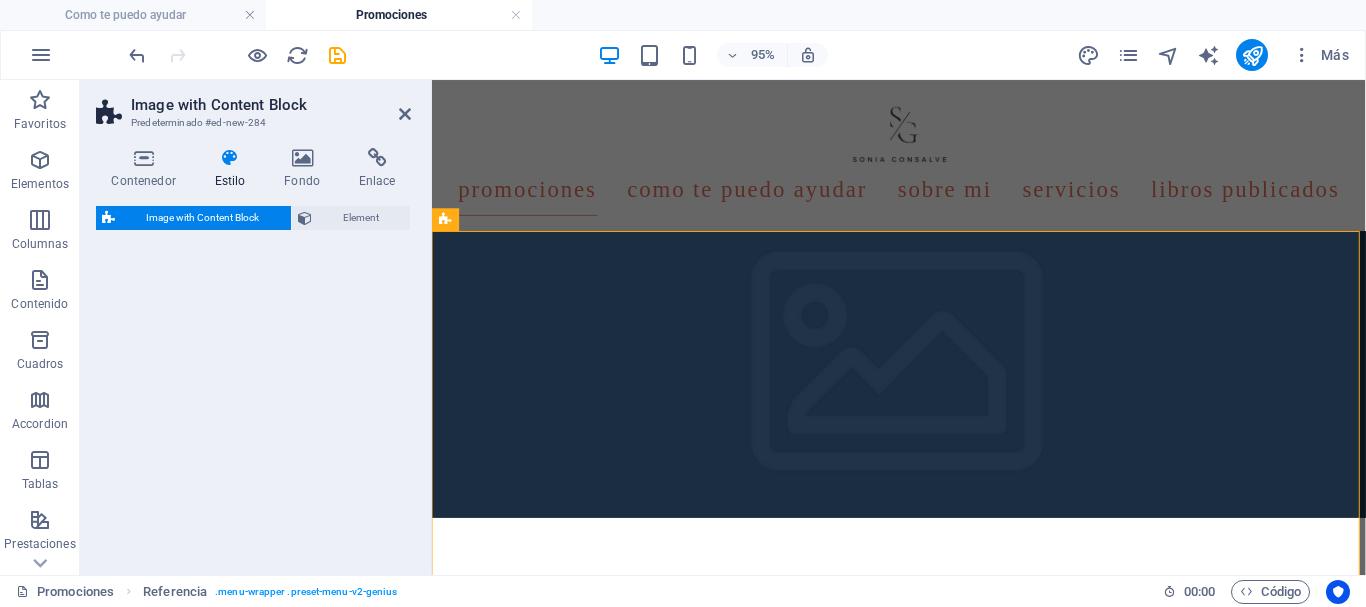select on "rem" 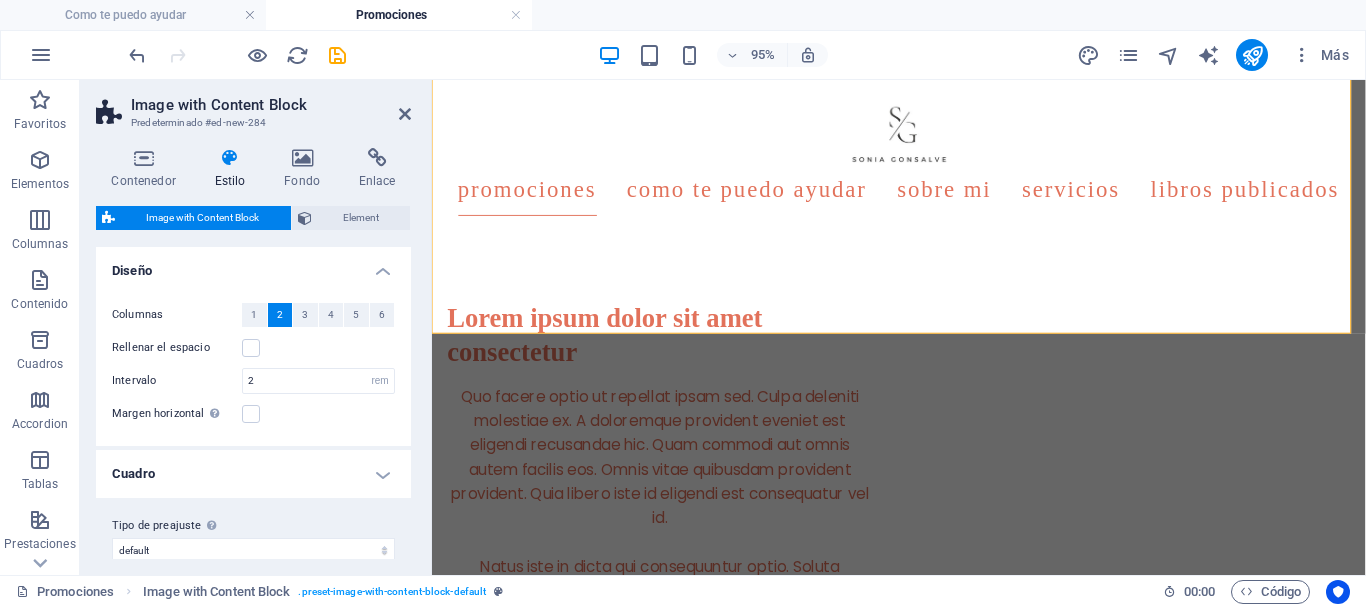 scroll, scrollTop: 500, scrollLeft: 0, axis: vertical 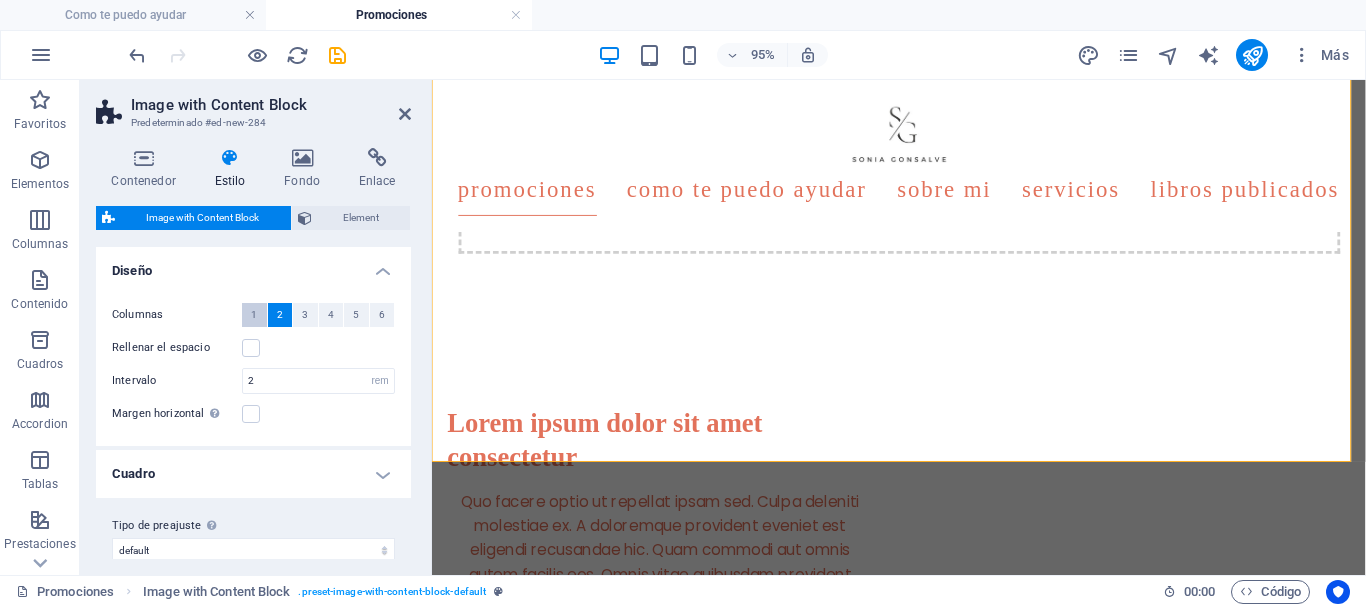 click on "1" at bounding box center [254, 315] 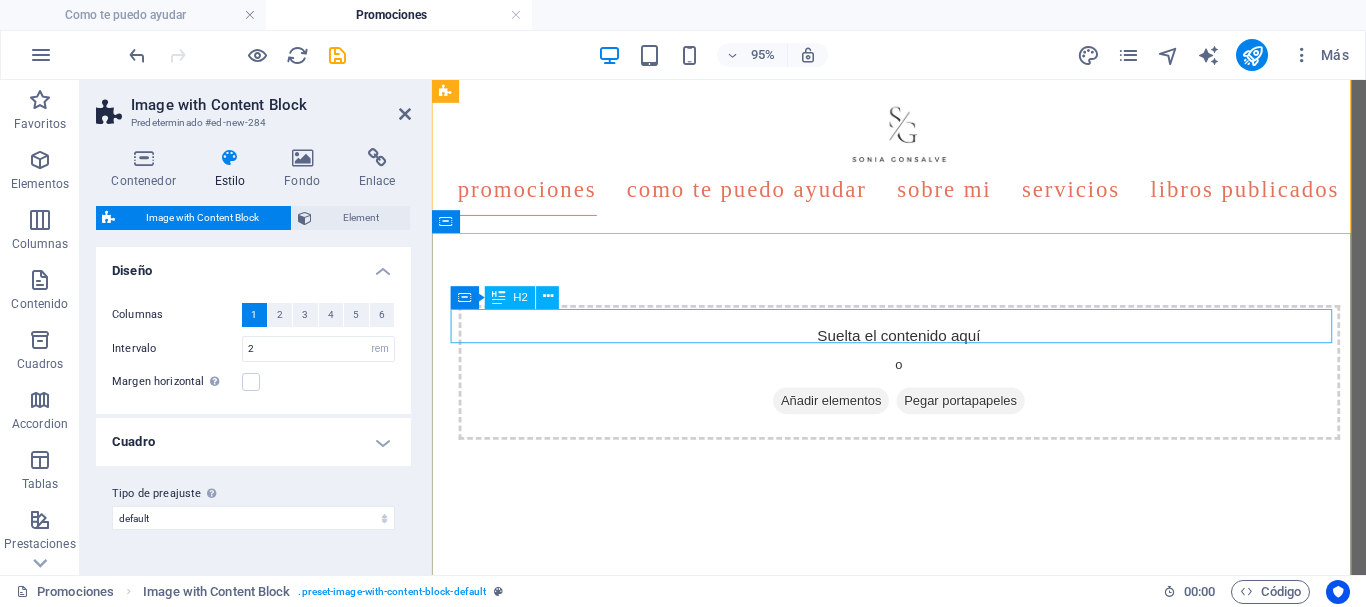 scroll, scrollTop: 300, scrollLeft: 0, axis: vertical 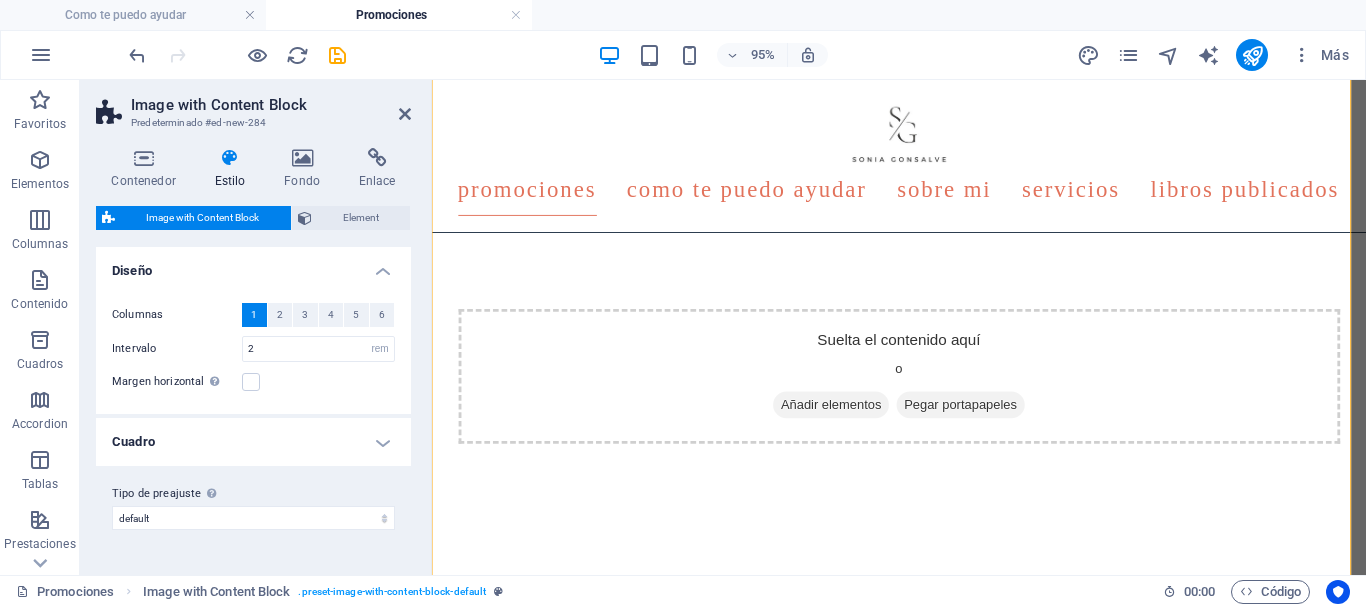 click on "Contenedor Estilo Fondo Enlace Tamaño Altura Predeterminado px rem % vh vw Alto mín Ninguno px rem % vh vw Ancho Predeterminado px rem % em vh vw Ancho mín Ninguno px rem % vh vw Ancho del contenido Predeterminado Ancho personalizado Ancho Predeterminado px rem % em vh vw Ancho mín Ninguno px rem % vh vw Espaciado predeterminado Espaciado personalizado El espaciado y ancho del contenido predeterminado puede cambiarse en Diseño. Editar diseño Diseño (Flexbox) Alineación Determina flex-direction. Predeterminado Eje principal Determina la forma en la que los elementos deberían comportarse por el eje principal en este contenedor (contenido justificado). Predeterminado Eje lateral Controla la dirección vertical del elemento en el contenedor (alinear elementos). Predeterminado Ajuste Predeterminado Habilitado Deshabilitado Relleno Controla las distancias y la dirección de los elementos en el eje Y en varias líneas (alinear contenido). Predeterminado Accesibilidad Rol Ninguno Alert Timer" at bounding box center (253, 353) 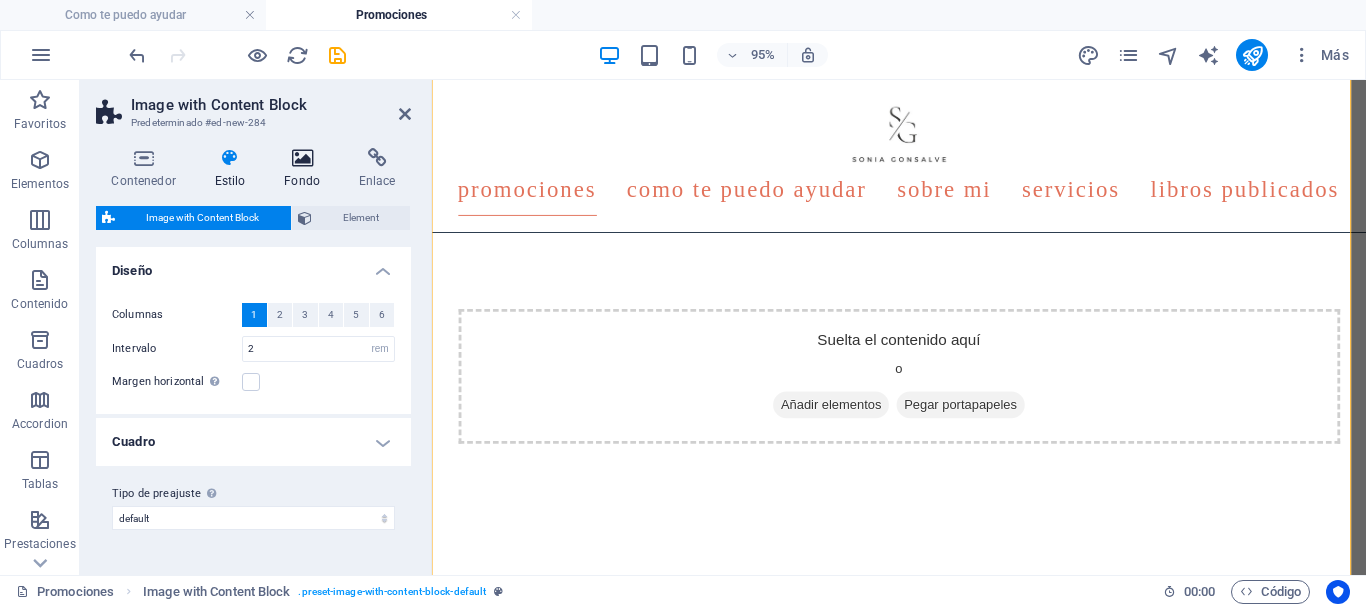 click at bounding box center (302, 158) 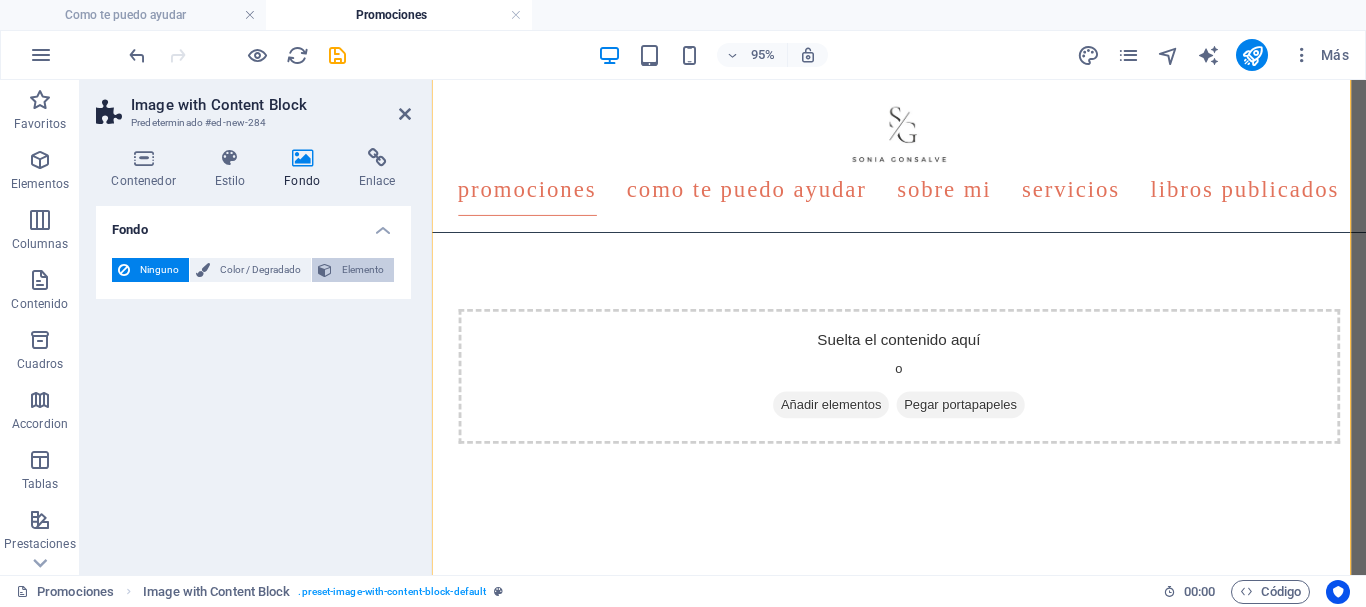 click on "Elemento" at bounding box center [363, 270] 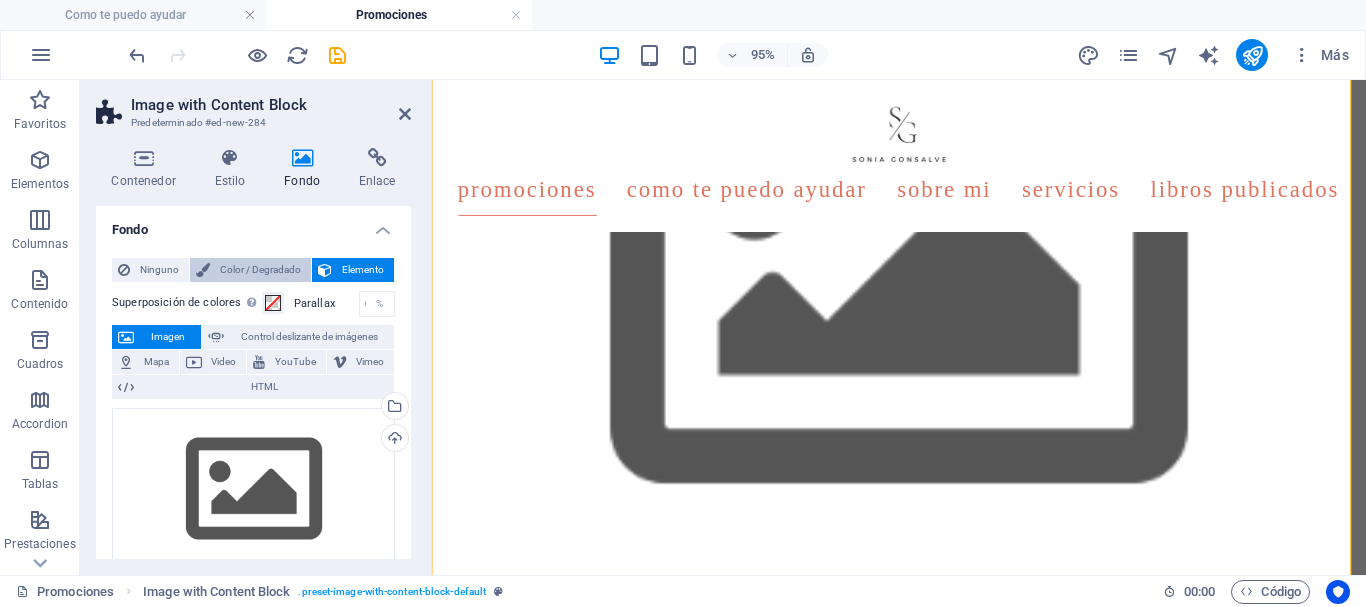 click on "Color / Degradado" at bounding box center (260, 270) 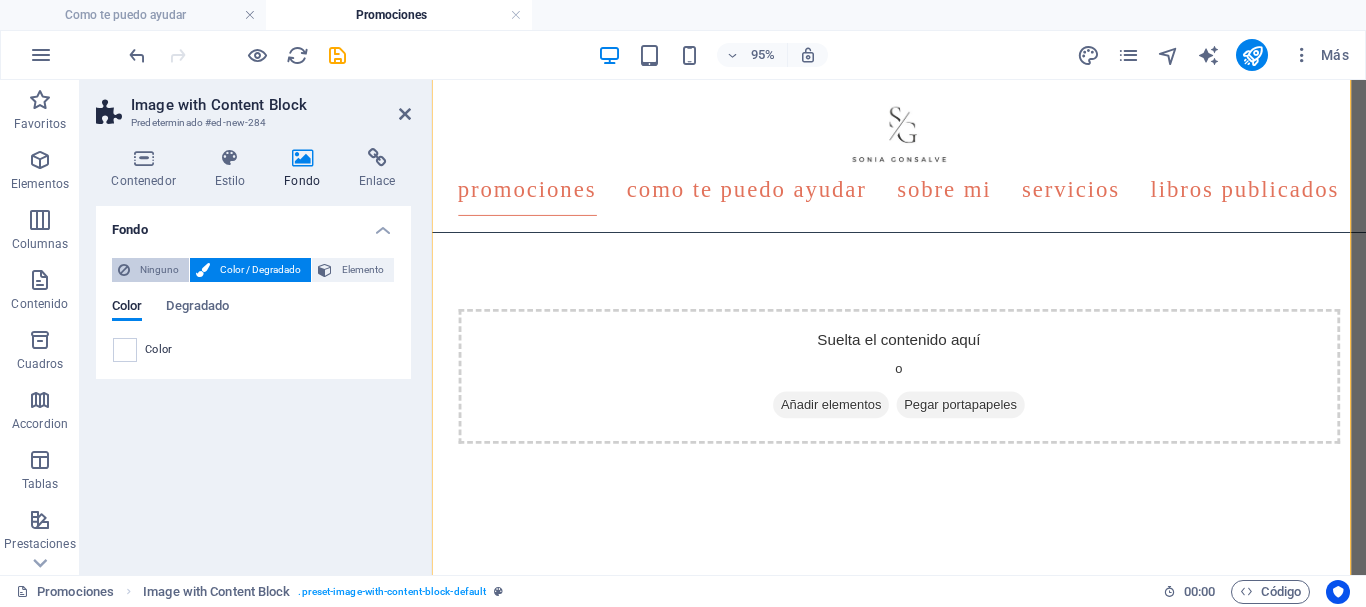 click on "Ninguno" at bounding box center [159, 270] 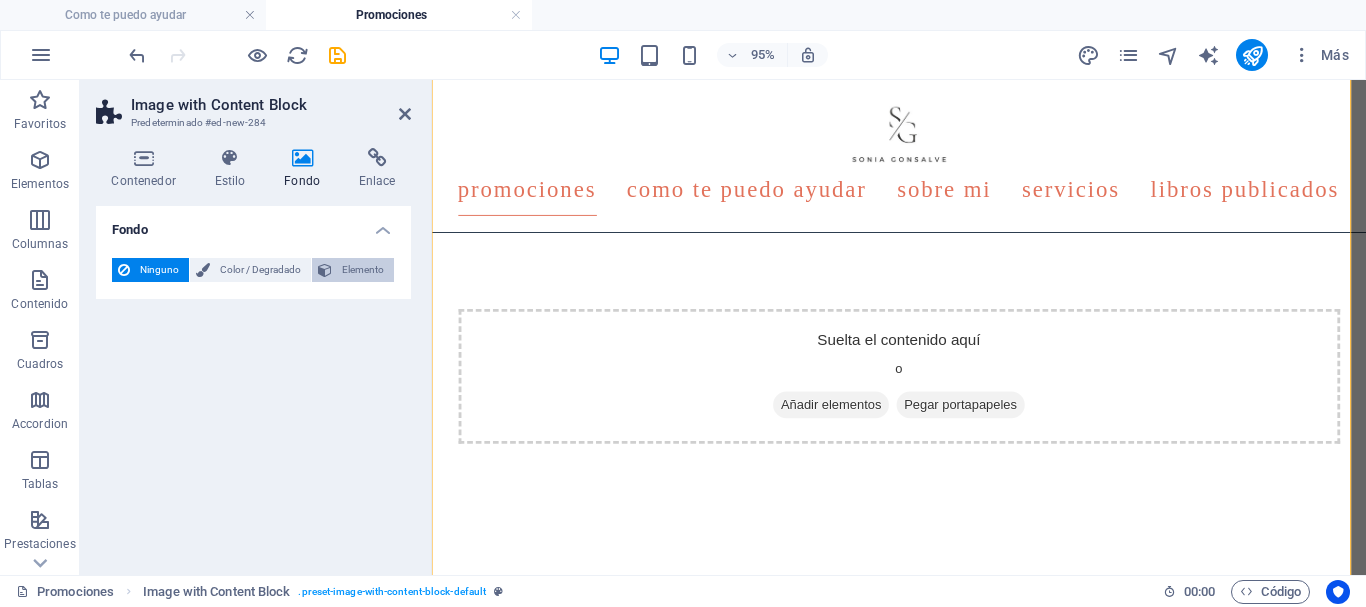 click on "Elemento" at bounding box center [363, 270] 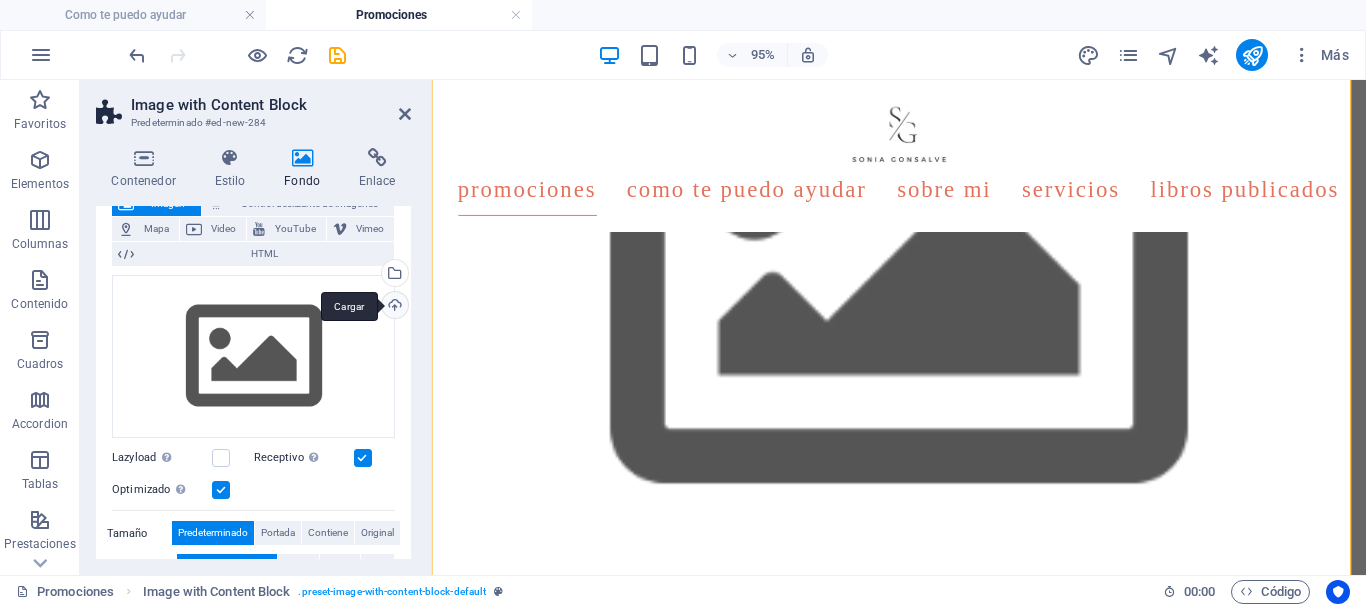 scroll, scrollTop: 100, scrollLeft: 0, axis: vertical 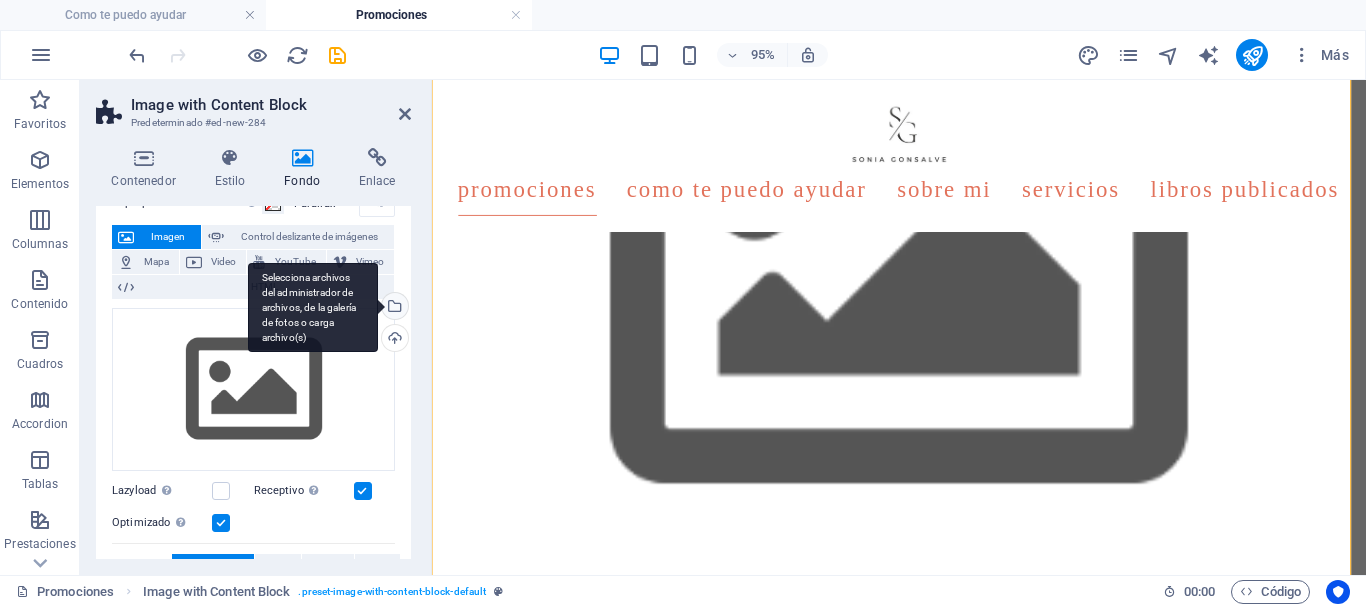 click on "Selecciona archivos del administrador de archivos, de la galería de fotos o carga archivo(s)" at bounding box center [393, 308] 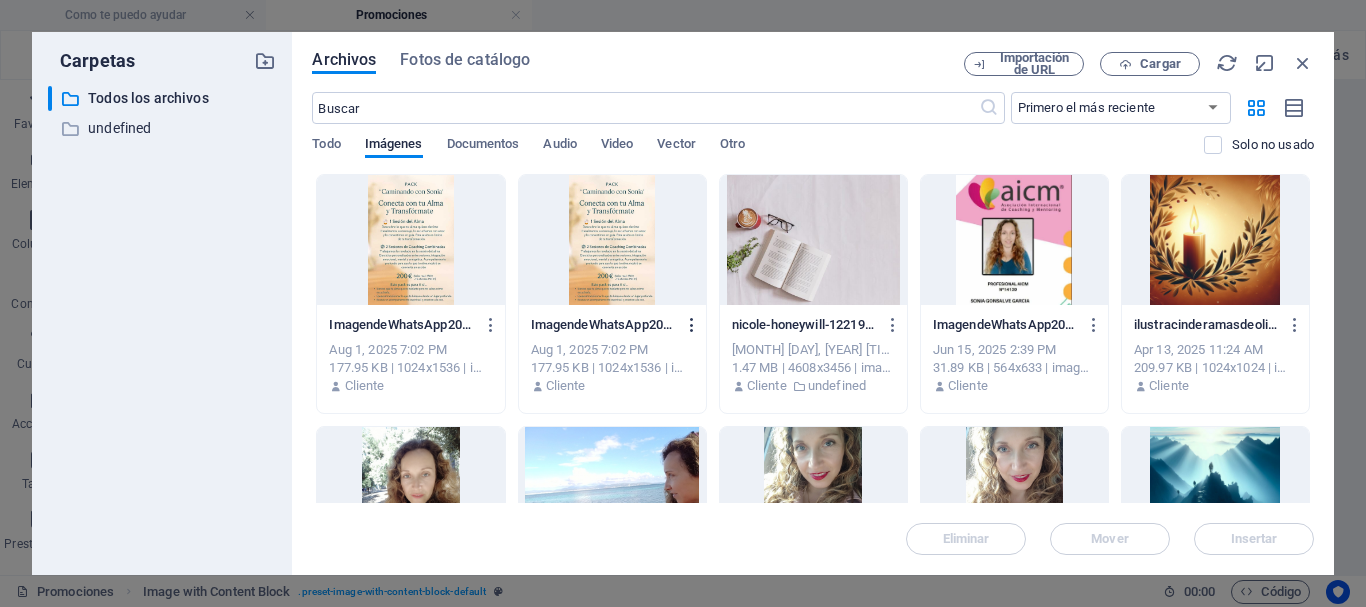 click at bounding box center (692, 325) 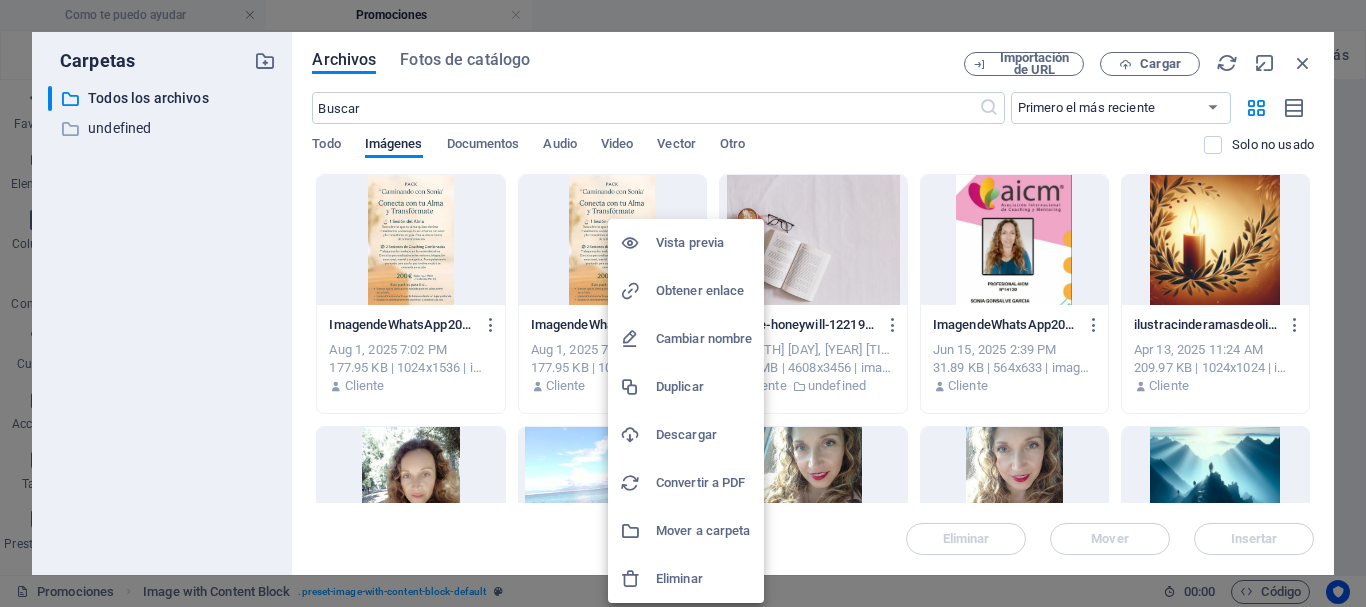 click on "Eliminar" at bounding box center (704, 579) 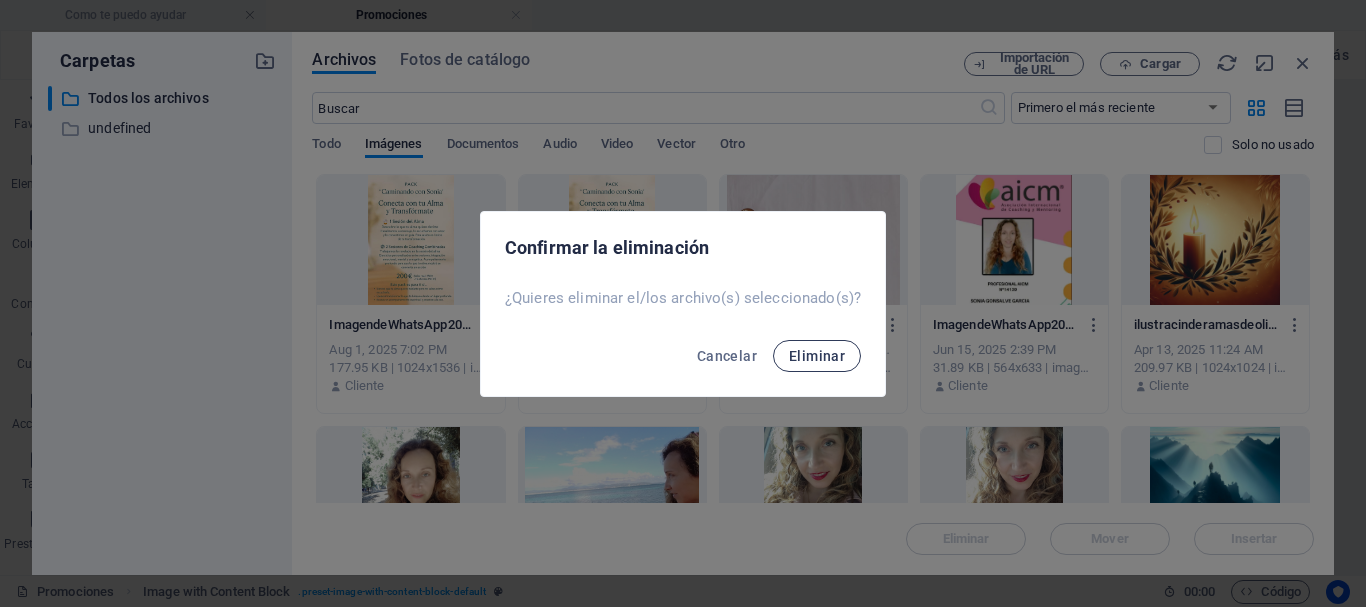 click on "Eliminar" at bounding box center (817, 356) 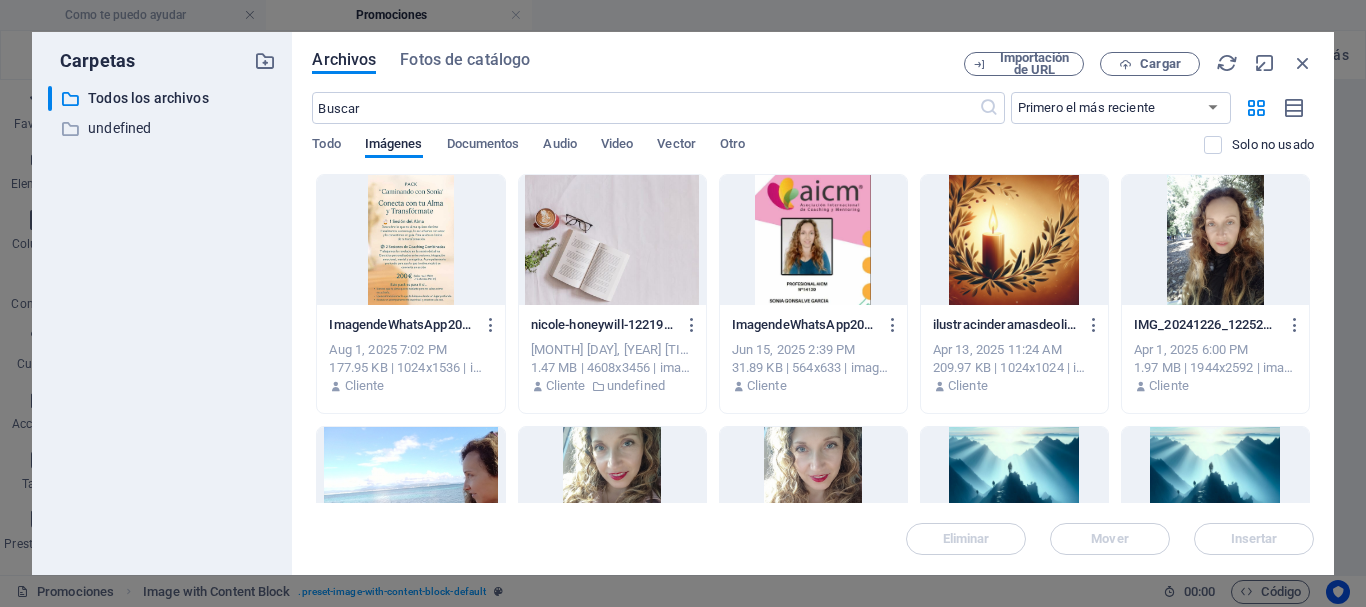click at bounding box center (410, 240) 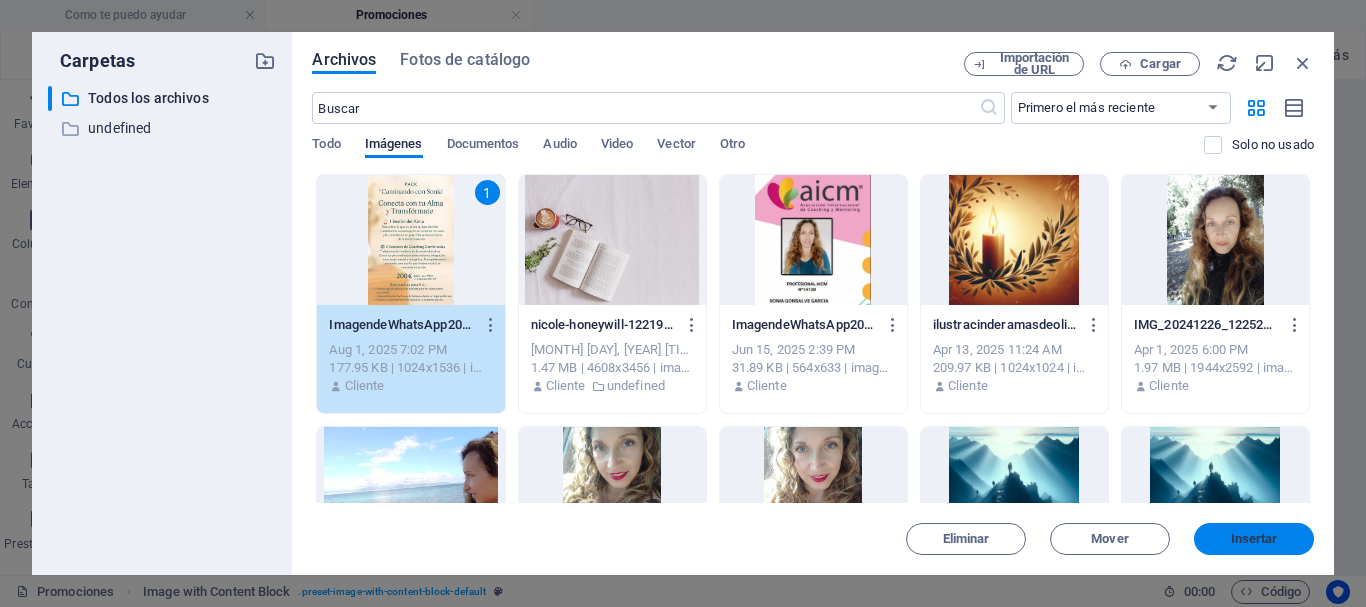 click on "Insertar" at bounding box center [1254, 539] 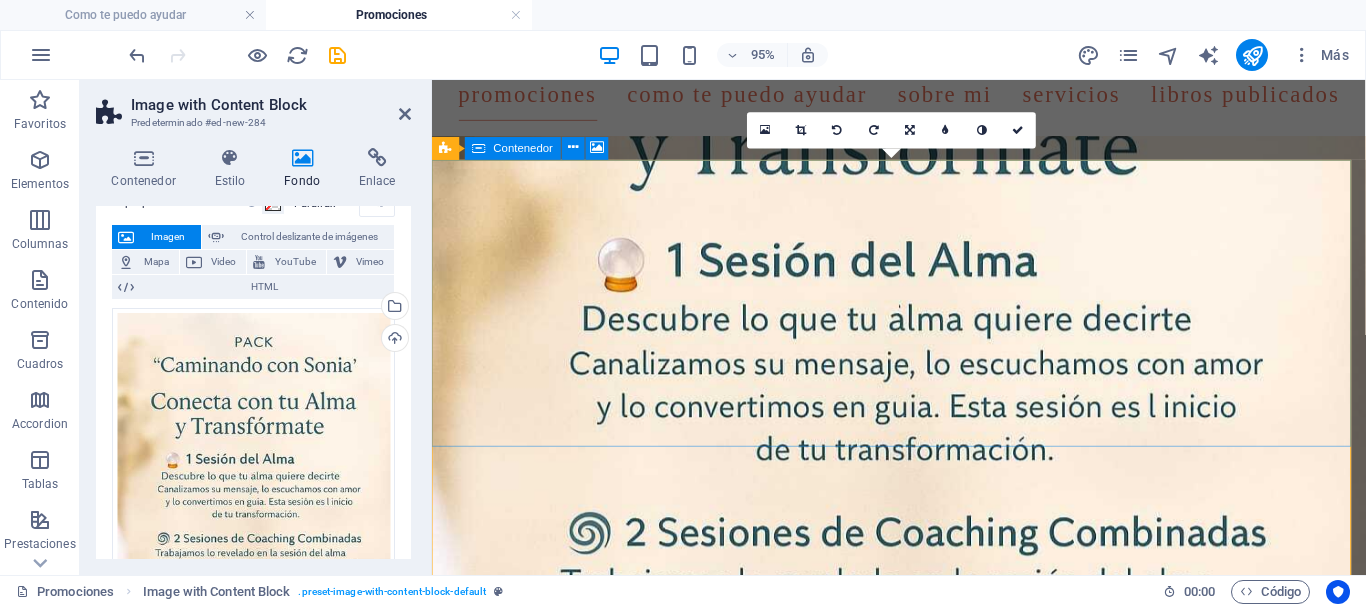 scroll, scrollTop: 0, scrollLeft: 0, axis: both 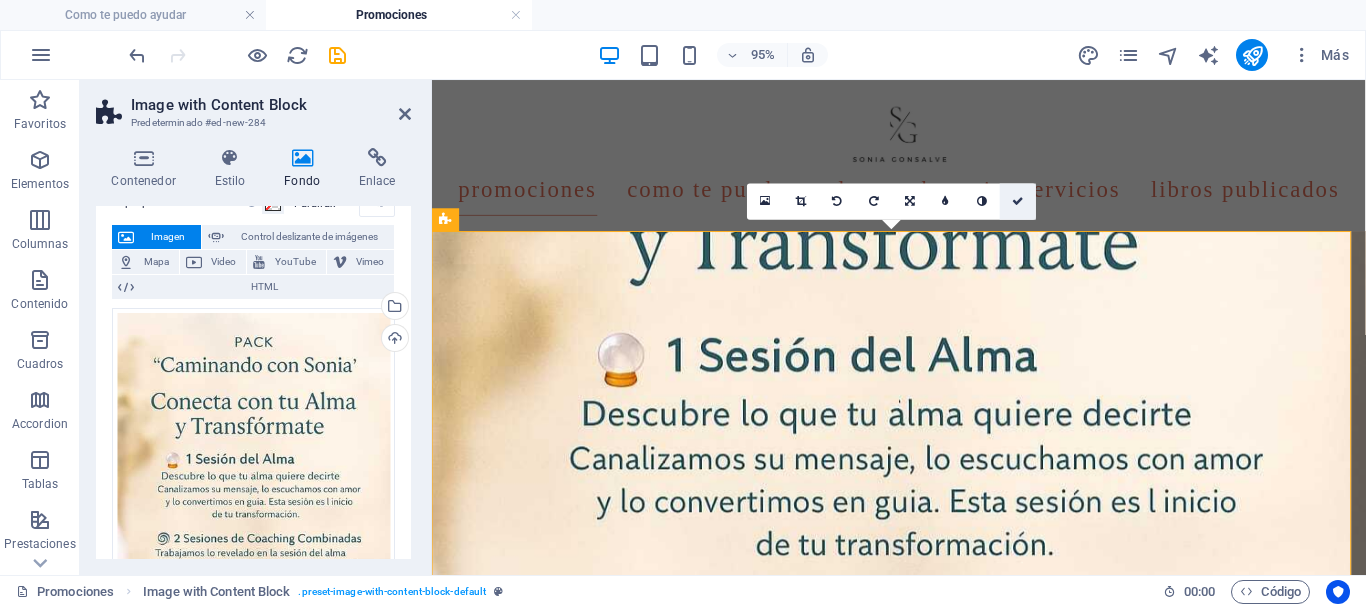click at bounding box center (1018, 201) 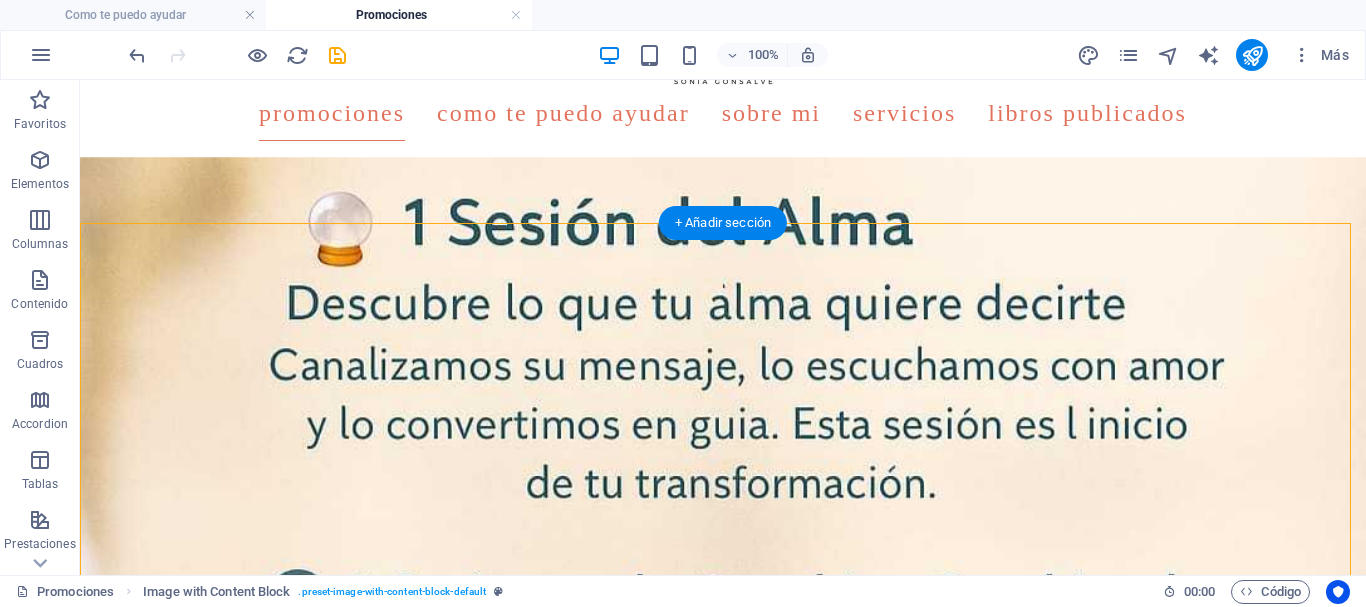 scroll, scrollTop: 0, scrollLeft: 0, axis: both 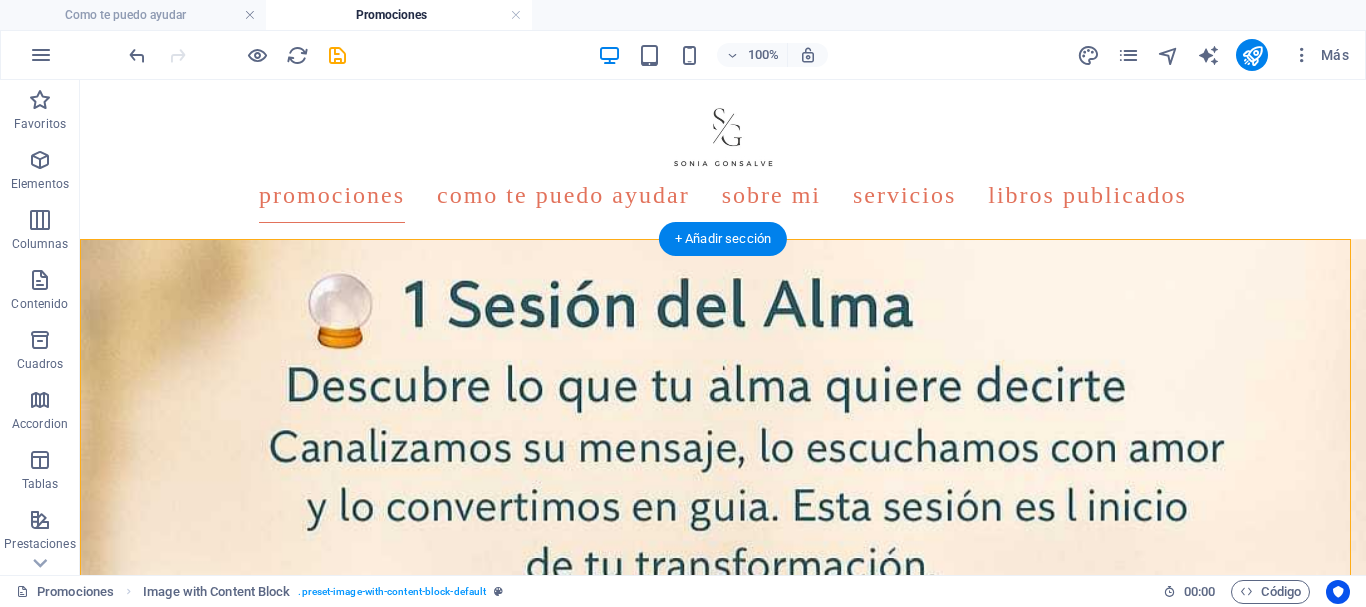 click at bounding box center (723, 1074) 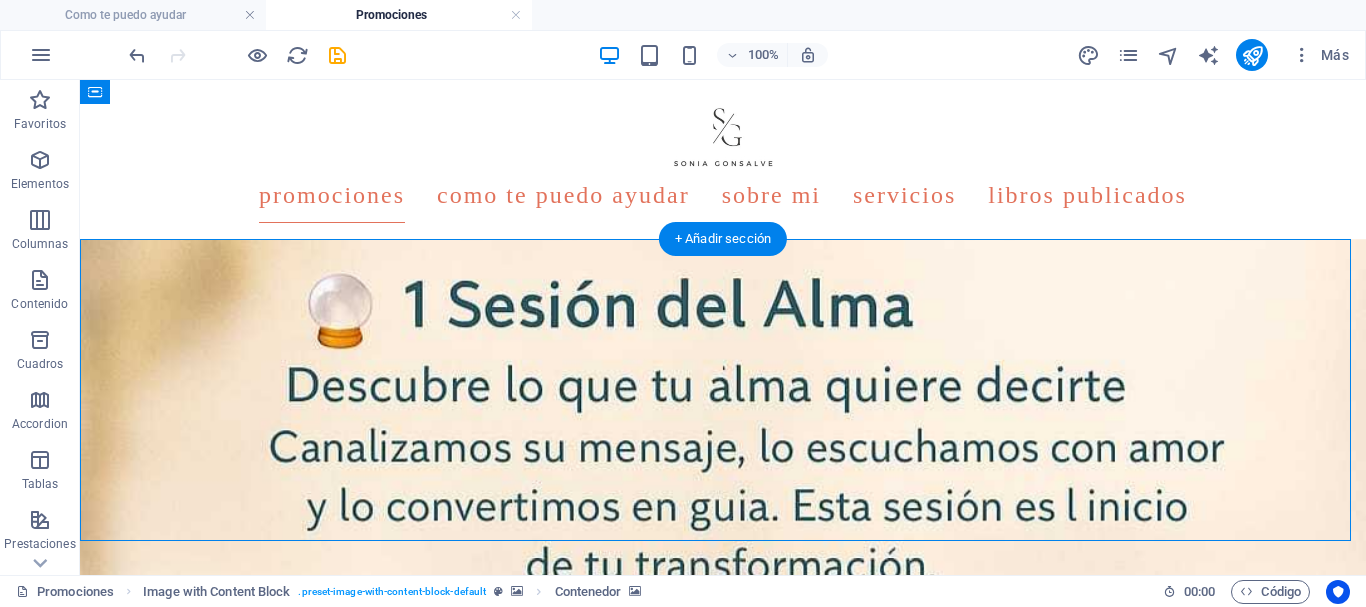 click at bounding box center [723, 1074] 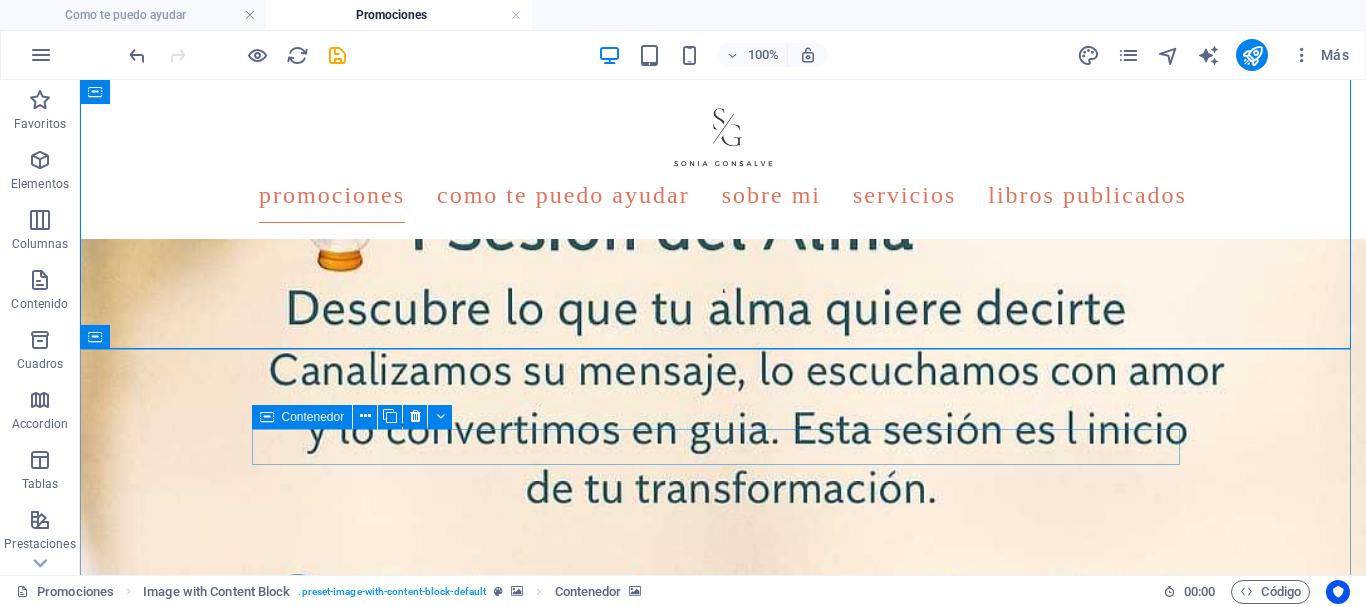 scroll, scrollTop: 200, scrollLeft: 0, axis: vertical 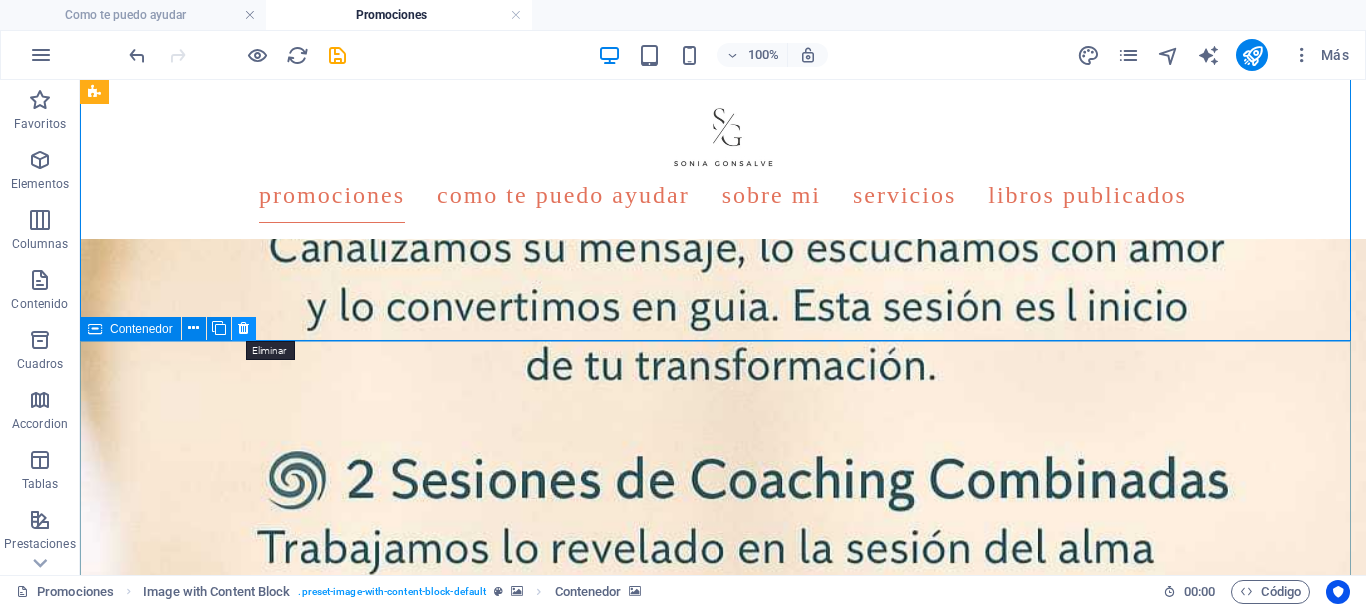 click at bounding box center [243, 328] 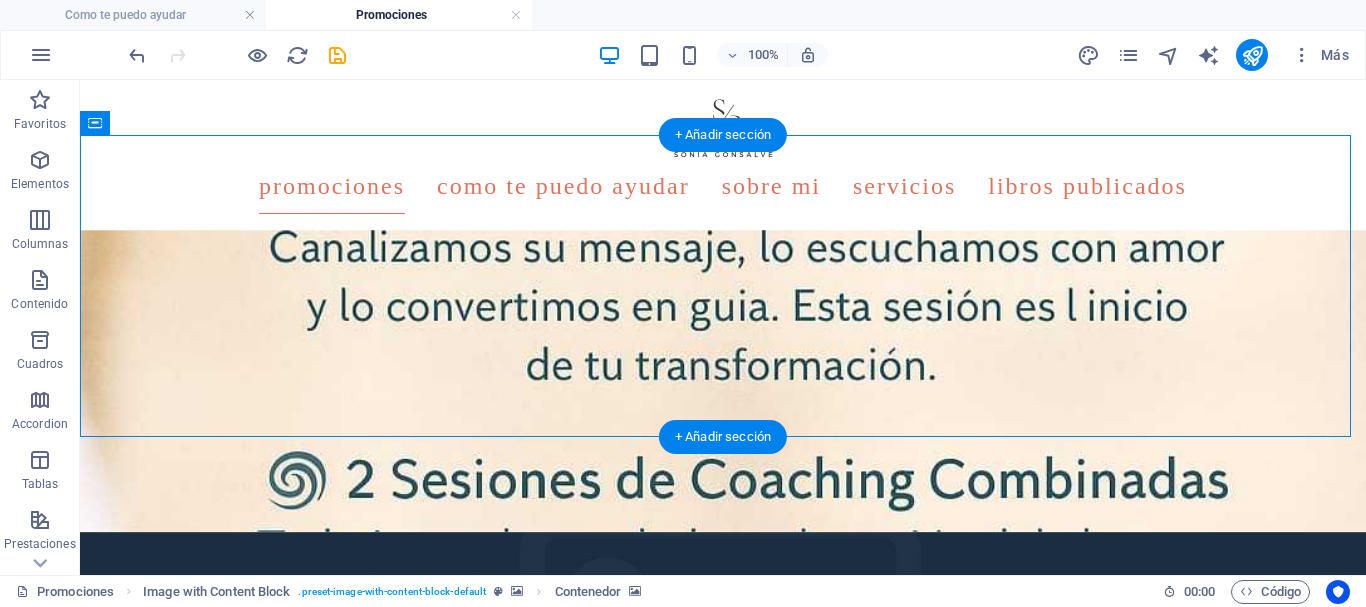 scroll, scrollTop: 0, scrollLeft: 0, axis: both 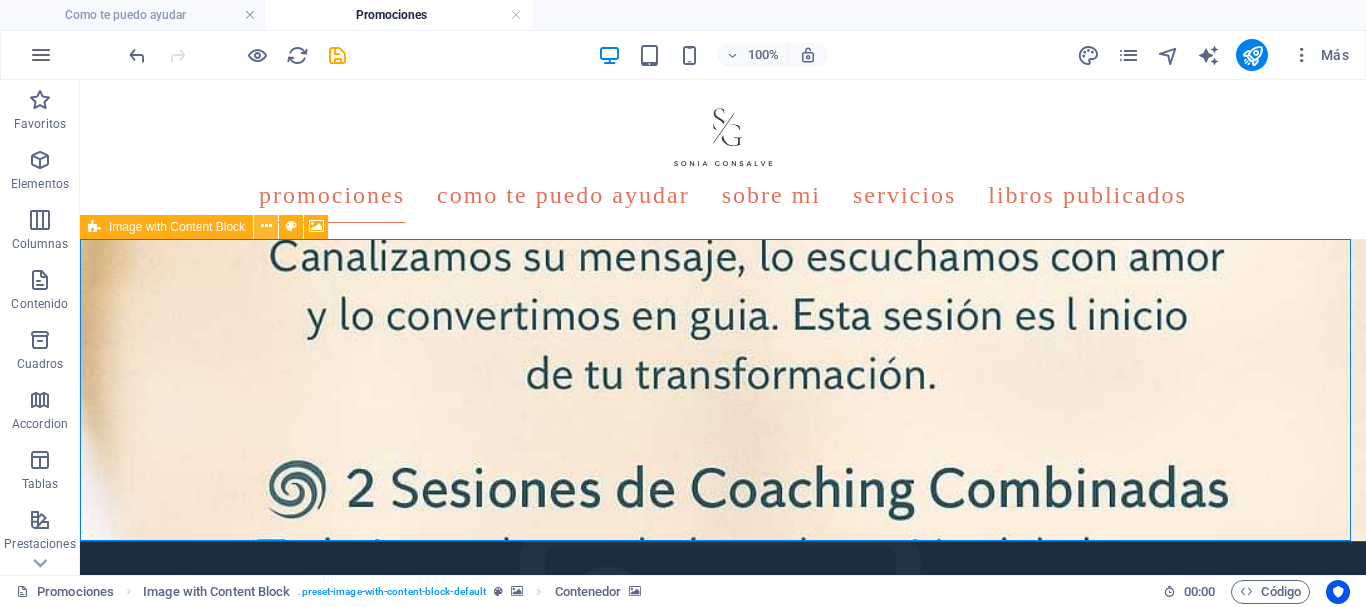 click at bounding box center (266, 226) 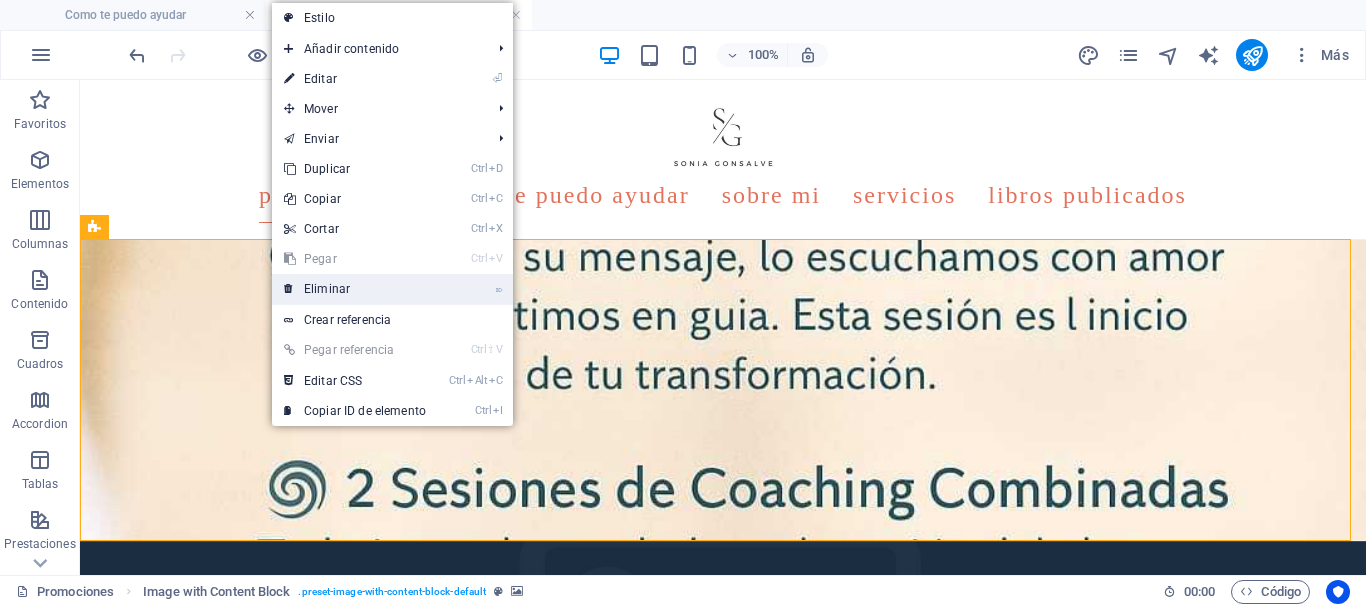click on "⌦  Eliminar" at bounding box center (355, 289) 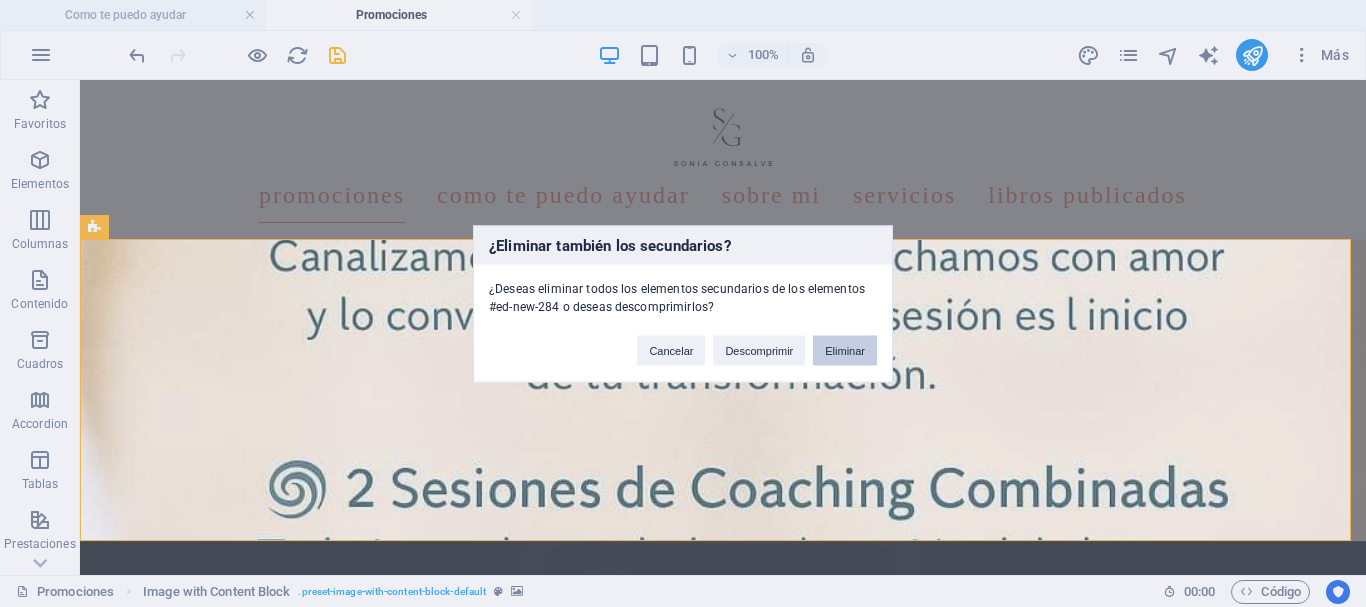 click on "Eliminar" at bounding box center (845, 350) 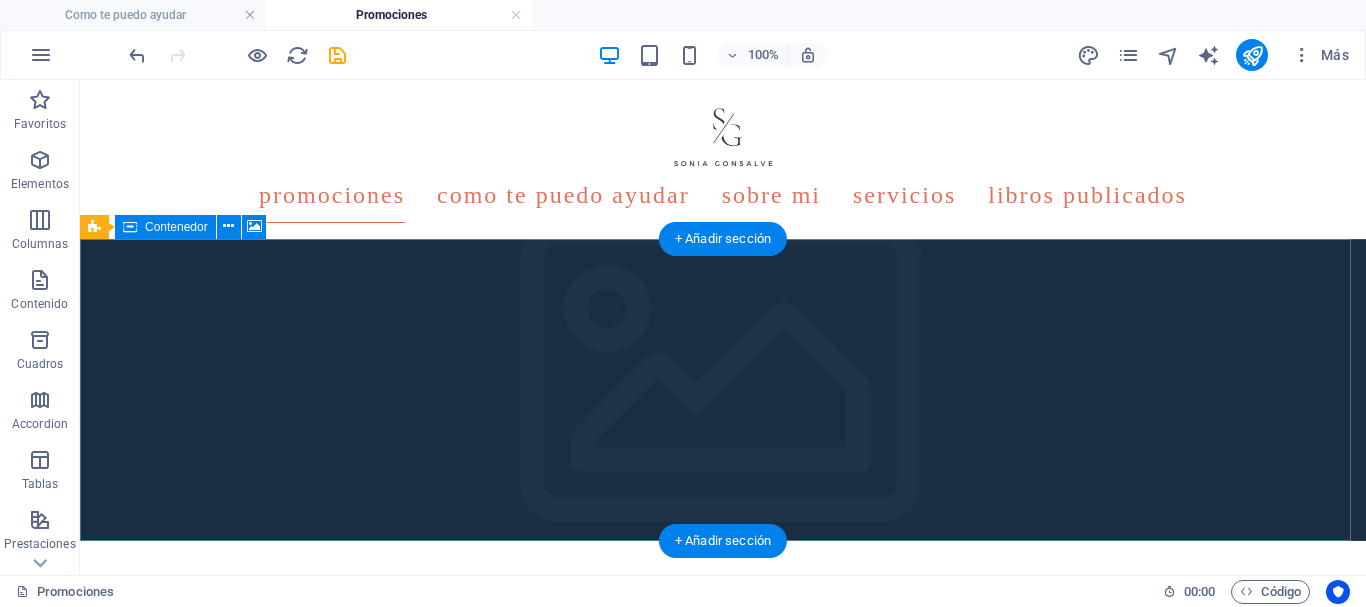 click on "Suelta el contenido aquí o  Añadir elementos  Pegar portapapeles" at bounding box center [723, 692] 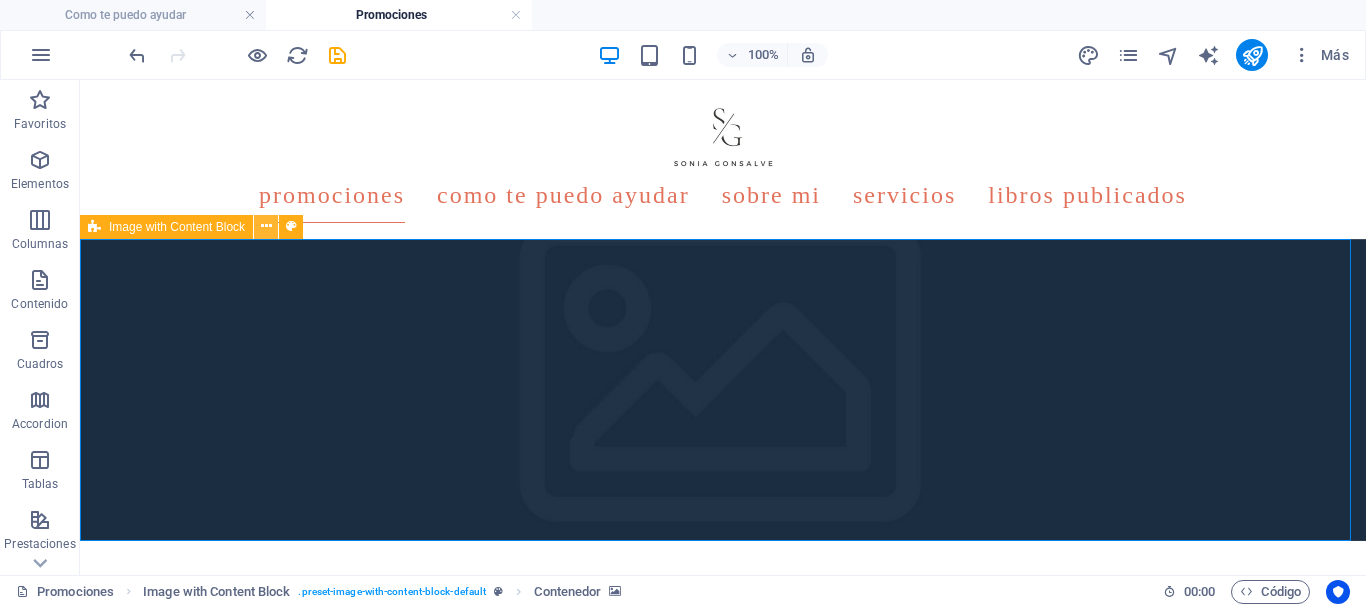click at bounding box center (266, 226) 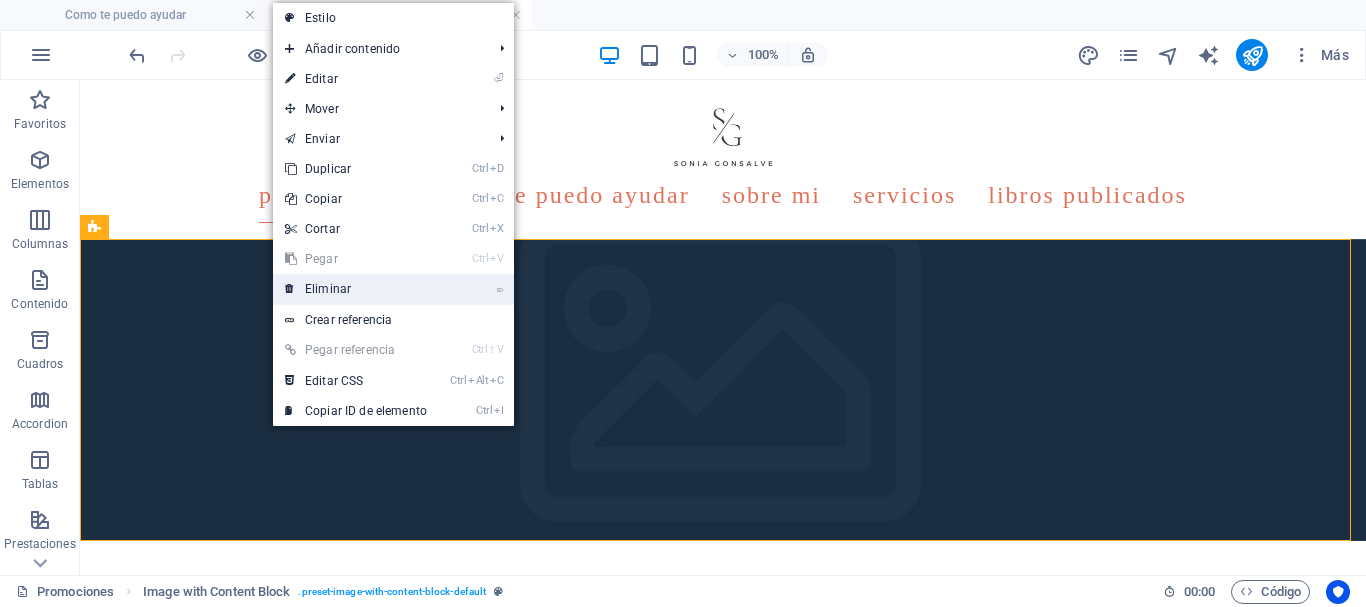 click on "⌦  Eliminar" at bounding box center (356, 289) 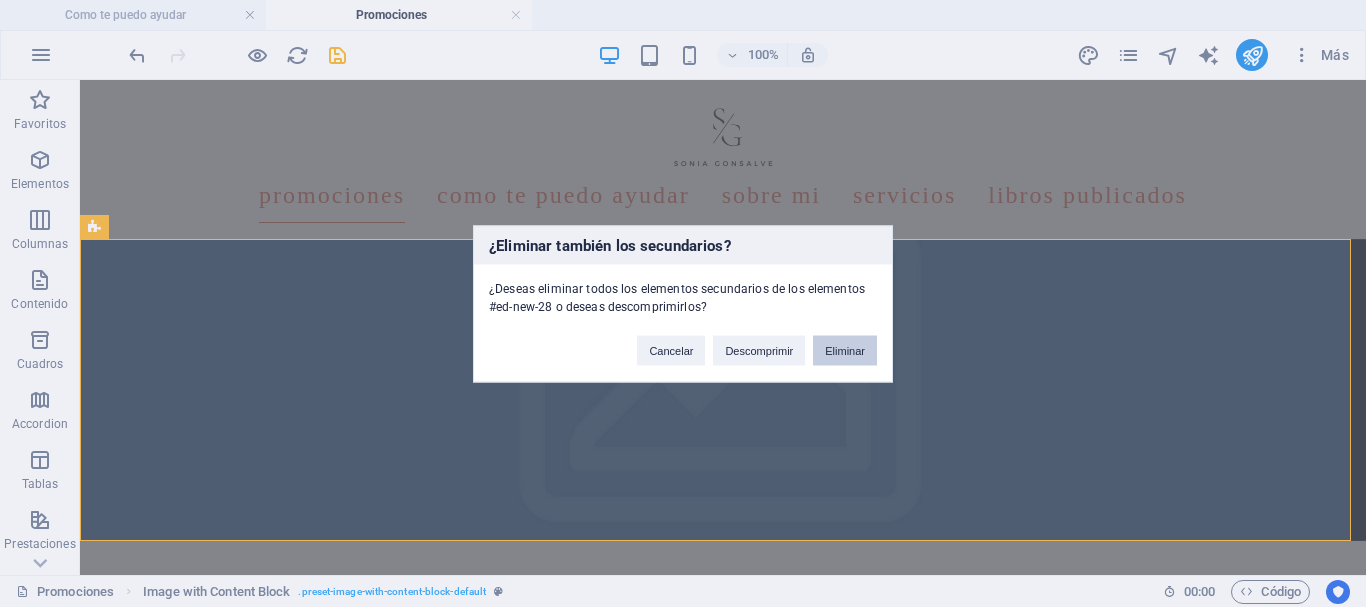 click on "Eliminar" at bounding box center (845, 350) 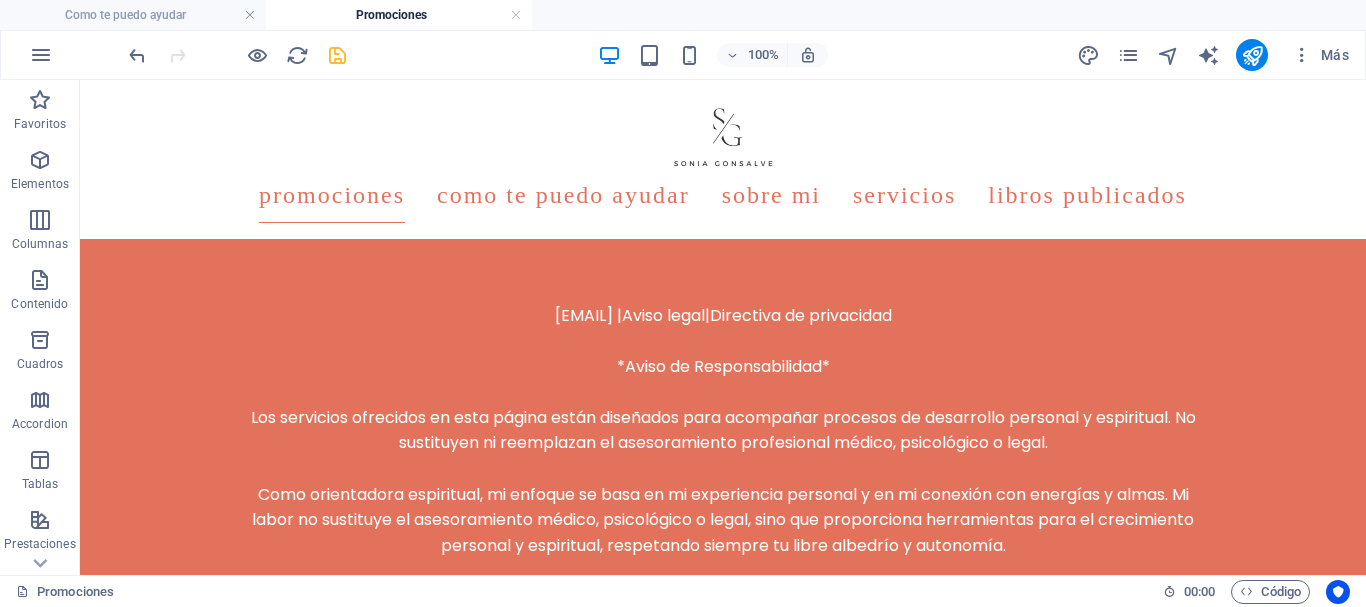 click at bounding box center [337, 55] 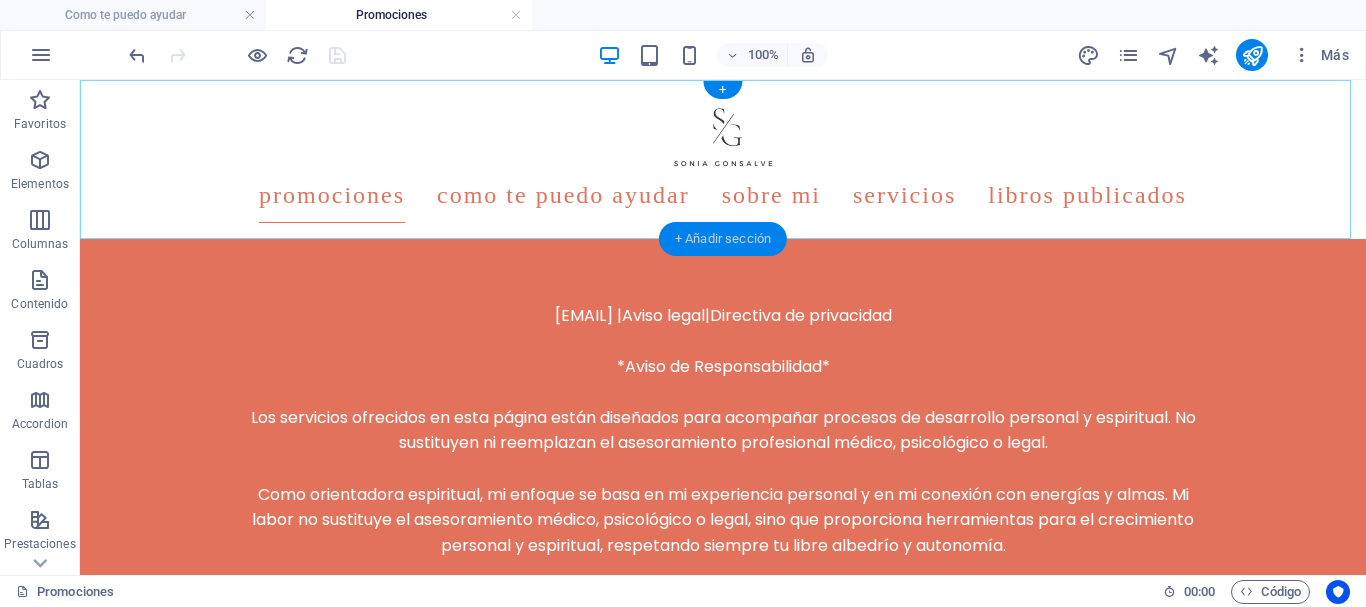 click on "+ Añadir sección" at bounding box center (723, 239) 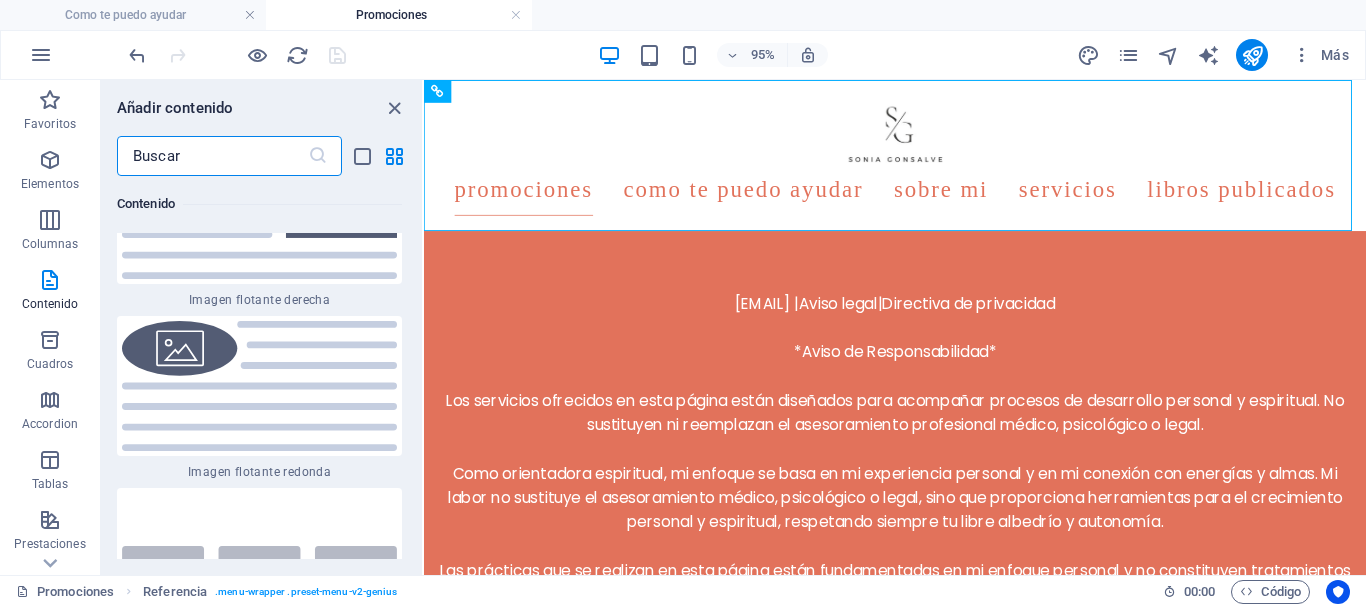 scroll, scrollTop: 8854, scrollLeft: 0, axis: vertical 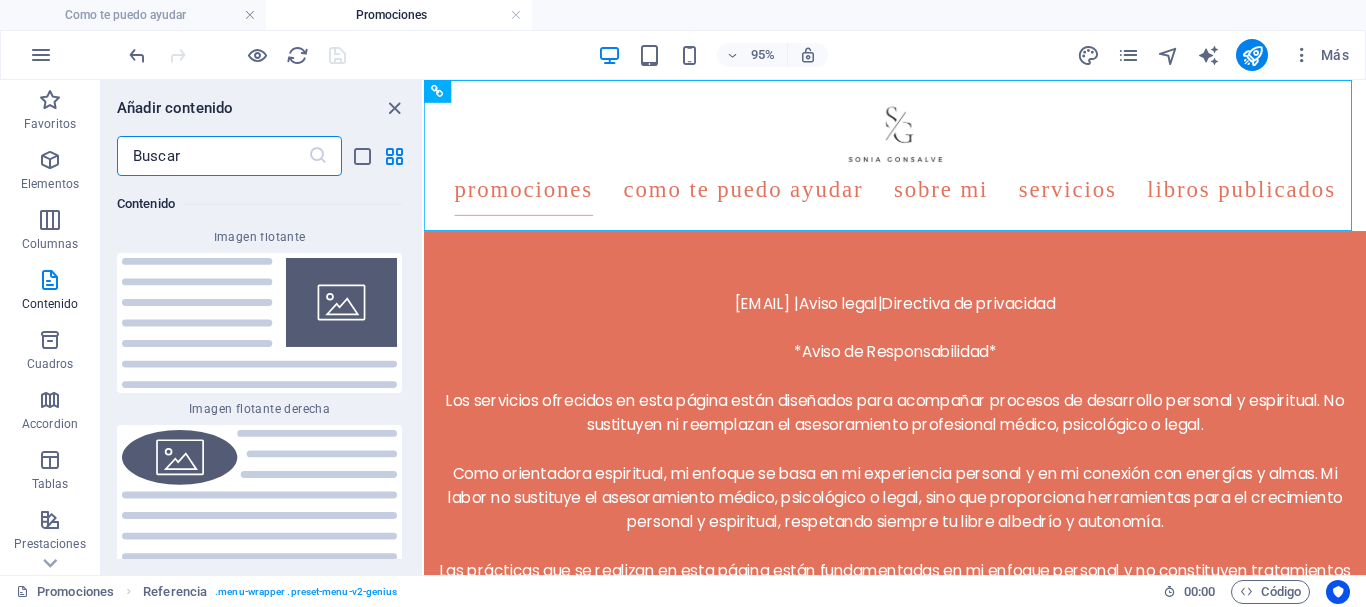 click at bounding box center (259, 846) 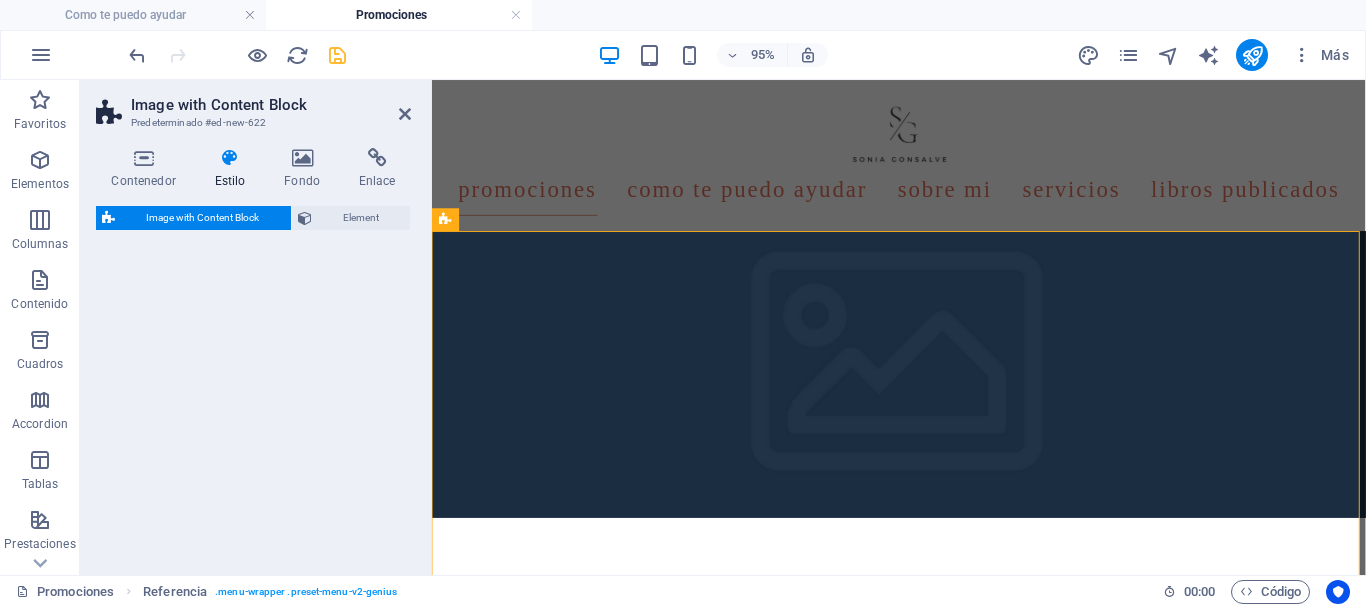 select on "rem" 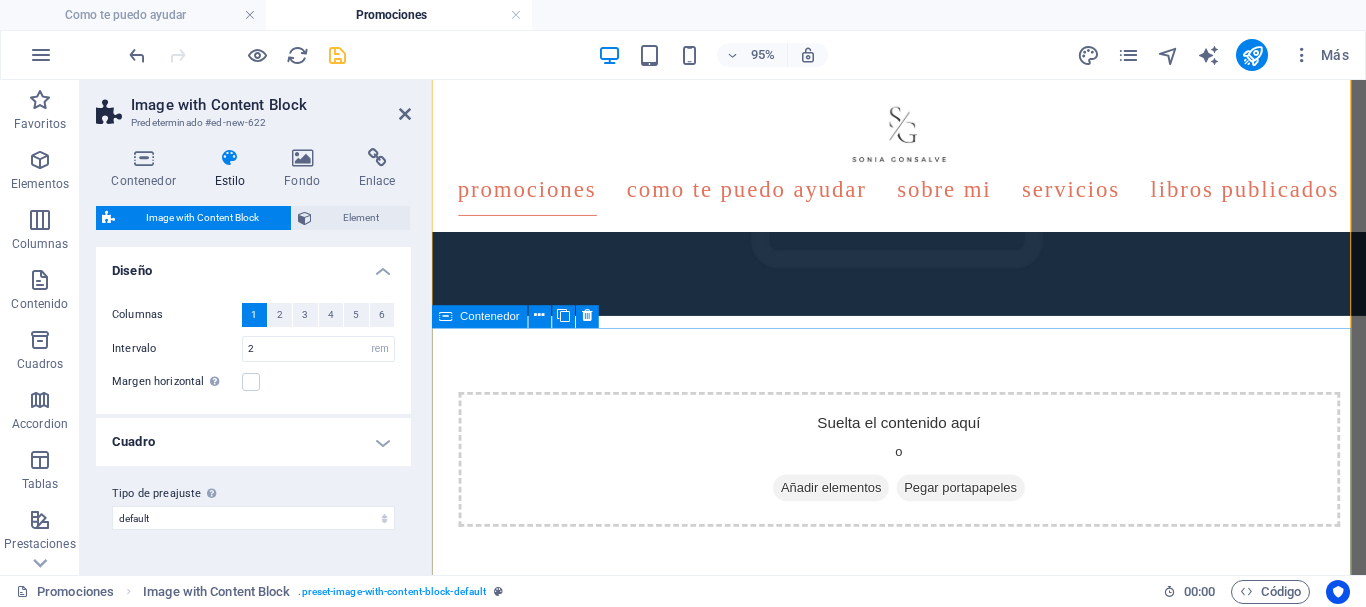 scroll, scrollTop: 200, scrollLeft: 0, axis: vertical 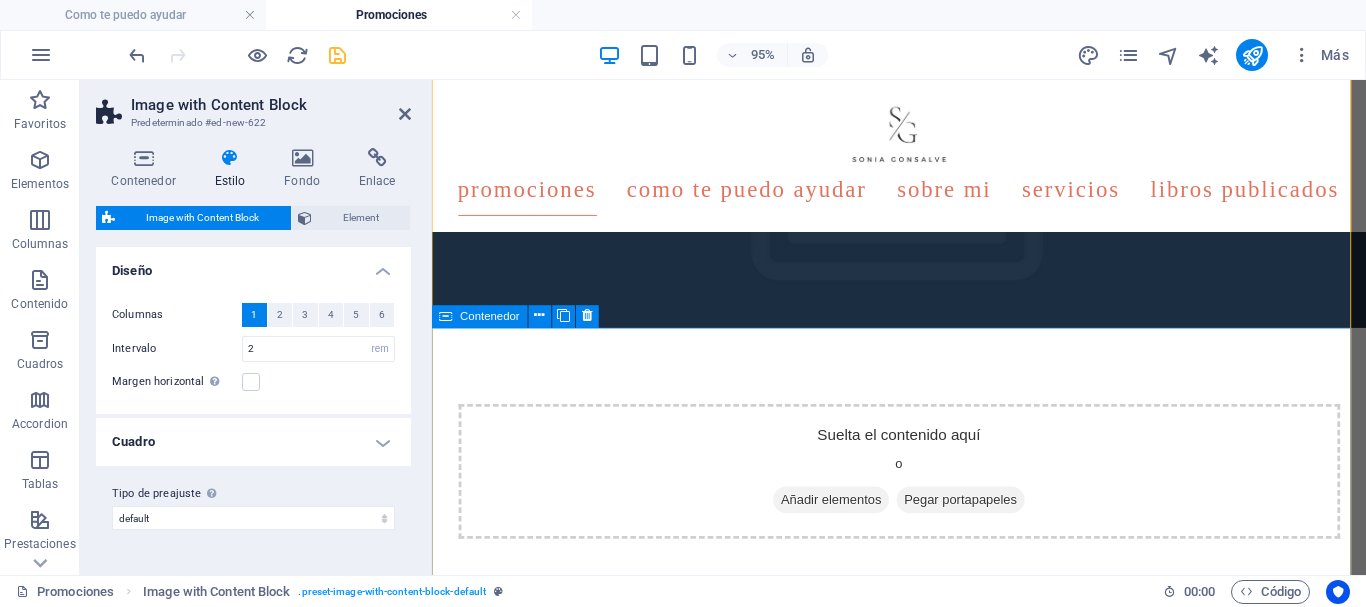 click on "Lorem ipsum dolor sit amet consectetur Quo facere optio ut repellat ipsam sed. Culpa deleniti molestiae ex. A doloremque provident eveniet est eligendi recusandae hic. Quam commodi aut omnis autem facilis eos. Omnis vitae quibusdam provident provident. Quia libero iste id eligendi est consequatur vel id. Natus iste in dicta qui consequuntur optio. Soluta voluptas harum quod ut officia quia. Nesciunt in quod suscipit sed animi laborum. Aut aut quia et quas iusto quae quos." at bounding box center [923, 826] 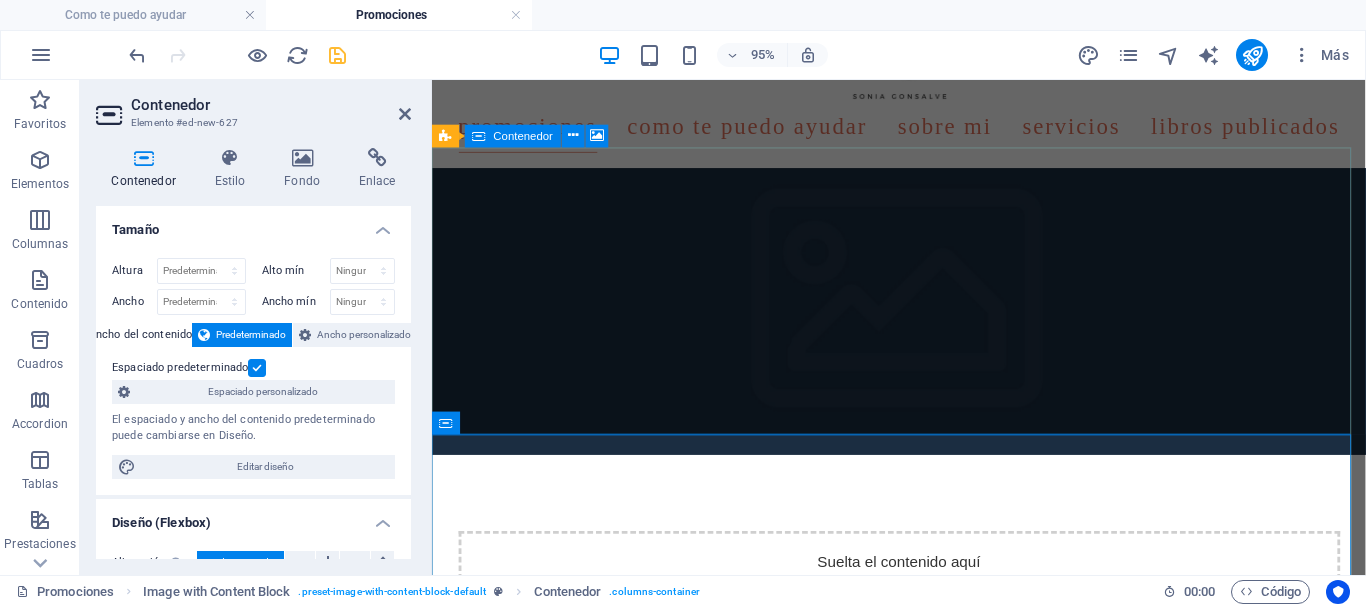 scroll, scrollTop: 100, scrollLeft: 0, axis: vertical 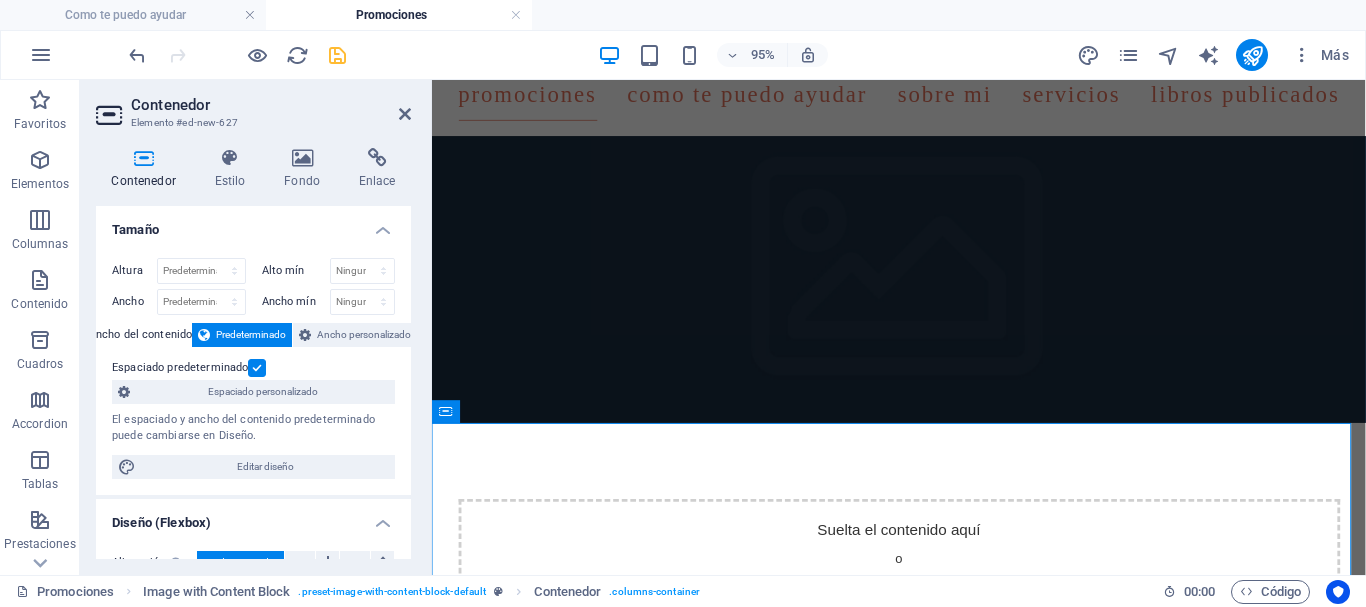 click on "Lorem ipsum dolor sit amet consectetur Quo facere optio ut repellat ipsam sed. Culpa deleniti molestiae ex. A doloremque provident eveniet est eligendi recusandae hic. Quam commodi aut omnis autem facilis eos. Omnis vitae quibusdam provident provident. Quia libero iste id eligendi est consequatur vel id. Natus iste in dicta qui consequuntur optio. Soluta voluptas harum quod ut officia quia. Nesciunt in quod suscipit sed animi laborum. Aut aut quia et quas iusto quae quos." at bounding box center [923, 926] 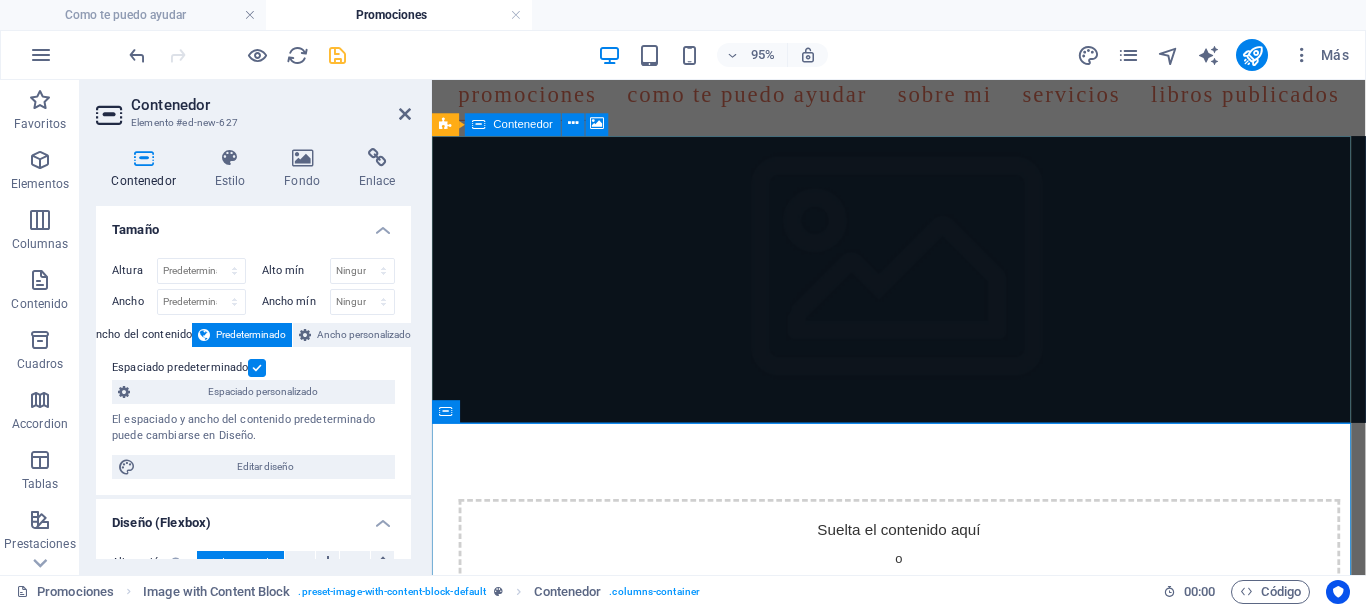 click on "Añadir elementos" at bounding box center [852, 622] 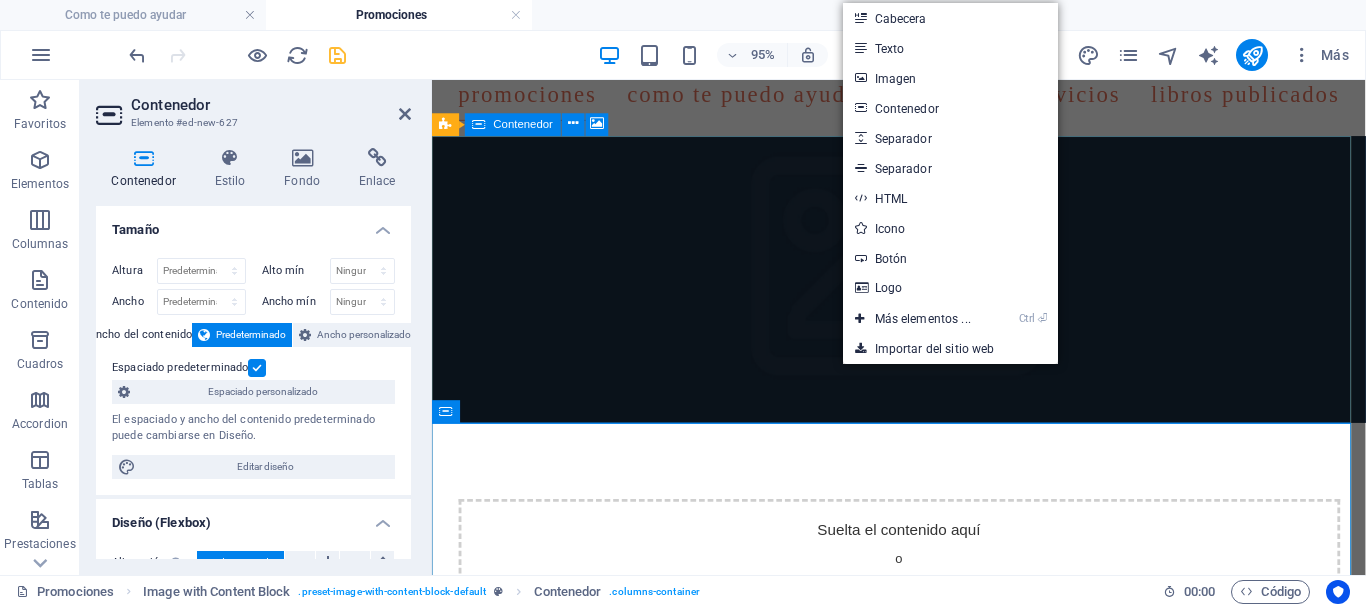 click on "Suelta el contenido aquí o  Añadir elementos  Pegar portapapeles" at bounding box center (924, 592) 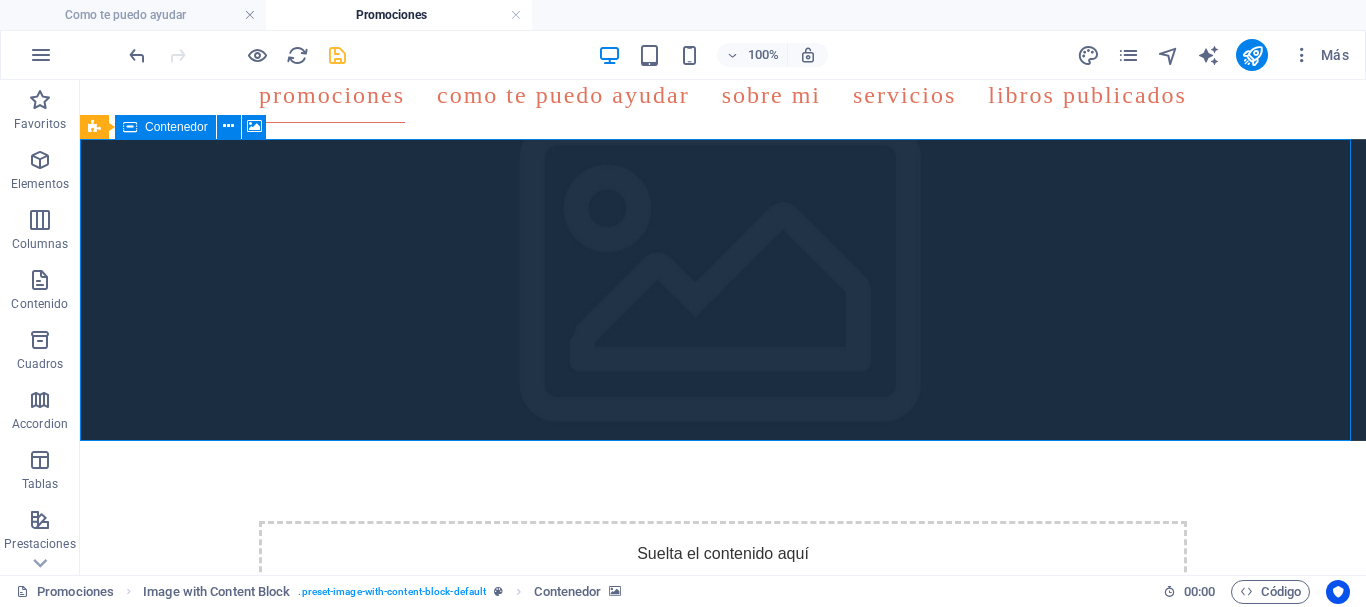 click on "Añadir elementos" at bounding box center [652, 622] 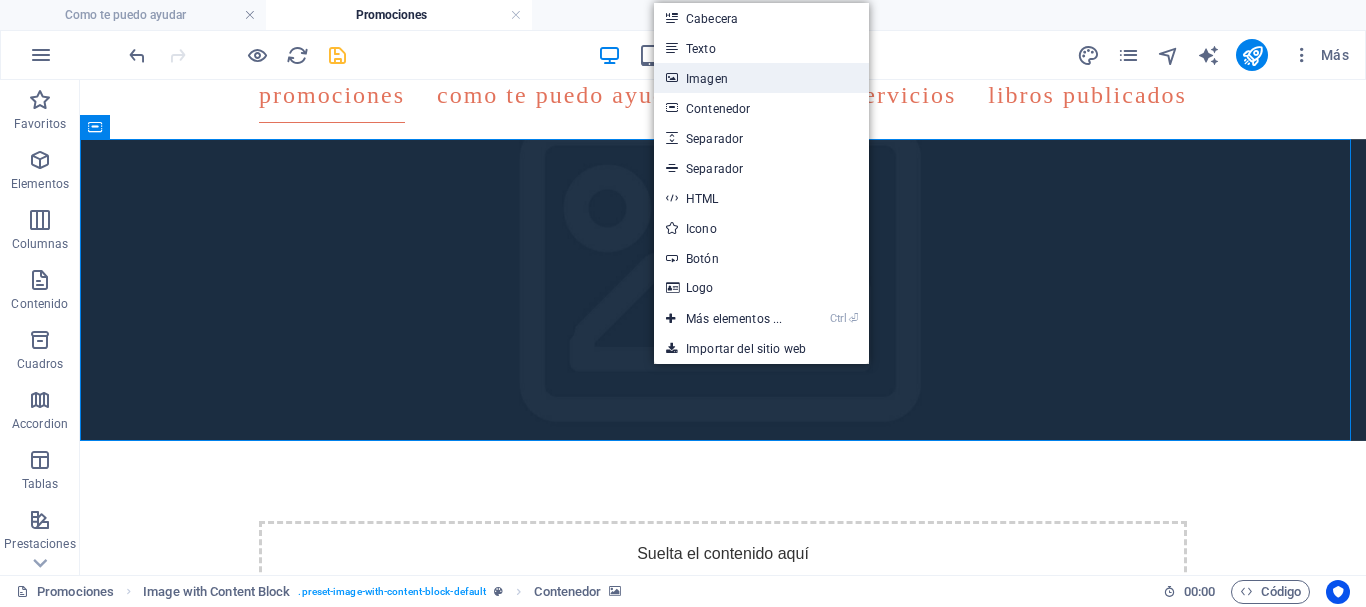 click on "Imagen" at bounding box center [761, 78] 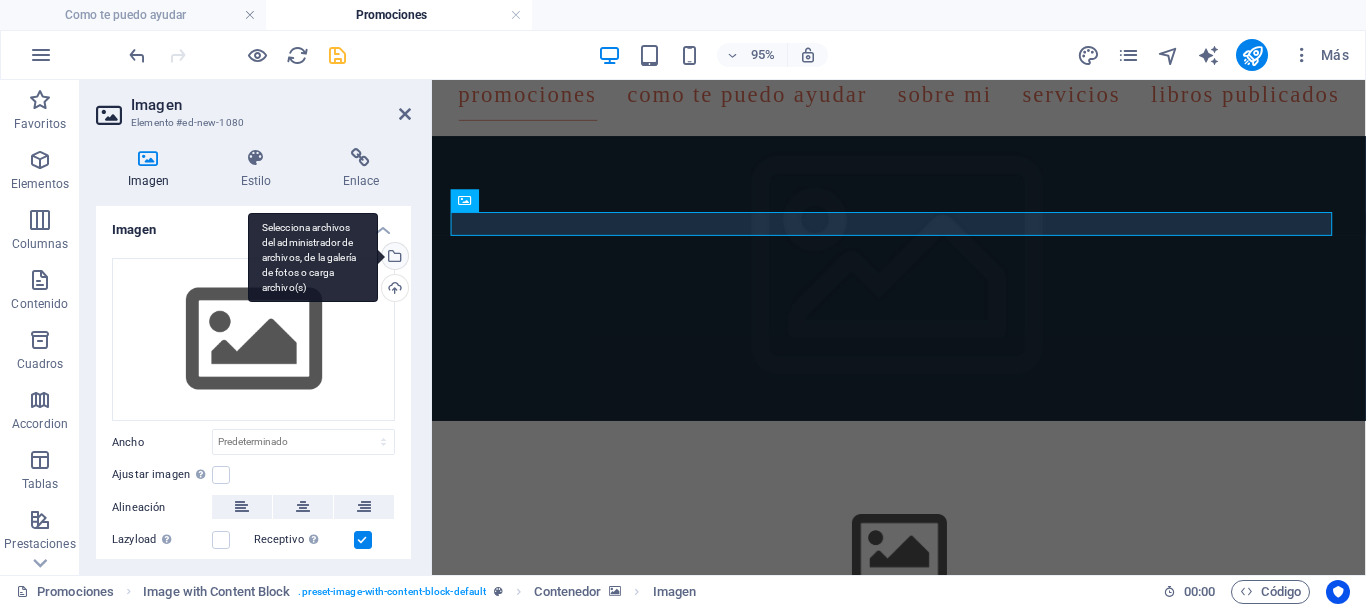 click on "Selecciona archivos del administrador de archivos, de la galería de fotos o carga archivo(s)" at bounding box center (393, 258) 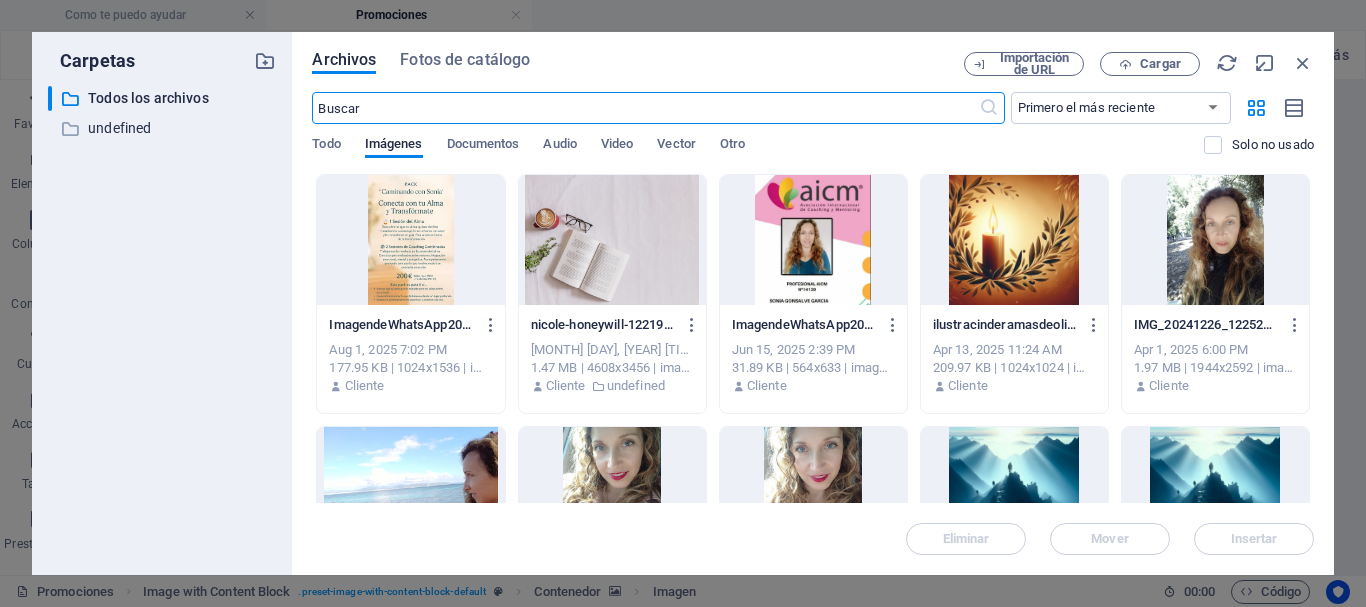 click at bounding box center [410, 240] 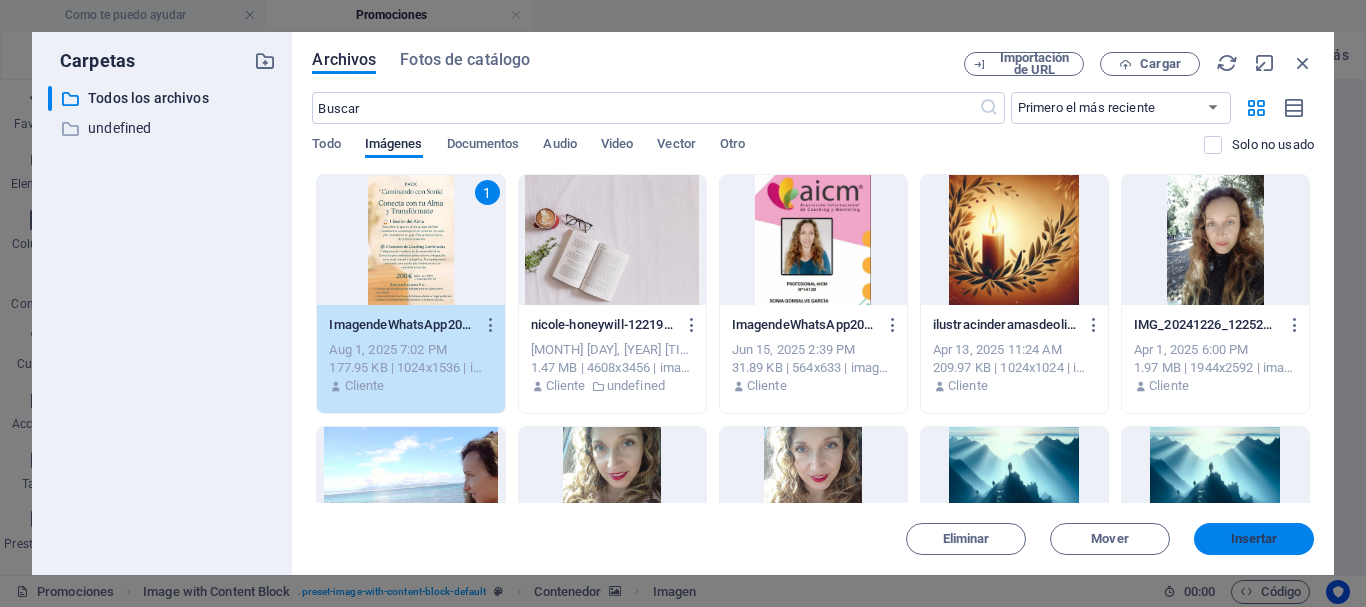 click on "Insertar" at bounding box center [1254, 539] 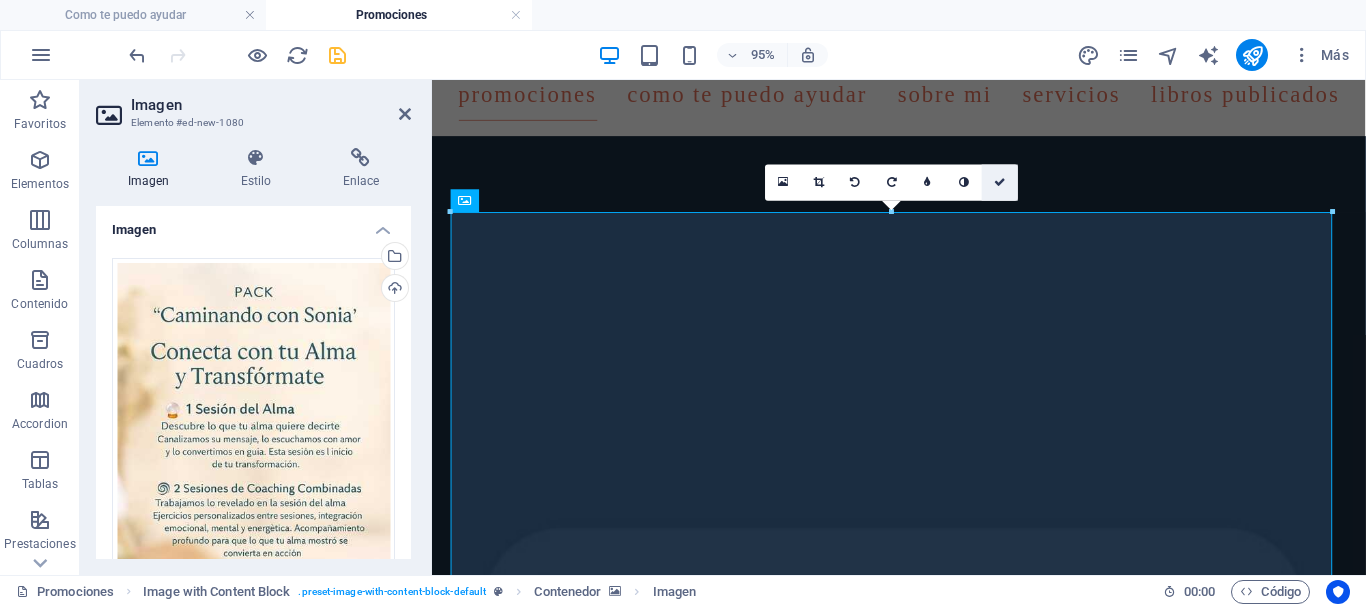 drag, startPoint x: 996, startPoint y: 184, endPoint x: 941, endPoint y: 247, distance: 83.630135 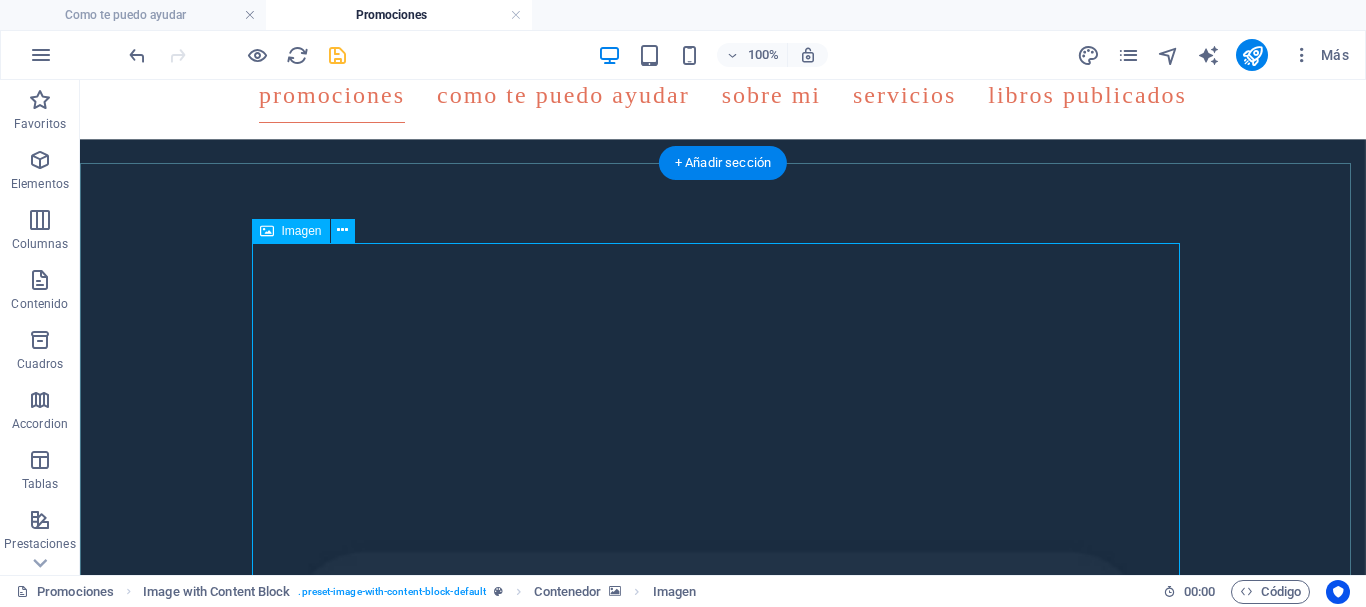 scroll, scrollTop: 0, scrollLeft: 0, axis: both 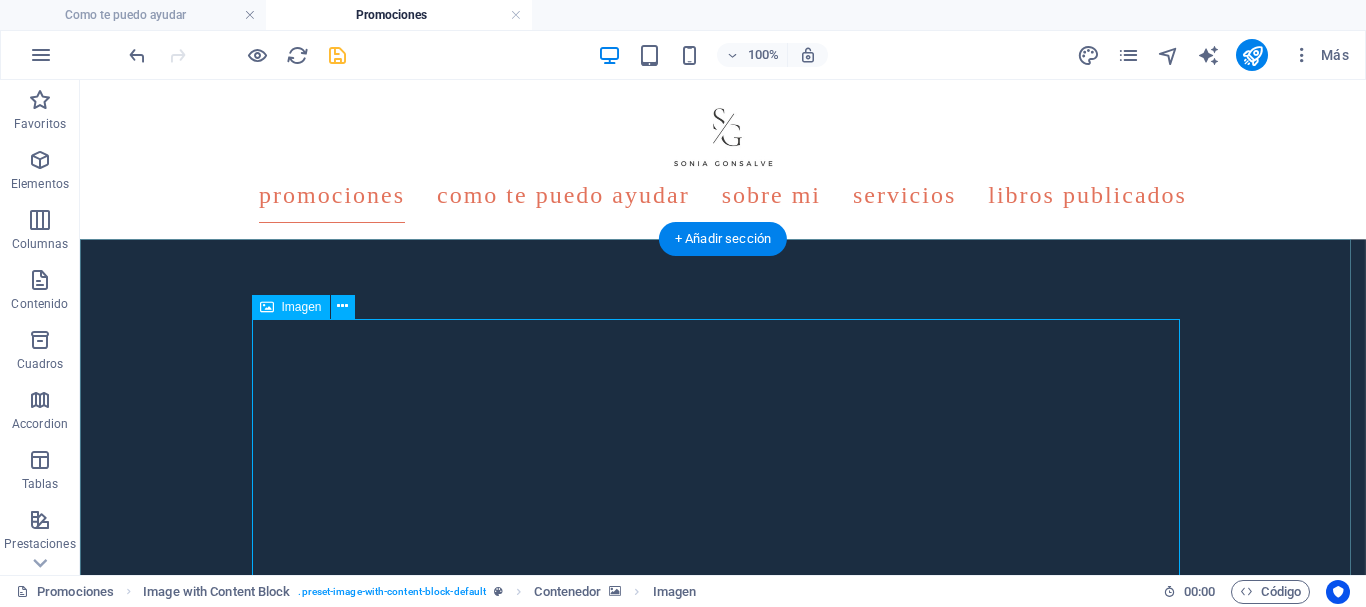 click at bounding box center (723, 2835) 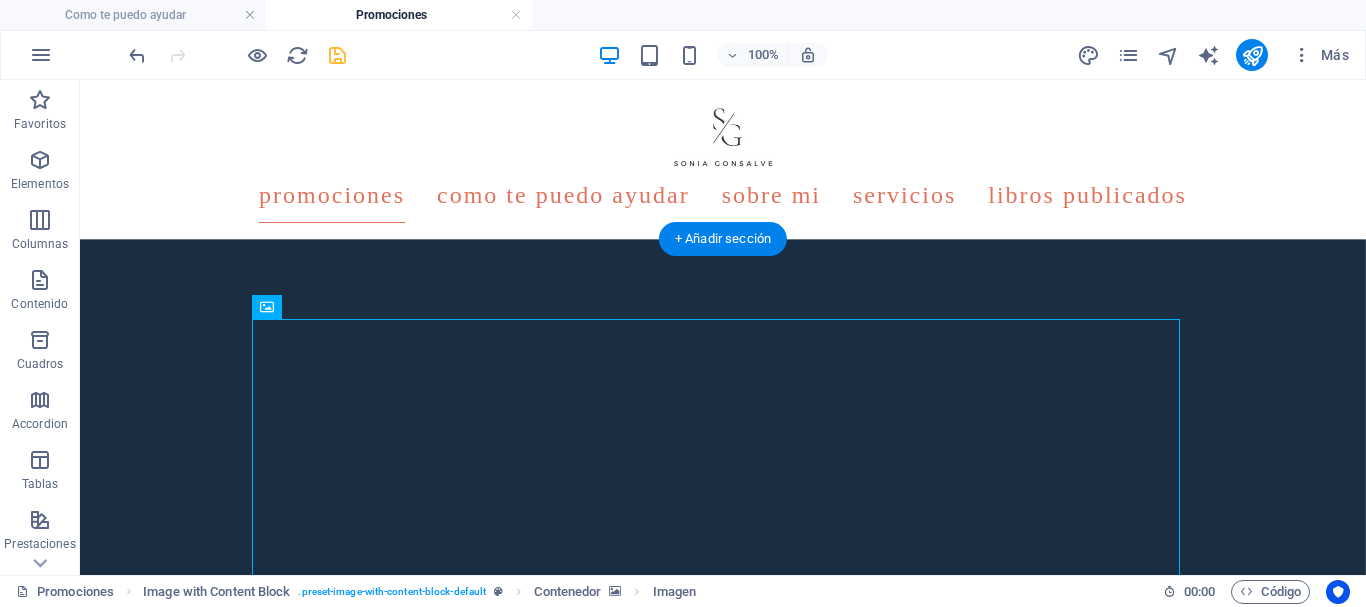 click at bounding box center (723, 1015) 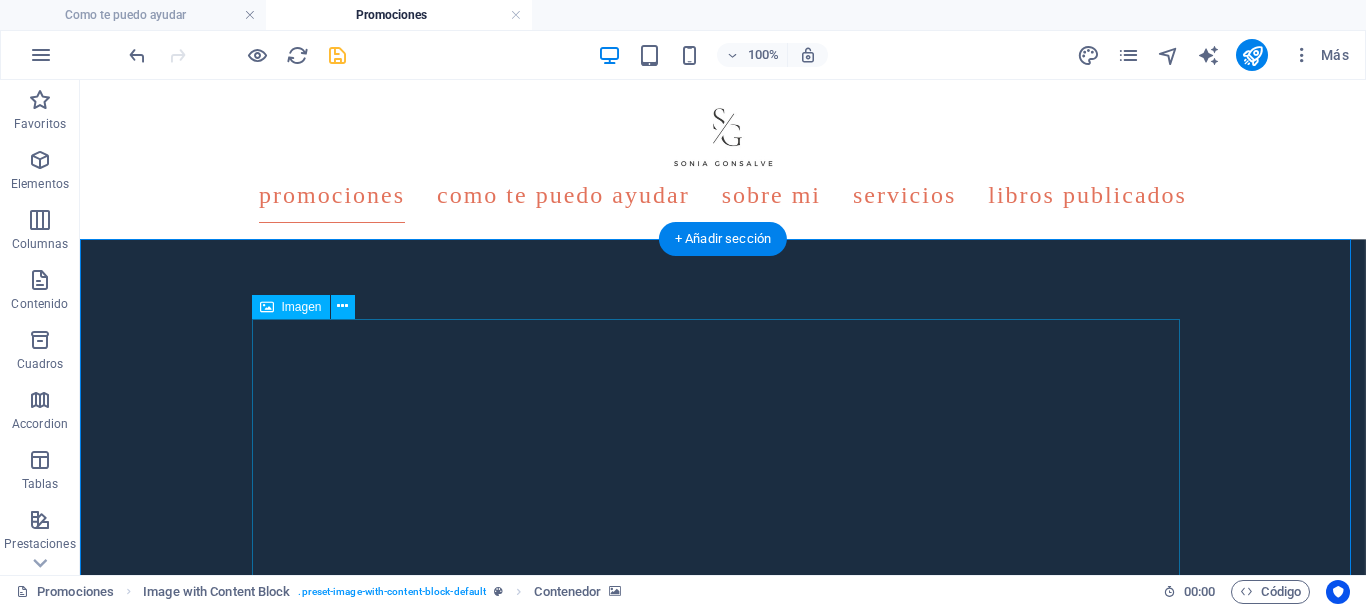 click at bounding box center [723, 2835] 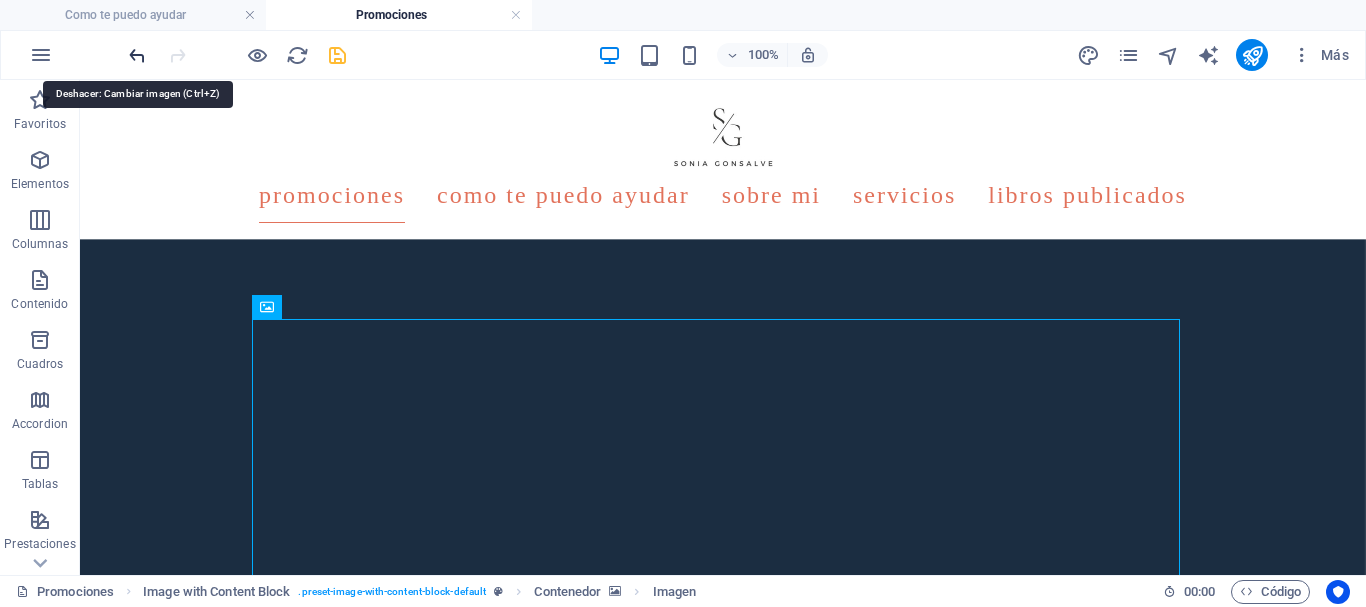 click at bounding box center [137, 55] 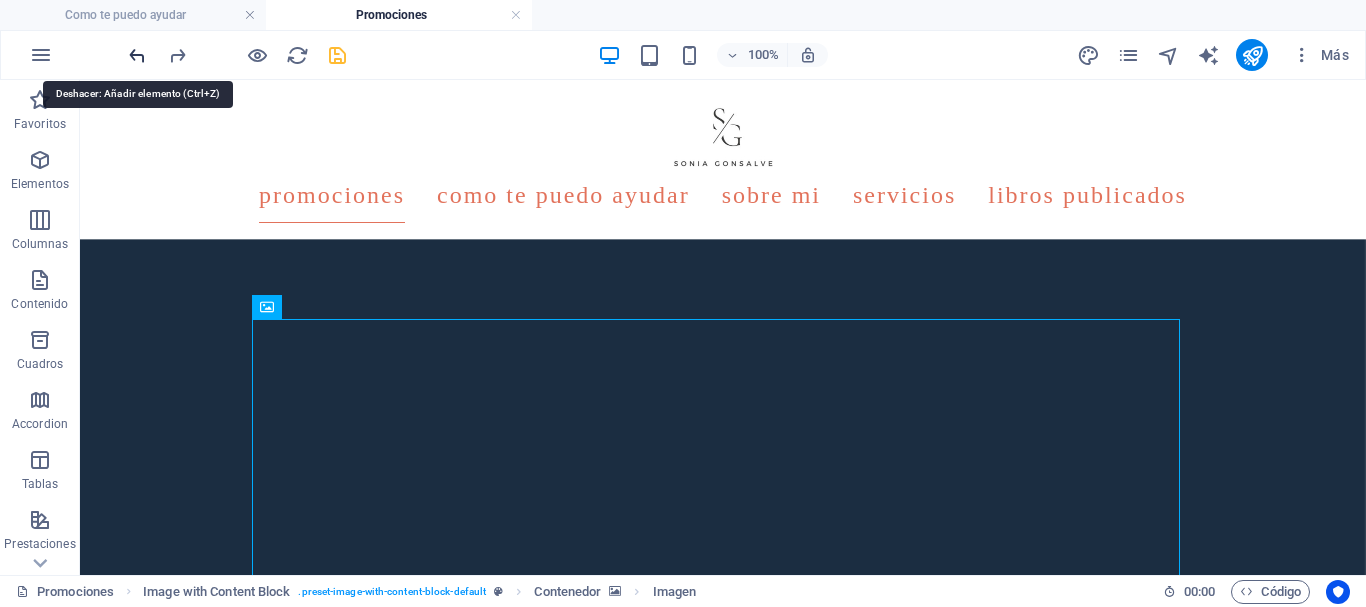 click at bounding box center (137, 55) 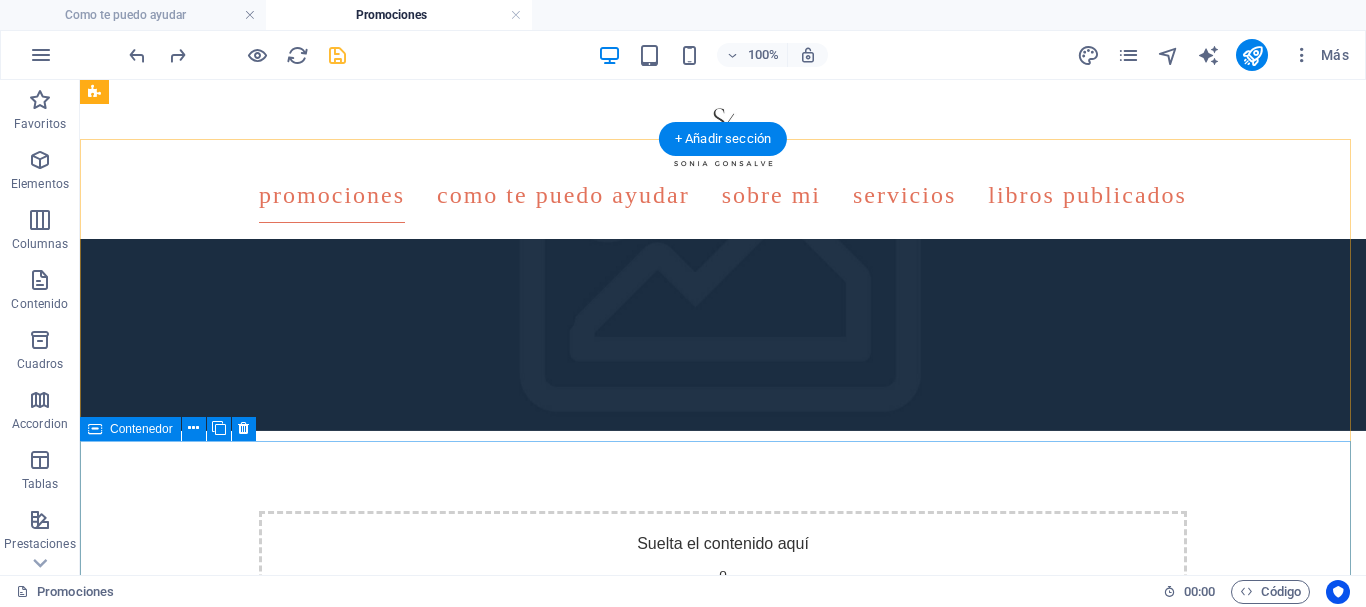 scroll, scrollTop: 100, scrollLeft: 0, axis: vertical 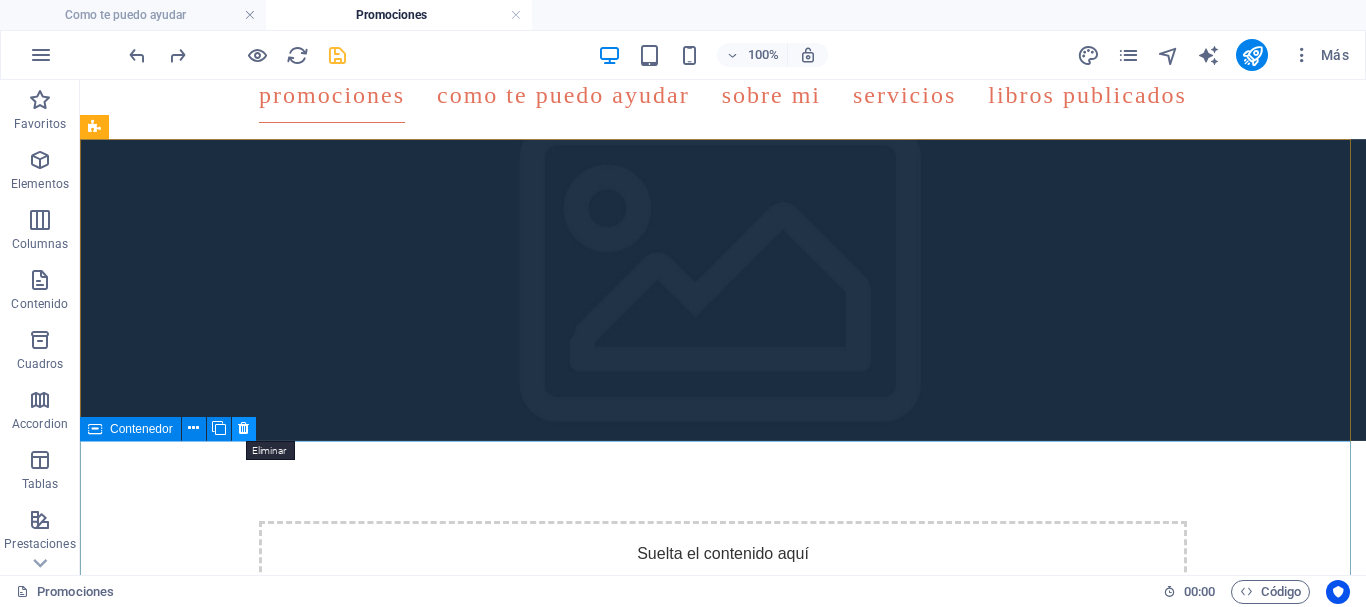 click at bounding box center (243, 428) 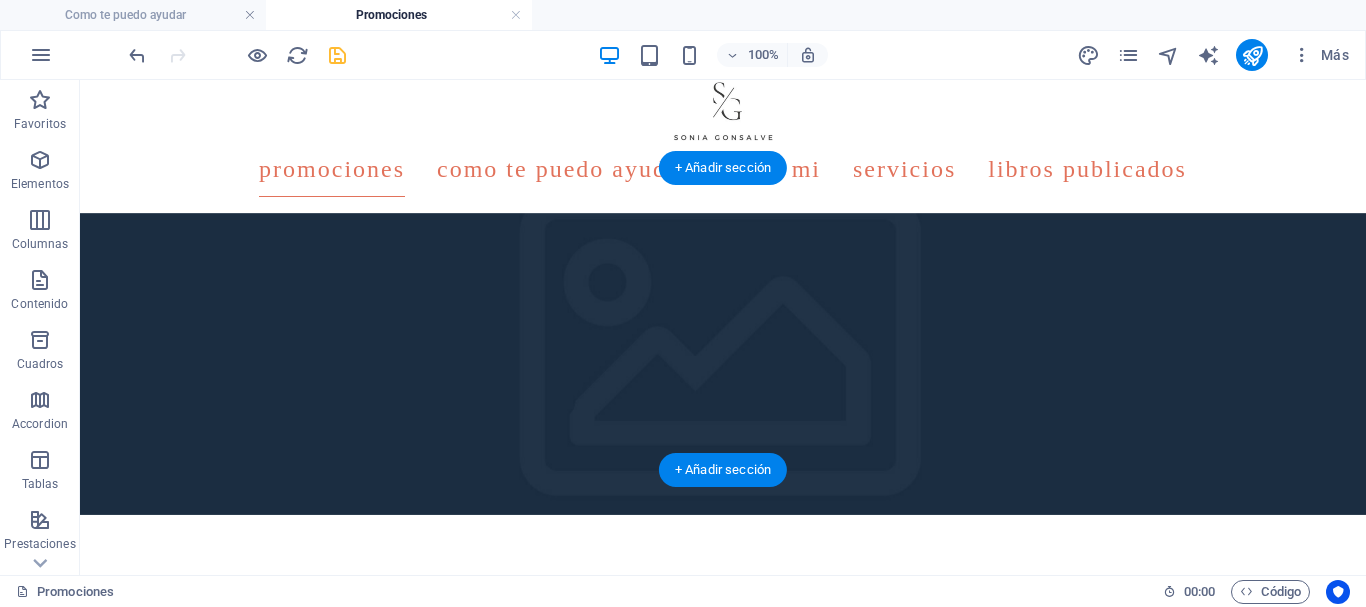 scroll, scrollTop: 0, scrollLeft: 0, axis: both 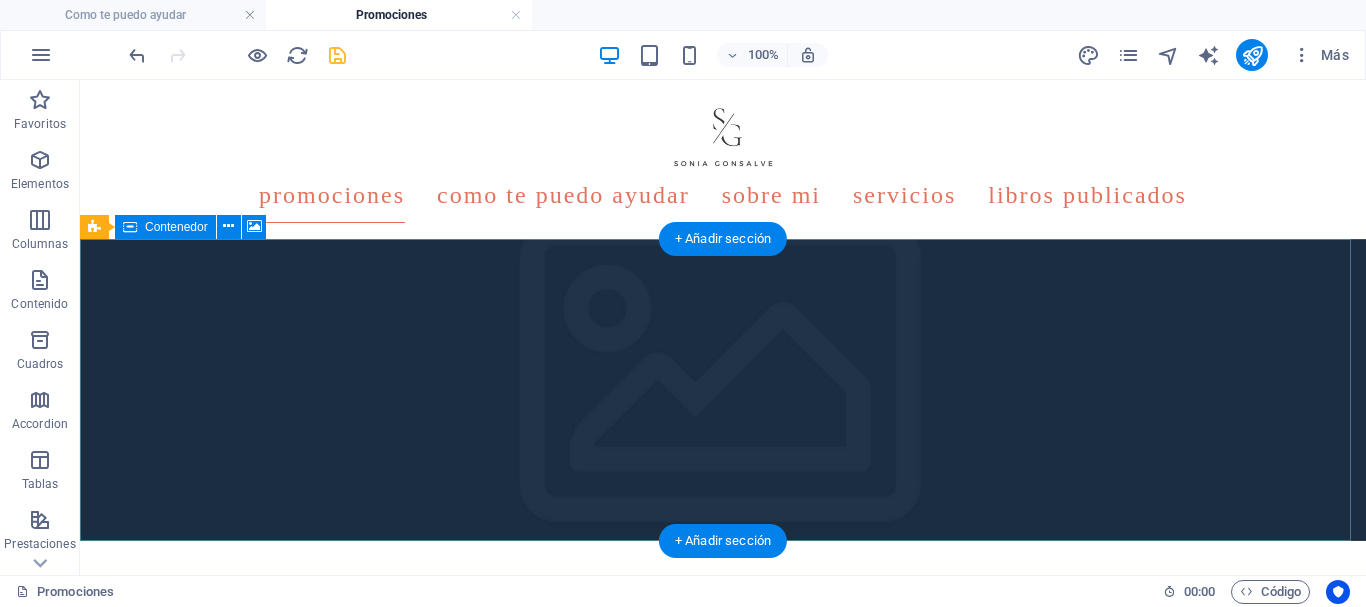 click on "Añadir elementos" at bounding box center (652, 722) 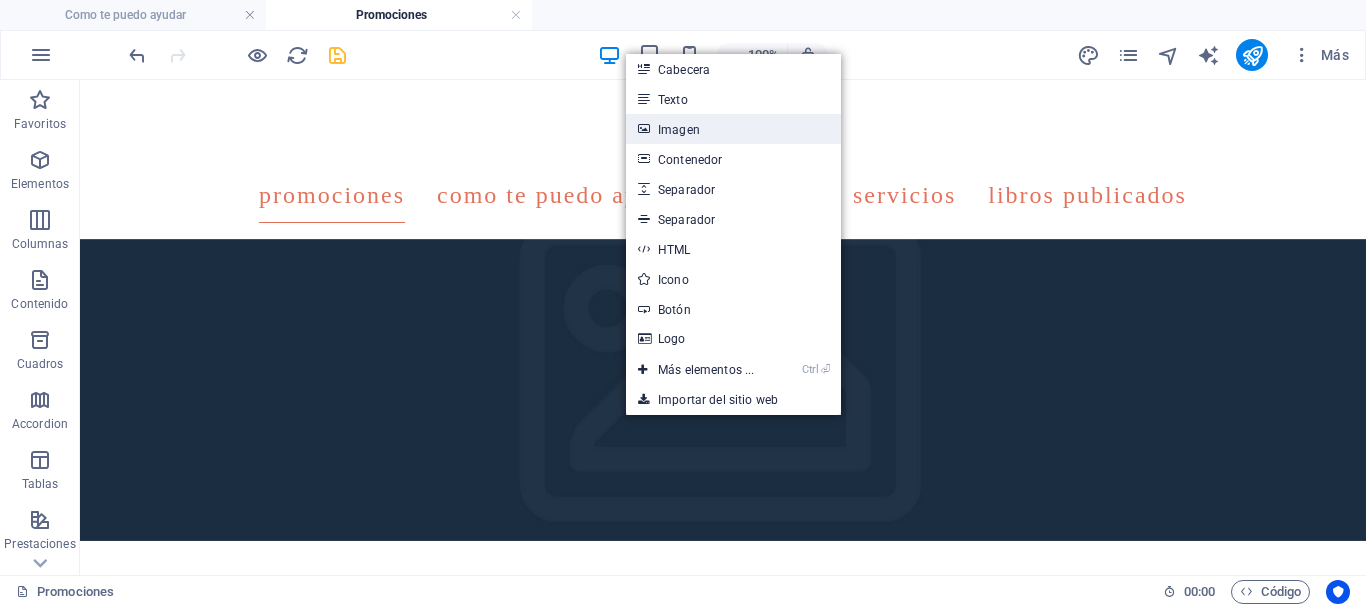 click on "Imagen" at bounding box center [733, 129] 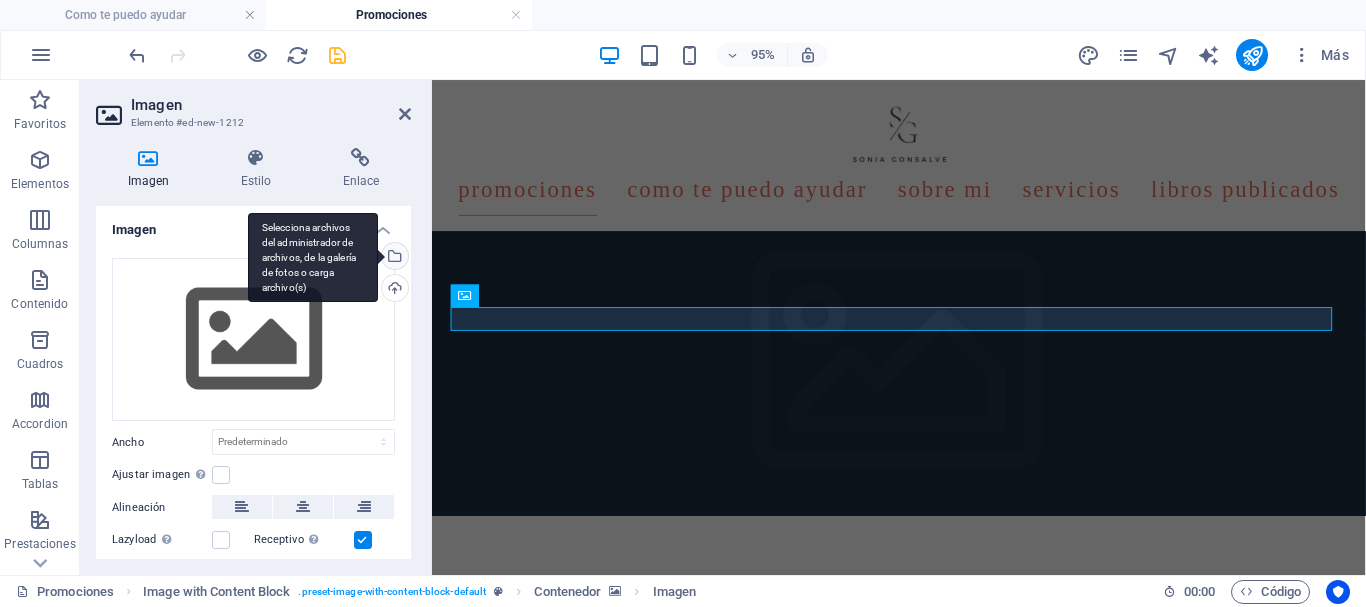 click on "Selecciona archivos del administrador de archivos, de la galería de fotos o carga archivo(s)" at bounding box center (393, 258) 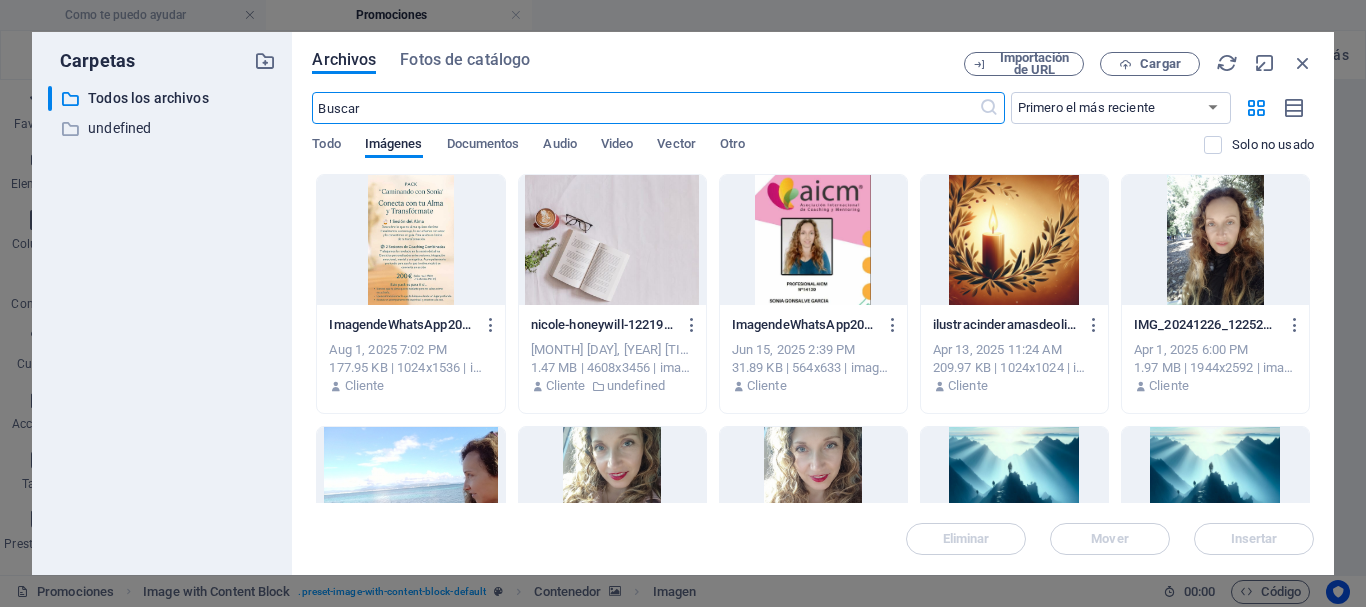 click at bounding box center [410, 240] 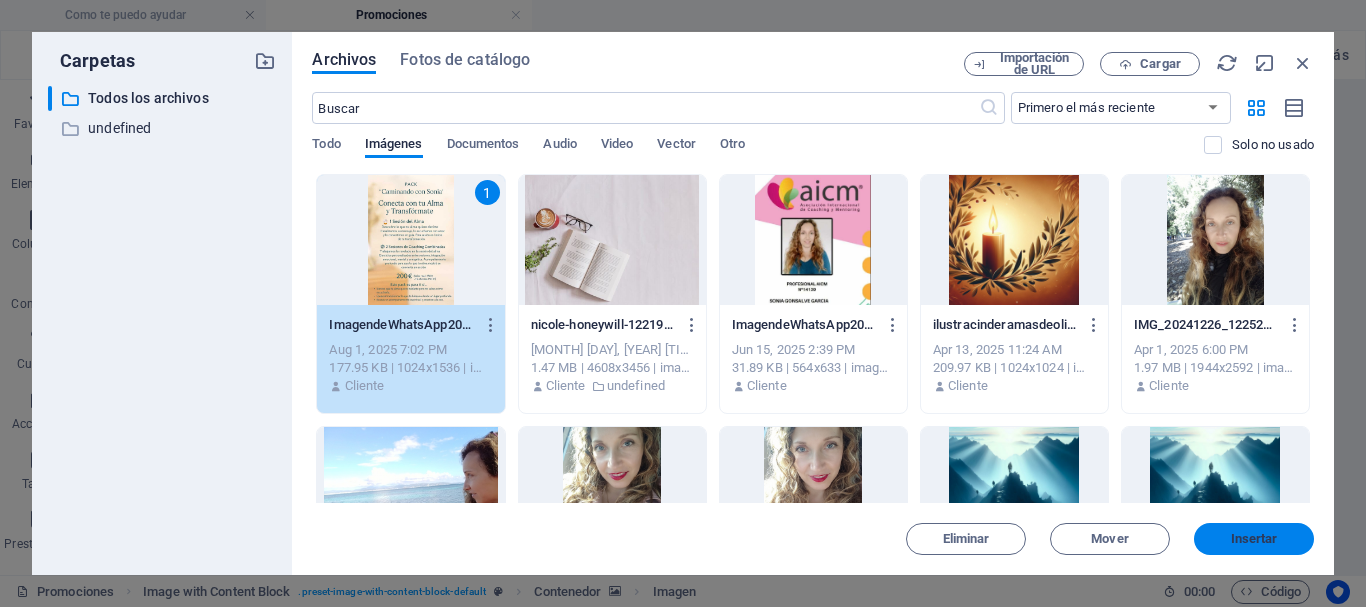 click on "Insertar" at bounding box center (1254, 539) 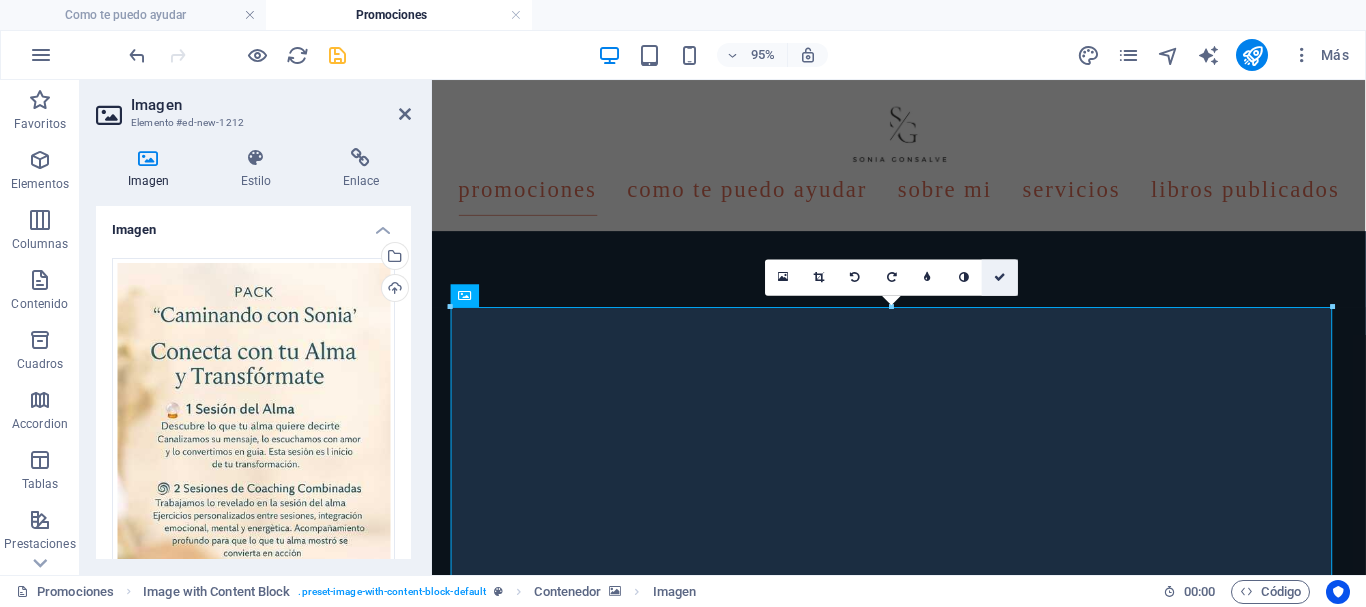click at bounding box center [1000, 276] 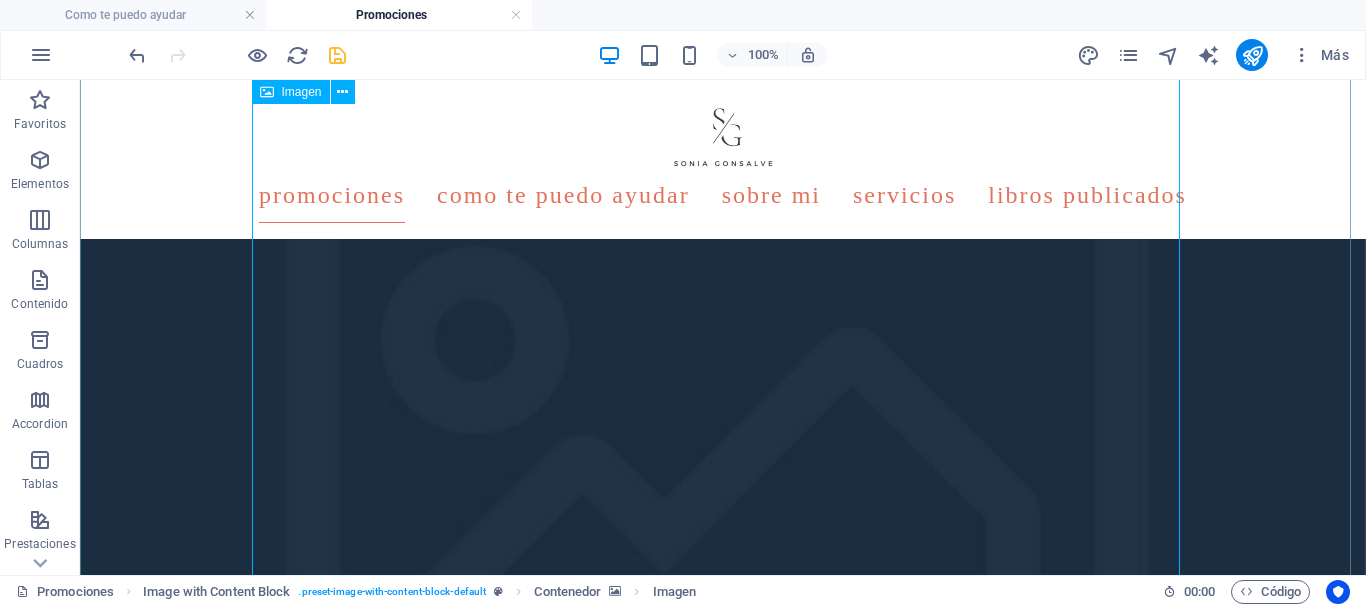 scroll, scrollTop: 200, scrollLeft: 0, axis: vertical 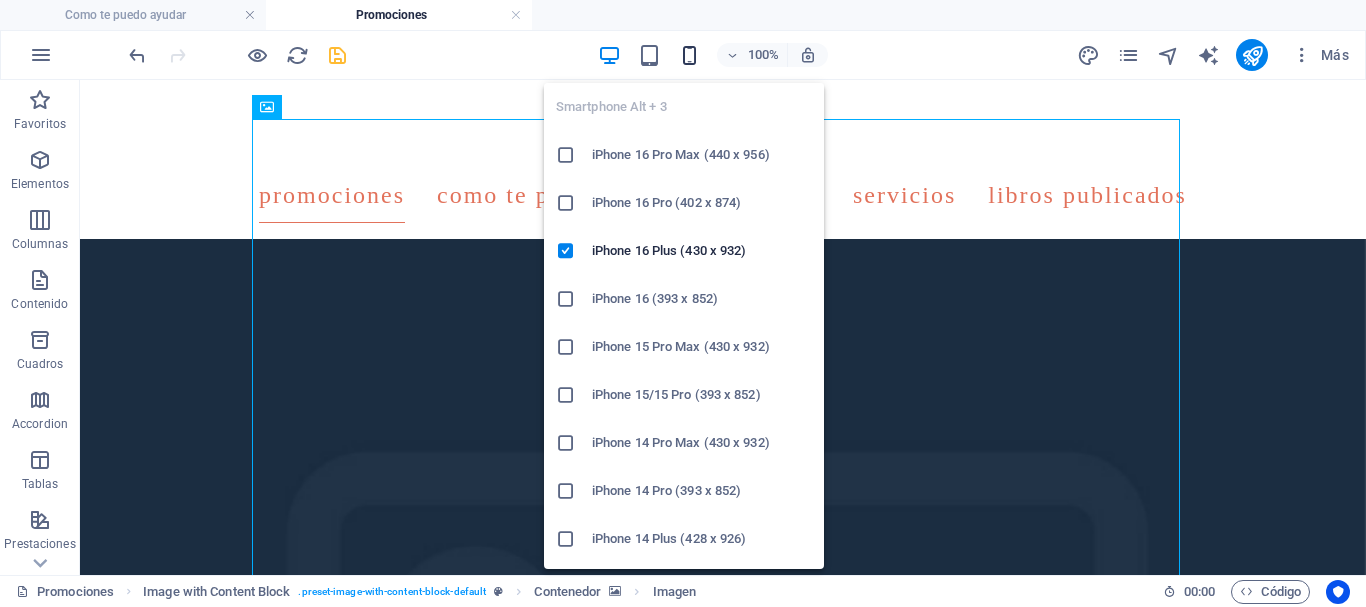 click at bounding box center [689, 55] 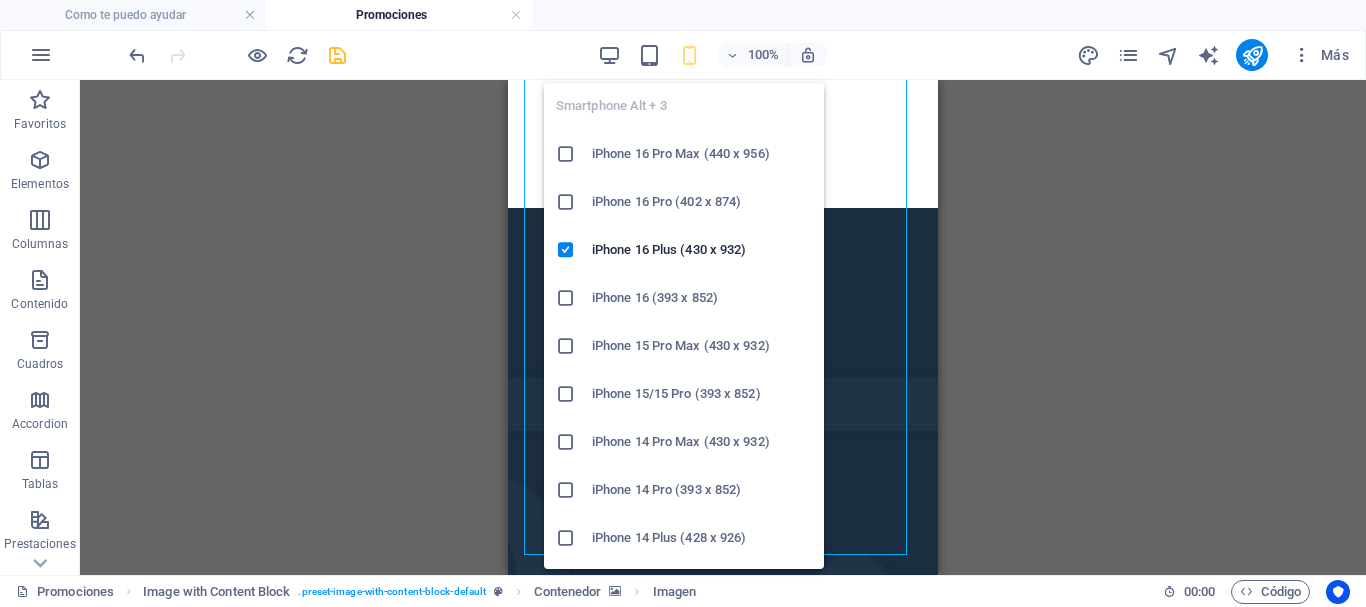 scroll, scrollTop: 0, scrollLeft: 0, axis: both 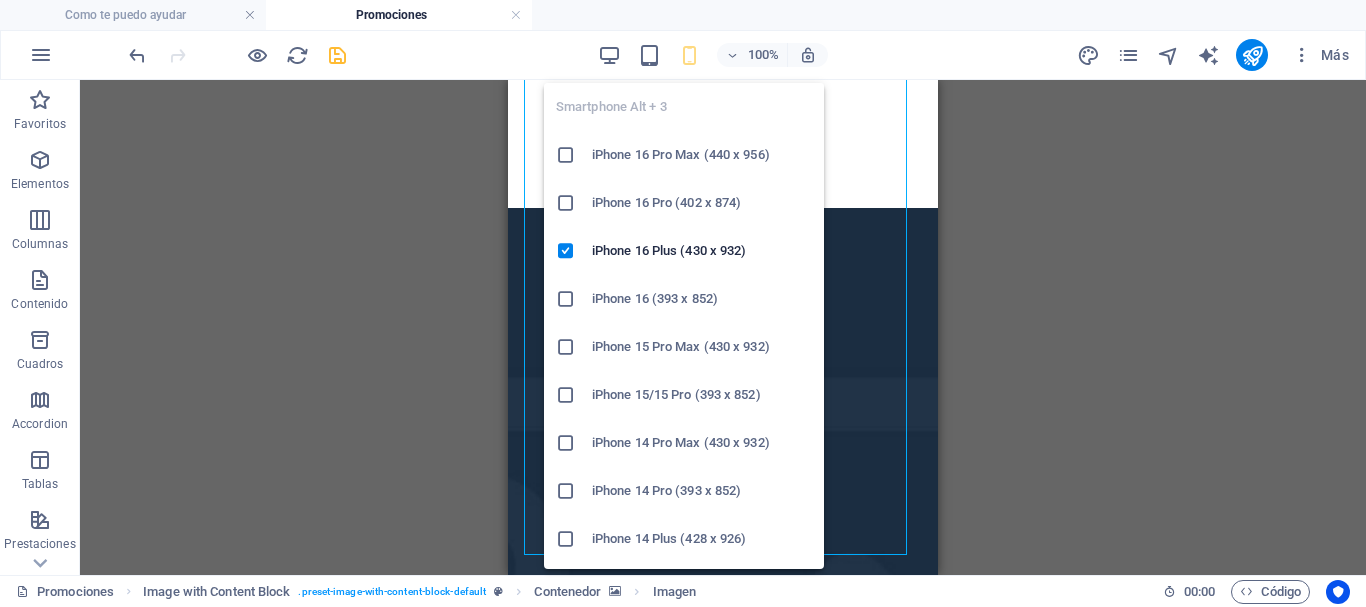 click on "iPhone 16 Pro Max (440 x 956)" at bounding box center [702, 155] 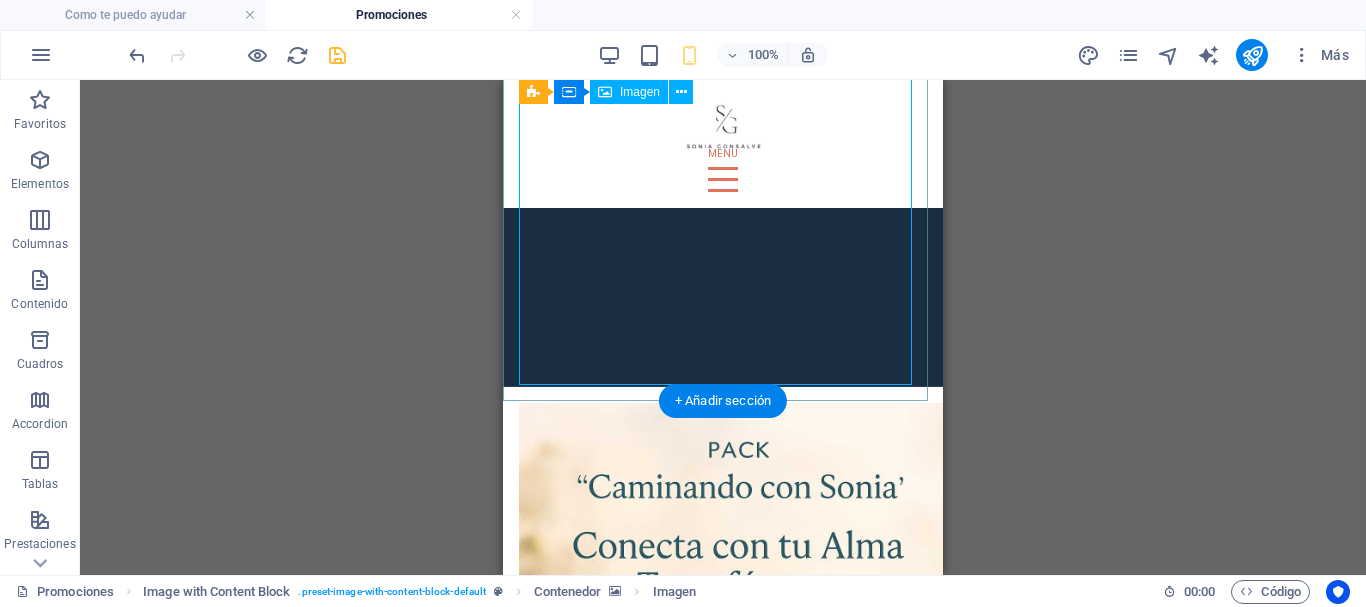 scroll, scrollTop: 300, scrollLeft: 0, axis: vertical 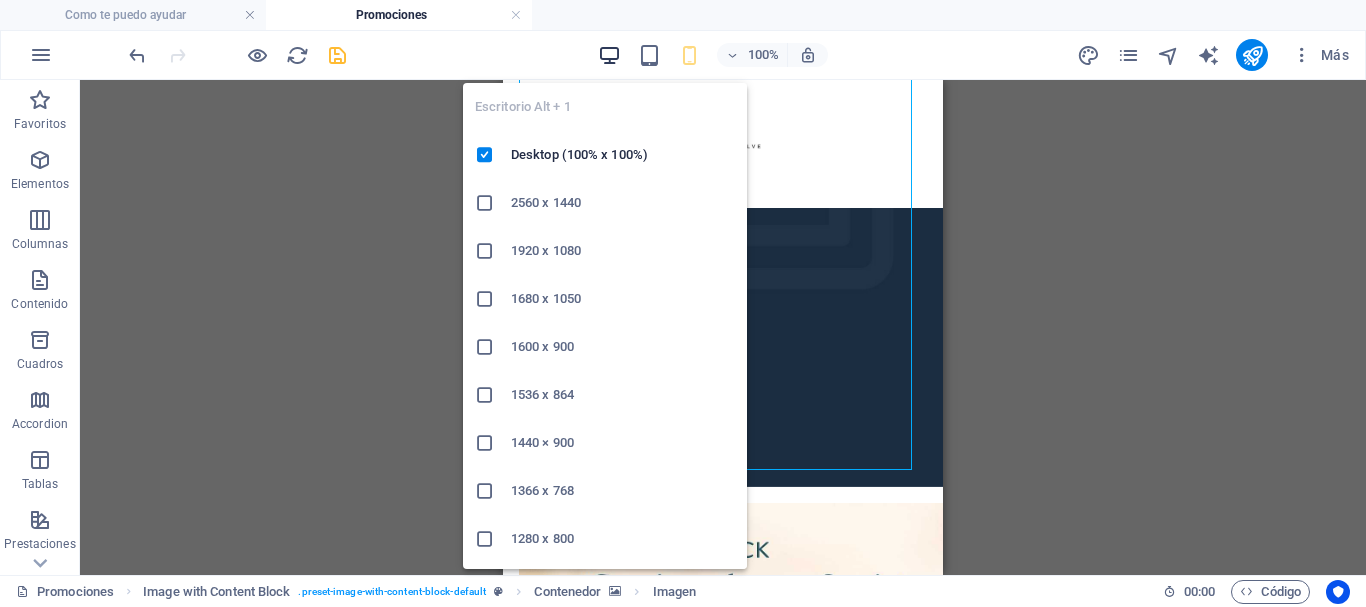 click at bounding box center [609, 55] 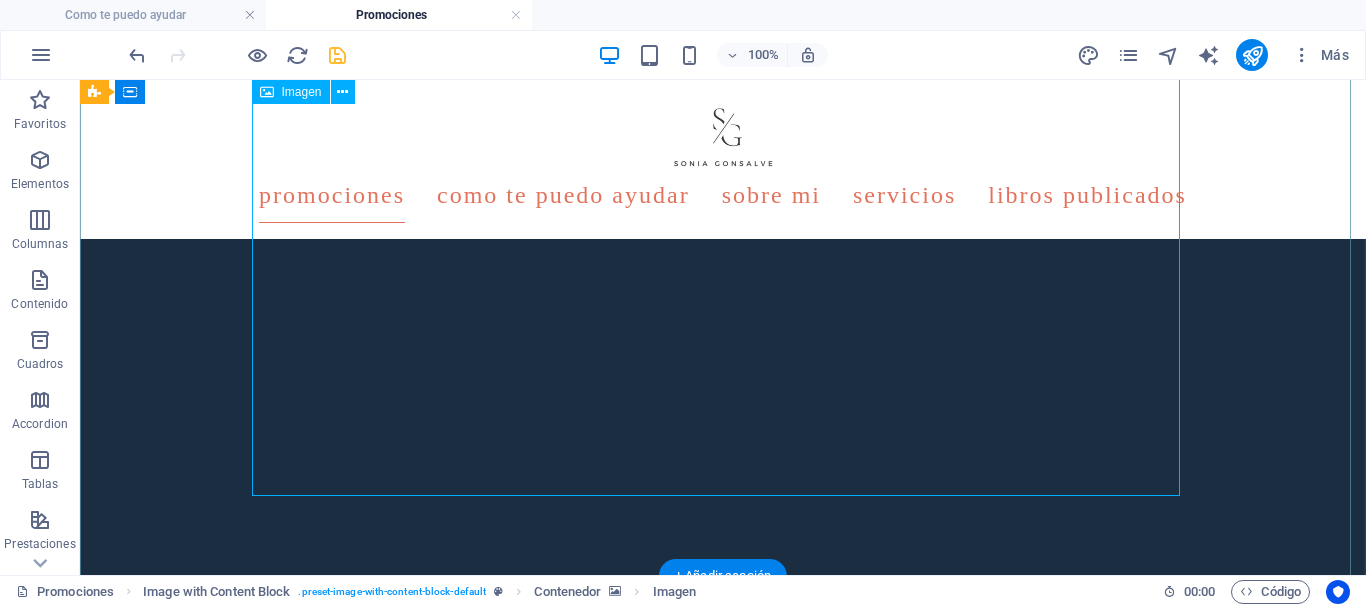 scroll, scrollTop: 1100, scrollLeft: 0, axis: vertical 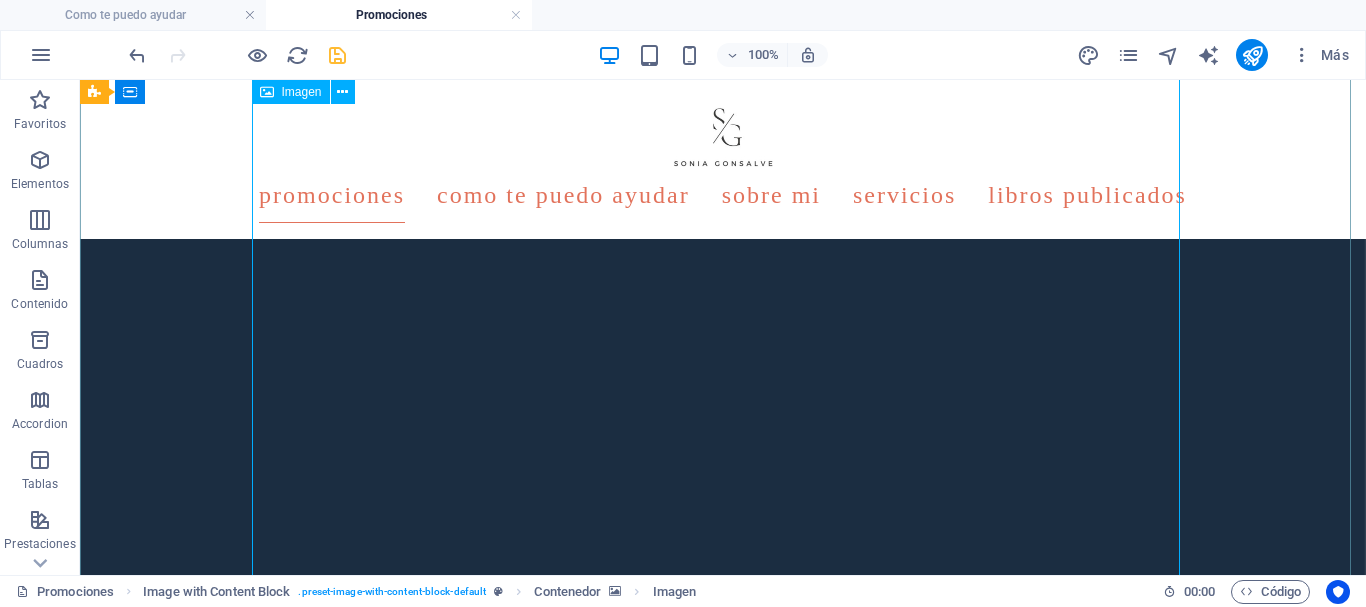 click at bounding box center (723, 1735) 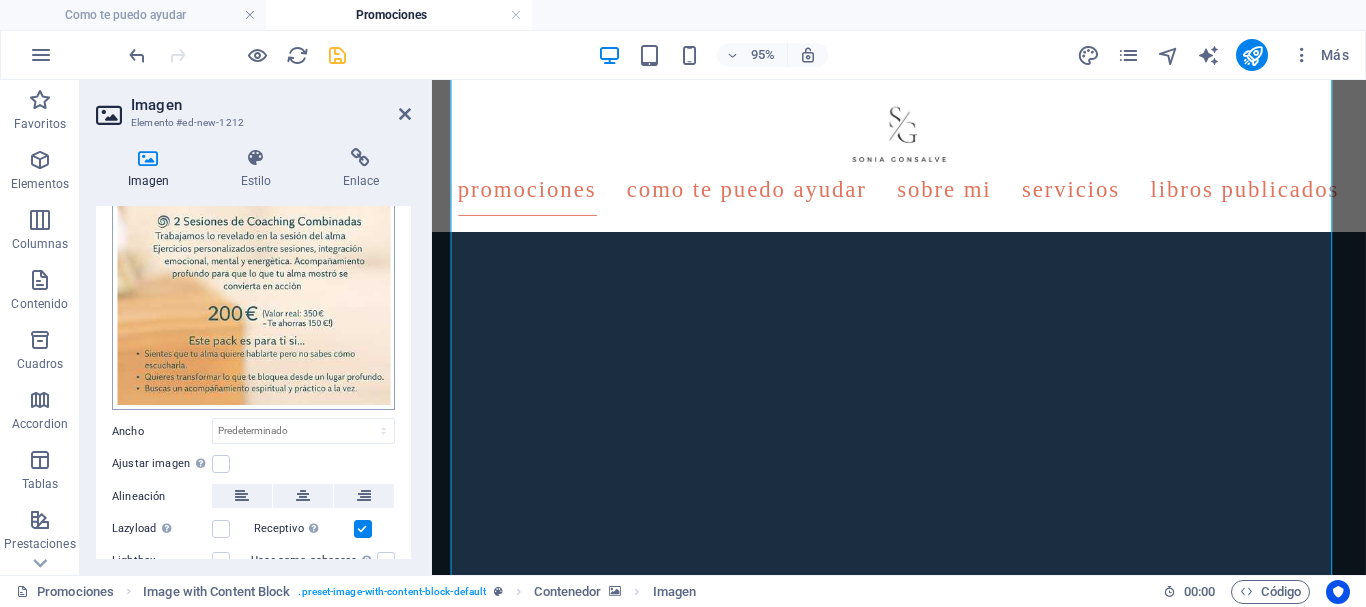scroll, scrollTop: 371, scrollLeft: 0, axis: vertical 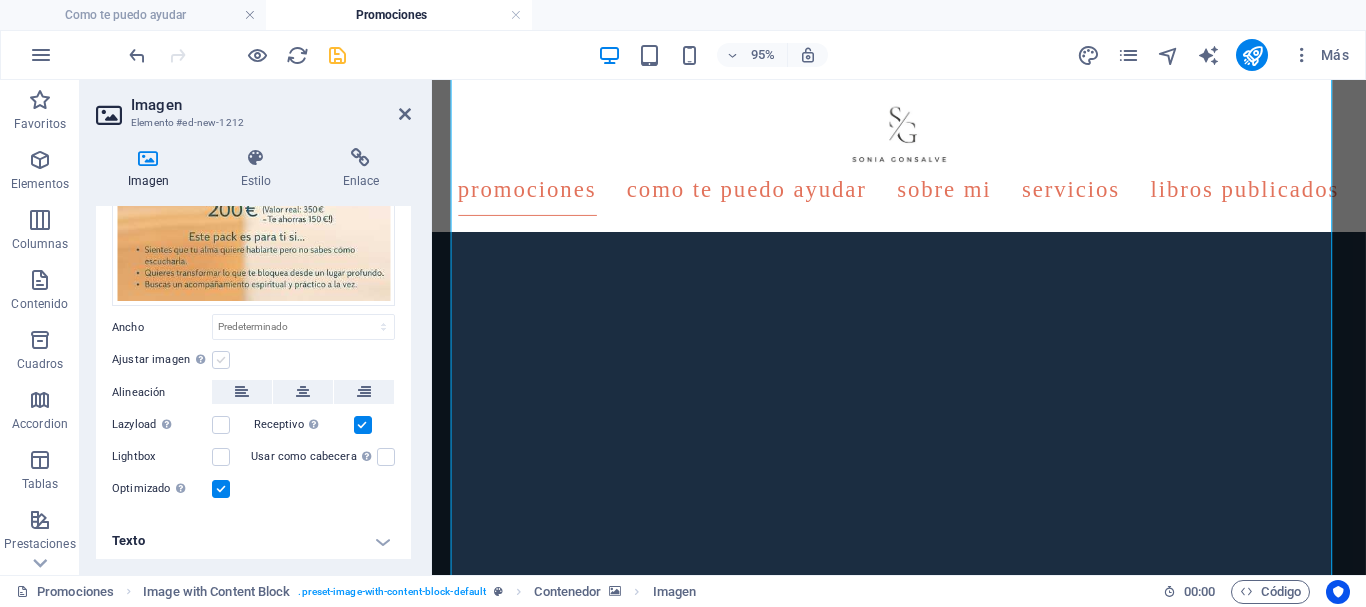 click at bounding box center [221, 360] 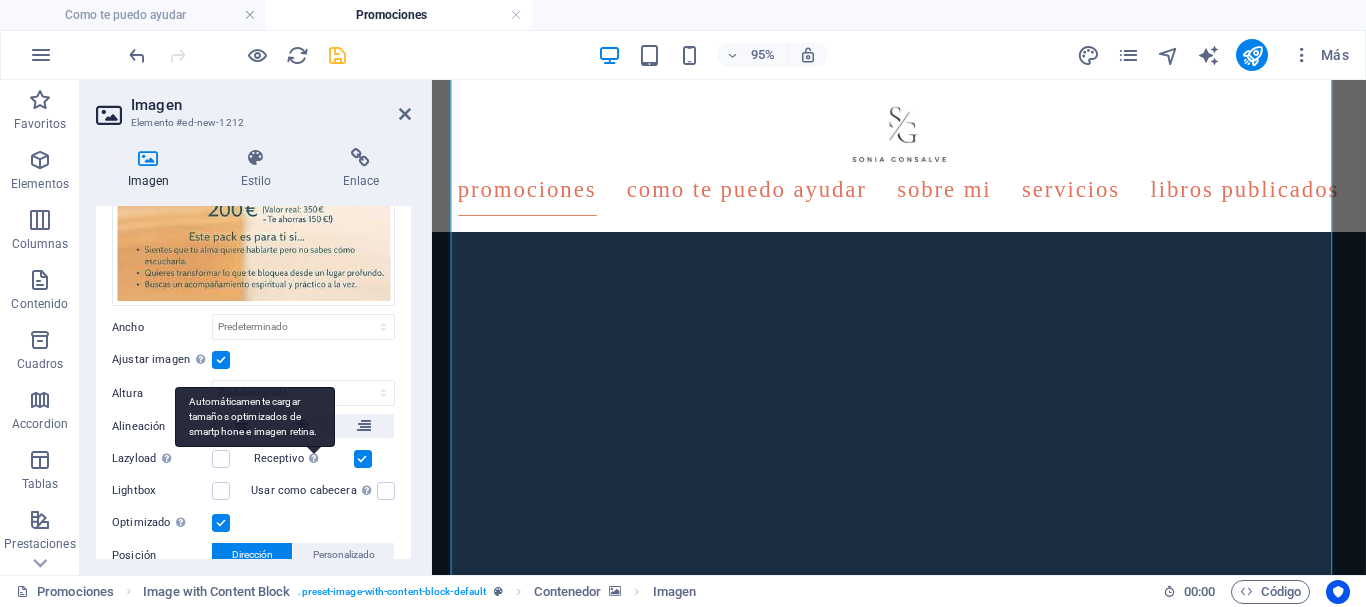 click on "Automáticamente cargar tamaños optimizados de smartphone e imagen retina." at bounding box center [255, 417] 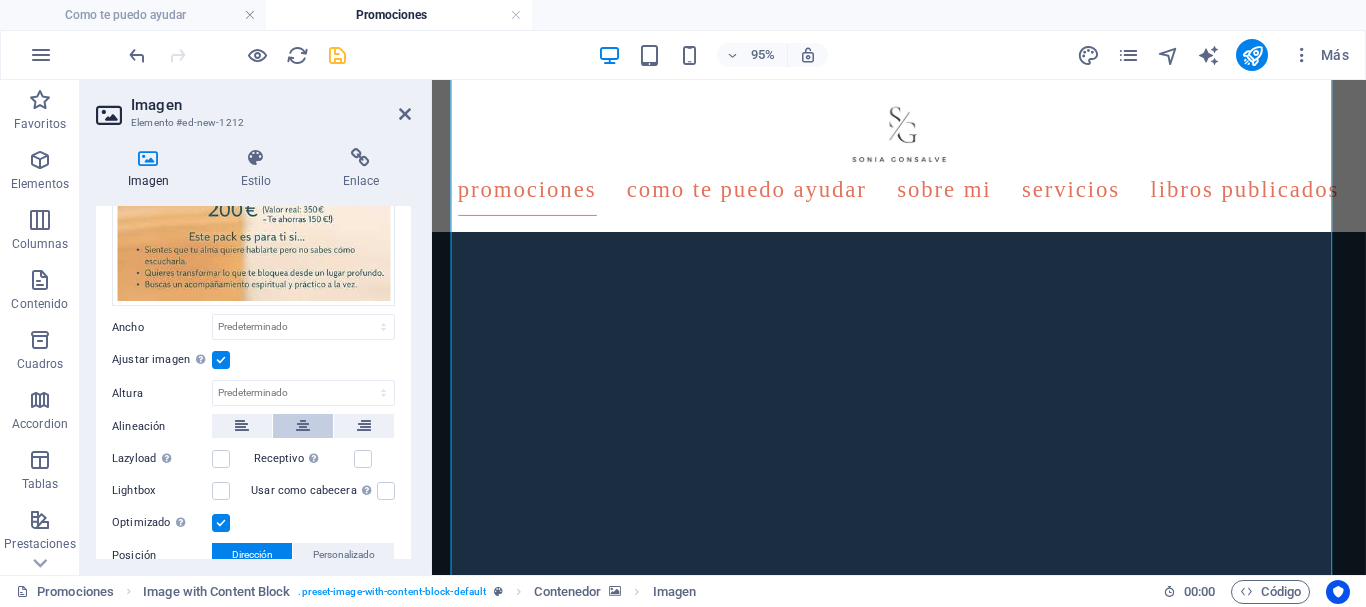 click at bounding box center [303, 426] 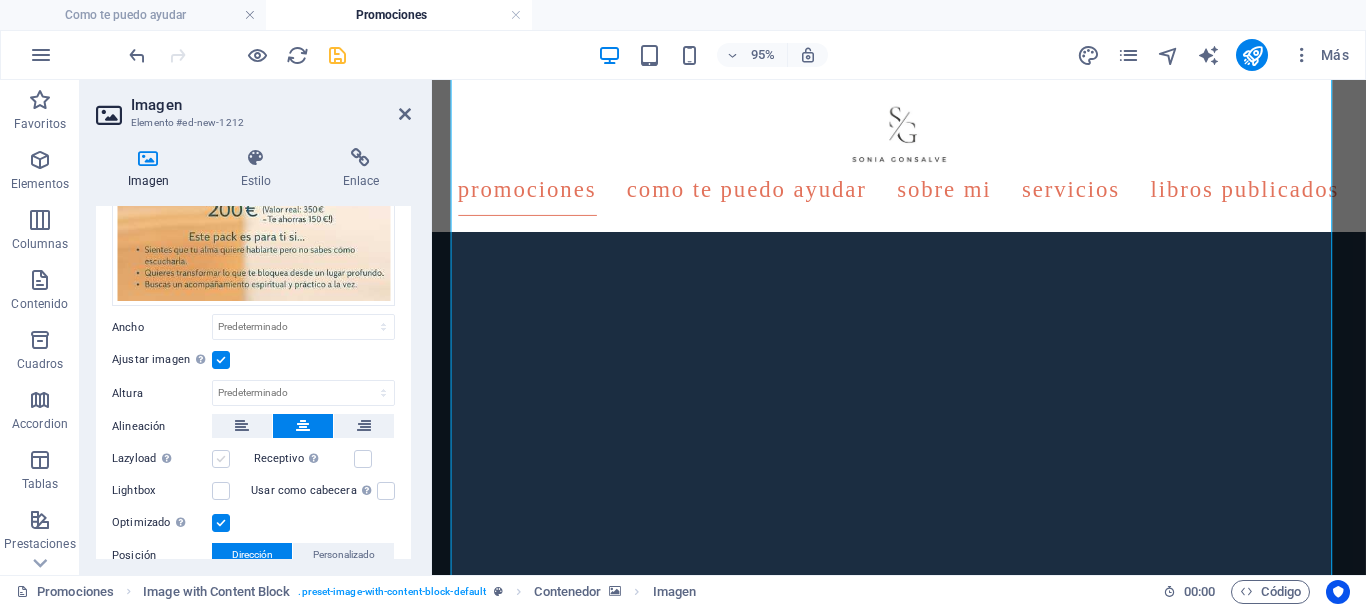 click at bounding box center [221, 459] 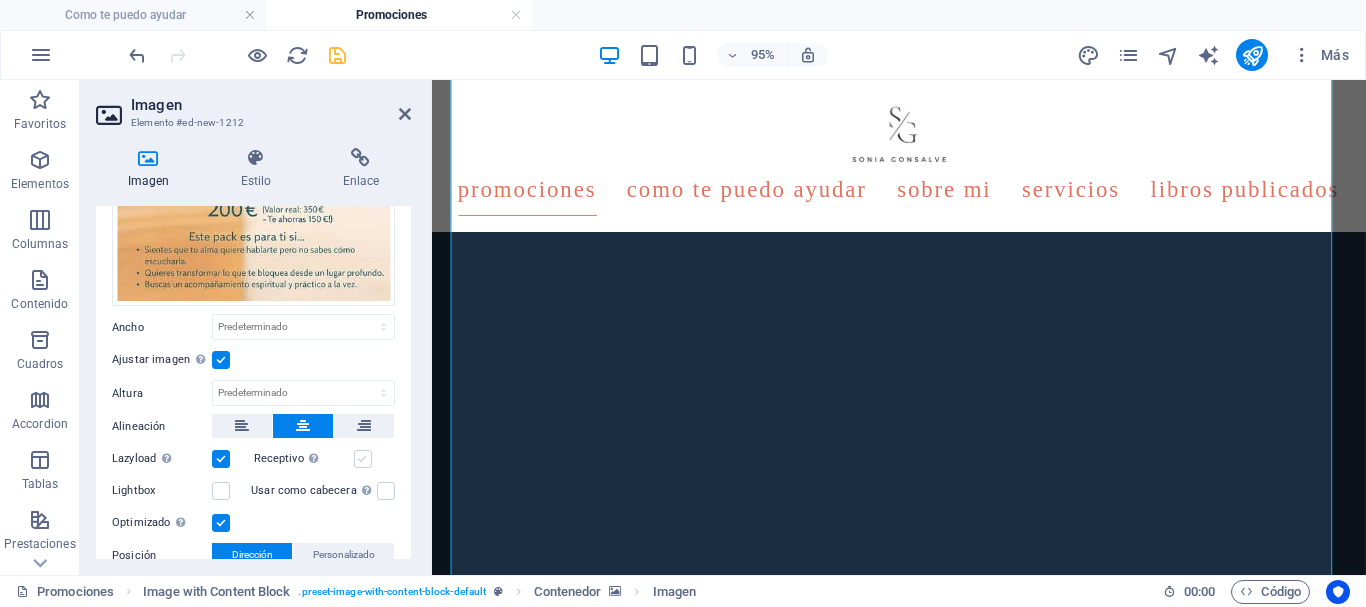 click at bounding box center (363, 459) 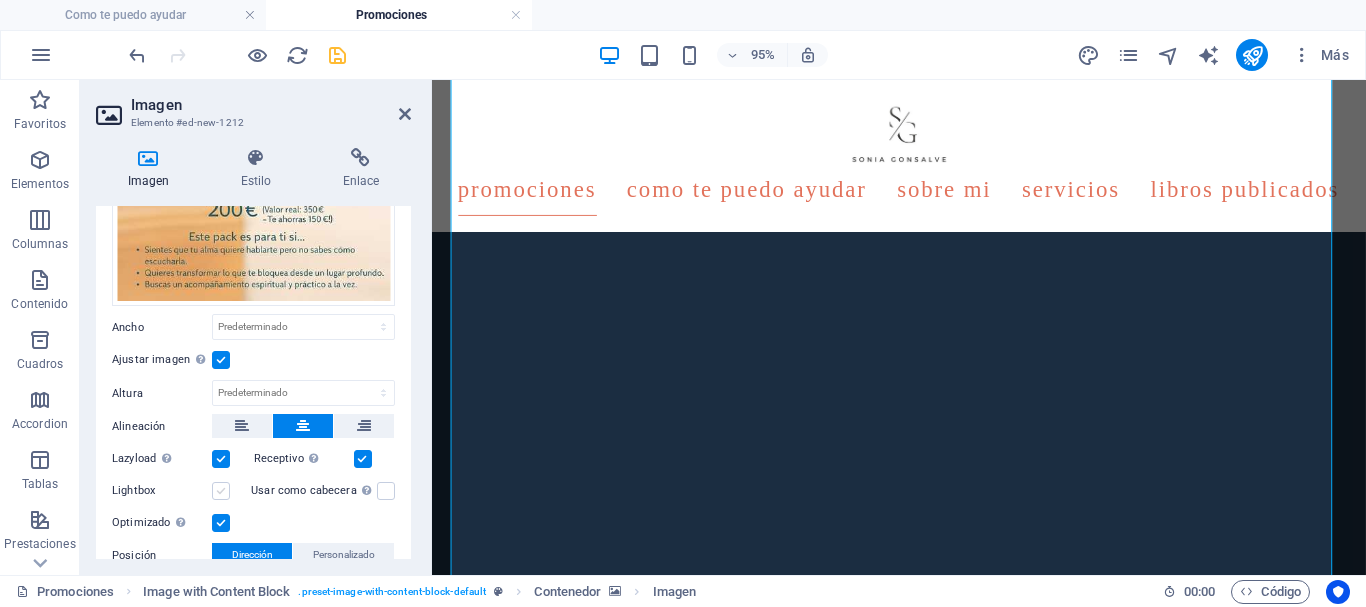 click at bounding box center [221, 491] 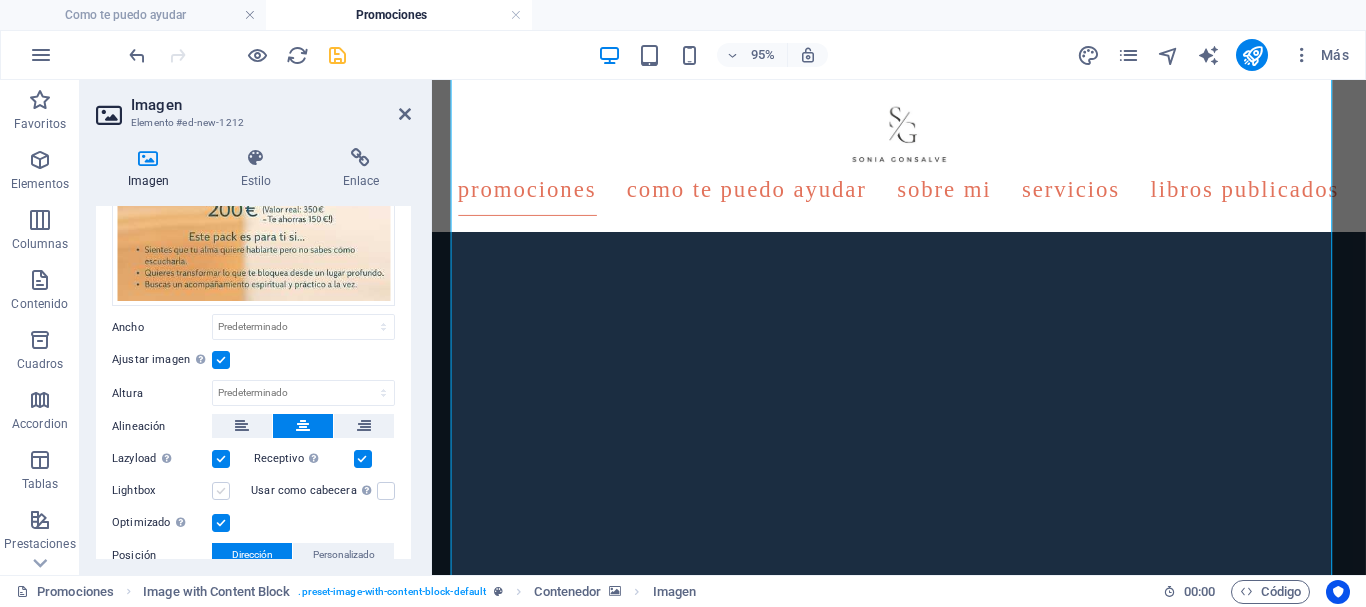 click on "Lightbox" at bounding box center [0, 0] 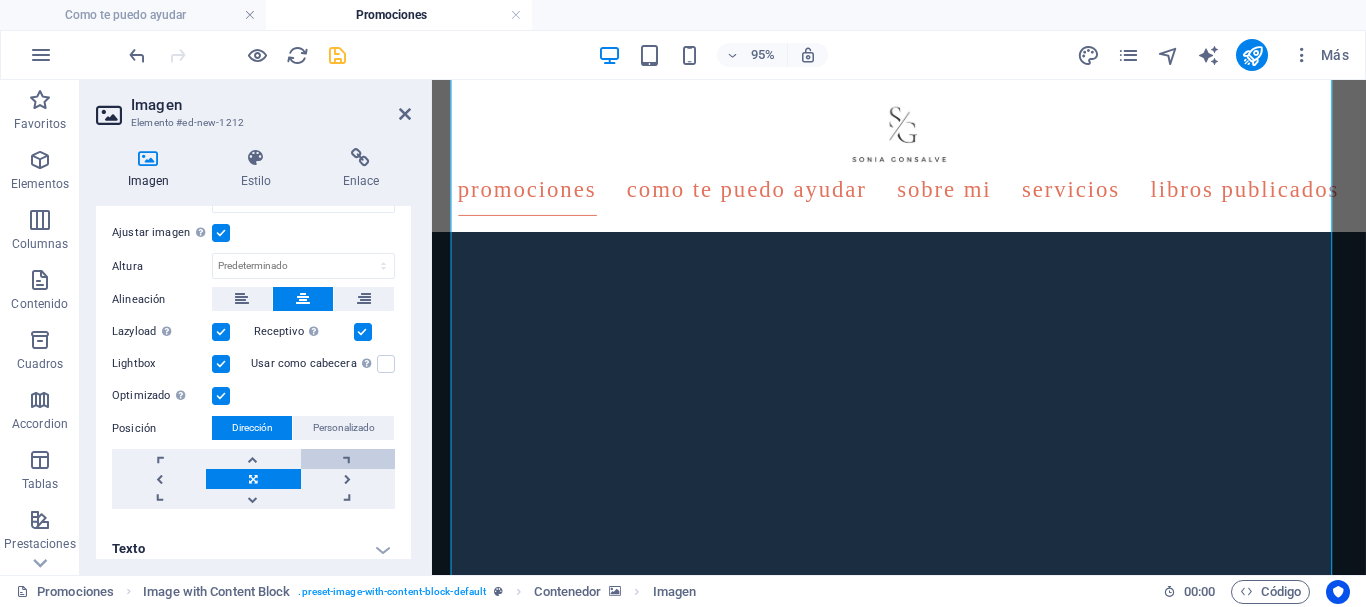 scroll, scrollTop: 506, scrollLeft: 0, axis: vertical 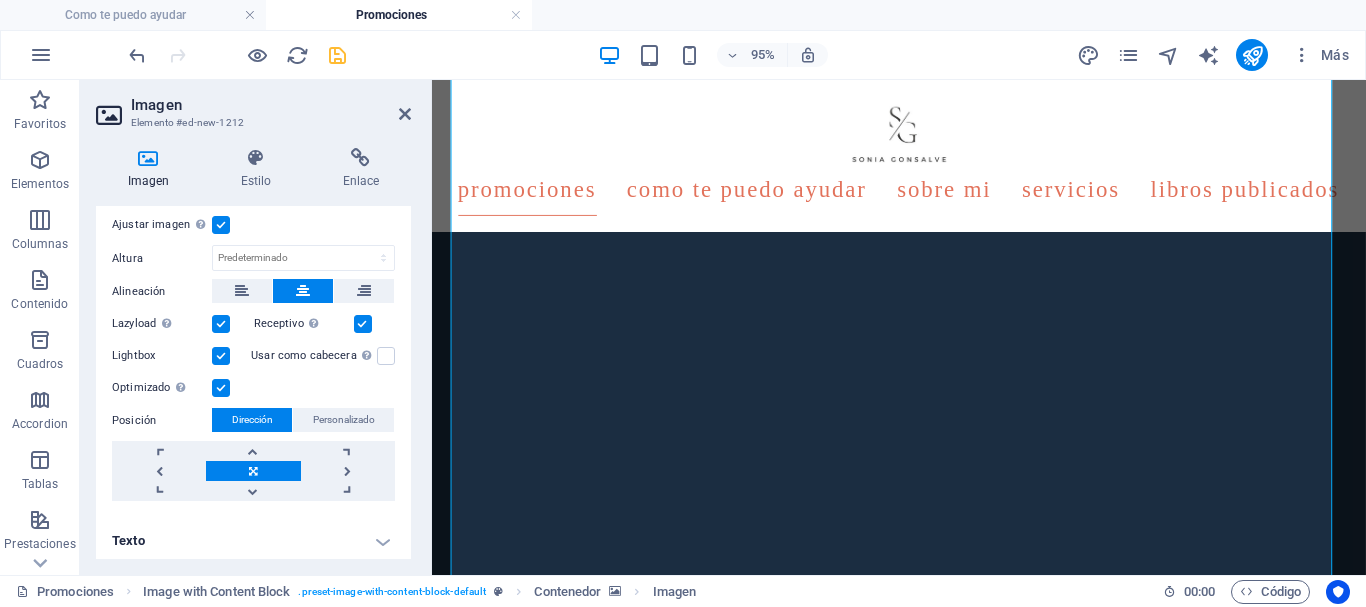 click at bounding box center (237, 55) 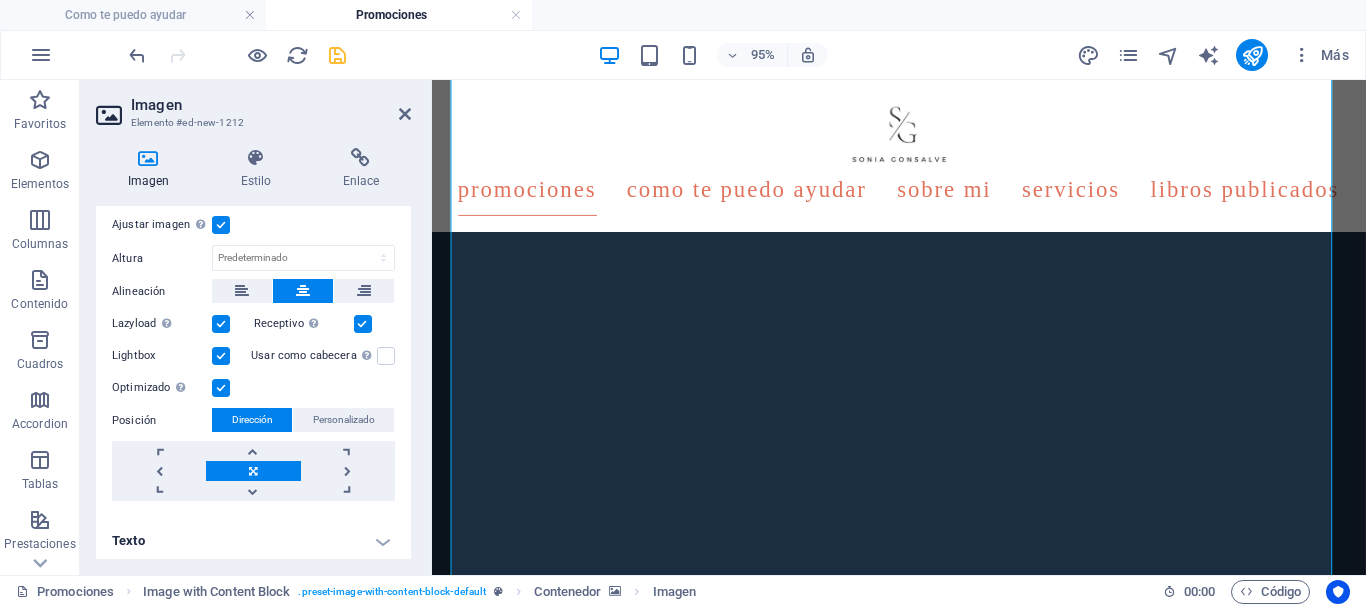click at bounding box center (337, 55) 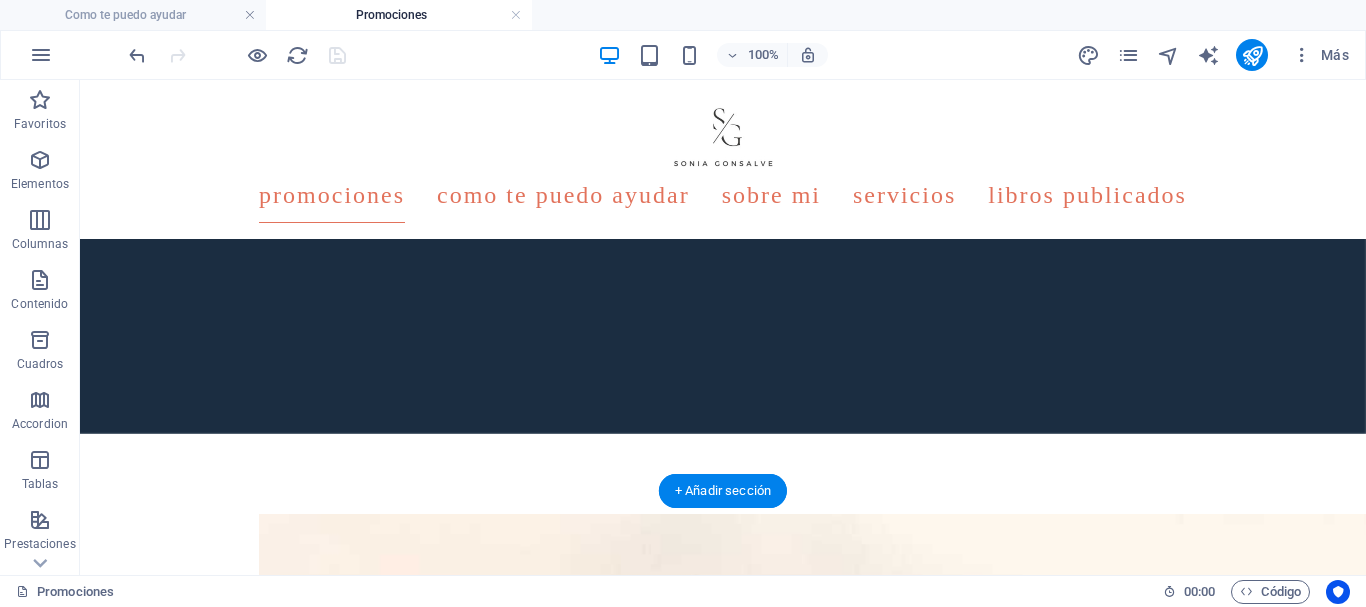 scroll, scrollTop: 1400, scrollLeft: 0, axis: vertical 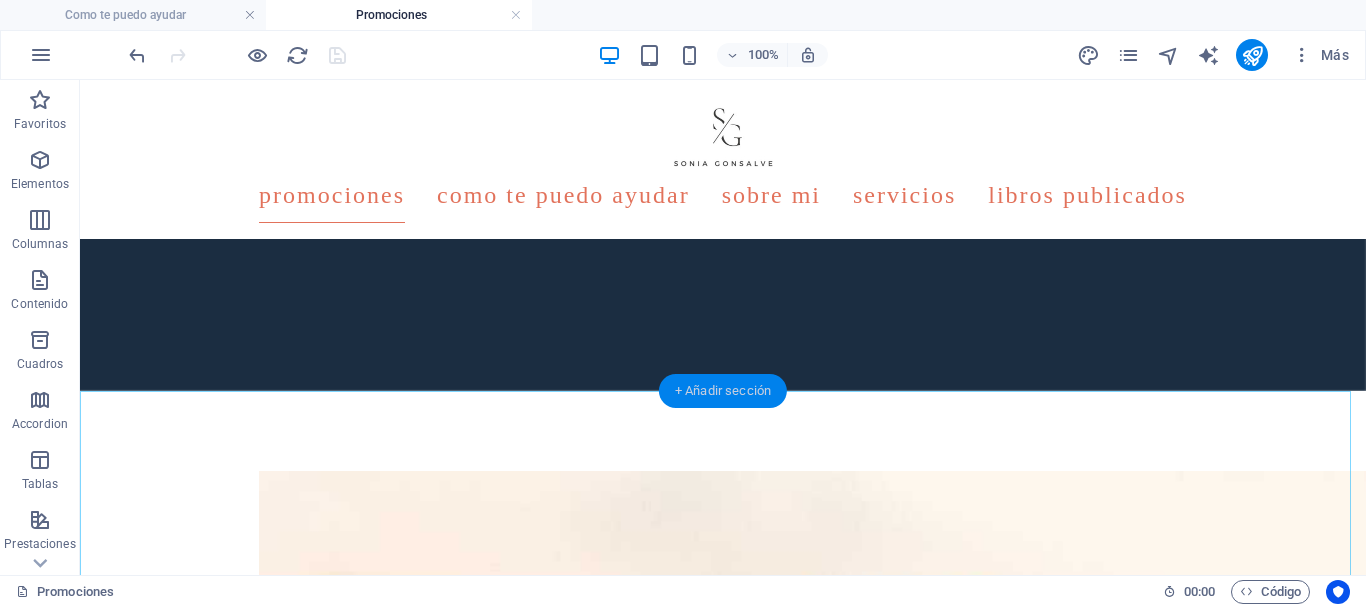 click on "+ Añadir sección" at bounding box center (723, 391) 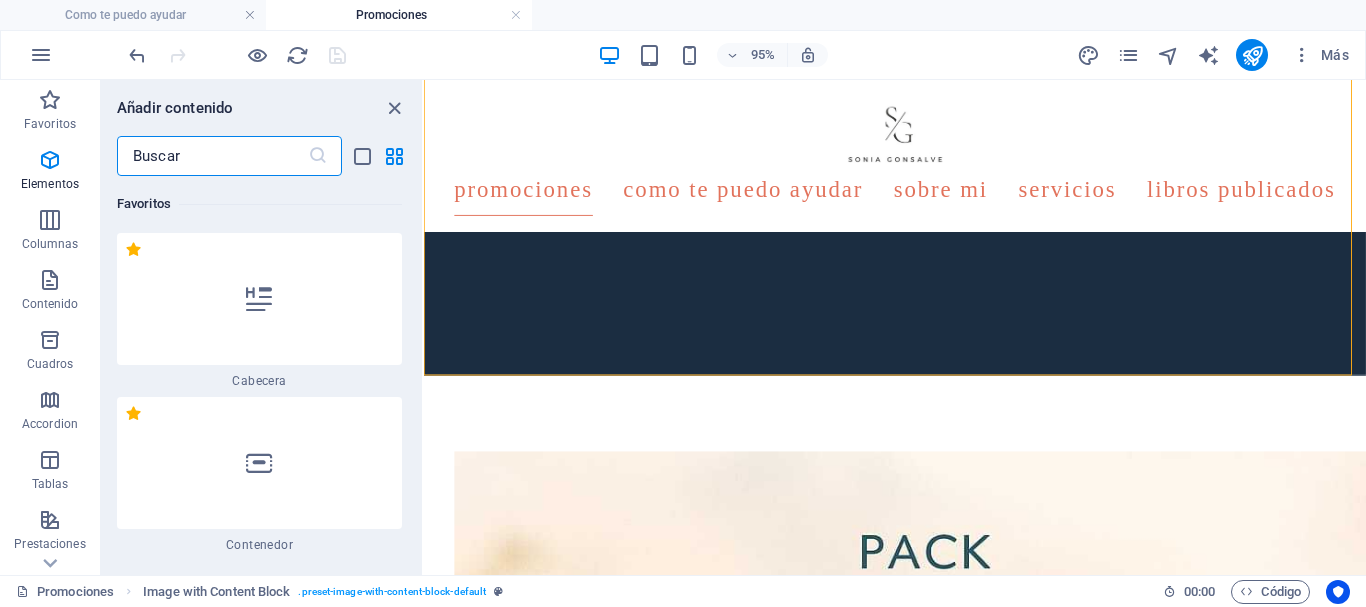 scroll, scrollTop: 6382, scrollLeft: 0, axis: vertical 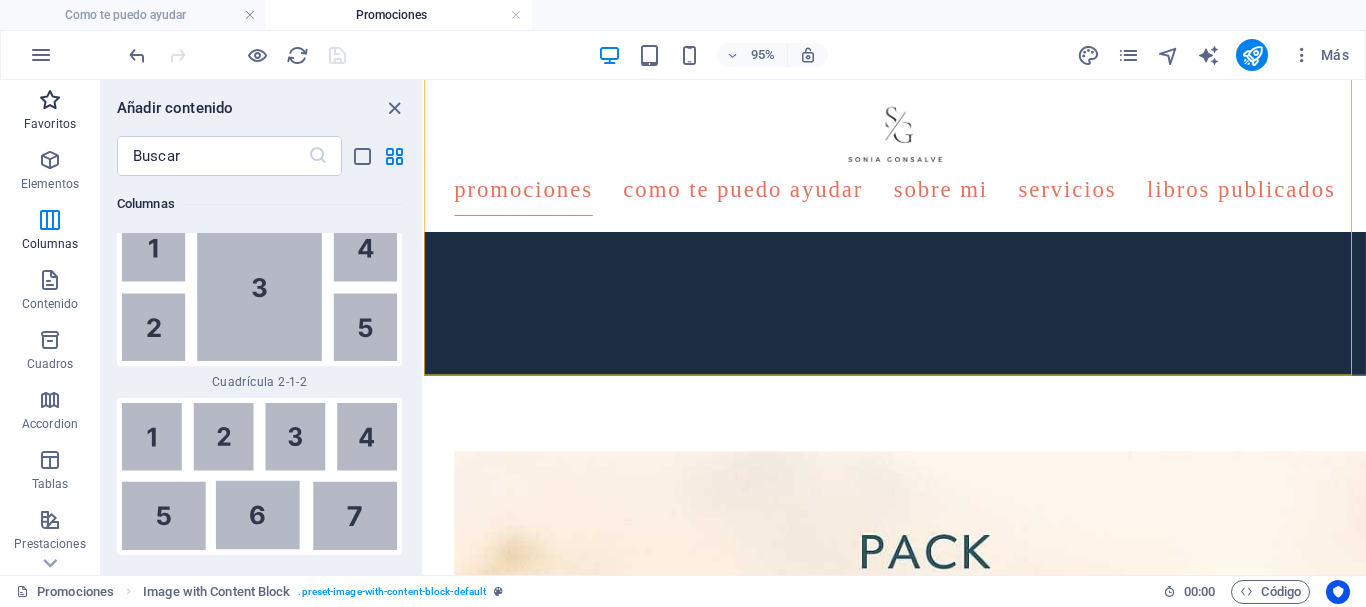 click at bounding box center (50, 100) 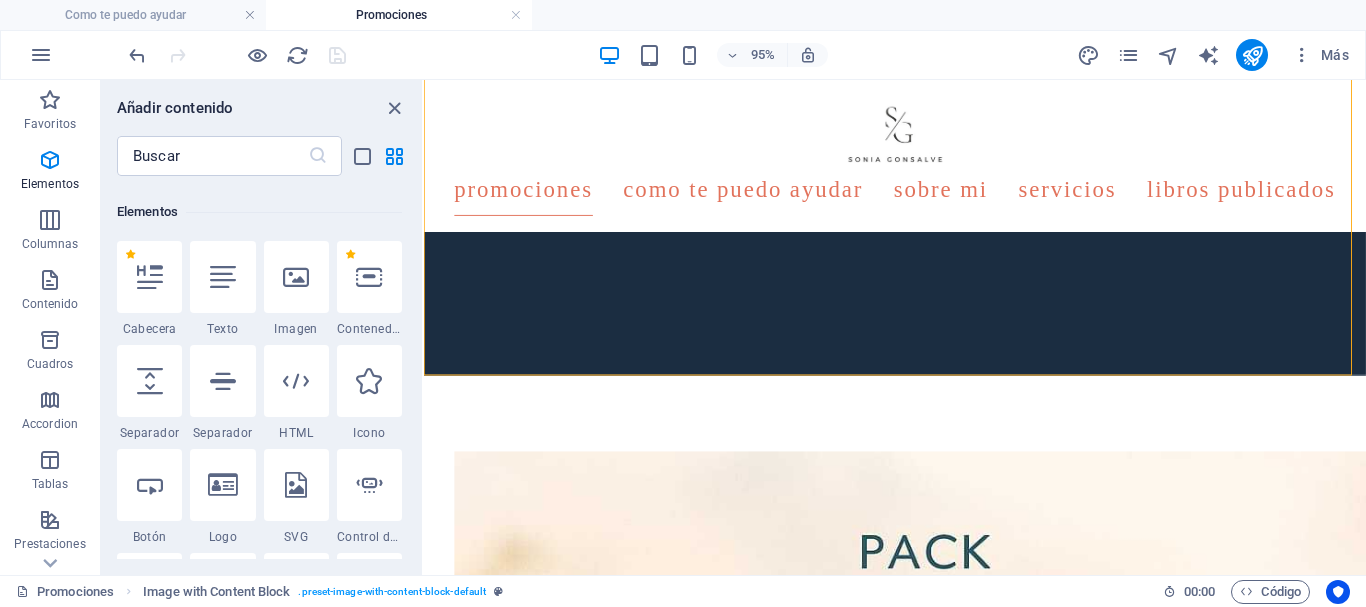 scroll, scrollTop: 400, scrollLeft: 0, axis: vertical 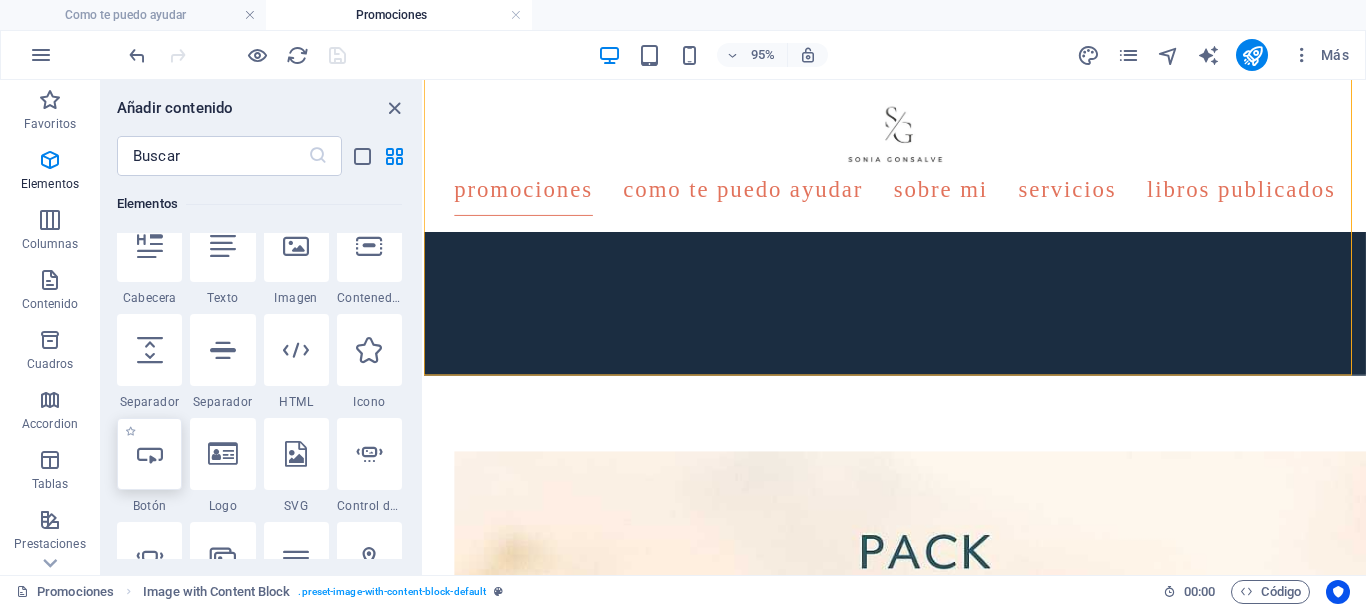 click at bounding box center (150, 454) 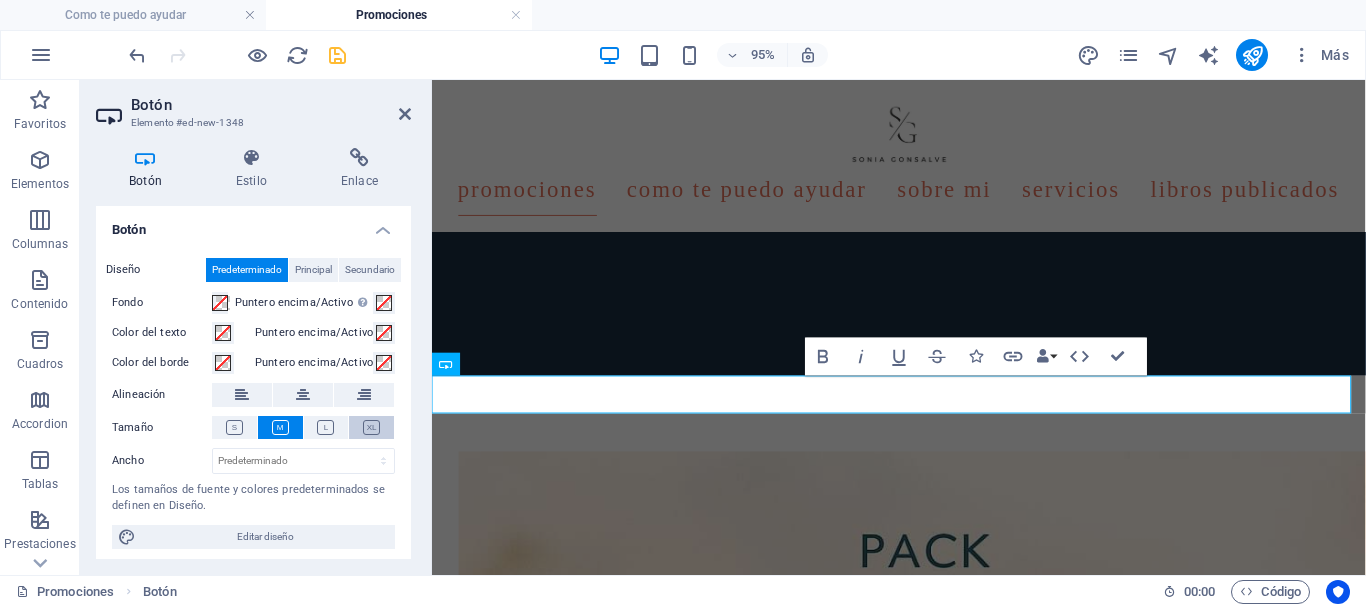 drag, startPoint x: 373, startPoint y: 424, endPoint x: 326, endPoint y: 407, distance: 49.979996 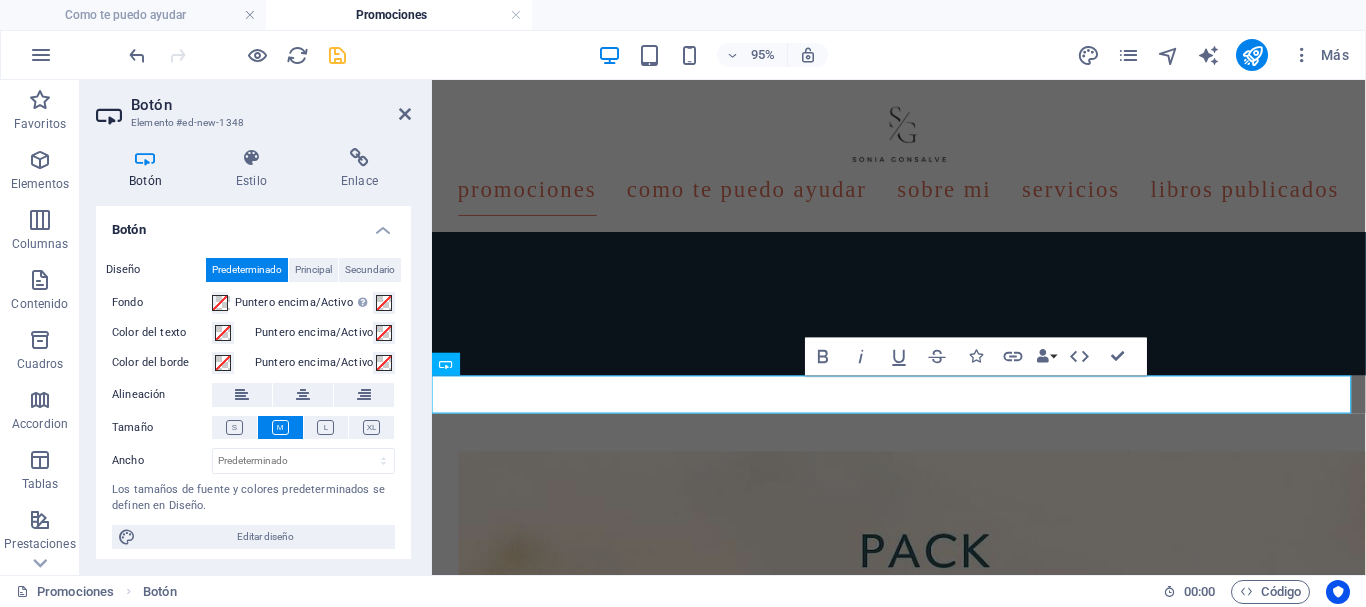 click at bounding box center [371, 427] 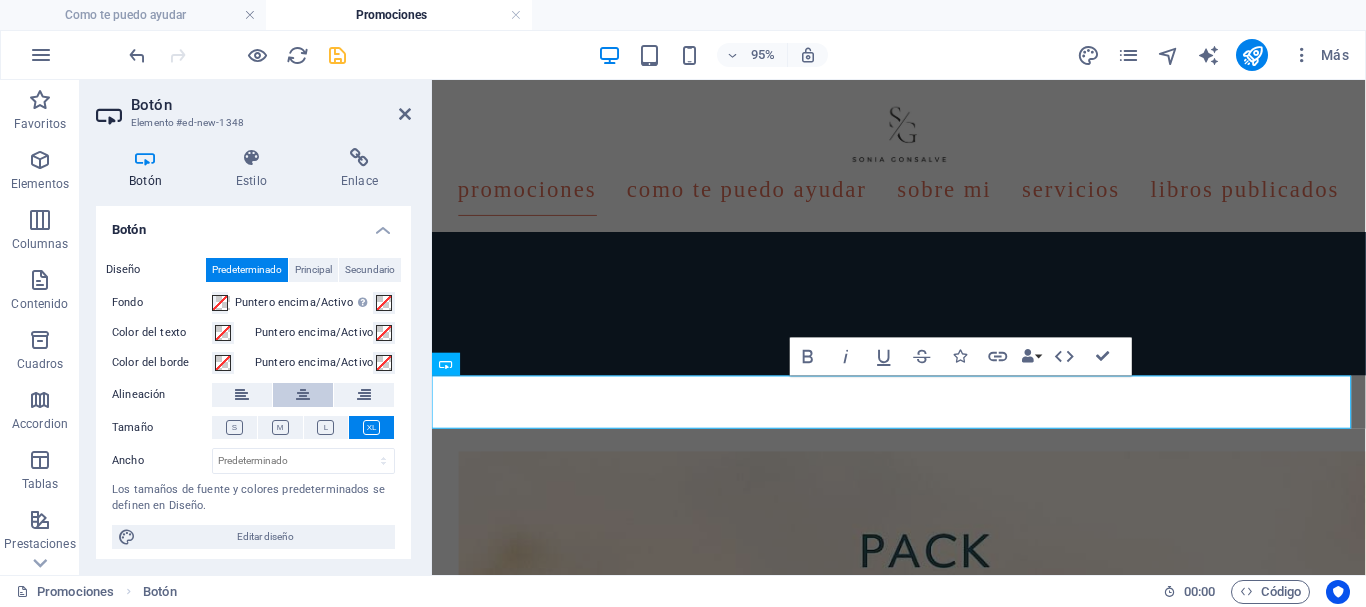click at bounding box center [303, 395] 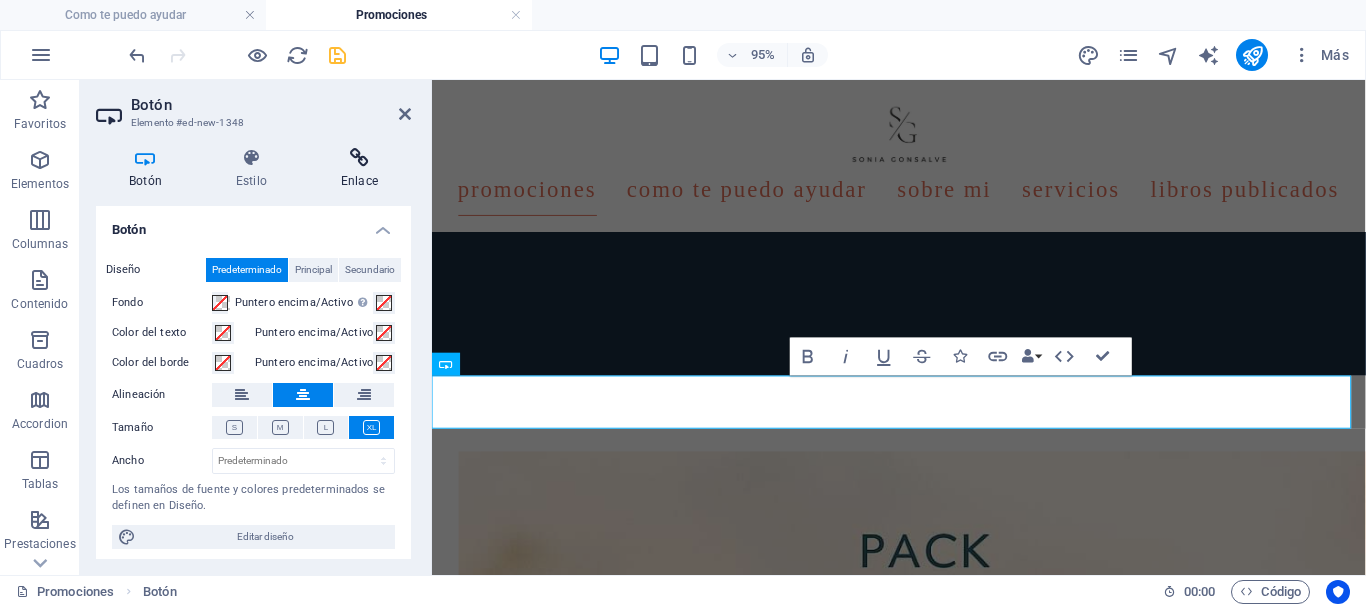 click at bounding box center [359, 158] 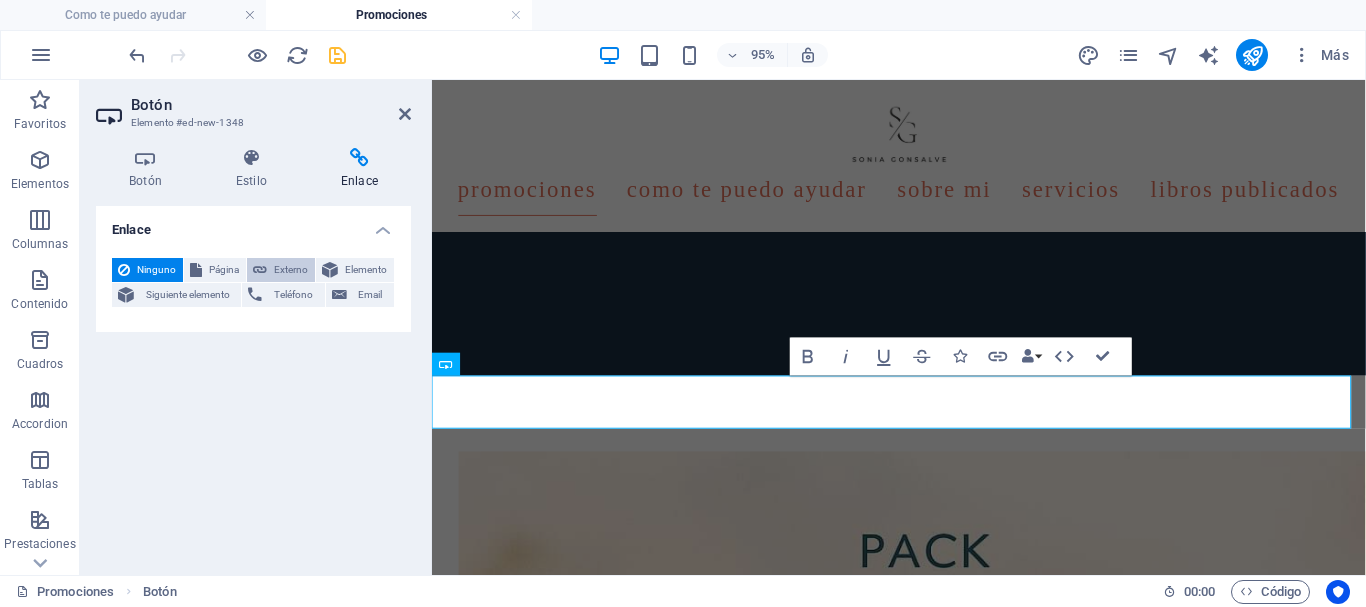 click on "Externo" at bounding box center [291, 270] 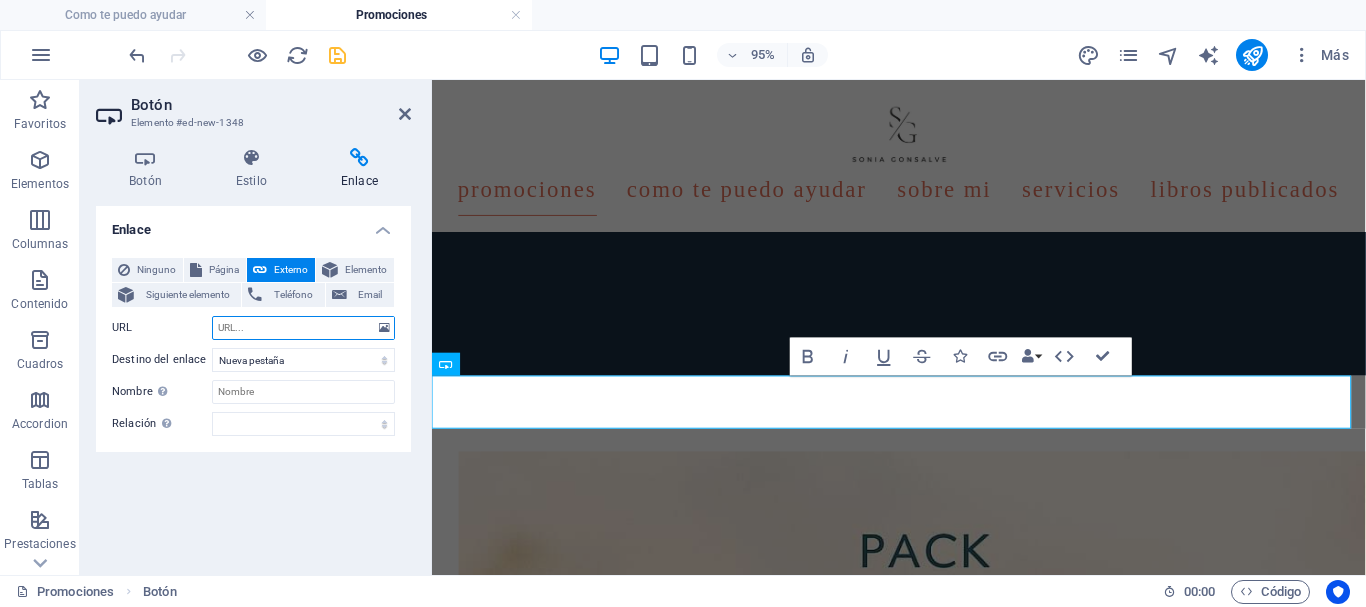 paste on "https://wa.link/orc84b" 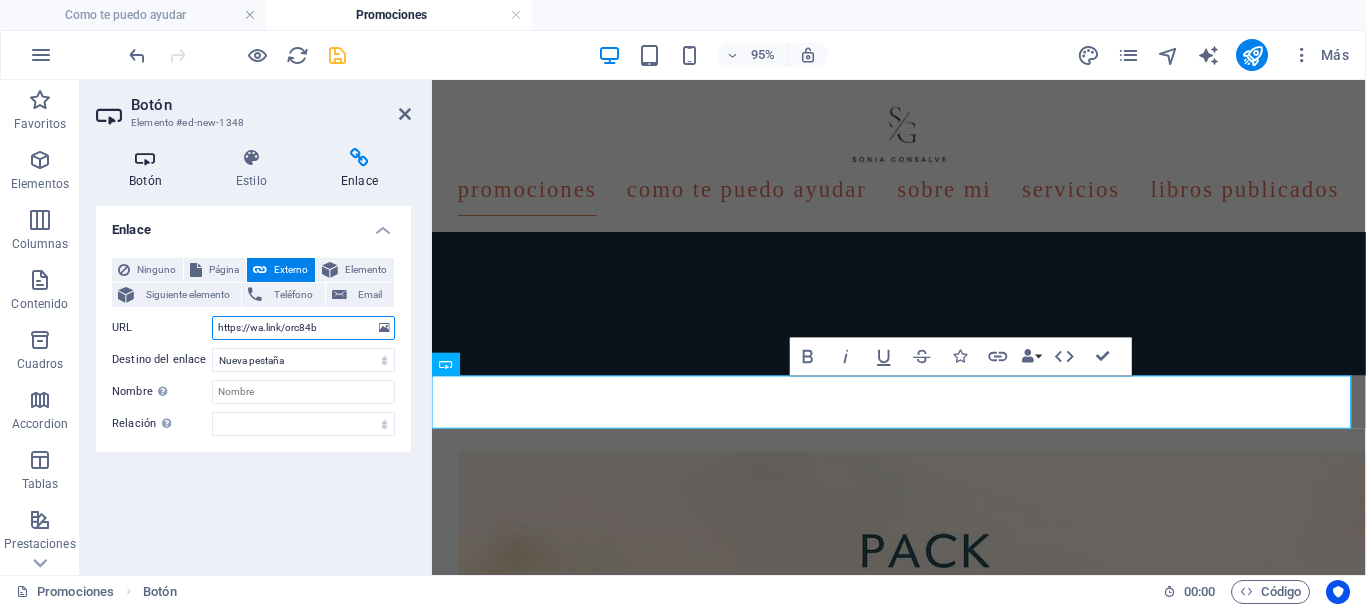 type on "https://wa.link/orc84b" 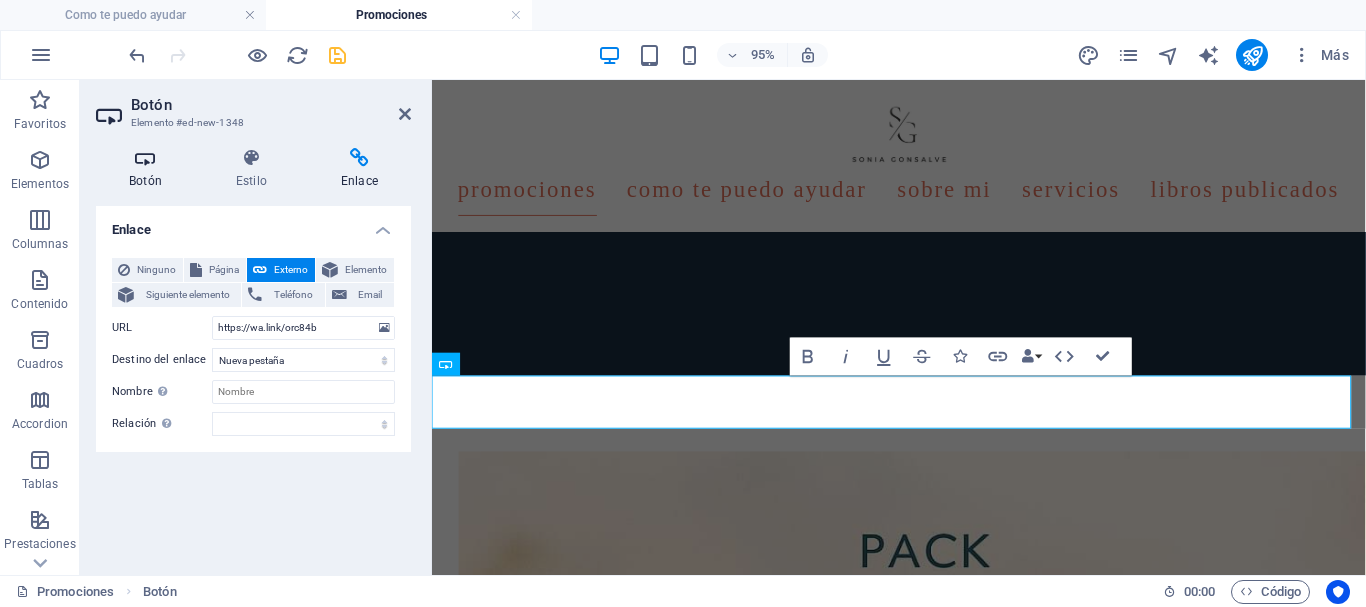 click at bounding box center [145, 158] 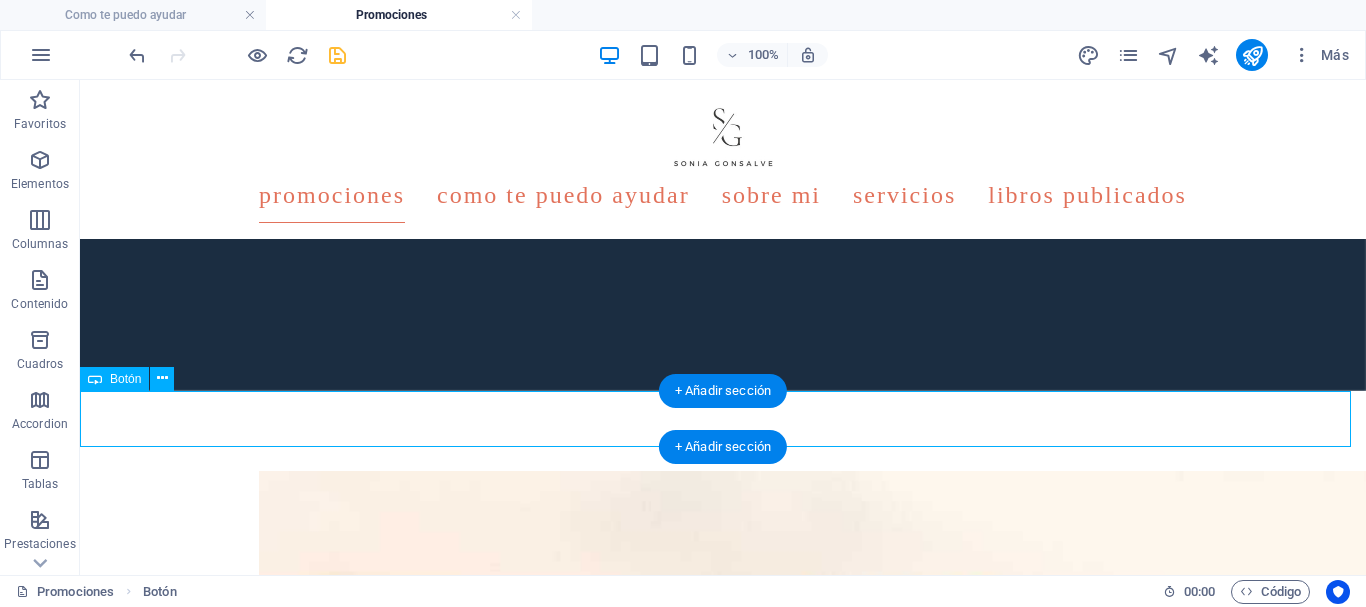 click on "Etiqueta del botón" at bounding box center [723, 2508] 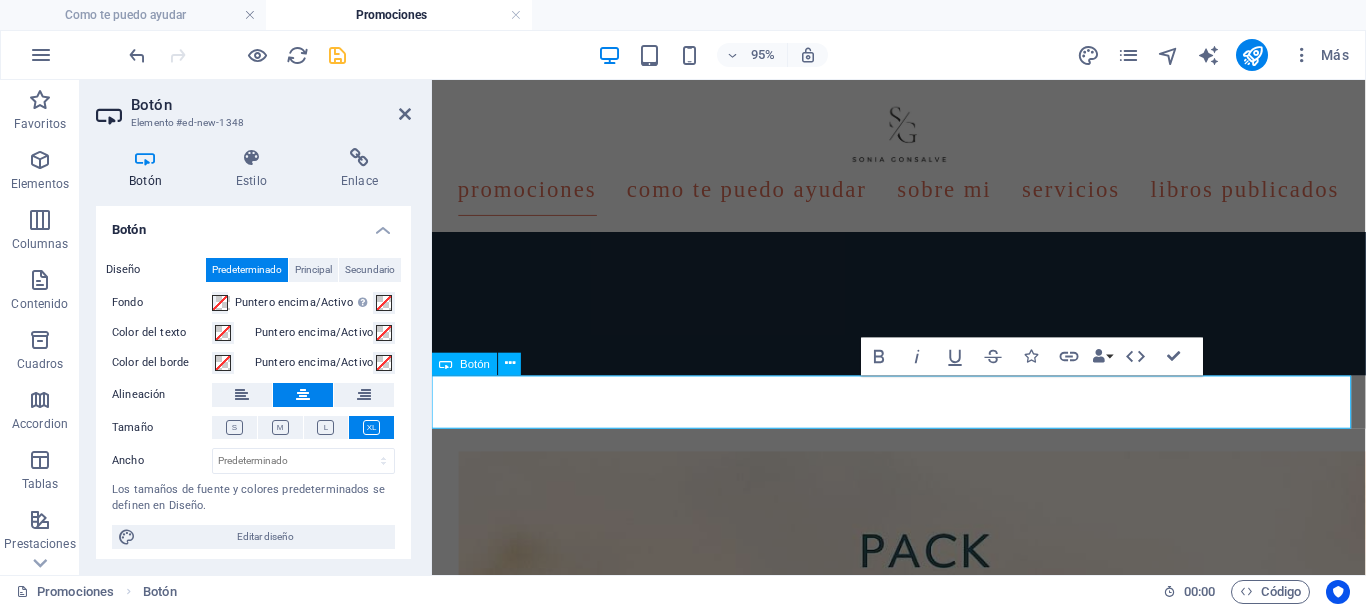 type 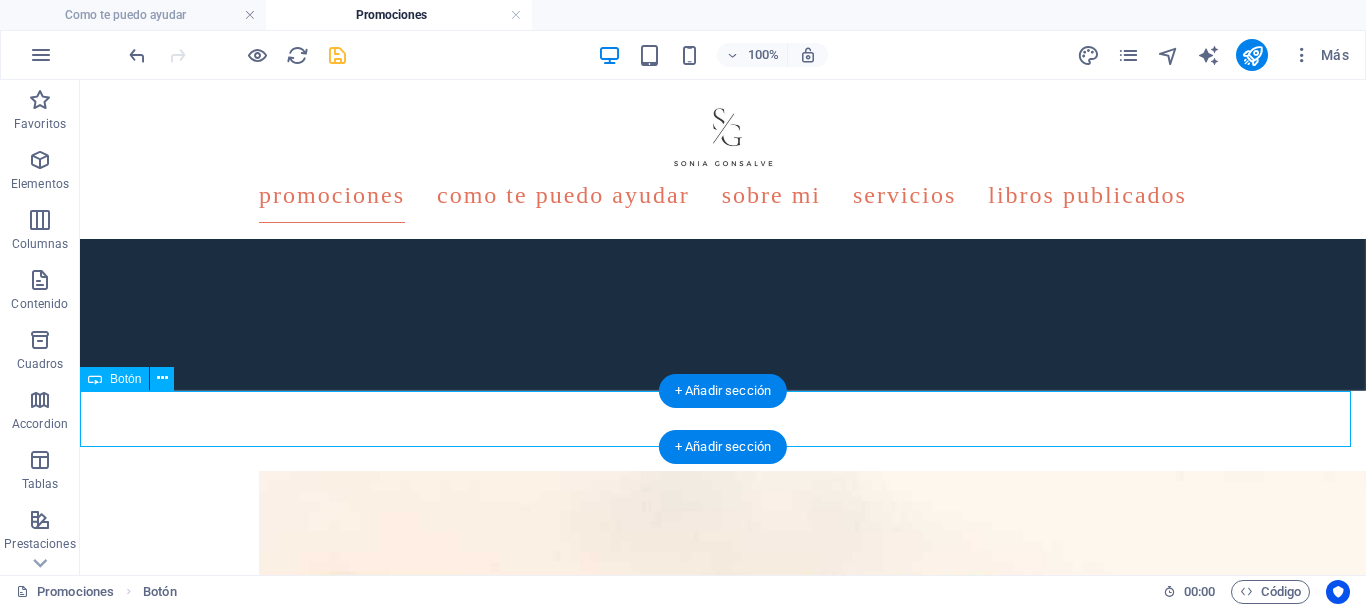 click on "ME GUSTARIA CONOCER MÁS DE ESTA PROMOCIÓN" at bounding box center [723, 2508] 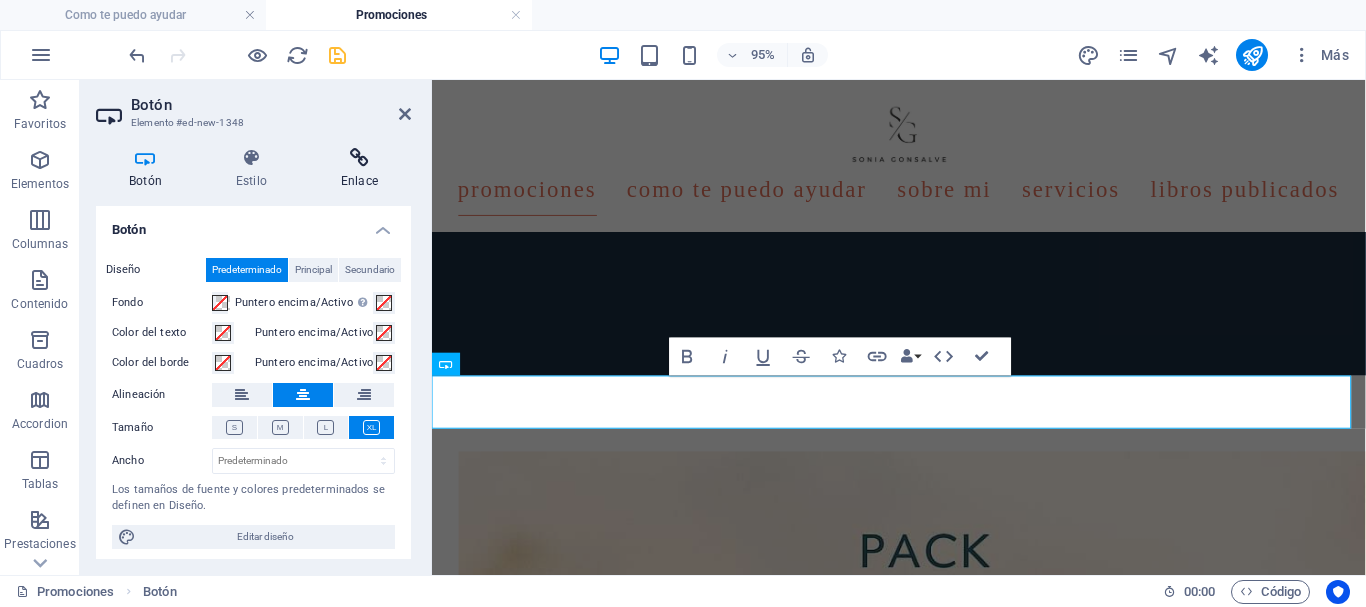 click at bounding box center [359, 158] 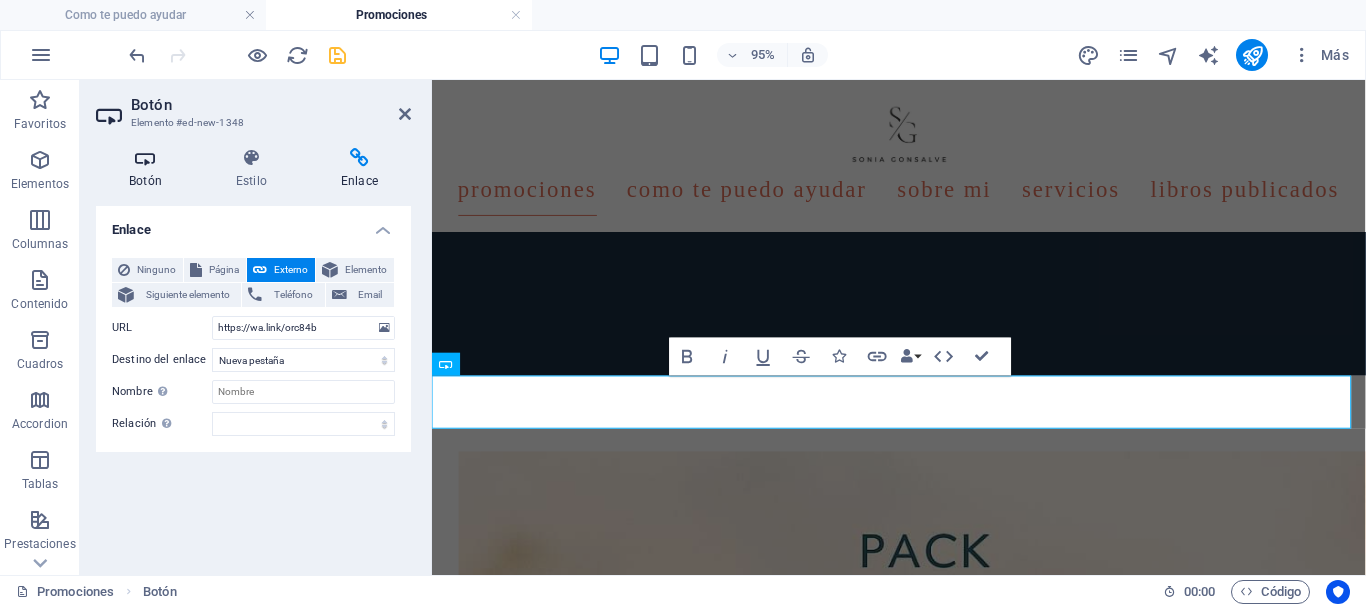 click on "Botón" at bounding box center (149, 169) 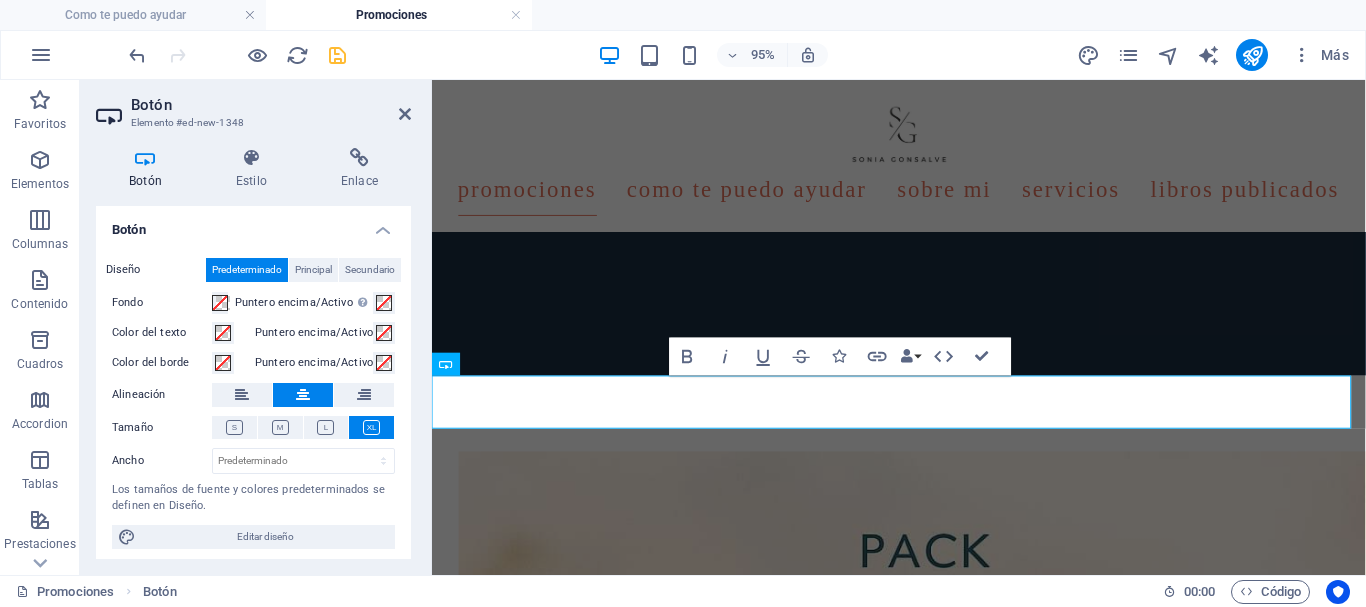 scroll, scrollTop: 6, scrollLeft: 0, axis: vertical 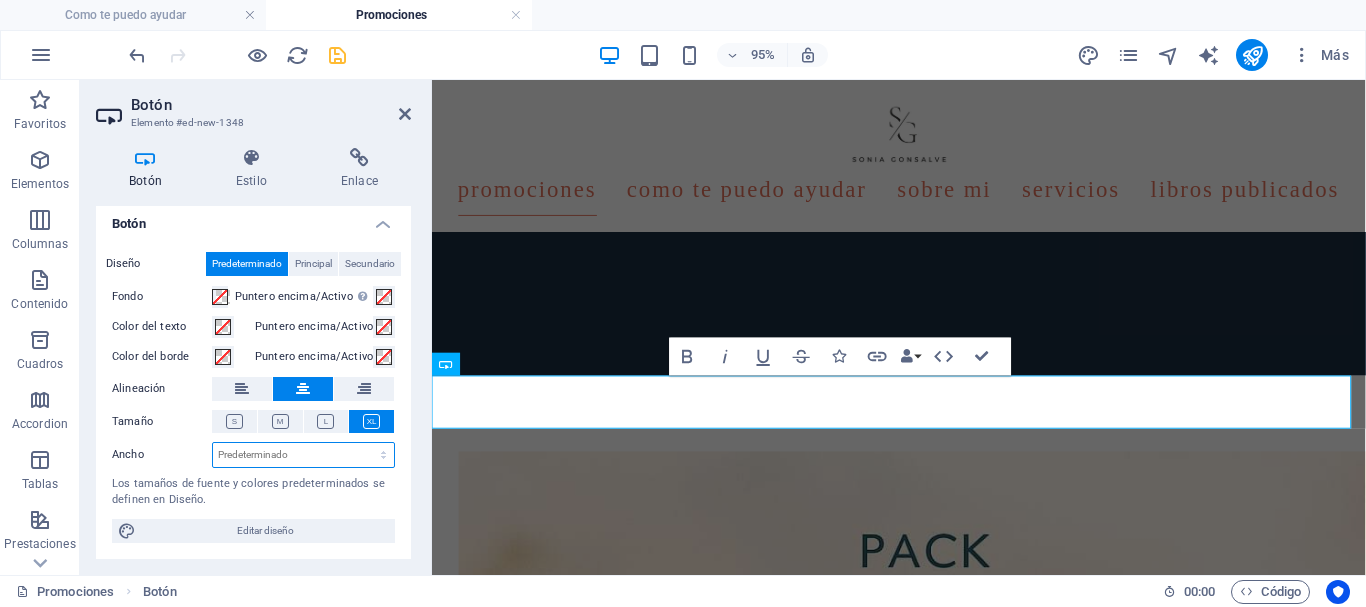 click on "Predeterminado px rem % em vh vw" at bounding box center (303, 455) 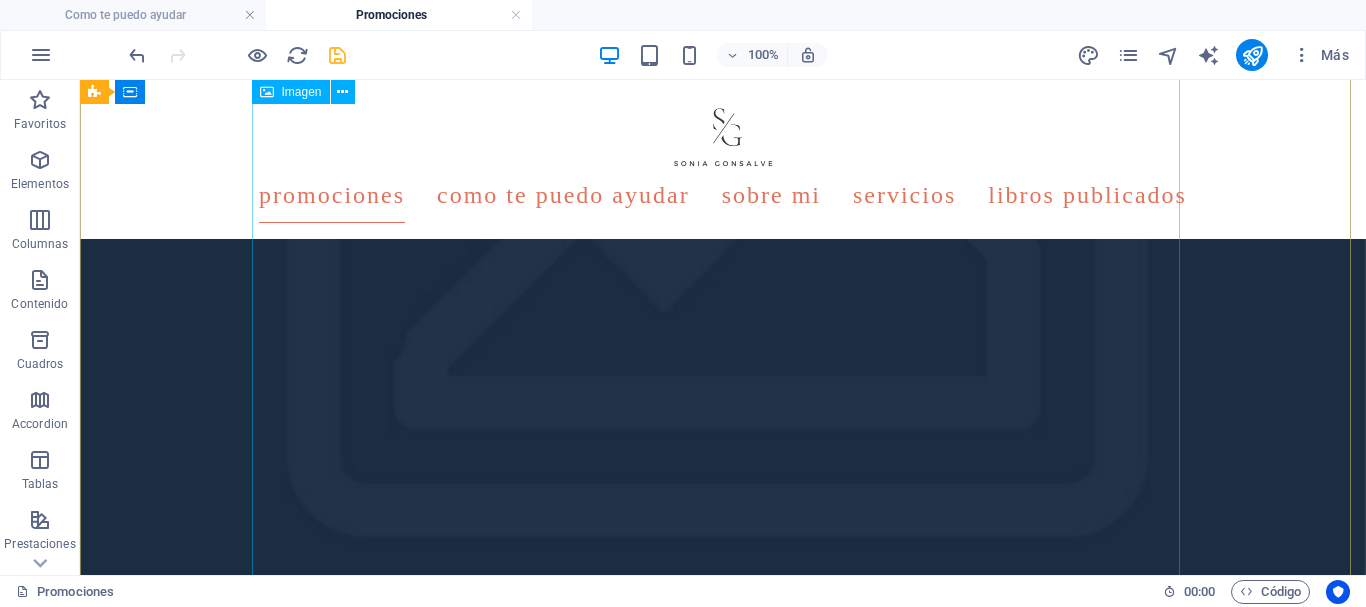 scroll, scrollTop: 623, scrollLeft: 0, axis: vertical 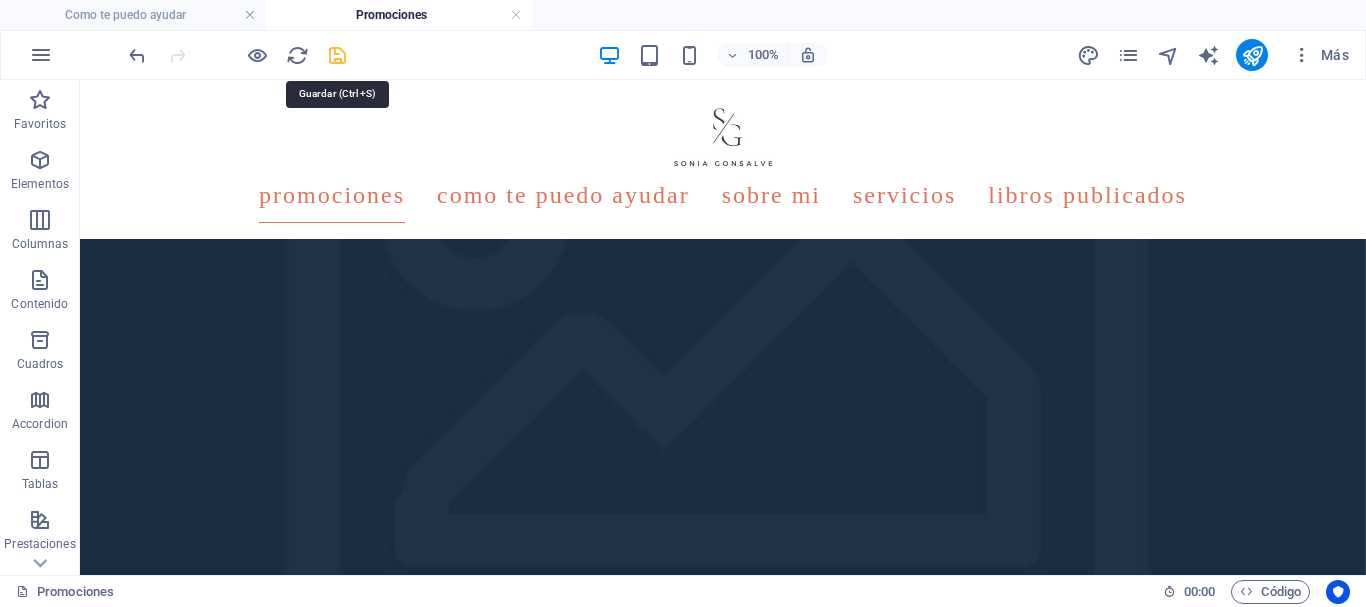 click at bounding box center [337, 55] 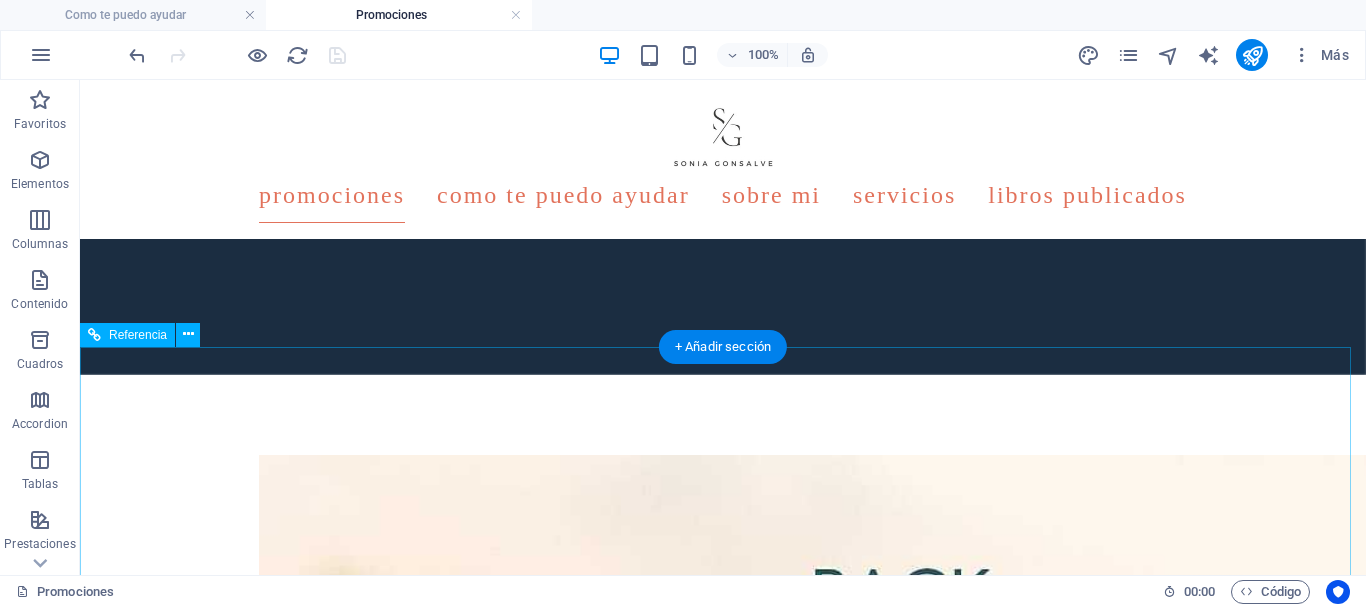 scroll, scrollTop: 1500, scrollLeft: 0, axis: vertical 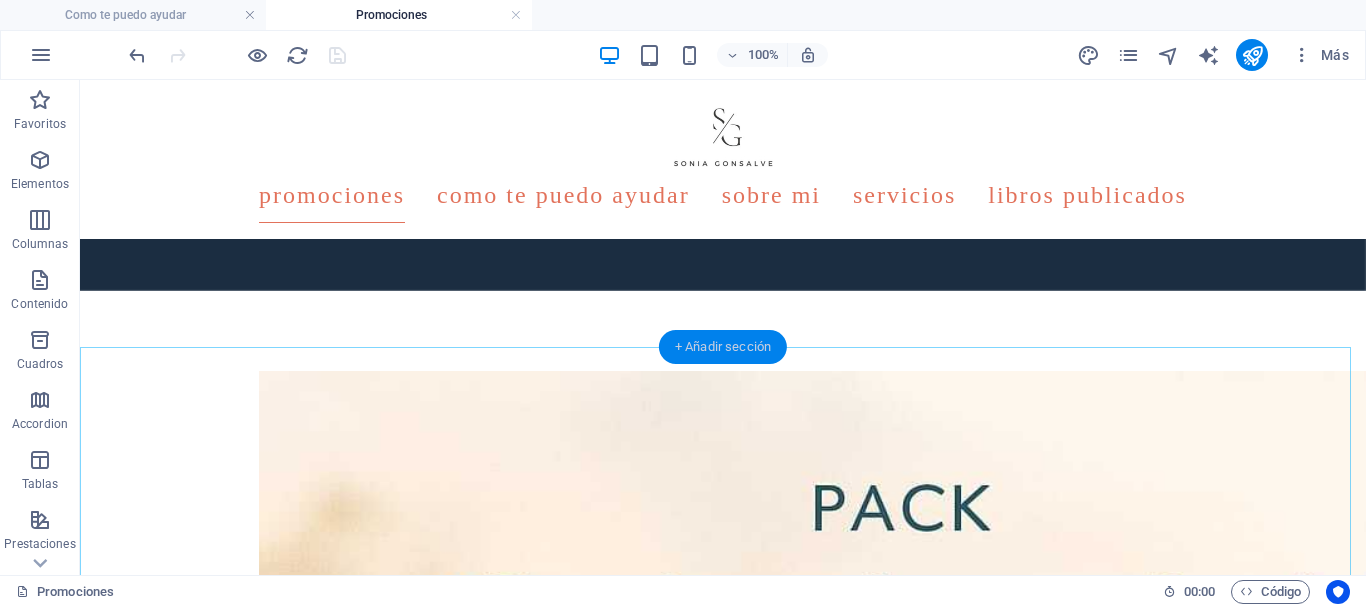 click on "+ Añadir sección" at bounding box center [723, 347] 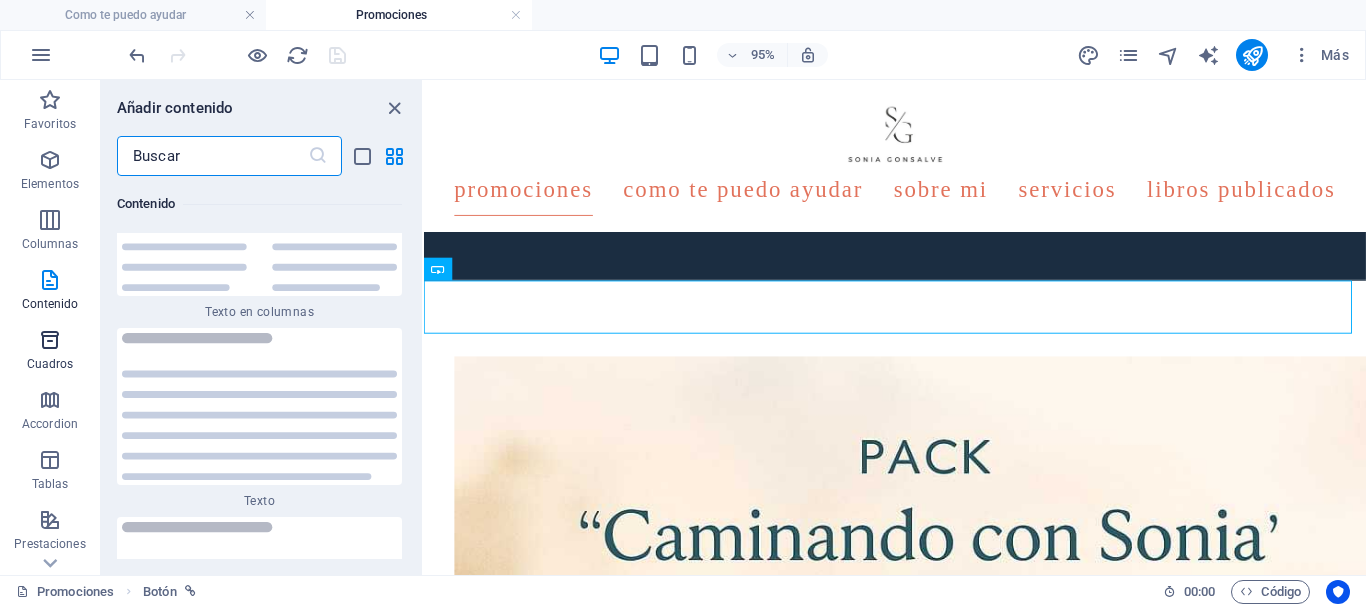 scroll, scrollTop: 6908, scrollLeft: 0, axis: vertical 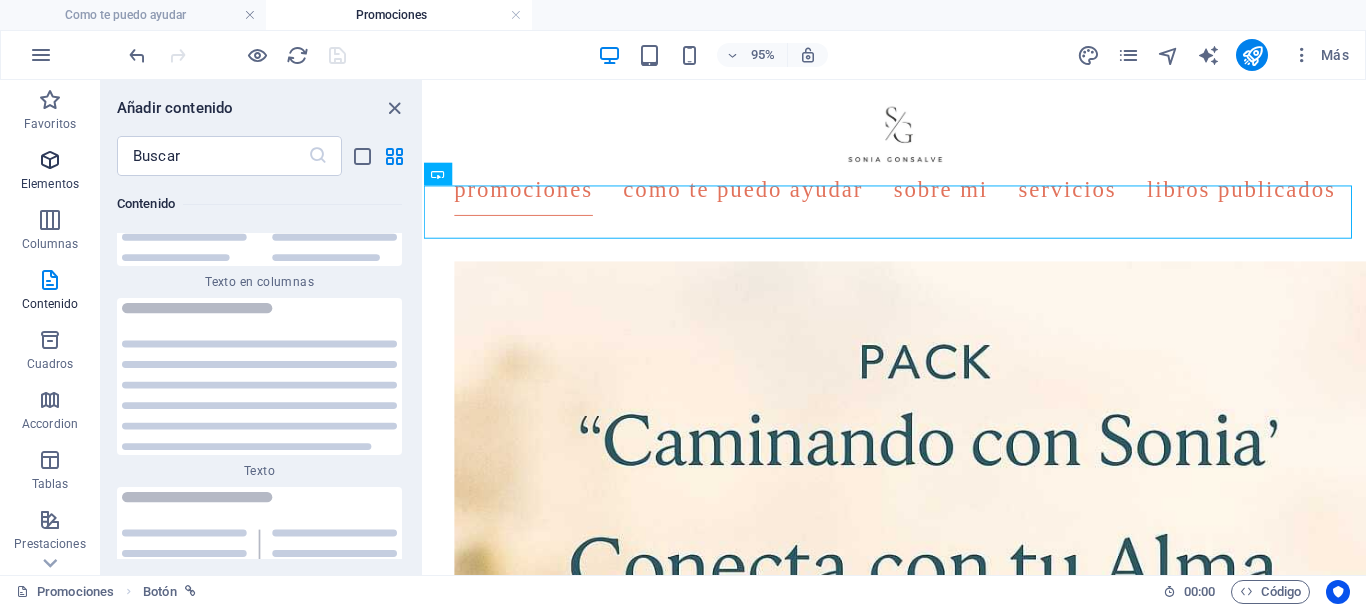 click at bounding box center [50, 160] 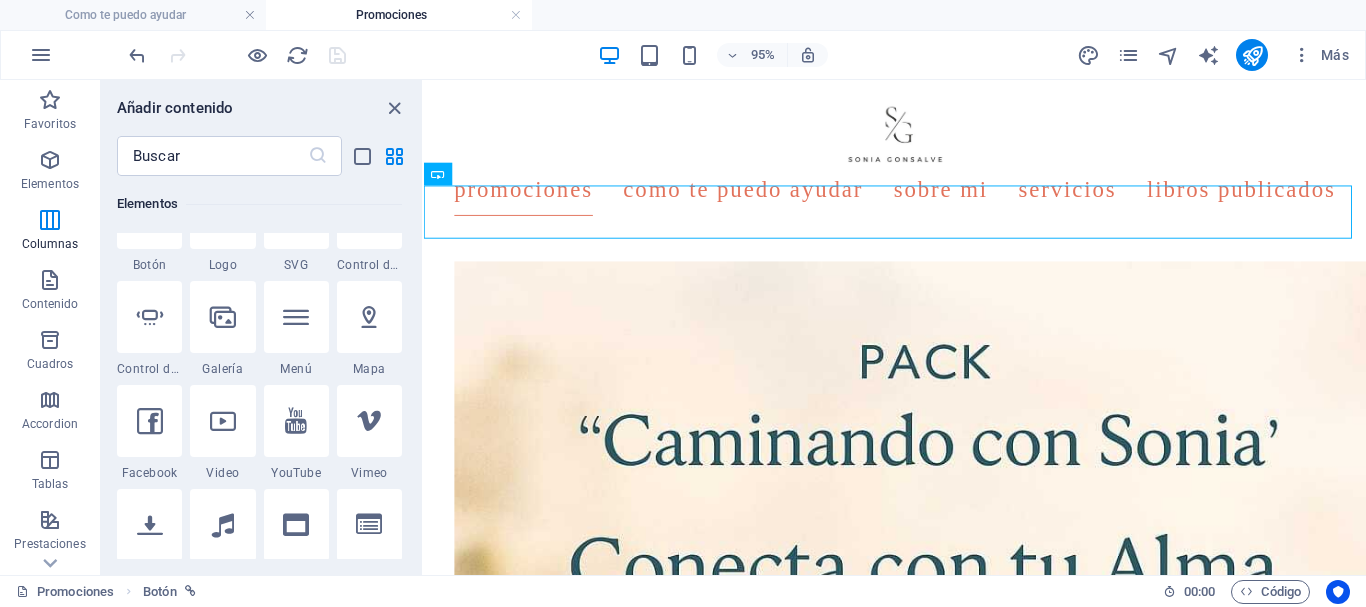 scroll, scrollTop: 377, scrollLeft: 0, axis: vertical 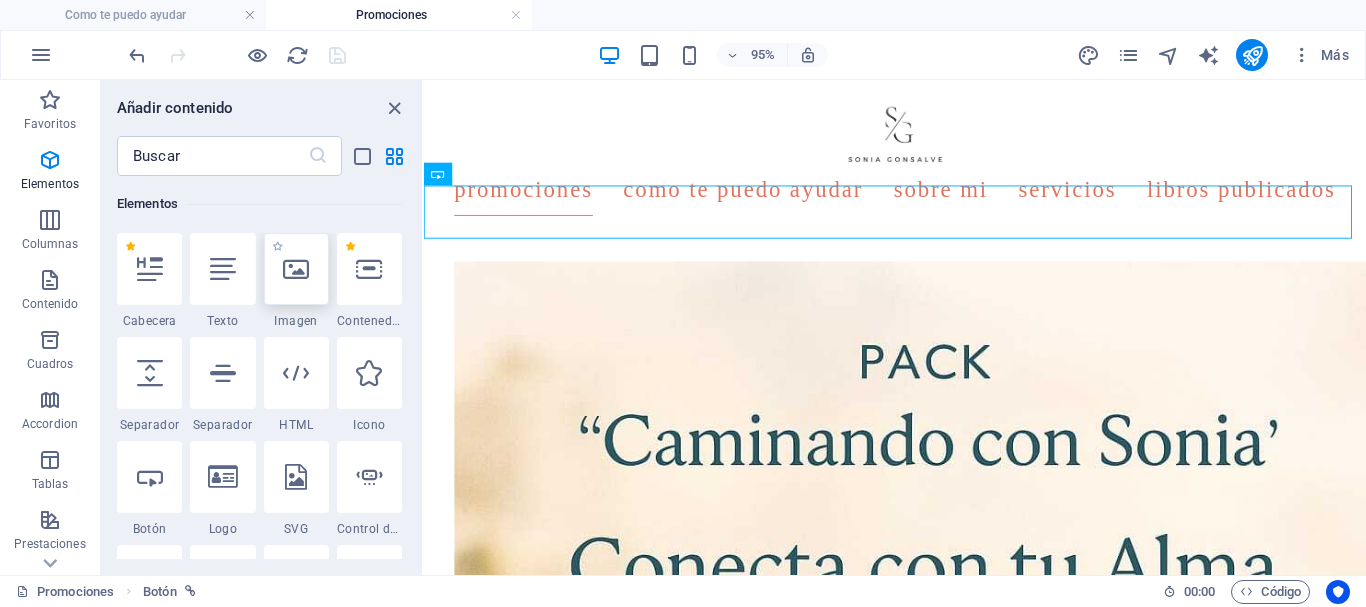 click at bounding box center (296, 269) 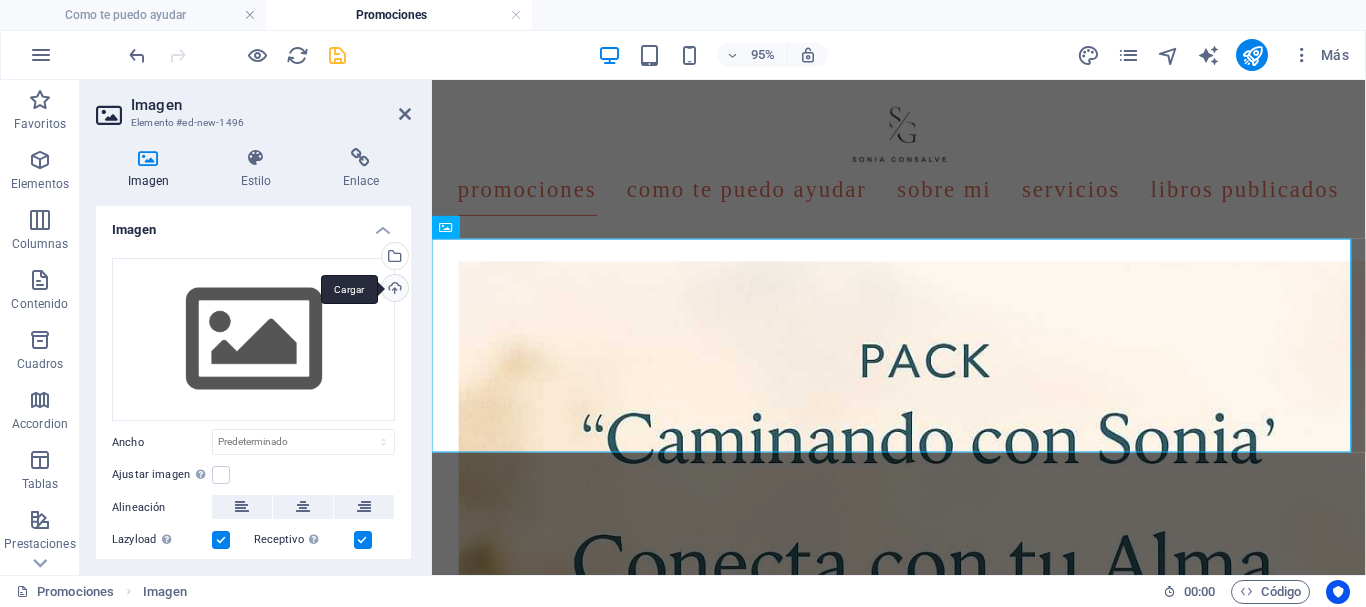 click on "Cargar" at bounding box center [393, 290] 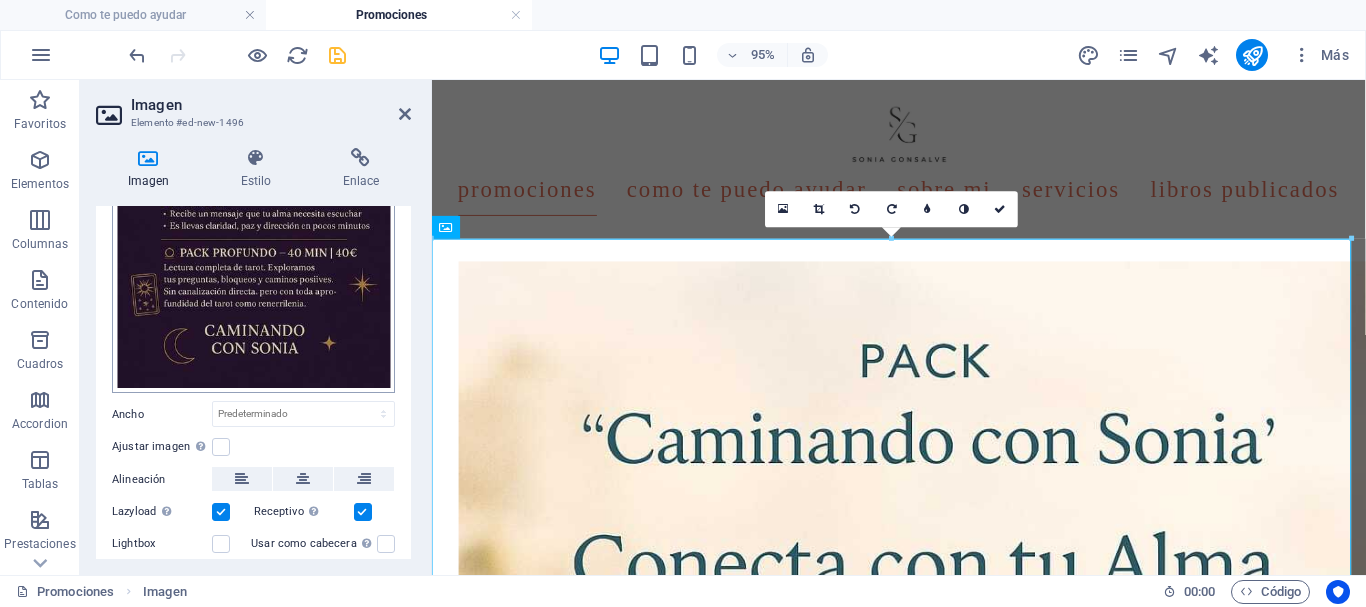 scroll, scrollTop: 400, scrollLeft: 0, axis: vertical 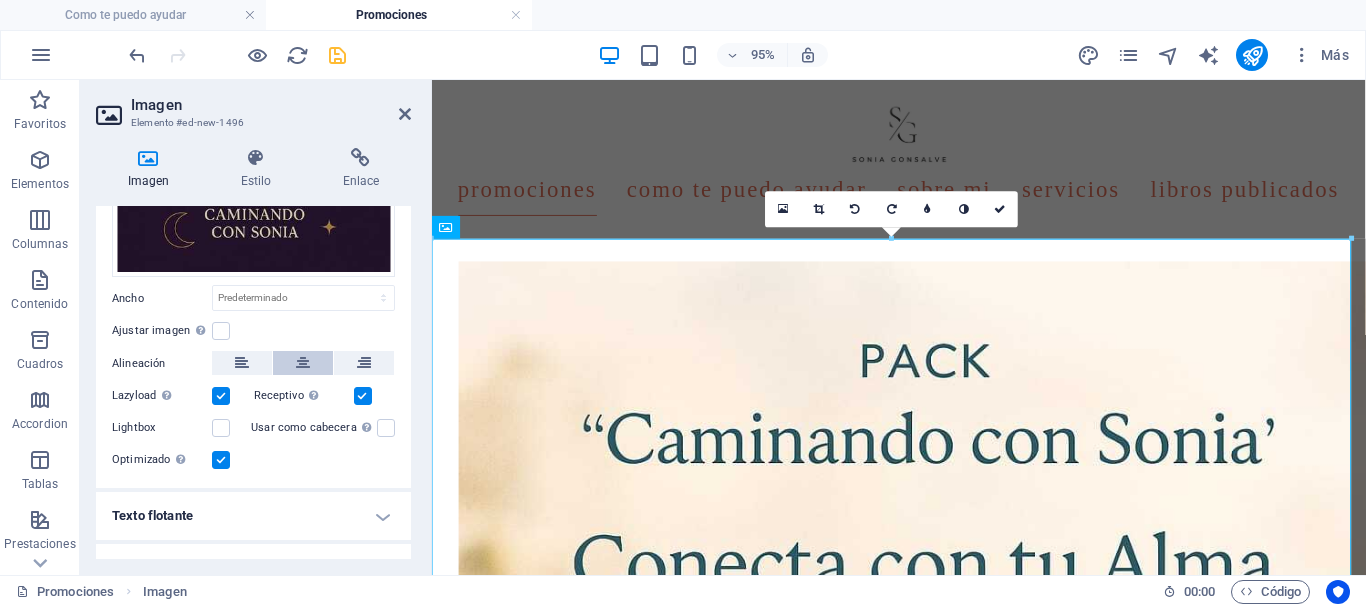 click at bounding box center (303, 363) 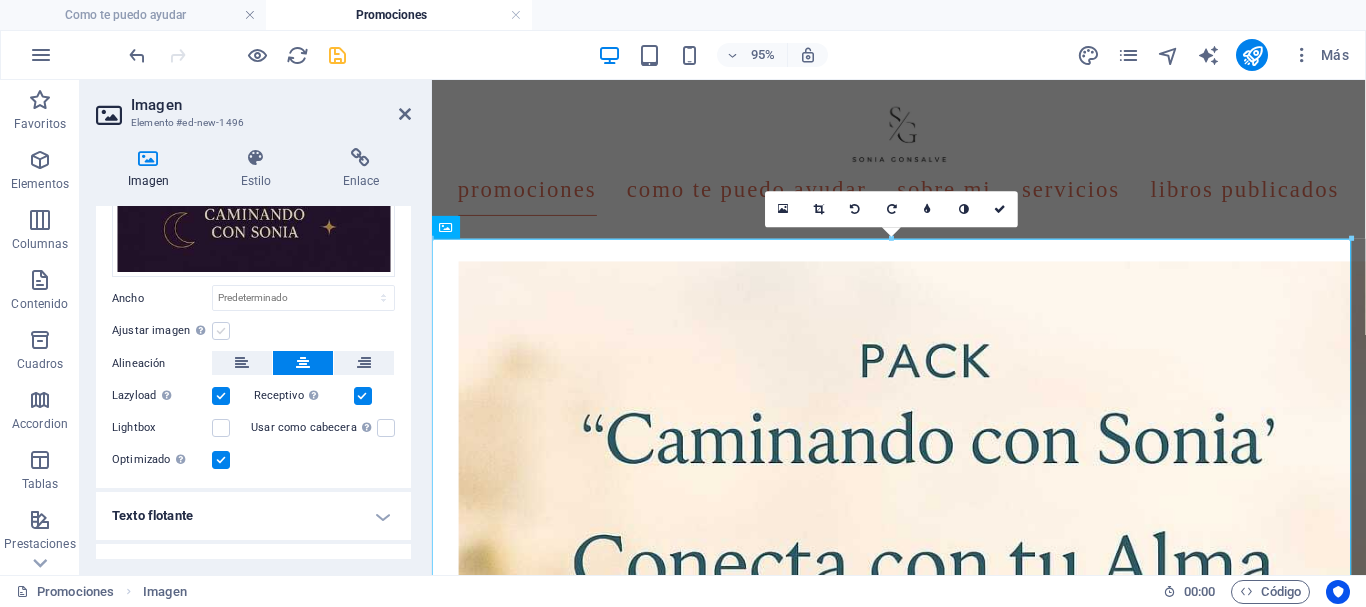 click at bounding box center [221, 331] 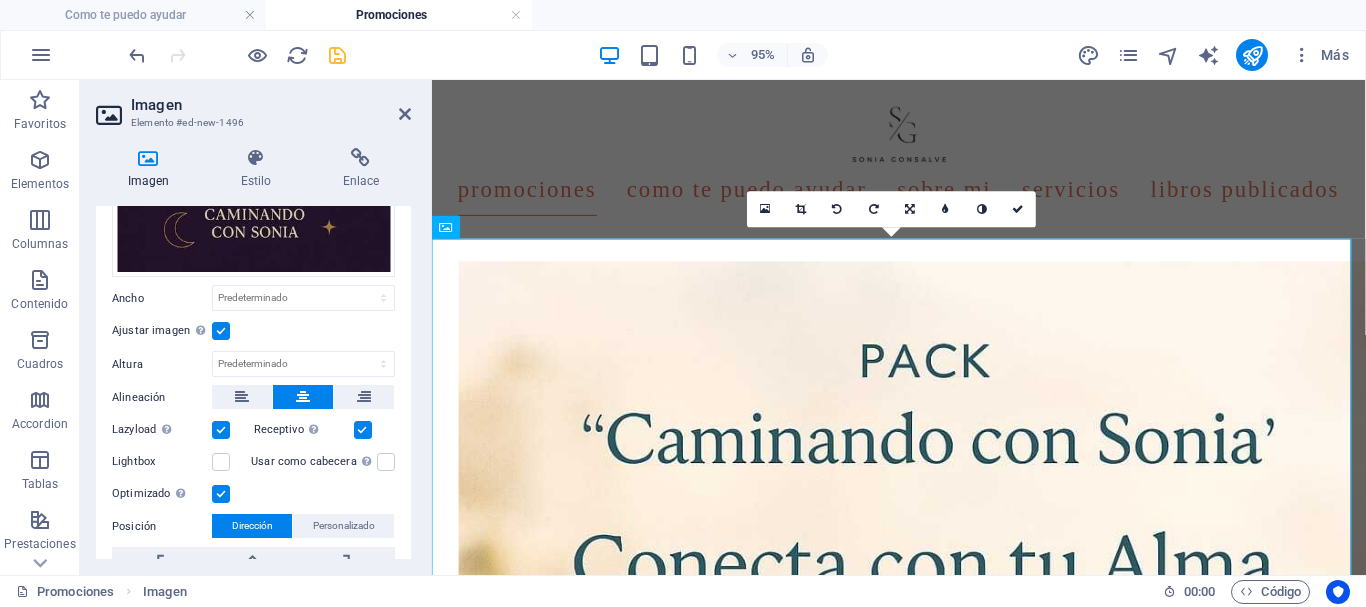 drag, startPoint x: 226, startPoint y: 455, endPoint x: 257, endPoint y: 483, distance: 41.773197 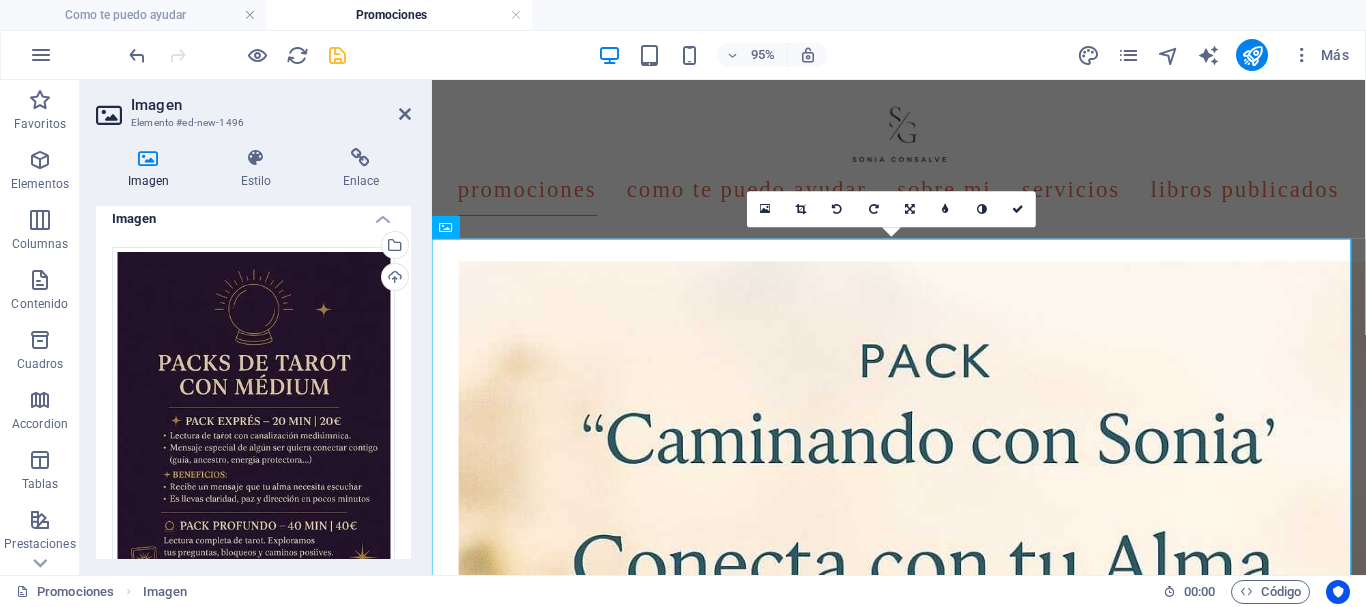 scroll, scrollTop: 0, scrollLeft: 0, axis: both 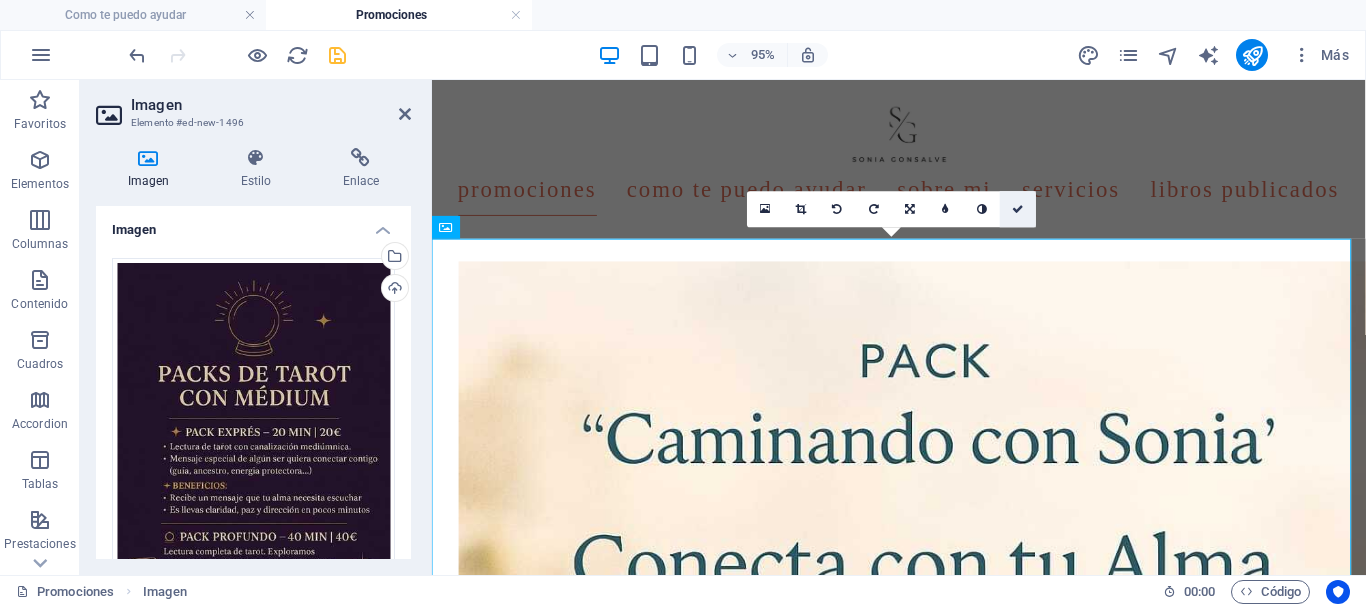click at bounding box center (1018, 208) 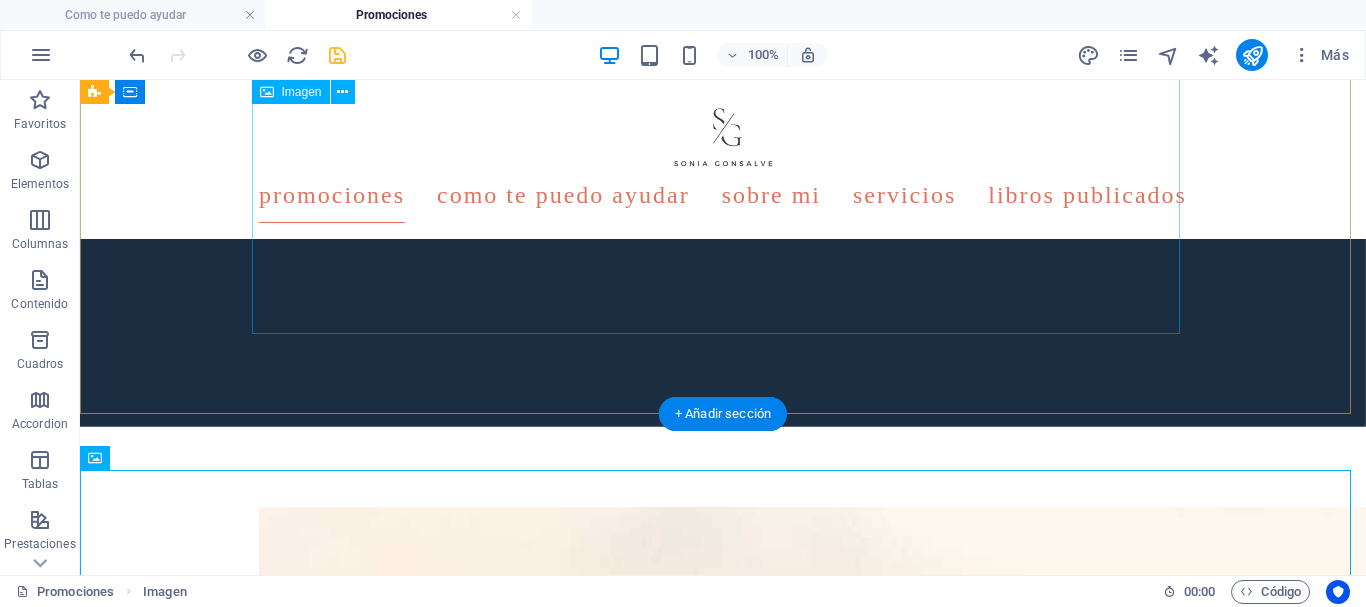 scroll, scrollTop: 1400, scrollLeft: 0, axis: vertical 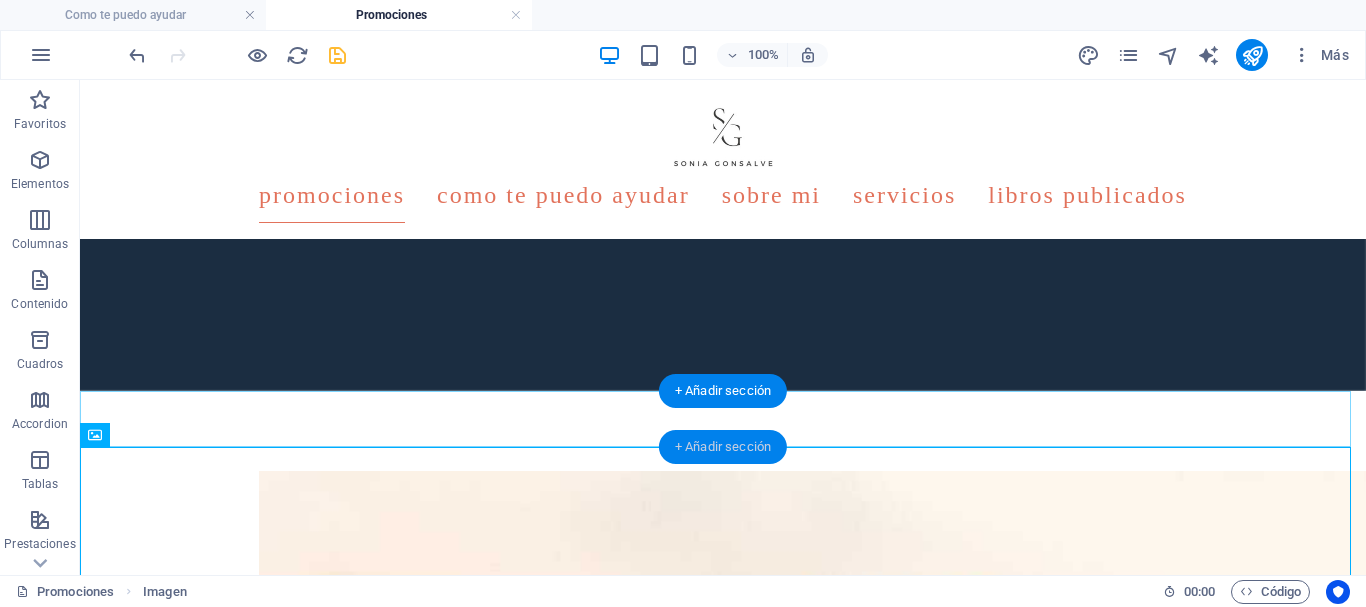 click on "+ Añadir sección" at bounding box center [723, 447] 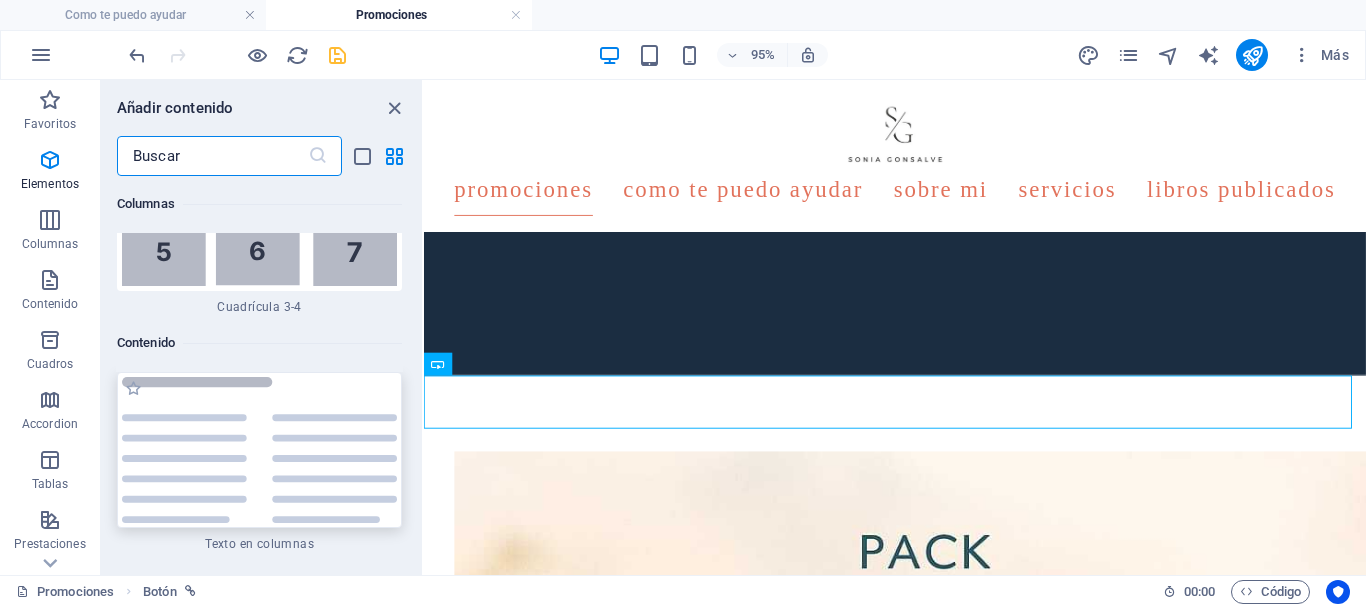 scroll, scrollTop: 6808, scrollLeft: 0, axis: vertical 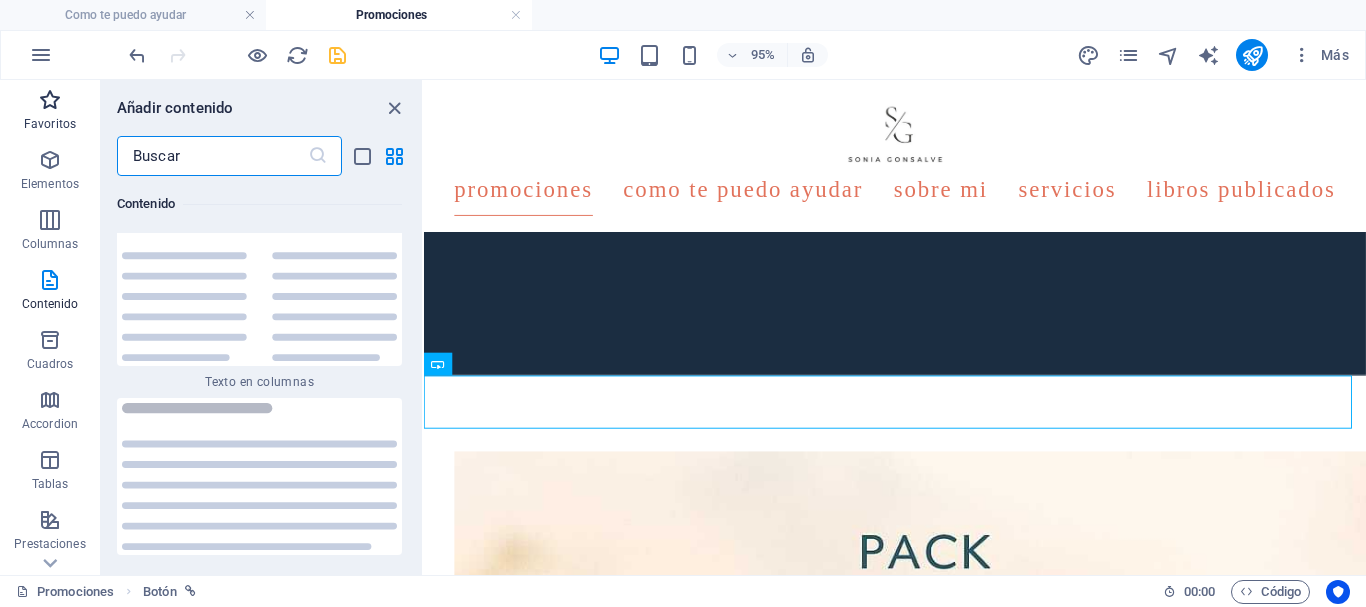 click on "Favoritos" at bounding box center (50, 124) 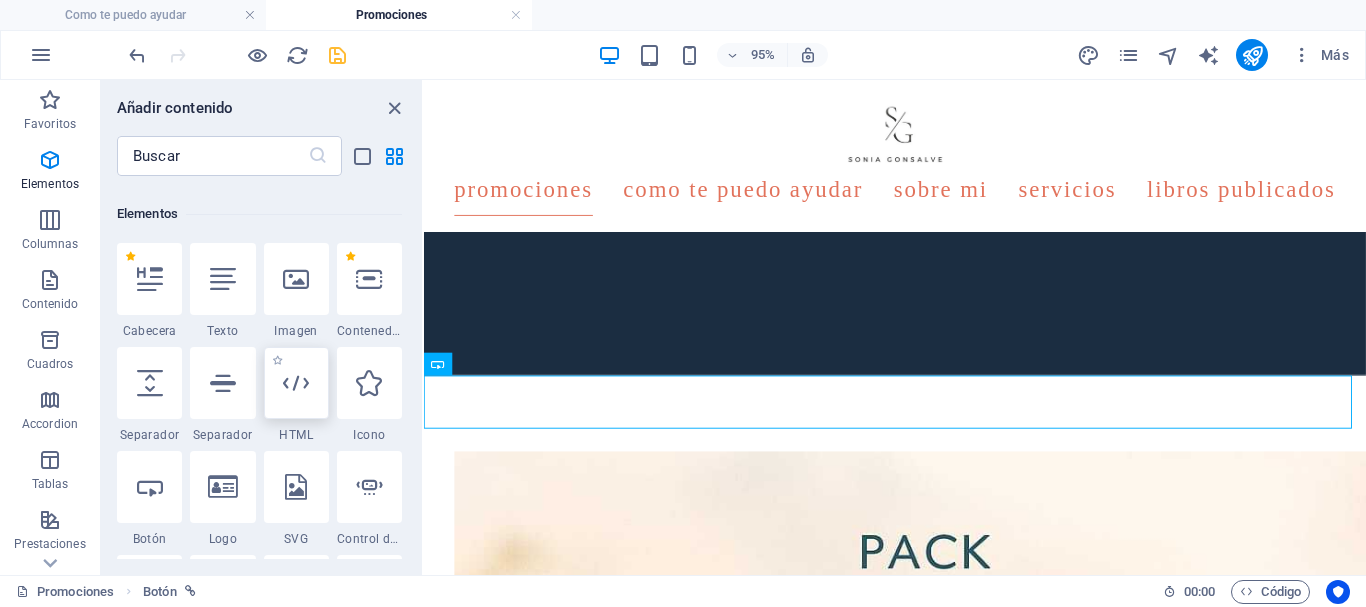scroll, scrollTop: 400, scrollLeft: 0, axis: vertical 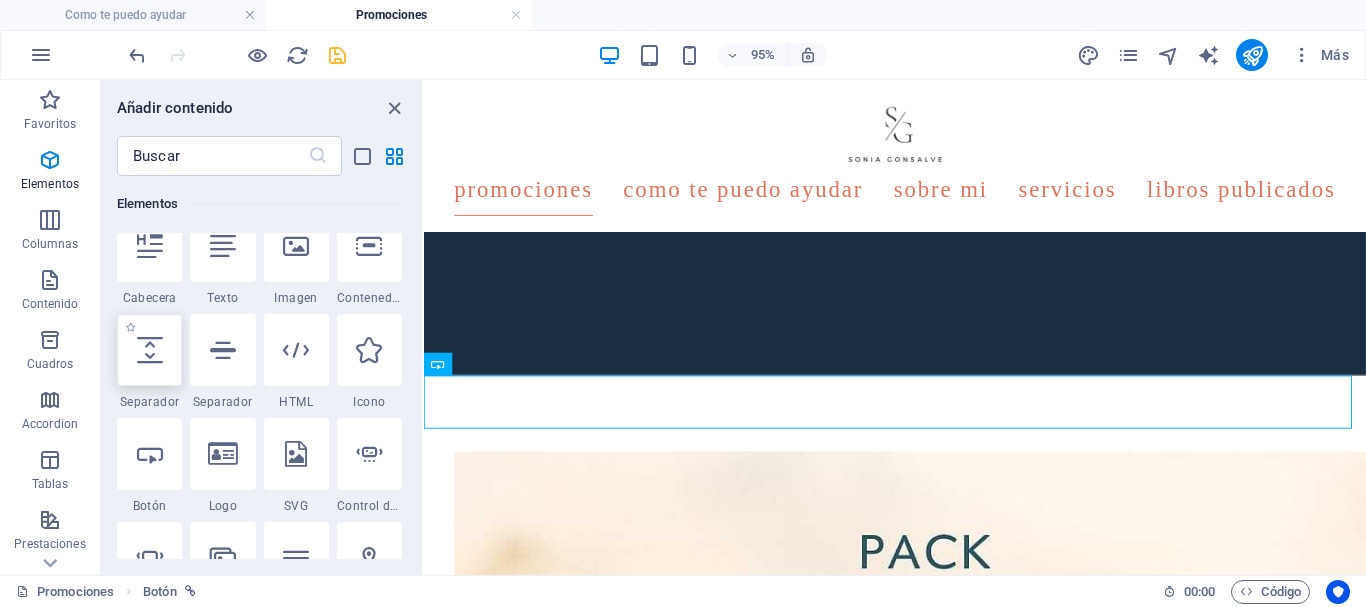 click at bounding box center [150, 350] 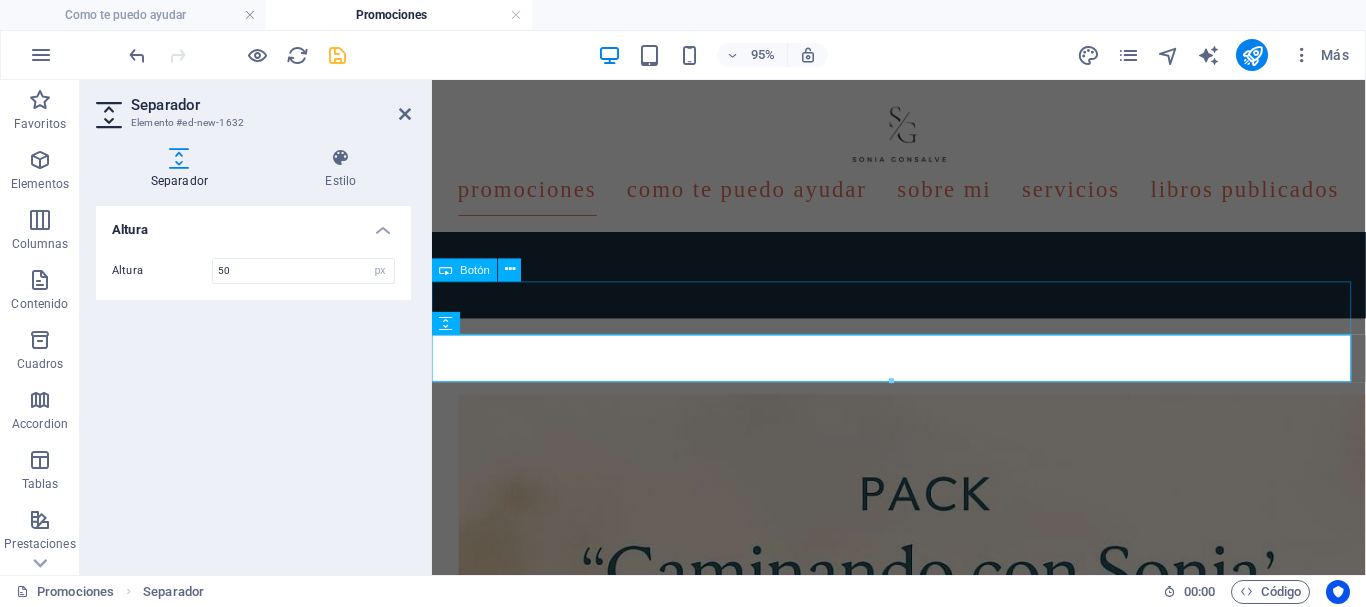 scroll, scrollTop: 1500, scrollLeft: 0, axis: vertical 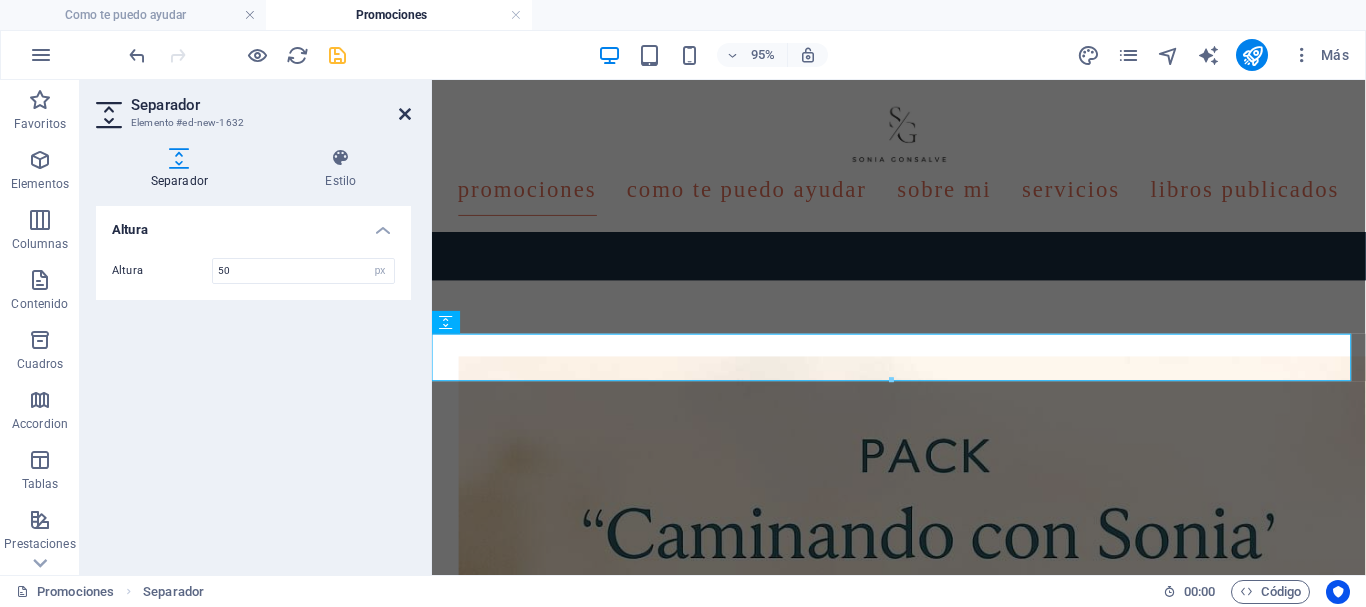 click at bounding box center [405, 114] 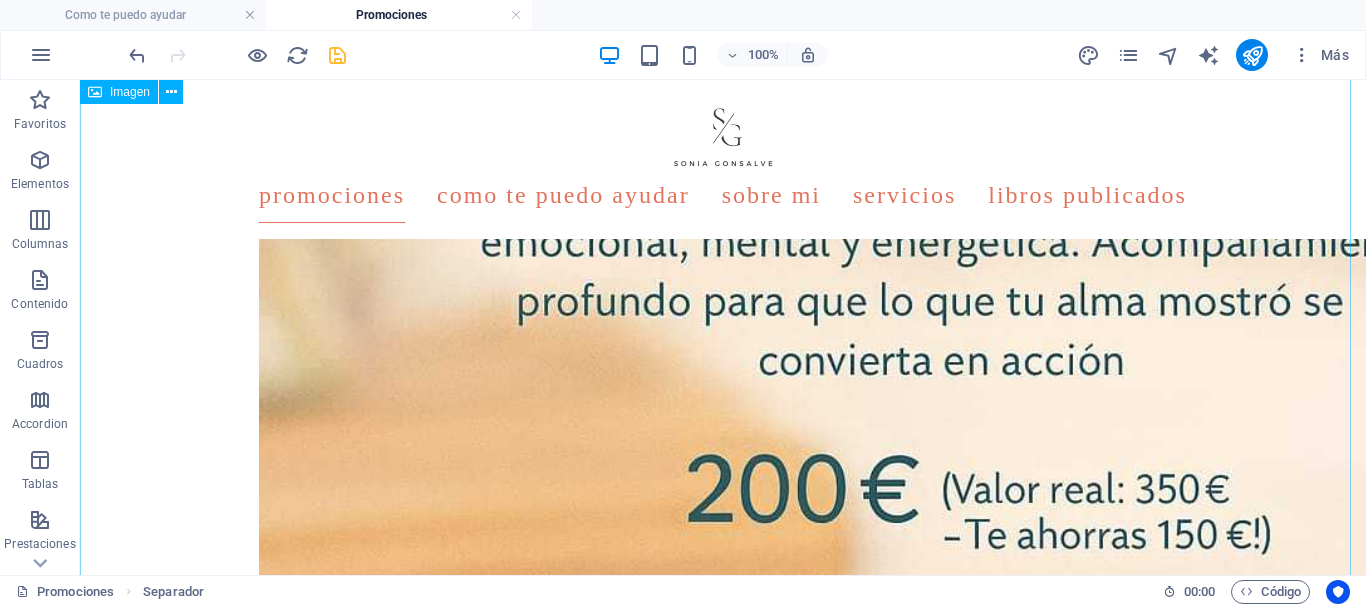 scroll, scrollTop: 3000, scrollLeft: 0, axis: vertical 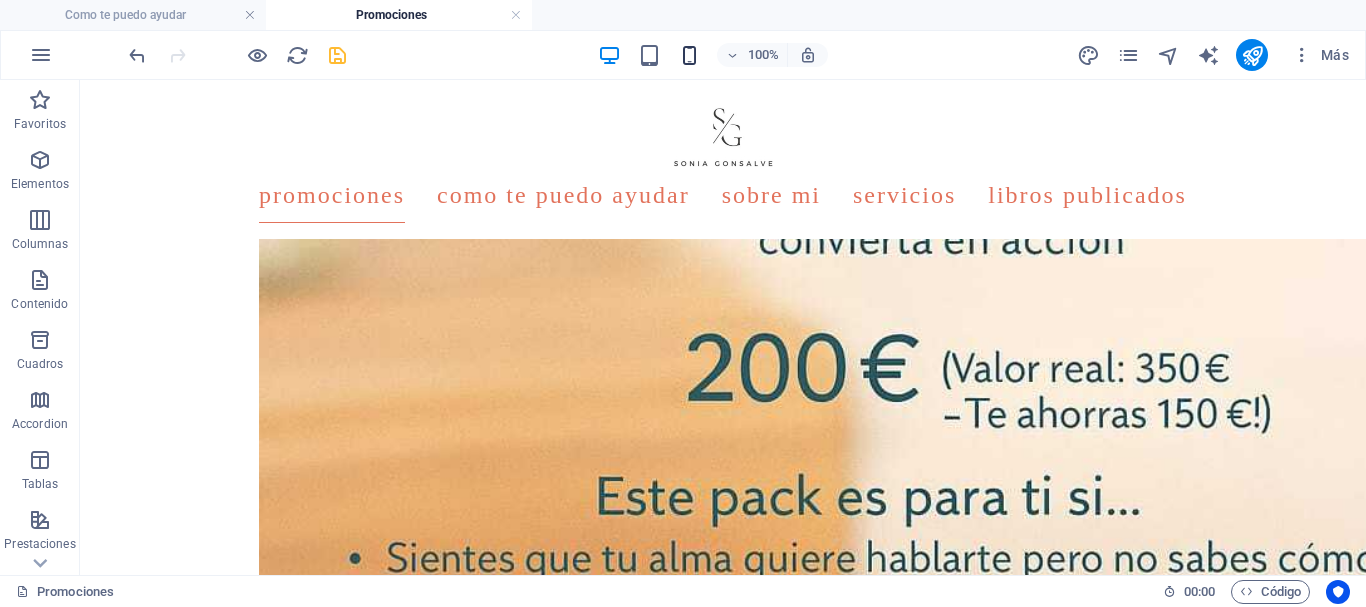 click at bounding box center (689, 55) 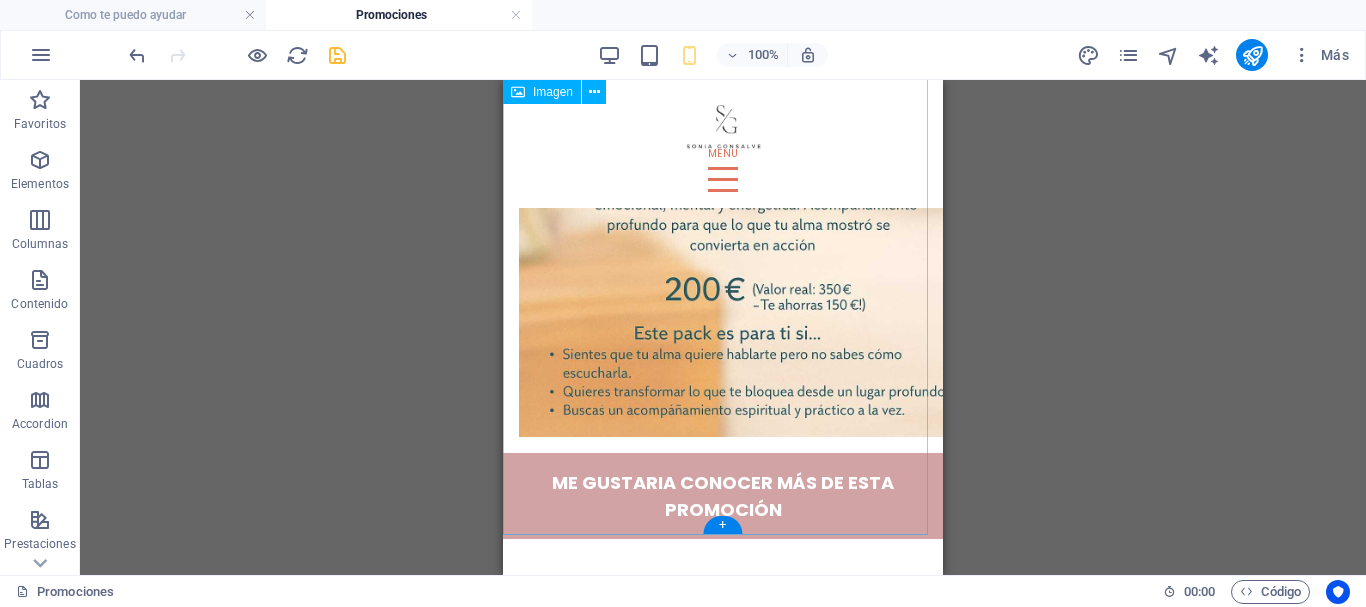 scroll, scrollTop: 1025, scrollLeft: 0, axis: vertical 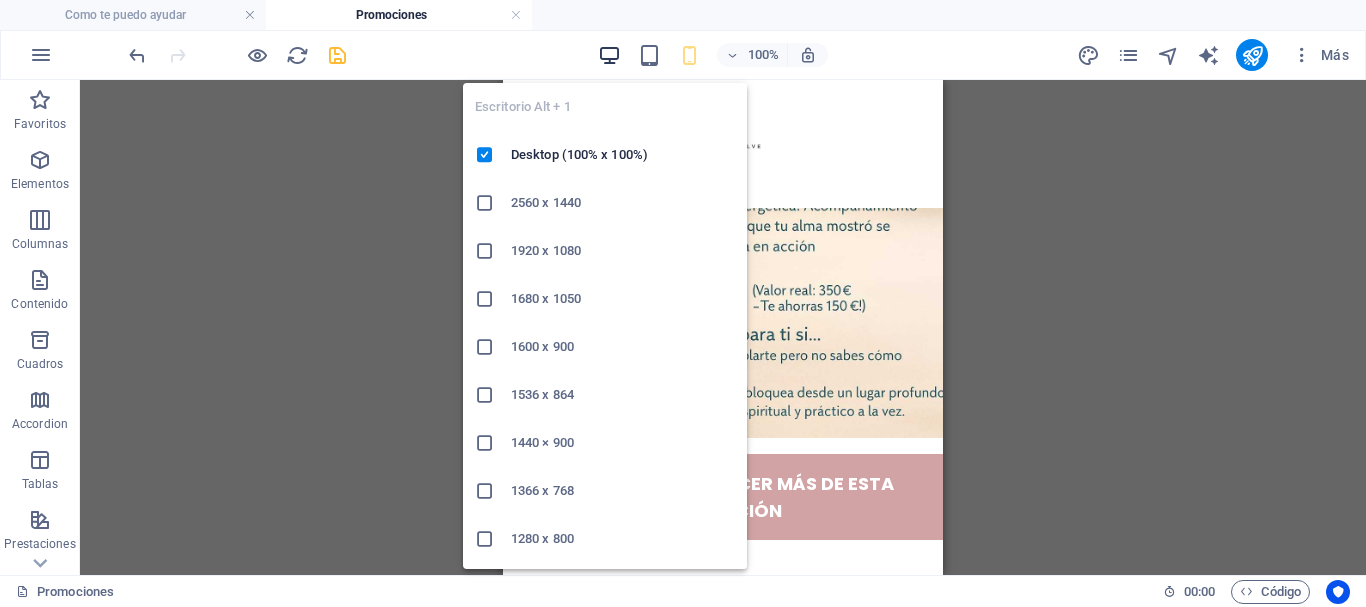 click at bounding box center (609, 55) 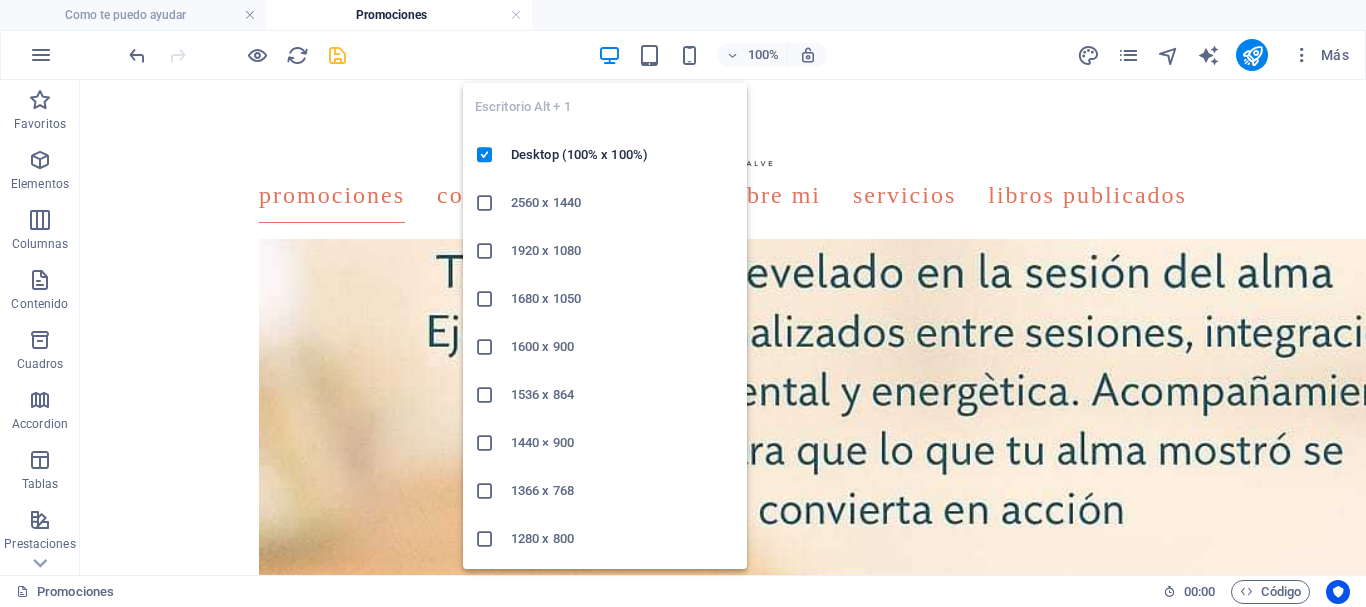 scroll, scrollTop: 2000, scrollLeft: 0, axis: vertical 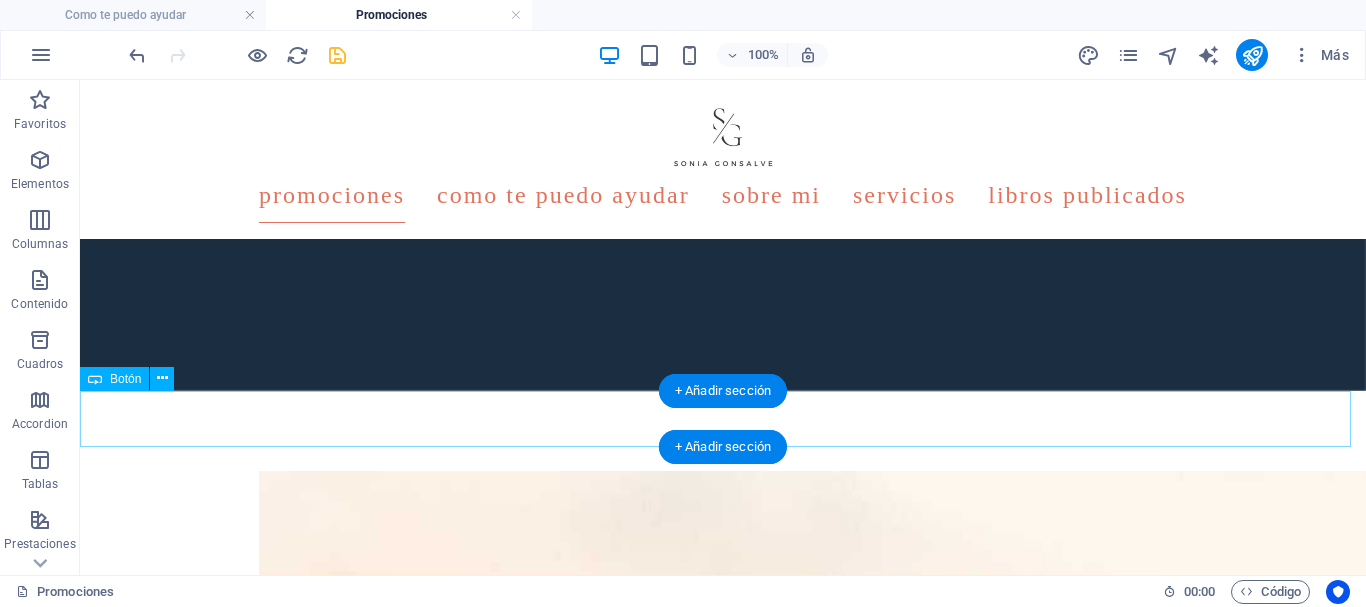 click on "ME GUSTARIA CONOCER MÁS DE ESTA PROMOCIÓN" at bounding box center [723, 2508] 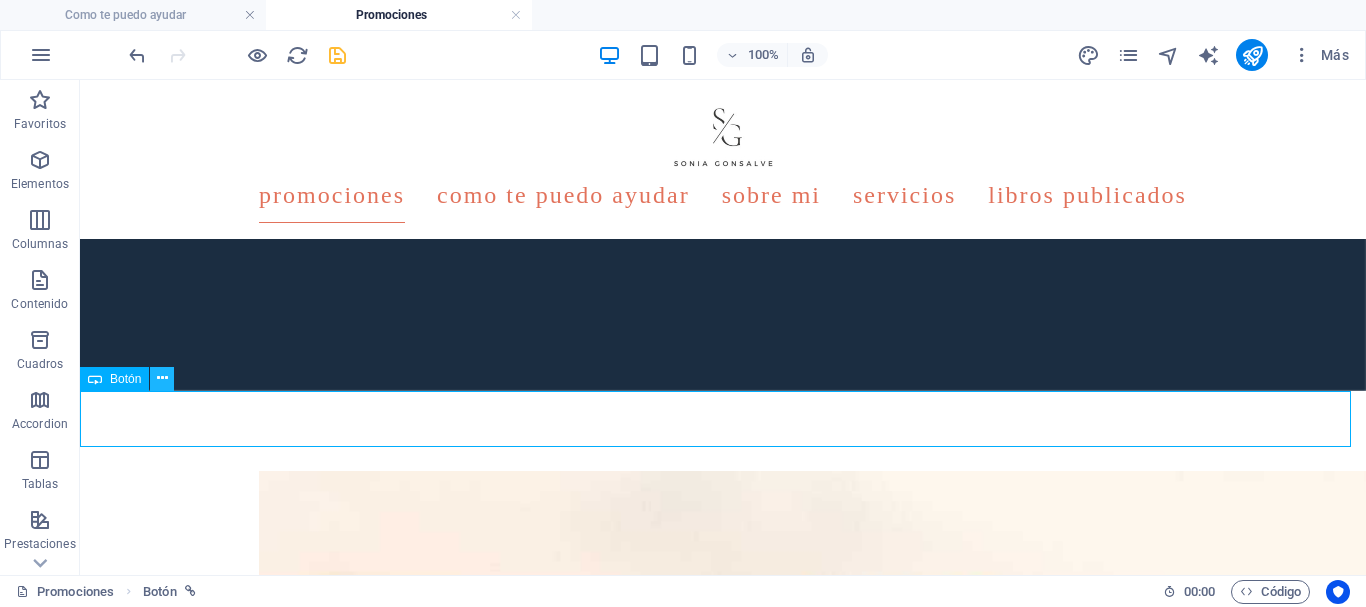 click at bounding box center [162, 379] 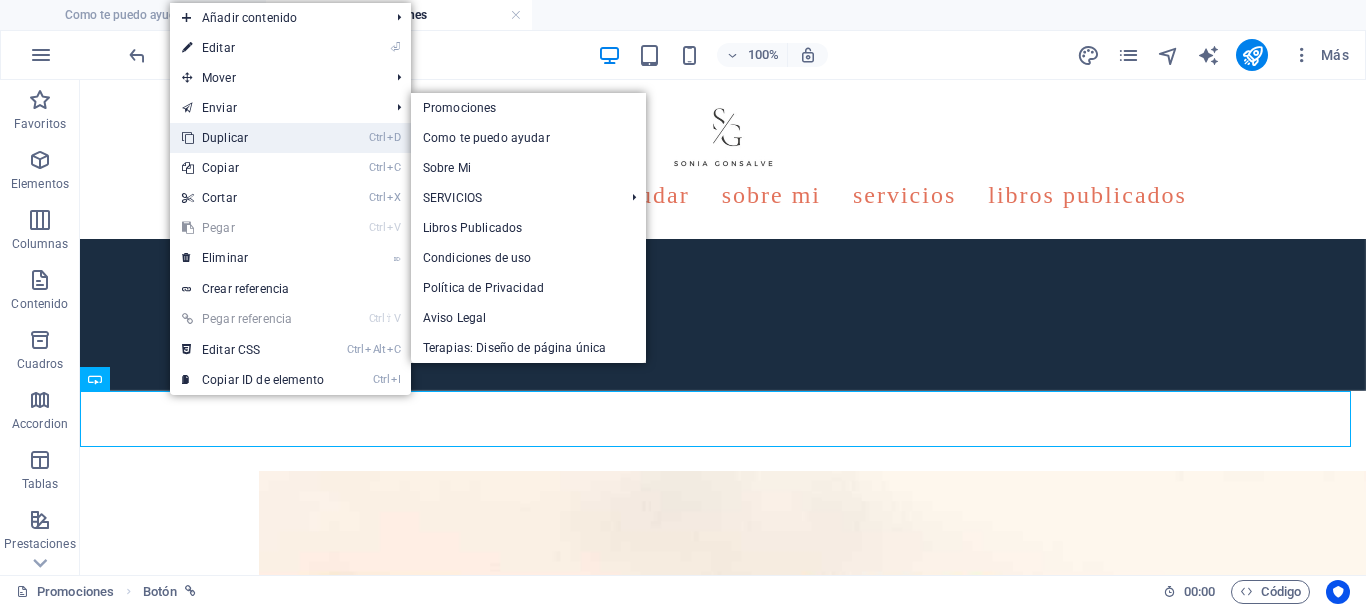 click on "Ctrl D  Duplicar" at bounding box center [253, 138] 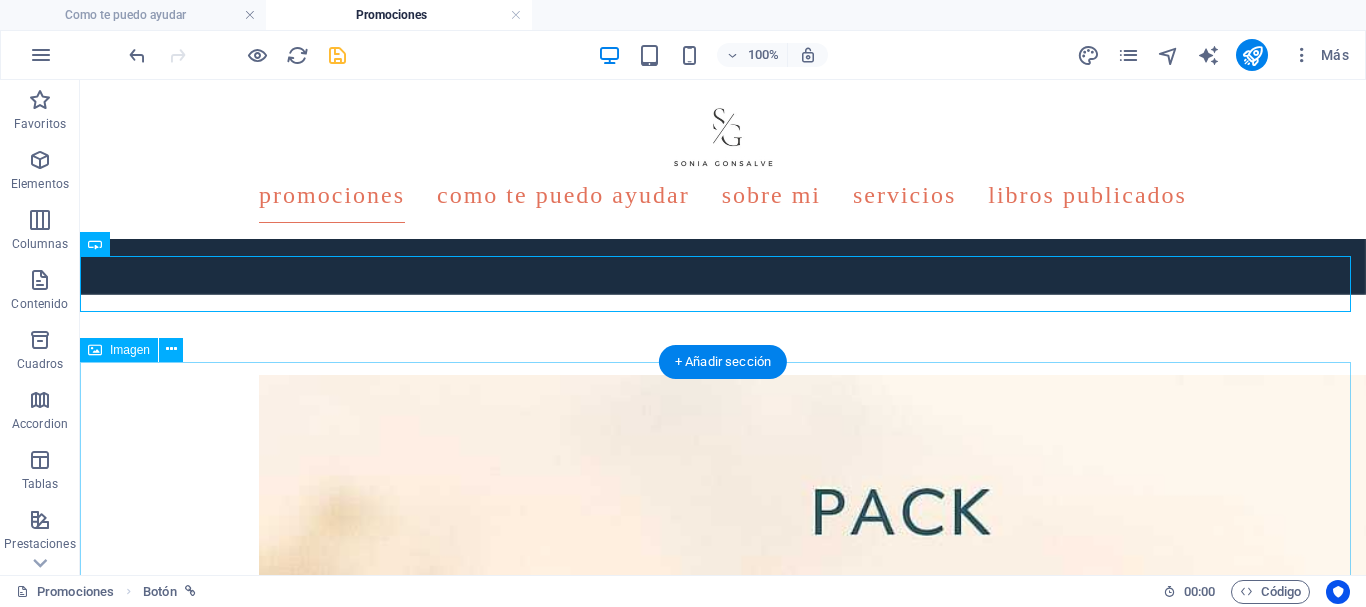scroll, scrollTop: 1600, scrollLeft: 0, axis: vertical 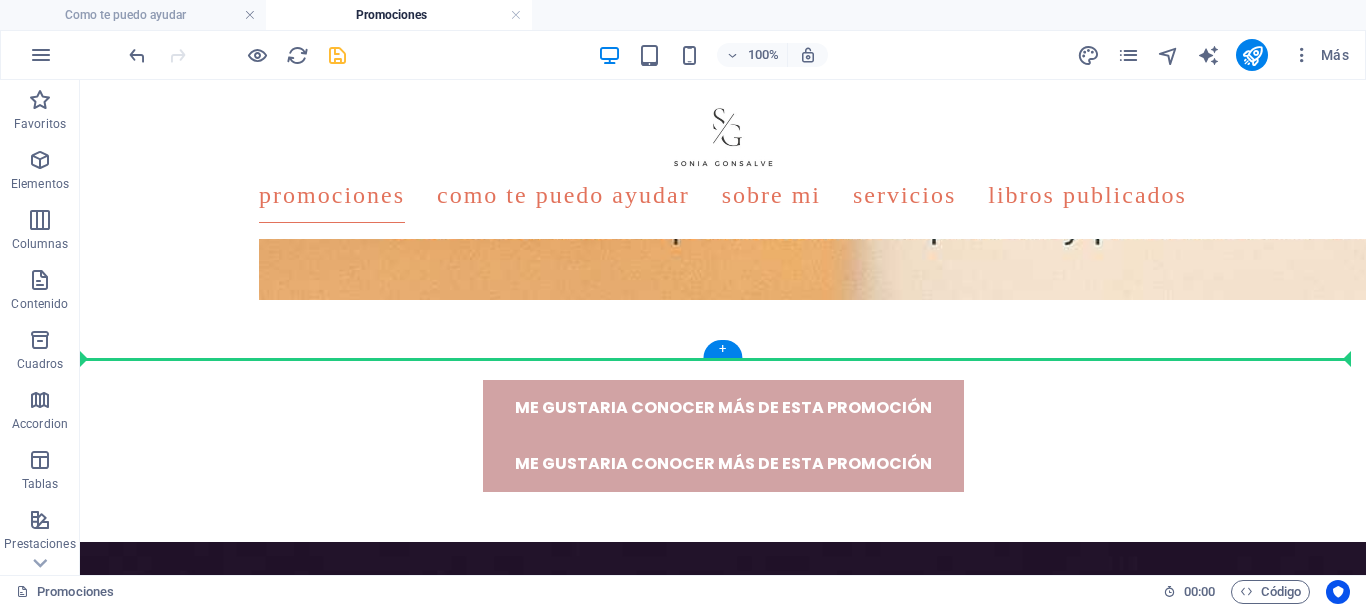 drag, startPoint x: 577, startPoint y: 281, endPoint x: 663, endPoint y: 355, distance: 113.454834 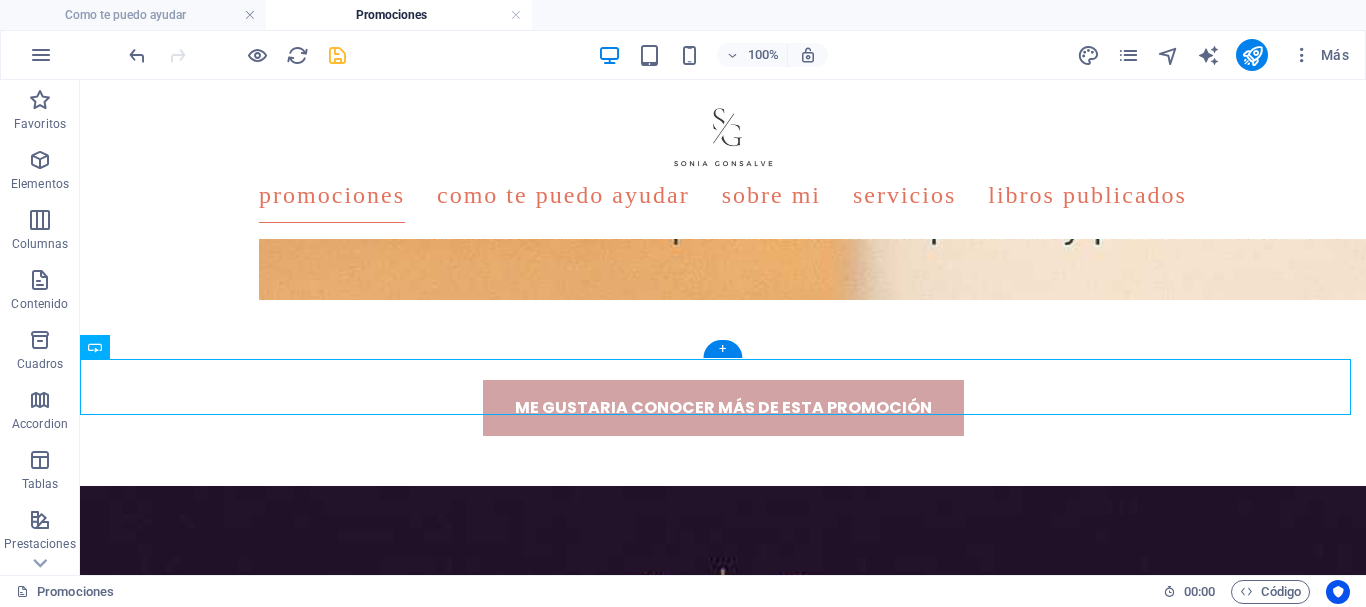 scroll, scrollTop: 3444, scrollLeft: 0, axis: vertical 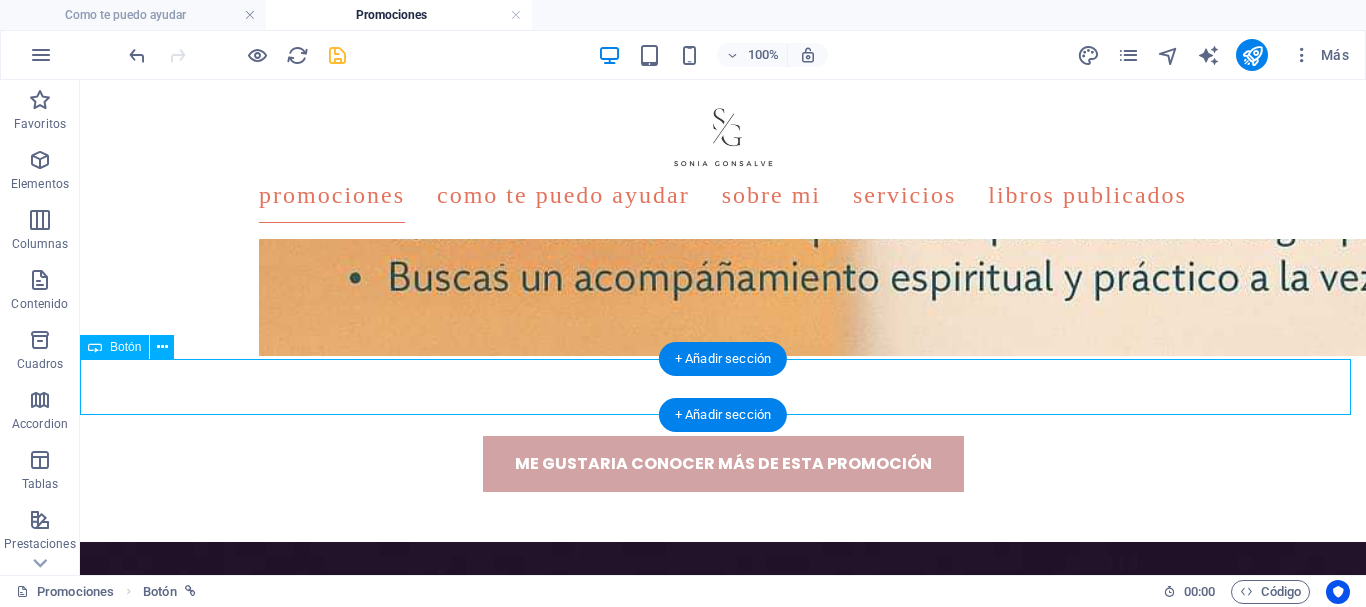 click on "ME GUSTARIA CONOCER MÁS DE ESTA PROMOCIÓN" at bounding box center [723, 2499] 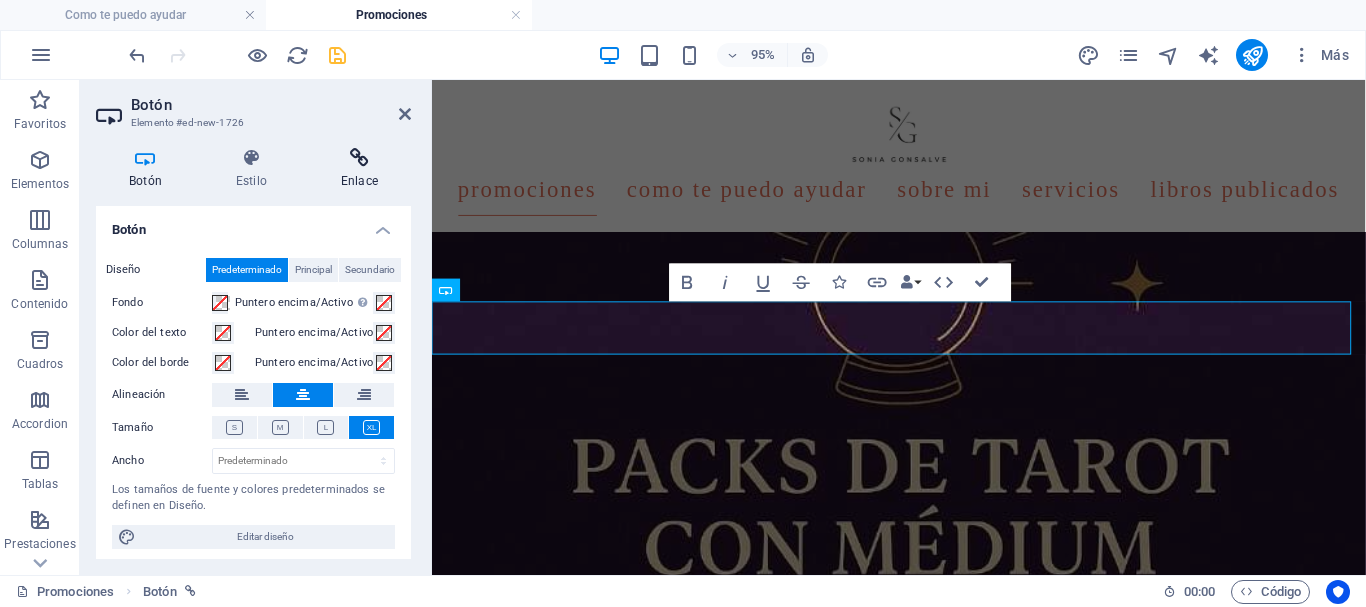 scroll, scrollTop: 3036, scrollLeft: 0, axis: vertical 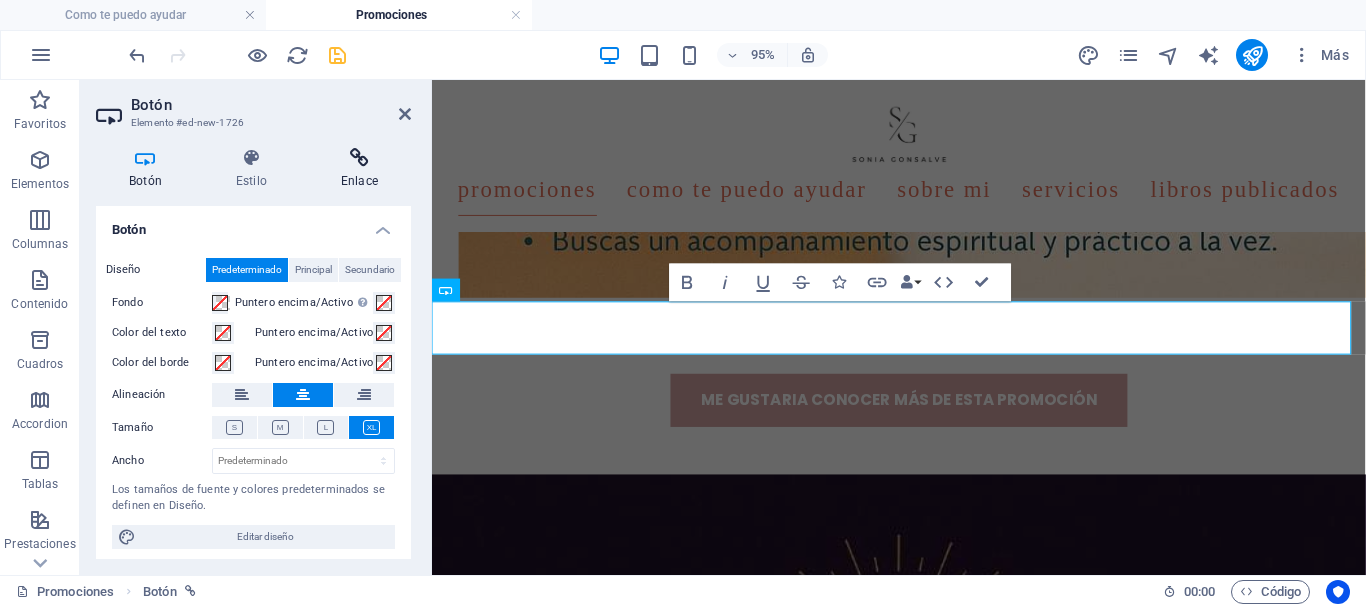 click on "Enlace" at bounding box center (359, 169) 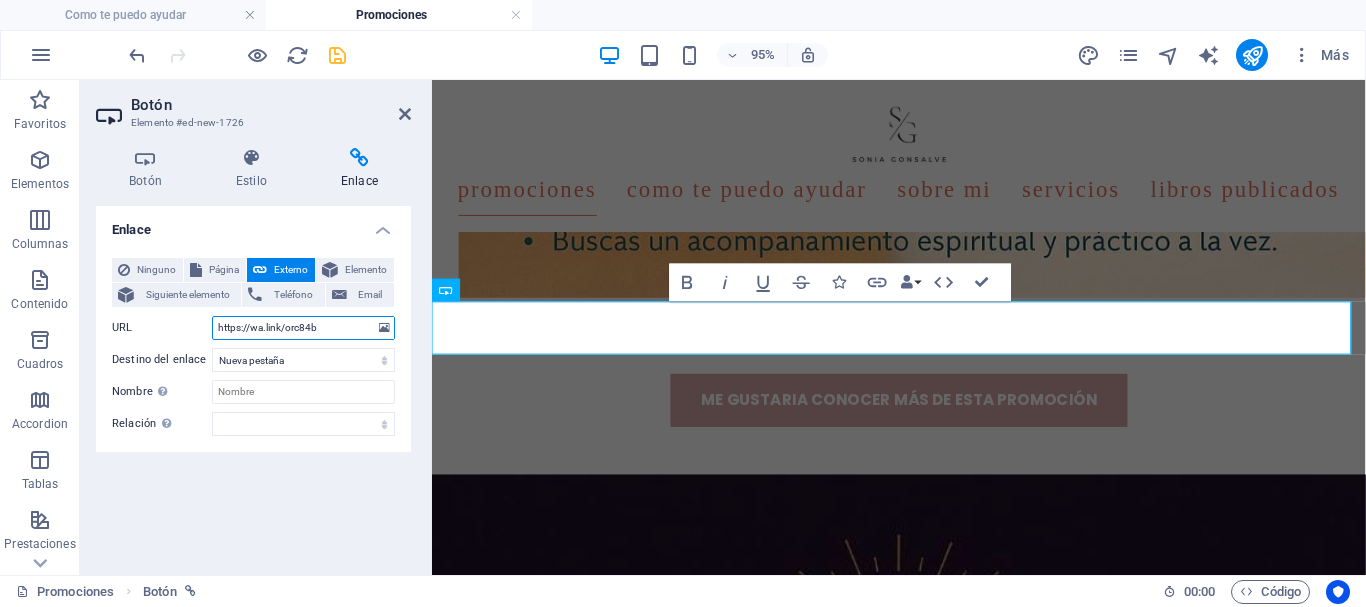 click on "Ninguno Página Externo Elemento Siguiente elemento Teléfono Email Página Promociones Como te puedo ayudar Sobre Mi SERVICIOS -- Coaching Emocional -- Camino del Alma -- Camino del Bienestar -- Camino de la Vida Libros Publicados Condiciones de uso Política de Privacidad Aviso Legal Elemento
URL https://wa.link/orc84b Teléfono Email Destino del enlace Nueva pestaña Misma pestaña Superposición Nombre Una descripción adicional del enlace no debería ser igual al texto del enlace. El título suele mostrarse como un texto de información cuando se mueve el ratón por encima del elemento. Déjalo en blanco en caso de dudas. Relación Define la  relación de este enlace con el destino del enlace . Por ejemplo, el valor "nofollow" indica a los buscadores que no sigan al enlace. Puede dejarse vacío. alternativo autor marcador externo ayuda licencia siguiente nofollow noreferrer noopener ant buscar etiqueta" at bounding box center (253, 347) 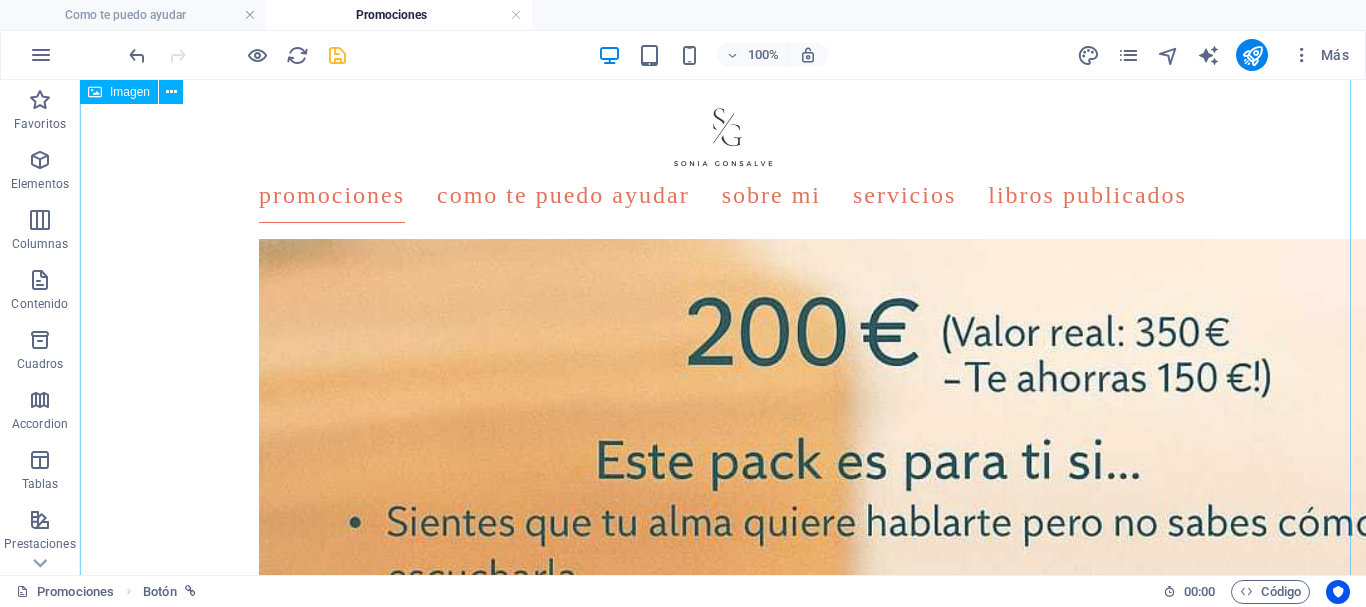 scroll, scrollTop: 3504, scrollLeft: 0, axis: vertical 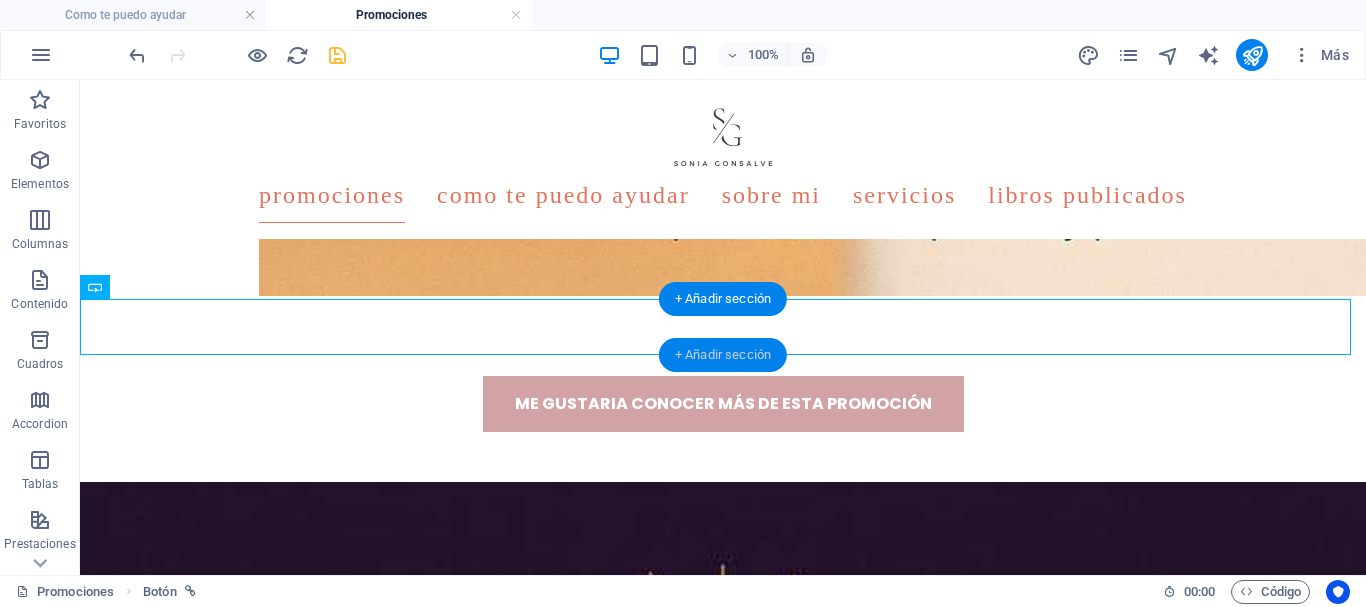 click on "+ Añadir sección" at bounding box center [723, 355] 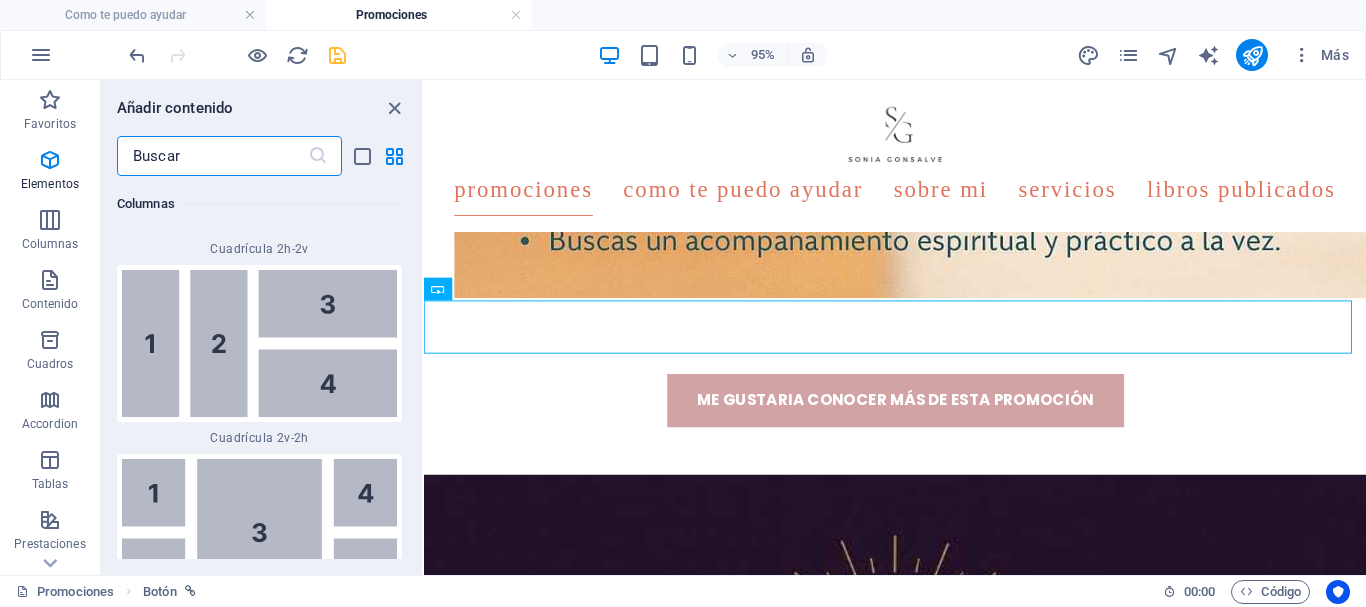 scroll, scrollTop: 6808, scrollLeft: 0, axis: vertical 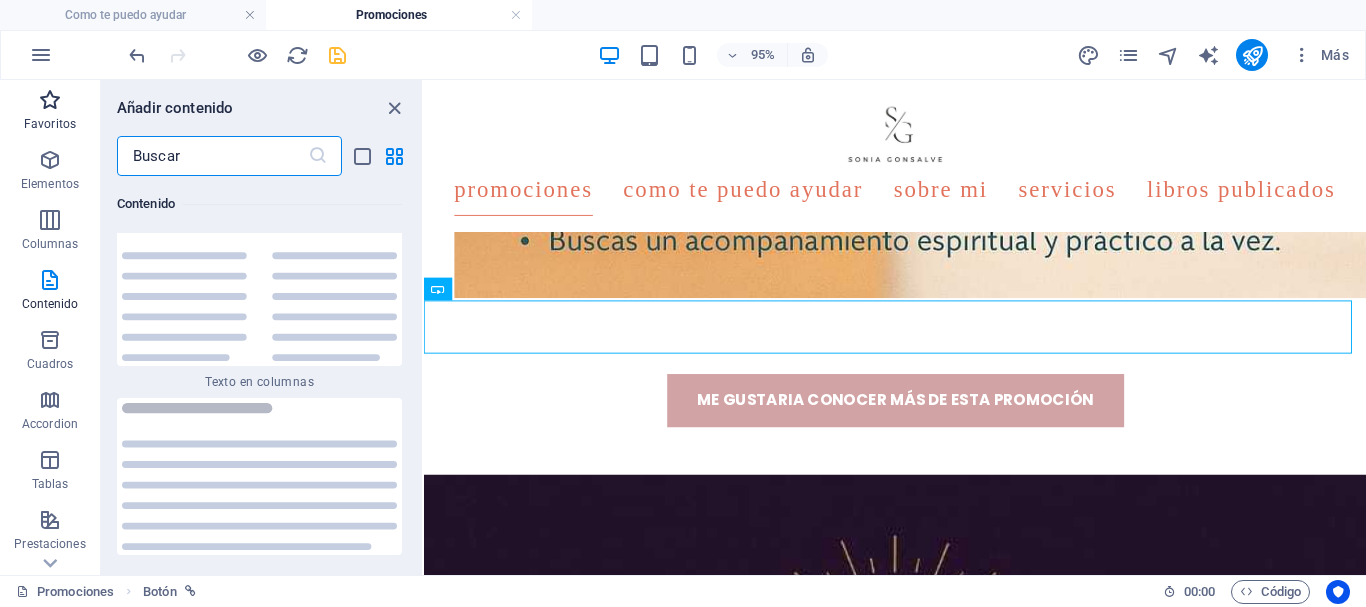 click on "Favoritos" at bounding box center (50, 112) 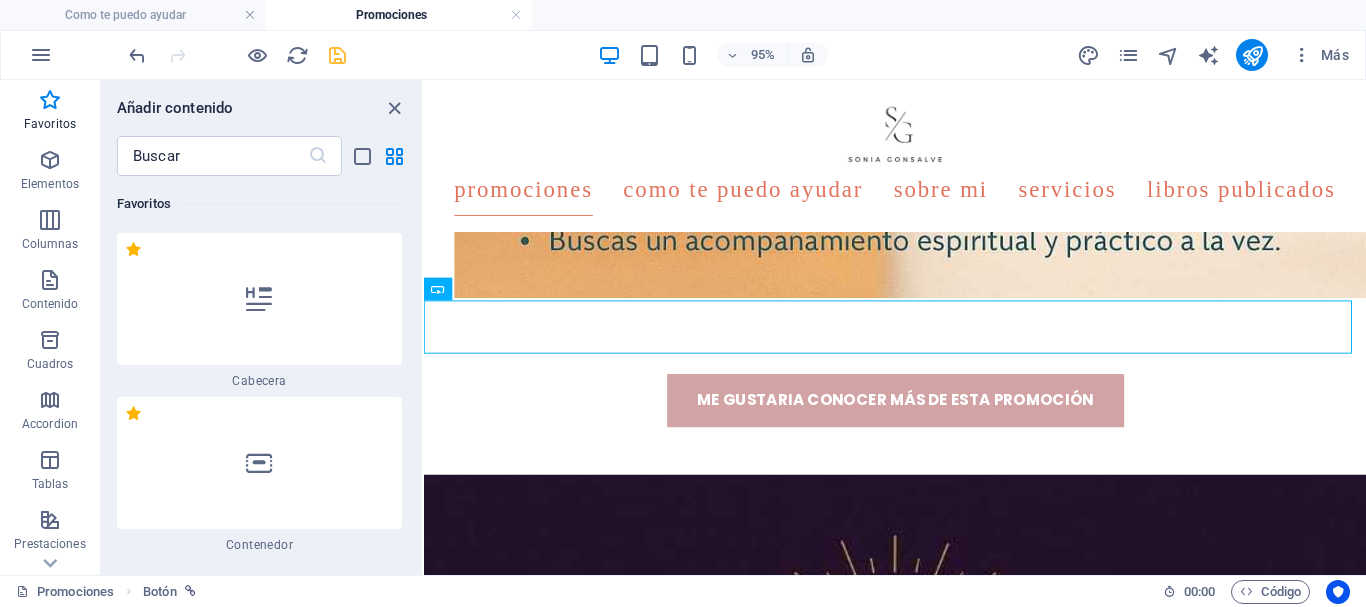 scroll, scrollTop: 300, scrollLeft: 0, axis: vertical 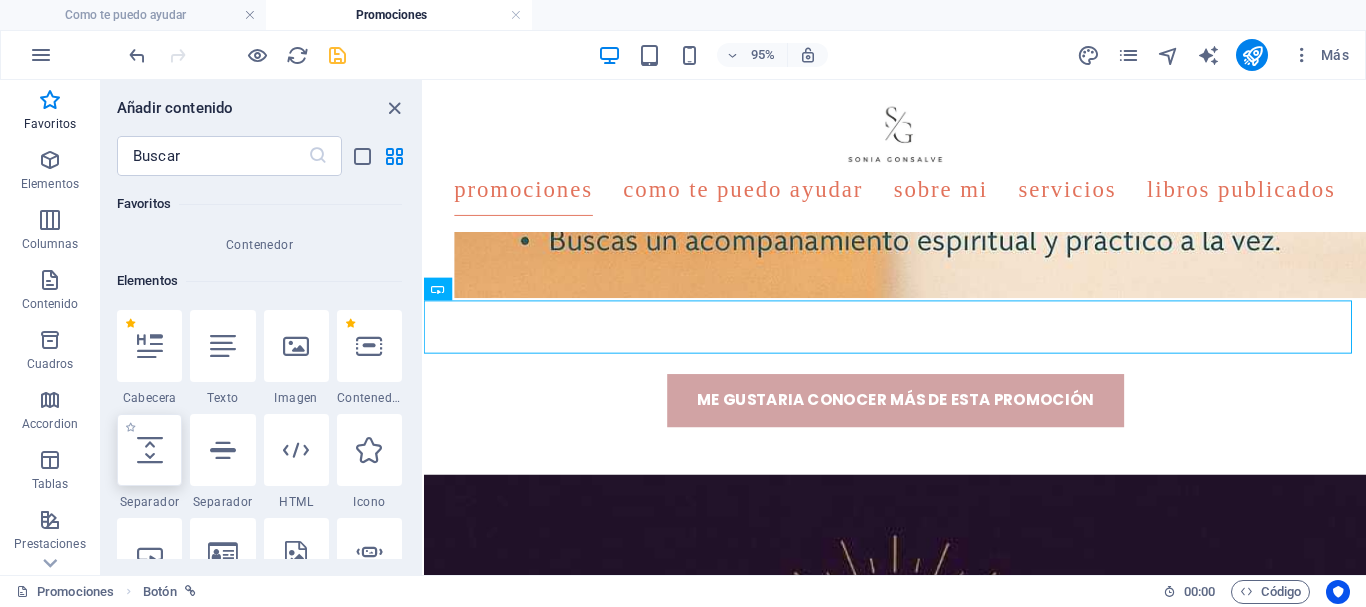 click at bounding box center (150, 450) 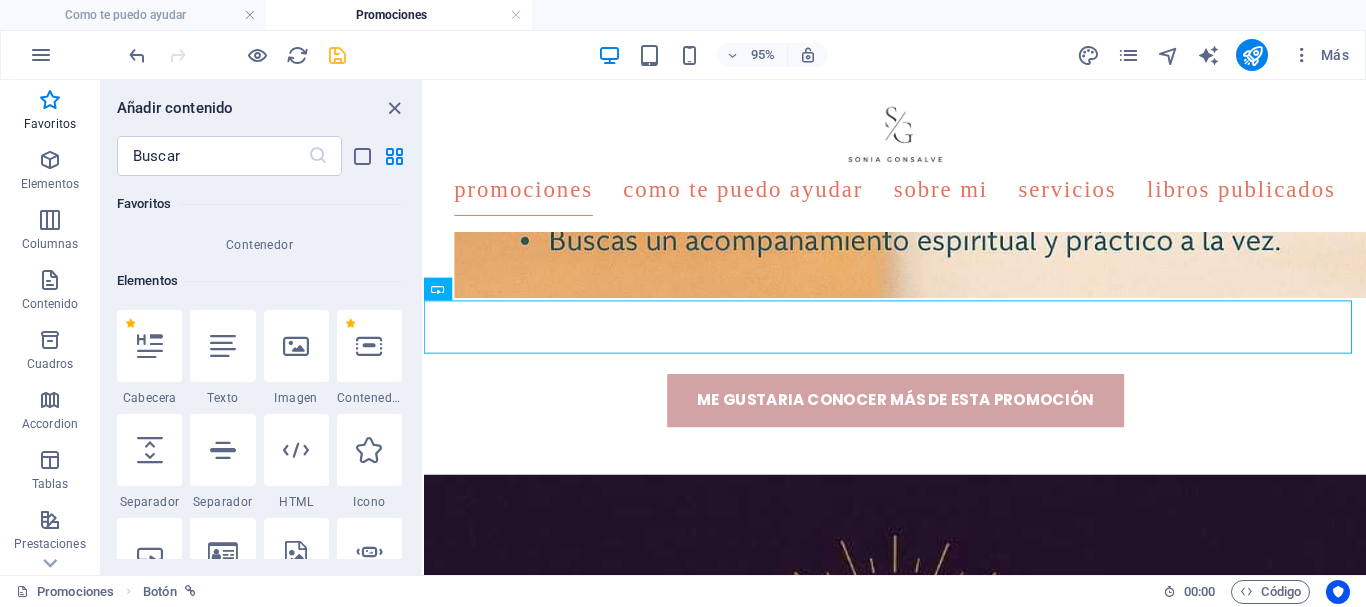select on "px" 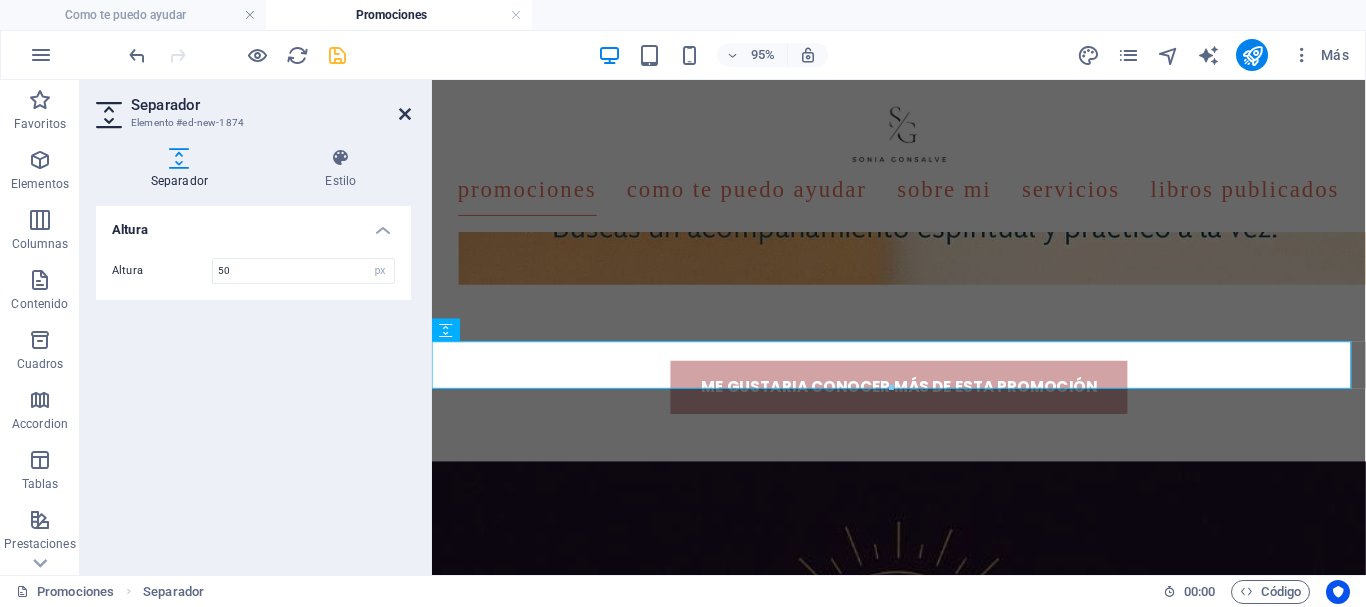 click at bounding box center (405, 114) 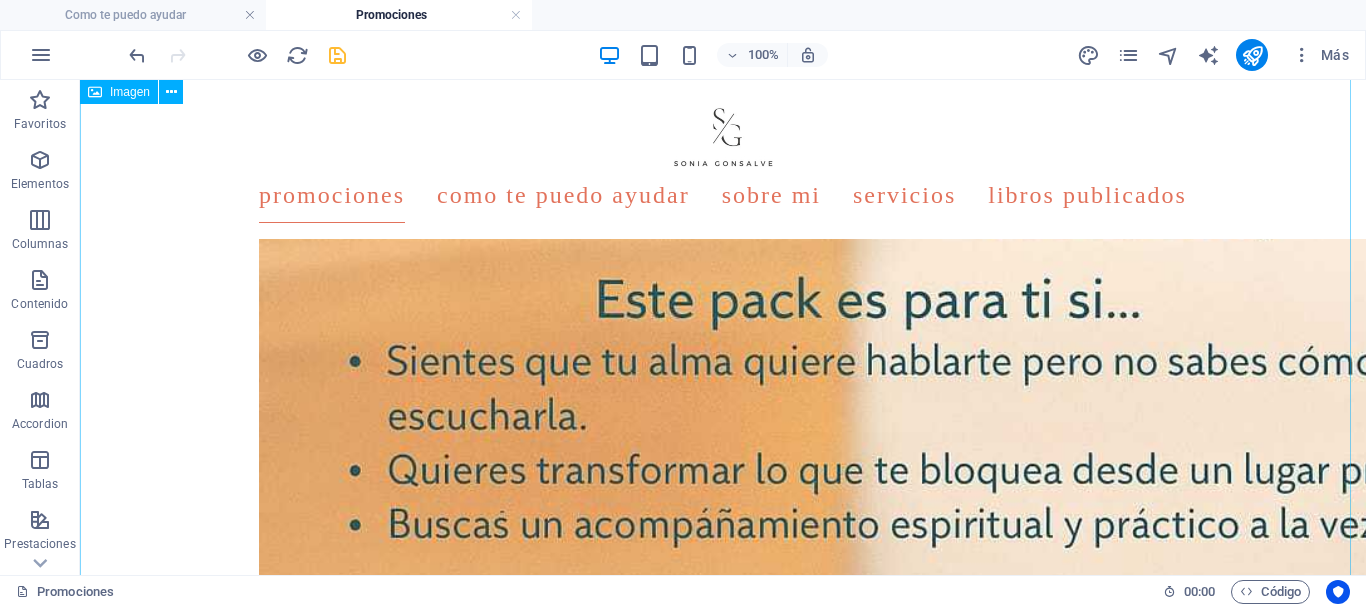 scroll, scrollTop: 3057, scrollLeft: 0, axis: vertical 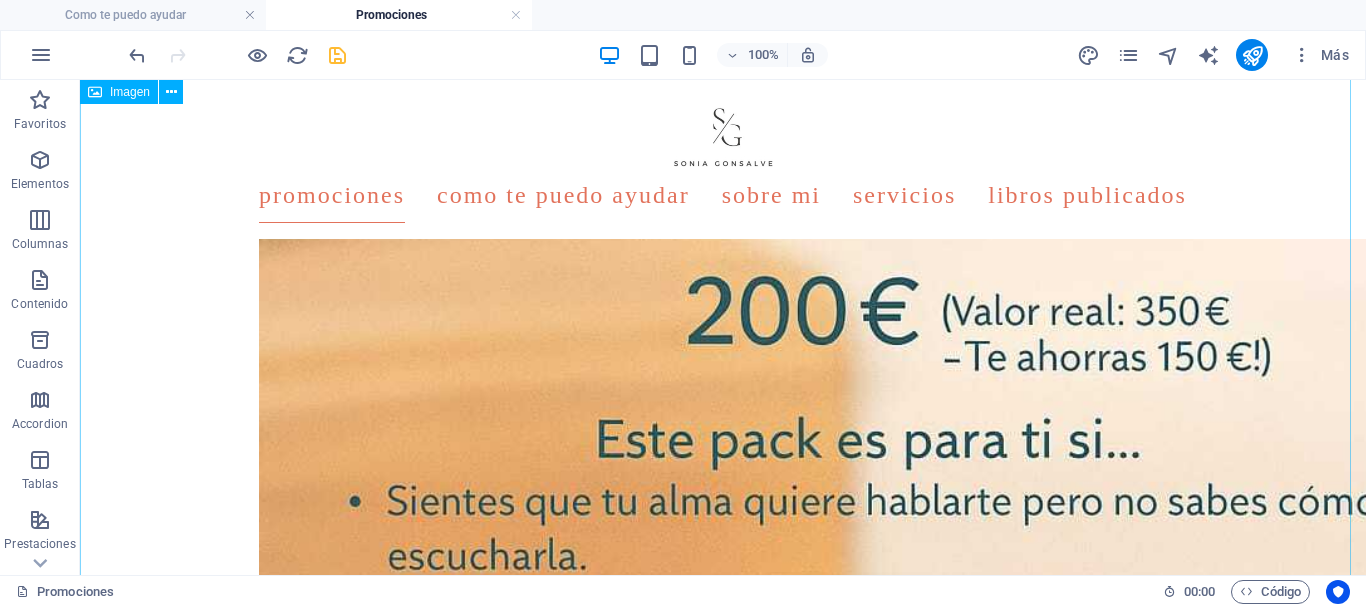 click at bounding box center (723, 1893) 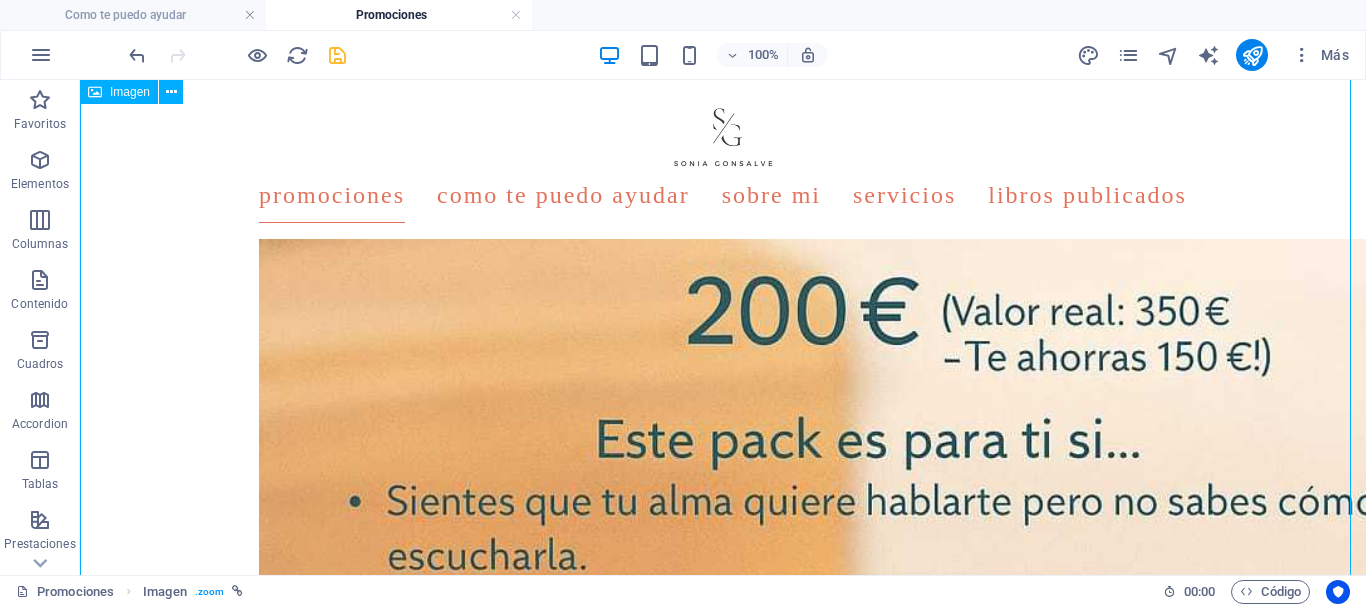 click at bounding box center (723, 1893) 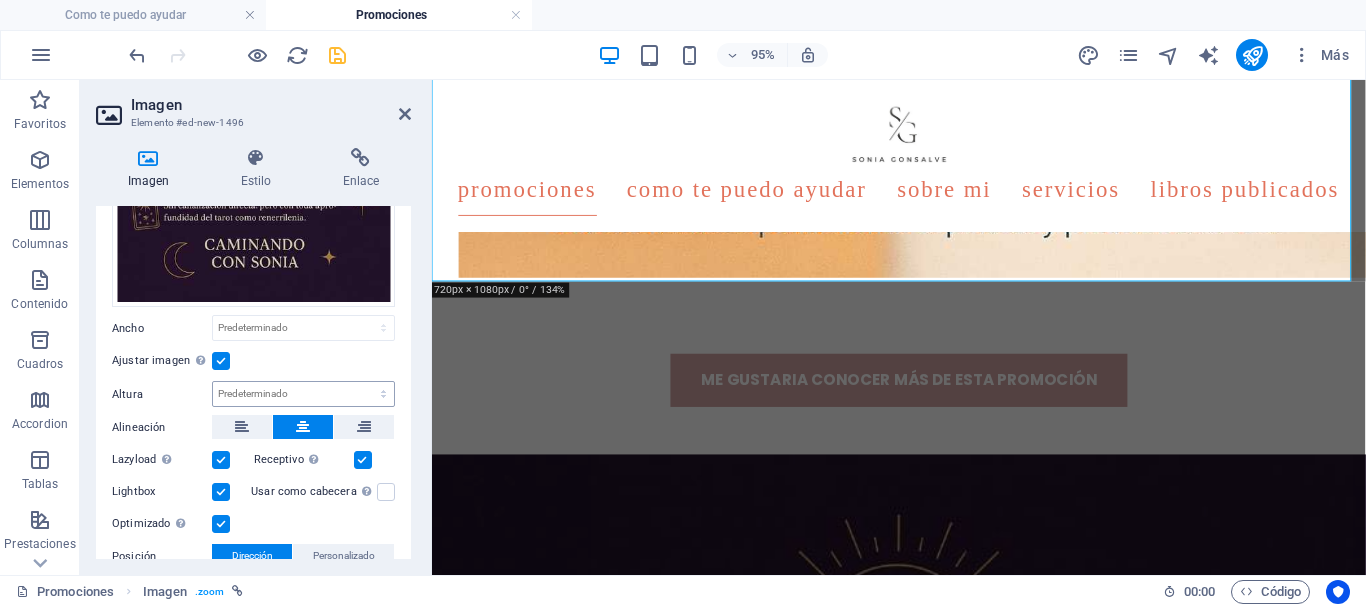 scroll, scrollTop: 400, scrollLeft: 0, axis: vertical 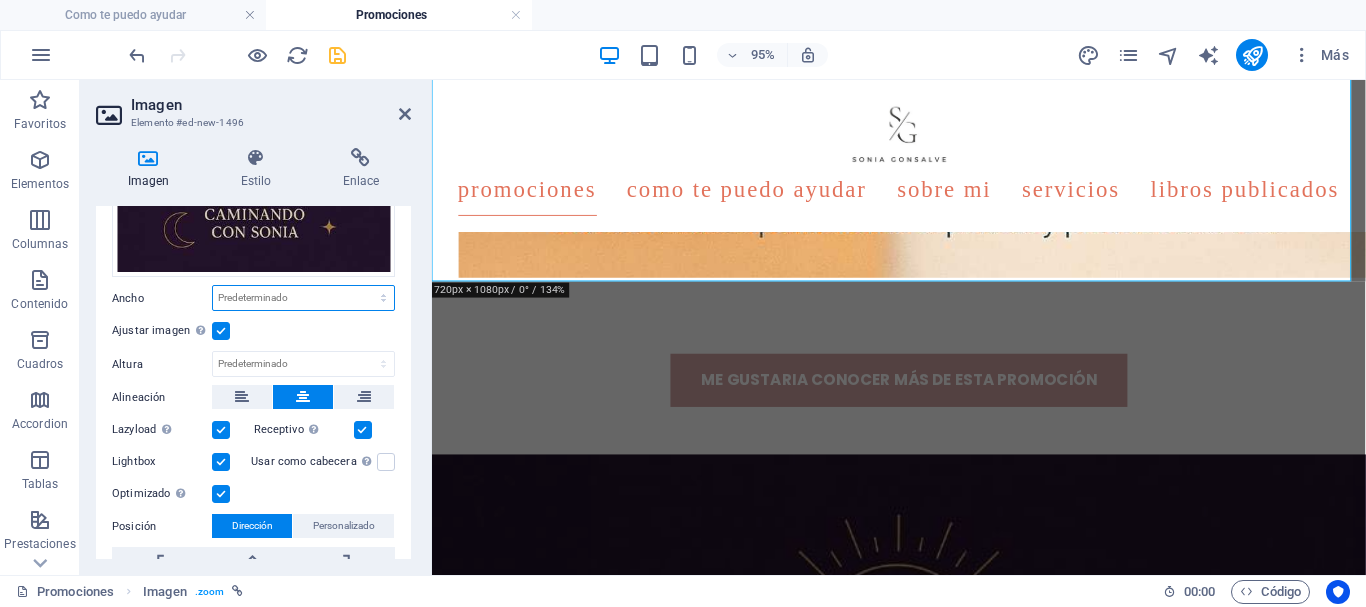 click on "Predeterminado automático px rem % em vh vw" at bounding box center [303, 298] 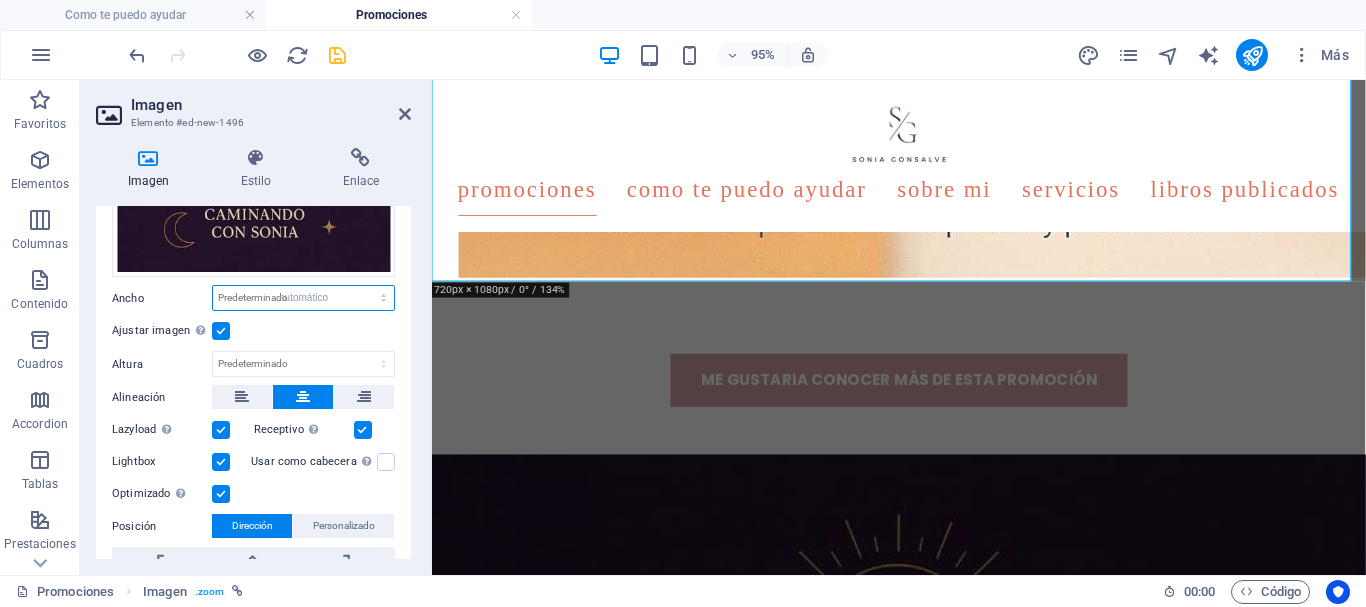 click on "Predeterminado automático px rem % em vh vw" at bounding box center (303, 298) 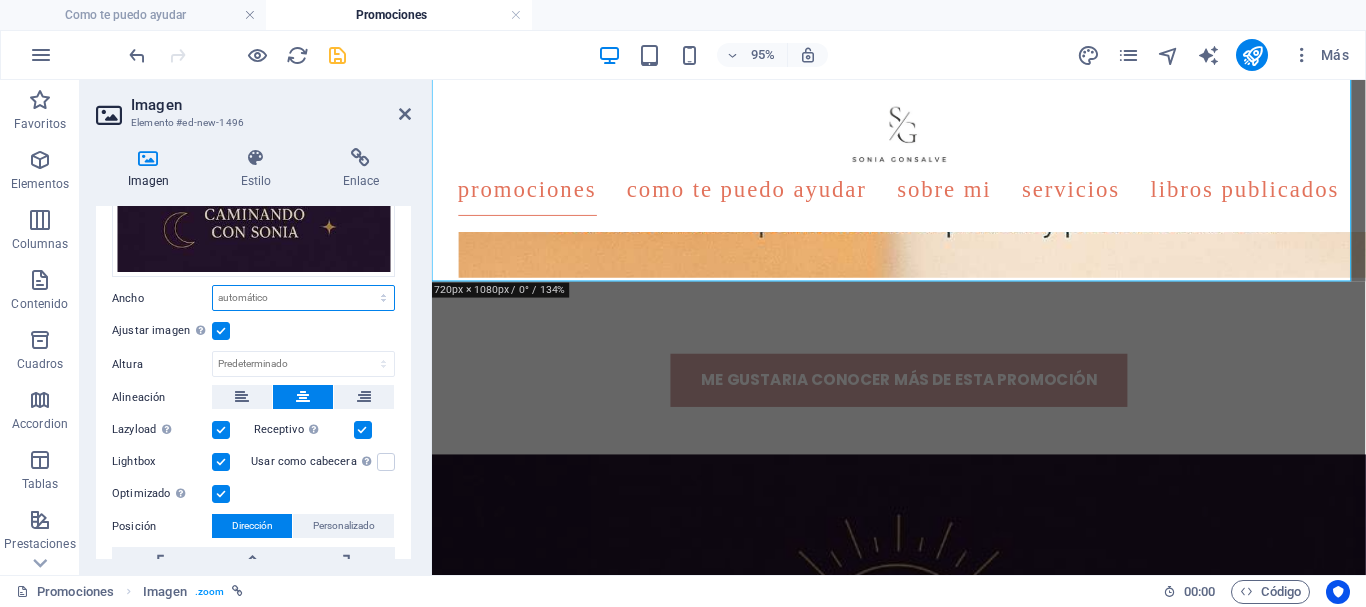 click on "Predeterminado automático px rem % em vh vw" at bounding box center (303, 298) 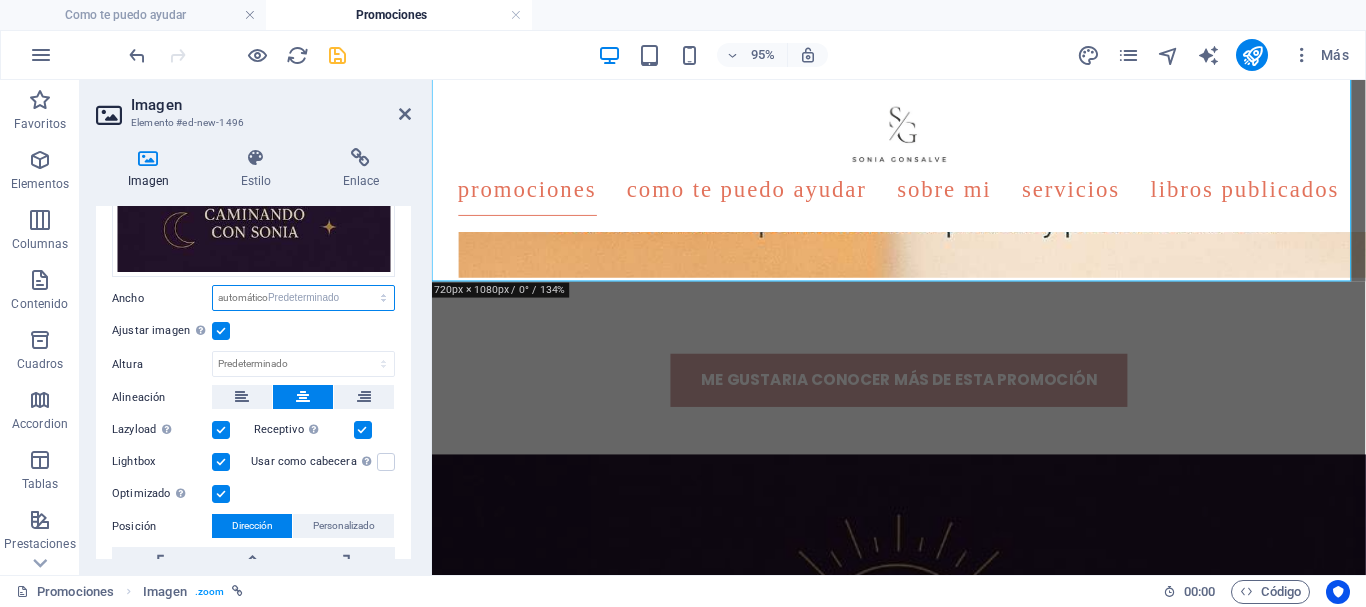 click on "Predeterminado automático px rem % em vh vw" at bounding box center (303, 298) 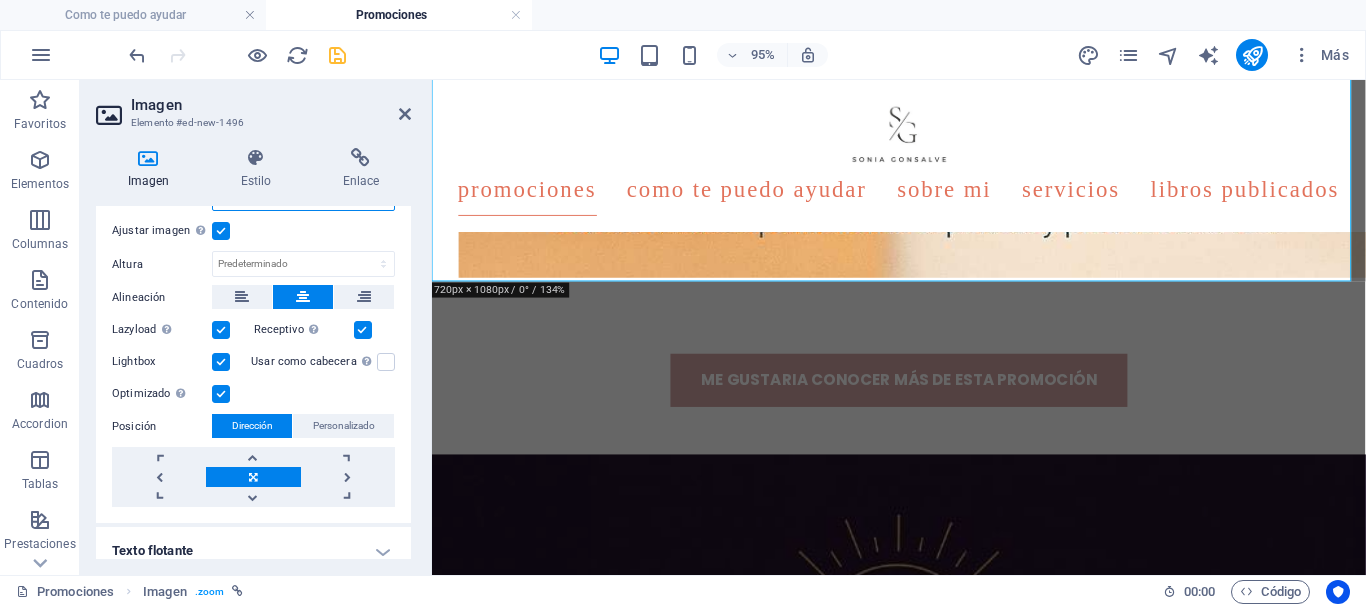 scroll, scrollTop: 562, scrollLeft: 0, axis: vertical 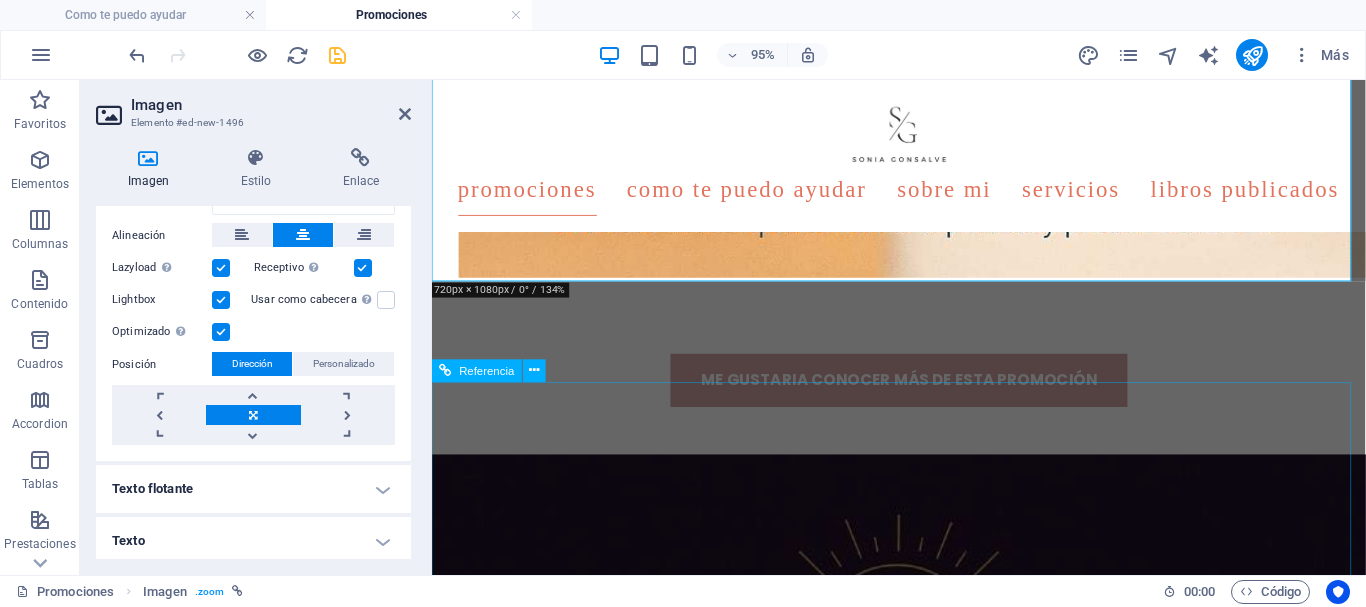 click on "info@caminandoconsonia.es |  Aviso legal  |  Directiva de privacidad *Aviso de Responsabilidad* Los servicios ofrecidos en esta página están diseñados para acompañar procesos de desarrollo personal y espiritual. No sustituyen ni reemplazan el asesoramiento profesional médico, psicológico o legal. Como orientadora espiritual, mi enfoque se basa en mi experiencia personal y en mi conexión con energías y almas. Mi labor no sustituye el asesoramiento médico, psicológico o legal, sino que proporciona herramientas para el crecimiento personal y espiritual, respetando siempre tu libre albedrío y autonomía. Las prácticas que se realizan en esta página están fundamentadas en mi enfoque personal y no constituyen tratamientos médicos, psicológicos ni consejos legales. Las decisiones y acciones resultantes de estas experiencias son completamente responsabilidad del cliente." at bounding box center (924, 2298) 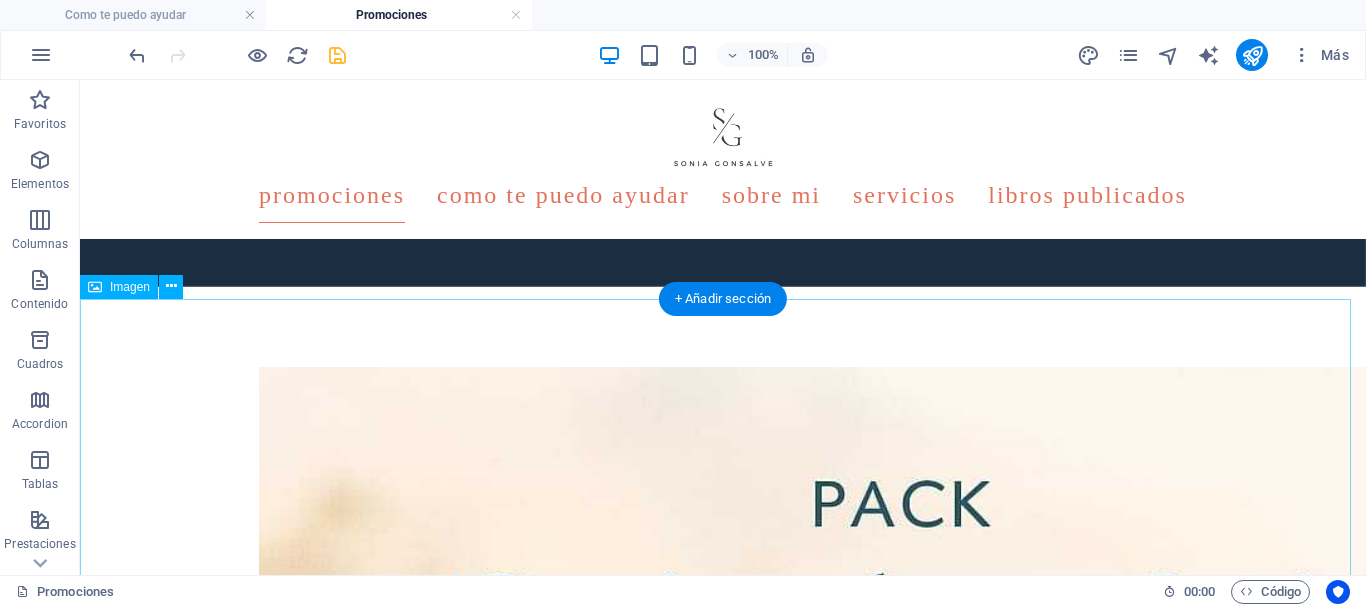 scroll, scrollTop: 1600, scrollLeft: 0, axis: vertical 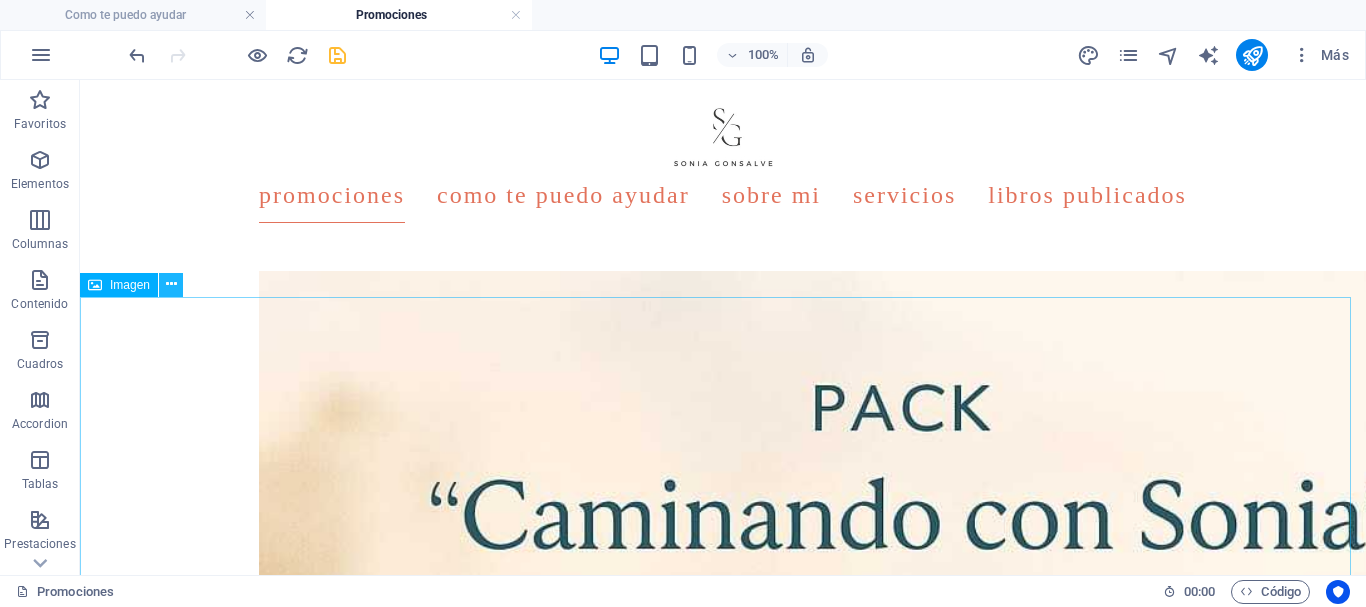 click at bounding box center [171, 284] 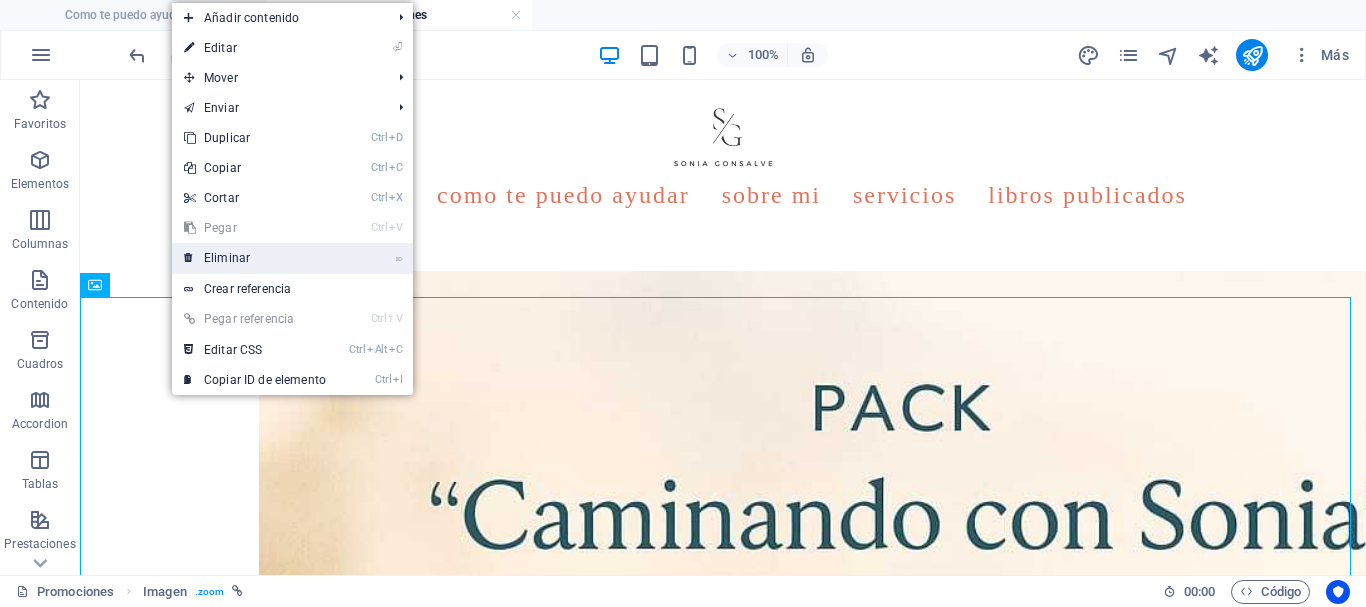 click on "⌦  Eliminar" at bounding box center [255, 258] 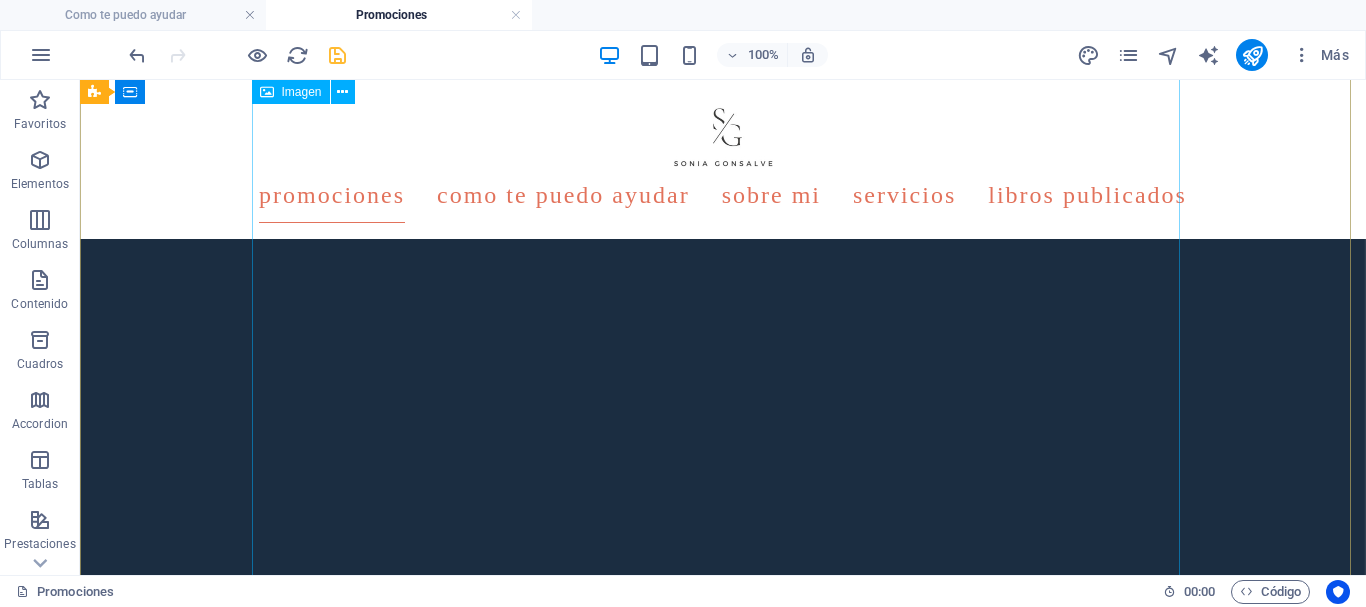 scroll, scrollTop: 600, scrollLeft: 0, axis: vertical 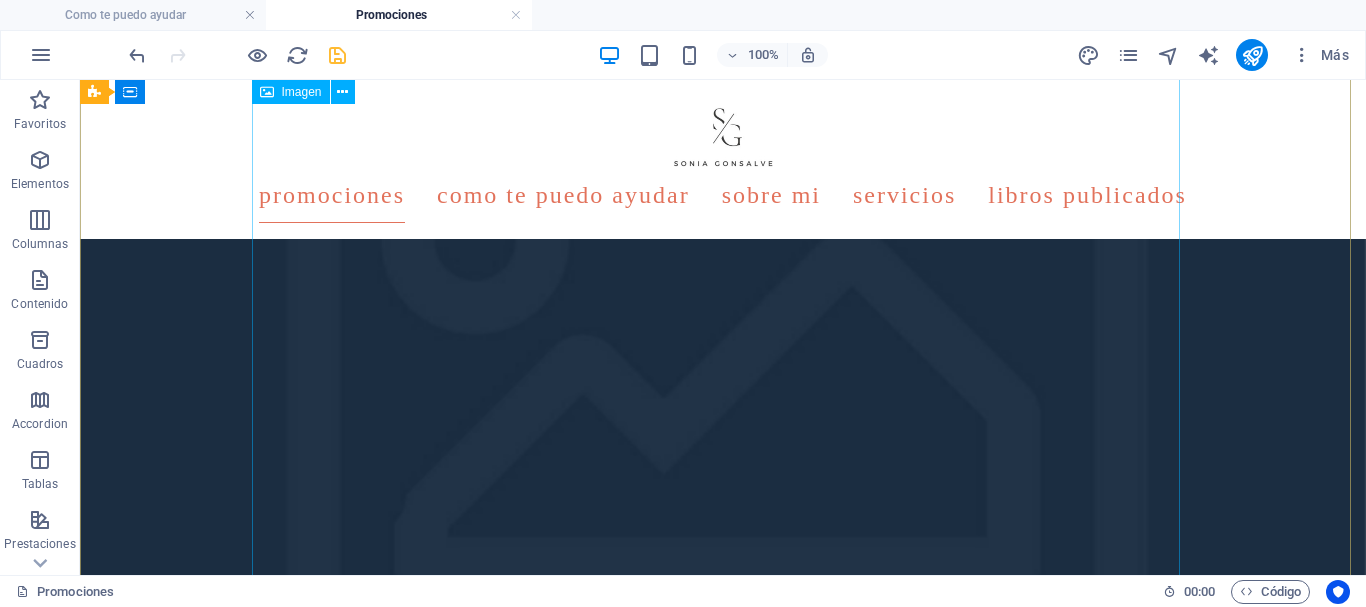 click at bounding box center [723, 2235] 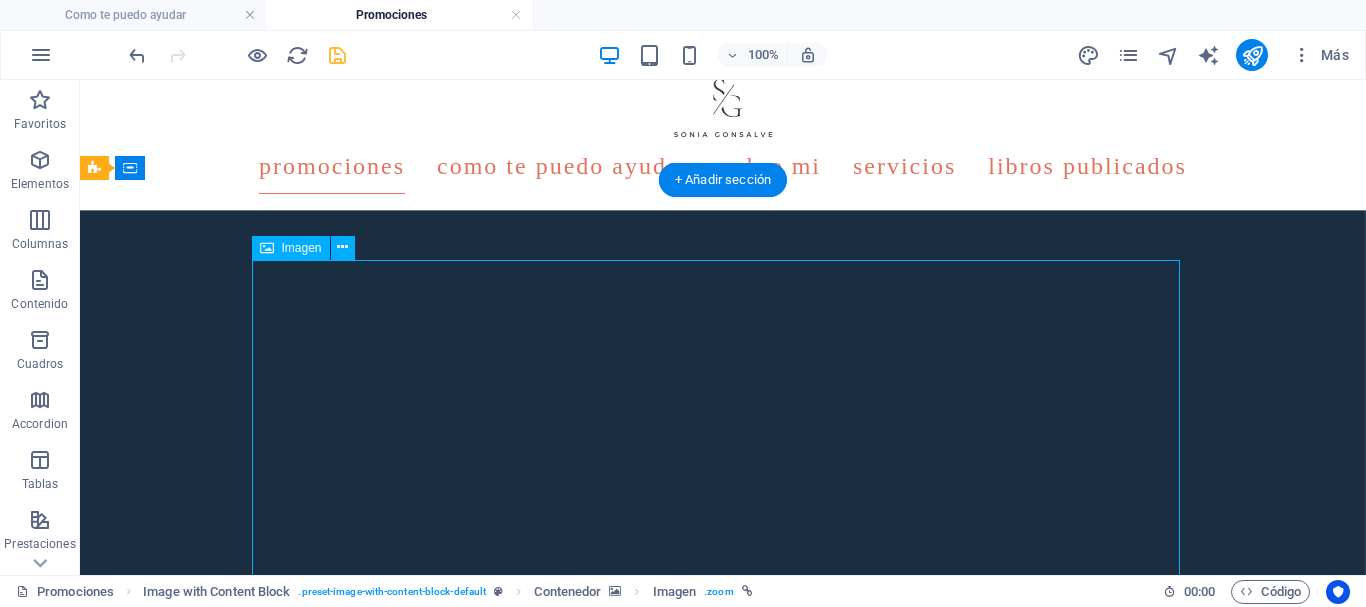 scroll, scrollTop: 0, scrollLeft: 0, axis: both 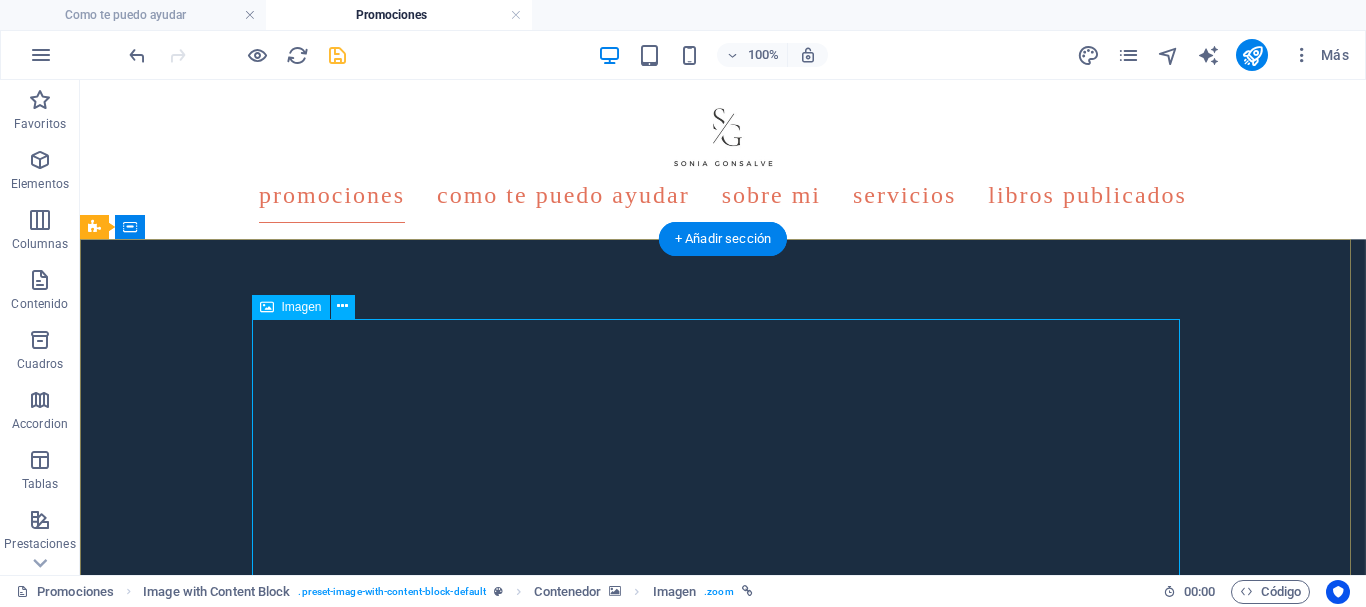 click at bounding box center [723, 2835] 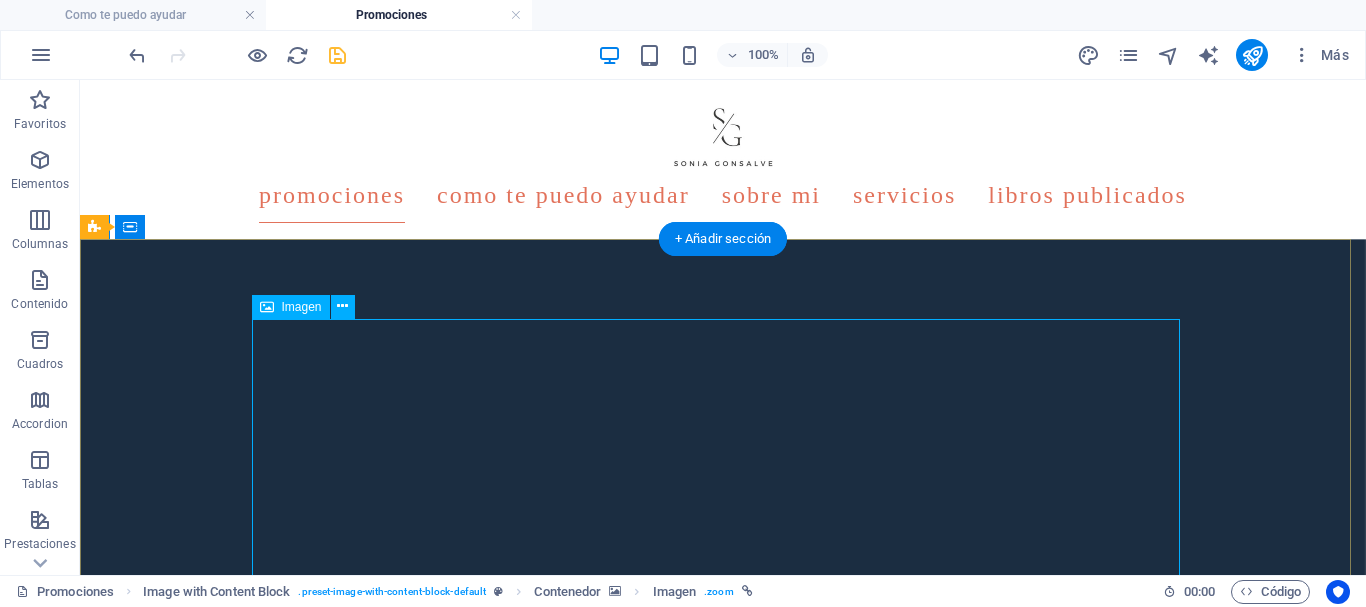 click at bounding box center (723, 2835) 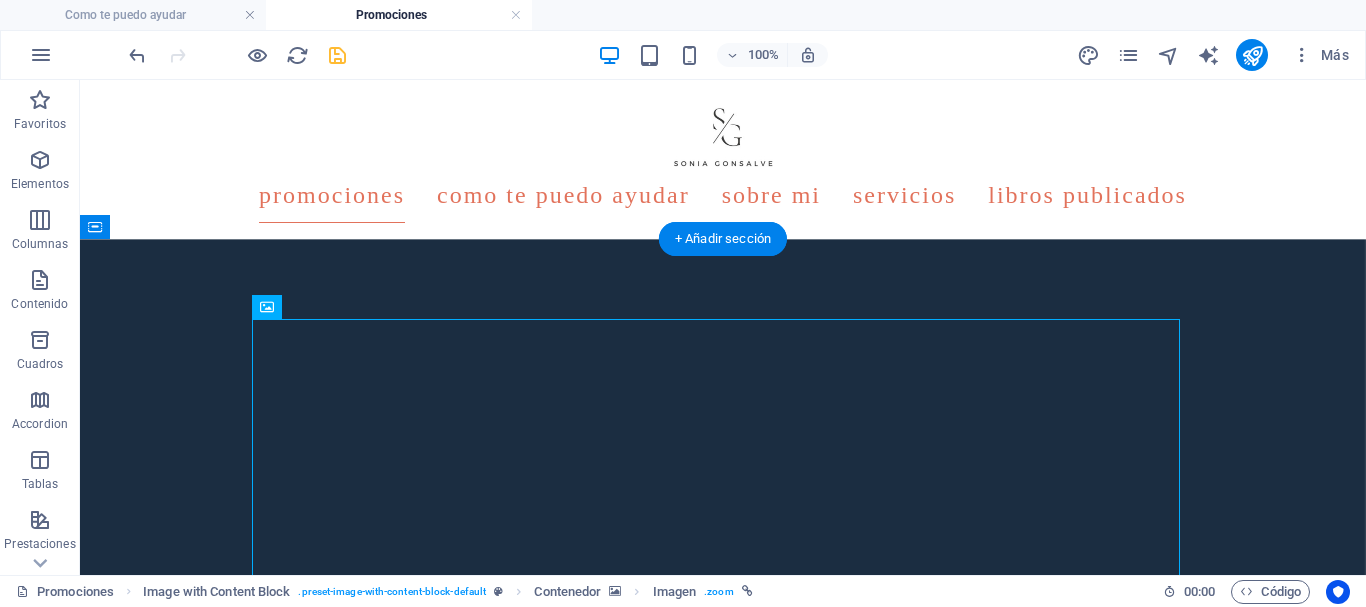 click at bounding box center (723, 1015) 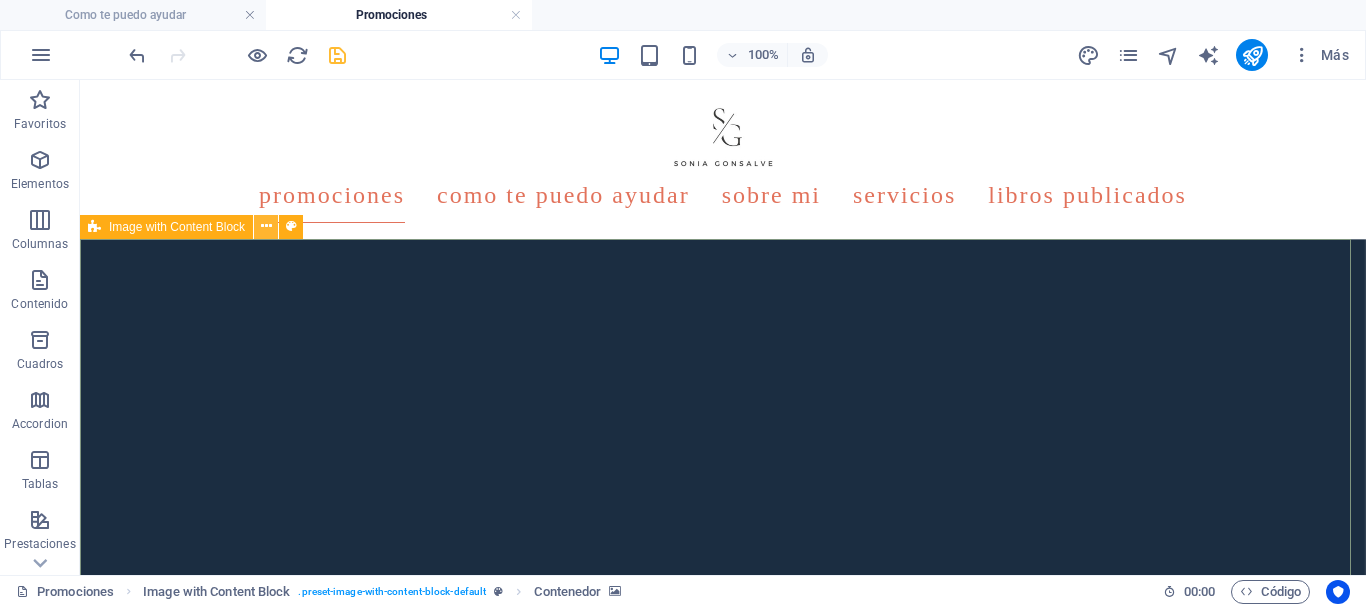 click at bounding box center (266, 227) 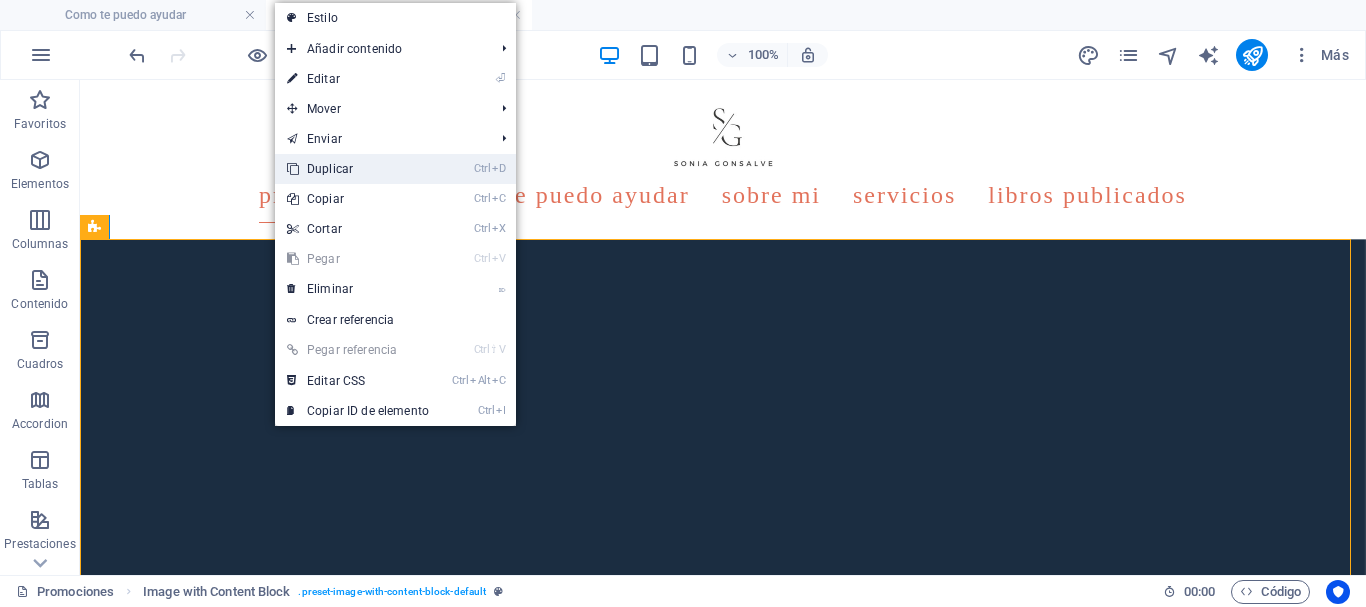 click on "Ctrl D  Duplicar" at bounding box center (358, 169) 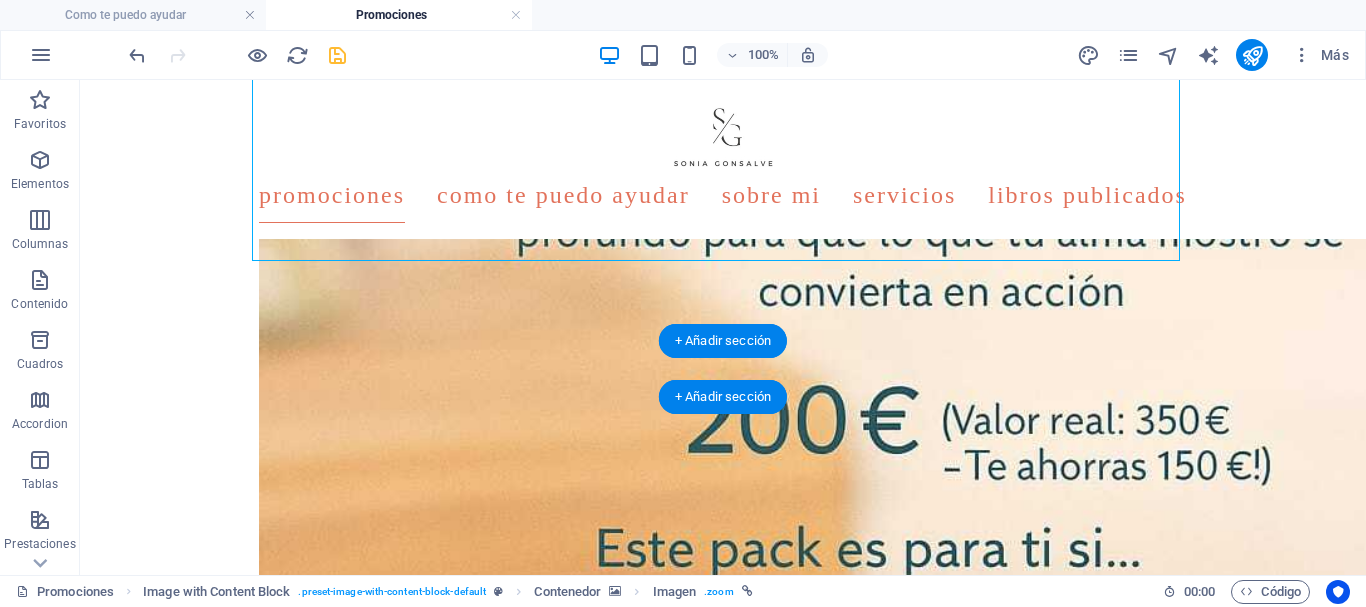 scroll, scrollTop: 3039, scrollLeft: 0, axis: vertical 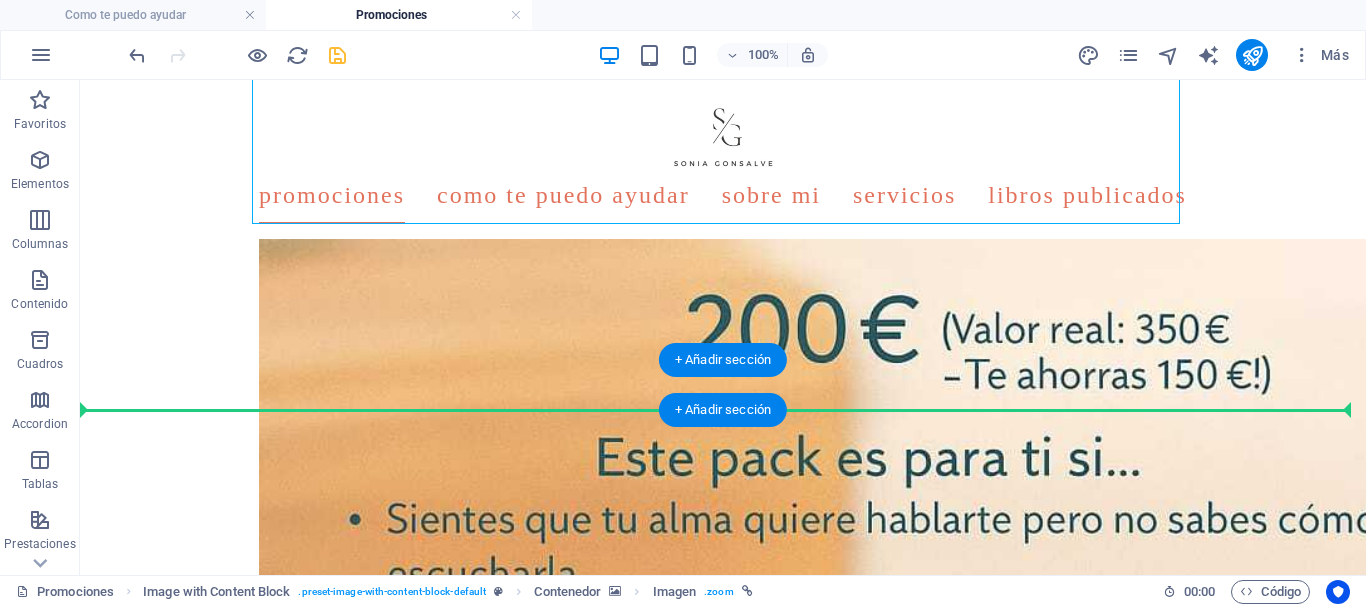 drag, startPoint x: 618, startPoint y: 318, endPoint x: 619, endPoint y: 386, distance: 68.007355 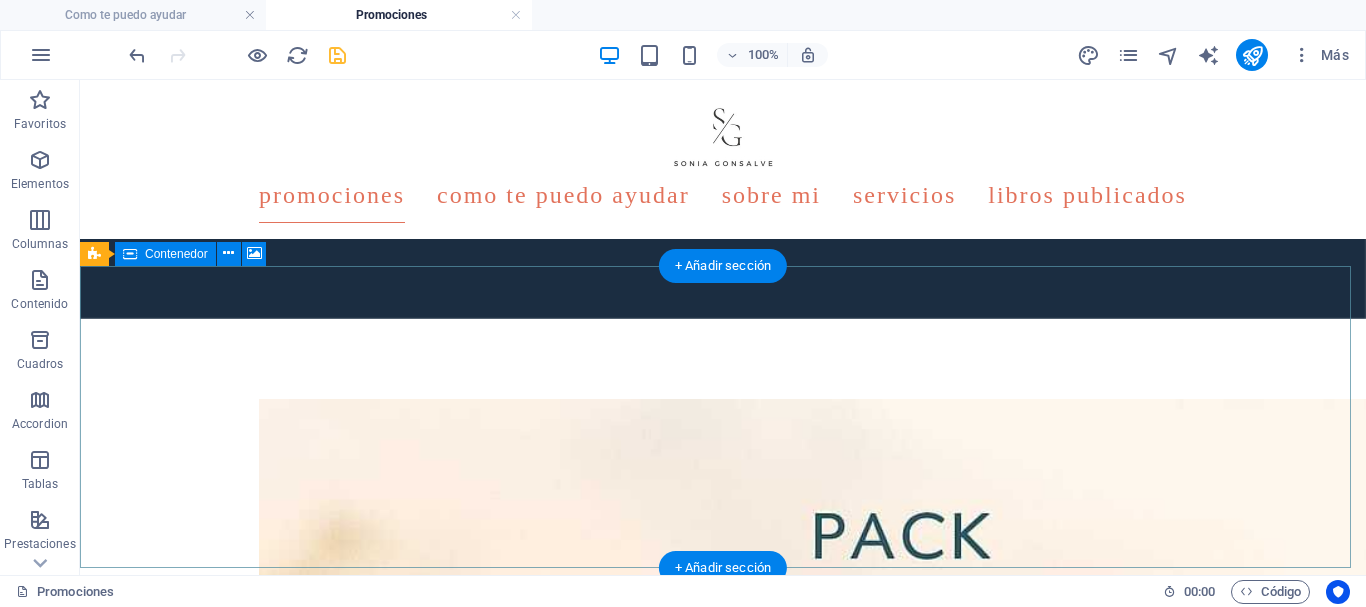 scroll, scrollTop: 1439, scrollLeft: 0, axis: vertical 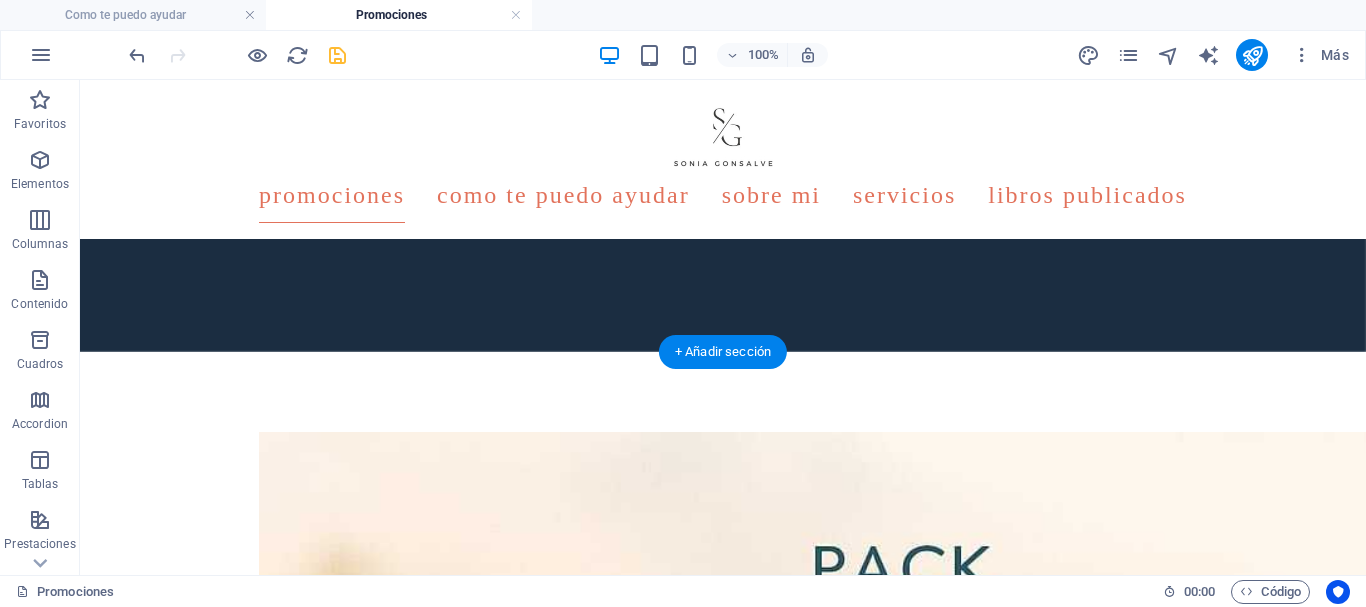 click at bounding box center (723, 2688) 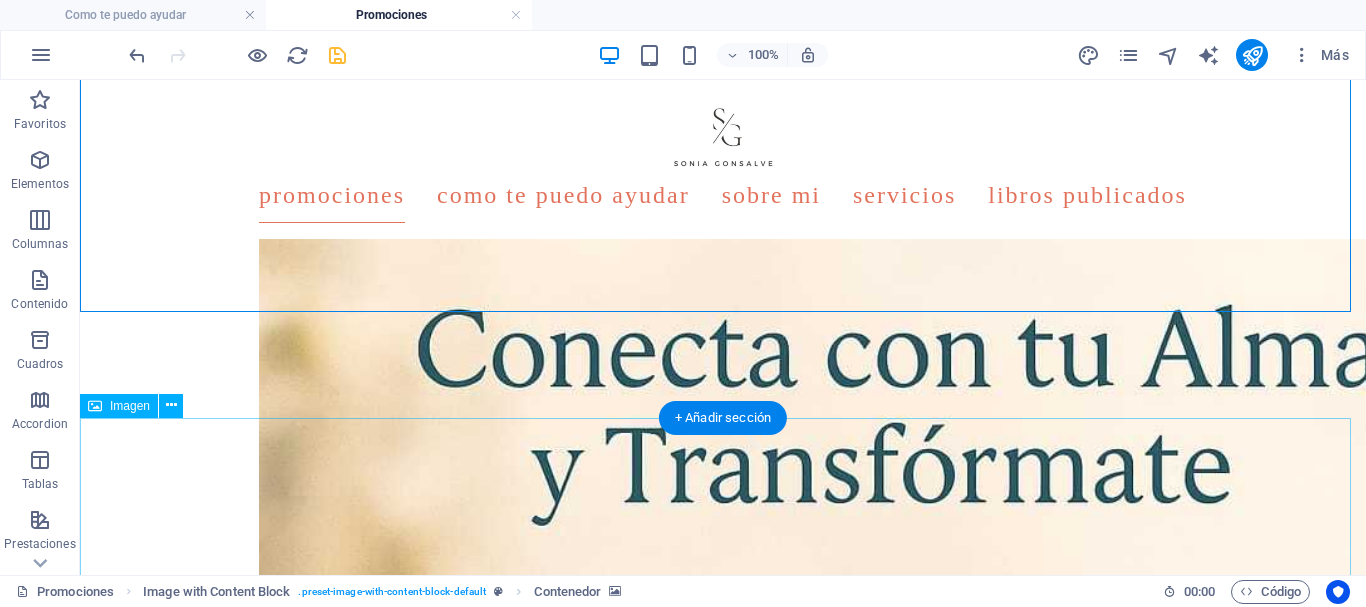 scroll, scrollTop: 1939, scrollLeft: 0, axis: vertical 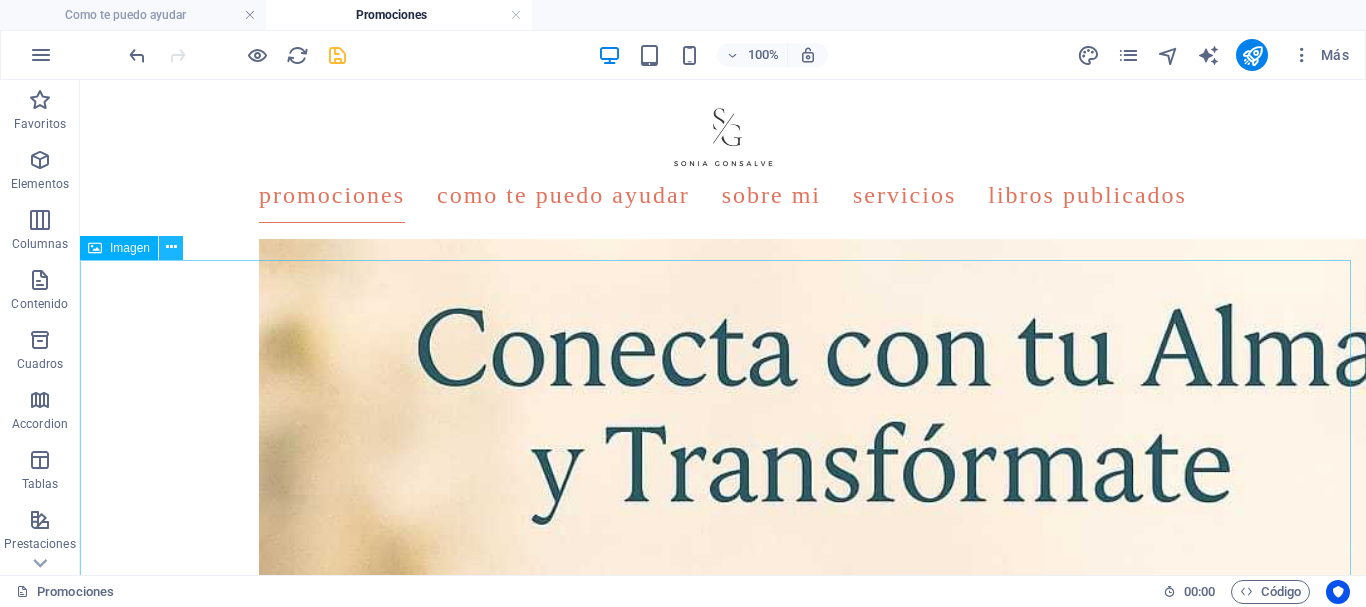 click at bounding box center (171, 247) 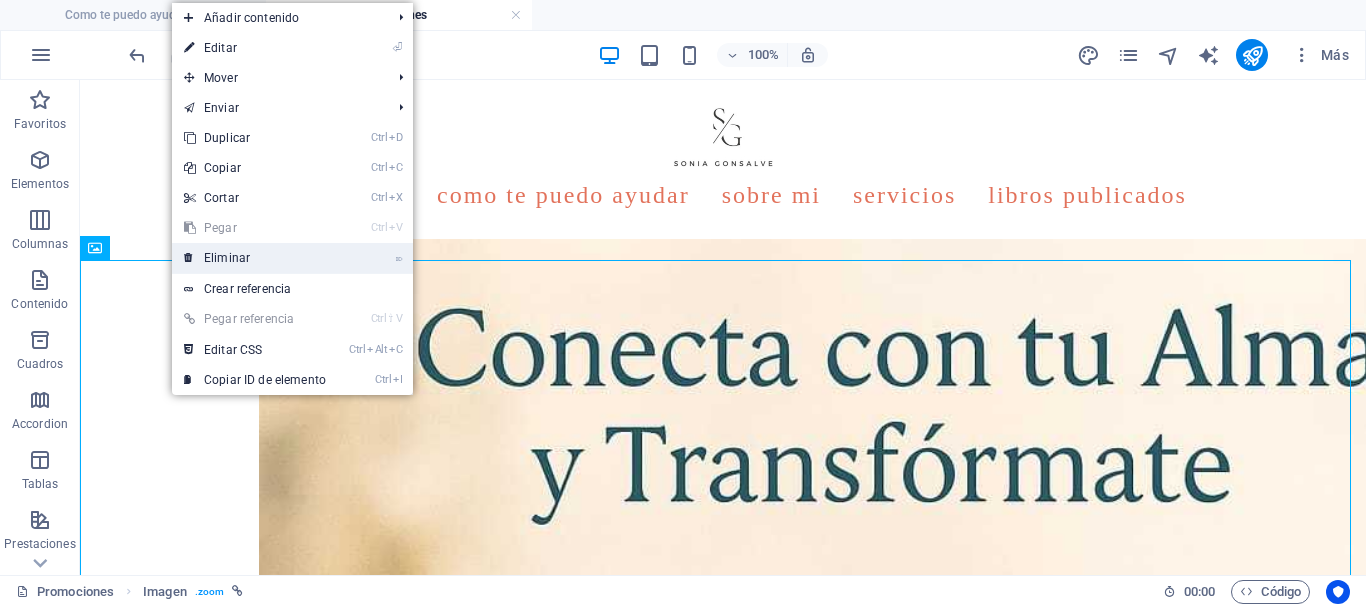 click on "⌦  Eliminar" at bounding box center [255, 258] 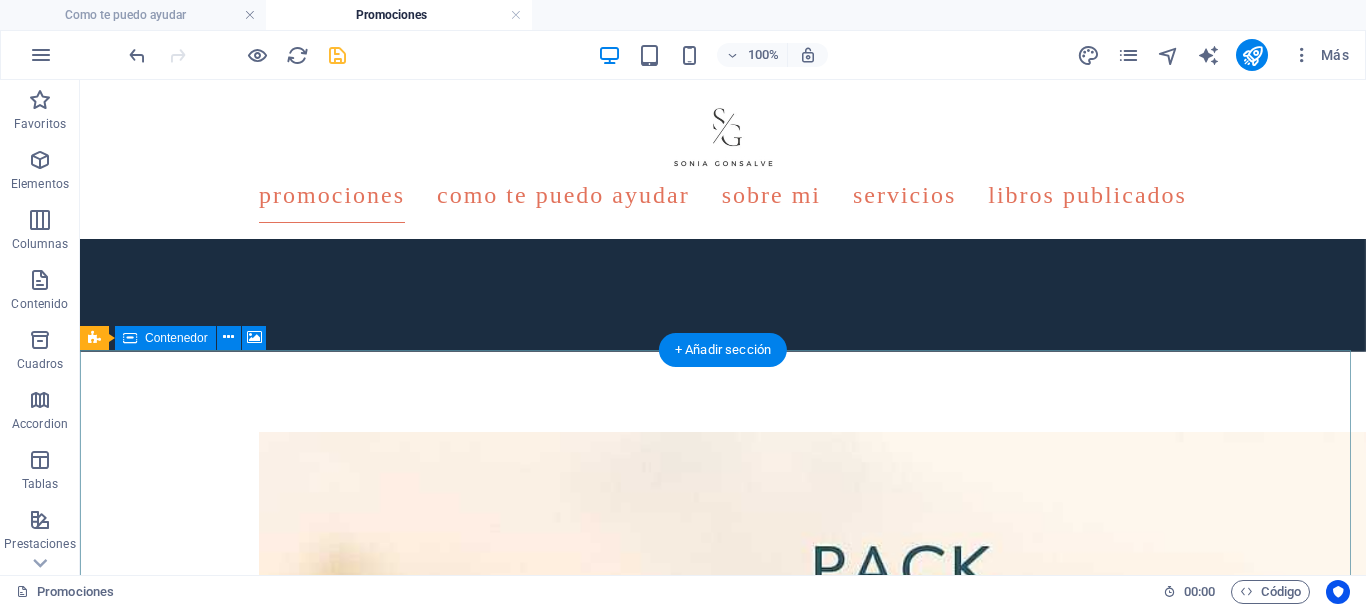 scroll, scrollTop: 1539, scrollLeft: 0, axis: vertical 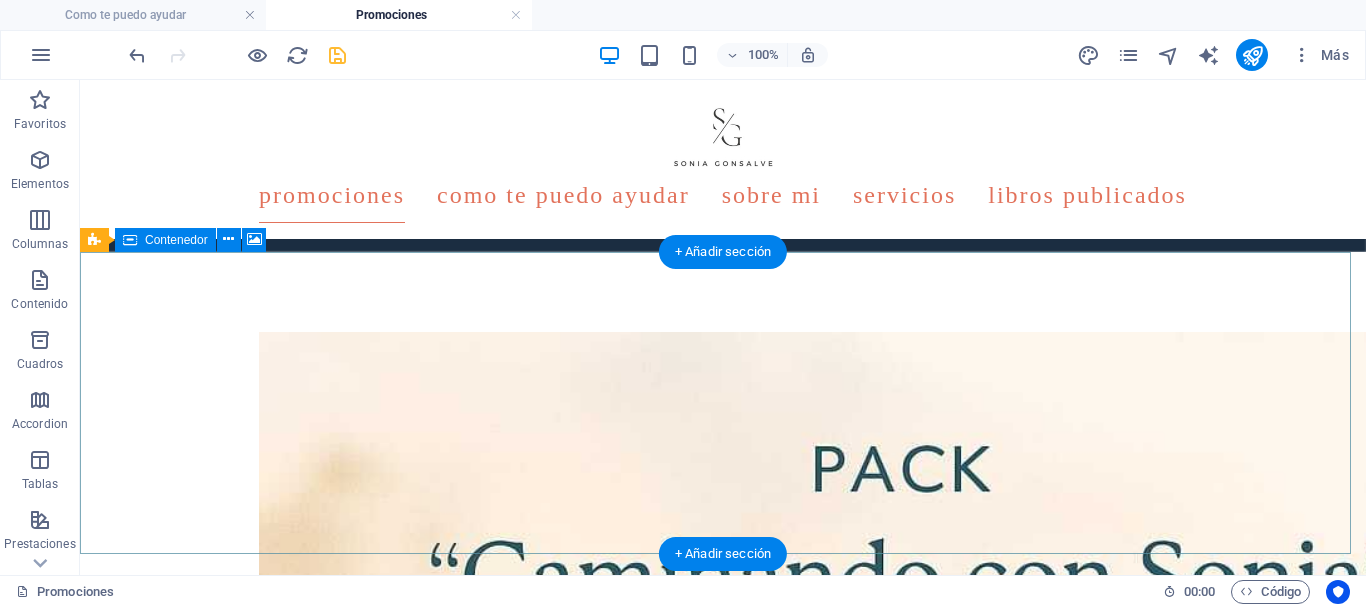 click on "Añadir elementos" at bounding box center (652, 2824) 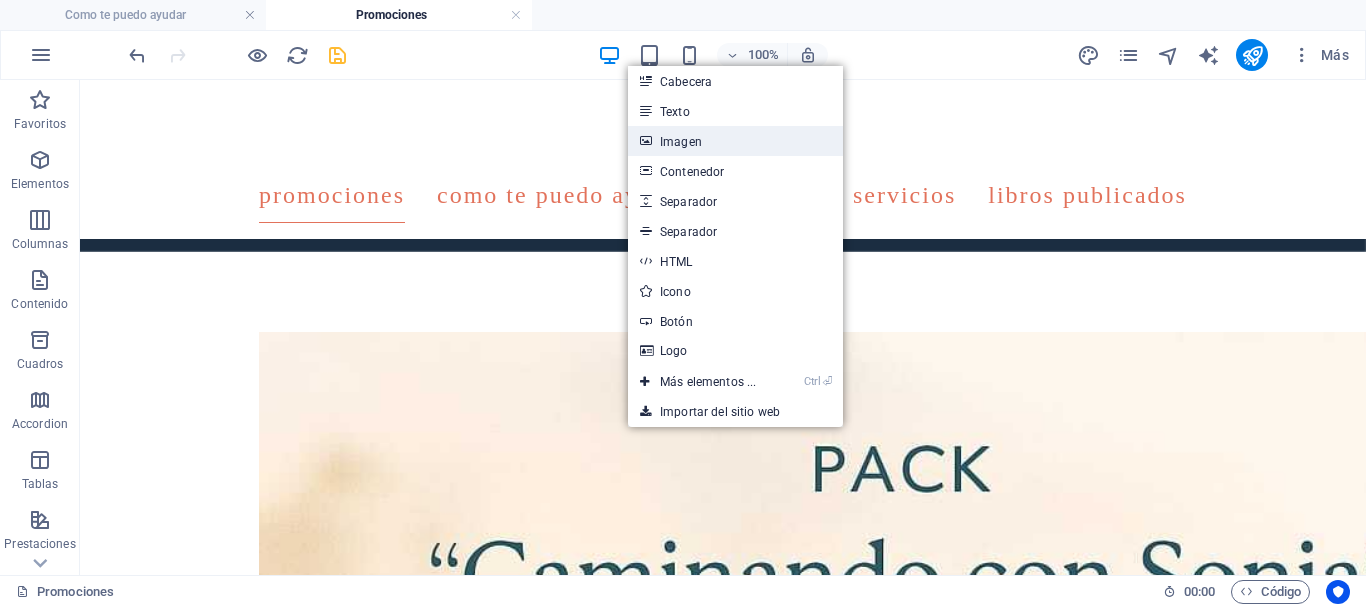 click on "Imagen" at bounding box center (735, 141) 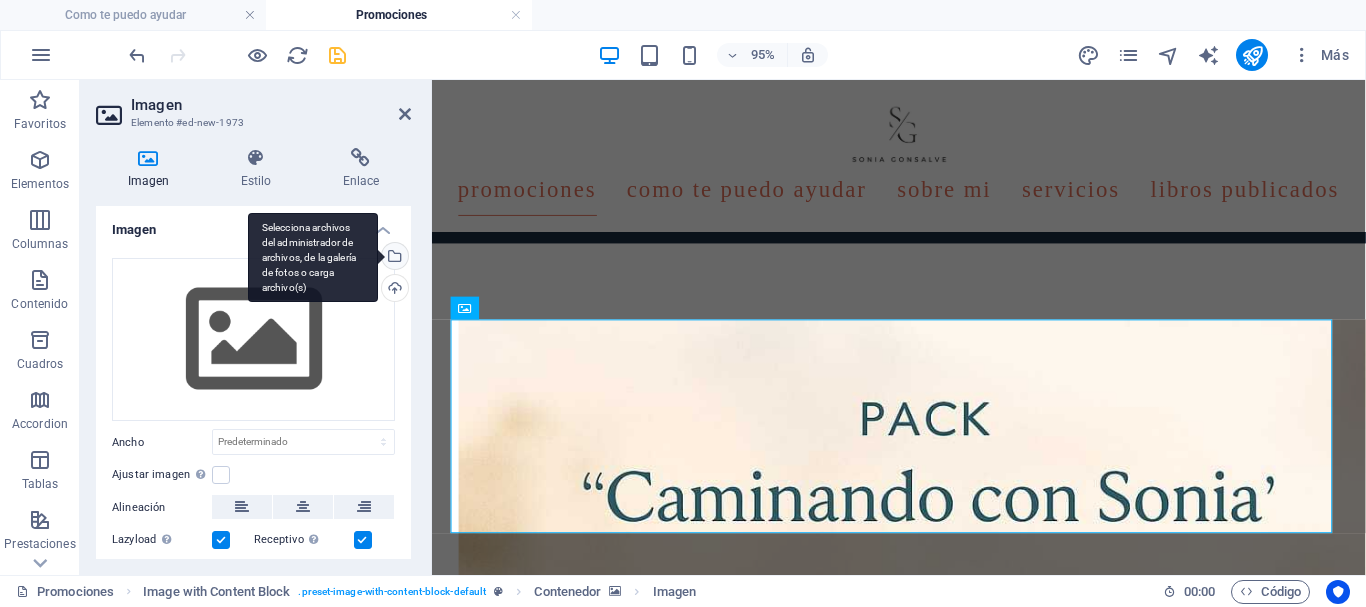 click on "Selecciona archivos del administrador de archivos, de la galería de fotos o carga archivo(s)" at bounding box center [393, 258] 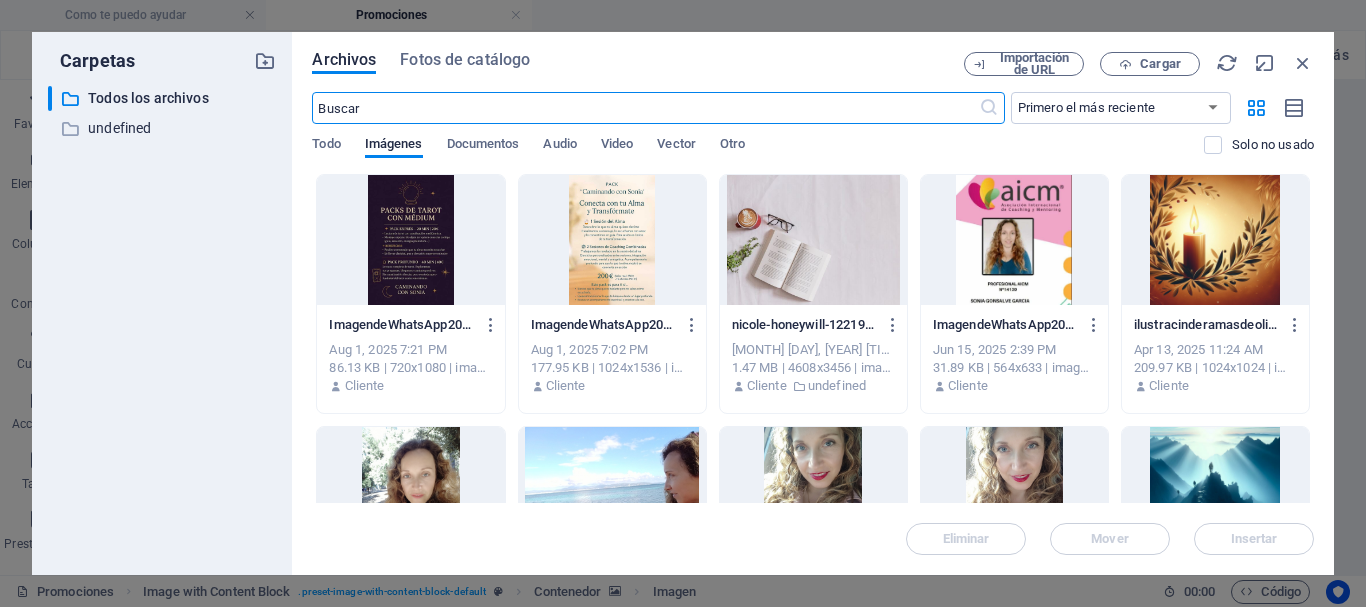 click at bounding box center [410, 240] 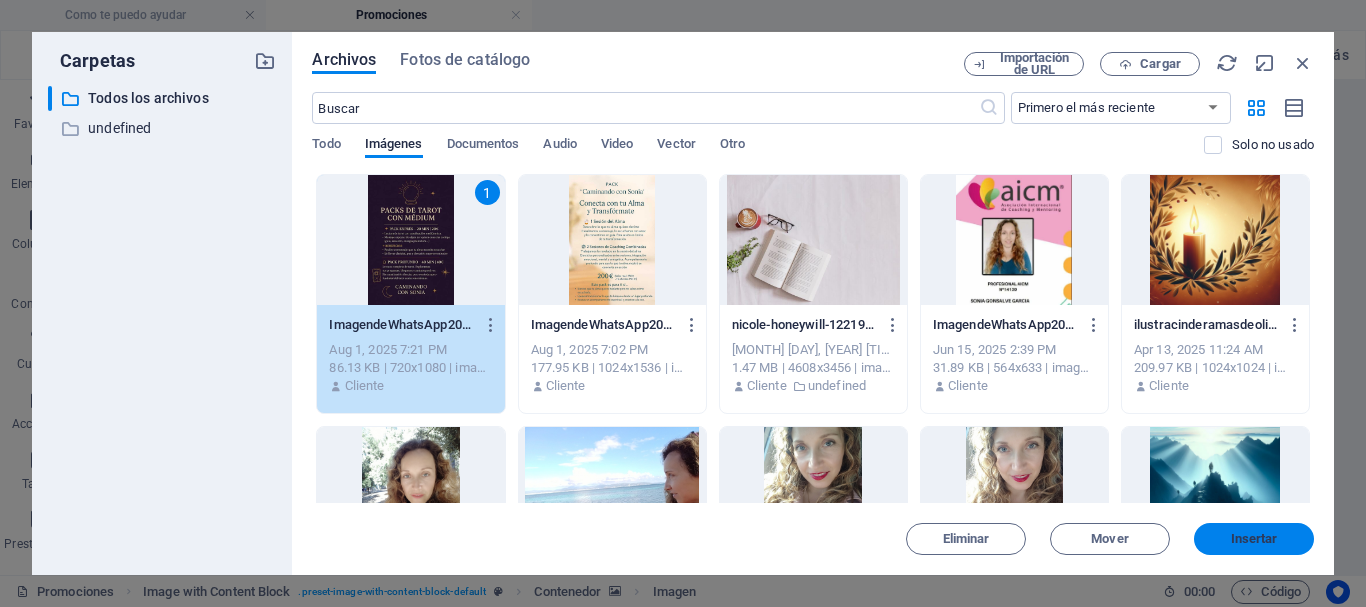 click on "Insertar" at bounding box center [1254, 539] 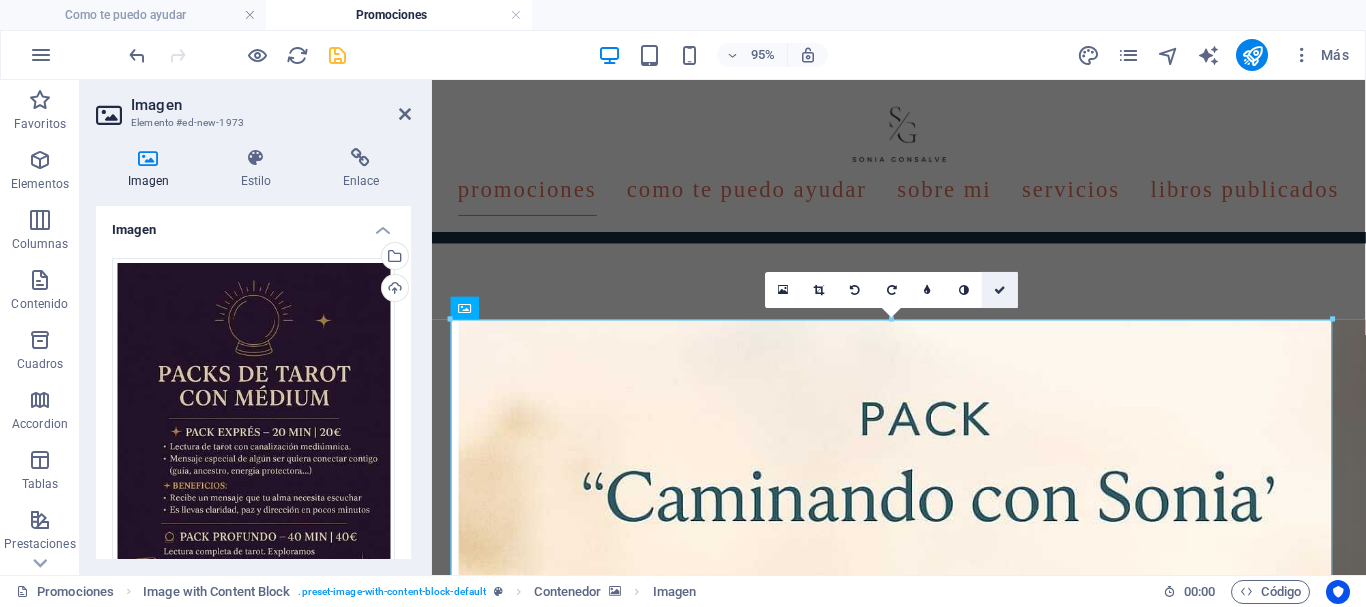 click at bounding box center [1000, 289] 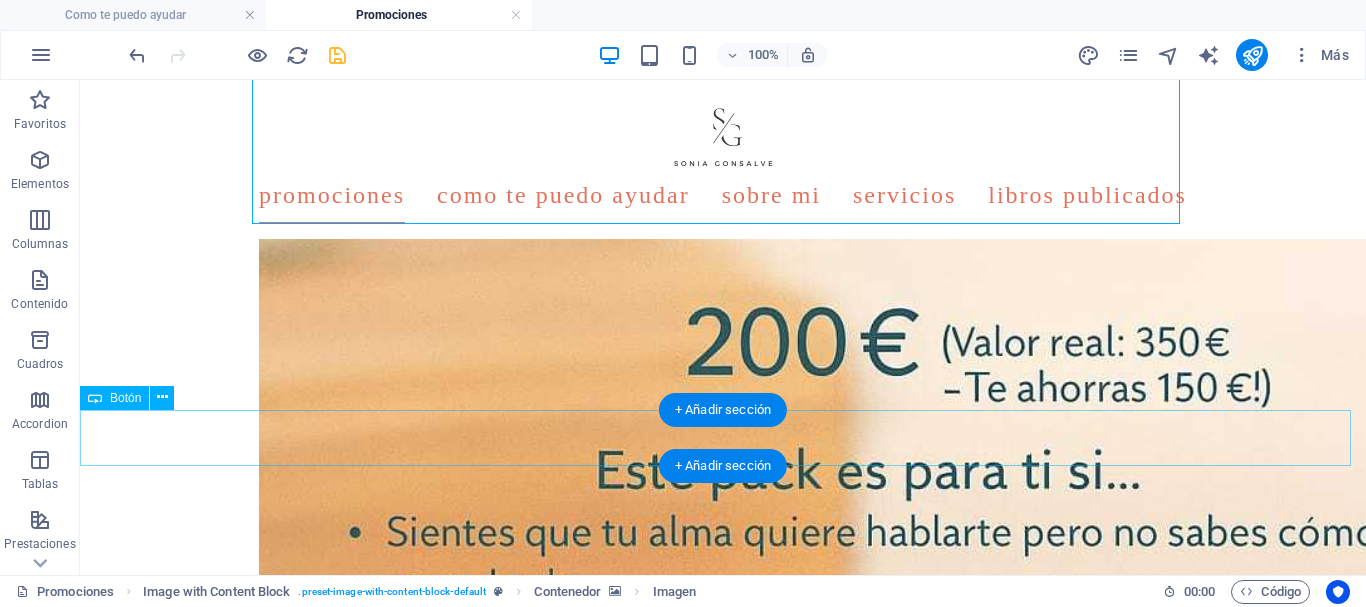 scroll, scrollTop: 3039, scrollLeft: 0, axis: vertical 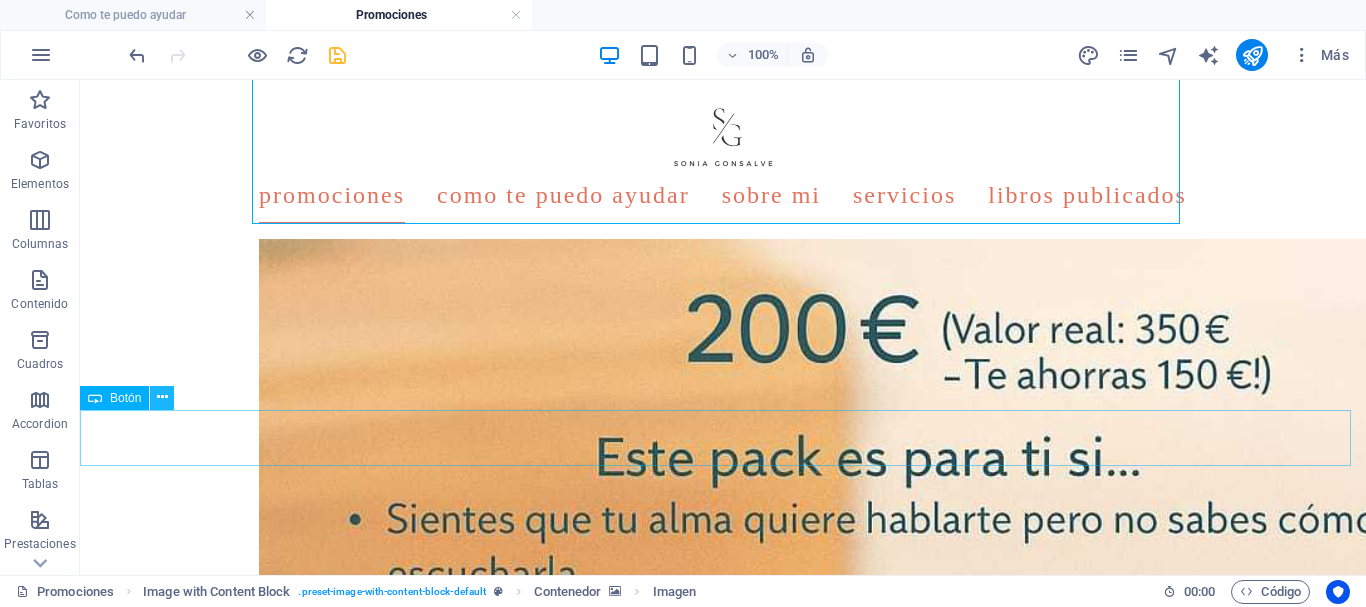 click at bounding box center [162, 398] 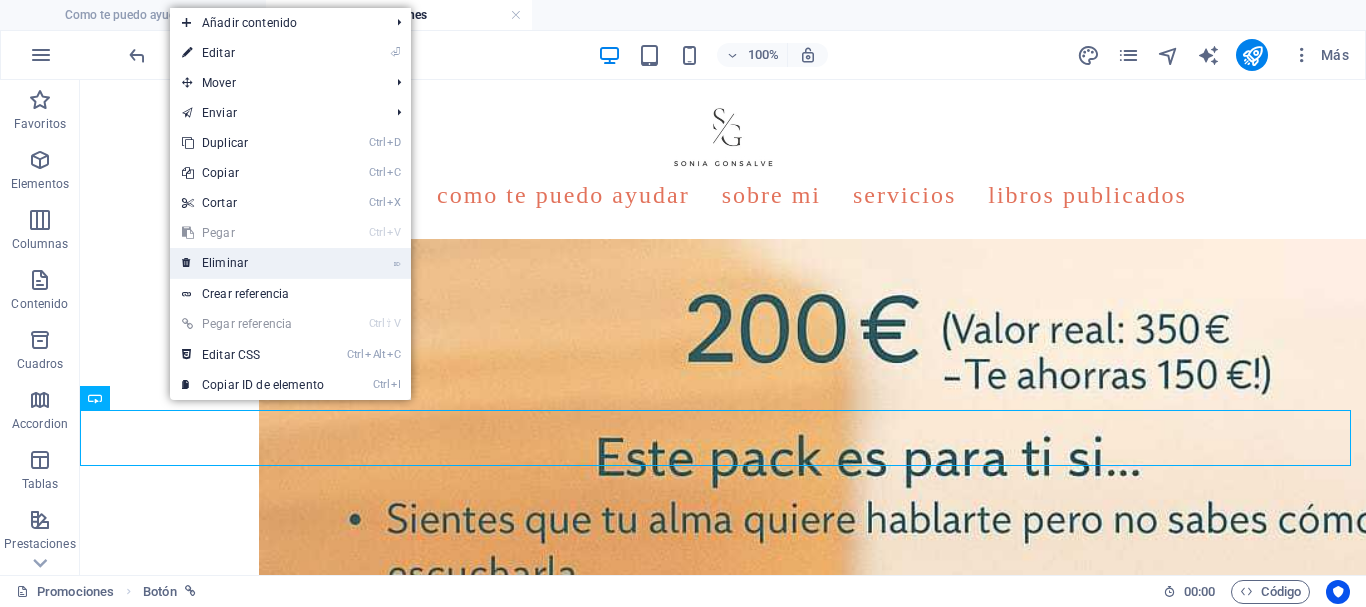 click on "⌦  Eliminar" at bounding box center (253, 263) 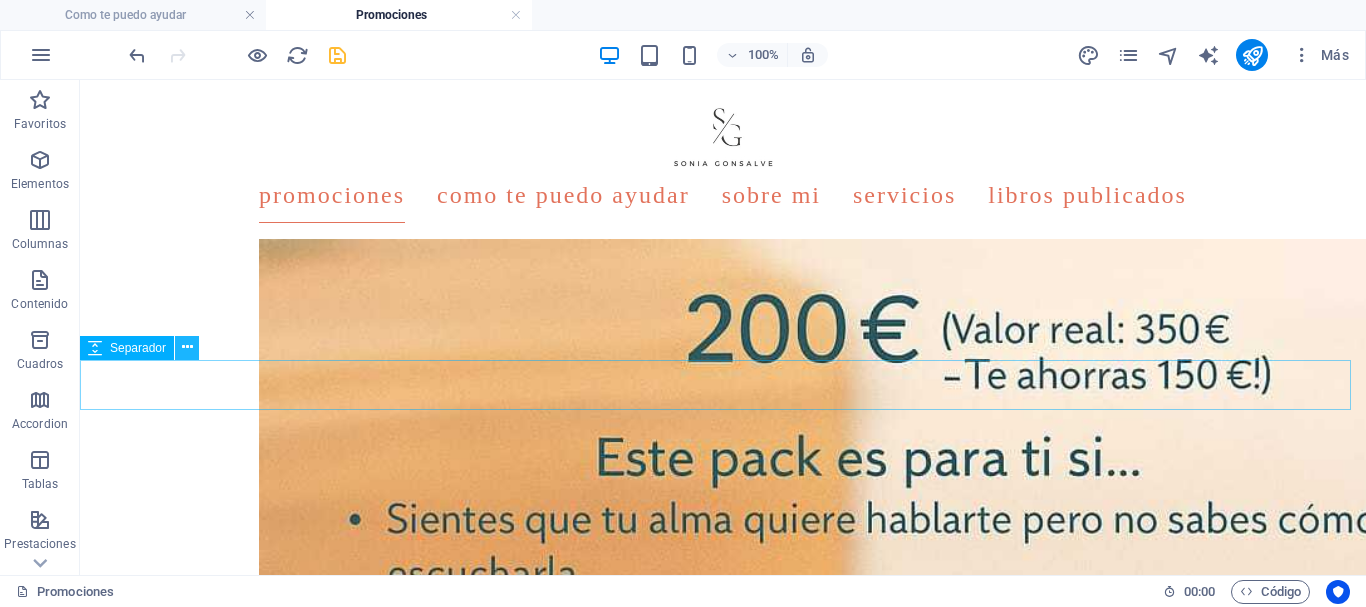 click at bounding box center [187, 347] 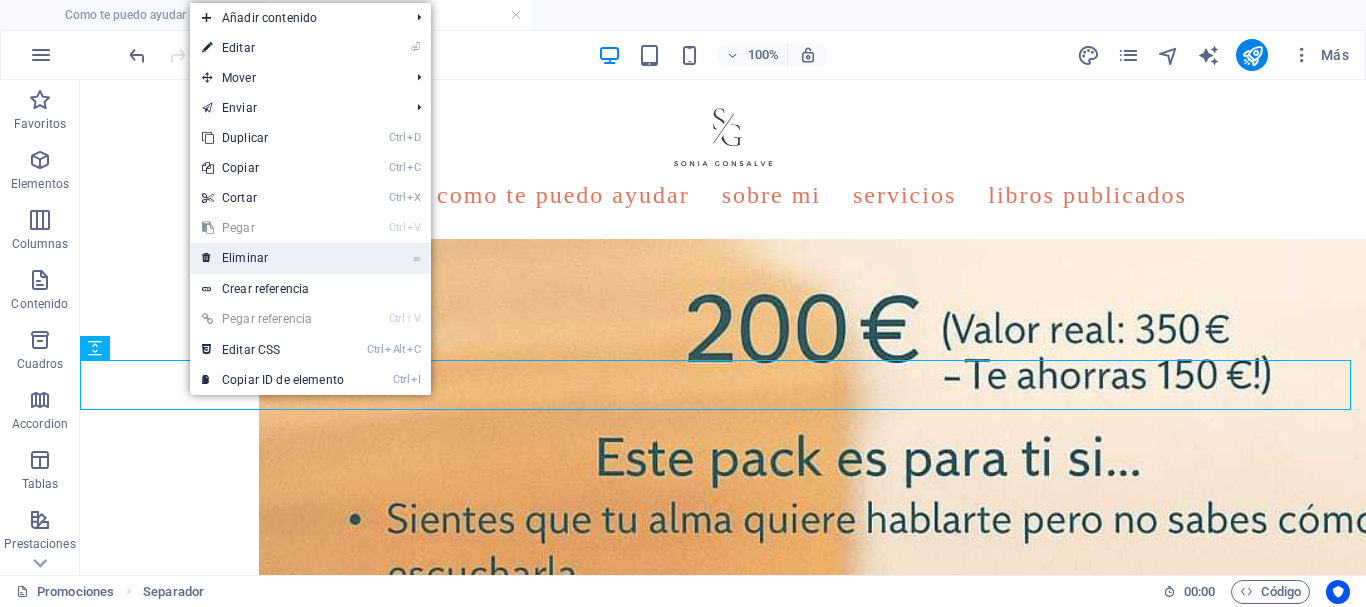 drag, startPoint x: 251, startPoint y: 269, endPoint x: 135, endPoint y: 242, distance: 119.1008 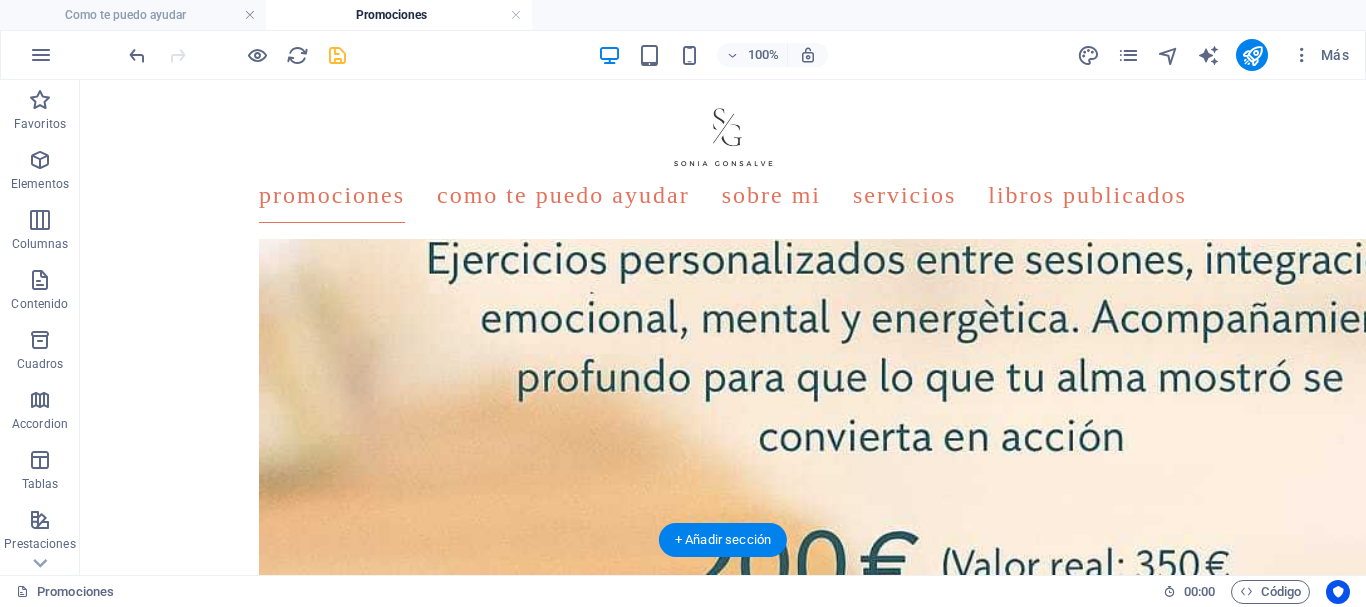scroll, scrollTop: 2839, scrollLeft: 0, axis: vertical 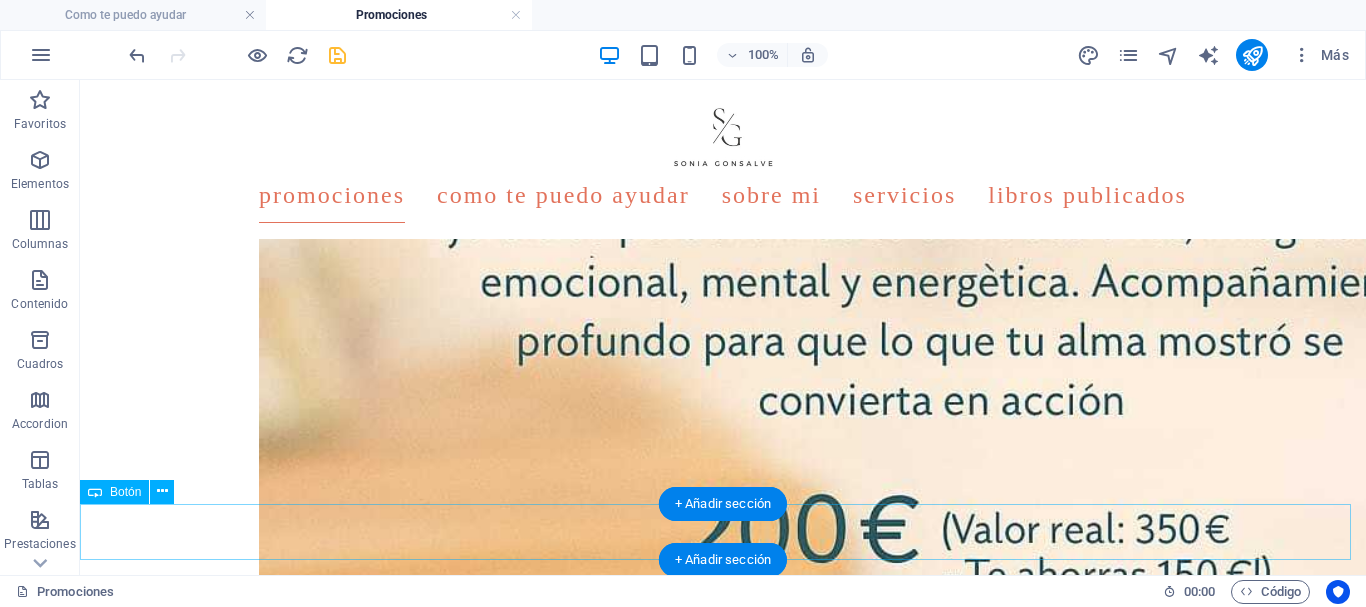 click on "ME GUSTARIA CONOCER MÁS DE ESTA PROMOCIÓN" at bounding box center [723, 4710] 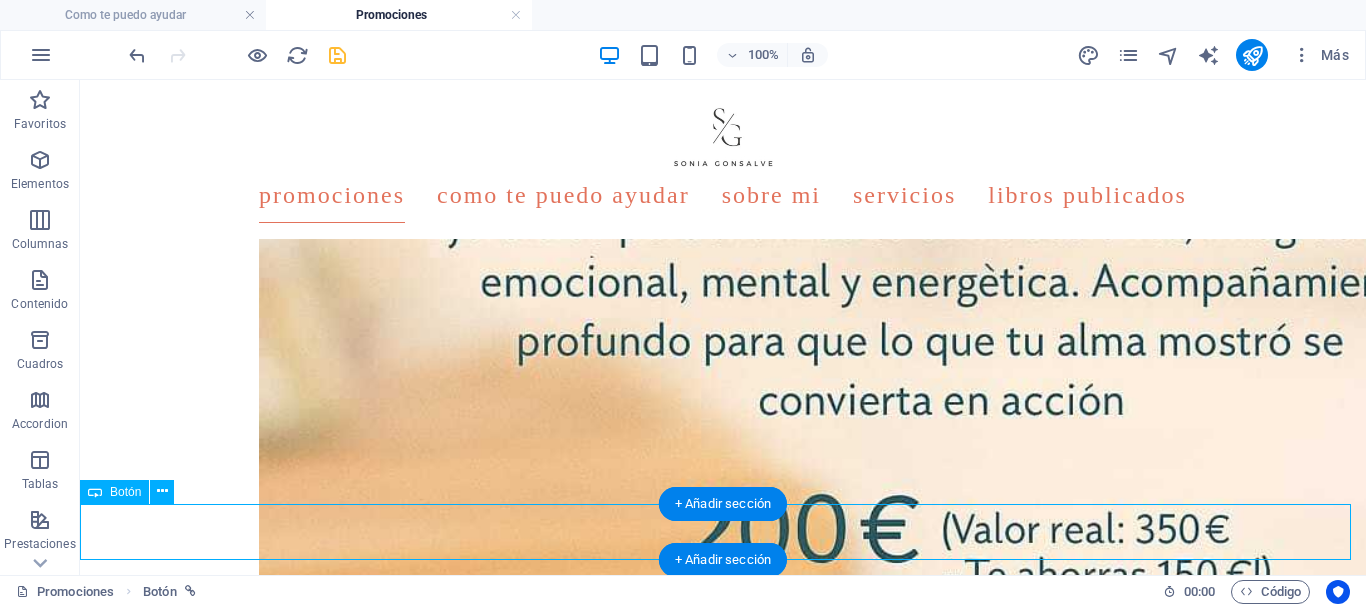 click on "ME GUSTARIA CONOCER MÁS DE ESTA PROMOCIÓN" at bounding box center (723, 4710) 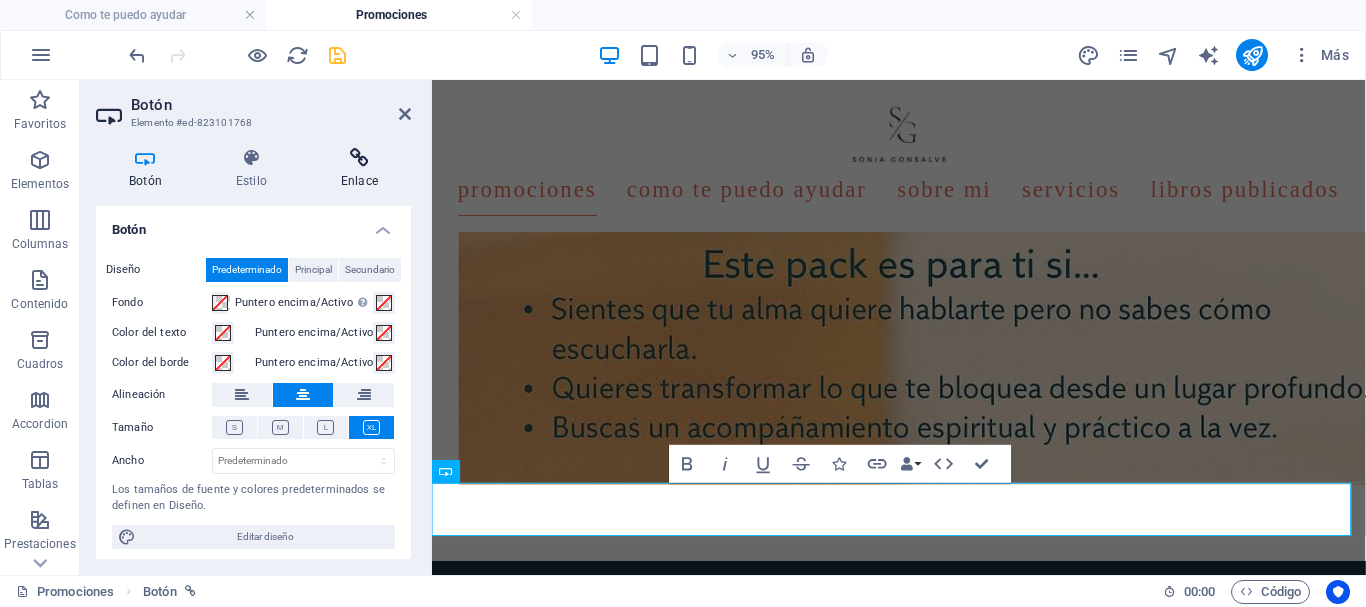 click at bounding box center [359, 158] 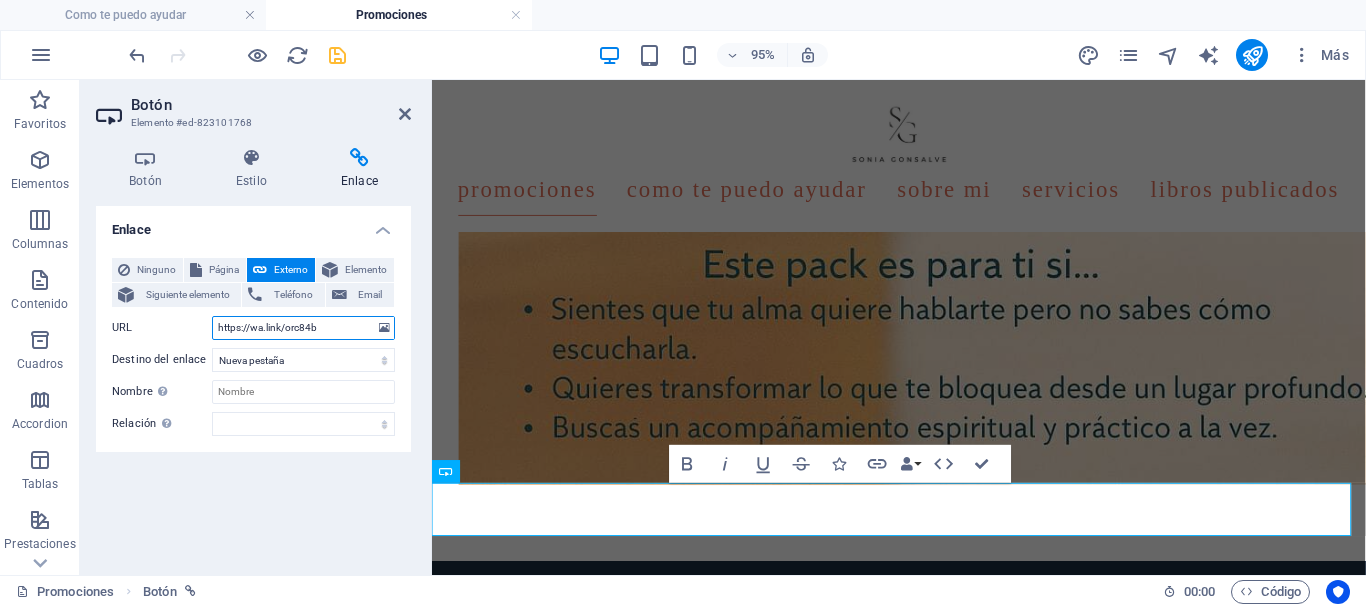 drag, startPoint x: 316, startPoint y: 329, endPoint x: 188, endPoint y: 323, distance: 128.14055 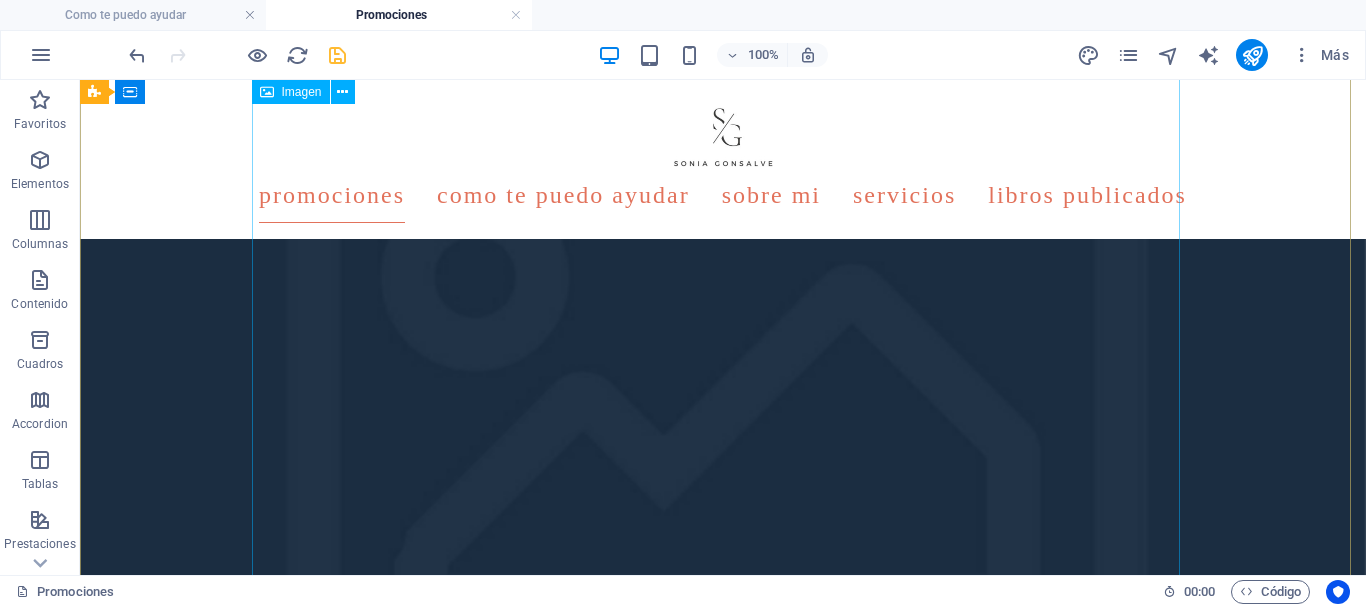 scroll, scrollTop: 239, scrollLeft: 0, axis: vertical 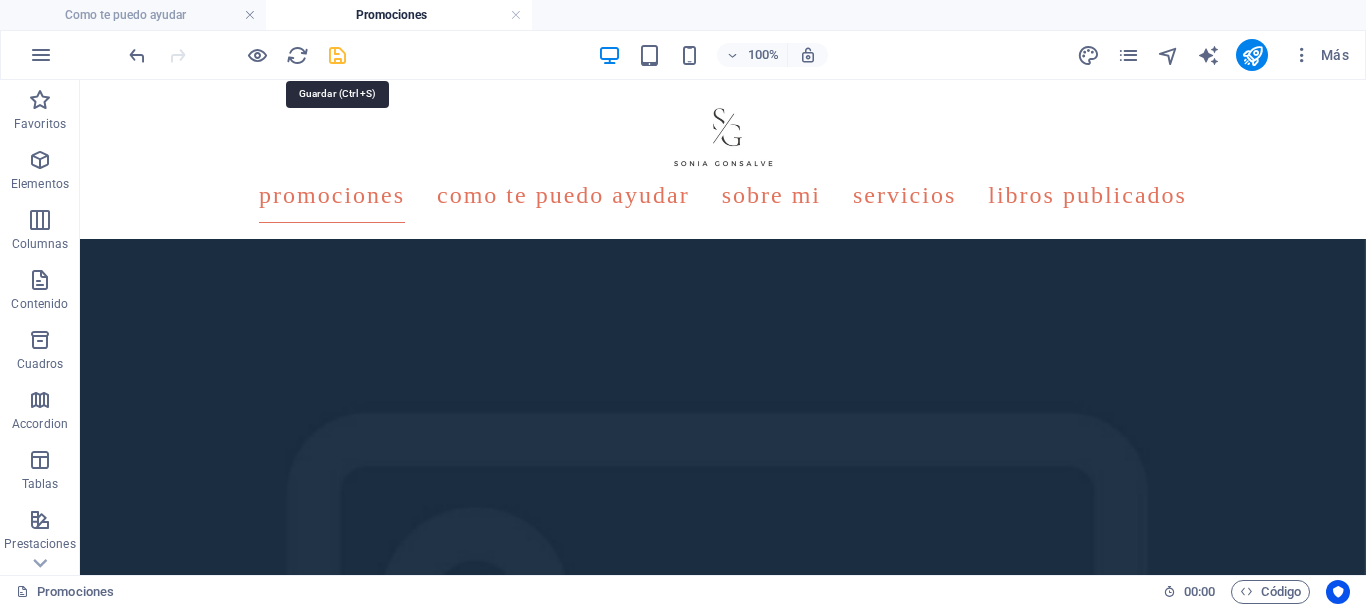 click at bounding box center (337, 55) 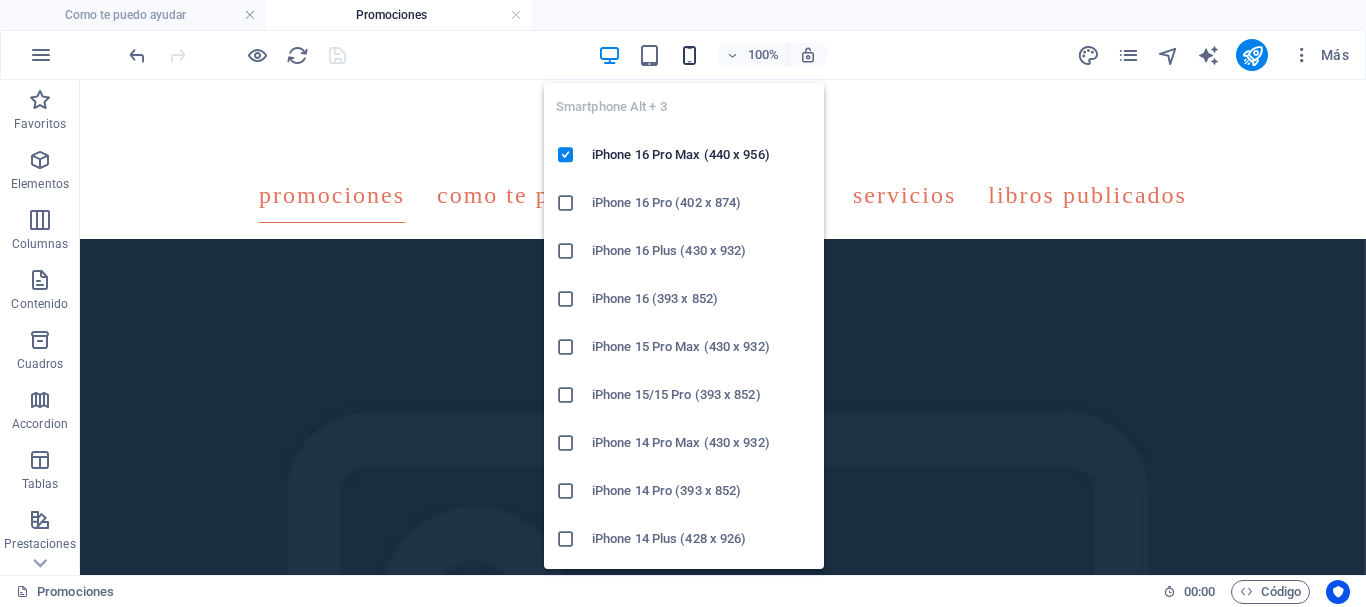 click at bounding box center (689, 55) 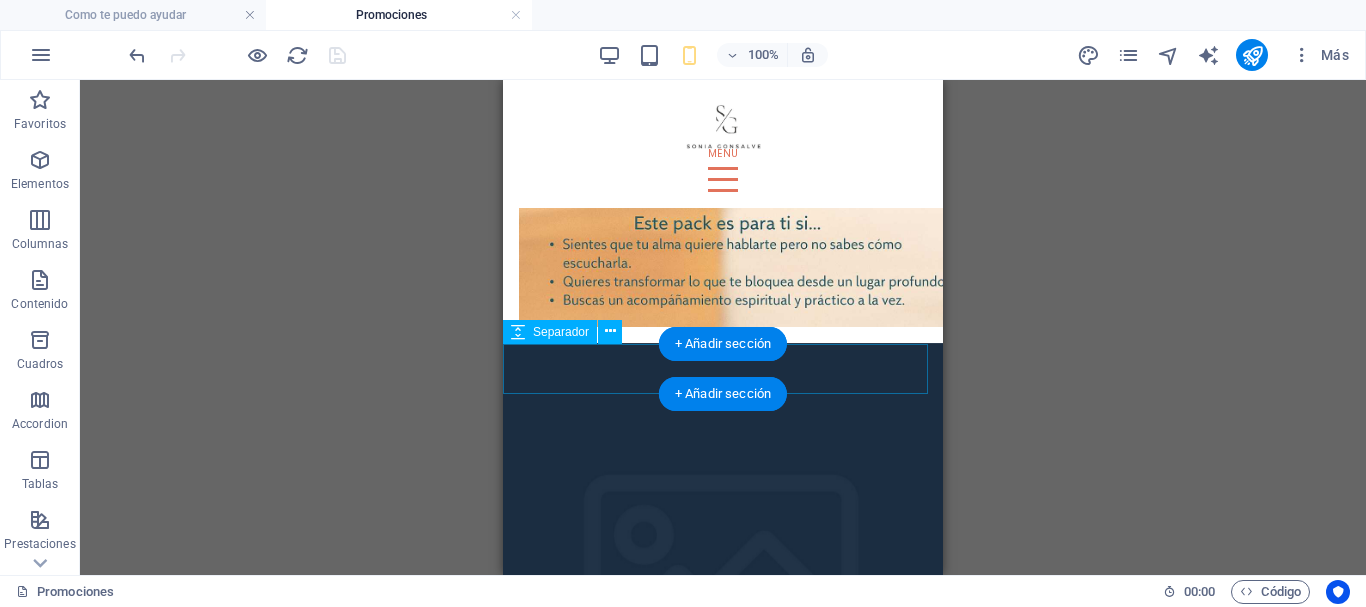 scroll, scrollTop: 1100, scrollLeft: 0, axis: vertical 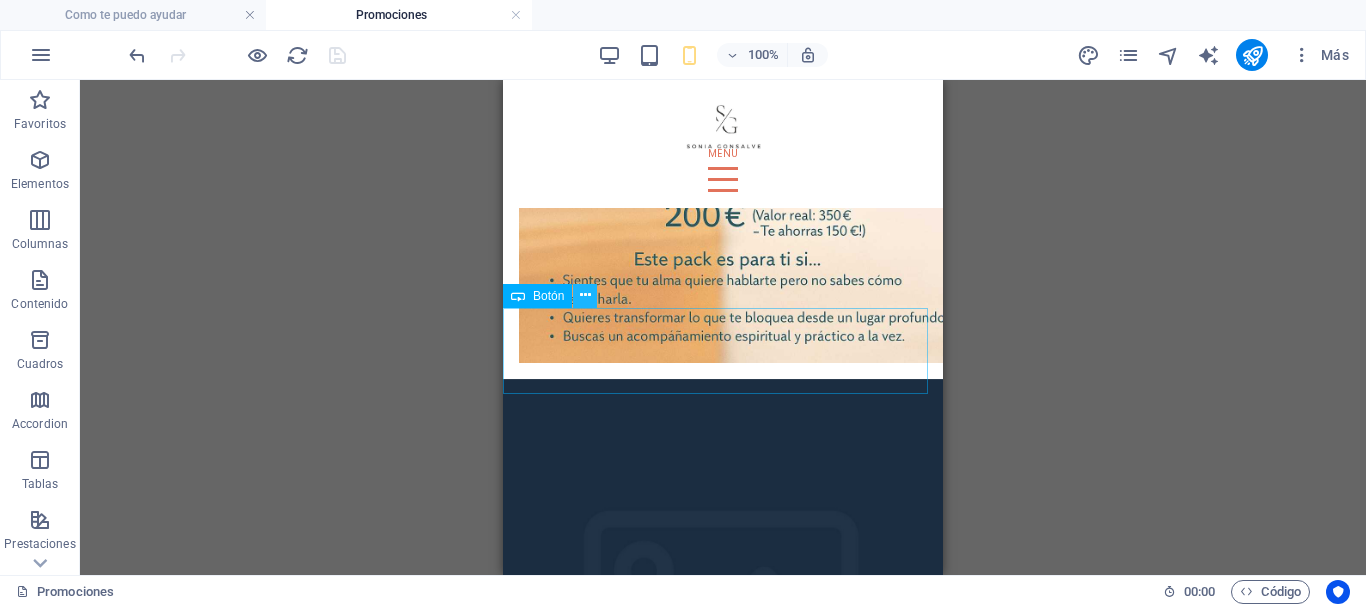 click at bounding box center (585, 295) 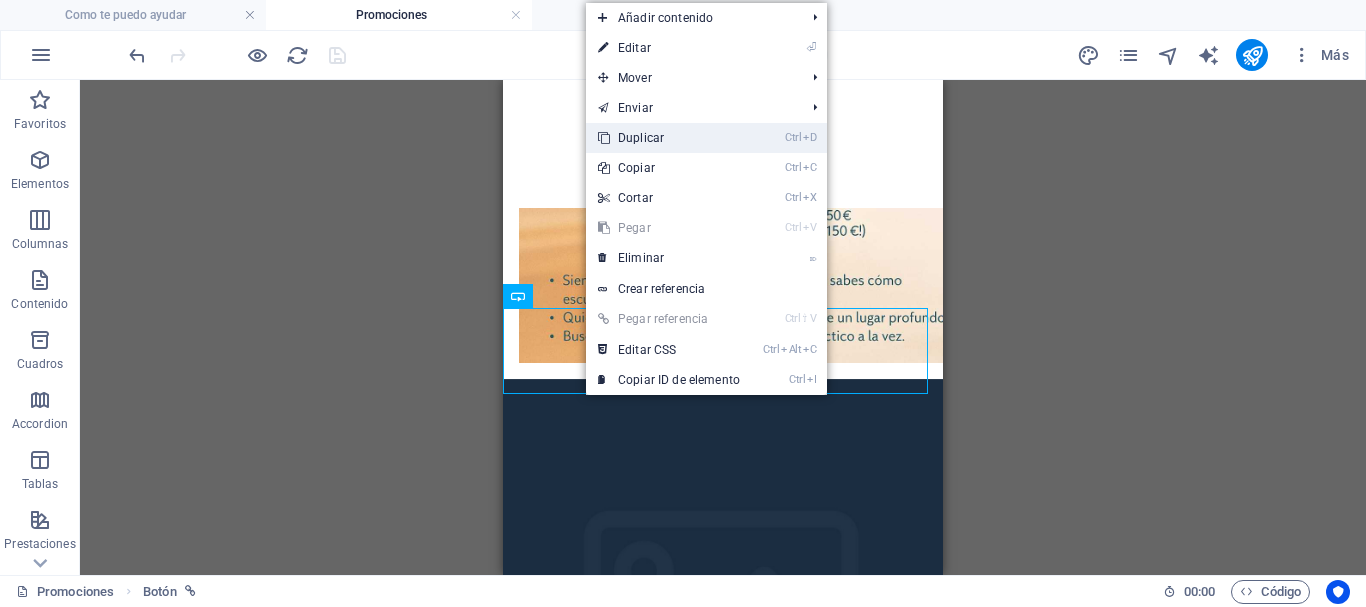 click on "Ctrl D  Duplicar" at bounding box center (669, 138) 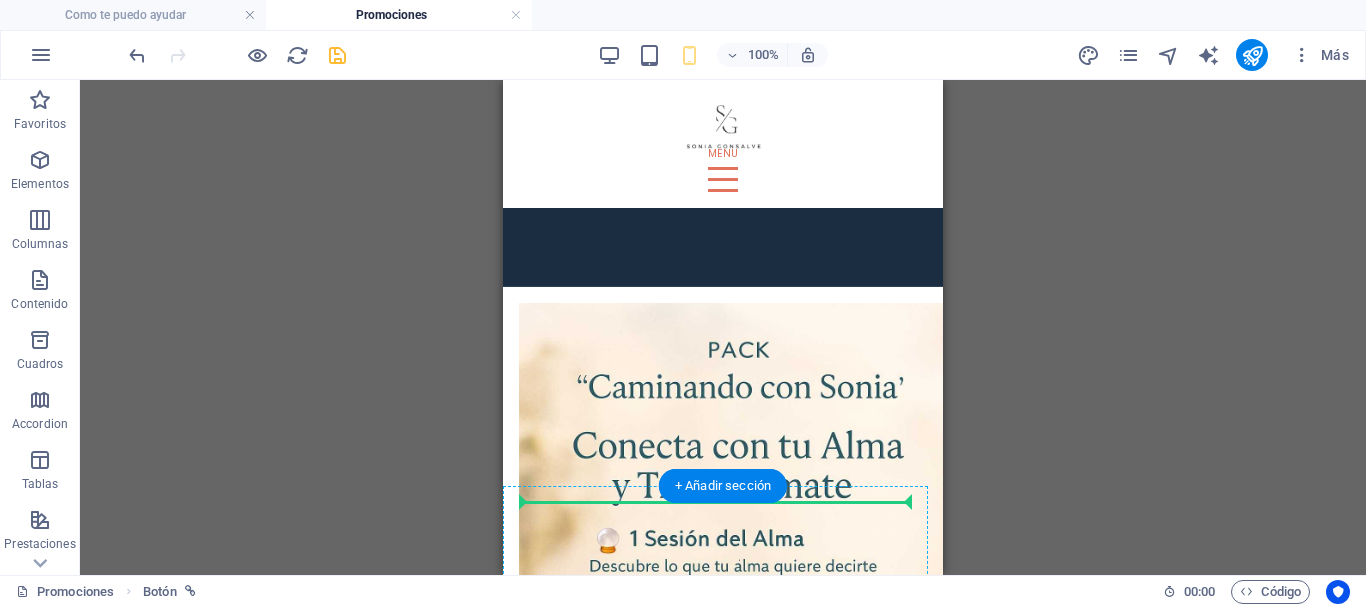 scroll, scrollTop: 300, scrollLeft: 0, axis: vertical 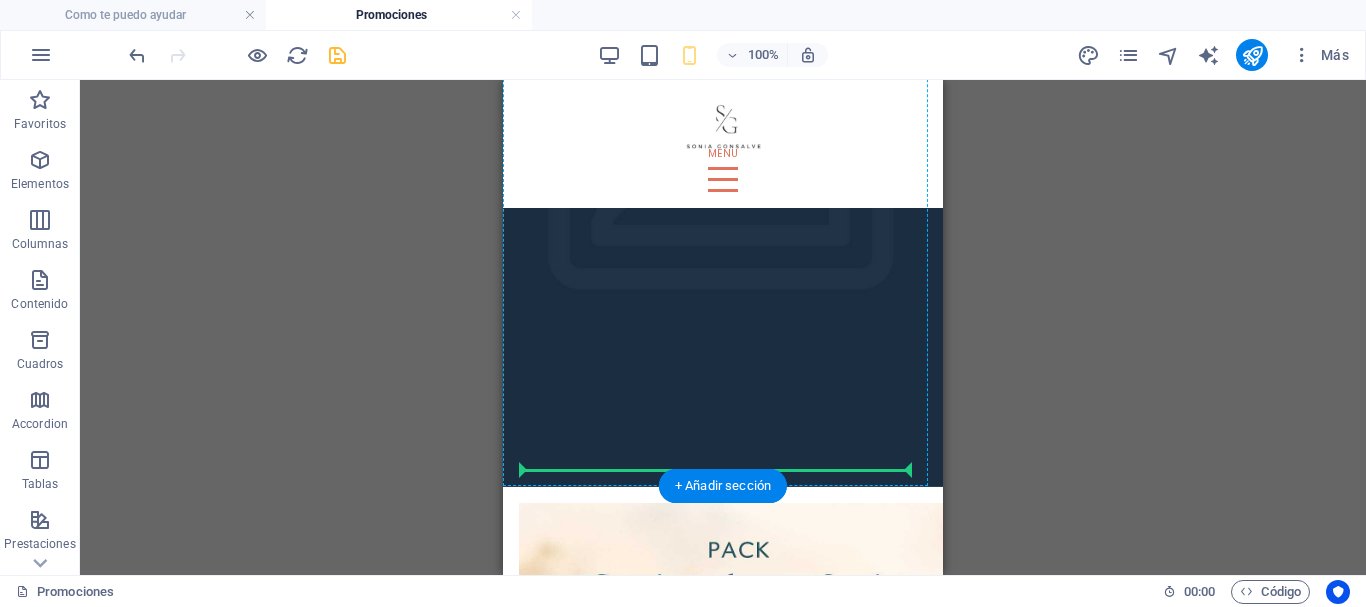 drag, startPoint x: 606, startPoint y: 420, endPoint x: 647, endPoint y: 428, distance: 41.773197 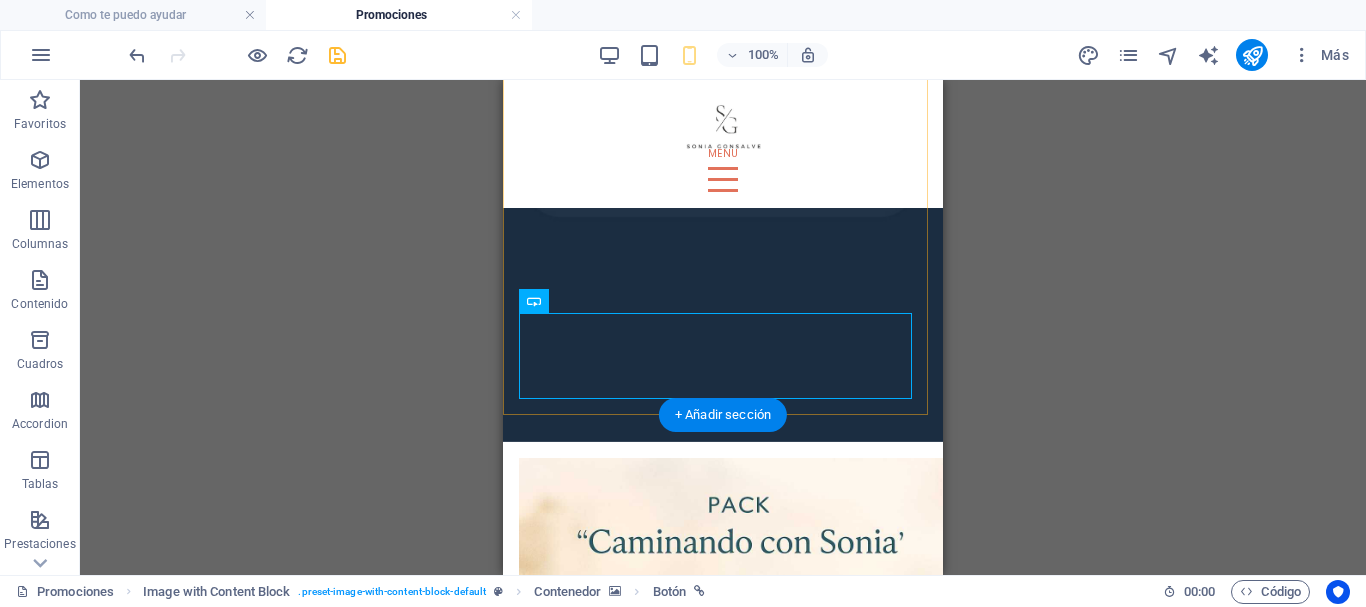 scroll, scrollTop: 500, scrollLeft: 0, axis: vertical 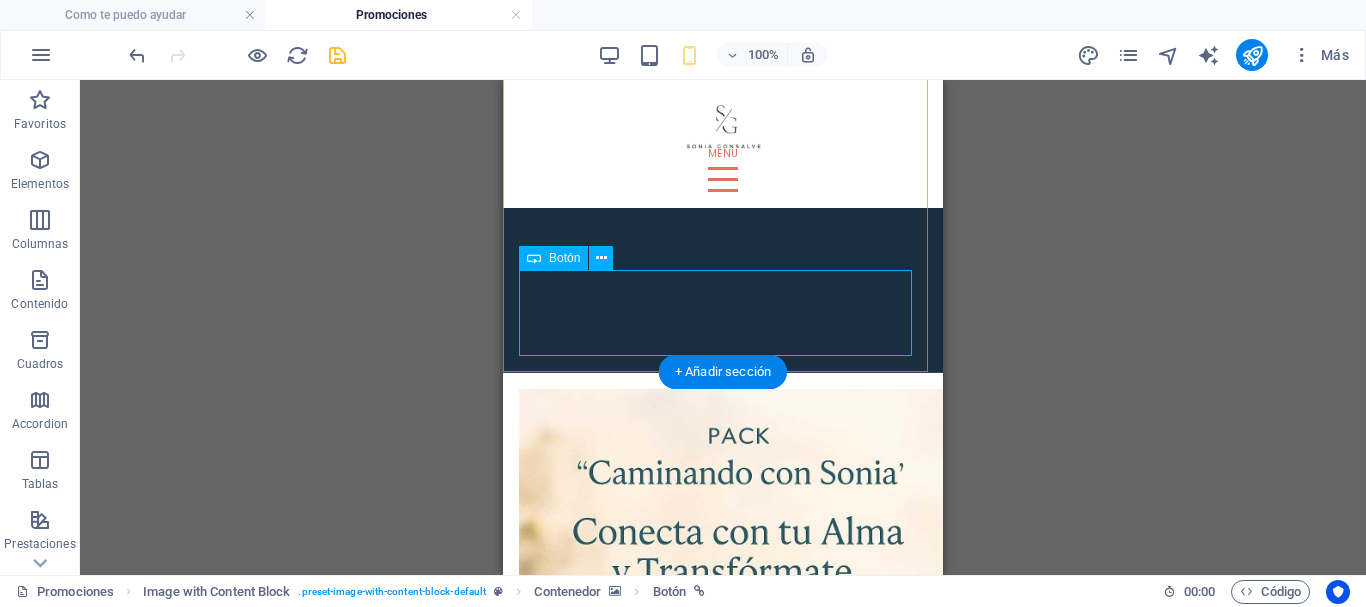 click on "ME GUSTARIA CONOCER MÁS DE ESTA PROMOCIÓN" at bounding box center (723, 1092) 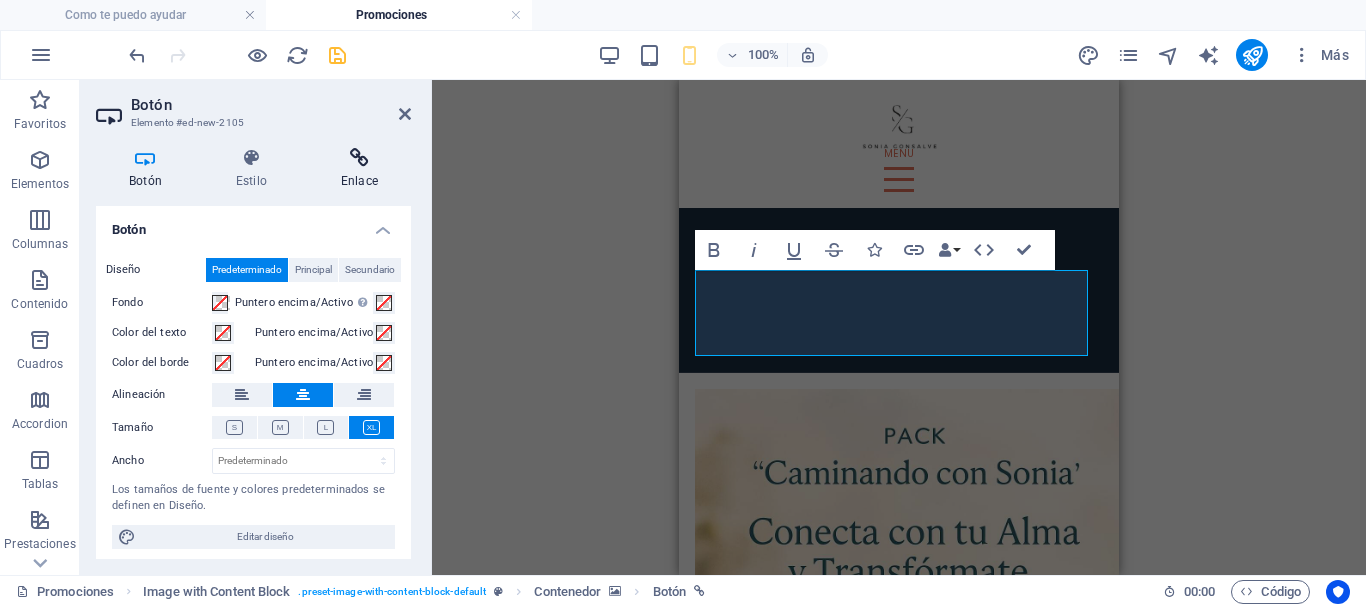 click at bounding box center [359, 158] 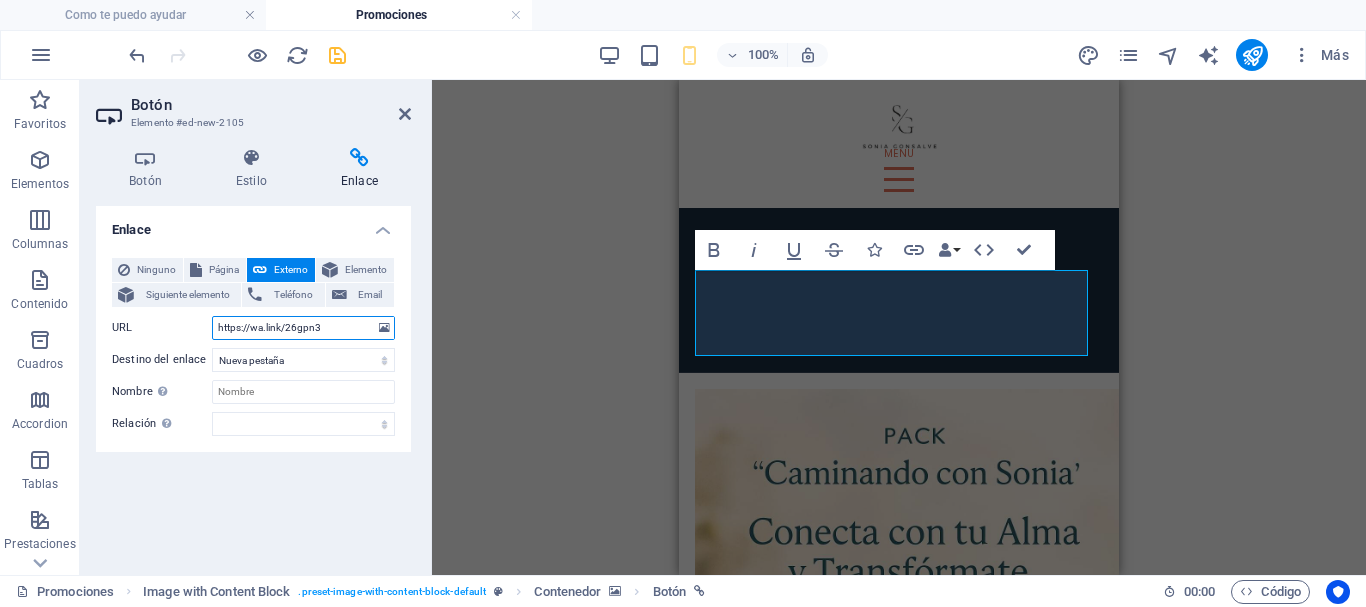 click on "https://wa.link/26gpn3" at bounding box center (303, 328) 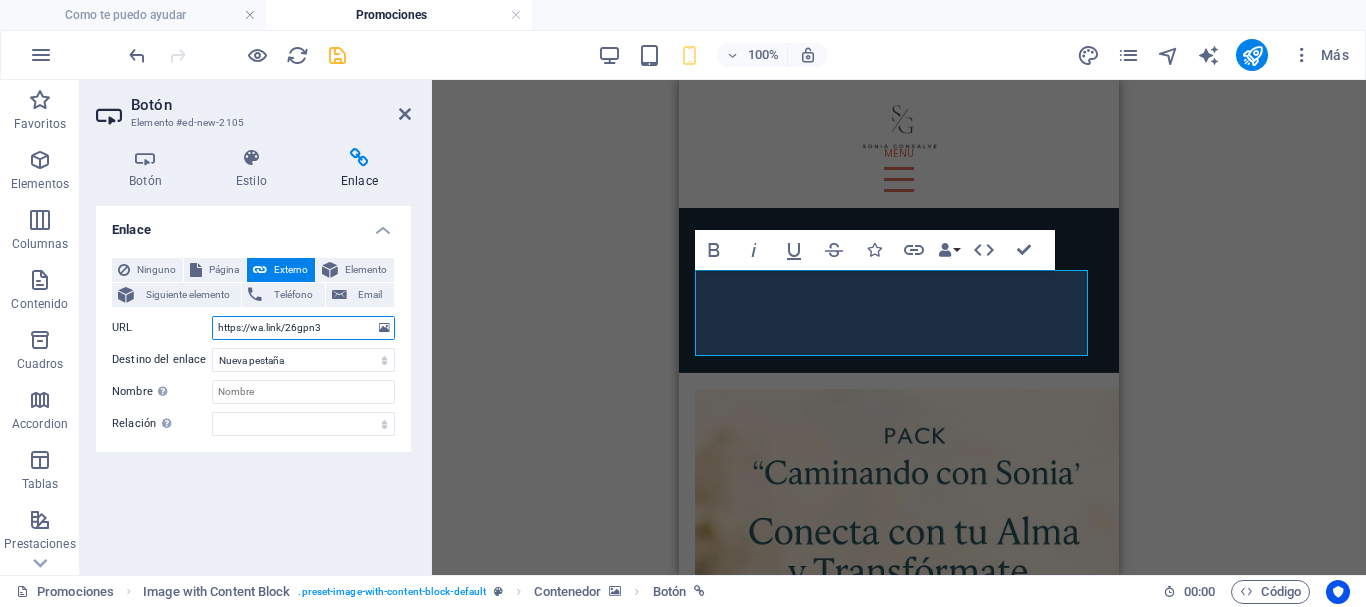 click on "https://wa.link/26gpn3" at bounding box center [303, 328] 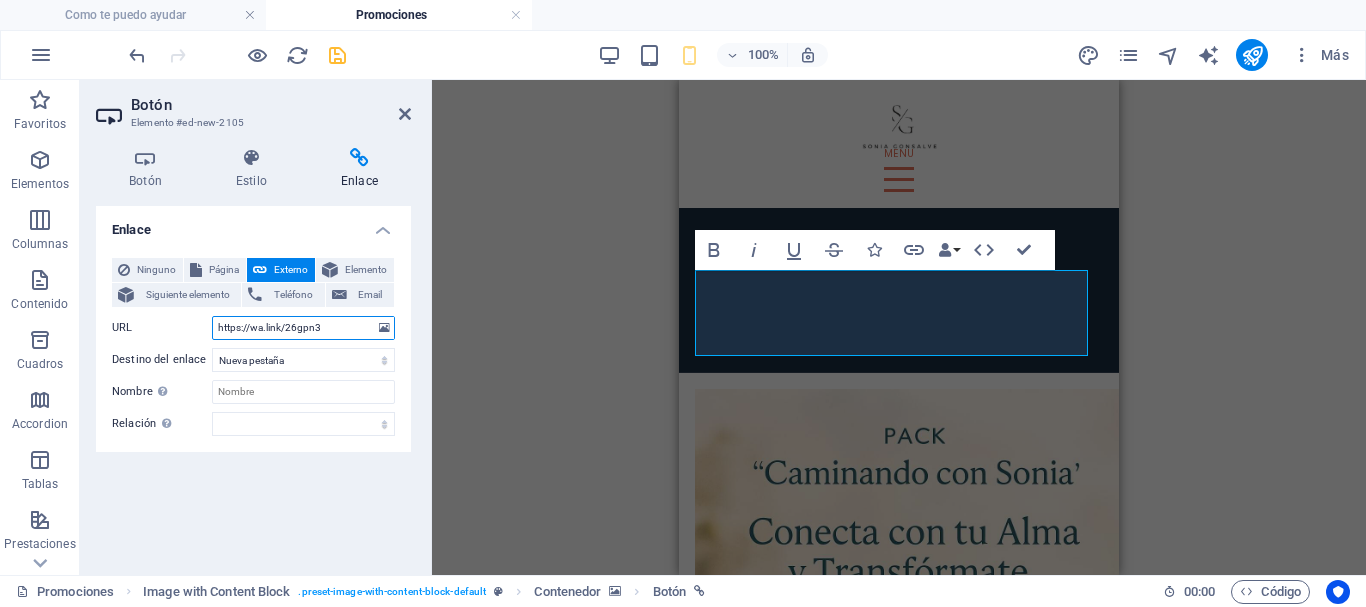 type on "https://wa.link/j3phth" 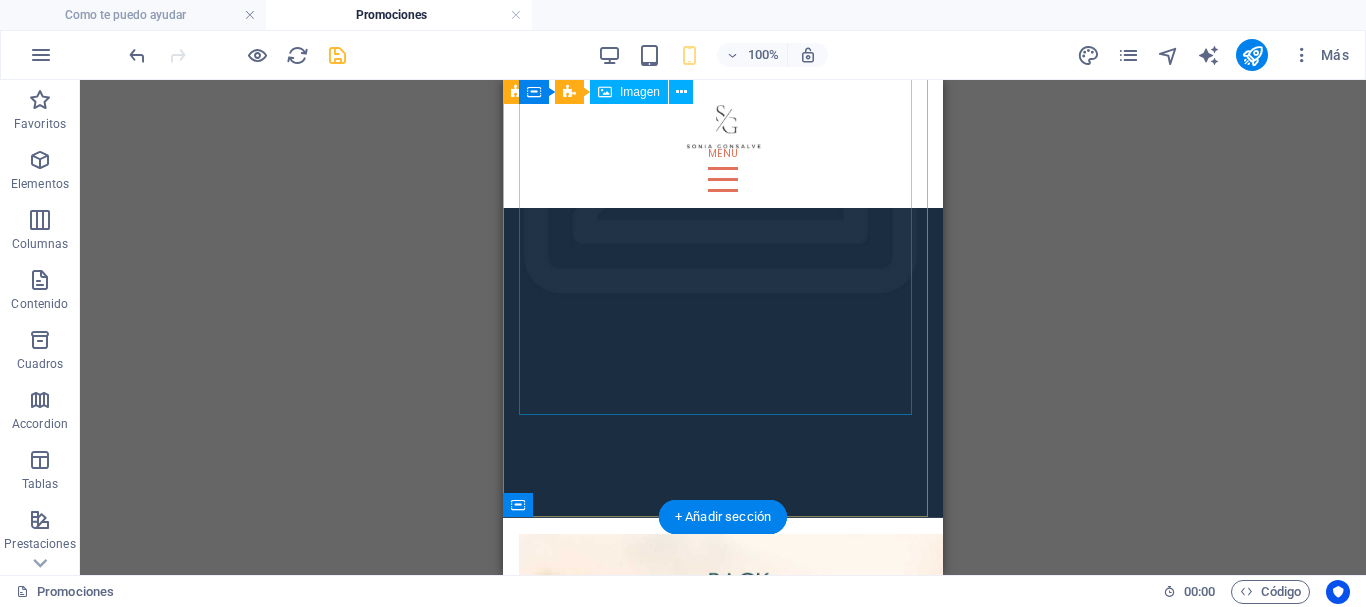 scroll, scrollTop: 300, scrollLeft: 0, axis: vertical 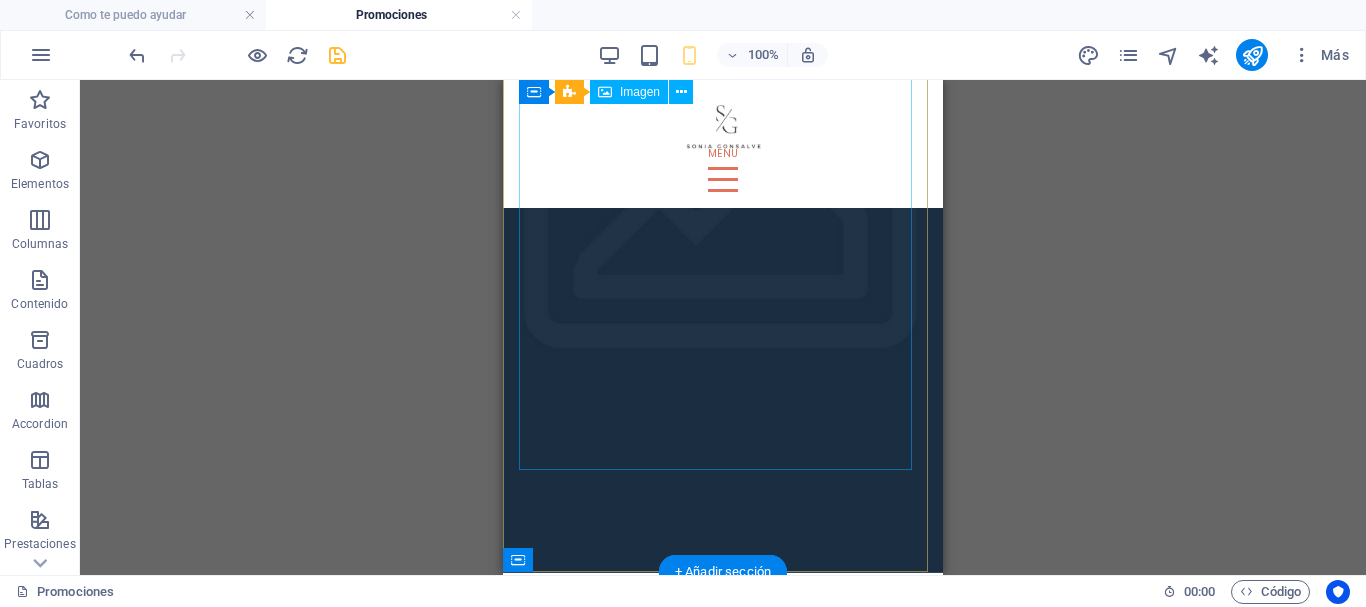 click at bounding box center [723, 919] 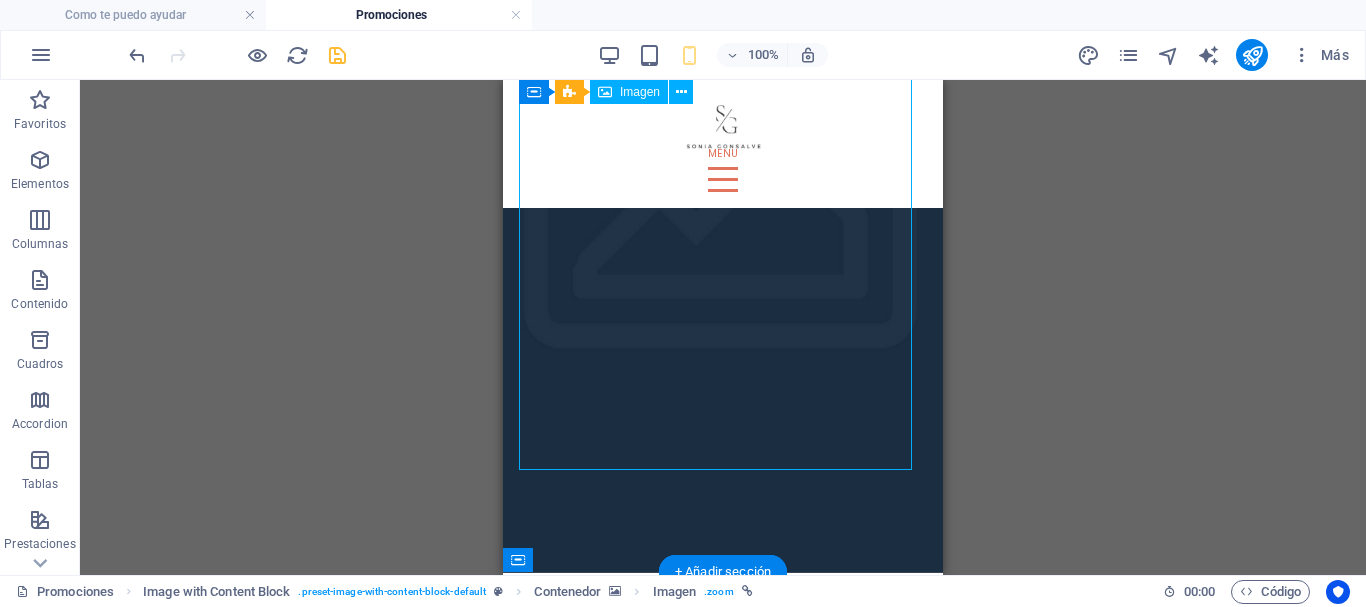 click at bounding box center (723, 919) 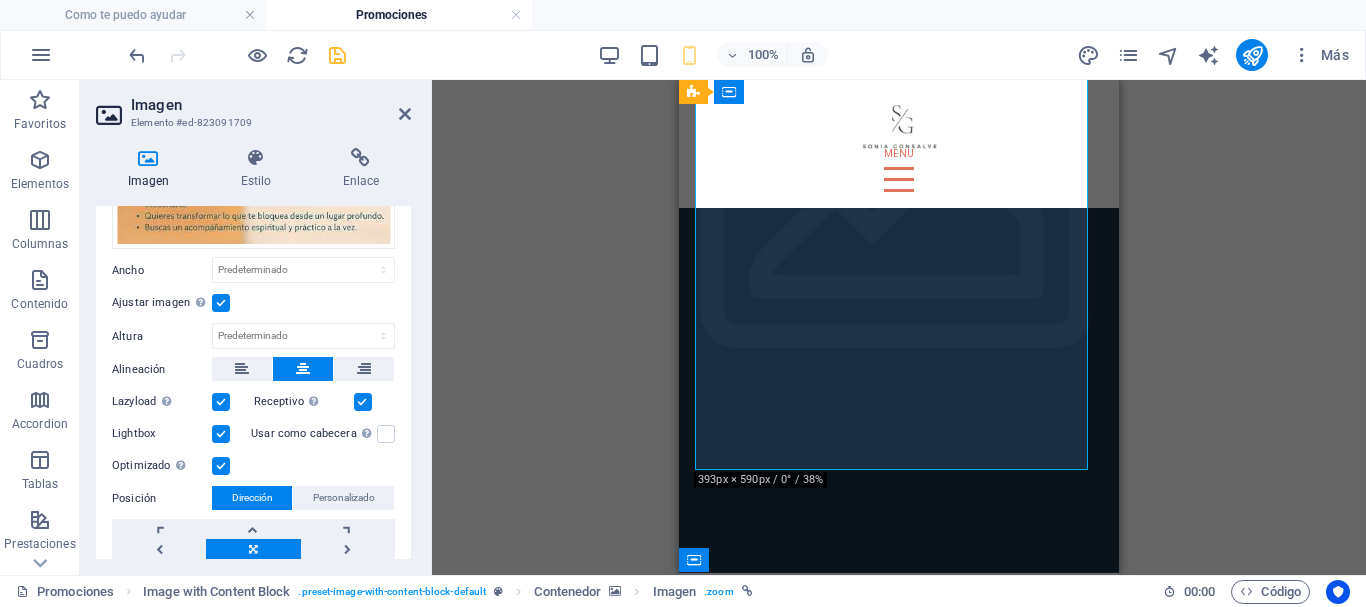 scroll, scrollTop: 400, scrollLeft: 0, axis: vertical 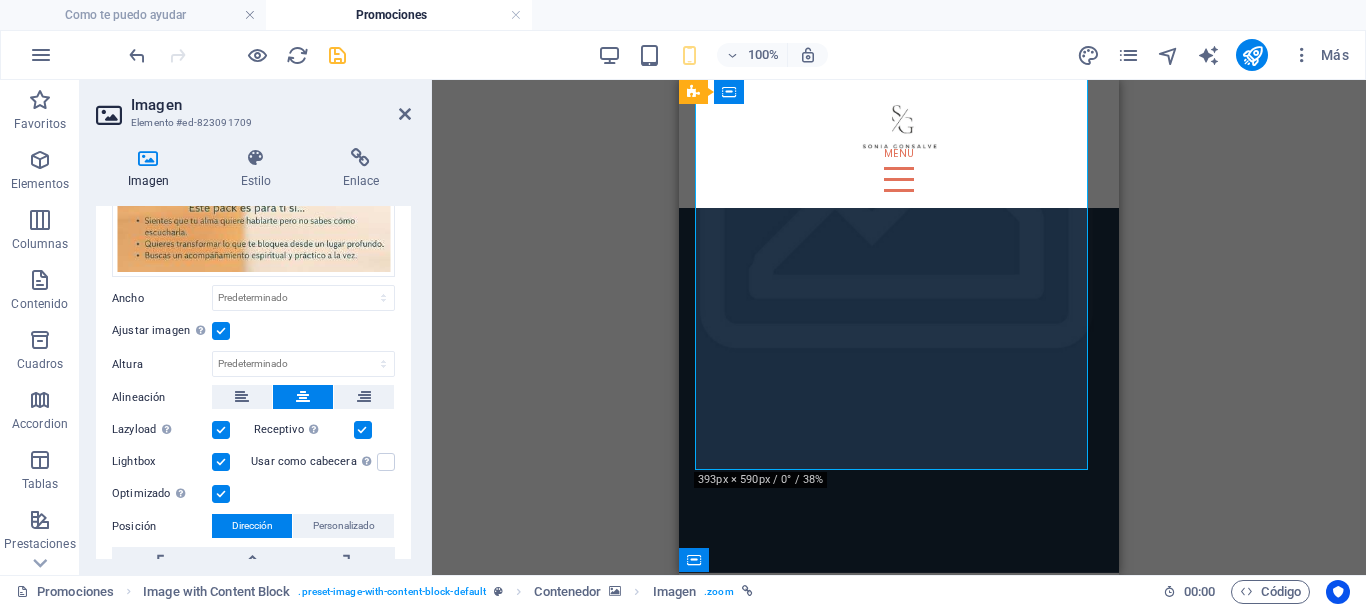 click on "Imagen Elemento #ed-823091709 Imagen Estilo Enlace Imagen Arrastra archivos aquí, haz clic para escoger archivos o  selecciona archivos de Archivos o de nuestra galería gratuita de fotos y vídeos Selecciona archivos del administrador de archivos, de la galería de fotos o carga archivo(s) Cargar Ancho Predeterminado automático px rem % em vh vw Ajustar imagen Ajustar imagen automáticamente a un ancho y alto fijo Altura Predeterminado automático px Alineación Lazyload La carga de imágenes tras la carga de la página mejora la velocidad de la página. Receptivo Automáticamente cargar tamaños optimizados de smartphone e imagen retina. Lightbox Usar como cabecera La imagen se ajustará en una etiqueta de cabecera H1. Resulta útil para dar al texto alternativo el peso de una cabecera H1, por ejemplo, para el logo. En caso de duda, dejar deseleccionado. Optimizado Las imágenes se comprimen para así mejorar la velocidad de las páginas. Posición Dirección Personalizado X offset 50 px rem % vh vw 50 px" at bounding box center (256, 327) 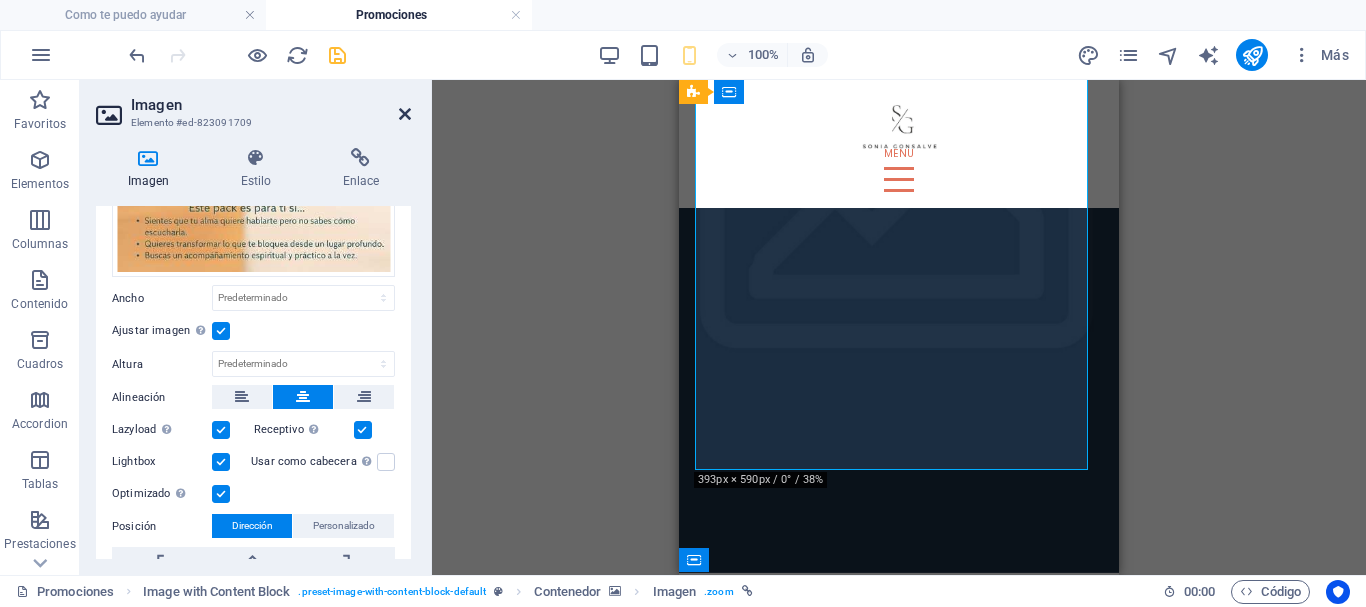 click at bounding box center [405, 114] 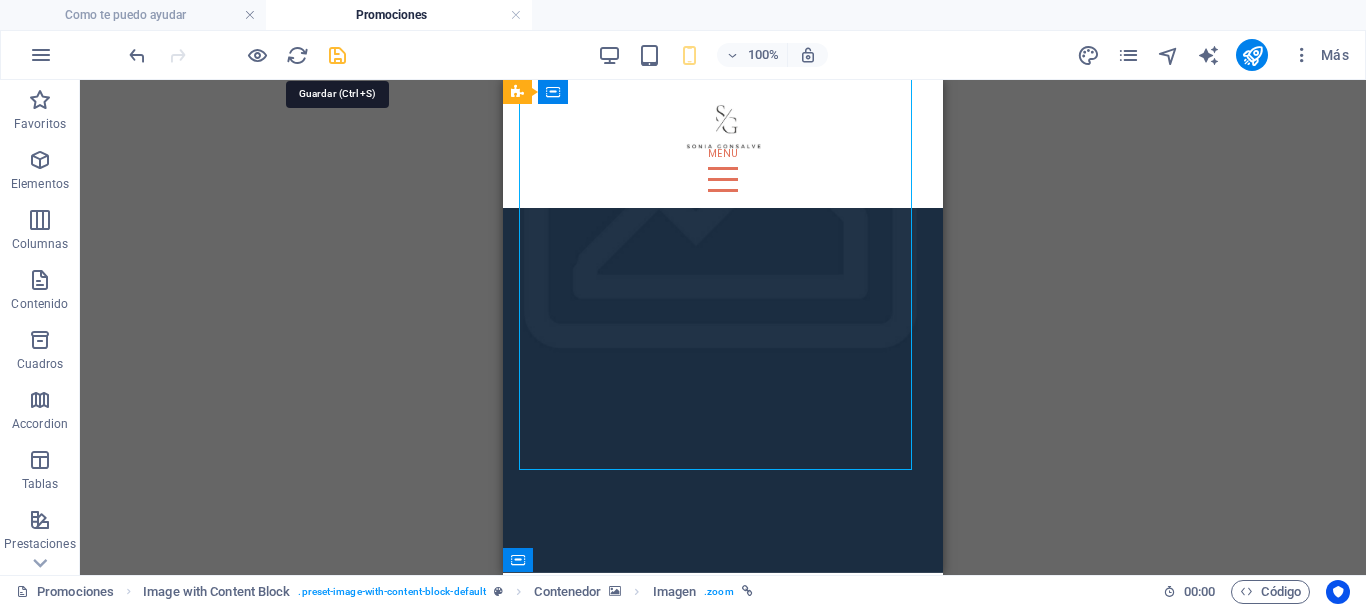 click at bounding box center [337, 55] 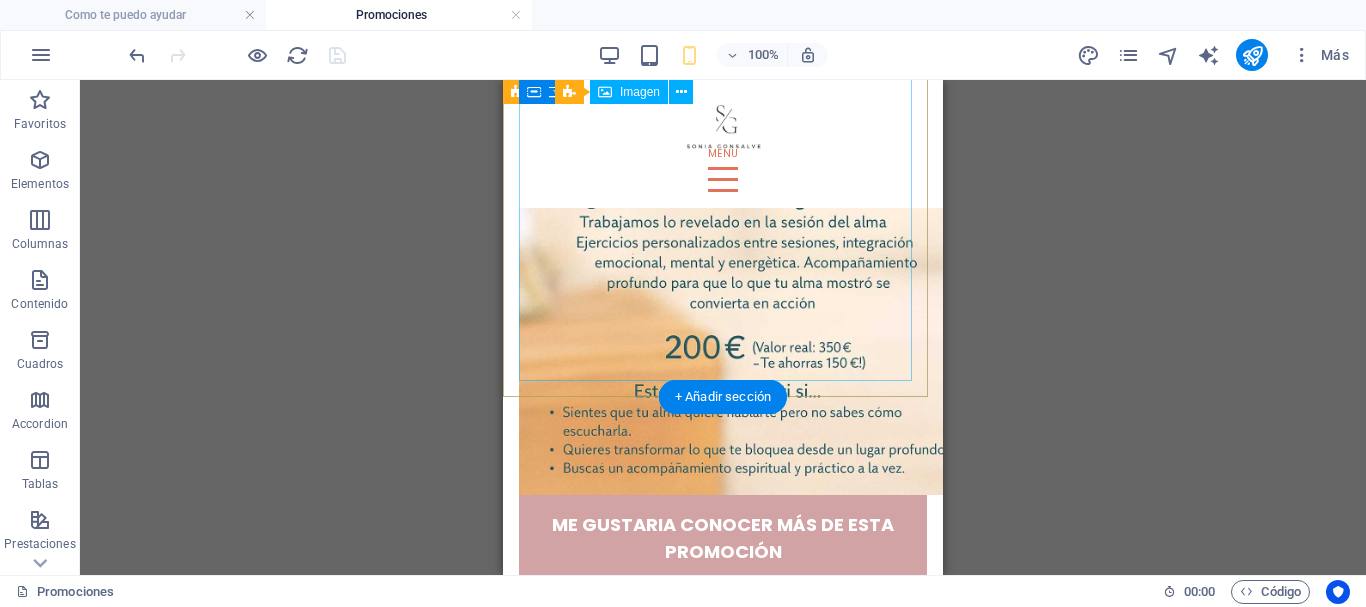 scroll, scrollTop: 1100, scrollLeft: 0, axis: vertical 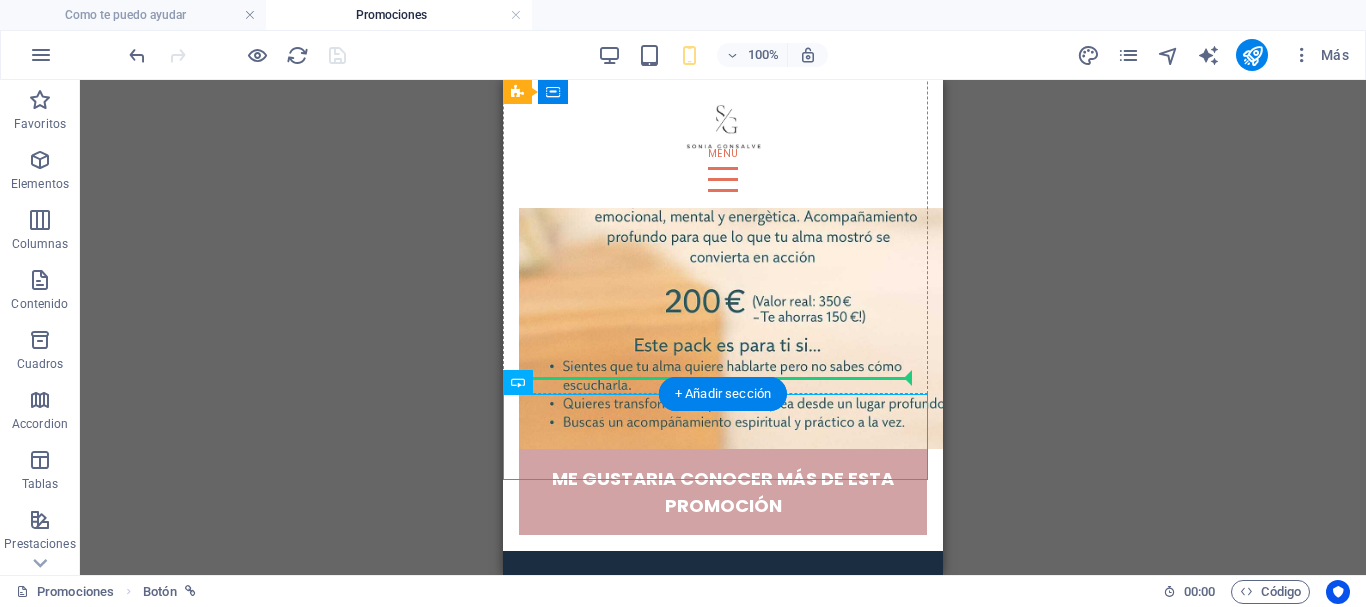 drag, startPoint x: 618, startPoint y: 428, endPoint x: 631, endPoint y: 369, distance: 60.41523 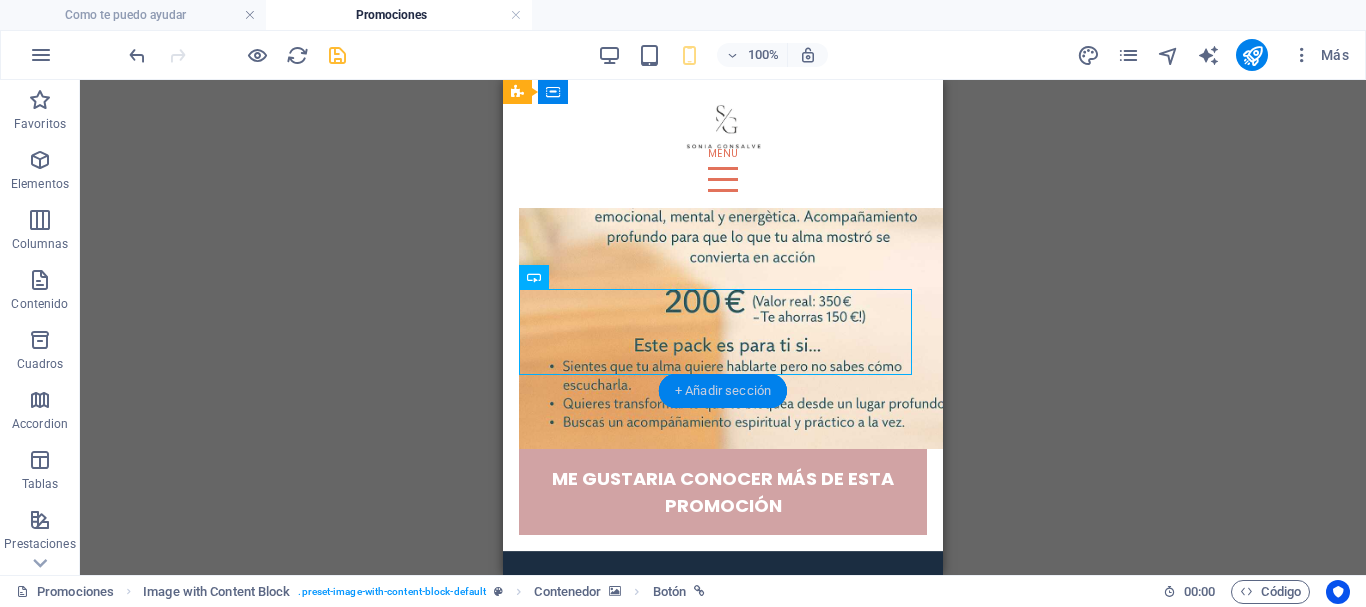 scroll, scrollTop: 1300, scrollLeft: 0, axis: vertical 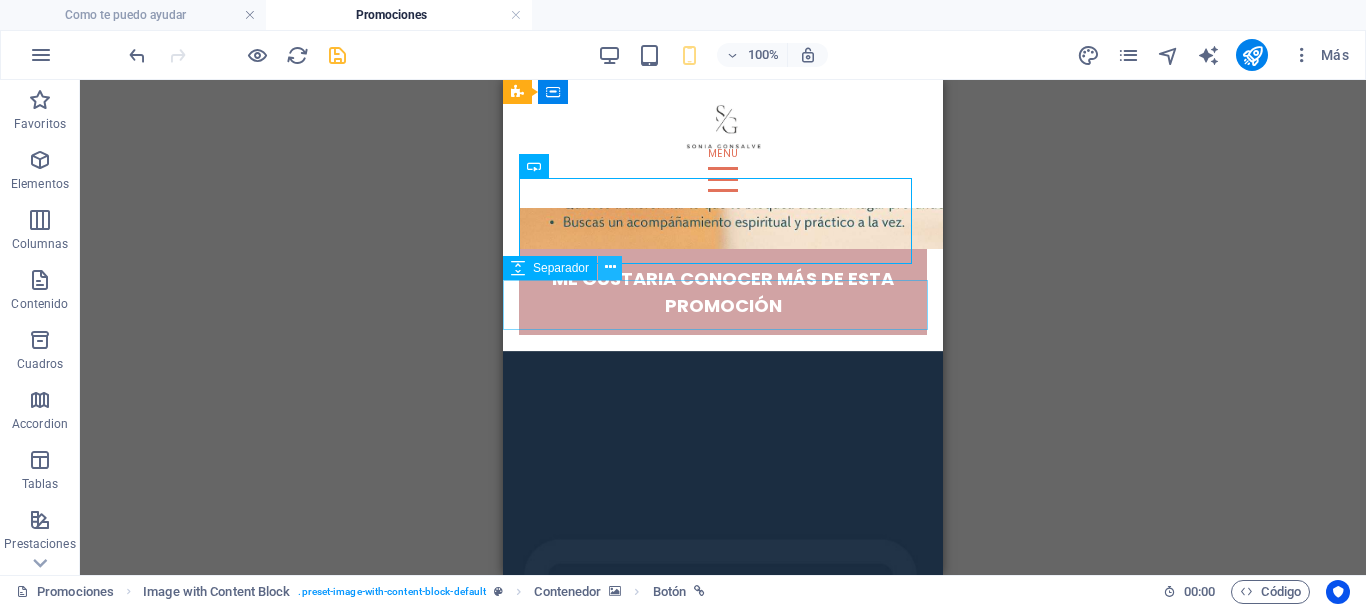 click at bounding box center [610, 267] 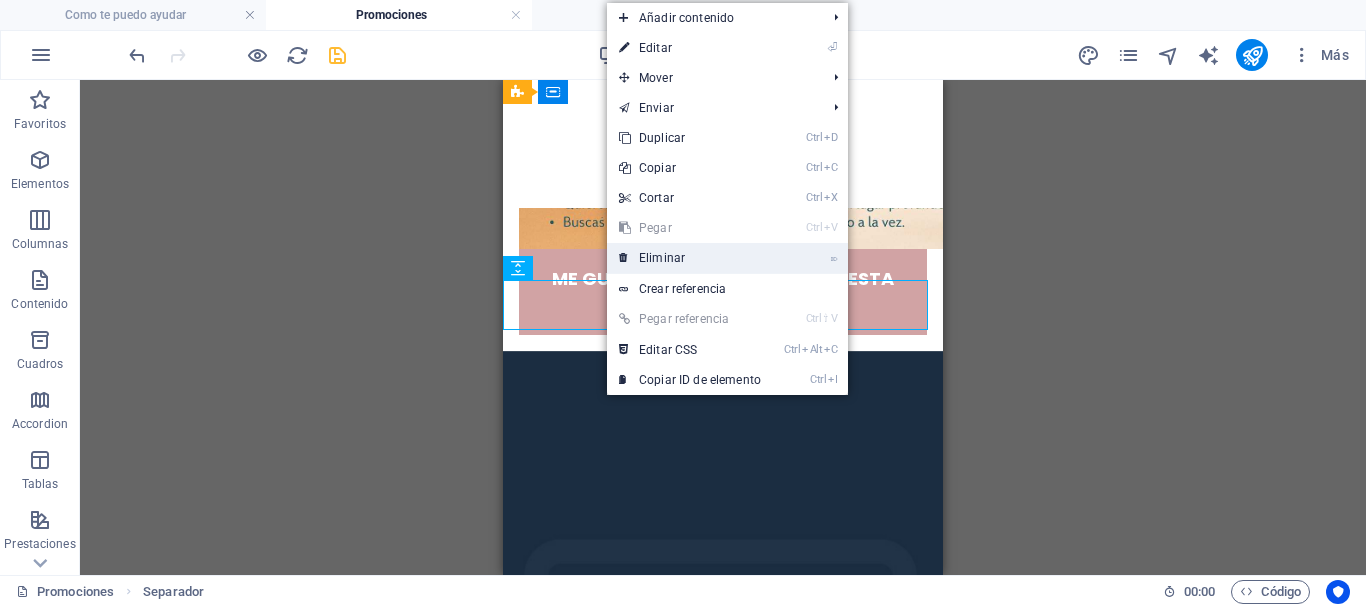 click on "⌦  Eliminar" at bounding box center (690, 258) 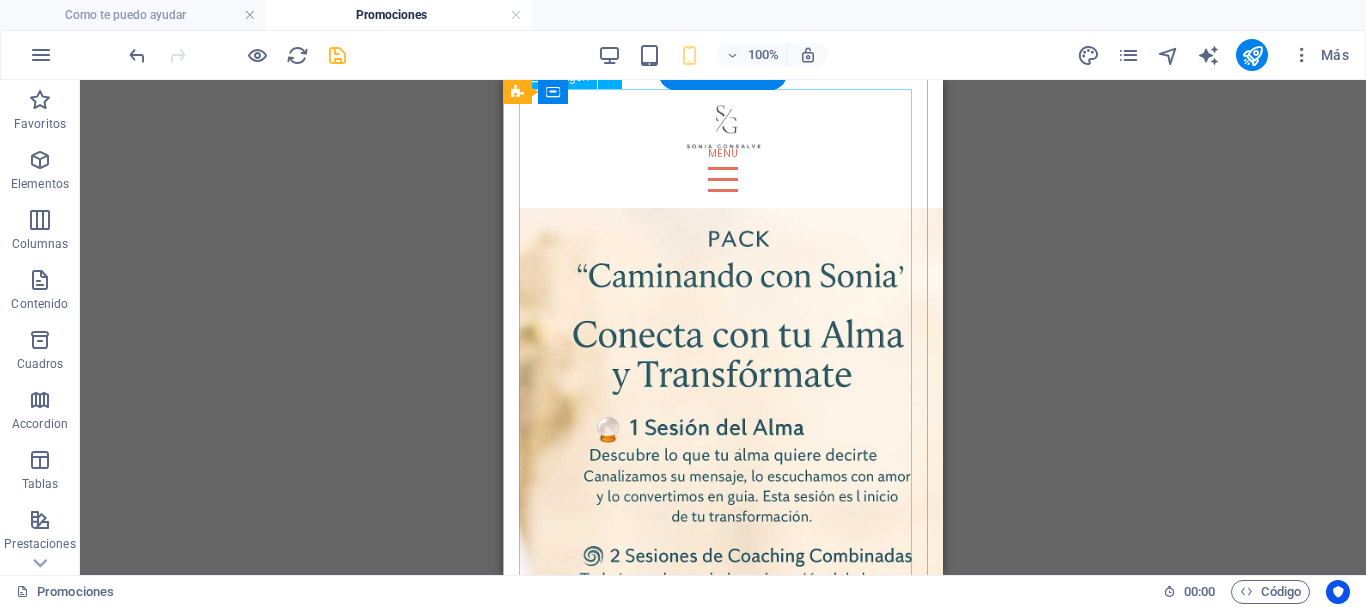 scroll, scrollTop: 400, scrollLeft: 0, axis: vertical 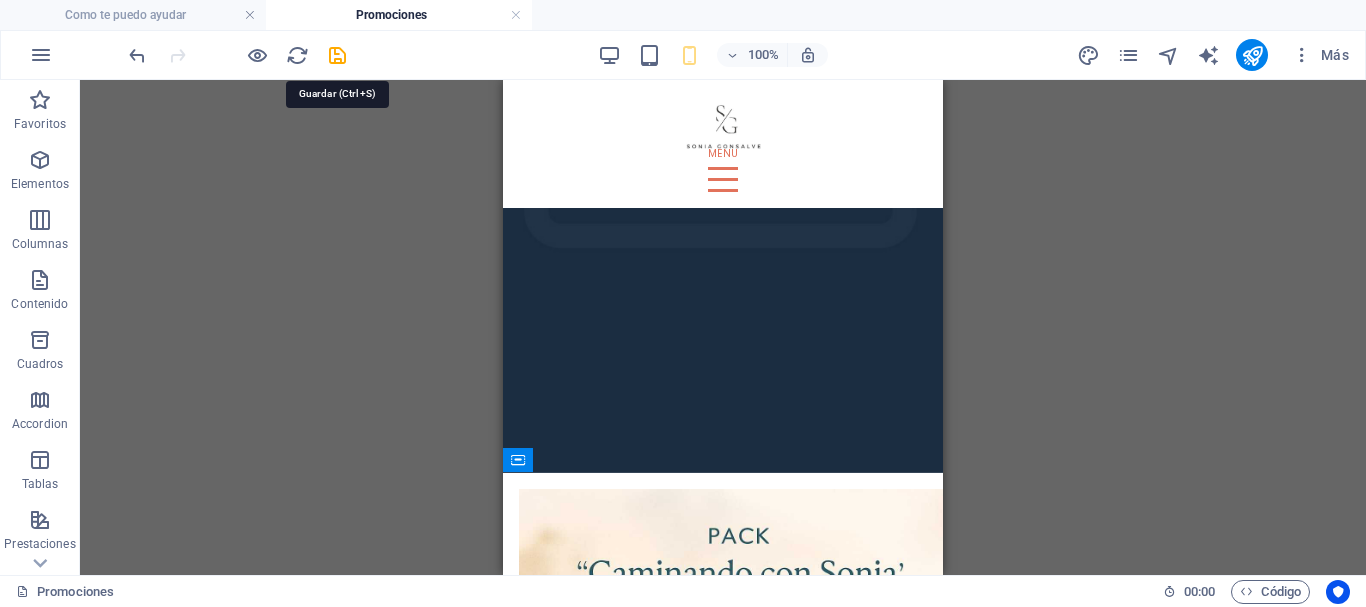 drag, startPoint x: 337, startPoint y: 58, endPoint x: 343, endPoint y: 72, distance: 15.231546 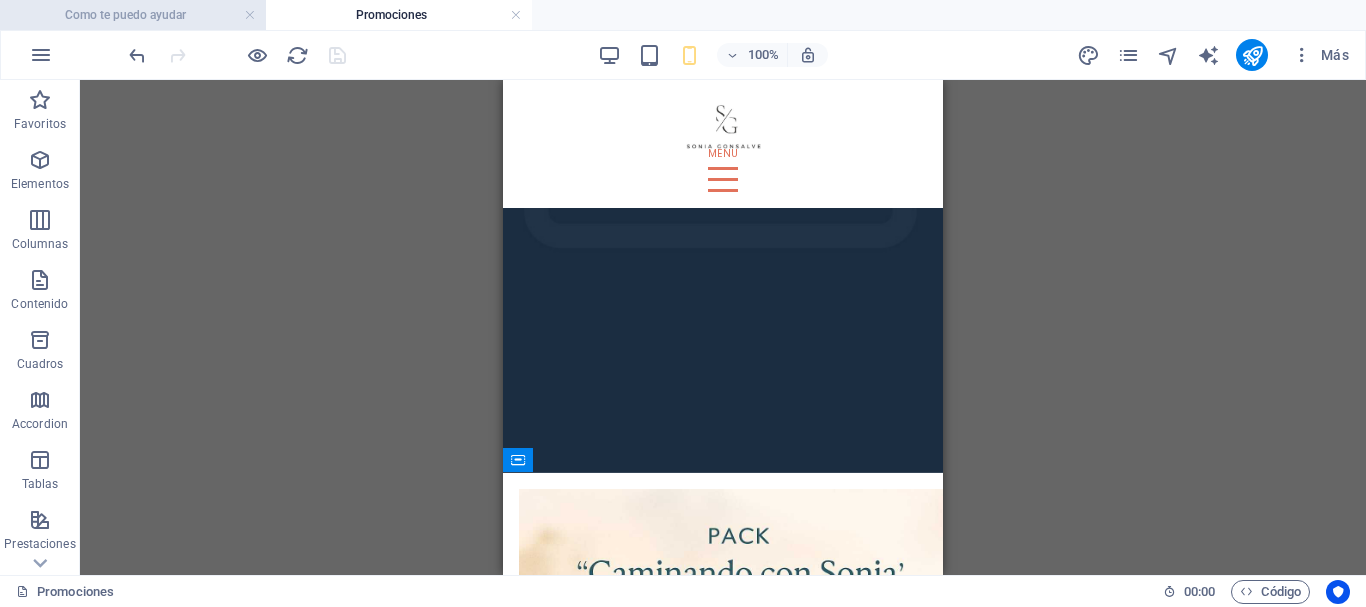 click on "Como te puedo ayudar" at bounding box center [133, 15] 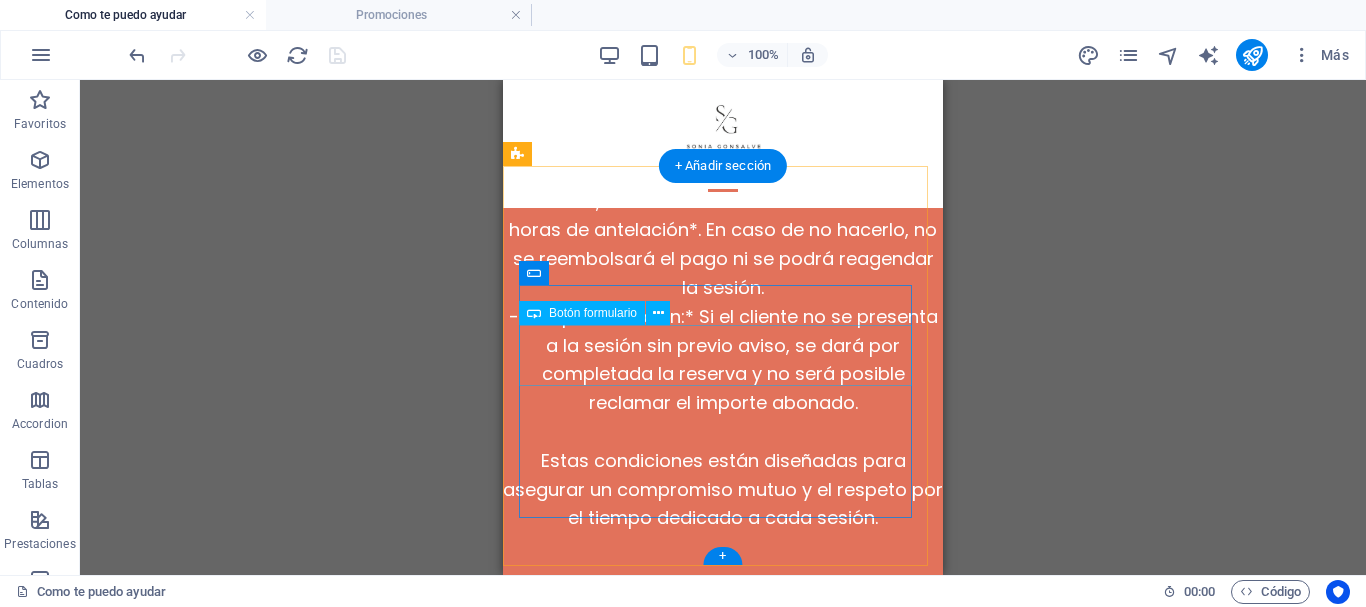 scroll, scrollTop: 16801, scrollLeft: 0, axis: vertical 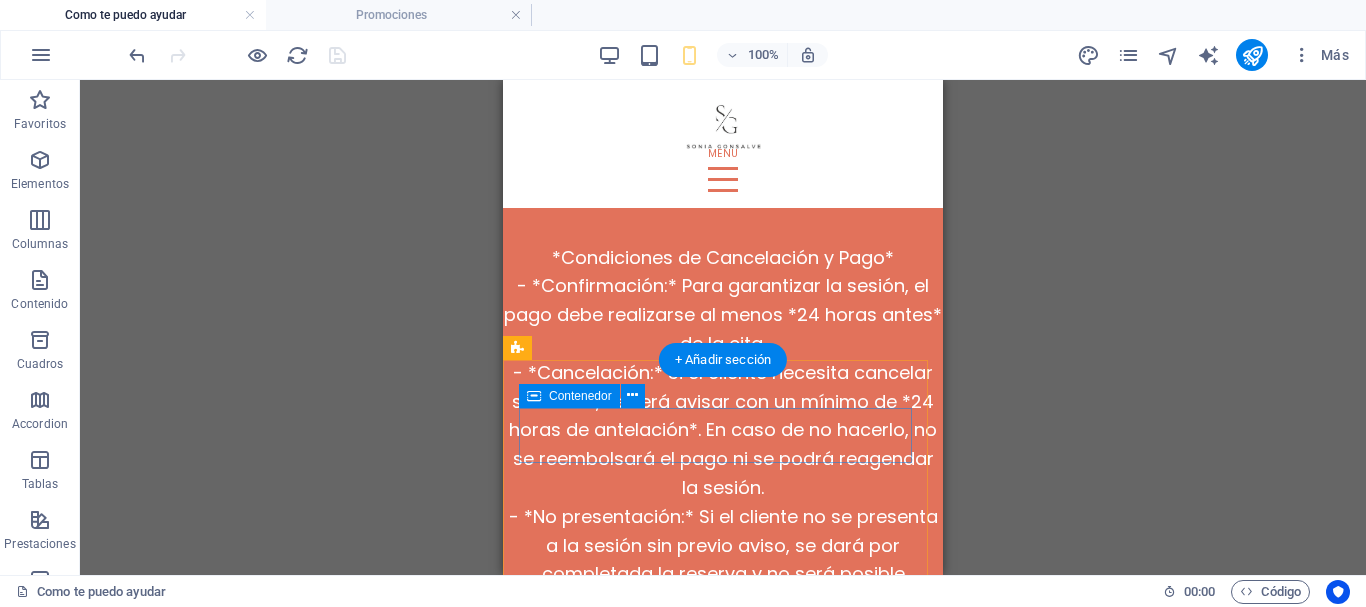 click on "Suscríbete con tu email para estar al día." at bounding box center [723, 1272] 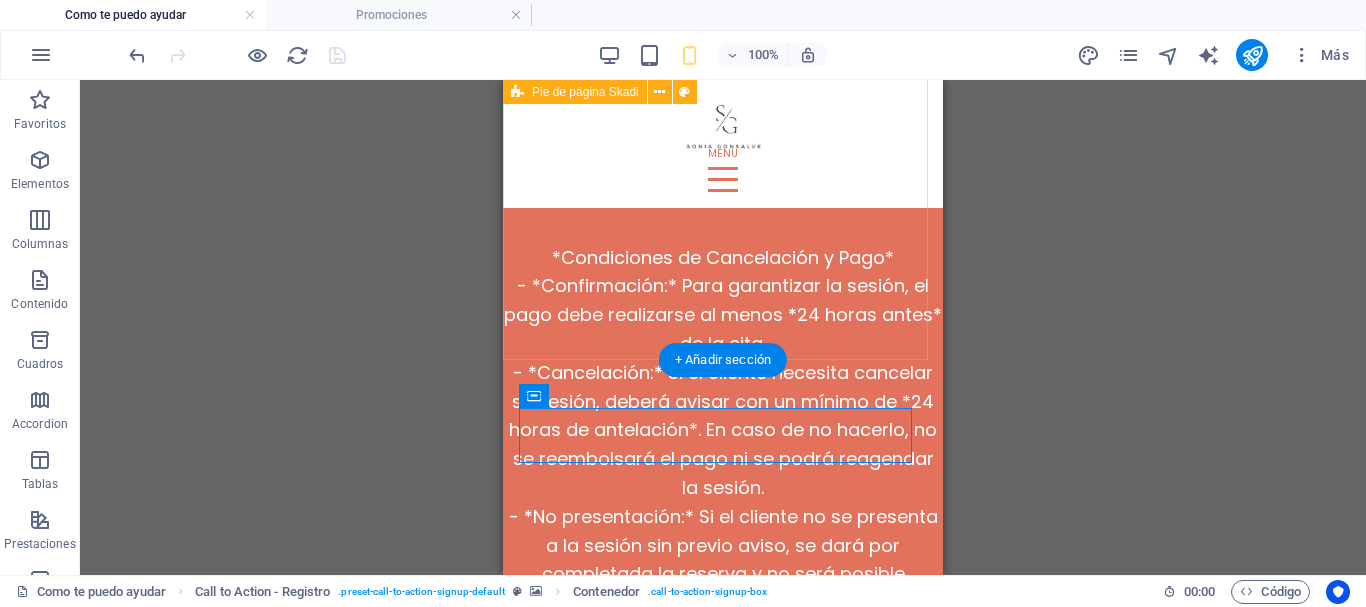 click on "info@caminandoconsonia.es |  Aviso legal  |  Directiva de privacidad *Aviso de Responsabilidad* Los servicios ofrecidos en esta página están diseñados para acompañar procesos de desarrollo personal y espiritual. No sustituyen ni reemplazan el asesoramiento profesional médico, psicológico o legal. Como orientadora espiritual, mi enfoque se basa en mi experiencia personal y en mi conexión con energías y almas. Mi labor no sustituye el asesoramiento médico, psicológico o legal, sino que proporciona herramientas para el crecimiento personal y espiritual, respetando siempre tu libre albedrío y autonomía. Las prácticas que se realizan en esta página están fundamentadas en mi enfoque personal y no constituyen tratamientos médicos, psicológicos ni consejos legales. Las decisiones y acciones resultantes de estas experiencias son completamente responsabilidad del cliente. *Términos y Condiciones de las Sesiones*    *Garantía de 5 Minutos*   *Condiciones de Cancelación y Pago*" at bounding box center (723, -246) 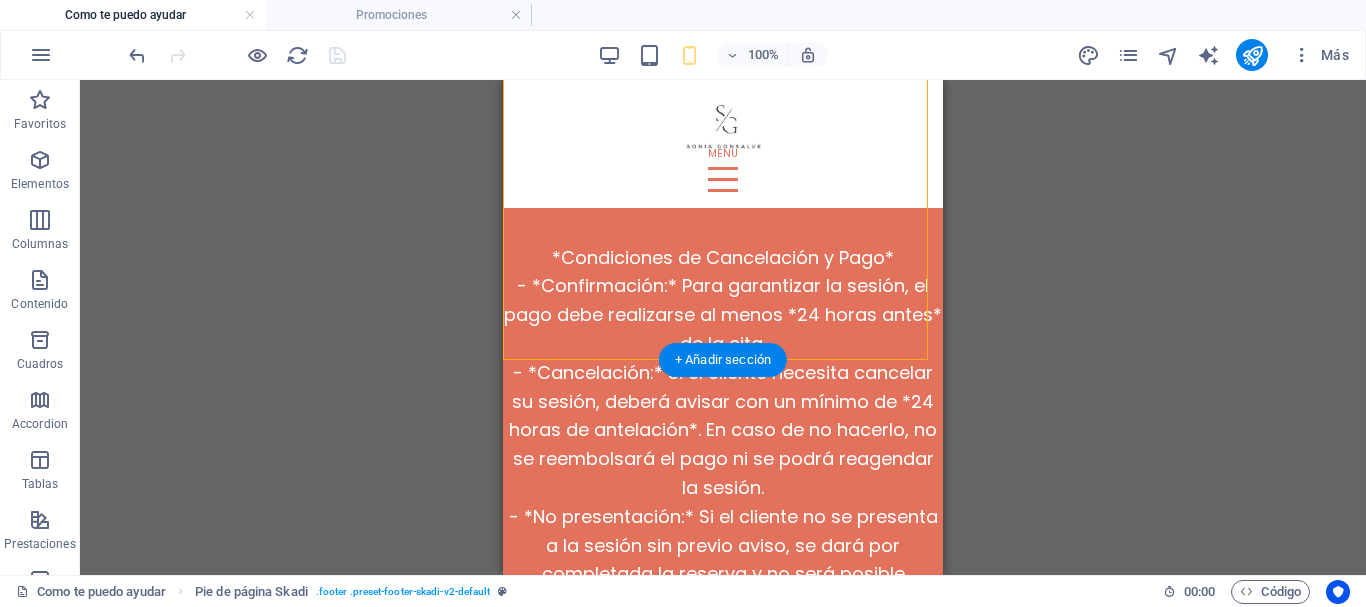 click at bounding box center (723, 997) 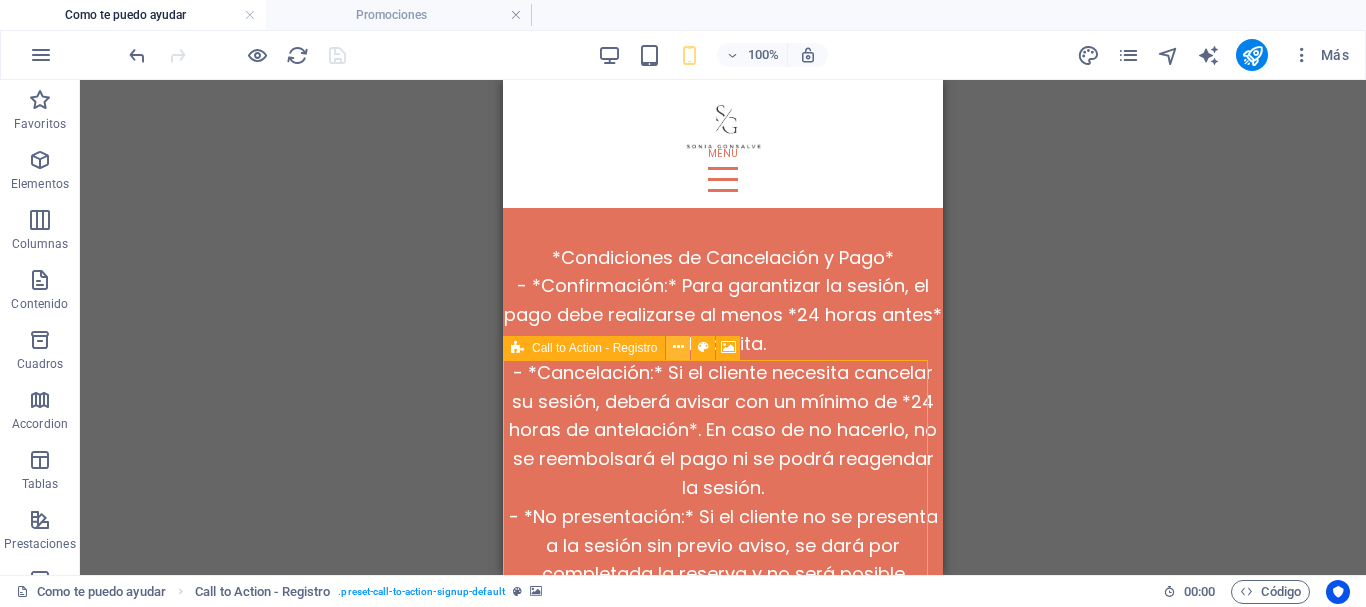 click at bounding box center (678, 347) 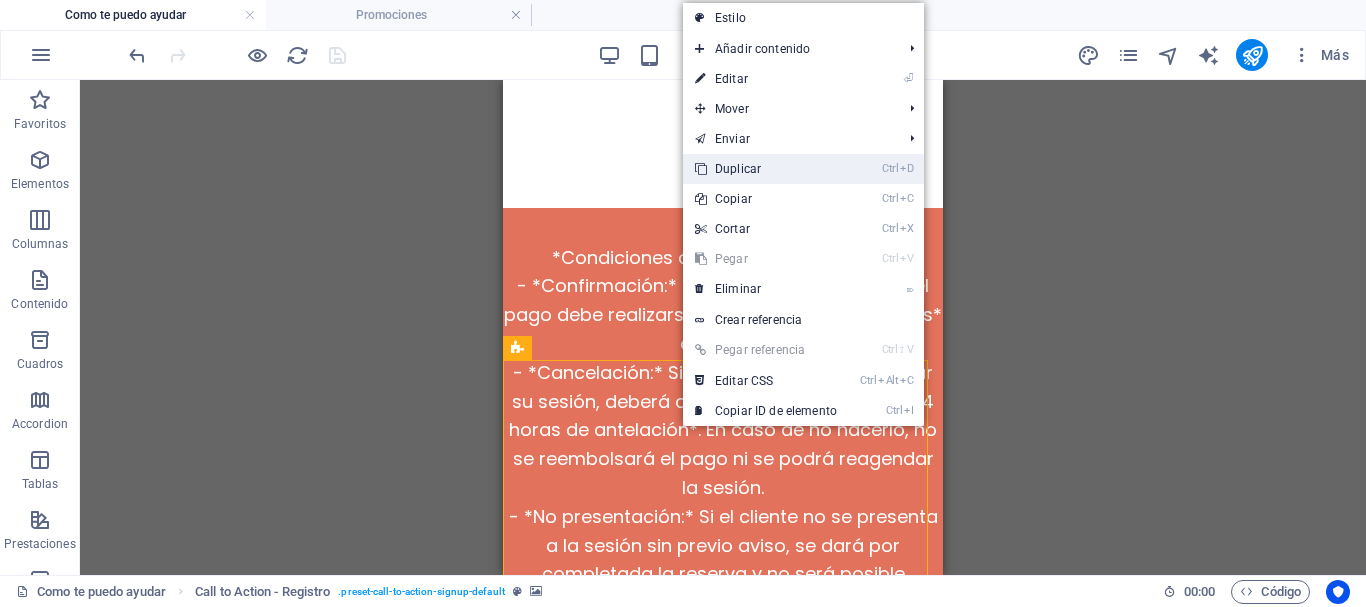 click on "Ctrl D  Duplicar" at bounding box center [766, 169] 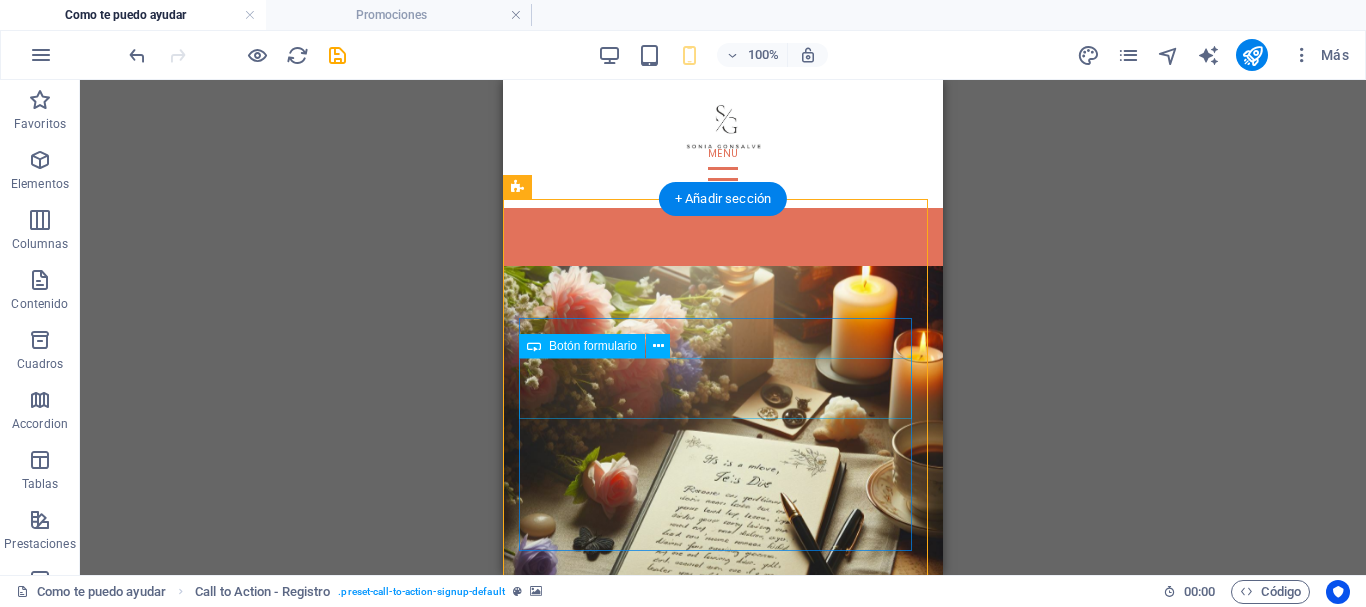 scroll, scrollTop: 17301, scrollLeft: 0, axis: vertical 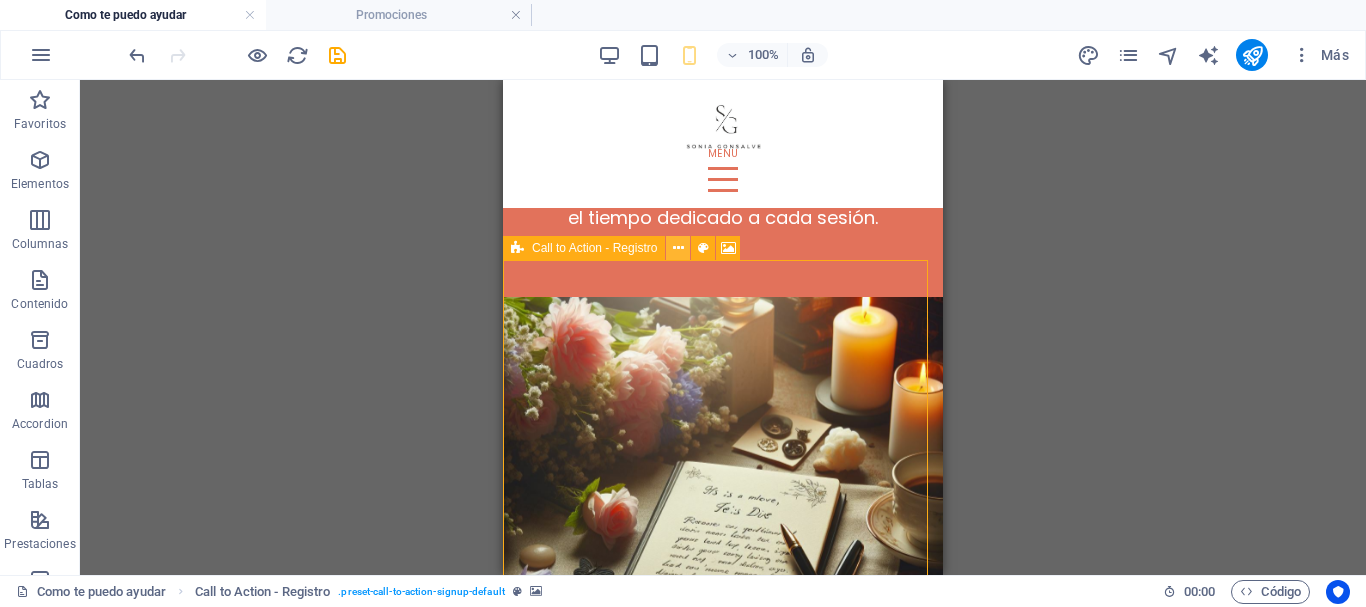 click at bounding box center (678, 248) 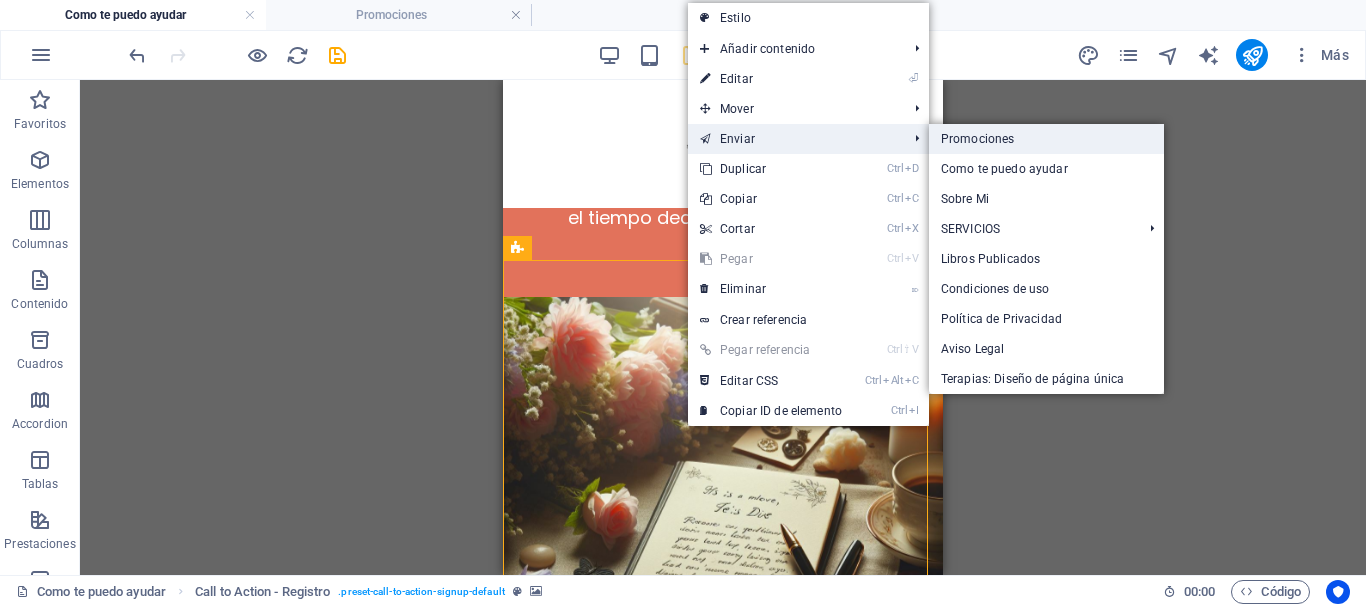 click on "Promociones" at bounding box center (1046, 139) 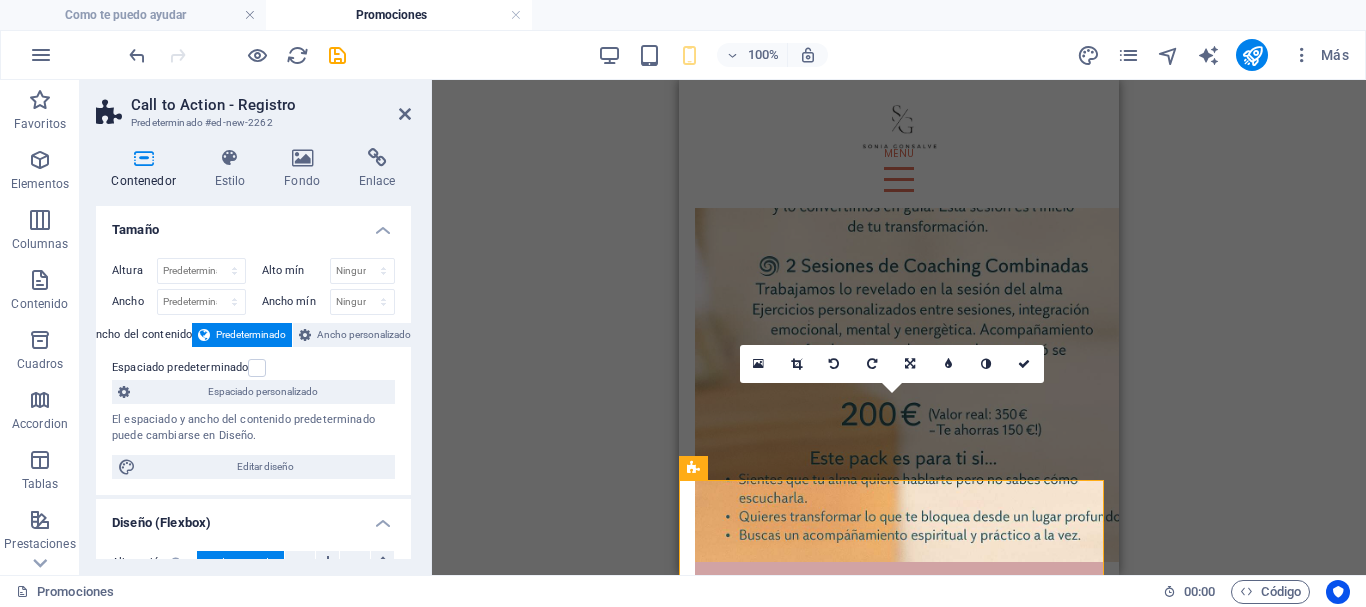 scroll, scrollTop: 1100, scrollLeft: 0, axis: vertical 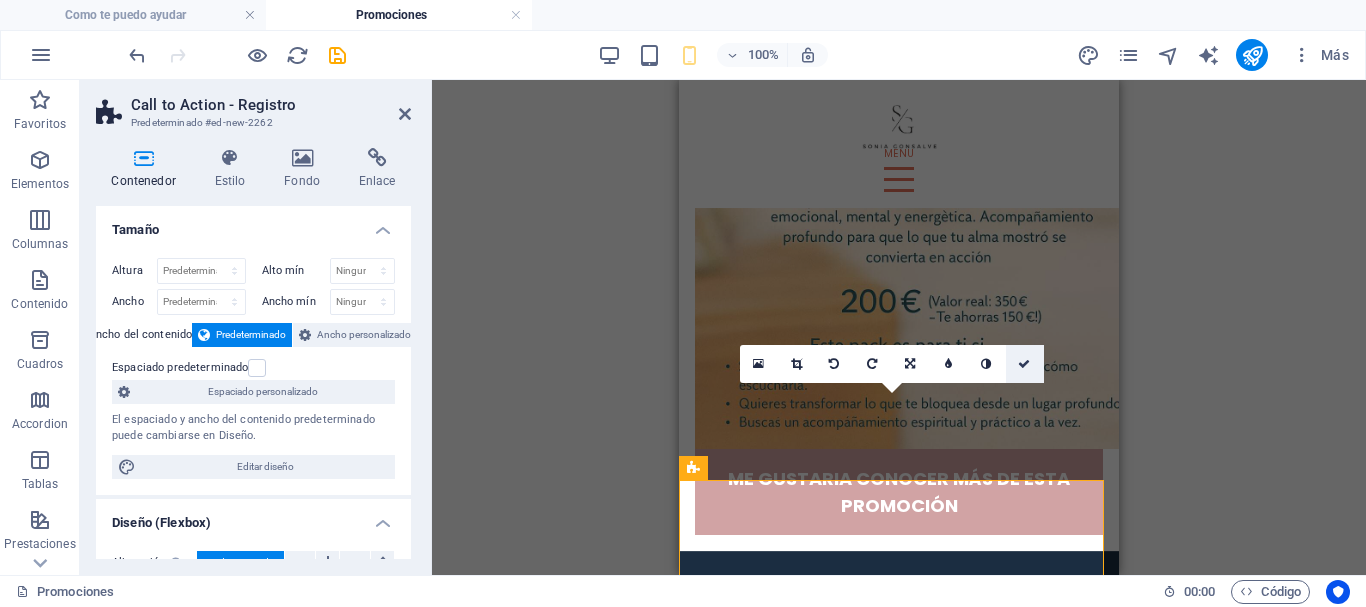 click at bounding box center (1024, 364) 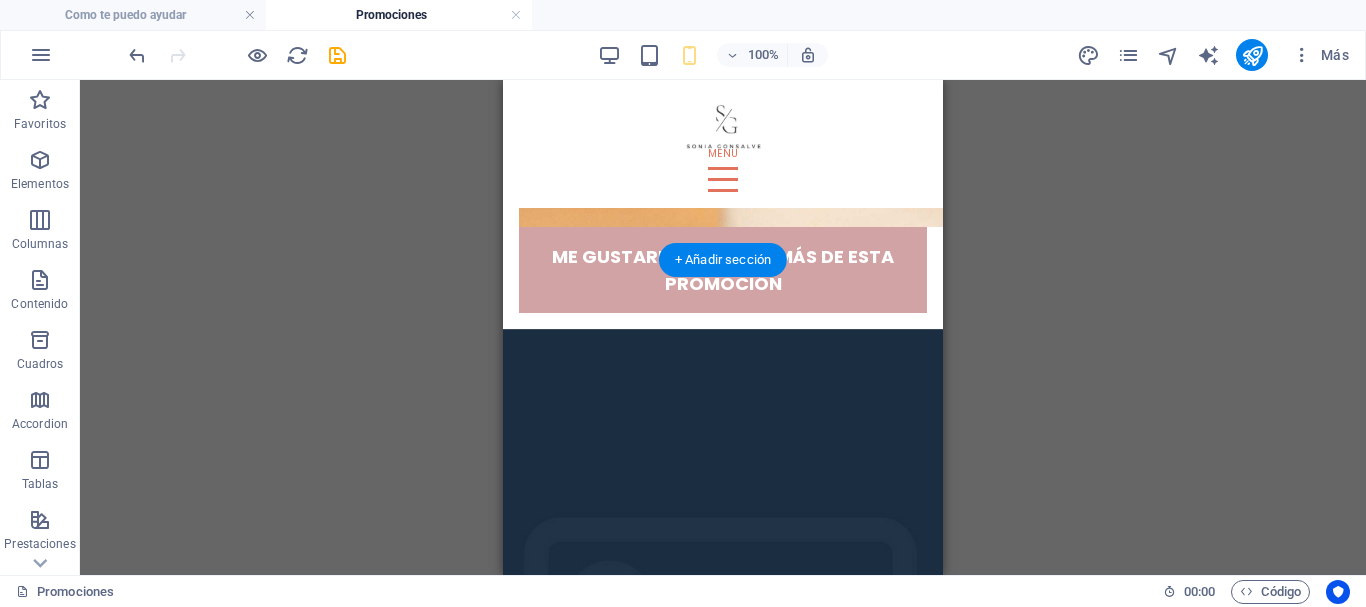 scroll, scrollTop: 1122, scrollLeft: 0, axis: vertical 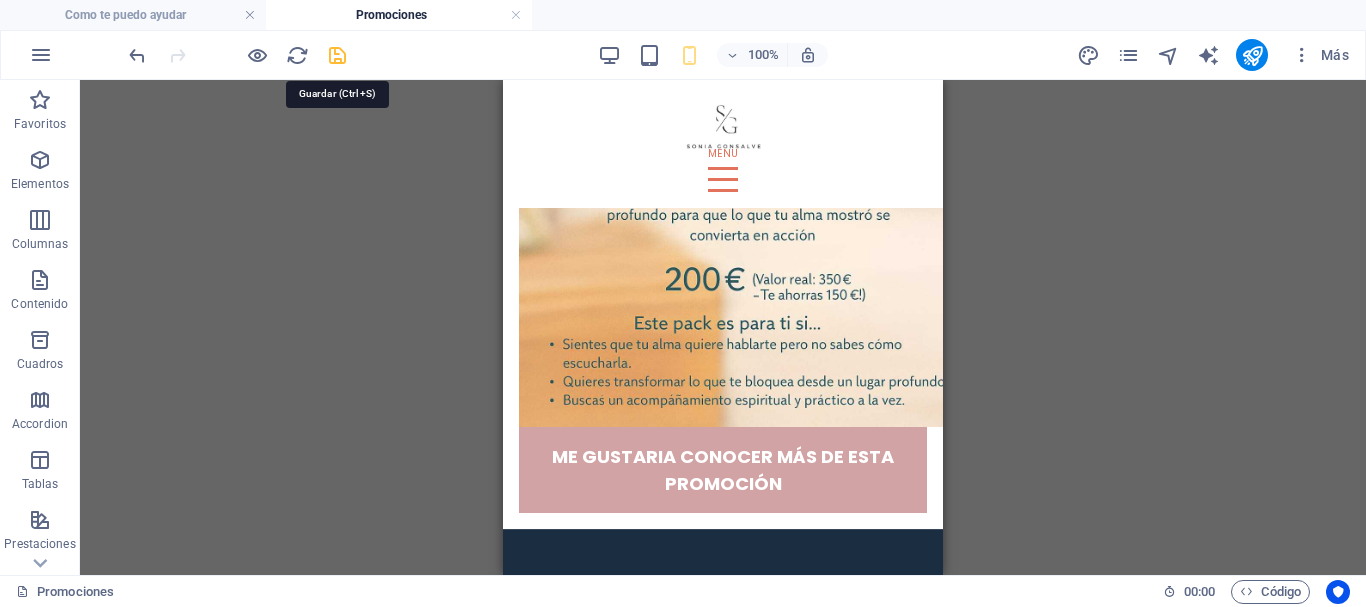 drag, startPoint x: 341, startPoint y: 50, endPoint x: 76, endPoint y: 79, distance: 266.58206 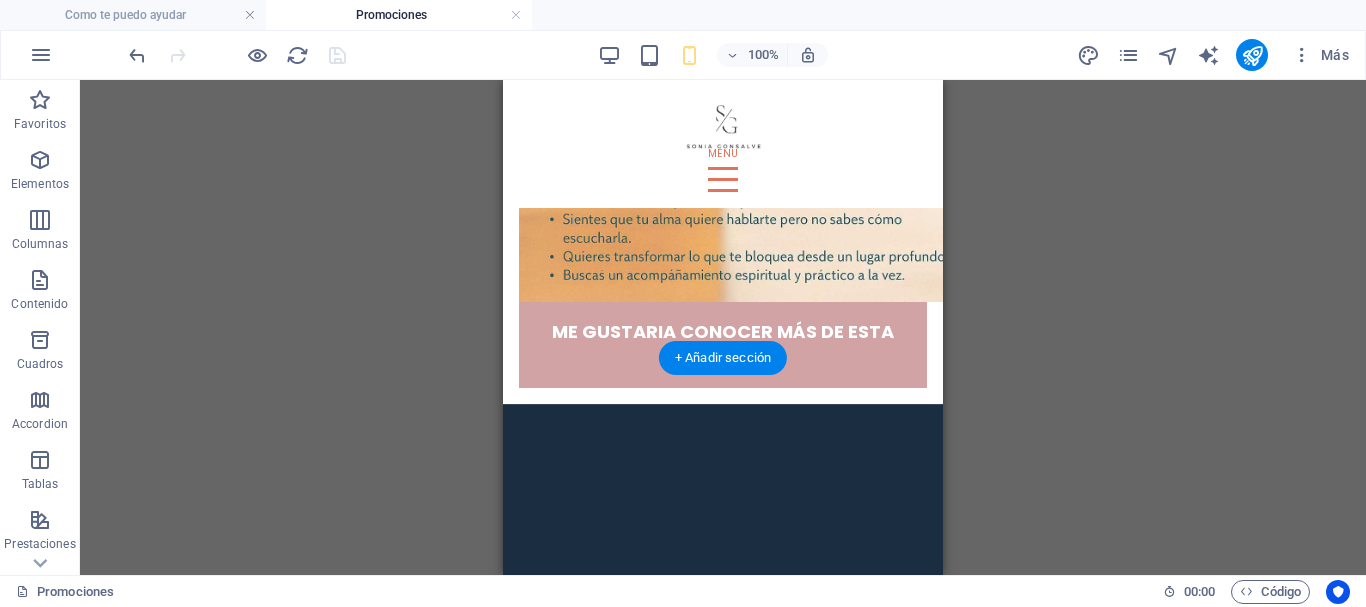 scroll, scrollTop: 1422, scrollLeft: 0, axis: vertical 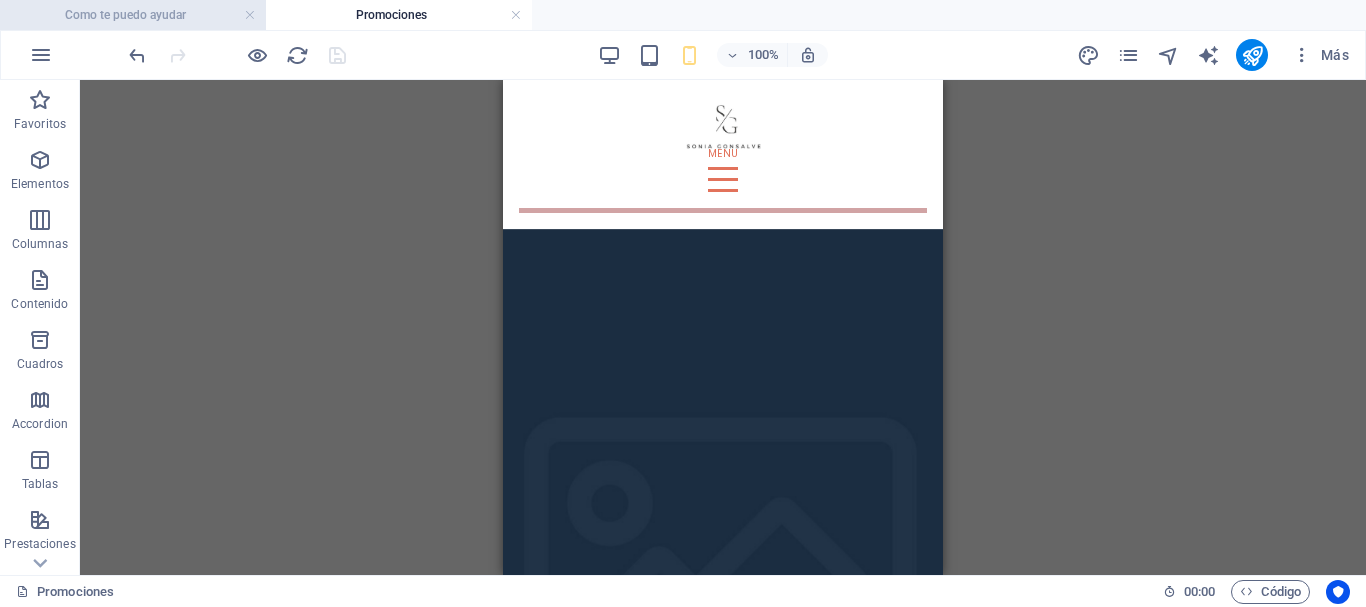 click on "Como te puedo ayudar" at bounding box center (133, 15) 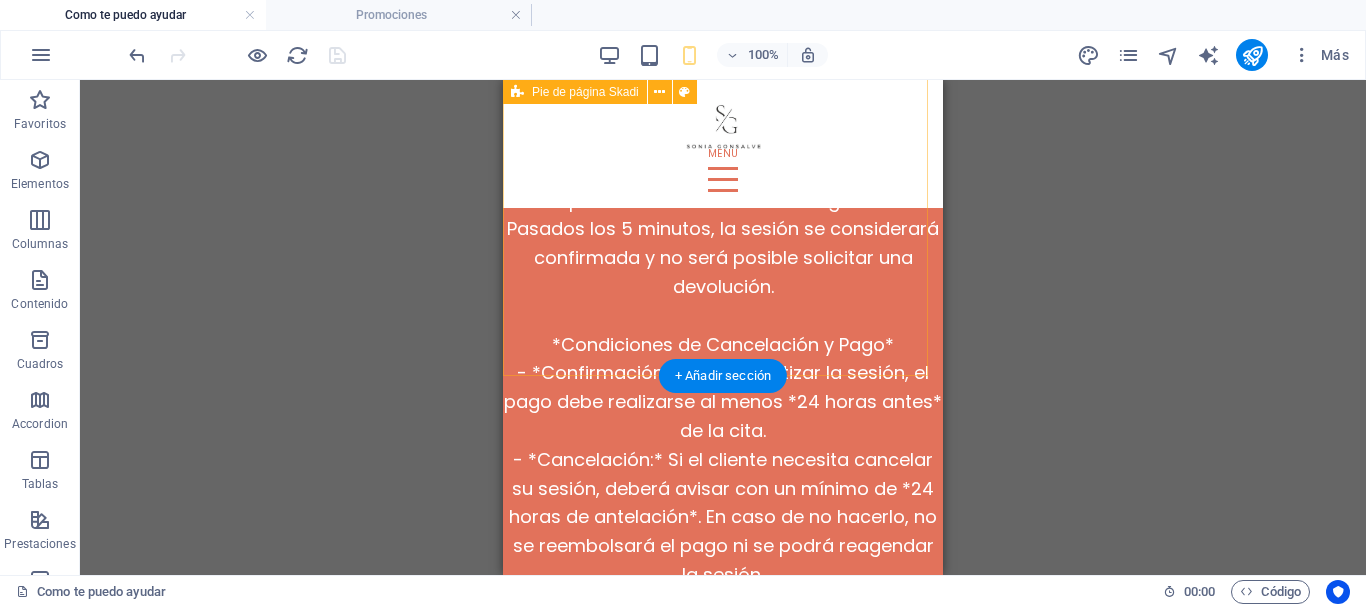 scroll, scrollTop: 16801, scrollLeft: 0, axis: vertical 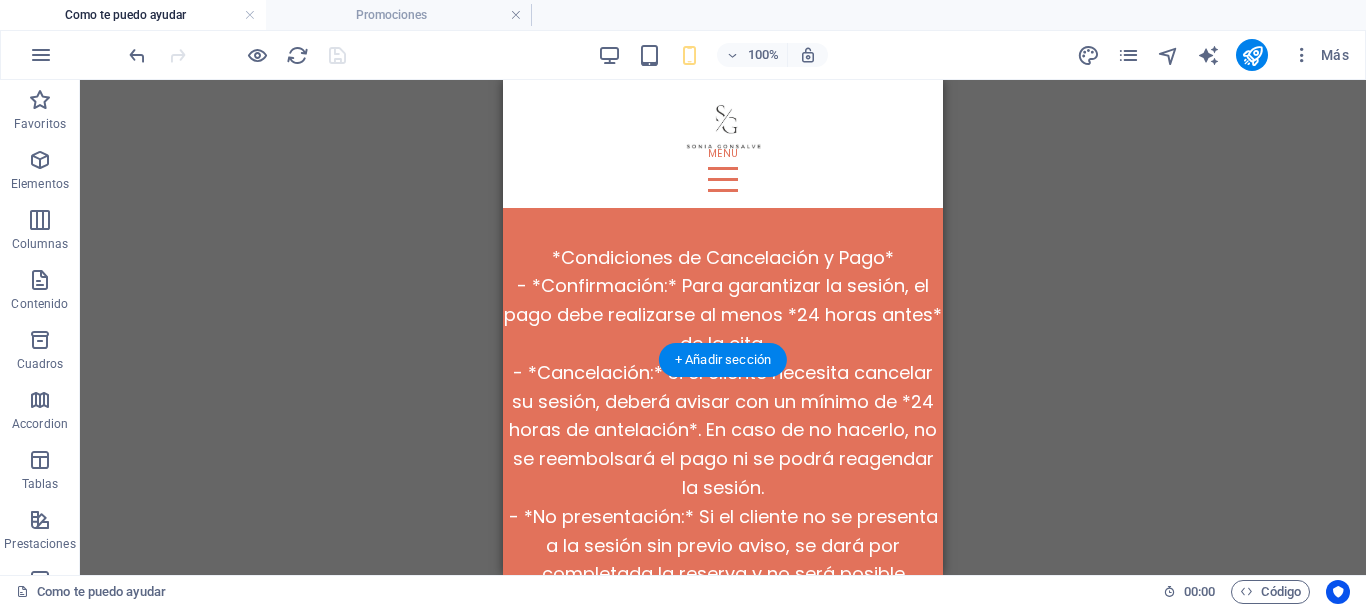 click at bounding box center (723, 997) 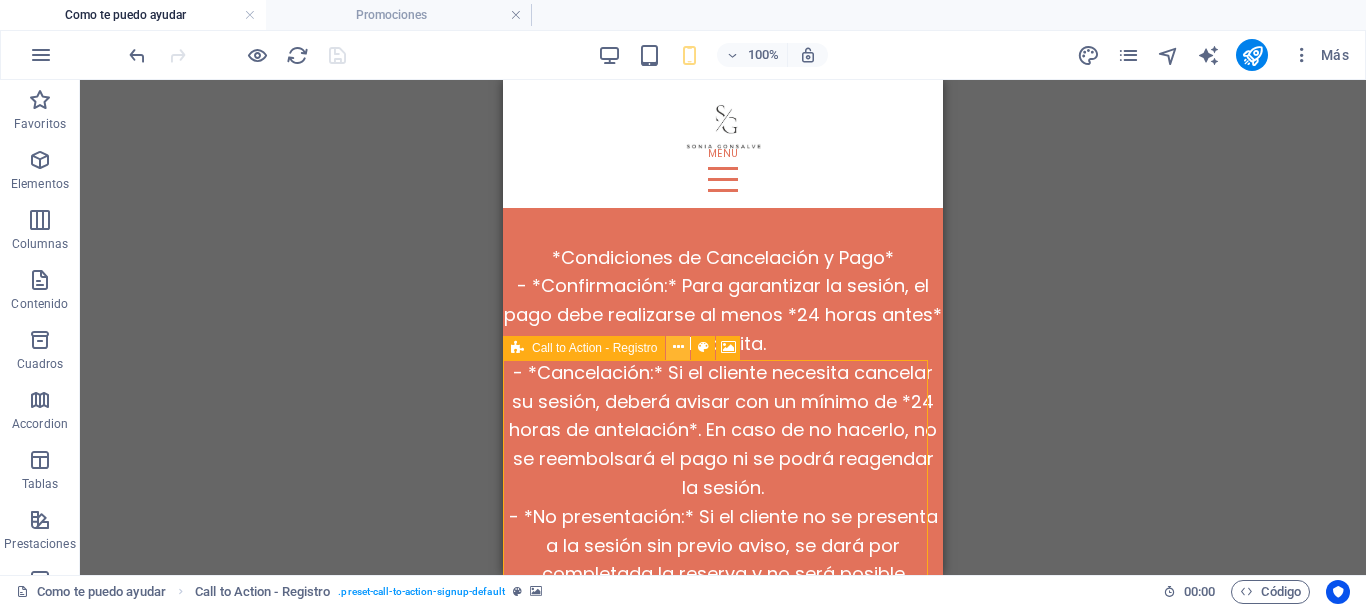 click at bounding box center (678, 347) 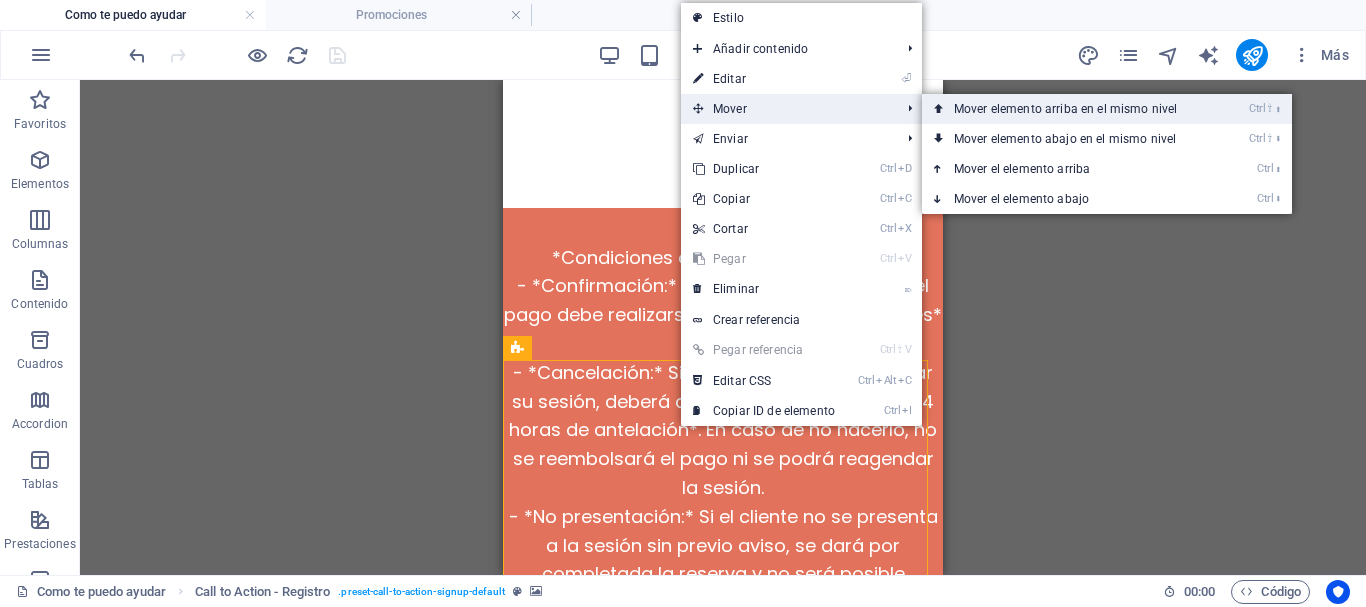 click on "Ctrl ⇧ ⬆  Mover elemento arriba en el mismo nivel" at bounding box center [1069, 109] 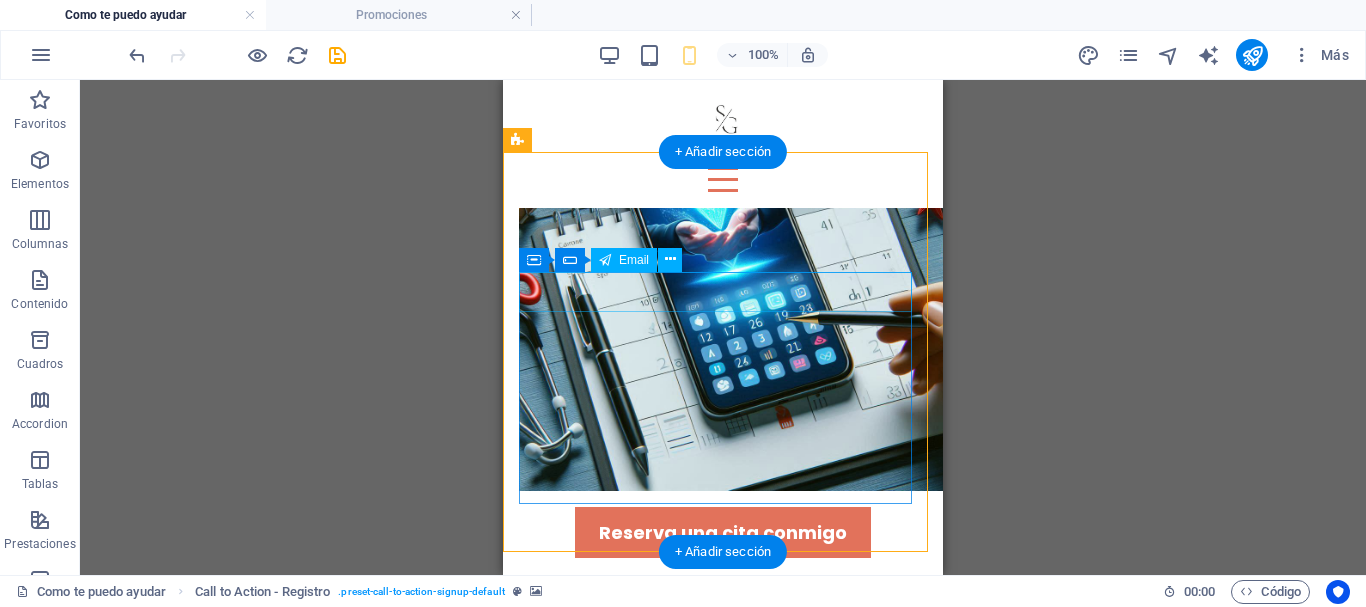 scroll, scrollTop: 14524, scrollLeft: 0, axis: vertical 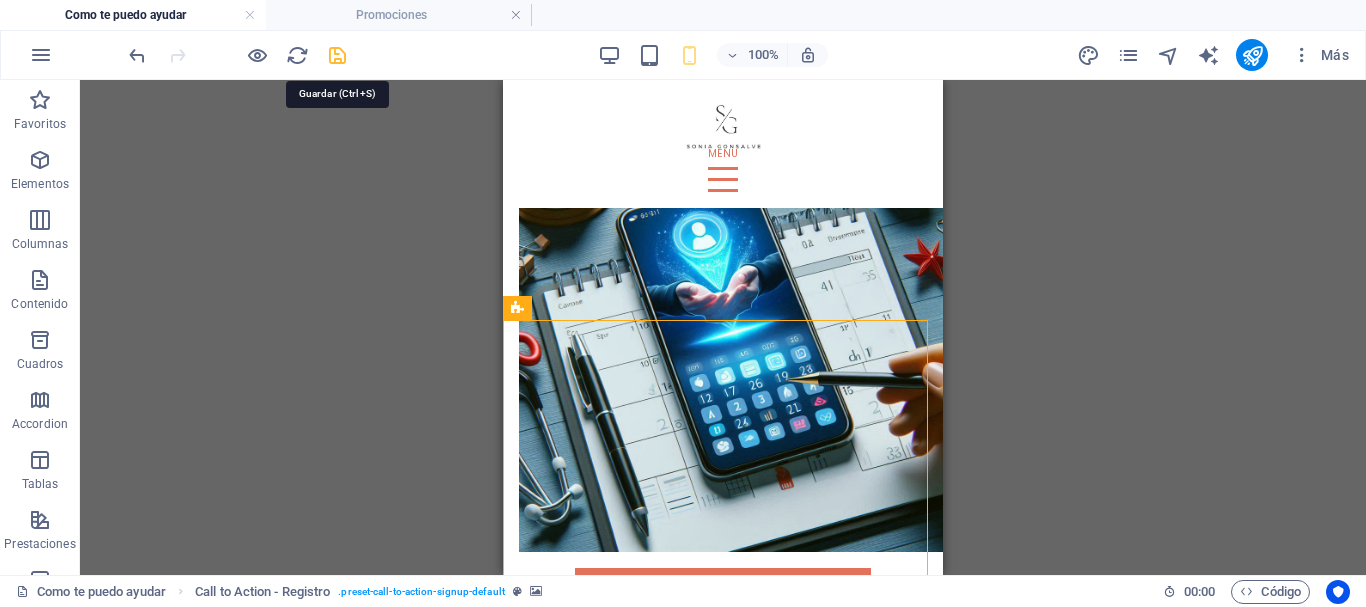 click at bounding box center [337, 55] 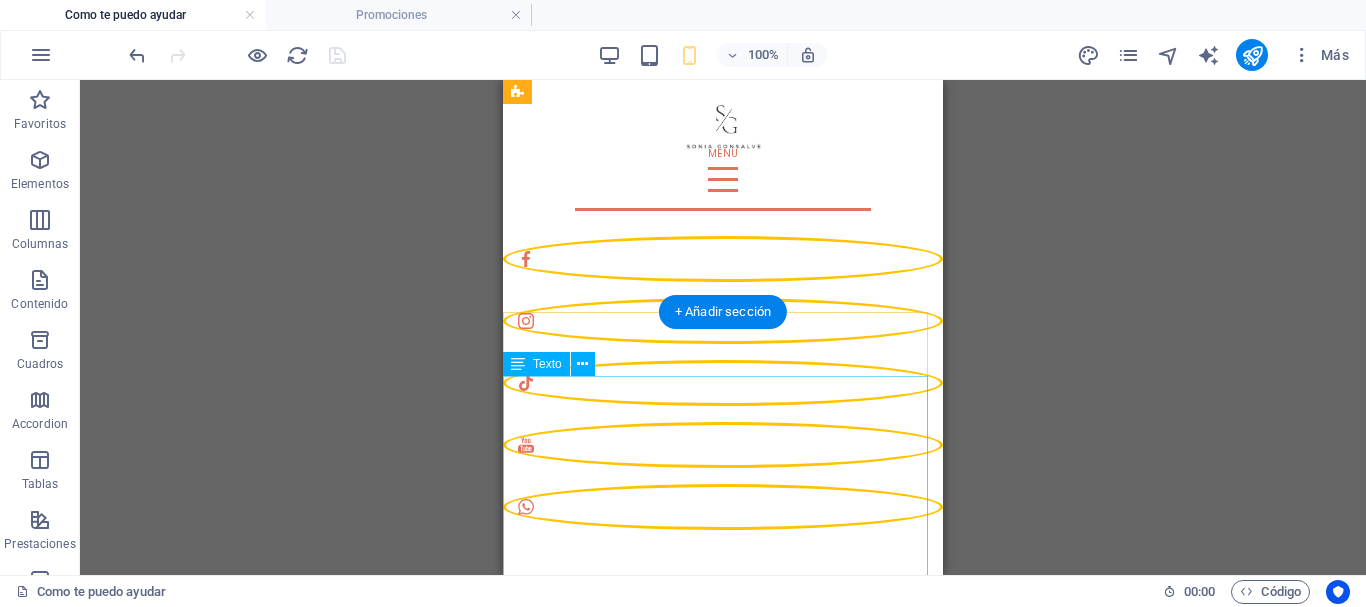 scroll, scrollTop: 14924, scrollLeft: 0, axis: vertical 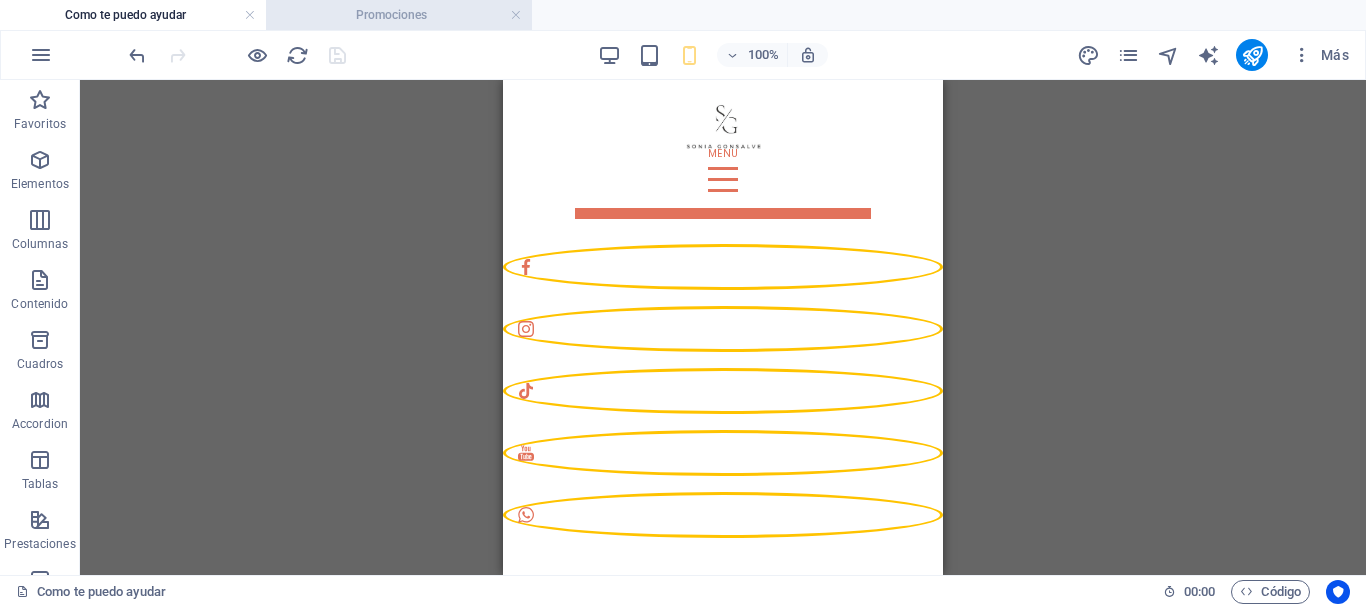 click on "Promociones" at bounding box center [399, 15] 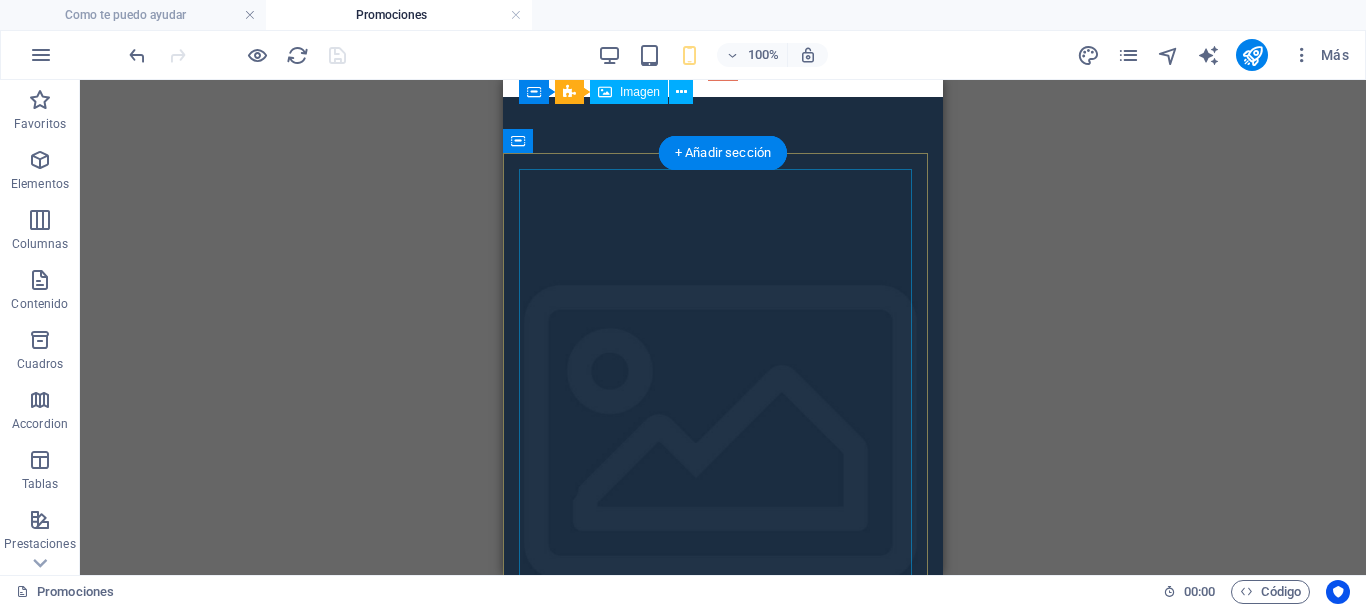 scroll, scrollTop: 0, scrollLeft: 0, axis: both 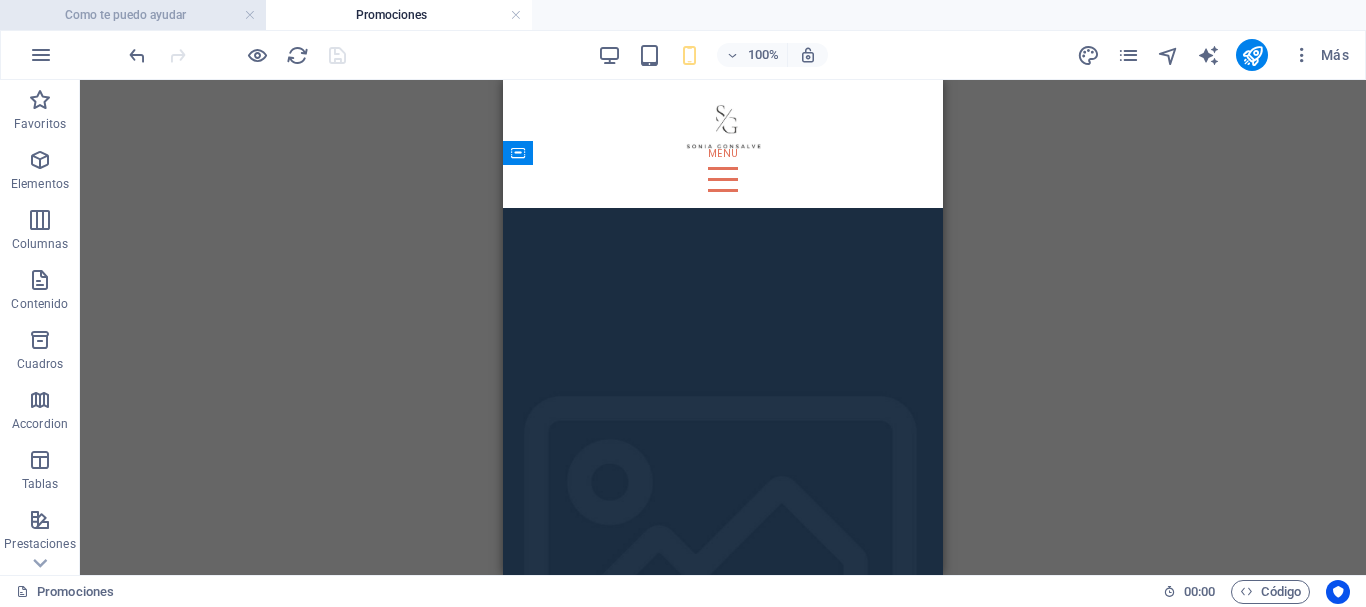 click on "Como te puedo ayudar" at bounding box center [133, 15] 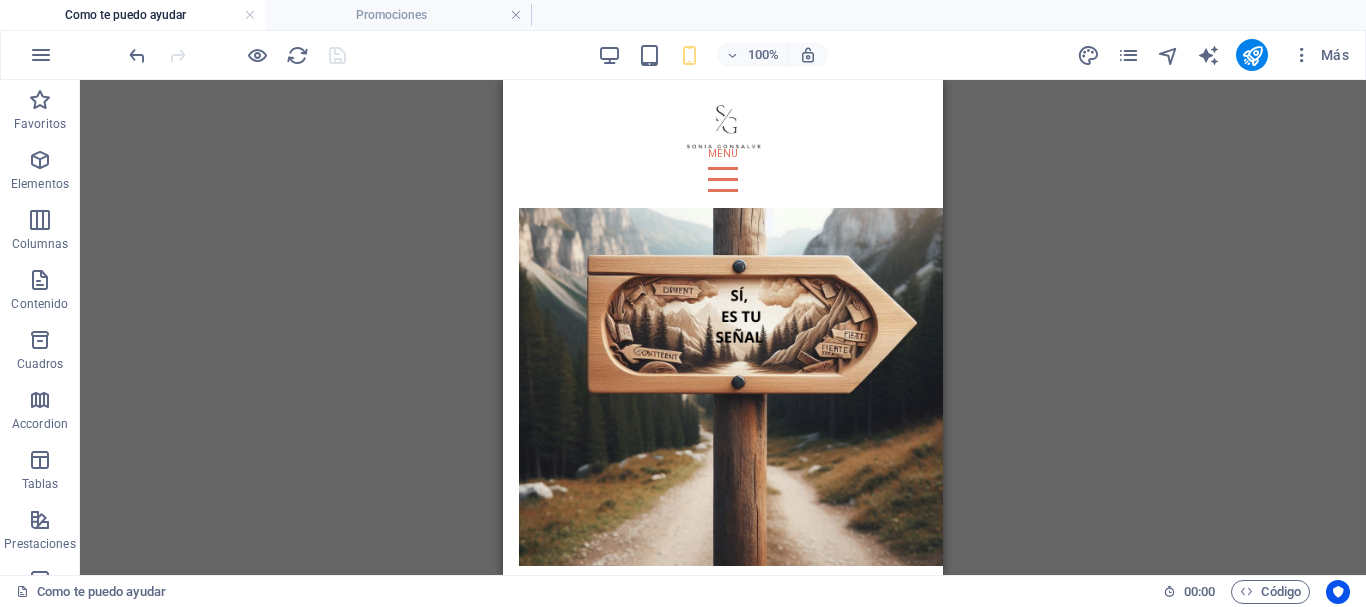 scroll, scrollTop: 14924, scrollLeft: 0, axis: vertical 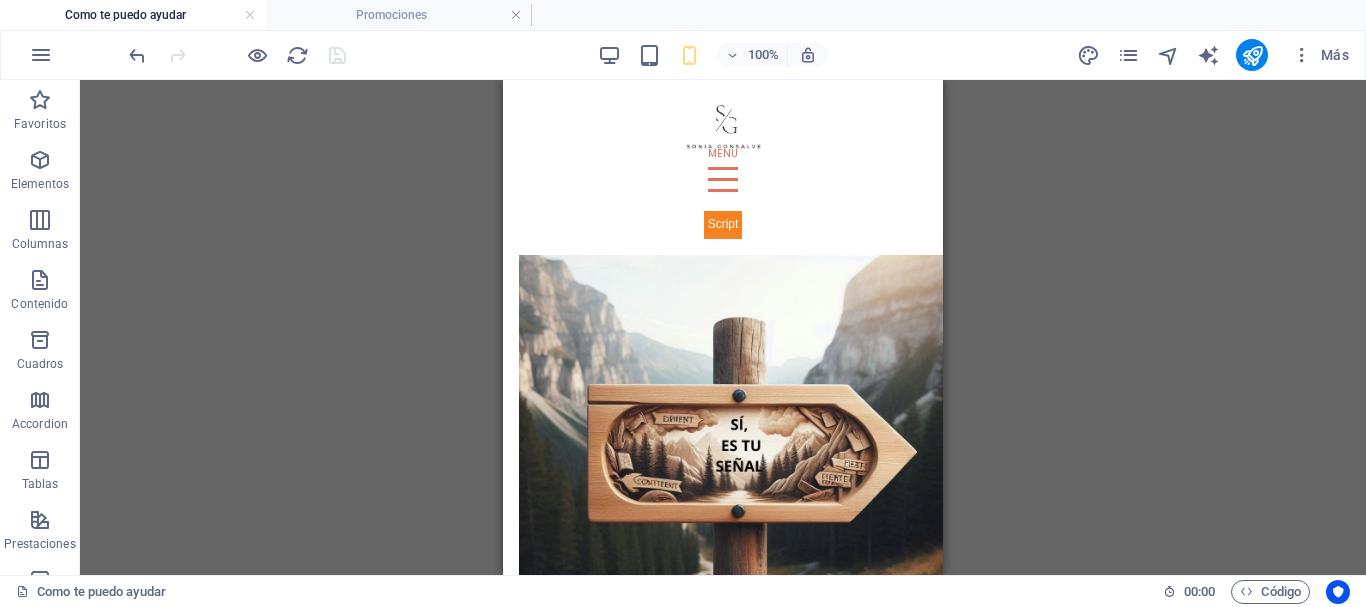 drag, startPoint x: 935, startPoint y: 418, endPoint x: 1446, endPoint y: 174, distance: 566.26587 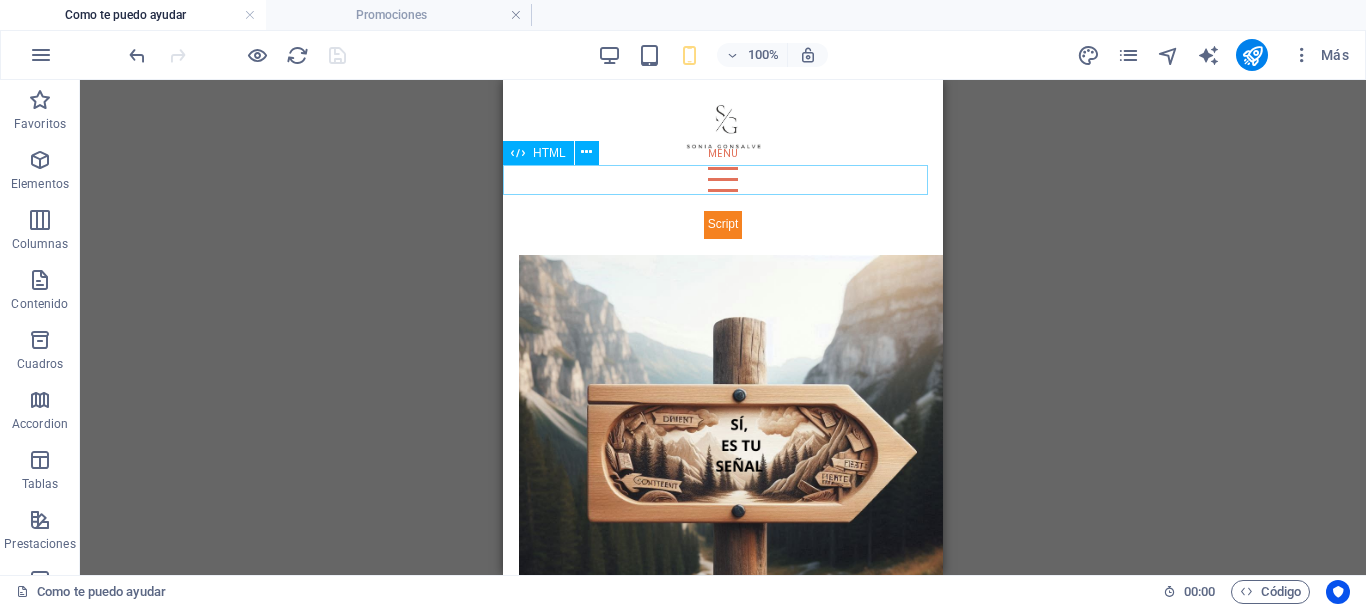 click at bounding box center [723, 223] 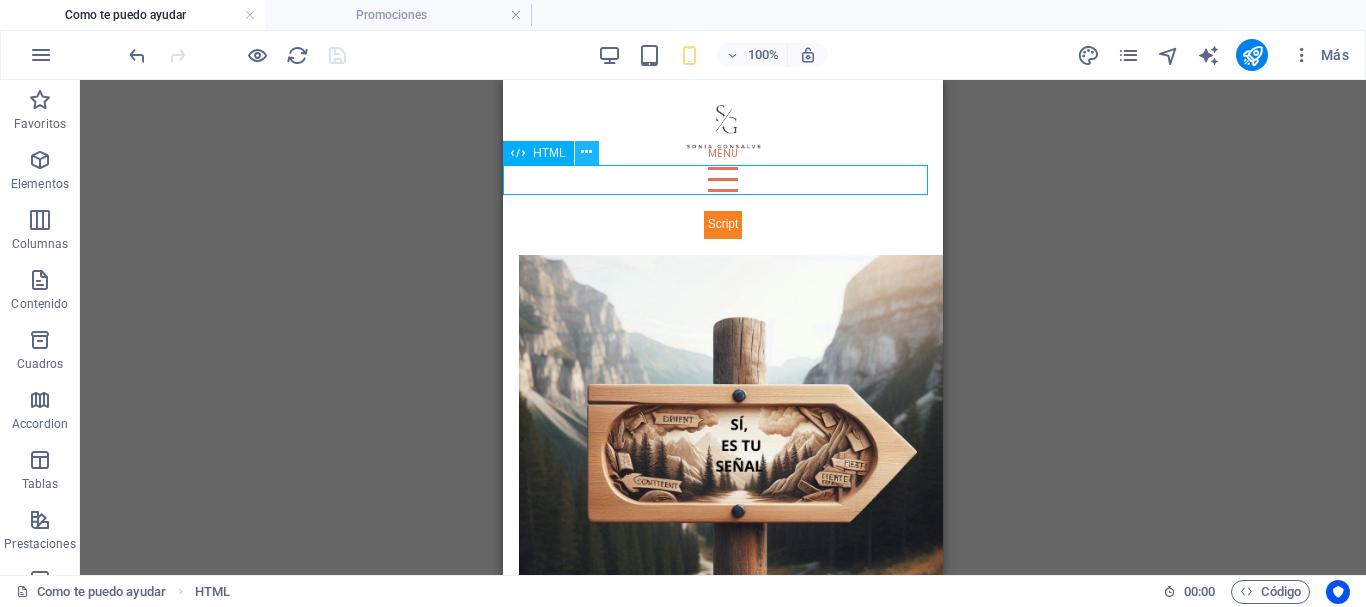 click at bounding box center [586, 152] 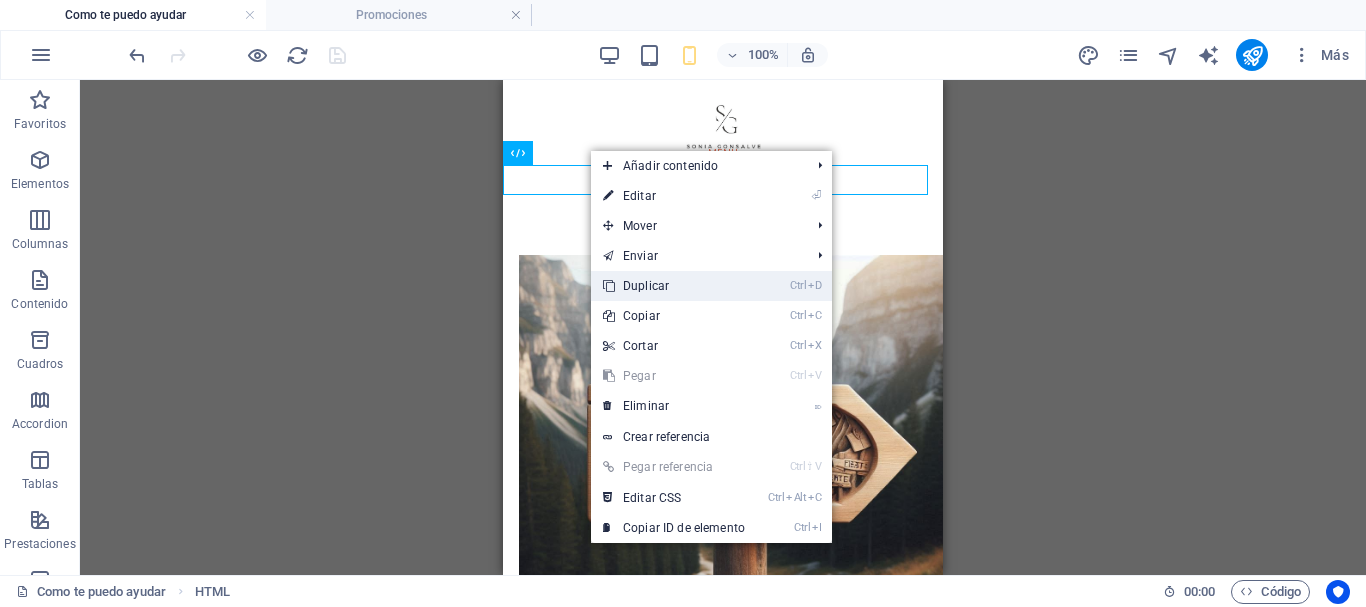 click on "Ctrl D  Duplicar" at bounding box center [674, 286] 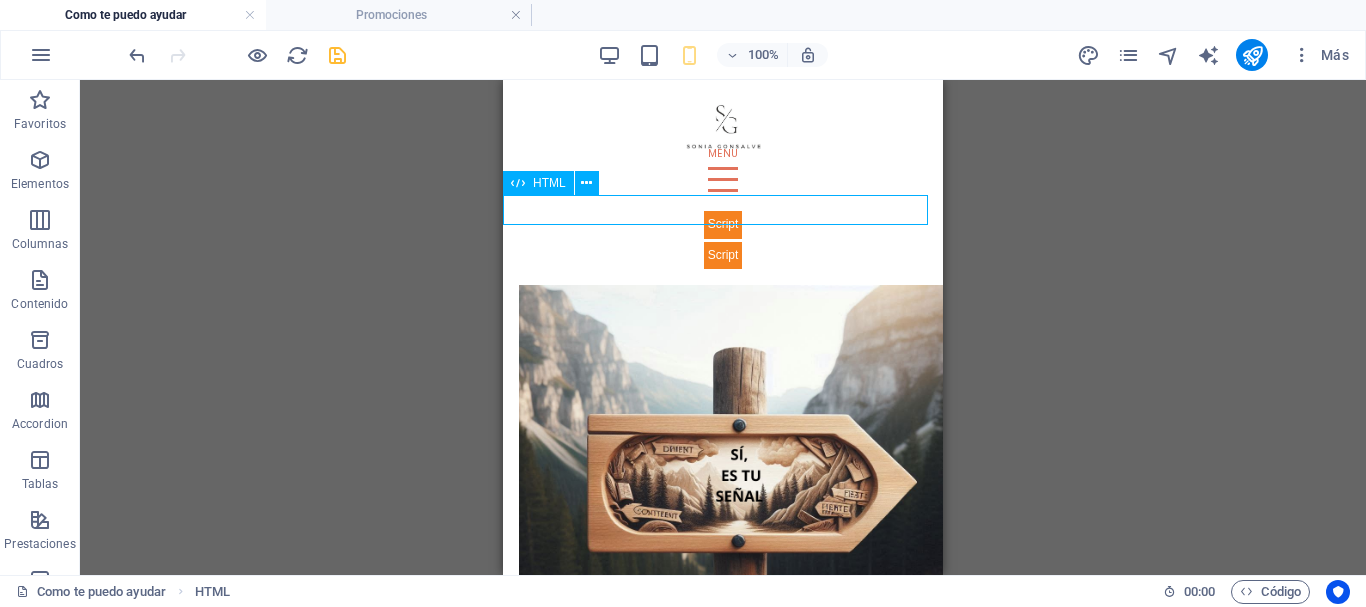 click at bounding box center [723, 254] 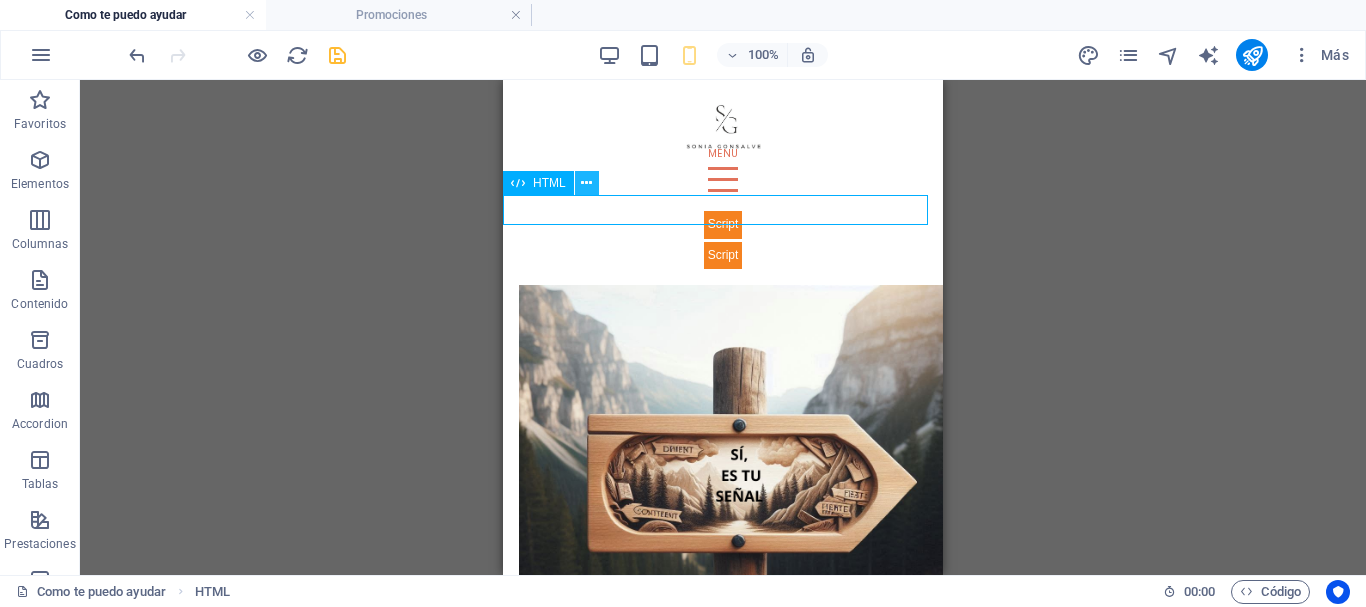 click at bounding box center [587, 183] 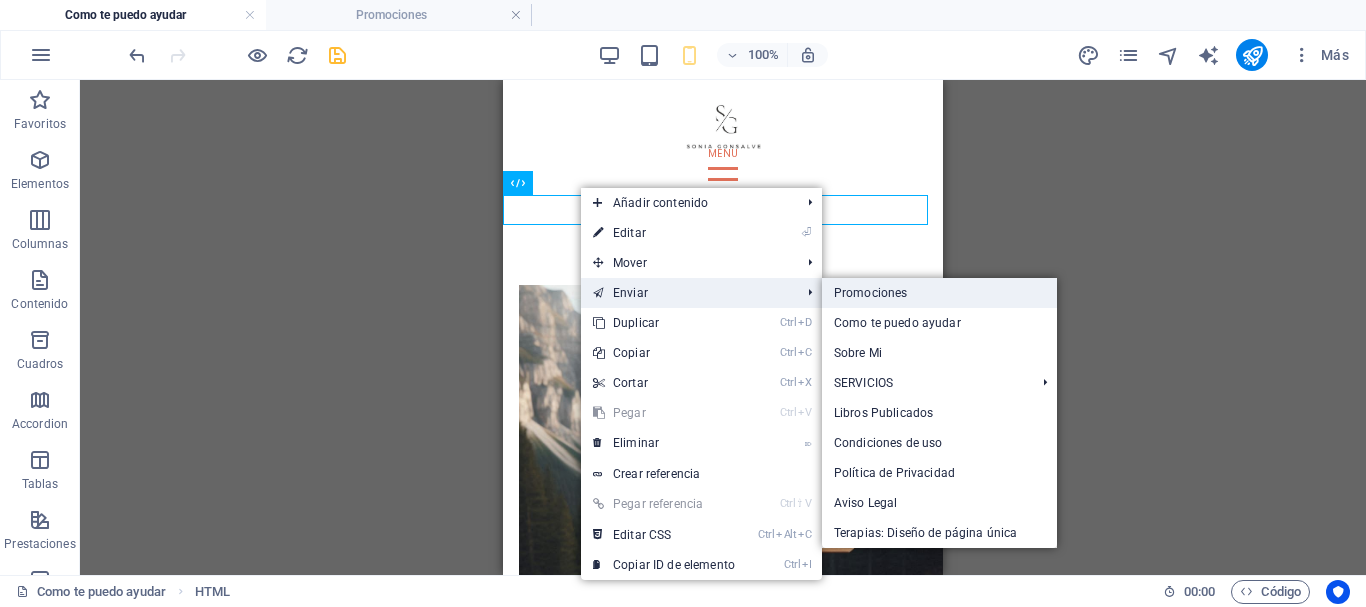 click on "Promociones" at bounding box center (939, 293) 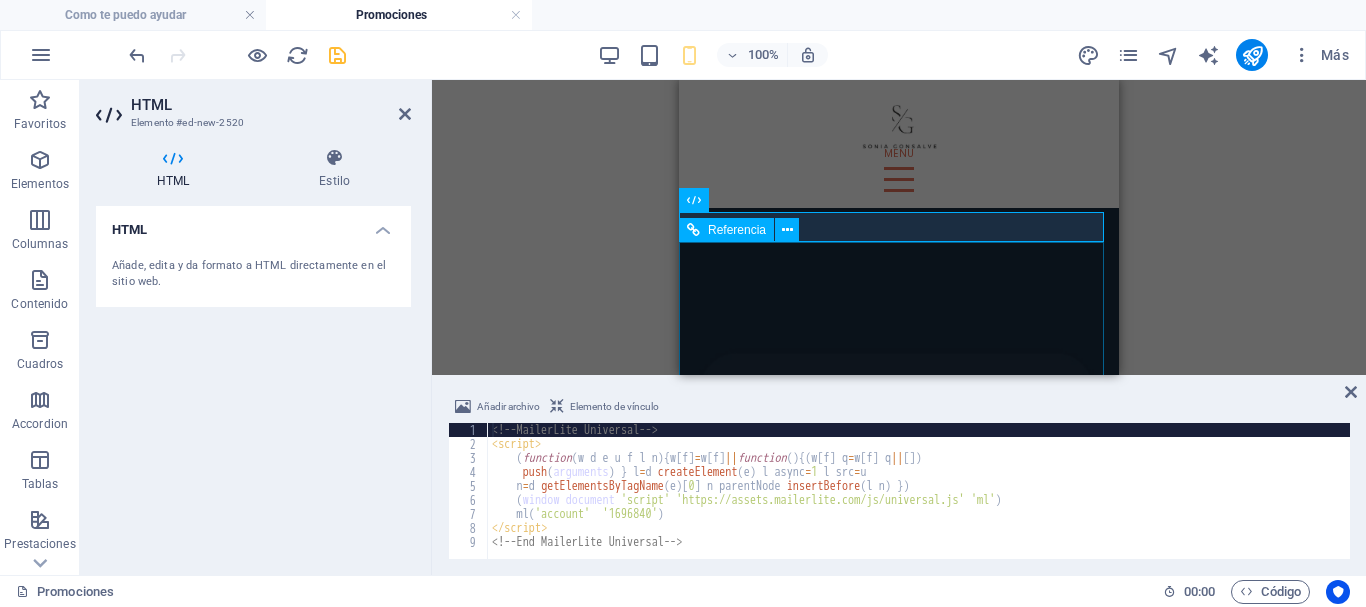 scroll, scrollTop: 1768, scrollLeft: 0, axis: vertical 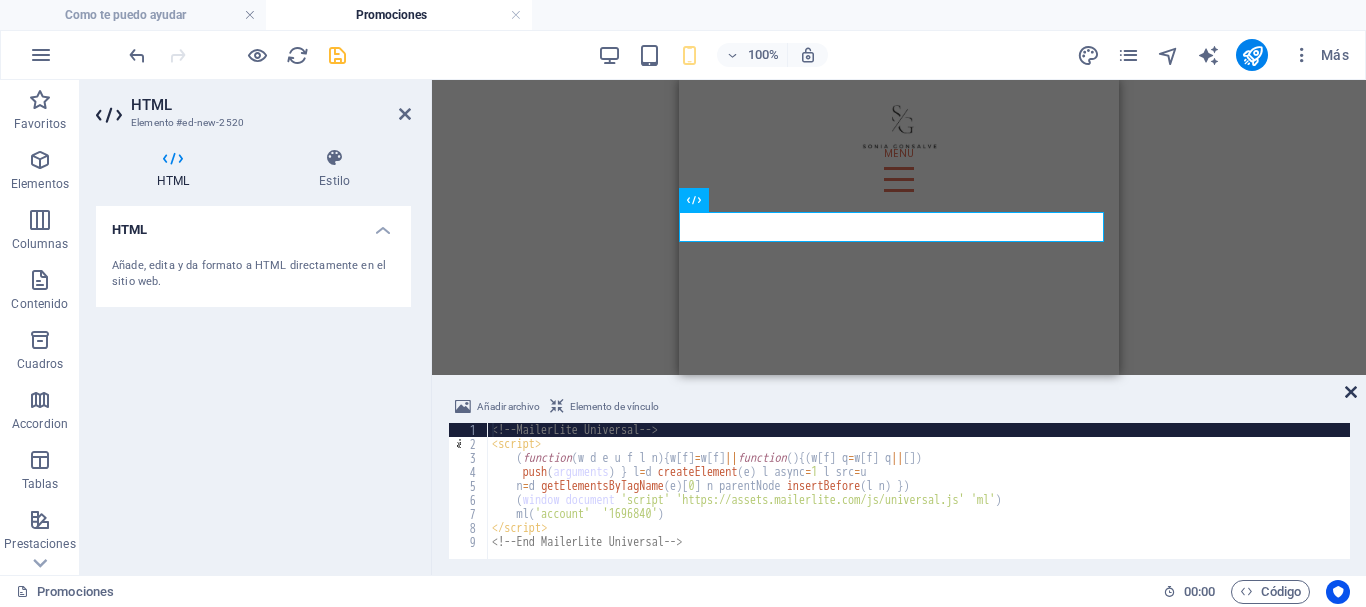 click at bounding box center (1351, 392) 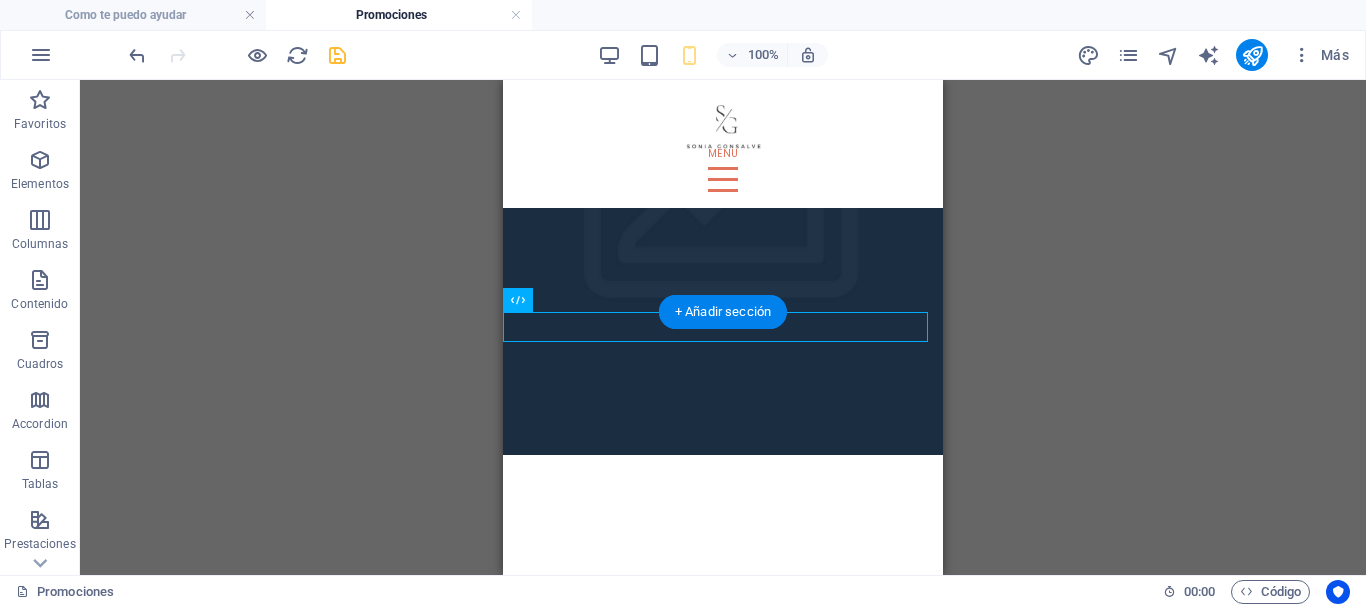 scroll, scrollTop: 1668, scrollLeft: 0, axis: vertical 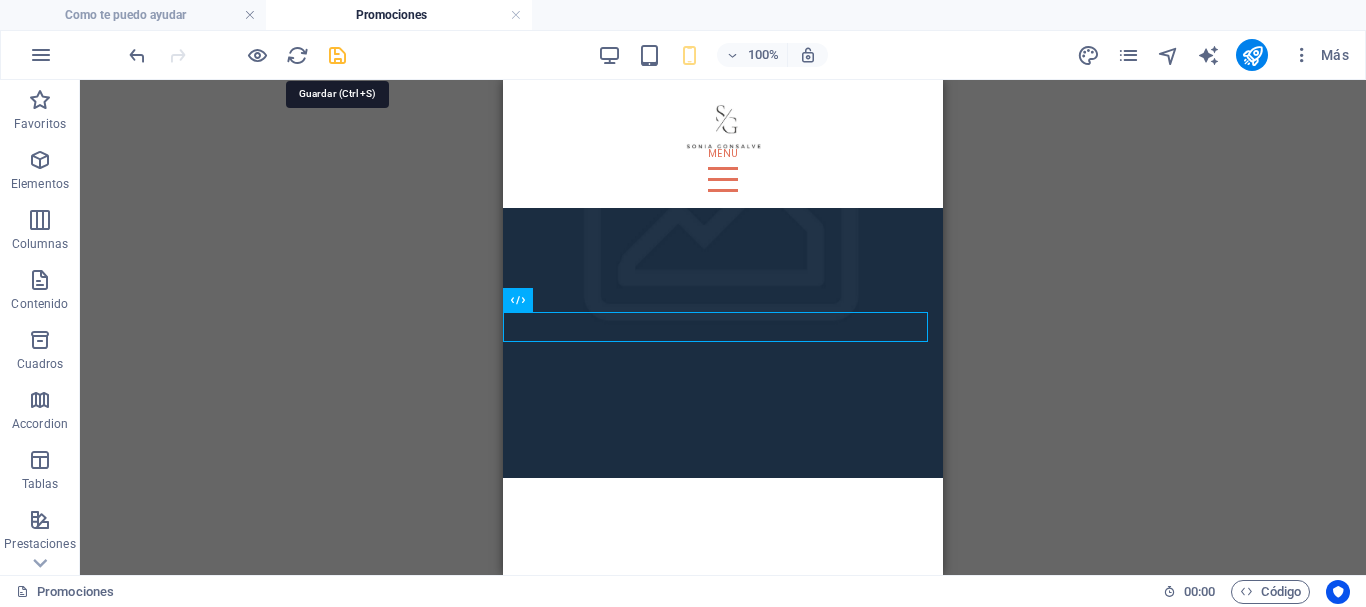 click at bounding box center [337, 55] 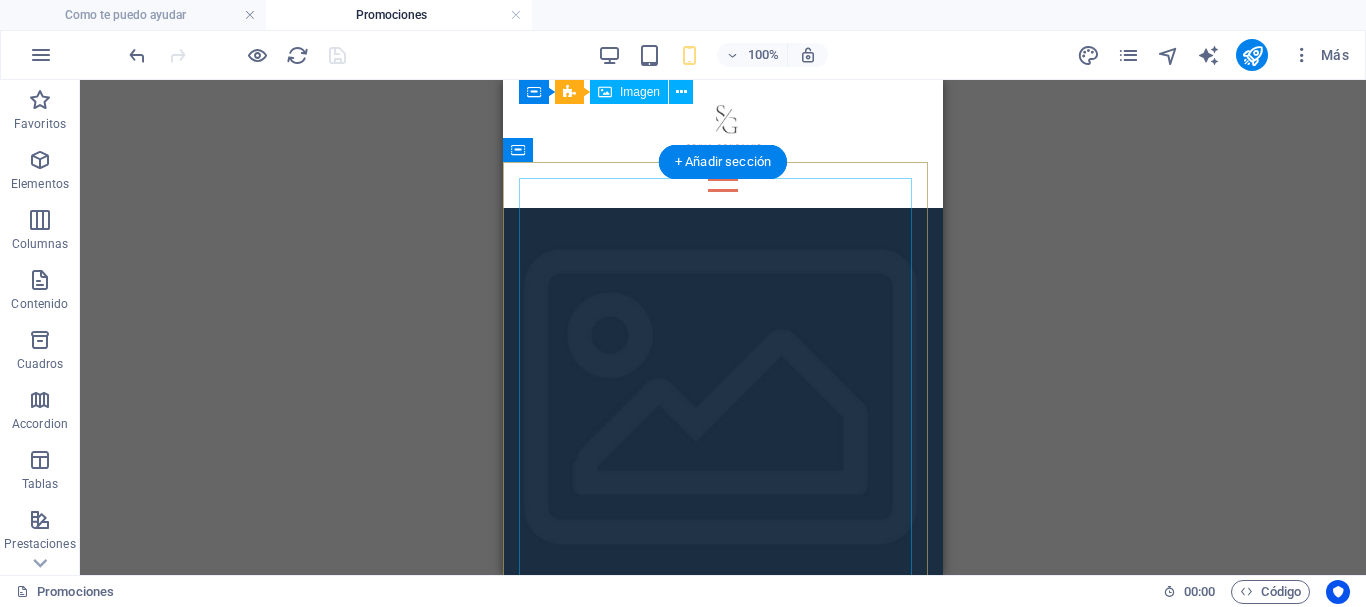 scroll, scrollTop: 0, scrollLeft: 0, axis: both 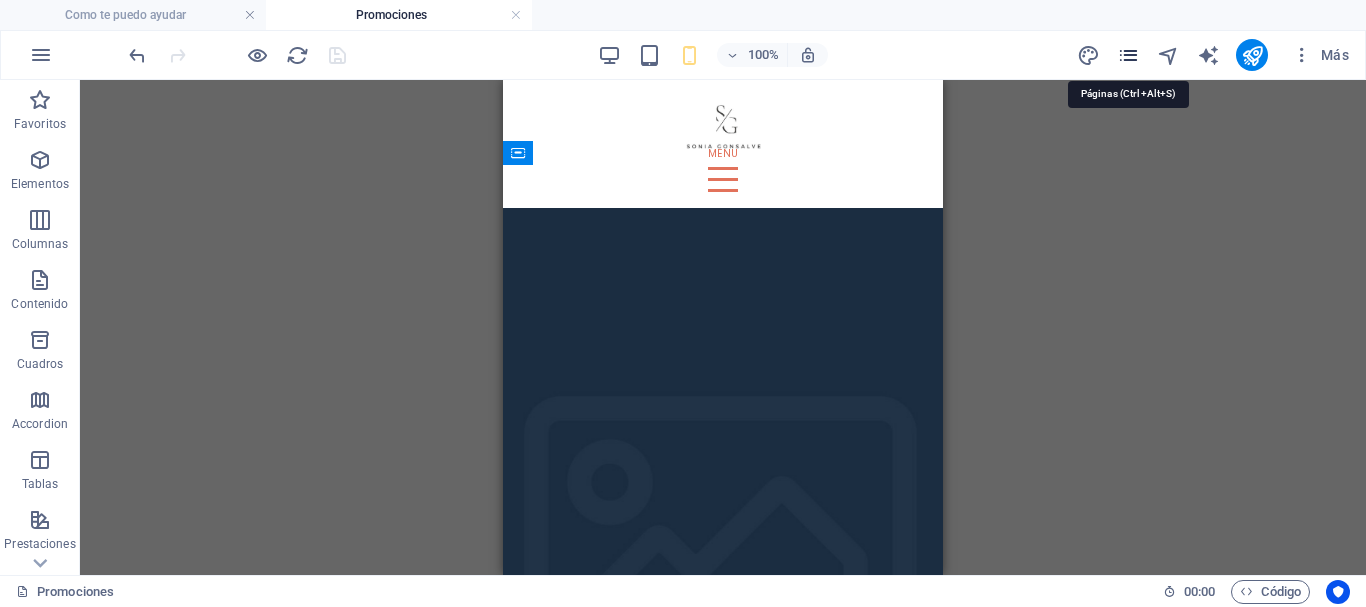 click at bounding box center (1128, 55) 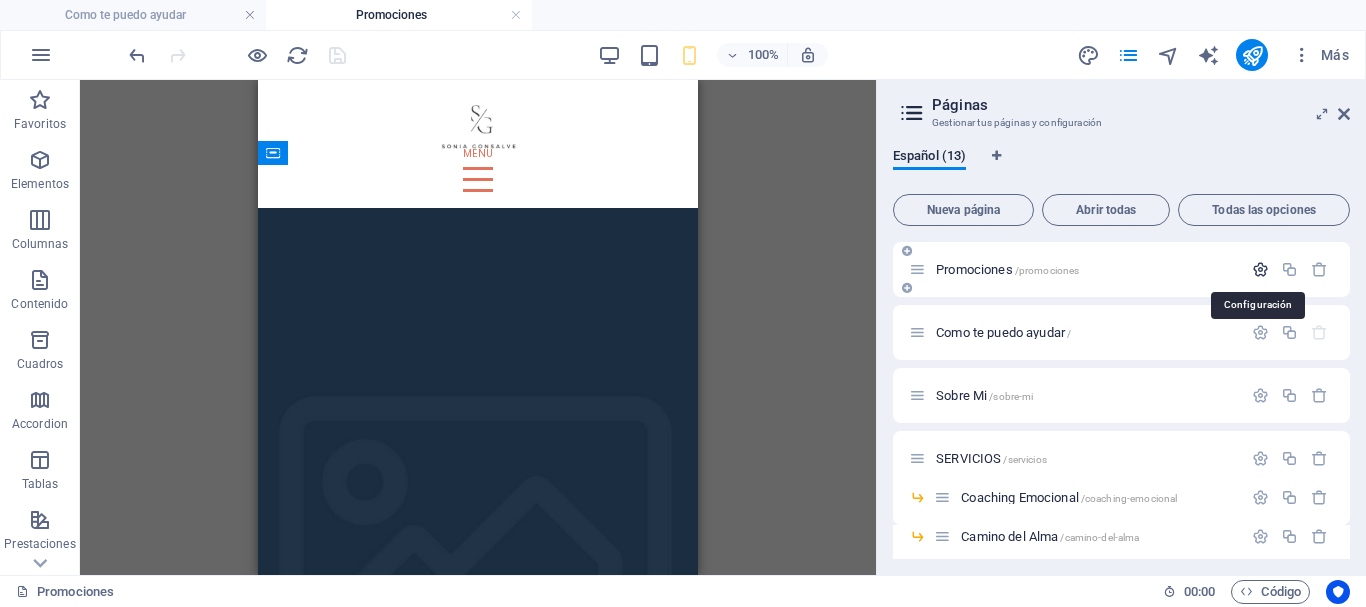 click at bounding box center [1260, 269] 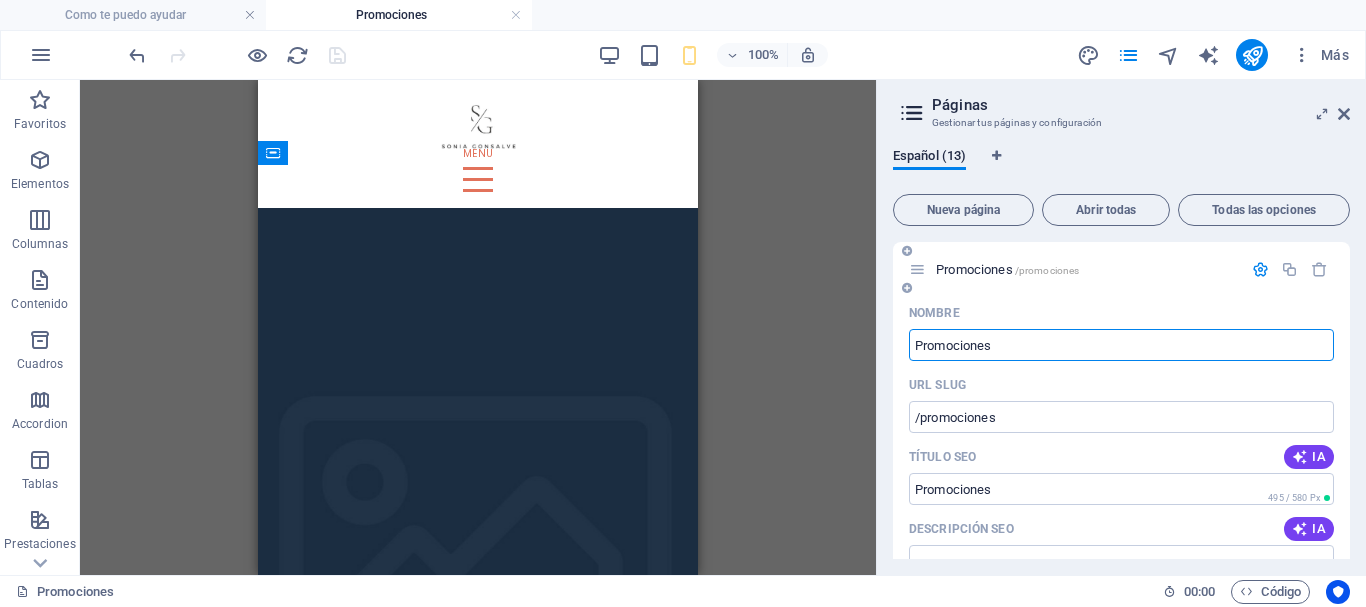 scroll, scrollTop: 100, scrollLeft: 0, axis: vertical 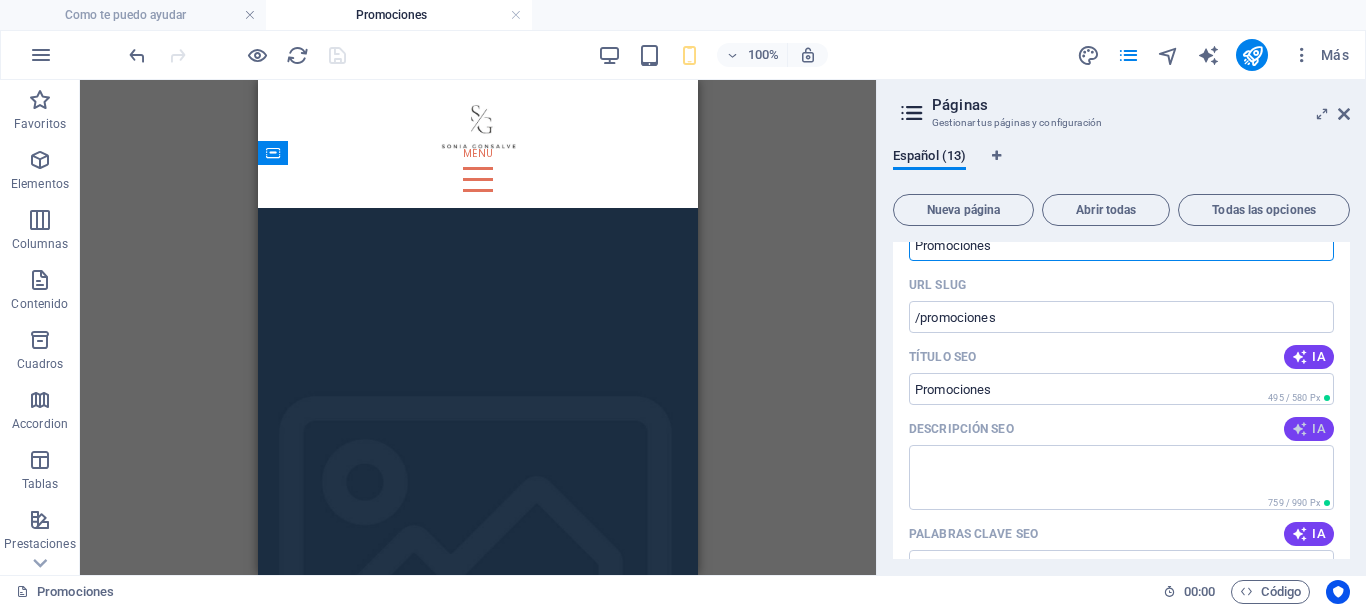 click on "IA" at bounding box center (1309, 429) 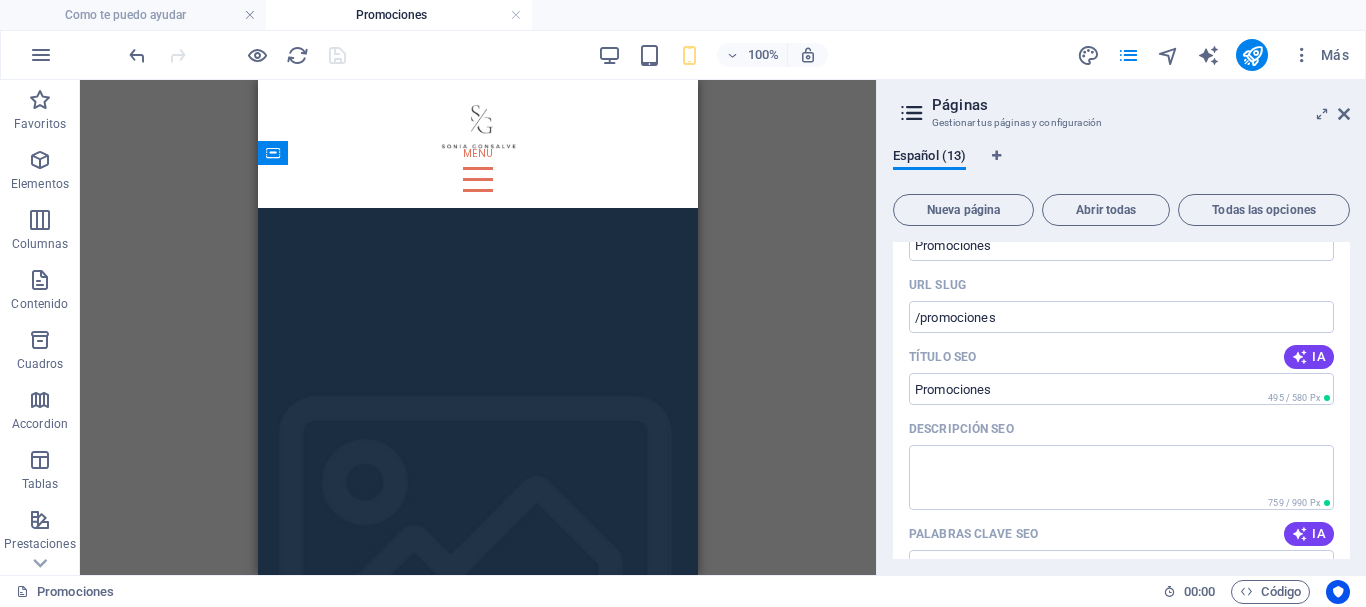 type on "Explora tu crecimiento personal y espiritual con orientación única. Suscríbete y acompáñanos en este viaje transformador." 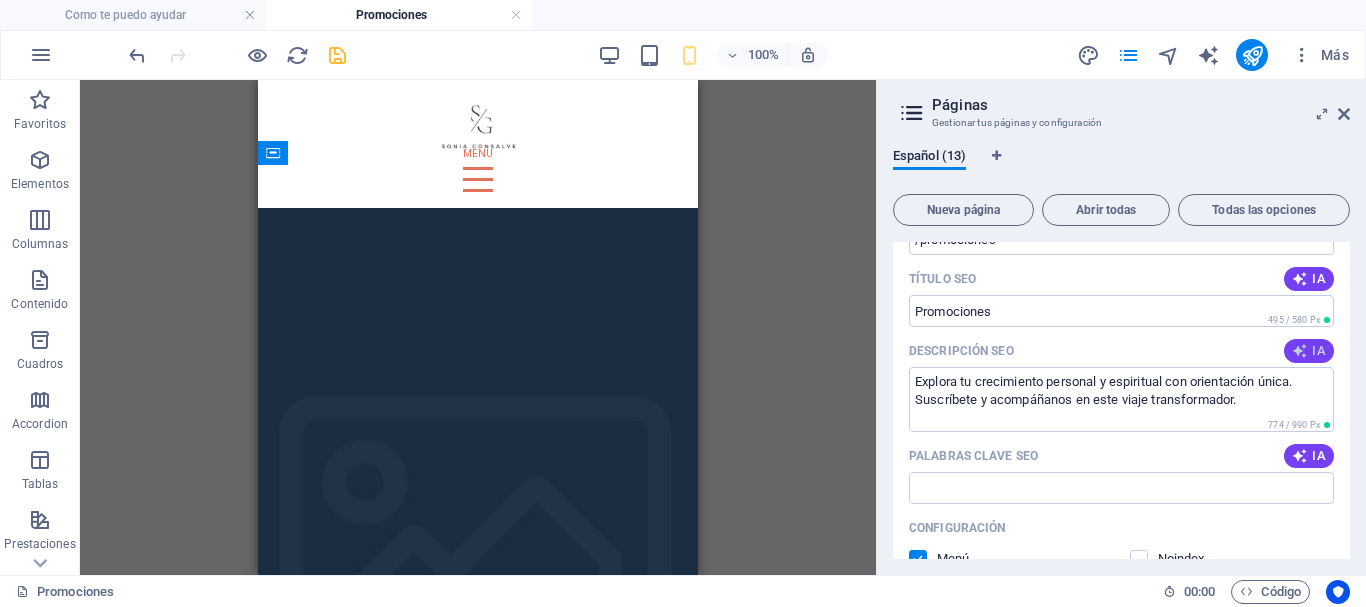 scroll, scrollTop: 300, scrollLeft: 0, axis: vertical 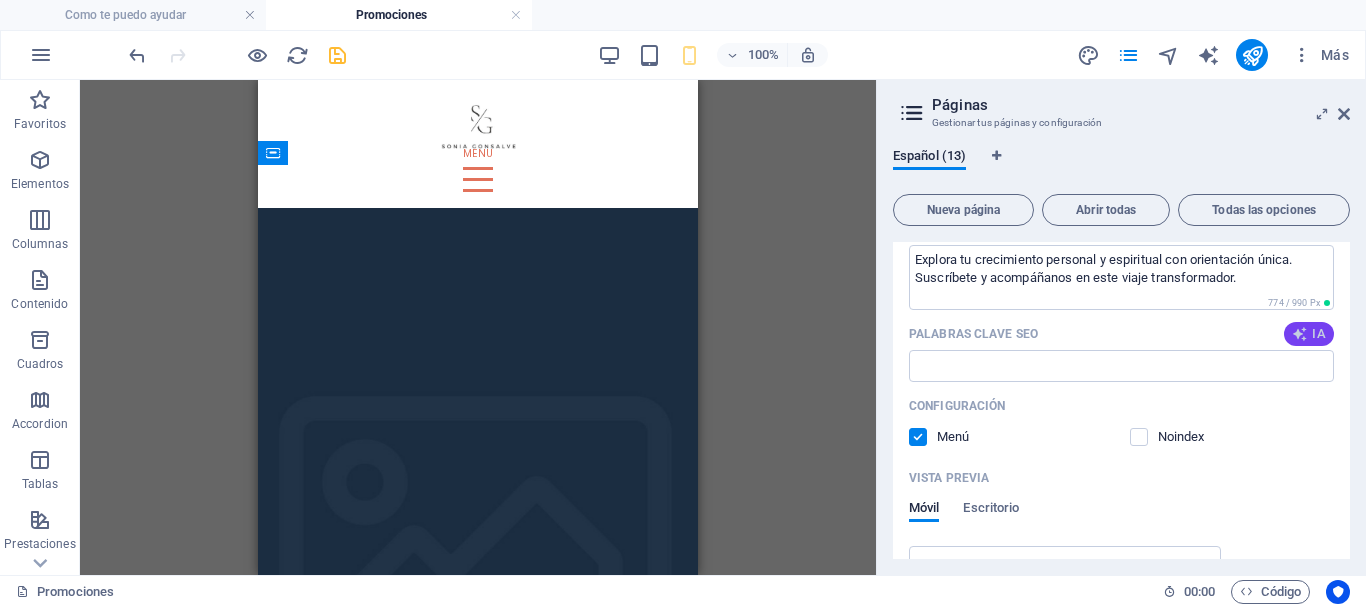 click on "IA" at bounding box center (1309, 334) 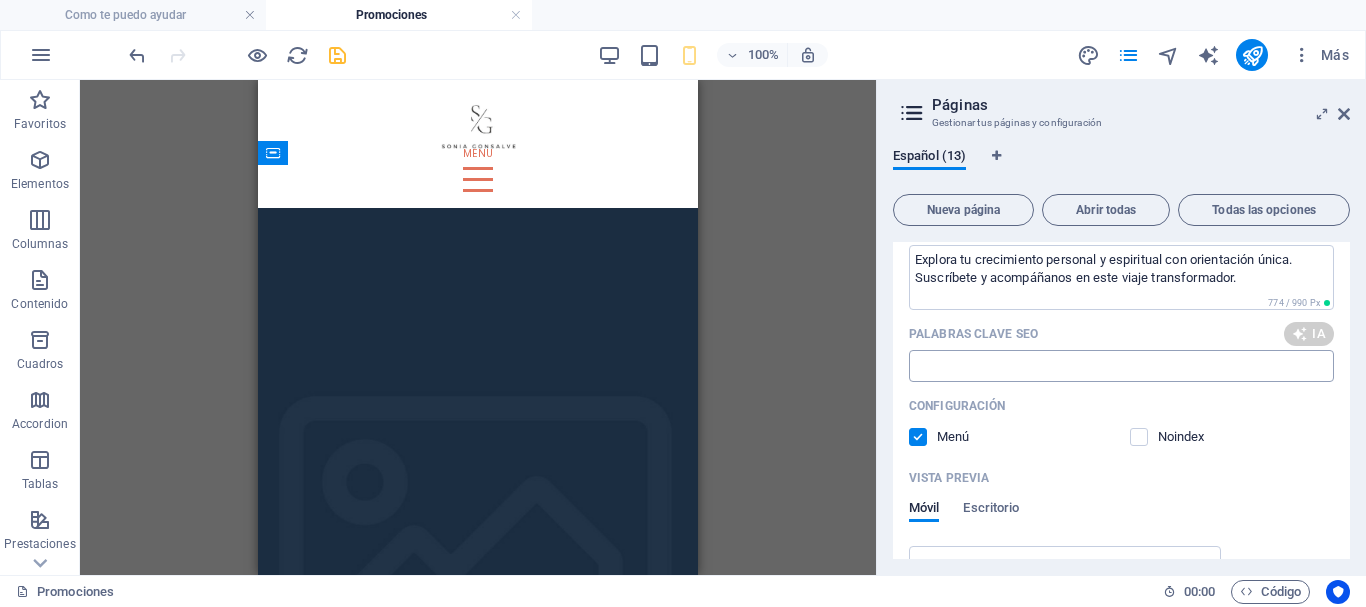 type on "orientadora espiritual, crecimiento personal, conexión con energías, responsabilidad del cliente, sesiones de orientación, garantía de 5 minutos" 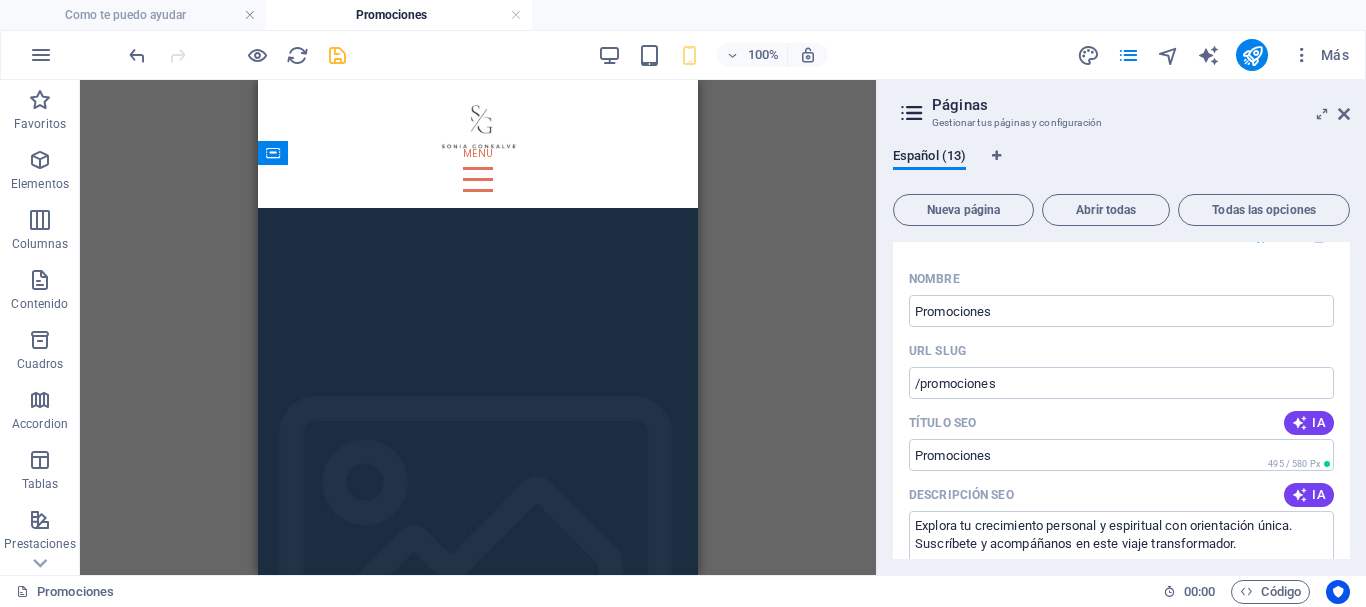 scroll, scrollTop: 0, scrollLeft: 0, axis: both 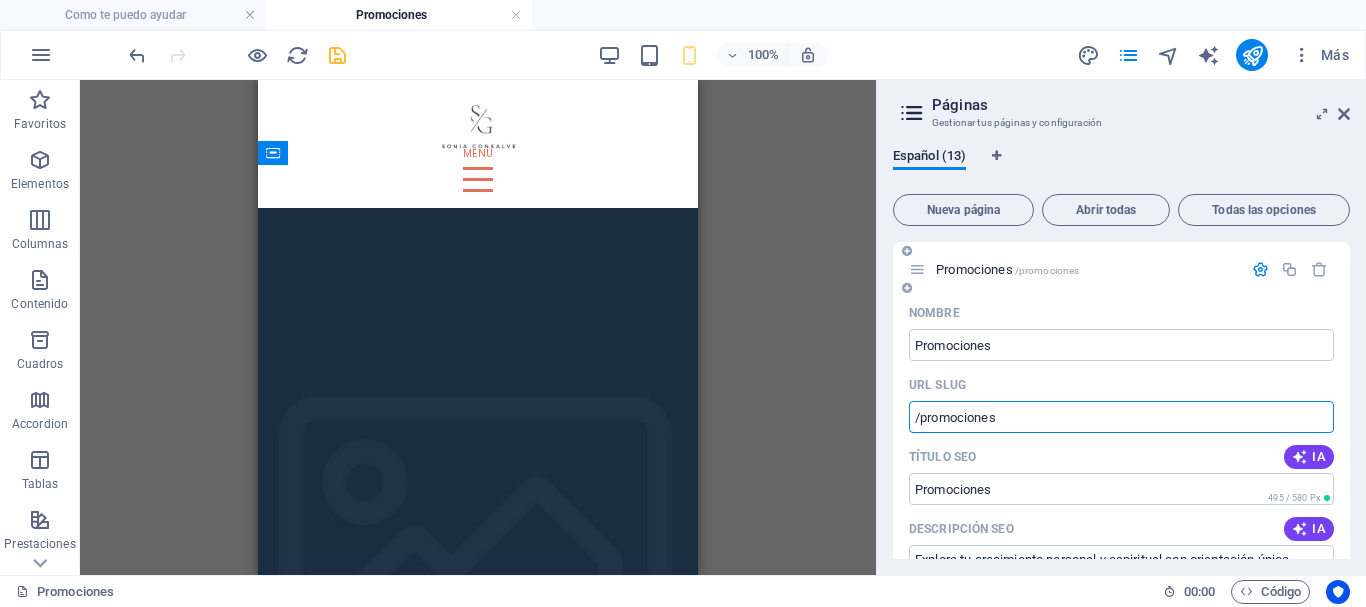 drag, startPoint x: 1022, startPoint y: 416, endPoint x: 923, endPoint y: 414, distance: 99.0202 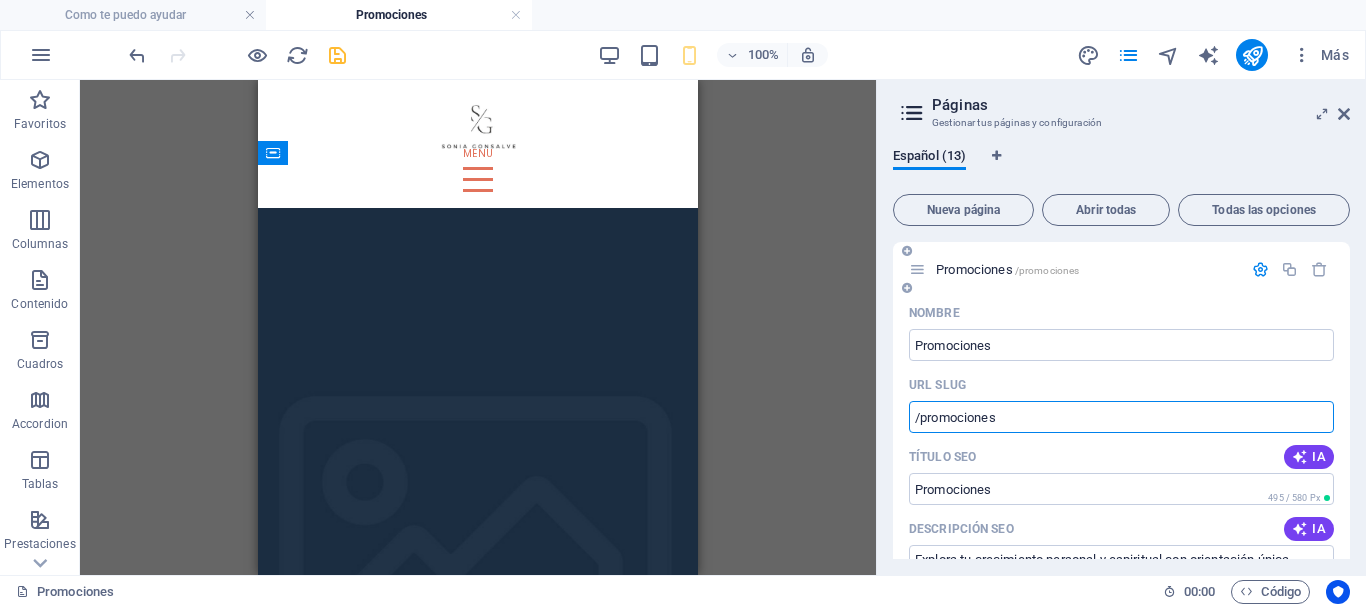 click on "/promociones" at bounding box center (1121, 417) 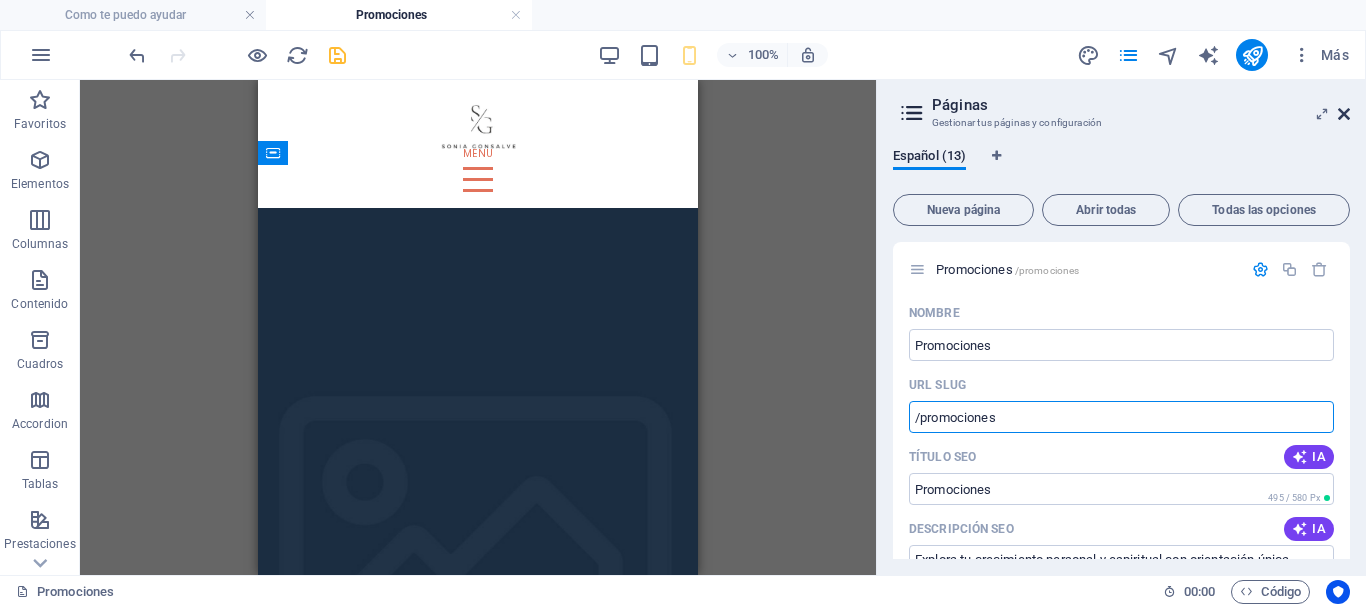 click at bounding box center (1344, 114) 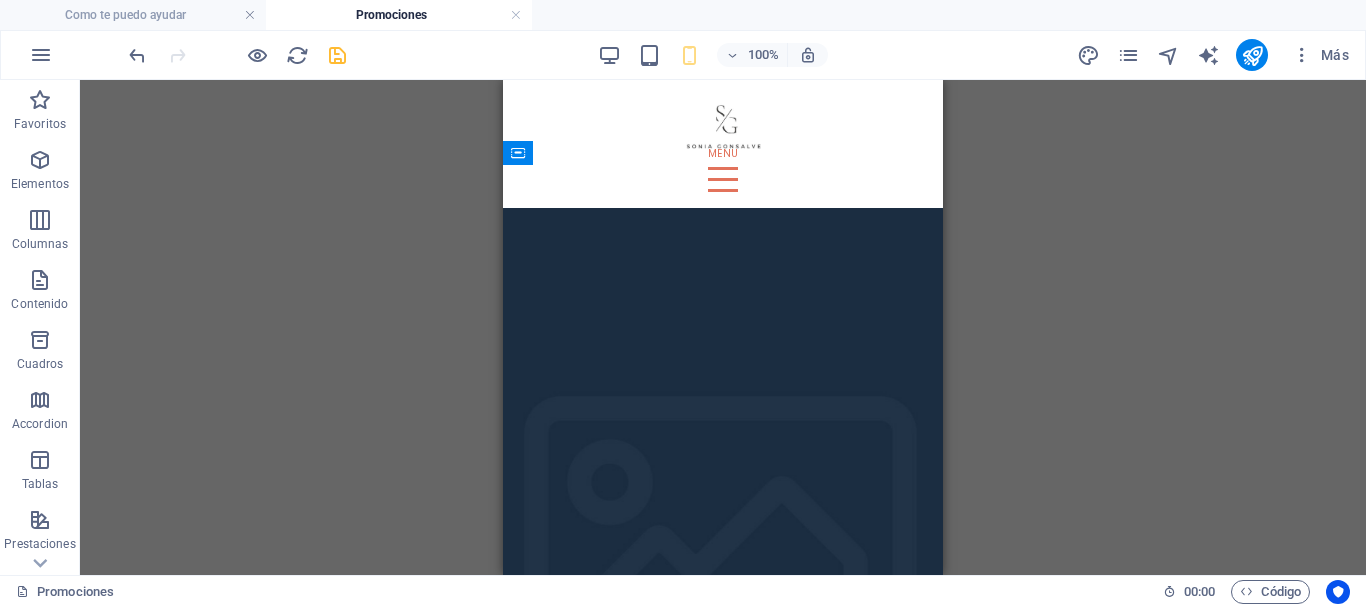 click at bounding box center (337, 55) 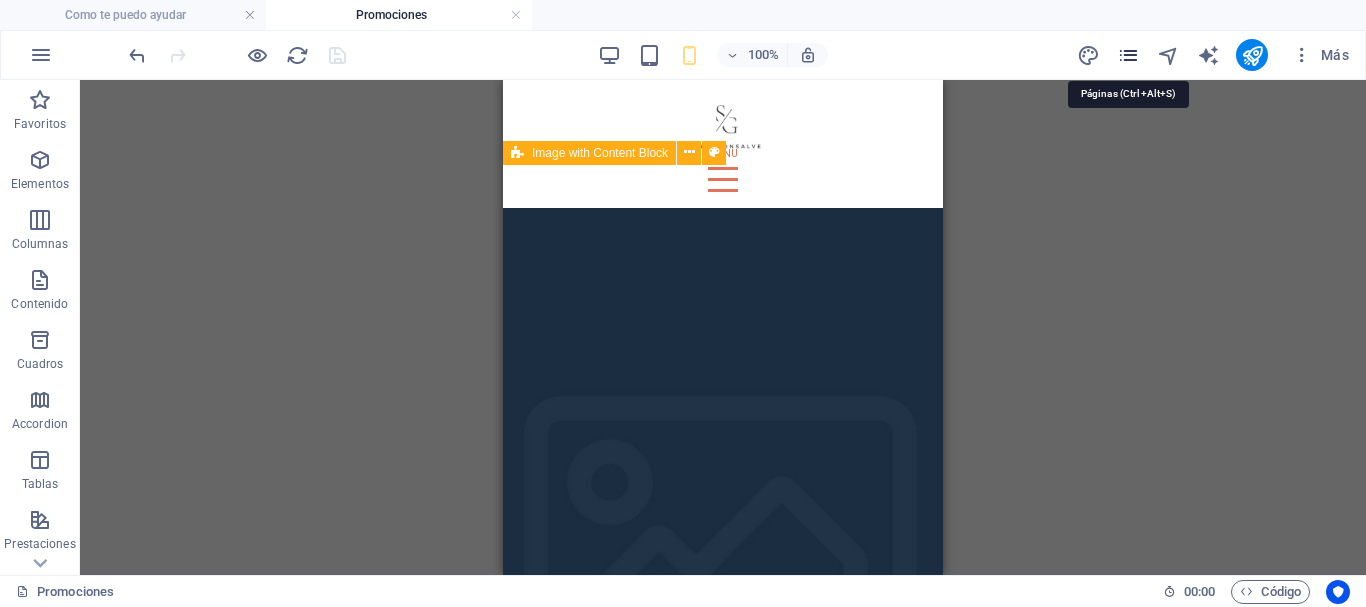 click at bounding box center [1128, 55] 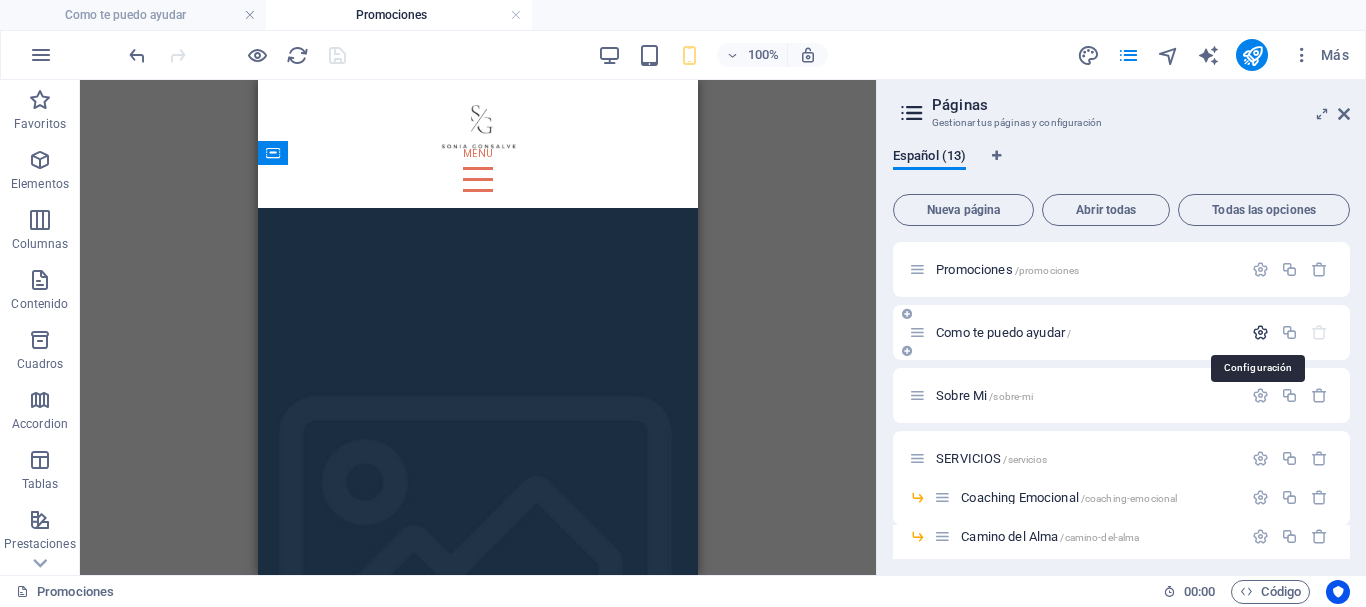 click at bounding box center (1260, 332) 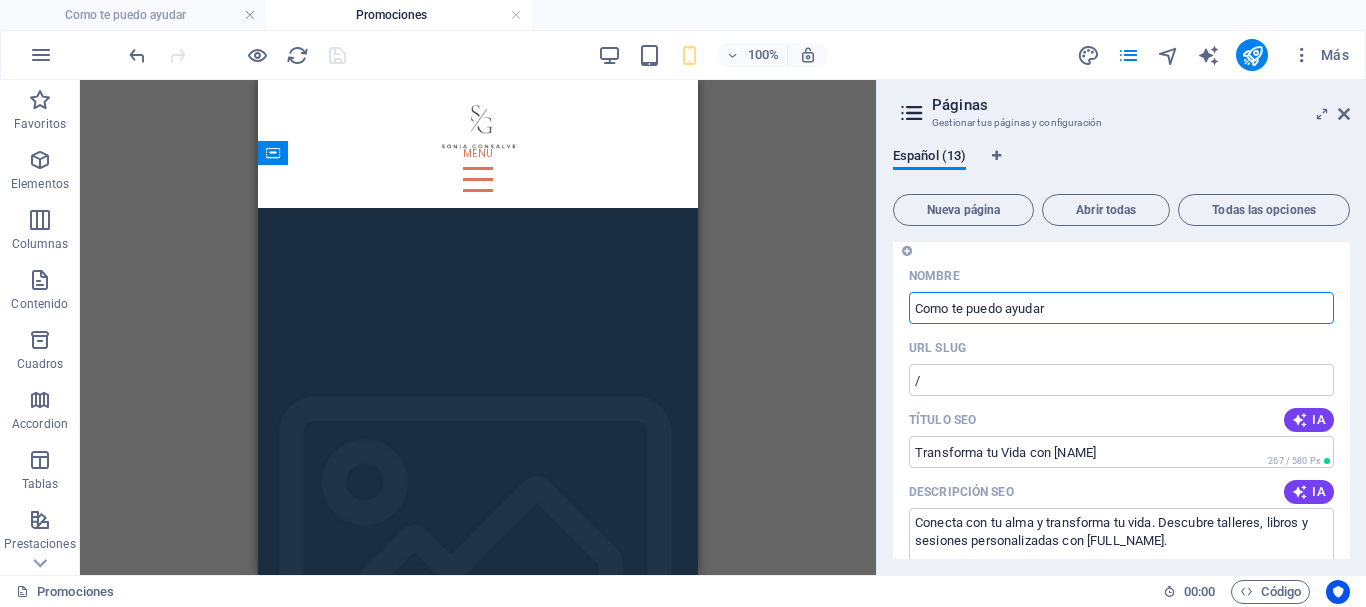 scroll, scrollTop: 0, scrollLeft: 0, axis: both 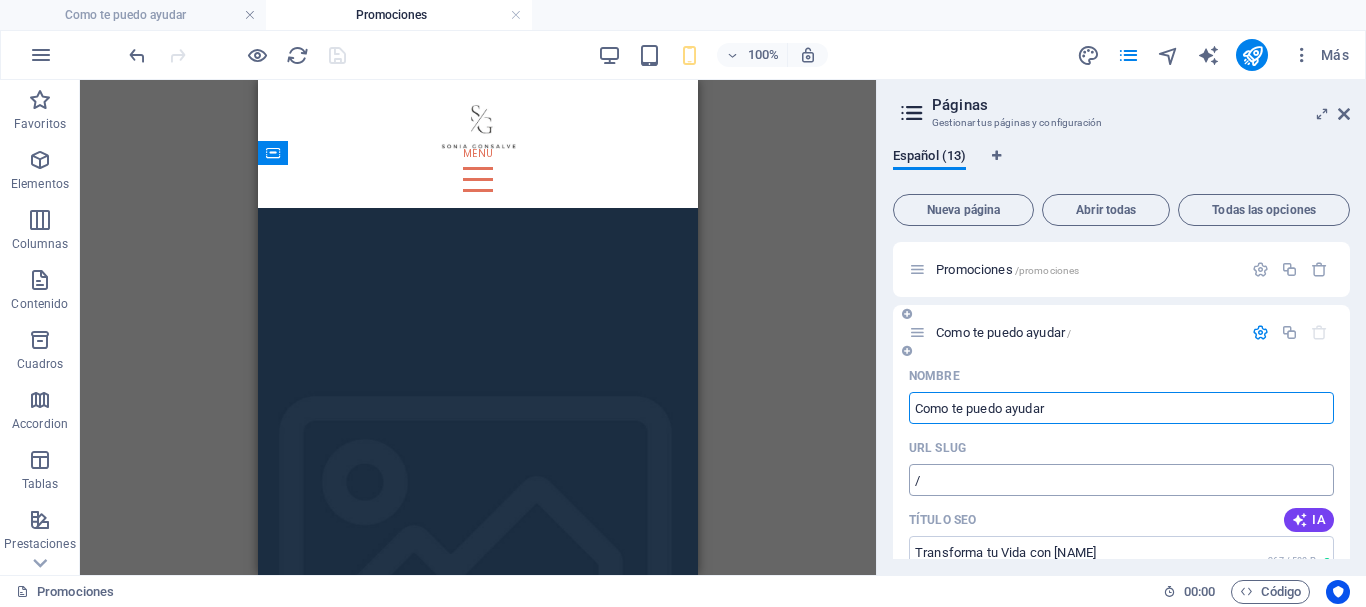 click on "/" at bounding box center (1121, 480) 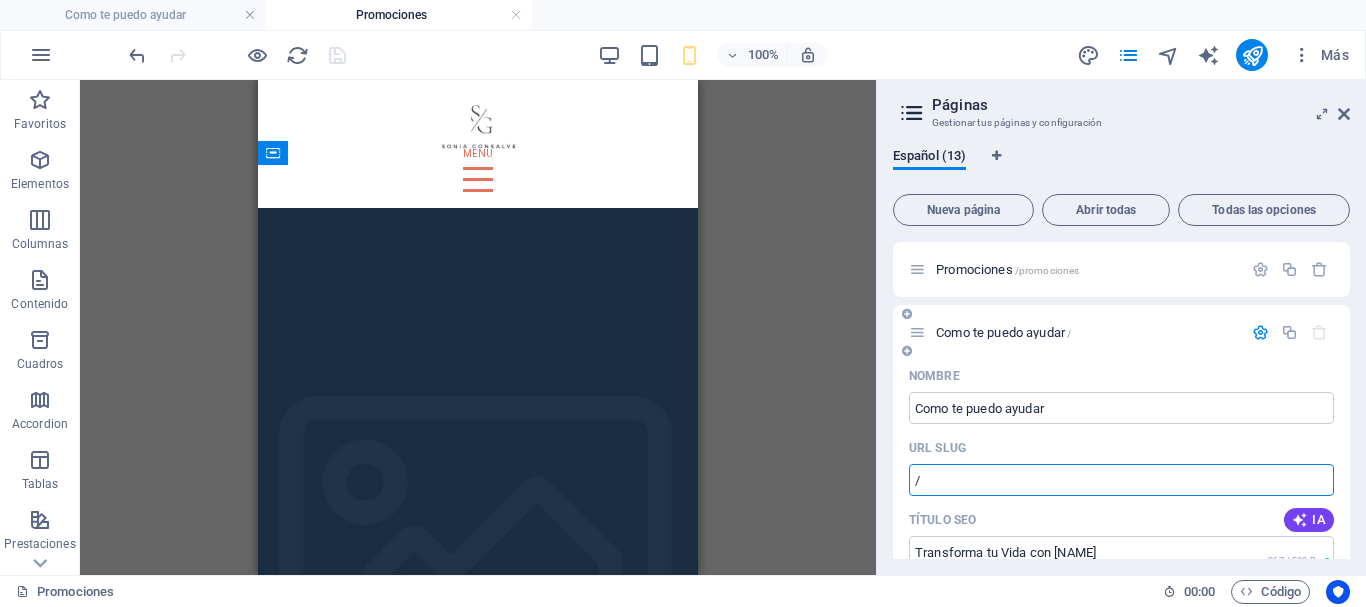 click on "/" at bounding box center [1121, 480] 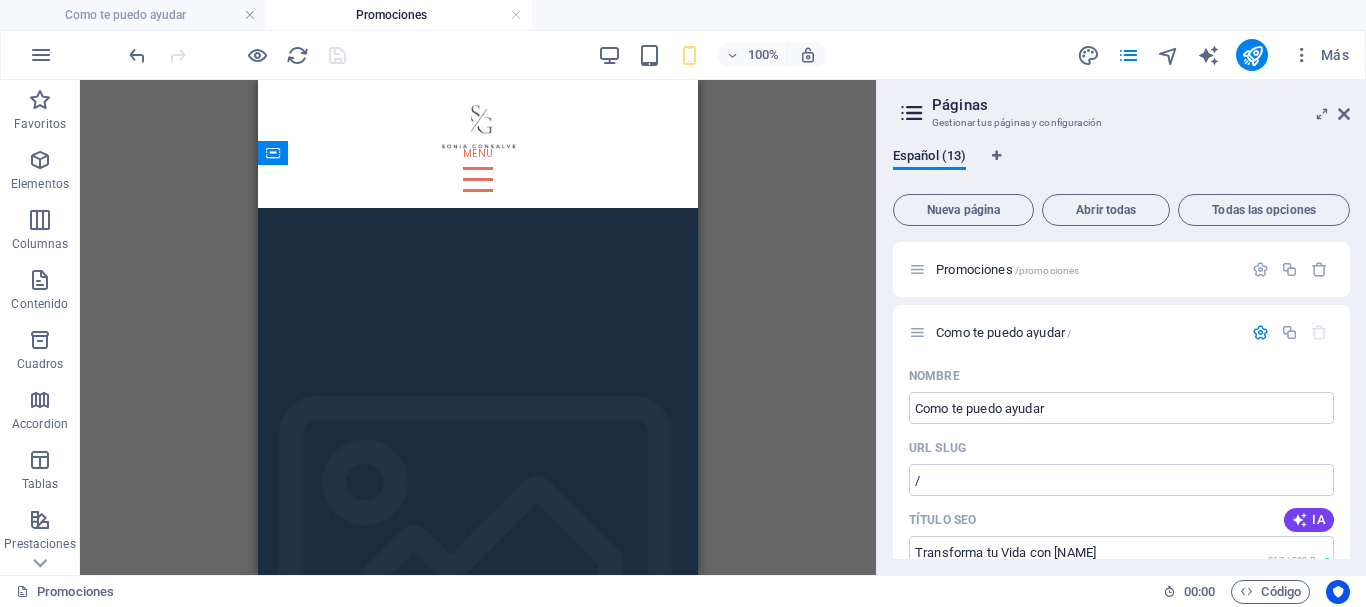 click on "Marcador   Contenedor   Referencia   Image with Content Block   Marcador   Contenedor   Contenedor   H2   Contenedor   Referencia   Image with Content Block   Marcador   Contenedor   Contenedor   Contenedor   Contenedor   Texto   Contenedor   H2   Image with Content Block   Image with Content Block   Contenedor   Marcador   Image with Content Block   Contenedor   Contenedor   Contenedor   H2   Contenedor   Contenedor   Texto   Contenedor   Imagen   Contenedor   Image with Content Block   Imagen   Contenedor   Image with Content Block   Imagen   Image with Content Block   Image with Content Block   Contenedor   Botón   Botón   Imagen   Separador   Botón   Separador   Image with Content Block   Imagen   Image with Content Block   Contenedor   Image with Content Block   Contenedor   Marcador   Contenedor   Image with Content Block   Imagen   Contenedor   Image with Content Block   Imagen   Image with Content Block   Image with Content Block   Contenedor   Separador   Botón   Botón     H2" at bounding box center (478, 327) 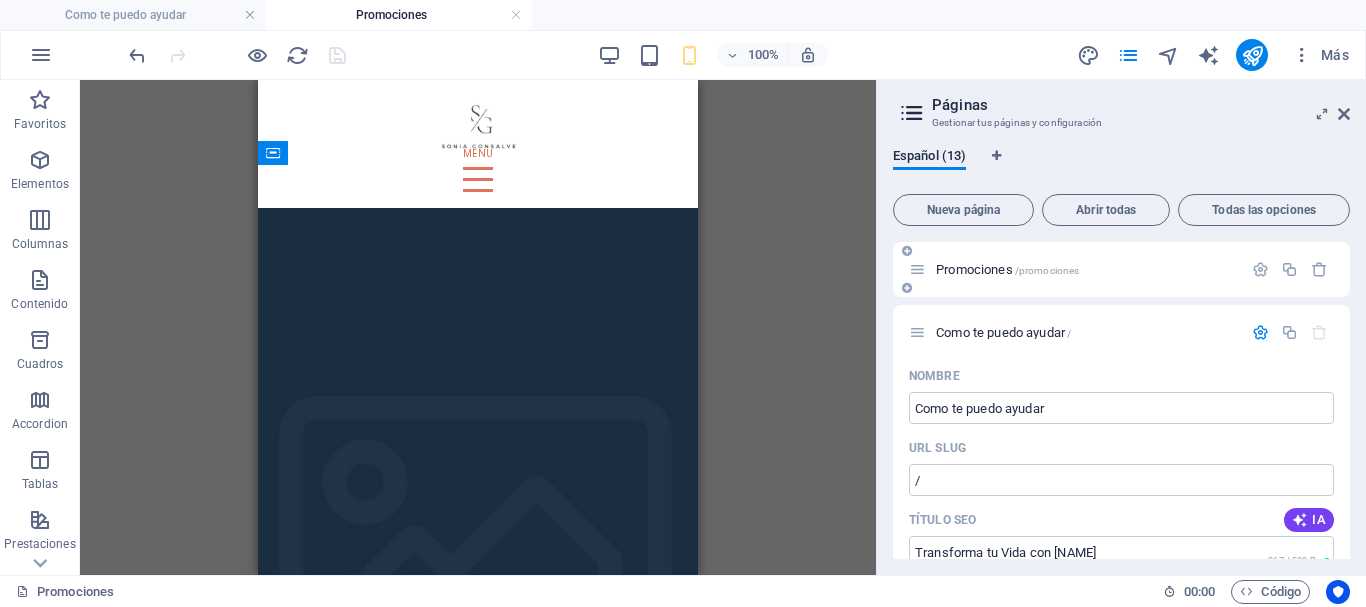 click on "Promociones /promociones" at bounding box center (1007, 269) 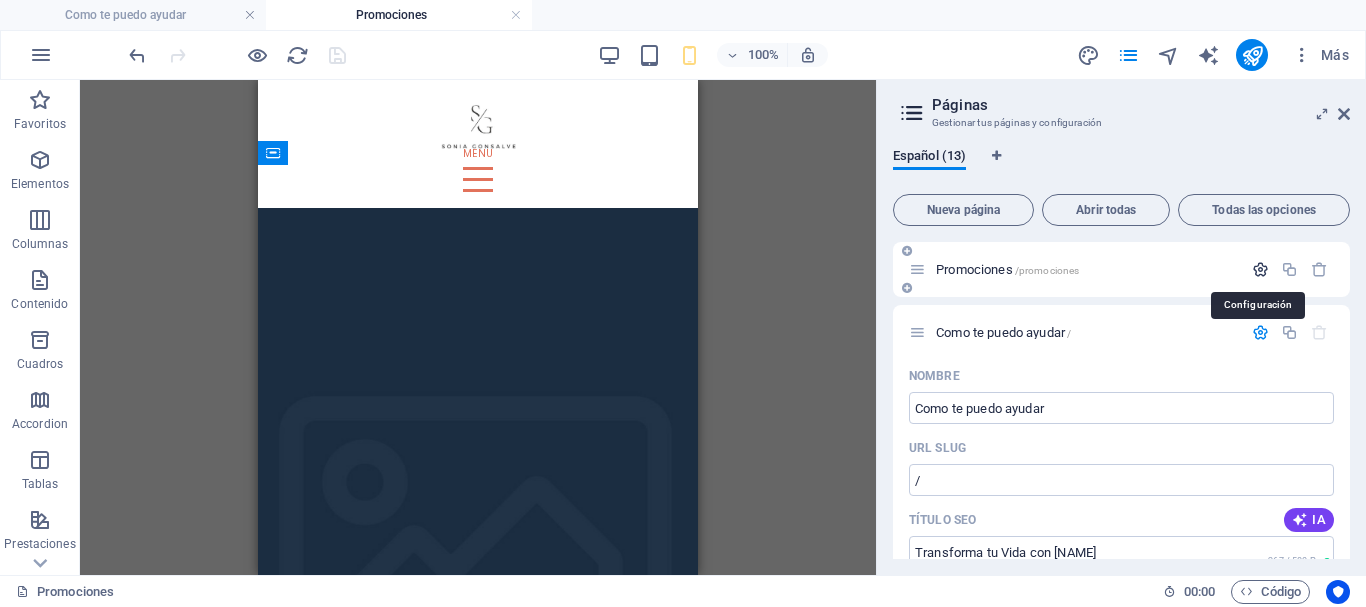 click at bounding box center (1260, 269) 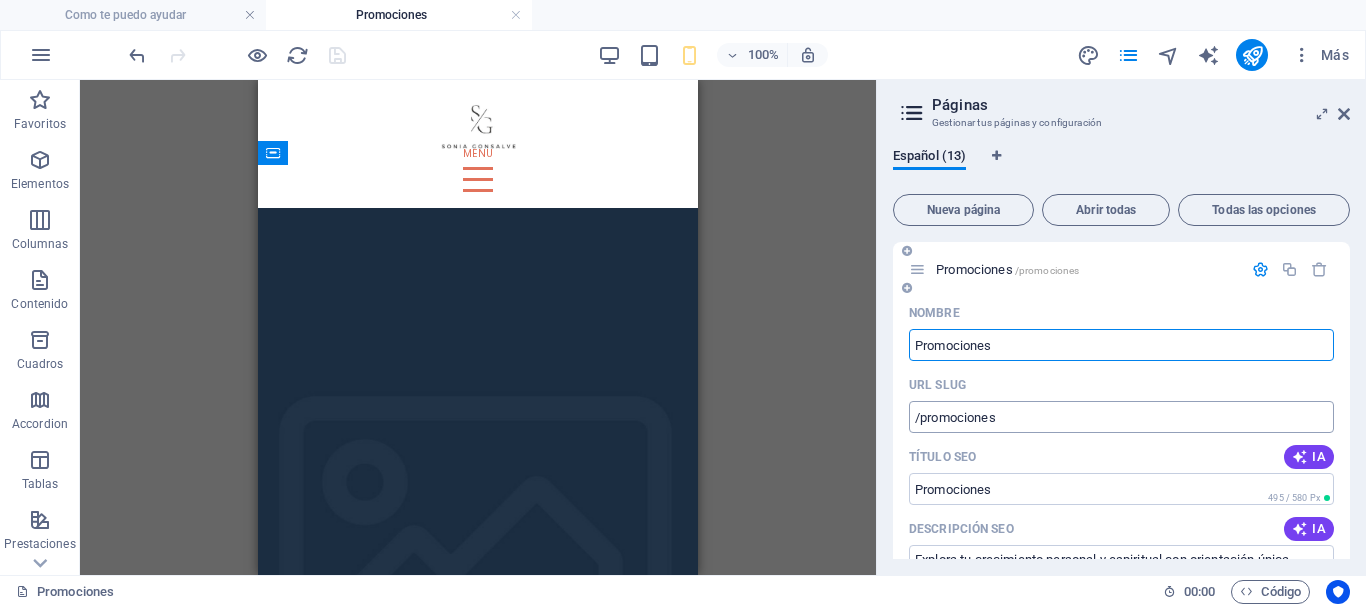 click on "/promociones" at bounding box center (1121, 417) 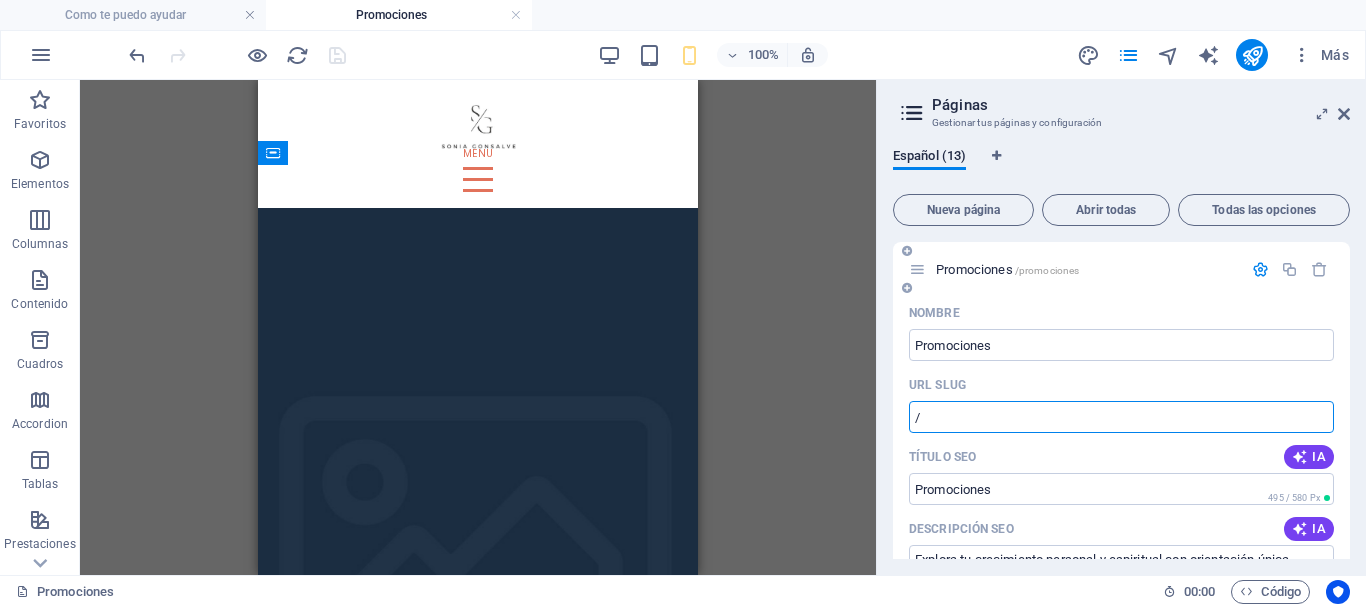 click on "Marcador   Contenedor   Referencia   Image with Content Block   Marcador   Contenedor   Contenedor   H2   Contenedor   Referencia   Image with Content Block   Marcador   Contenedor   Contenedor   Contenedor   Contenedor   Texto   Contenedor   H2   Image with Content Block   Image with Content Block   Contenedor   Marcador   Image with Content Block   Contenedor   Contenedor   Contenedor   H2   Contenedor   Contenedor   Texto   Contenedor   Imagen   Contenedor   Image with Content Block   Imagen   Contenedor   Image with Content Block   Imagen   Image with Content Block   Image with Content Block   Contenedor   Botón   Botón   Imagen   Separador   Botón   Separador   Image with Content Block   Imagen   Image with Content Block   Contenedor   Image with Content Block   Contenedor   Marcador   Contenedor   Image with Content Block   Imagen   Contenedor   Image with Content Block   Imagen   Image with Content Block   Image with Content Block   Contenedor   Separador   Botón   Botón     H2" at bounding box center (478, 327) 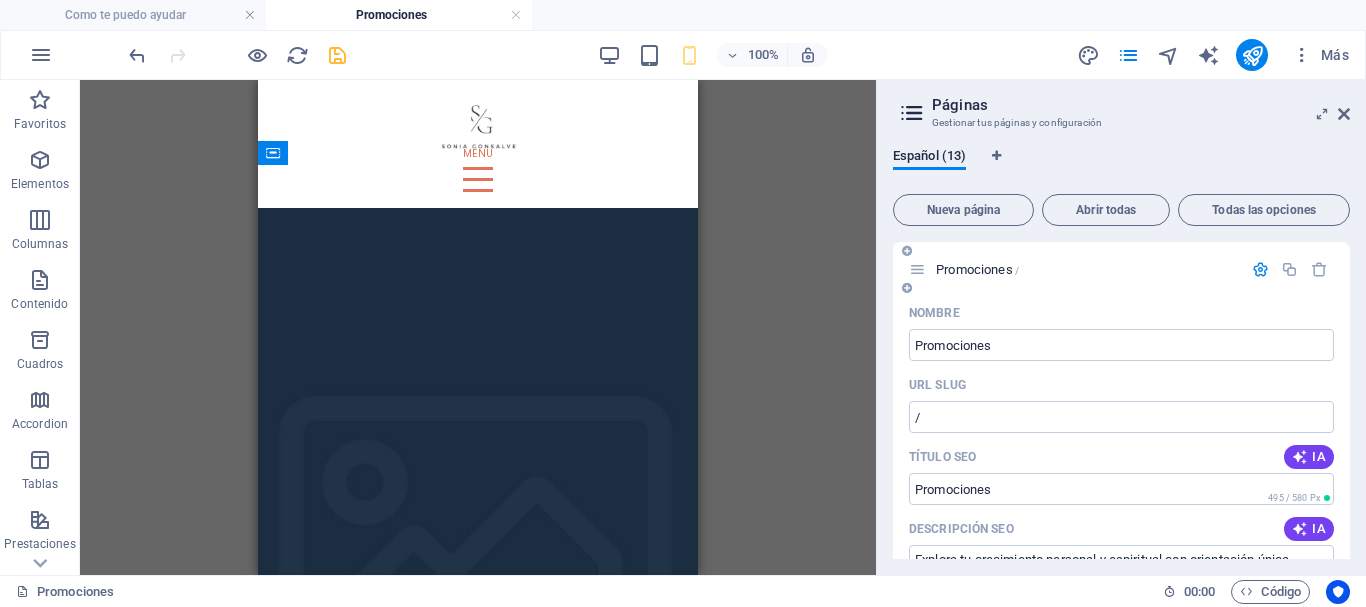 type on "/" 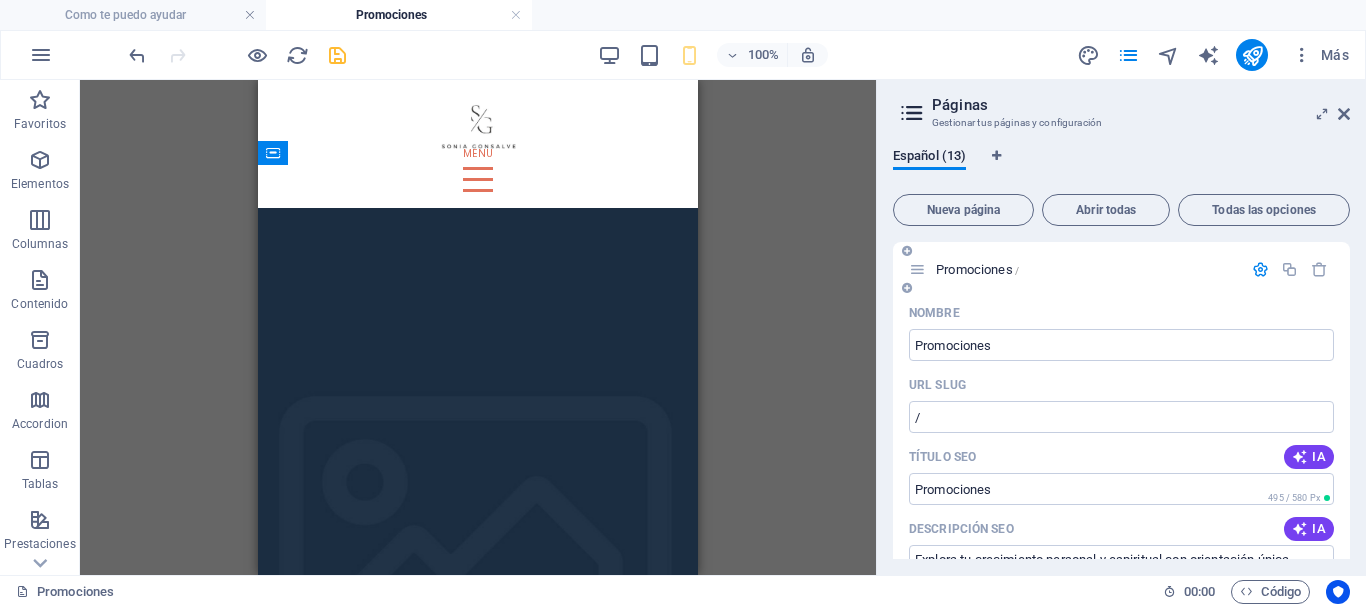 click at bounding box center [1260, 269] 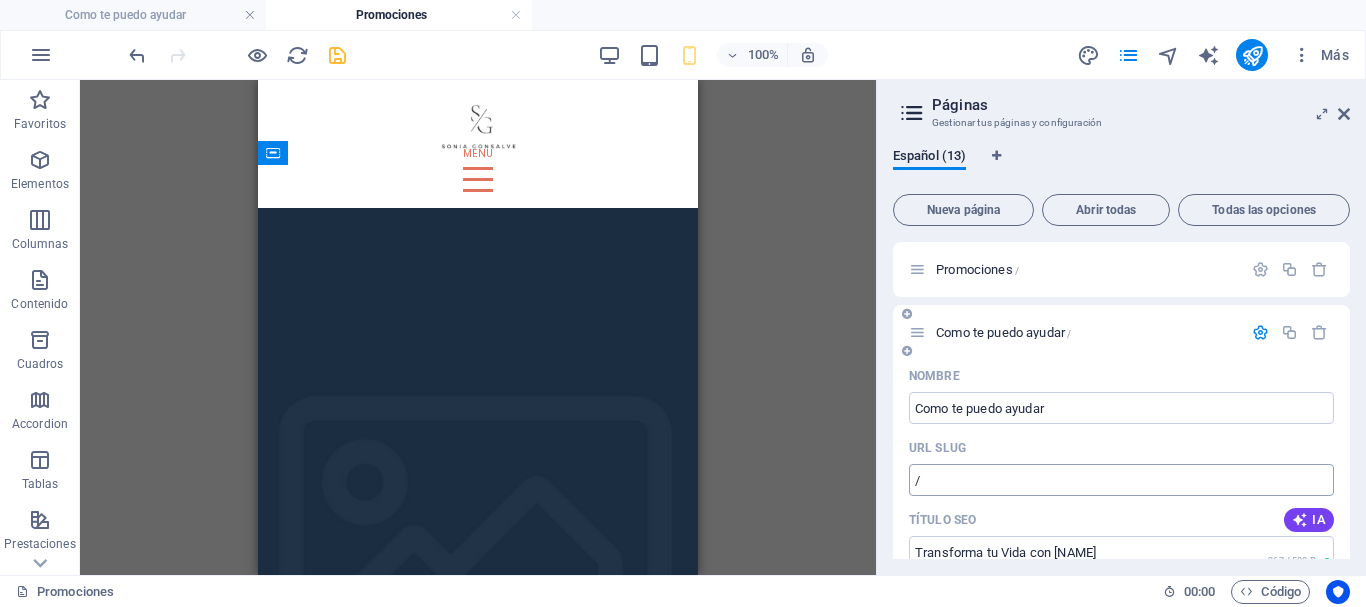click on "/" at bounding box center [1121, 480] 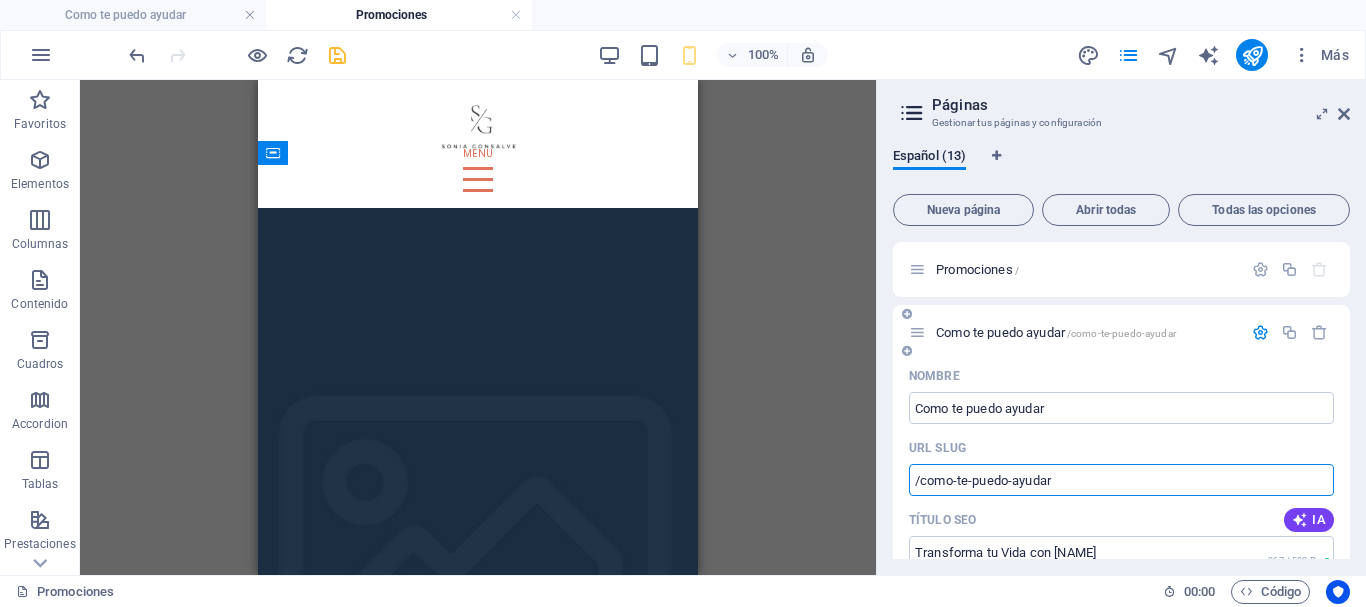 type on "/como-te-puedo-ayudar" 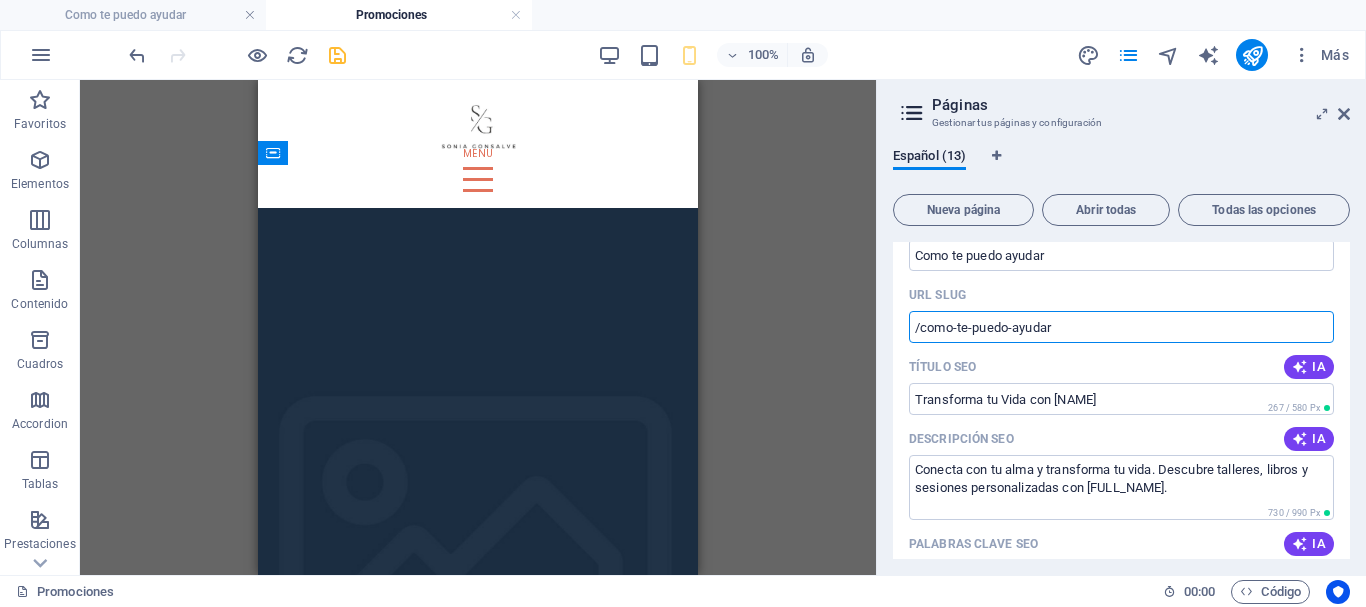 scroll, scrollTop: 200, scrollLeft: 0, axis: vertical 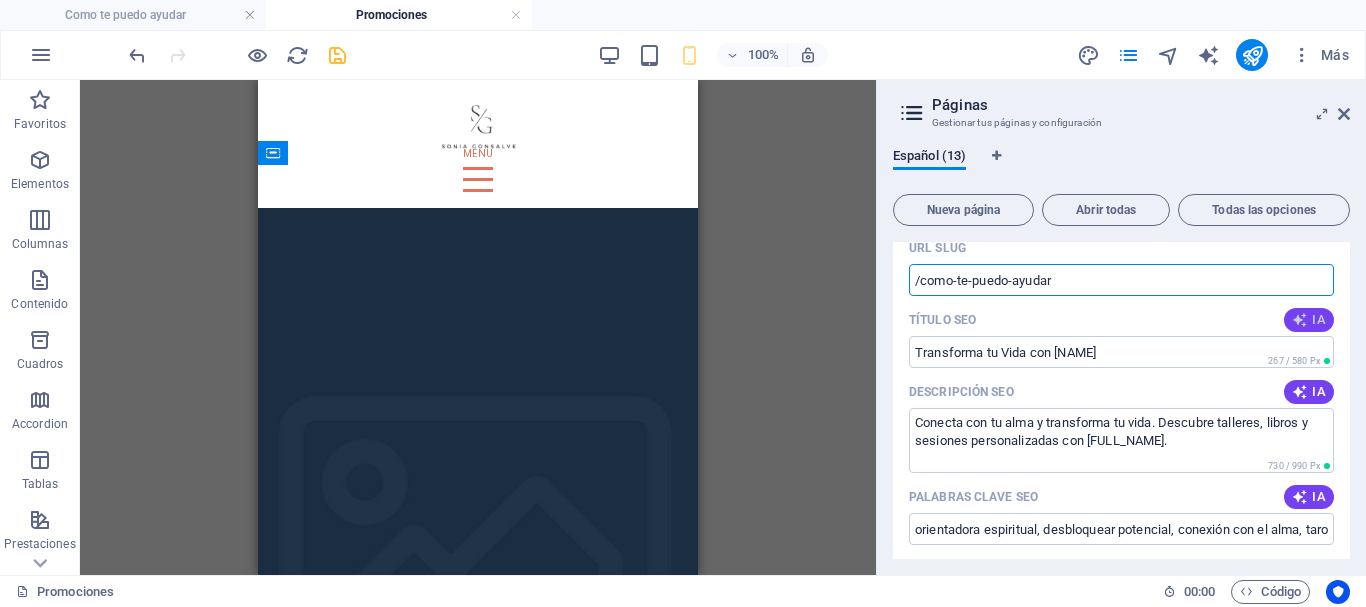 click at bounding box center [1300, 320] 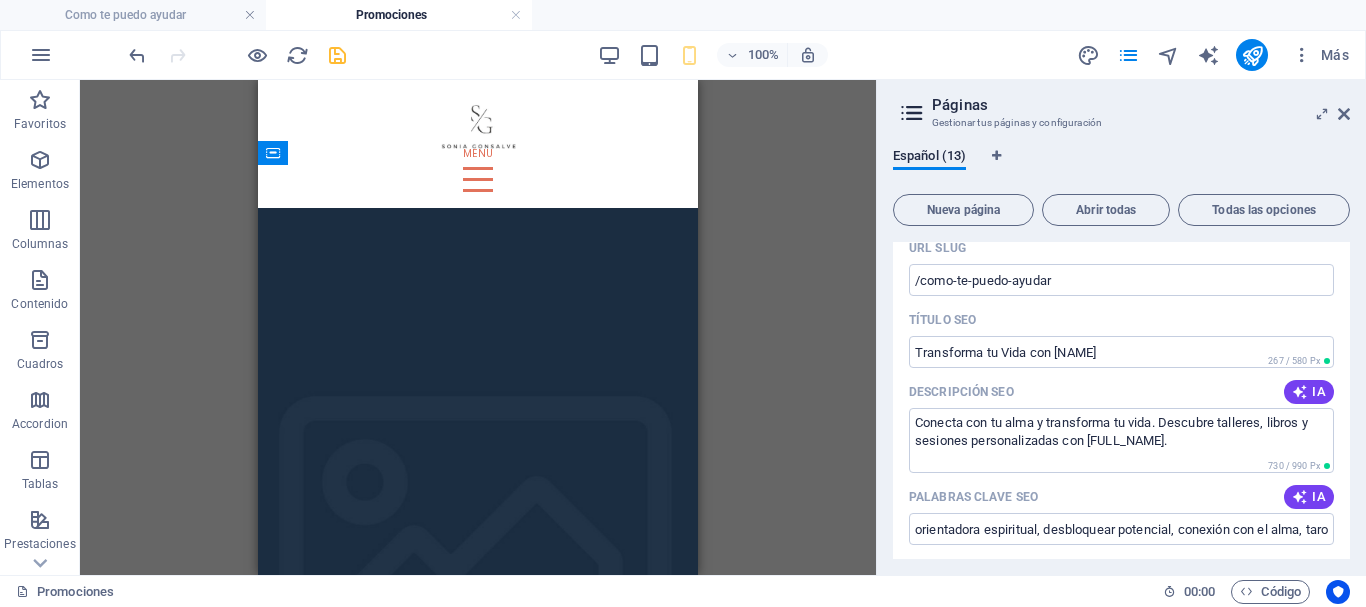 type on "Transforma tu vida con Sonia" 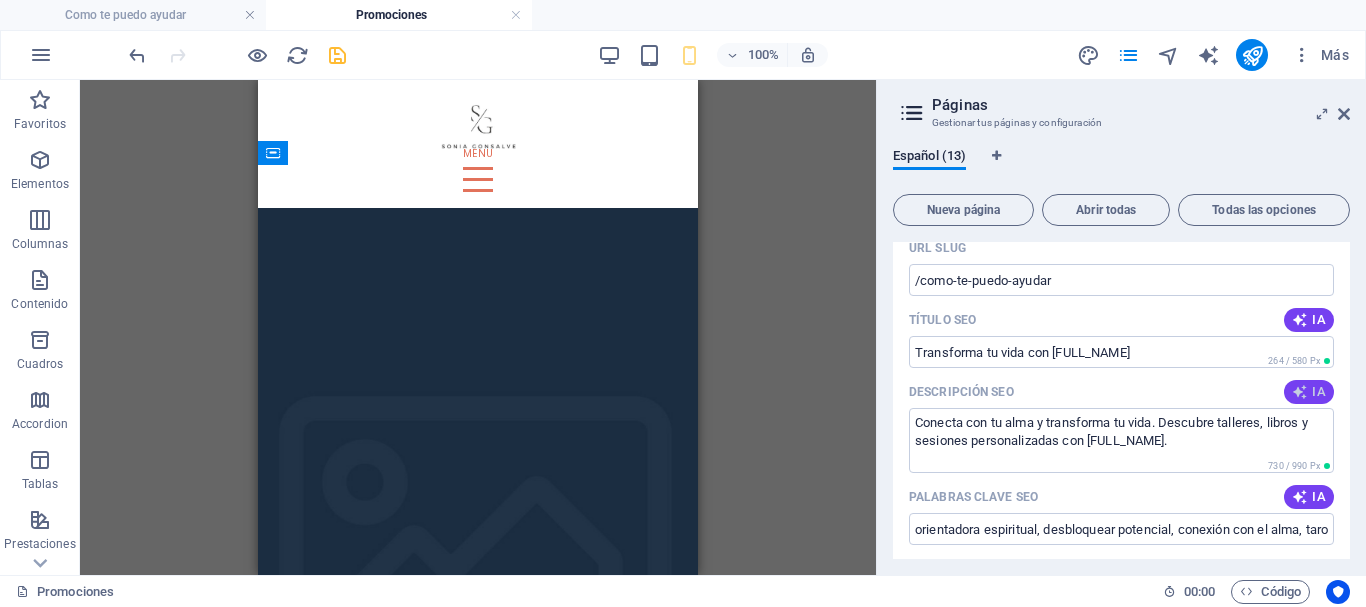 click on "IA" at bounding box center (1309, 392) 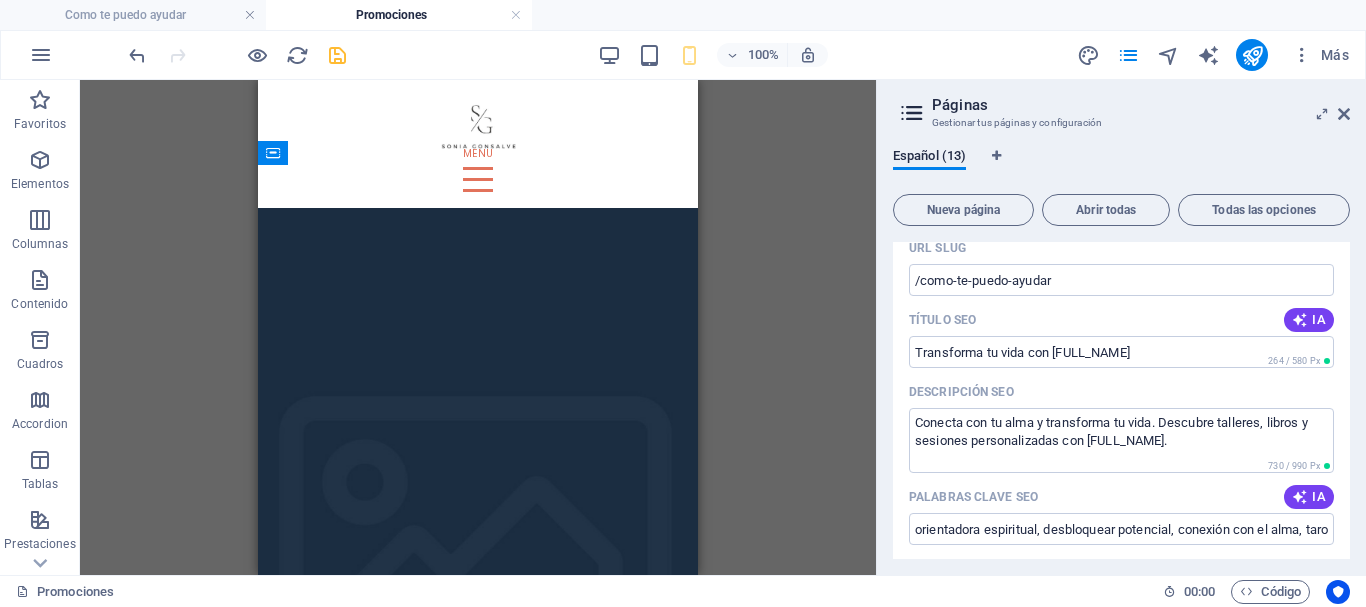 type on "Transforma tu vida y descubre tu propósito con sesiones personalizadas y recursos prácticos. ¡Conecta con tu esencia hoy!" 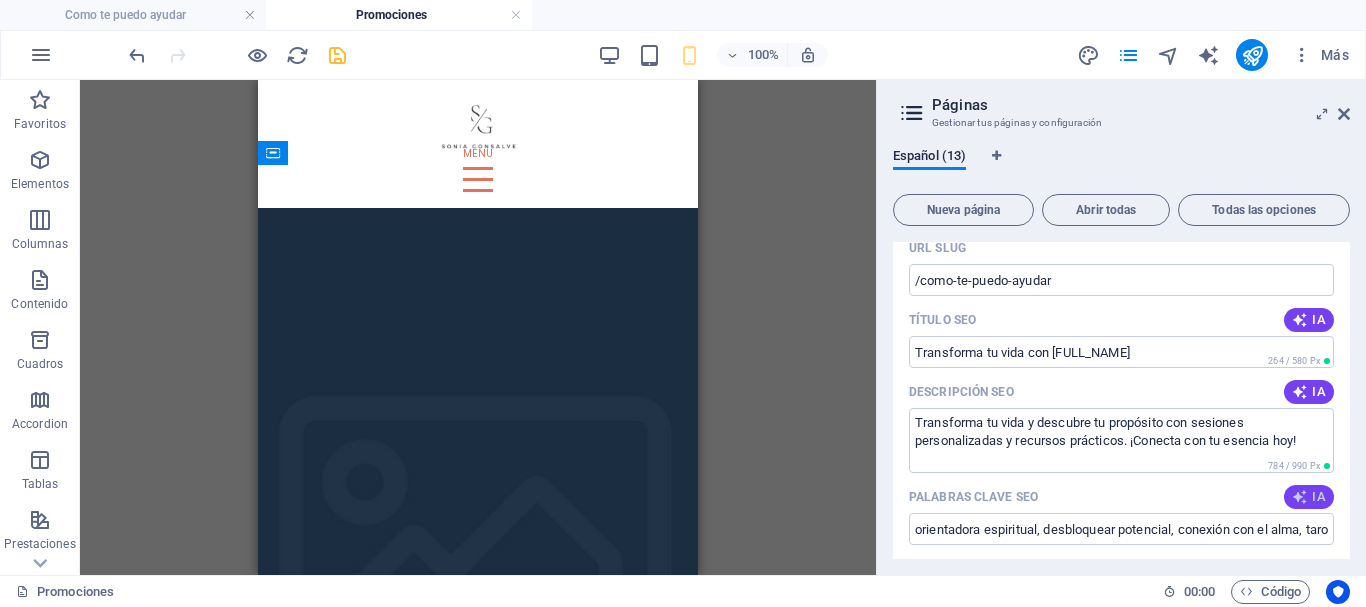 click on "IA" at bounding box center [1309, 497] 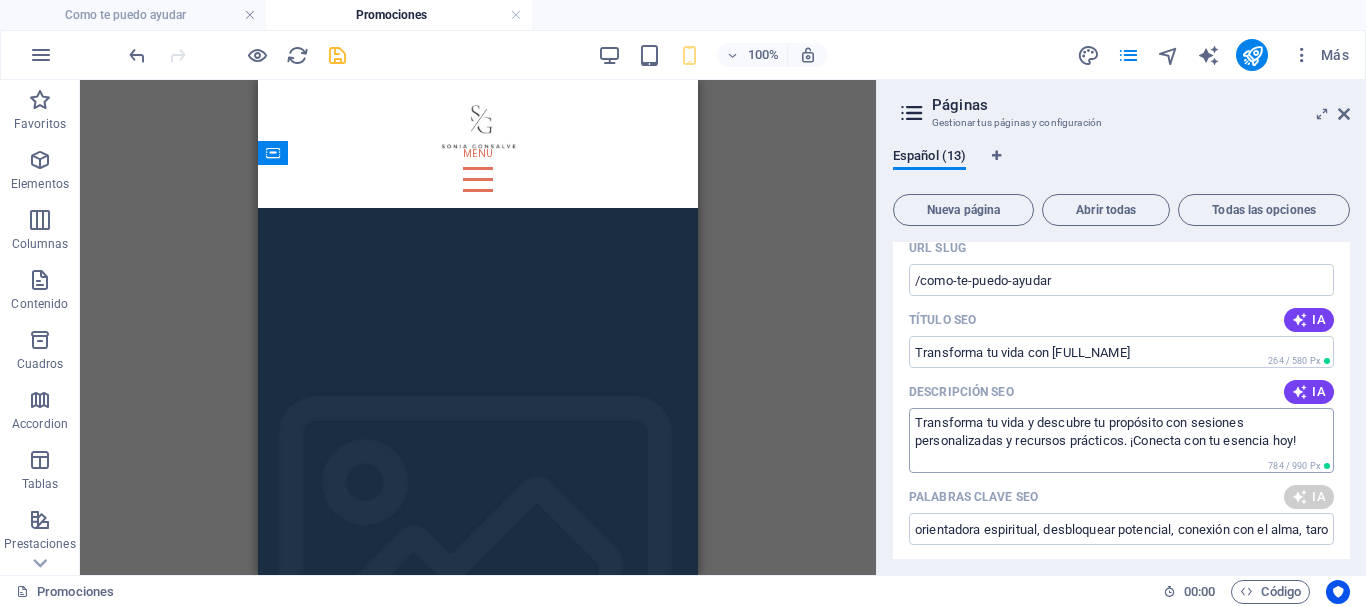 scroll, scrollTop: 300, scrollLeft: 0, axis: vertical 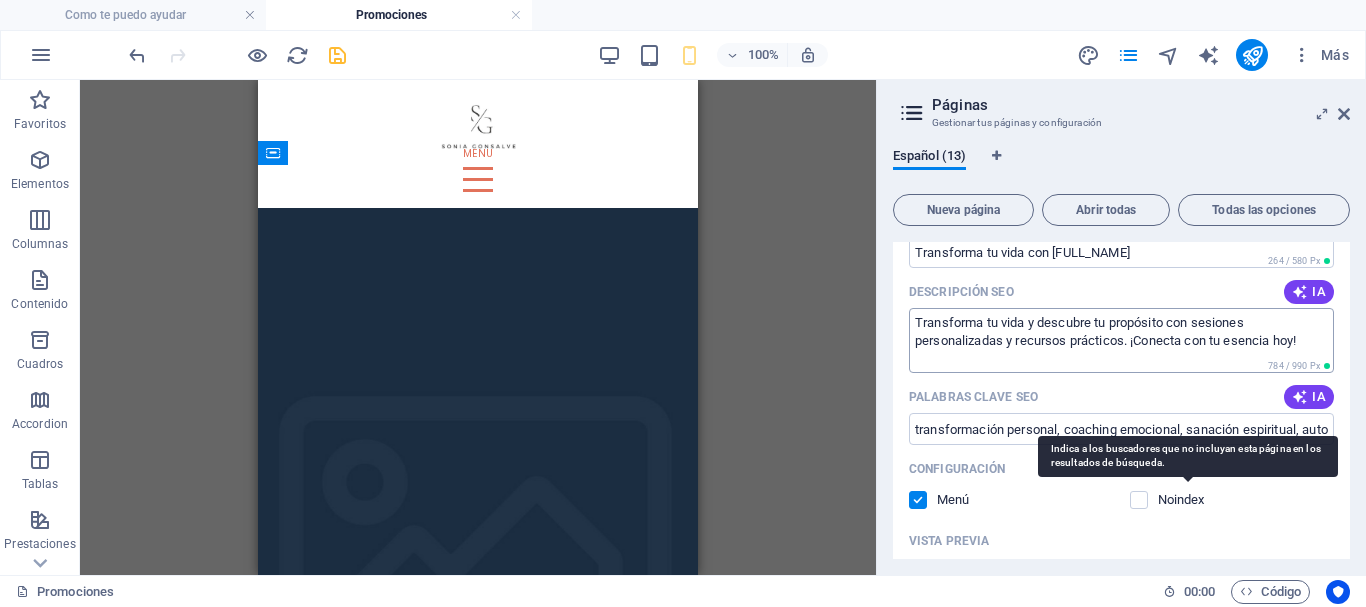 type on "transformación personal, coaching emocional, sanación espiritual, autoconocimiento, meditación guiada, desarrollo de propósito" 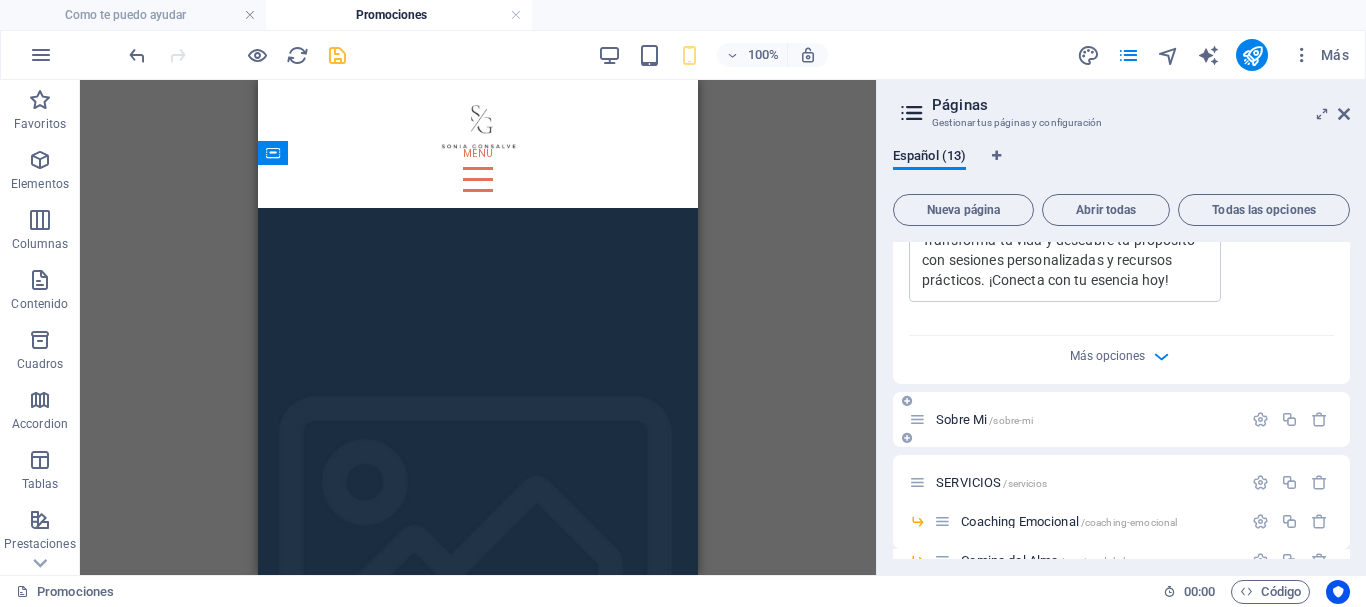scroll, scrollTop: 900, scrollLeft: 0, axis: vertical 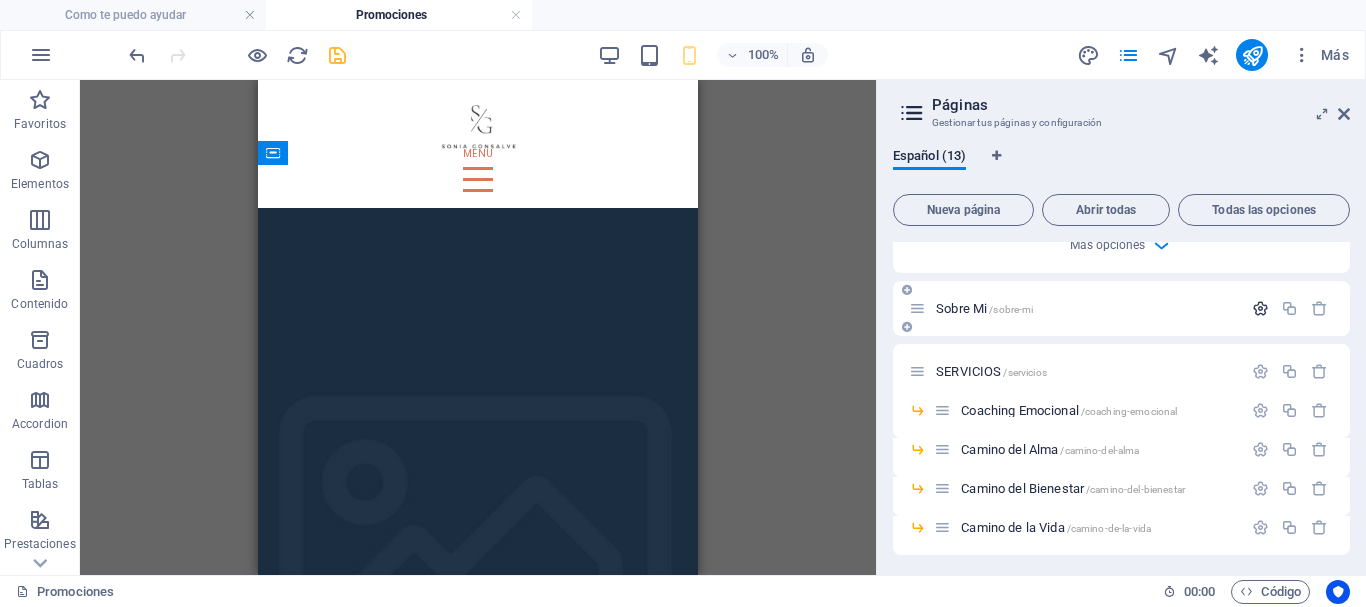 click at bounding box center [1260, 308] 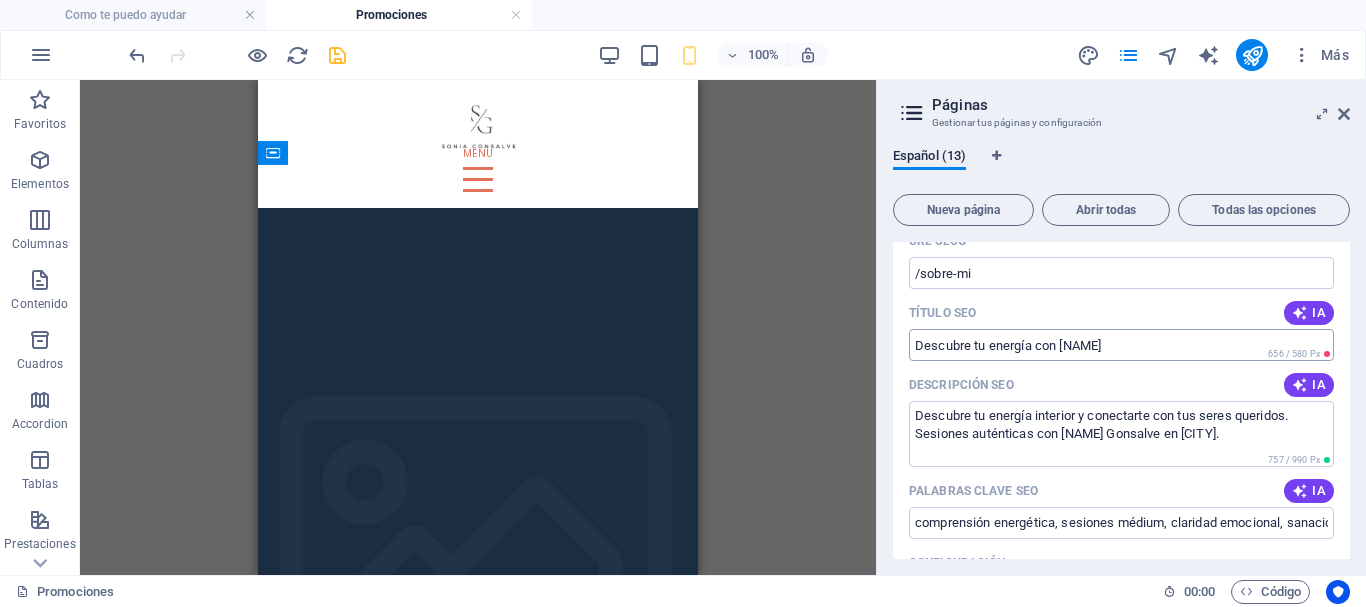 scroll, scrollTop: 1100, scrollLeft: 0, axis: vertical 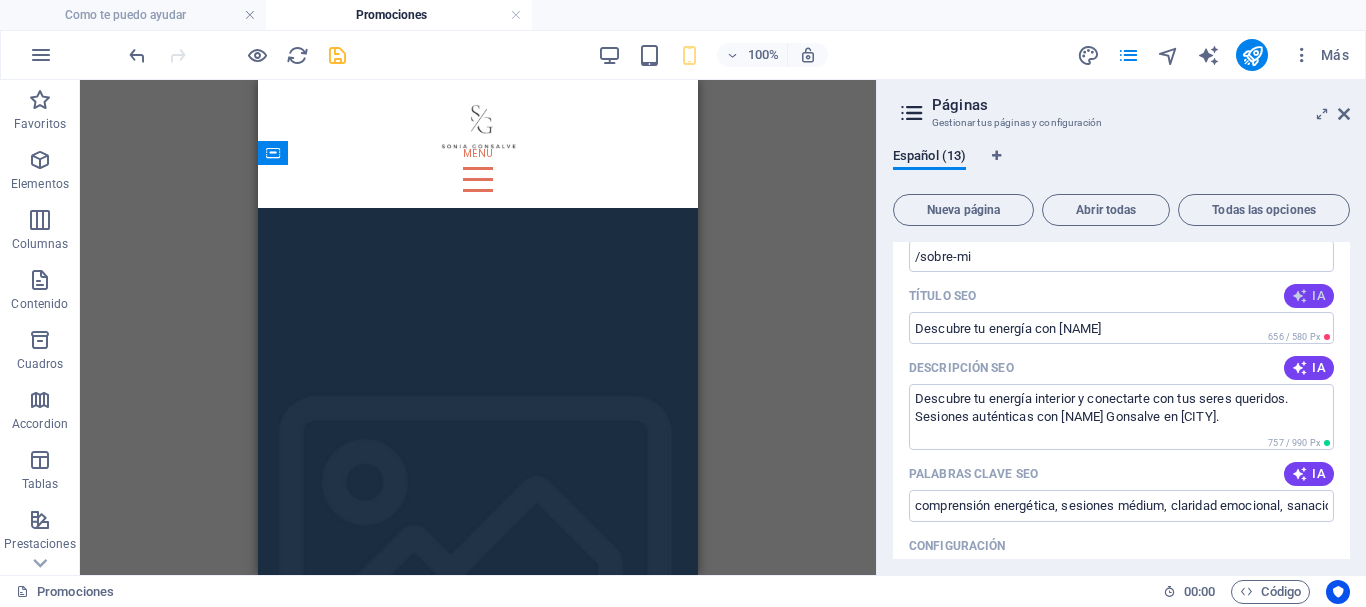 click at bounding box center (1300, 296) 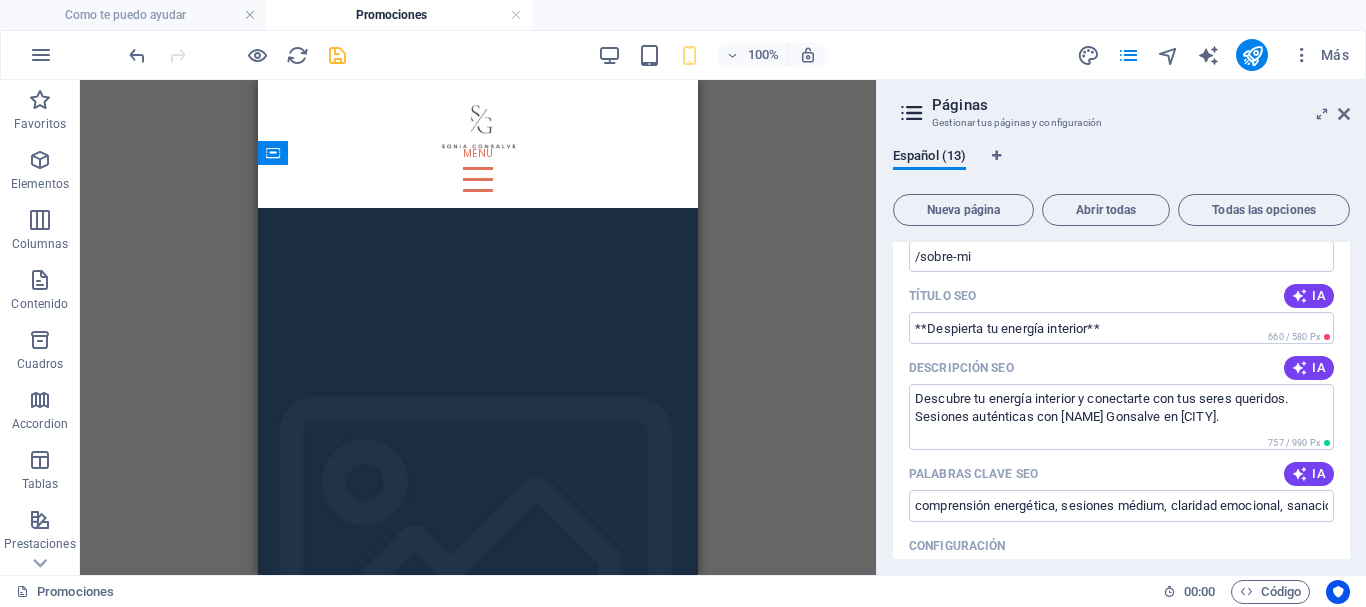 type on "**Despierta tu energía interior**" 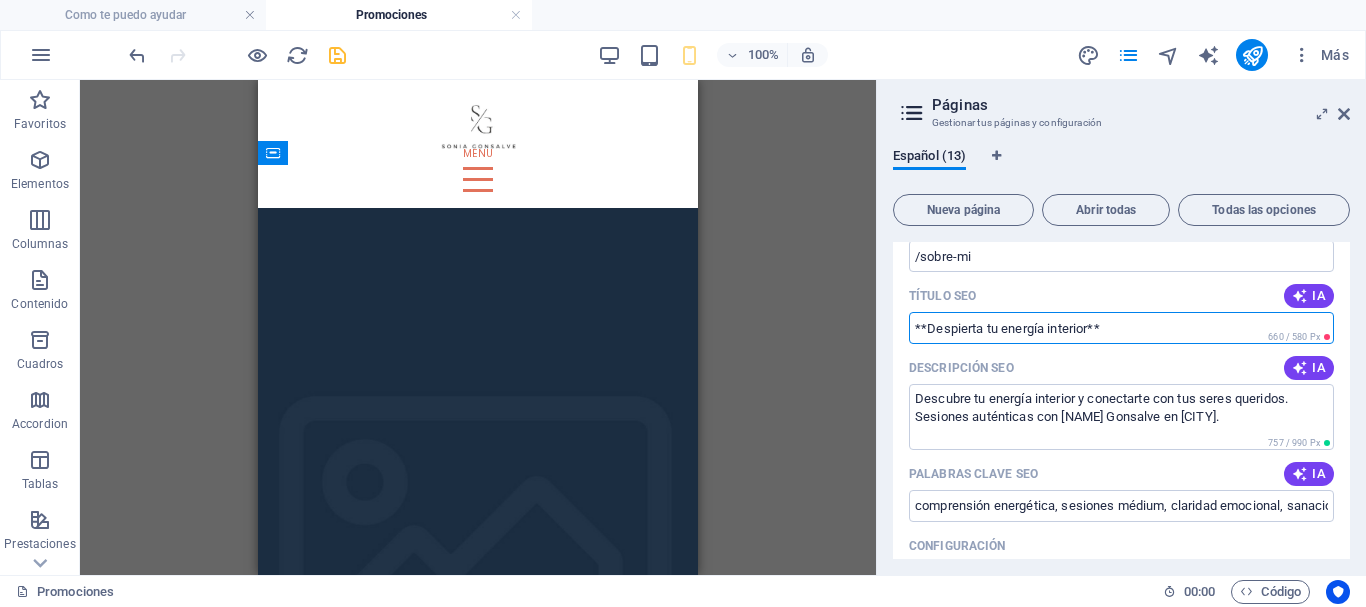 drag, startPoint x: 1133, startPoint y: 294, endPoint x: 914, endPoint y: 296, distance: 219.00912 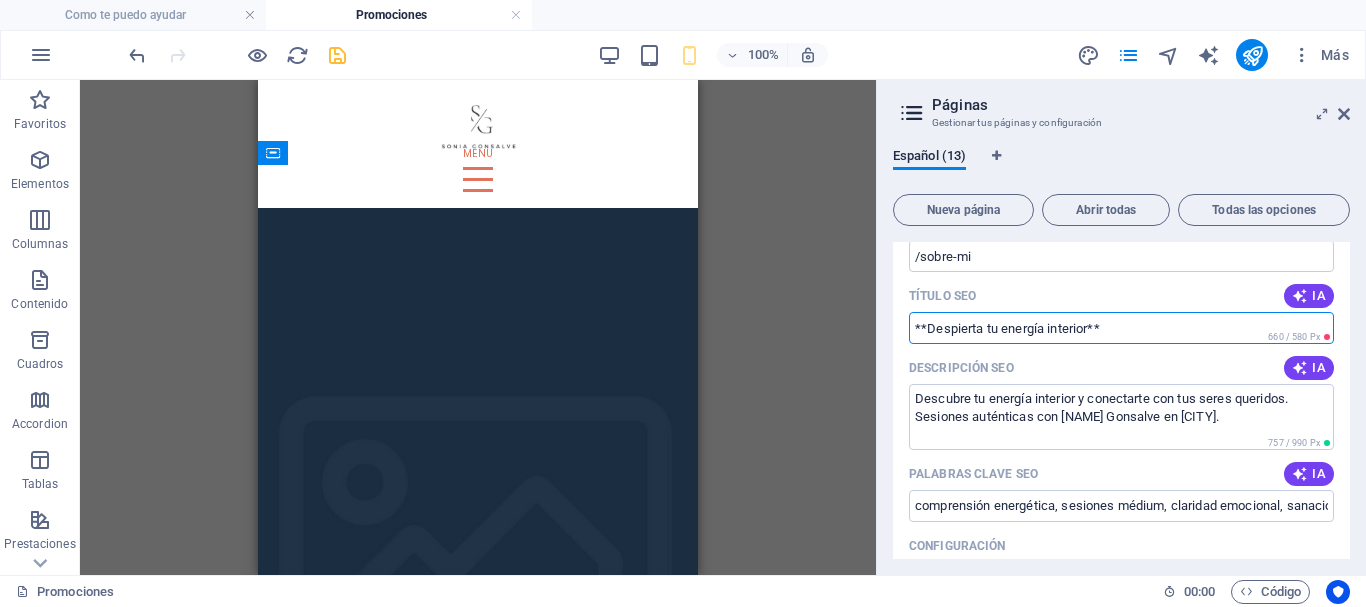 click on "**Despierta tu energía interior**" at bounding box center (1121, 328) 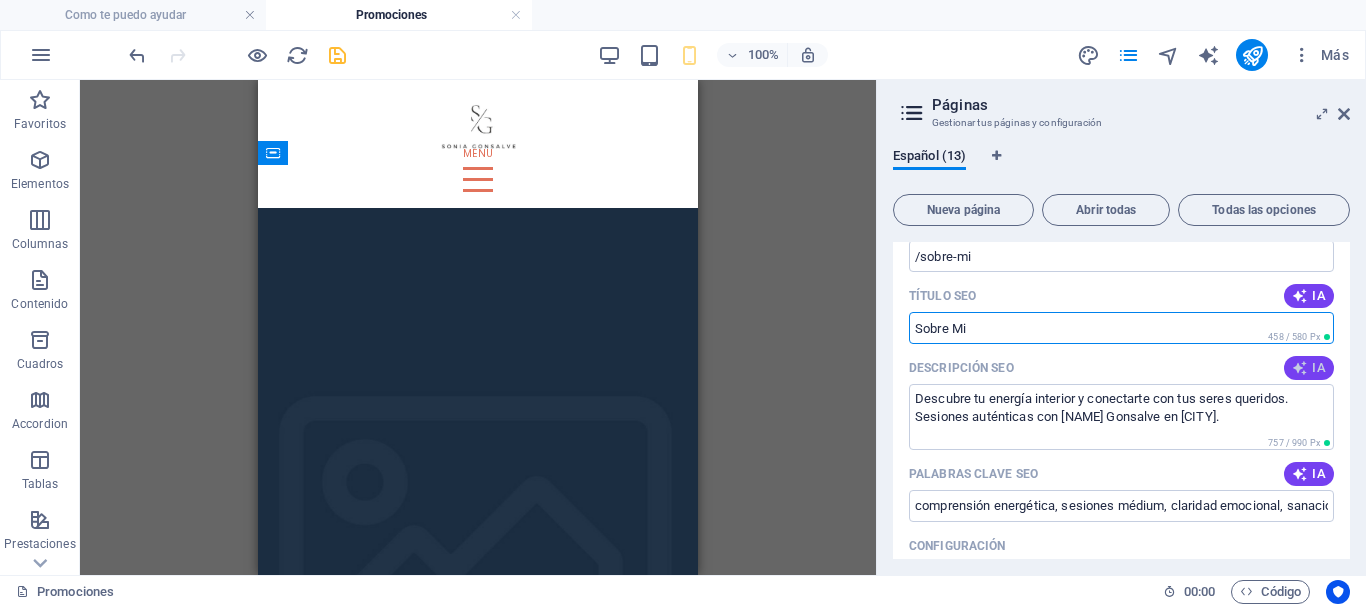 type 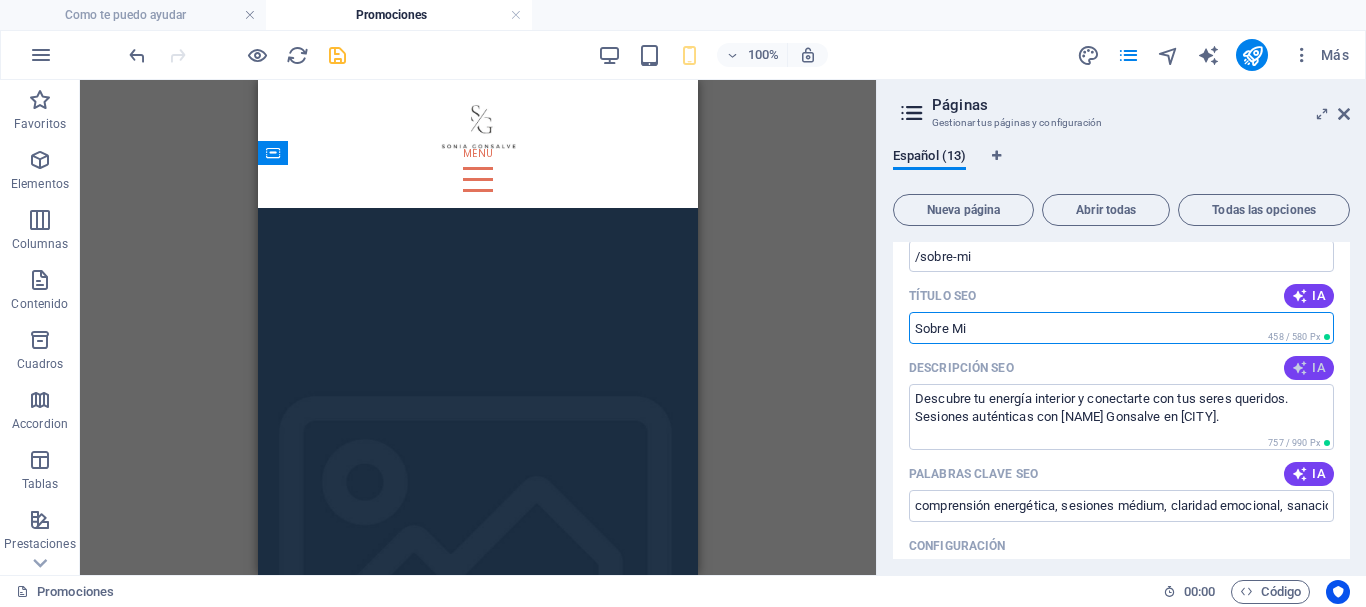 click on "IA" at bounding box center [1309, 368] 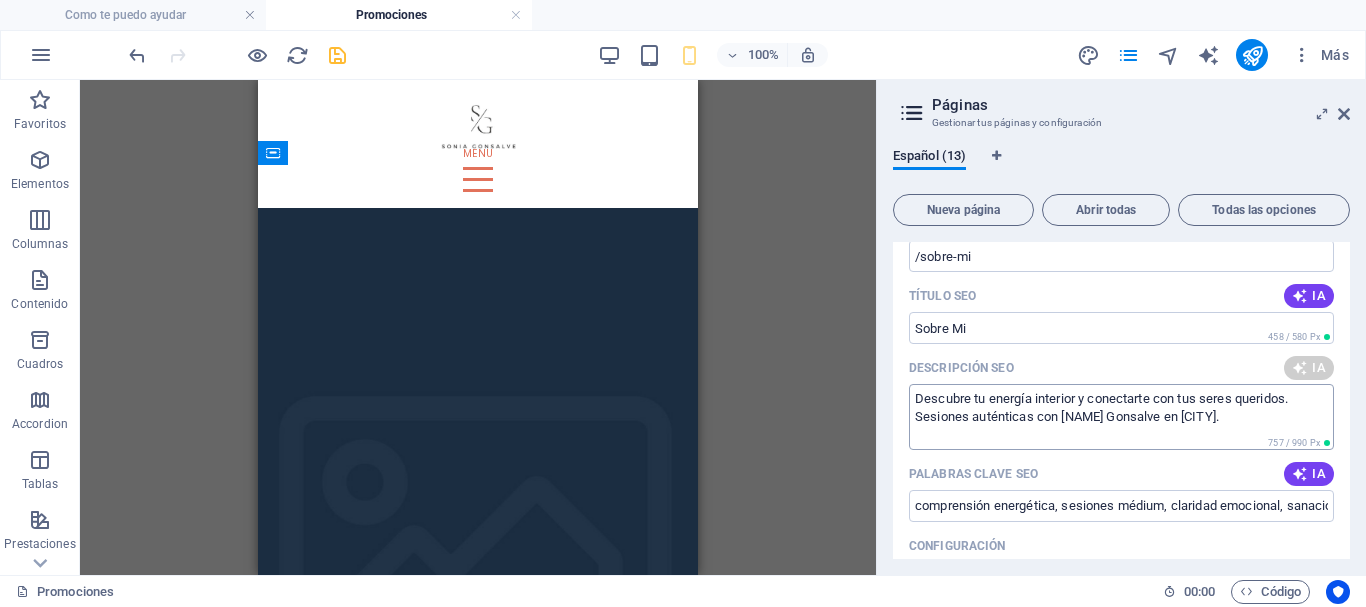 type on "Descubre tu energía interior con Sonia Gonsalve. Sesiones intuitivas para claridad y bienestar en Mallorca. ¡Explora tu camino!" 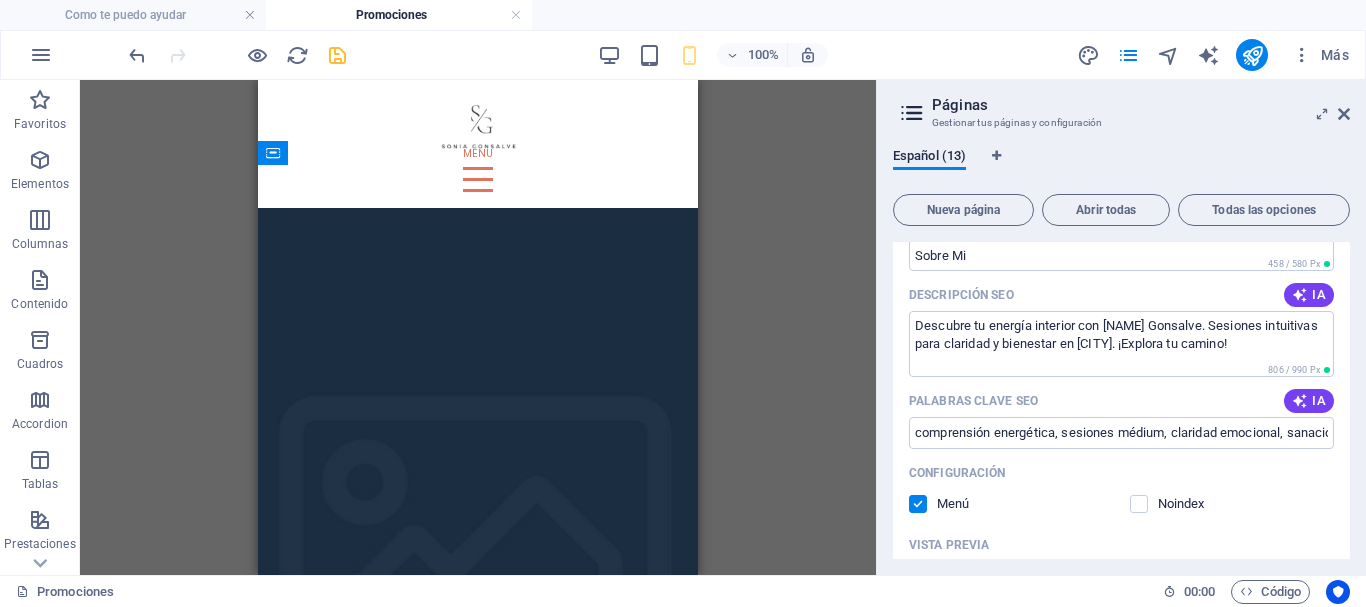 scroll, scrollTop: 1200, scrollLeft: 0, axis: vertical 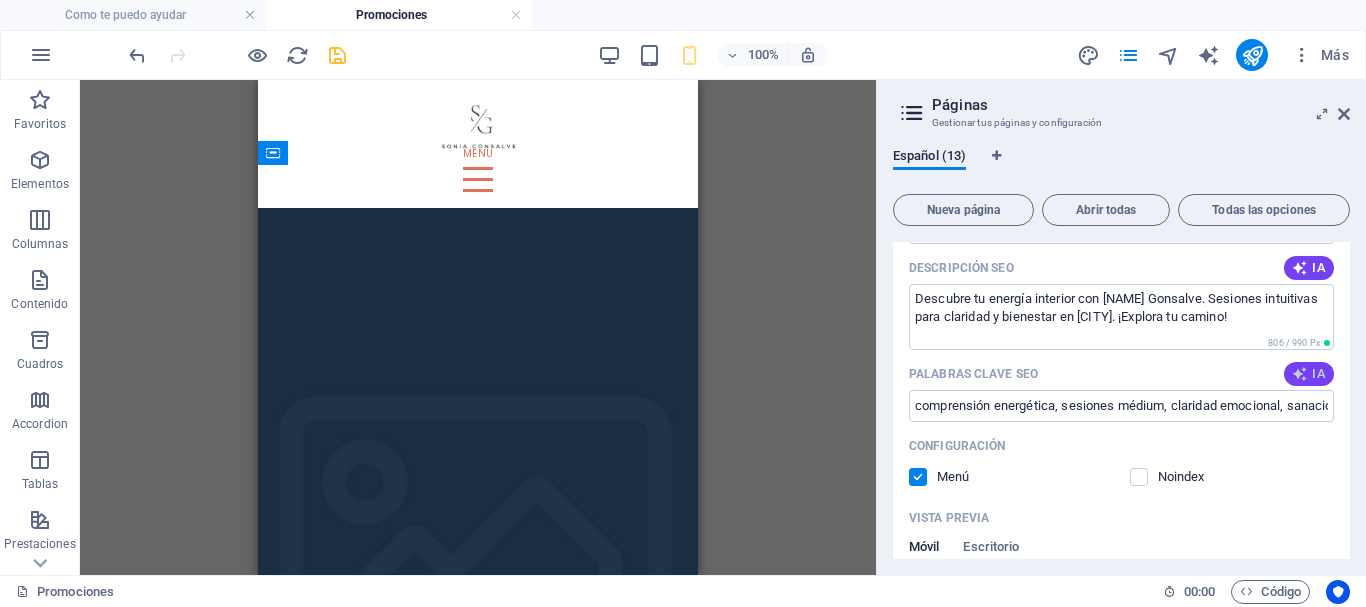 click at bounding box center (1300, 374) 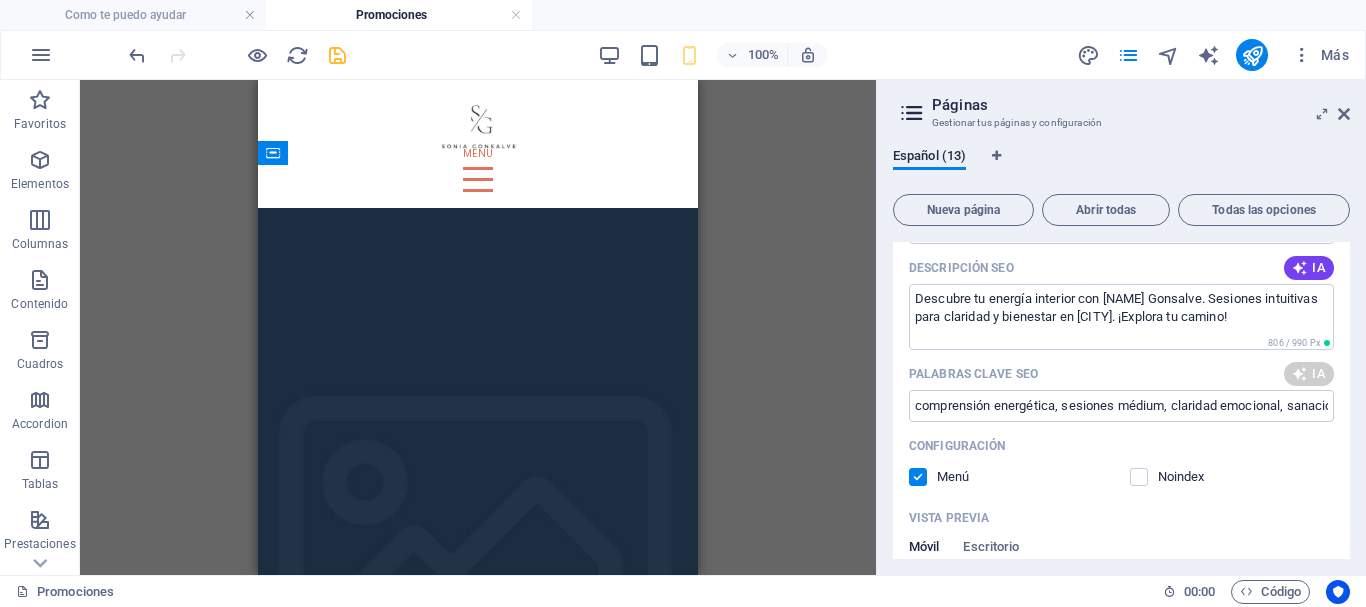 type on "energía espiritual, sesiones de médium, desarrollo personal, interpretación de señales, claridad emocional, conexión con seres queridos" 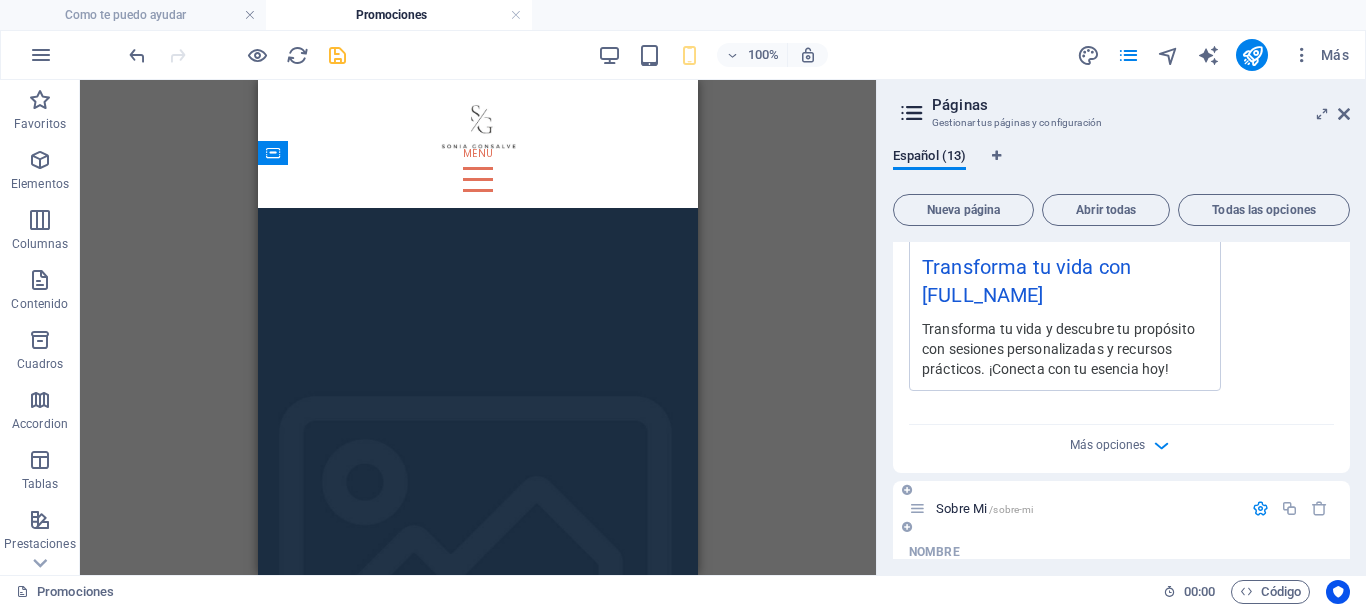 scroll, scrollTop: 900, scrollLeft: 0, axis: vertical 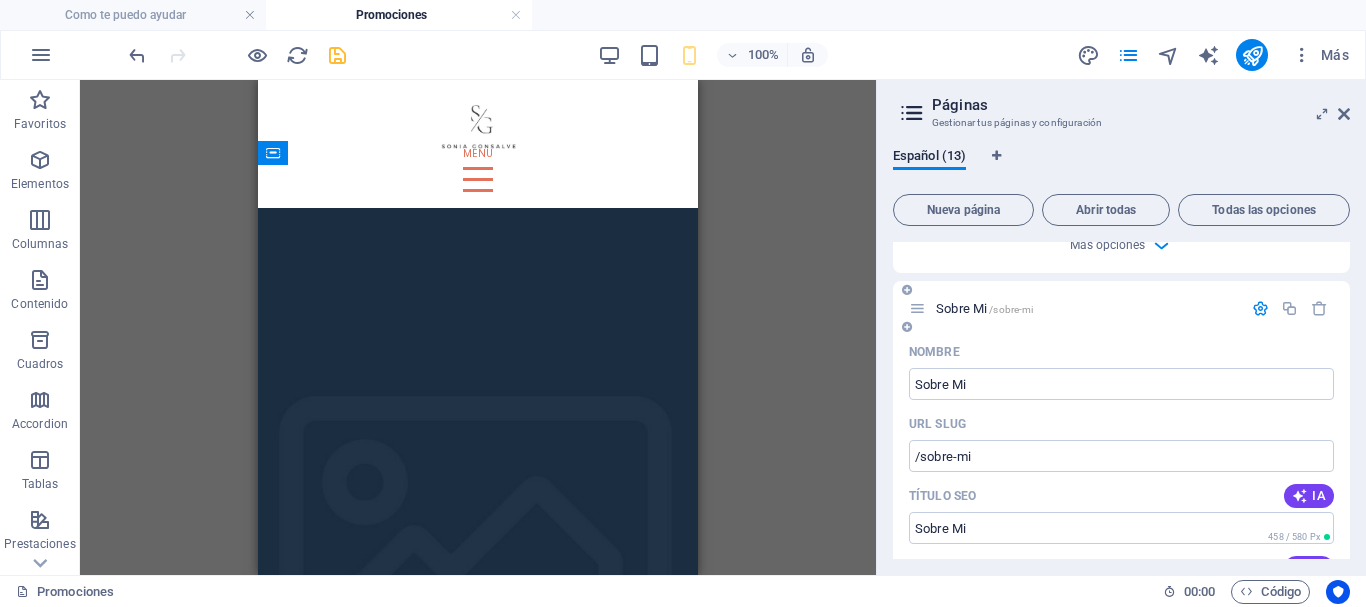 click at bounding box center (1290, 309) 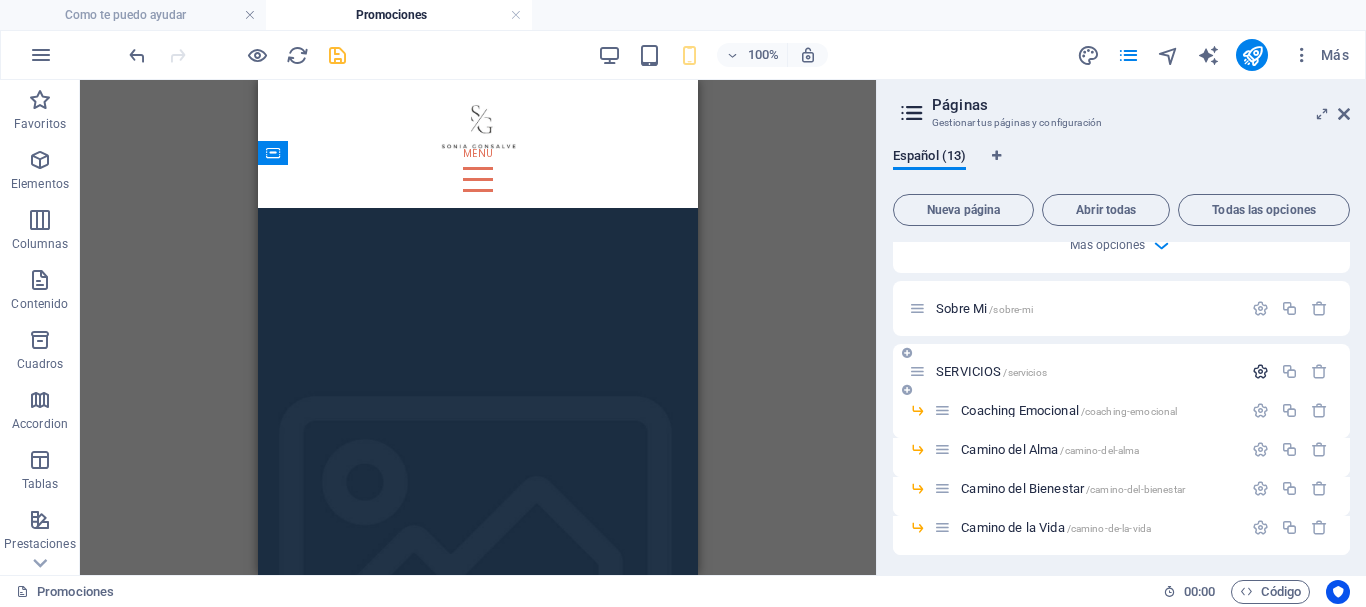 click at bounding box center [1260, 371] 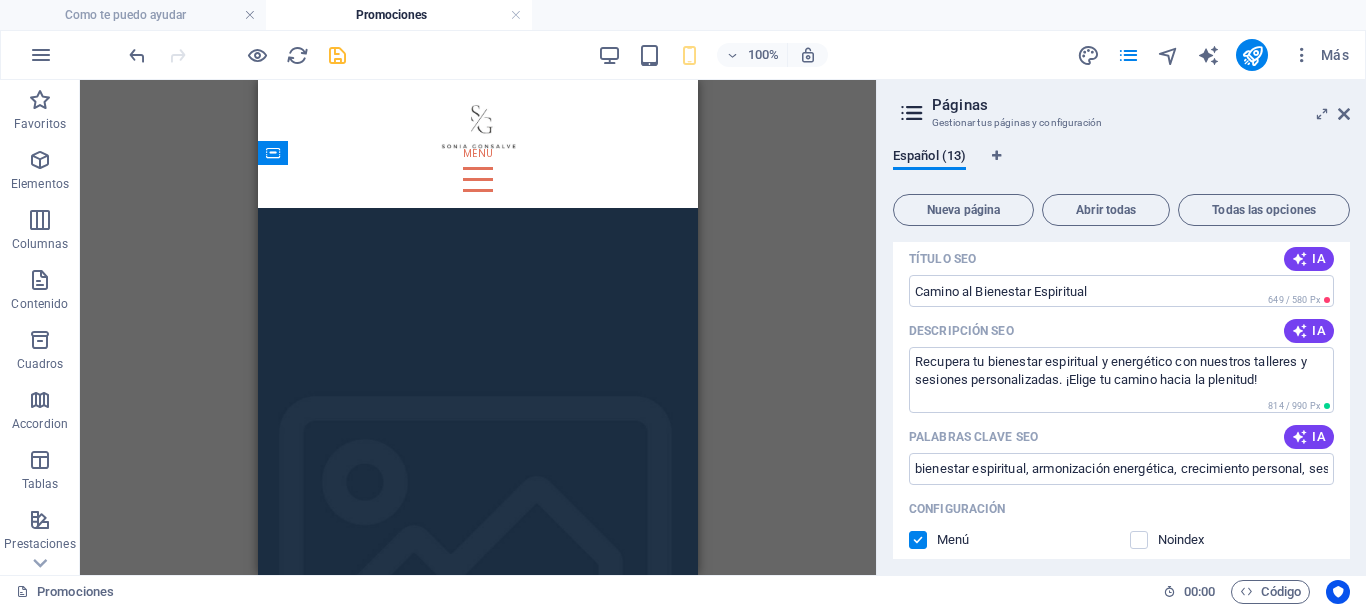 scroll, scrollTop: 1100, scrollLeft: 0, axis: vertical 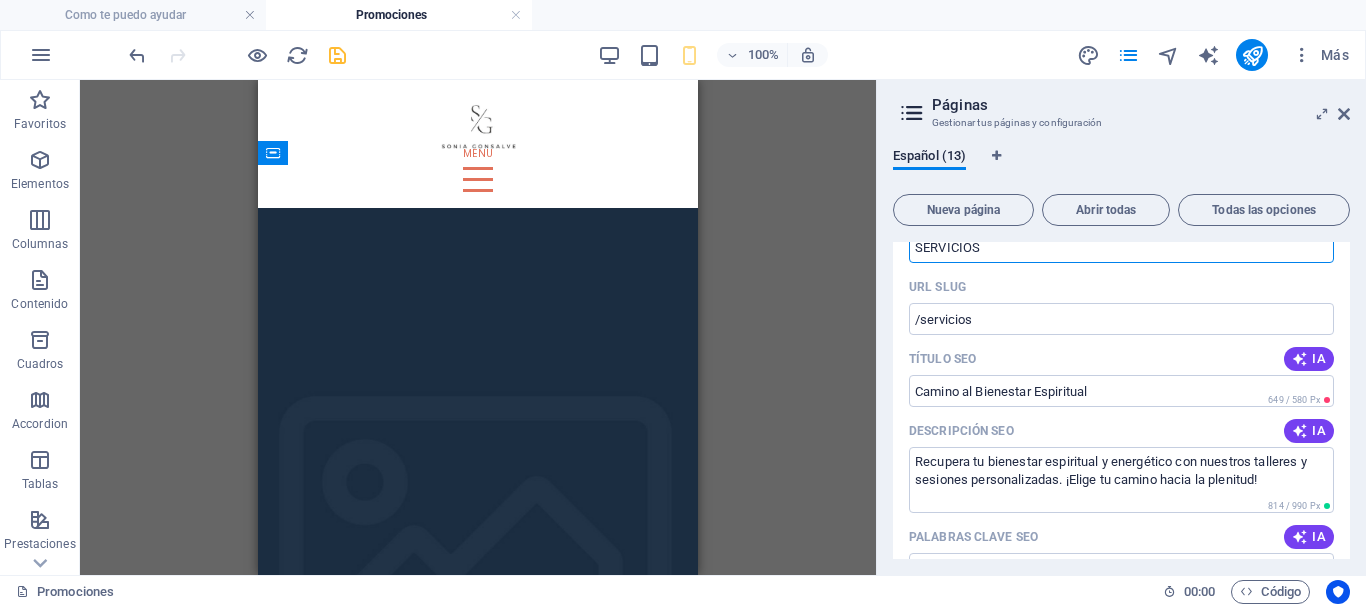 click on "IA" at bounding box center [1309, 359] 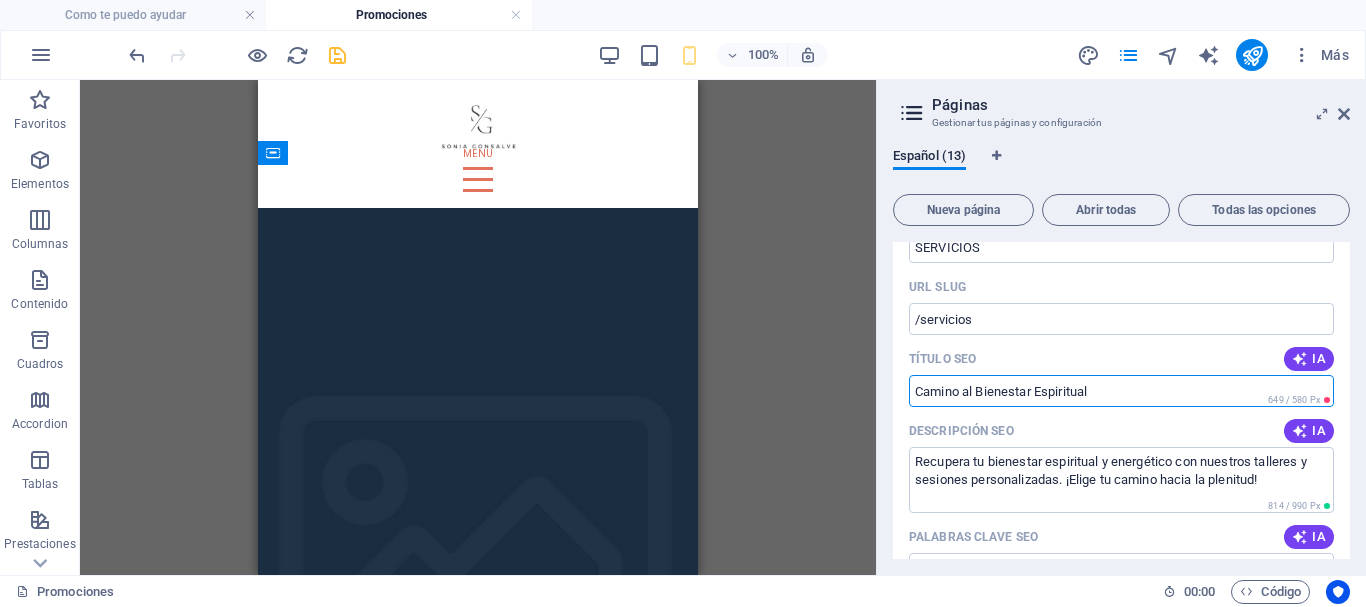 drag, startPoint x: 1157, startPoint y: 357, endPoint x: 883, endPoint y: 359, distance: 274.0073 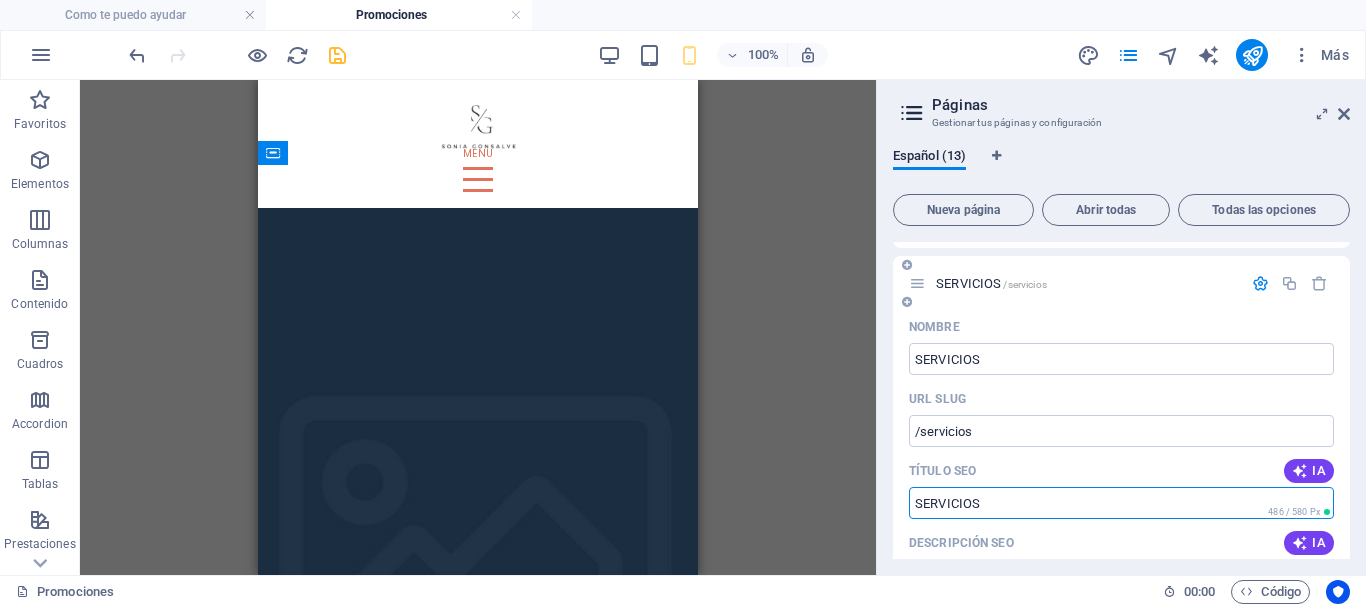 scroll, scrollTop: 1100, scrollLeft: 0, axis: vertical 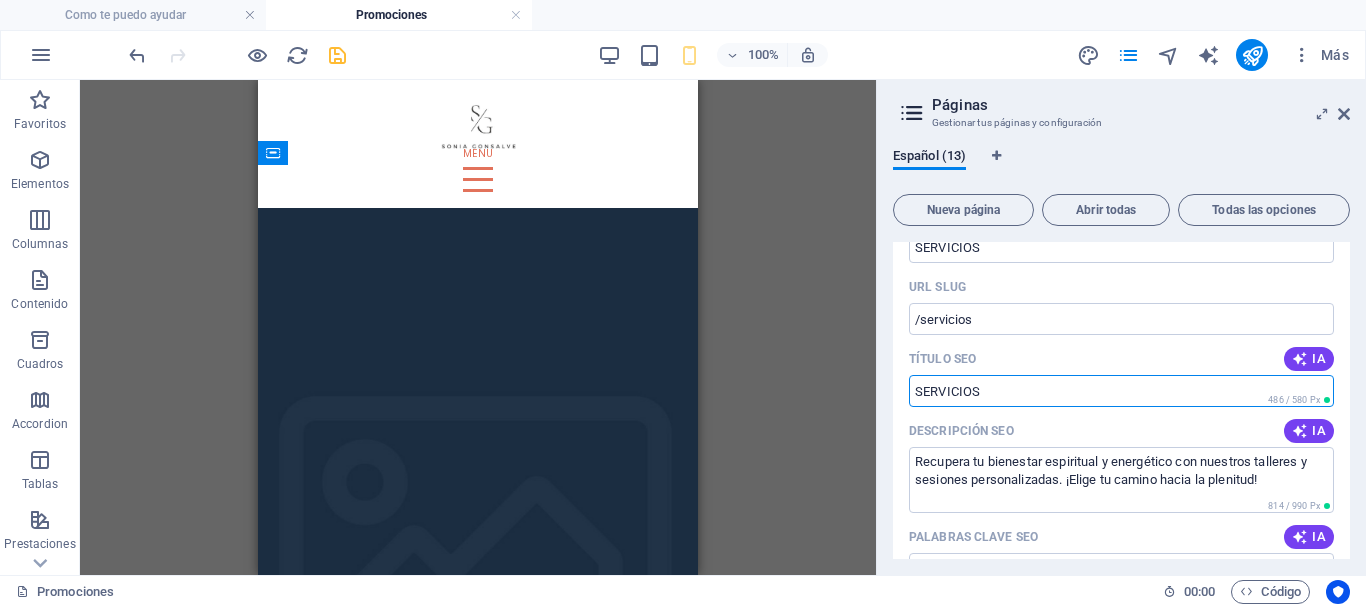 drag, startPoint x: 1008, startPoint y: 363, endPoint x: 937, endPoint y: 358, distance: 71.17584 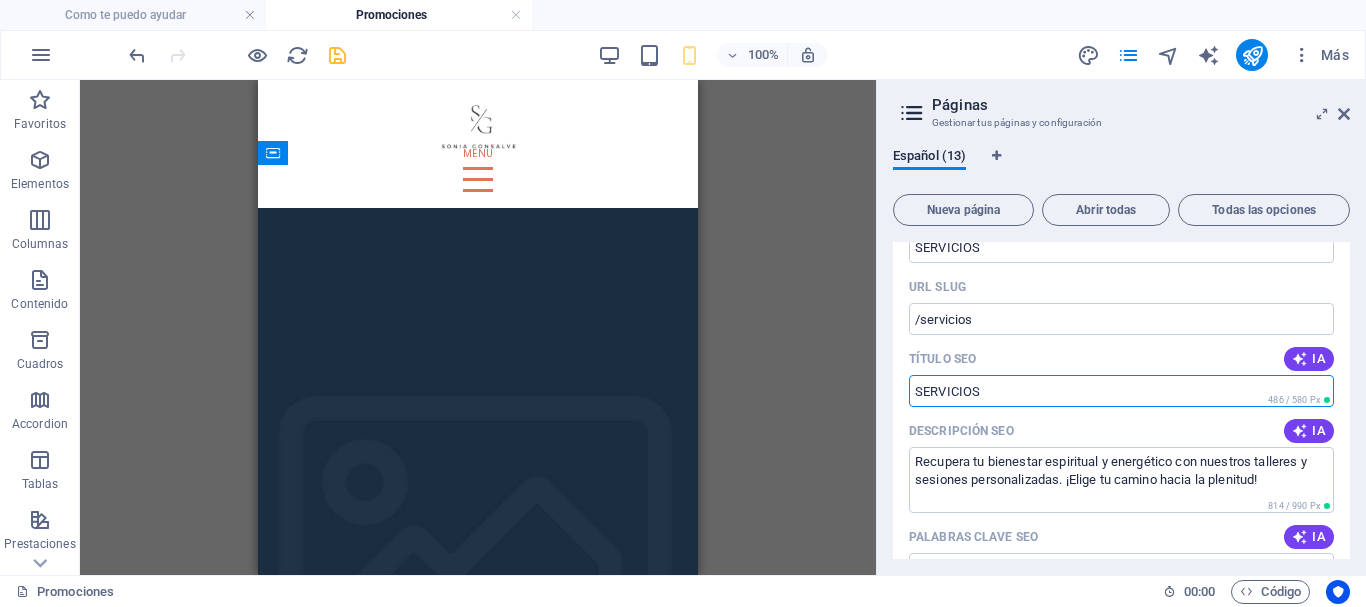 click on "Título SEO" at bounding box center (1121, 391) 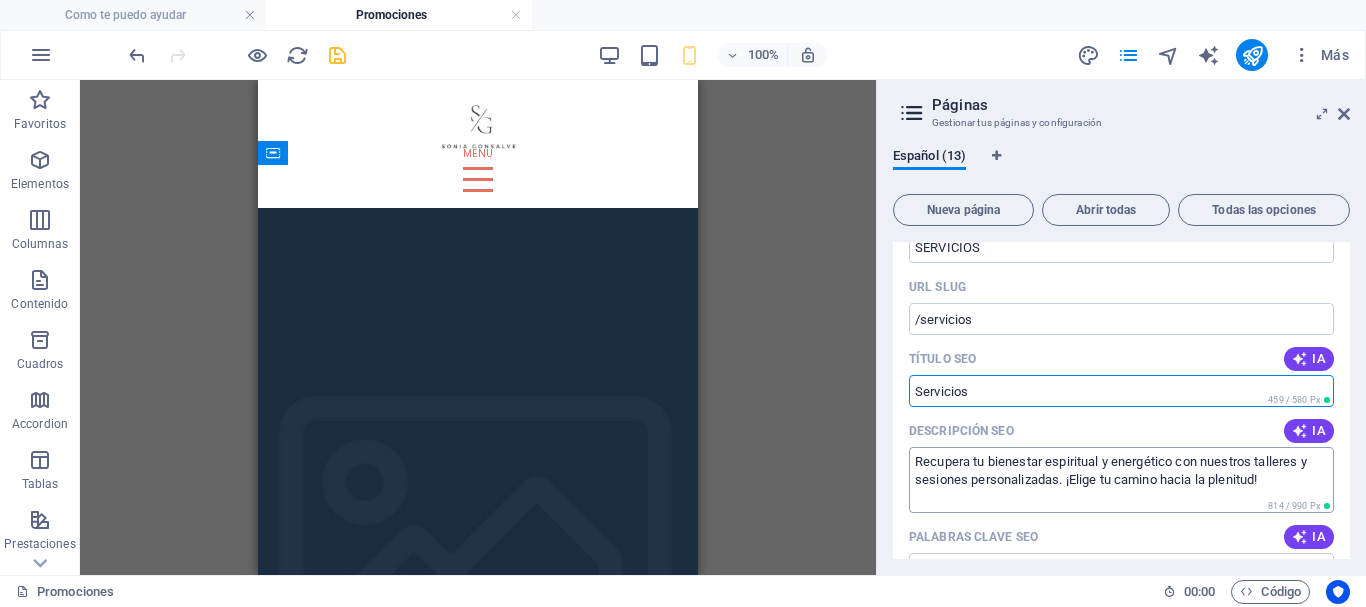 type on "Servicios" 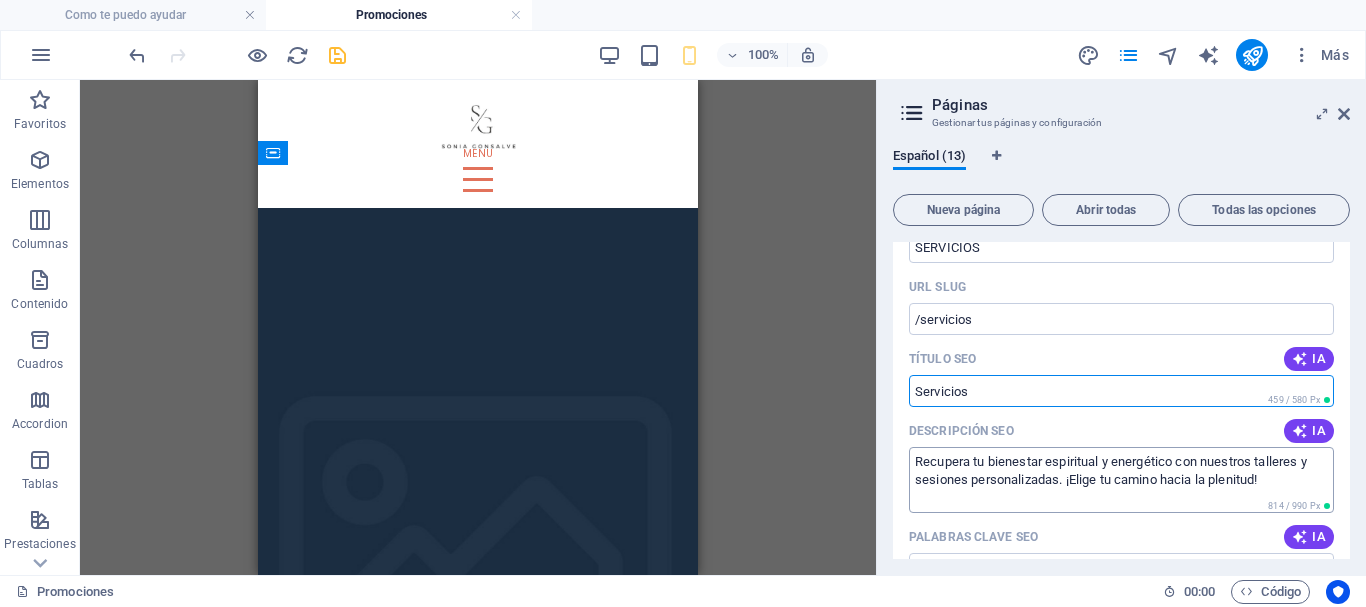 click on "Recupera tu bienestar espiritual y energético con nuestros talleres y sesiones personalizadas. ¡Elige tu camino hacia la plenitud!" at bounding box center (1121, 479) 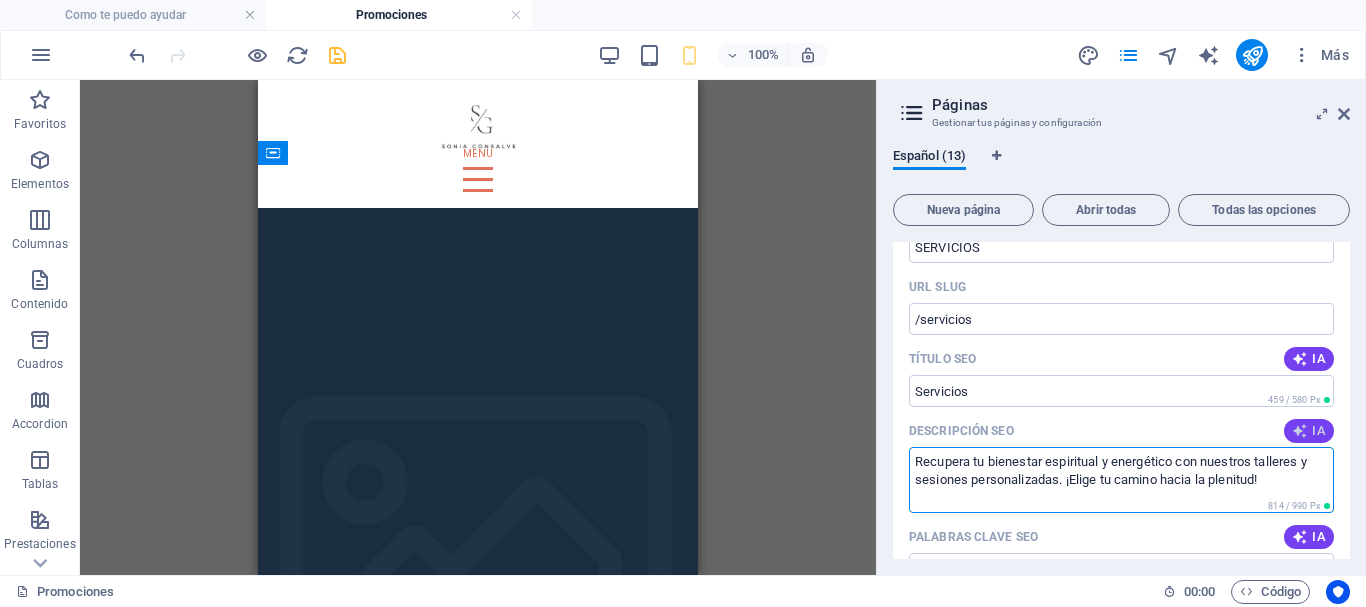 click at bounding box center (1300, 431) 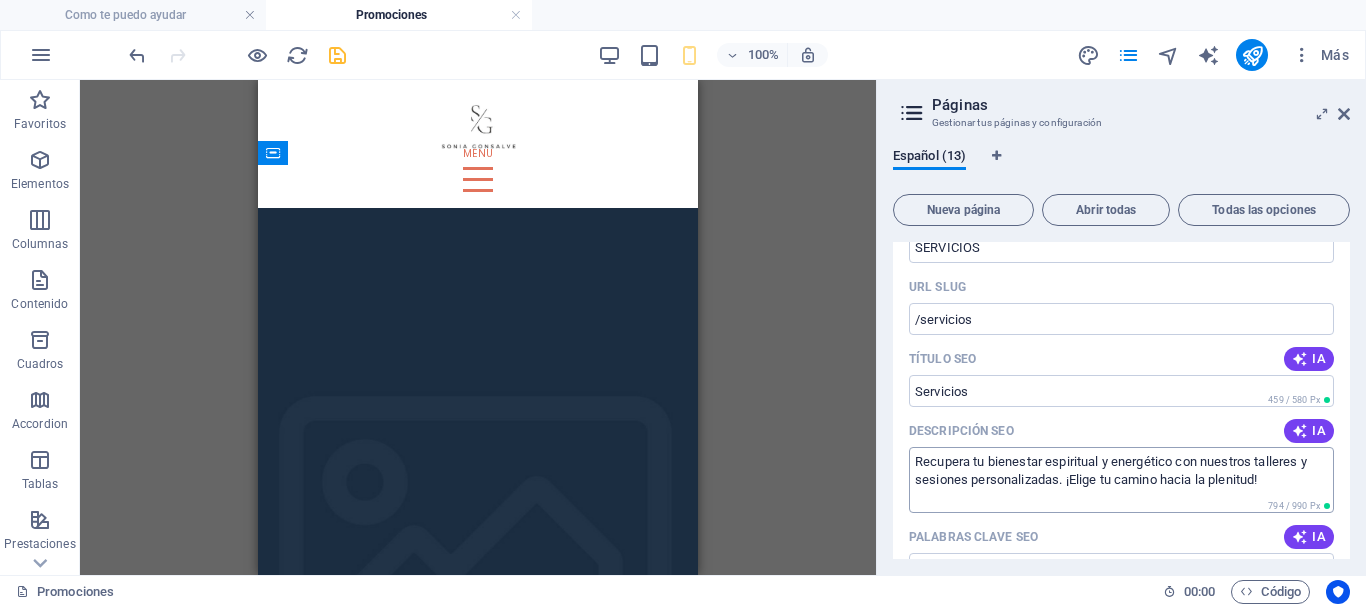 type on "Recupera tu equilibrio espiritual y energético con sesiones personalizadas y talleres en nuestro espacio de bienestar integral." 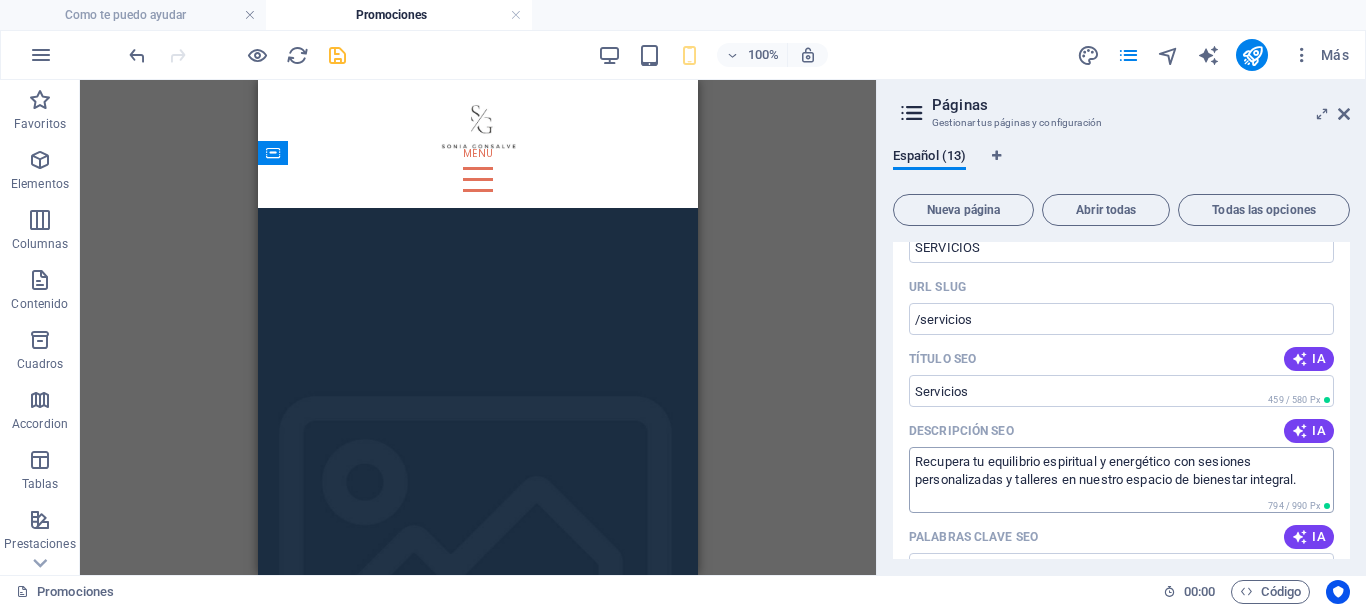 scroll, scrollTop: 1200, scrollLeft: 0, axis: vertical 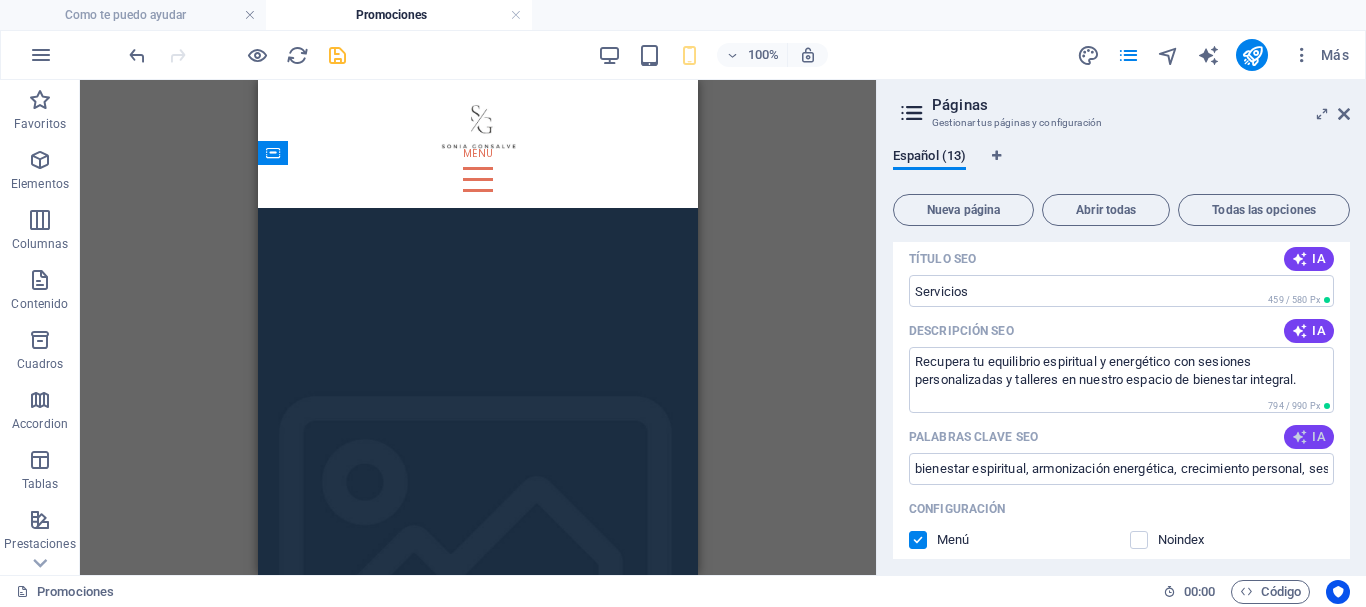 click at bounding box center (1300, 437) 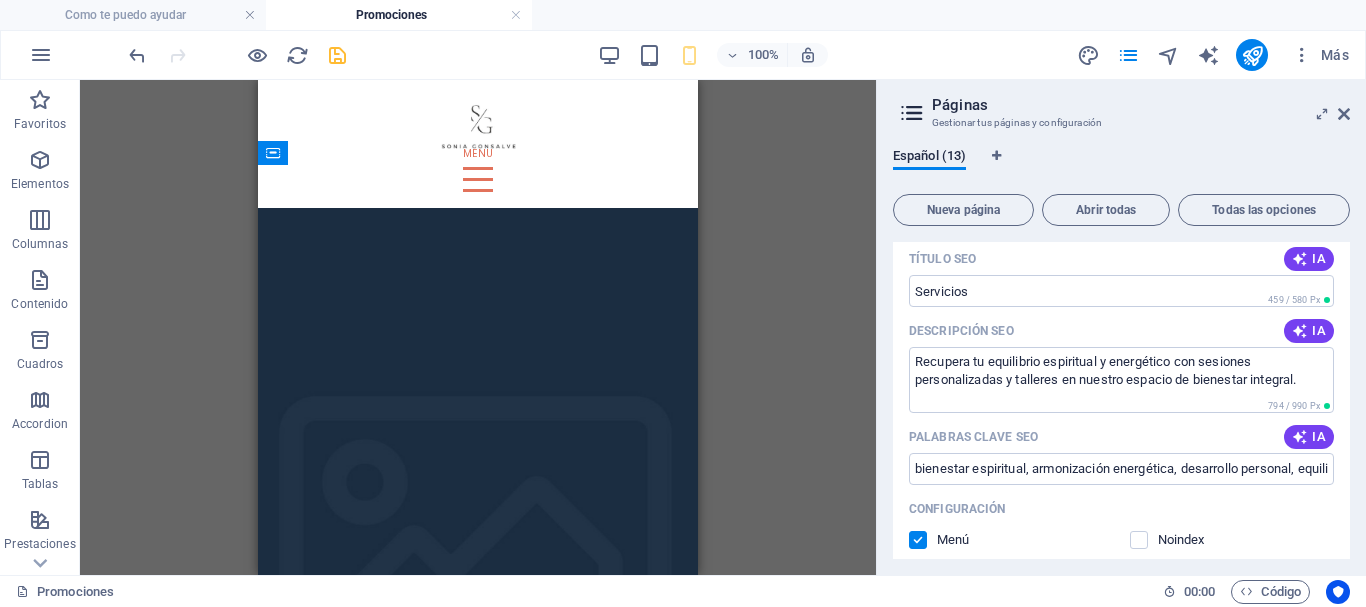 type on "bienestar espiritual, armonización energética, desarrollo personal, equilibrio emocional, sesiones personalizadas, plenitud en la vida" 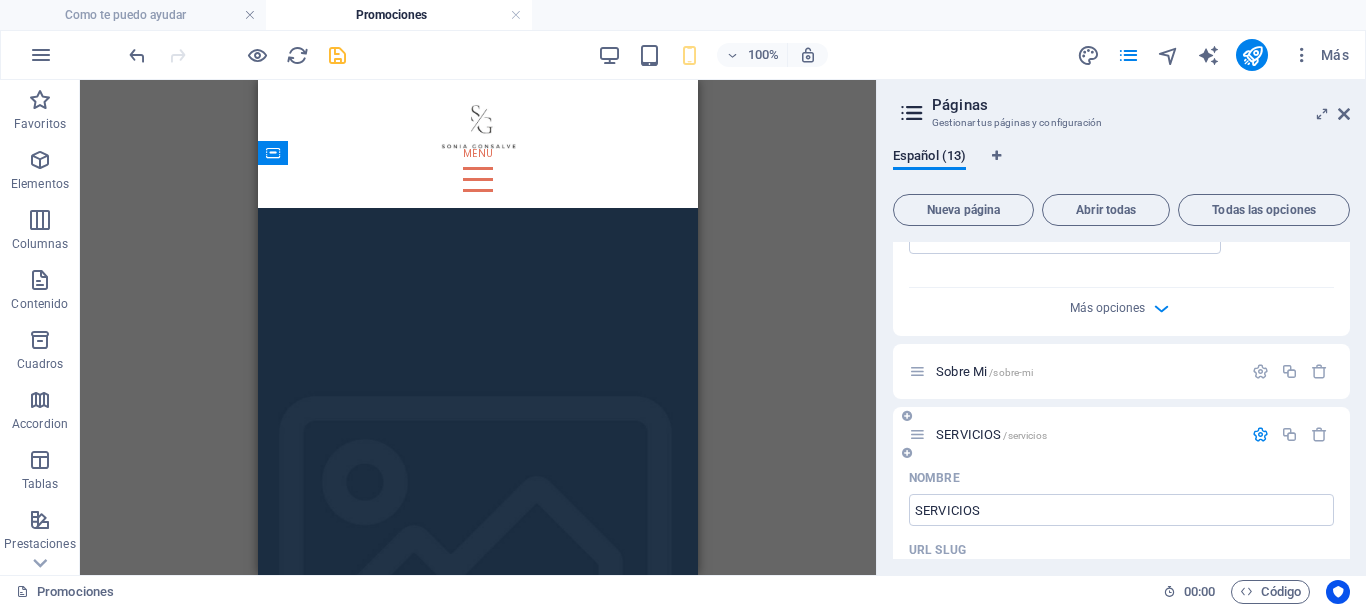 scroll, scrollTop: 900, scrollLeft: 0, axis: vertical 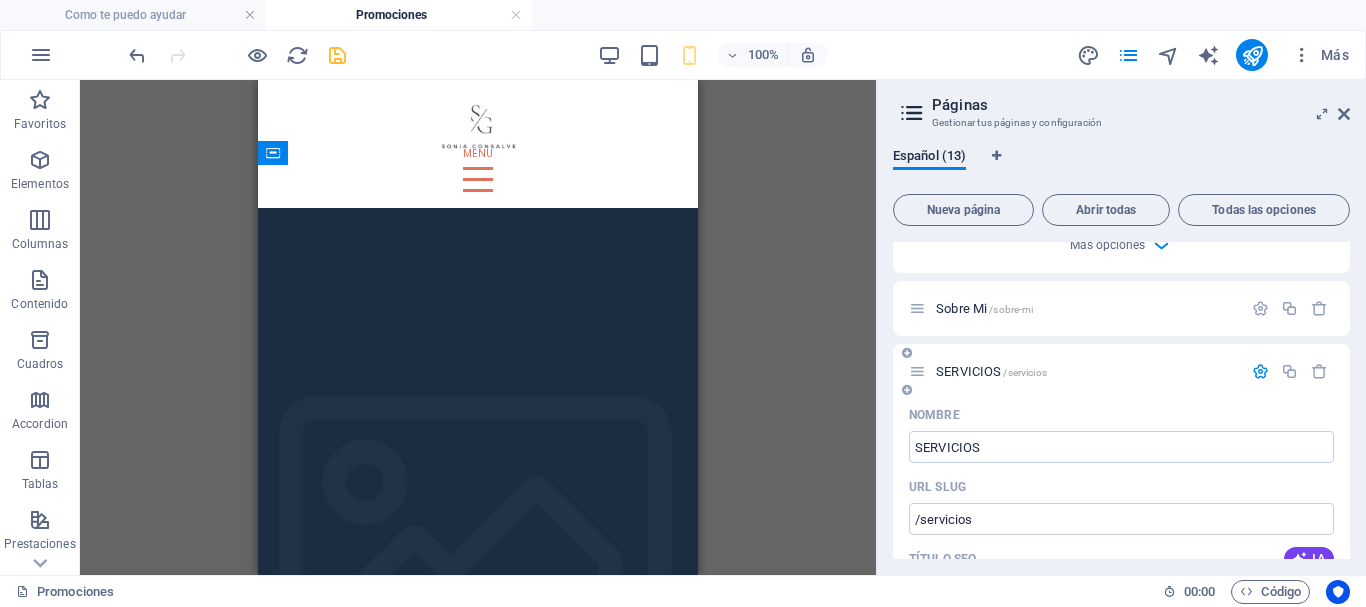 click at bounding box center (1260, 371) 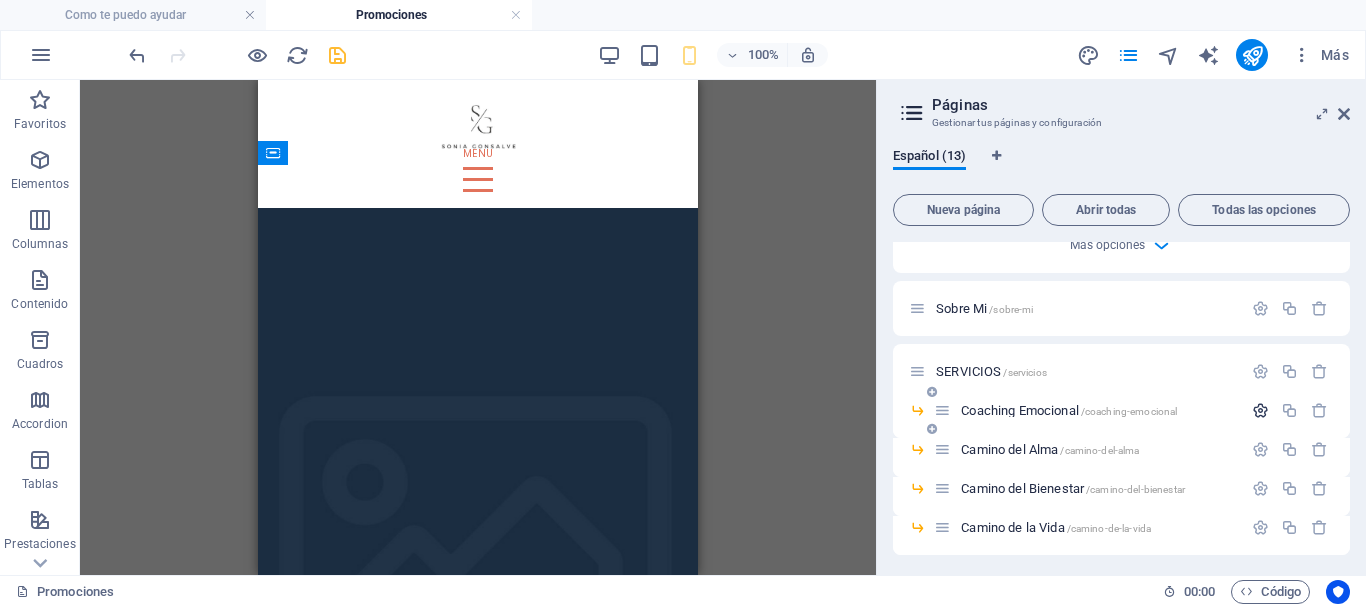 click at bounding box center (1260, 410) 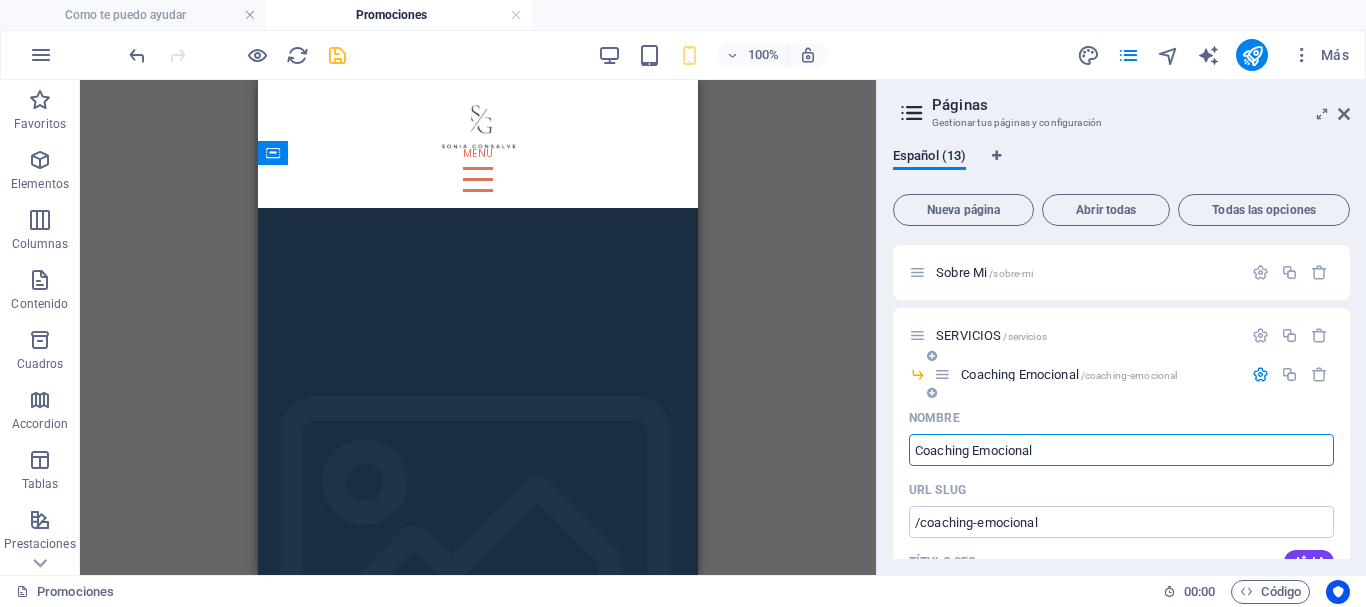 scroll, scrollTop: 900, scrollLeft: 0, axis: vertical 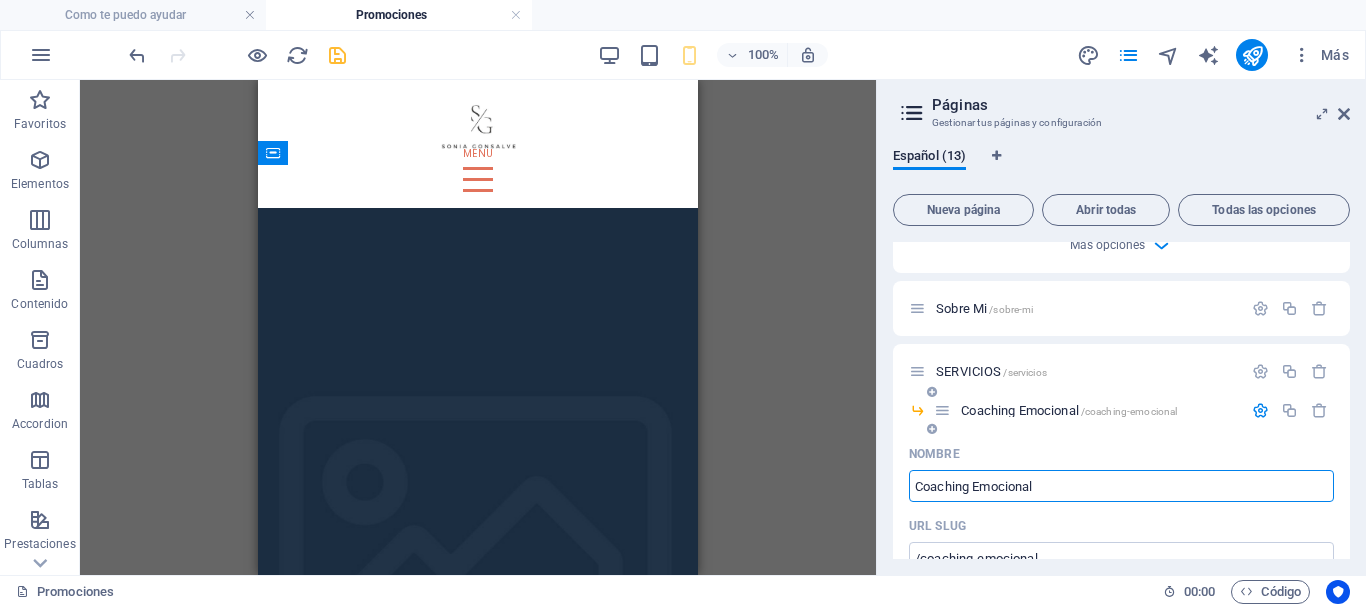 click at bounding box center [1260, 410] 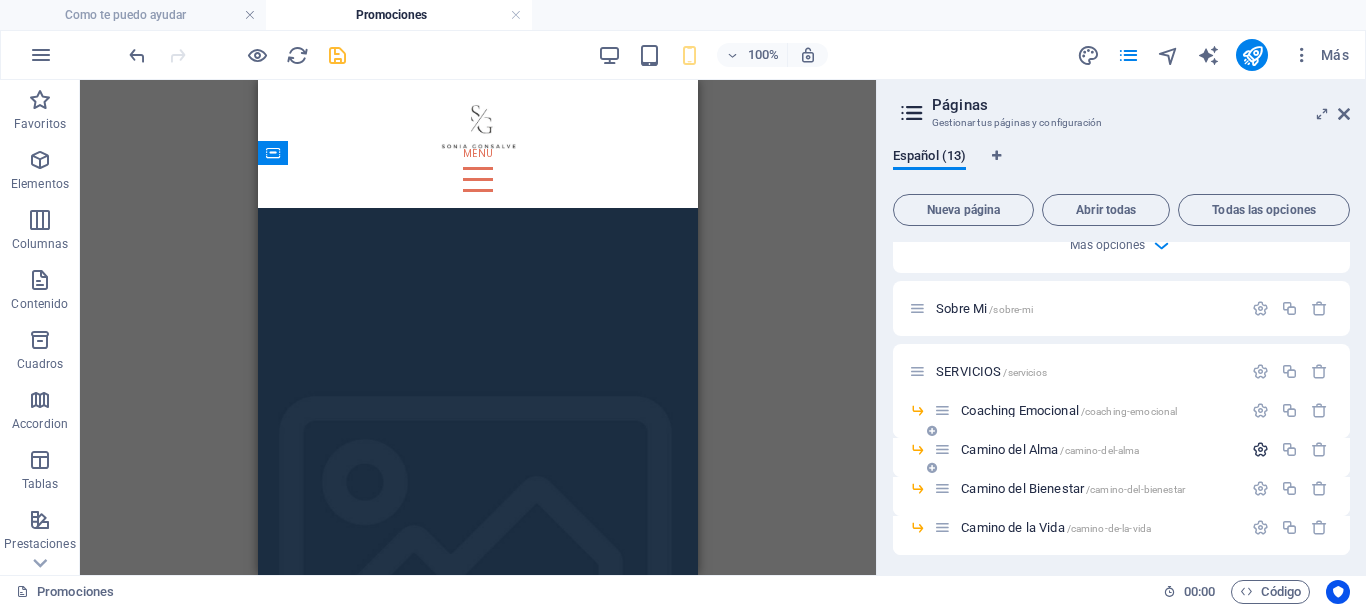 click at bounding box center (1260, 449) 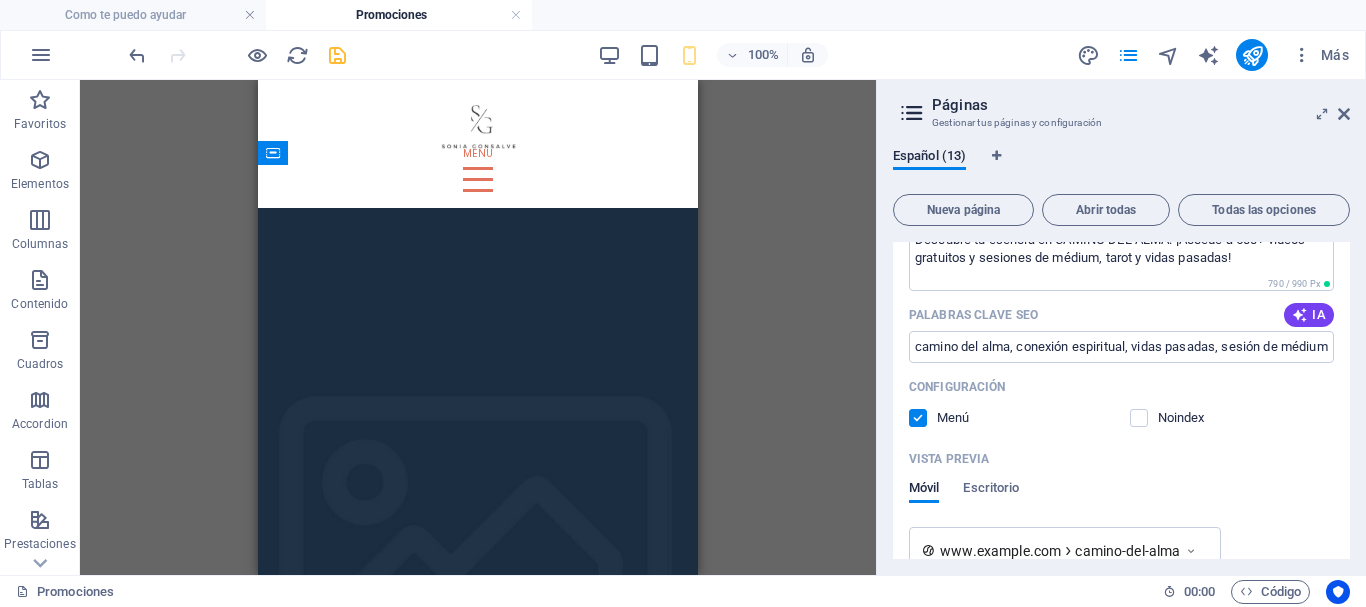 scroll, scrollTop: 1200, scrollLeft: 0, axis: vertical 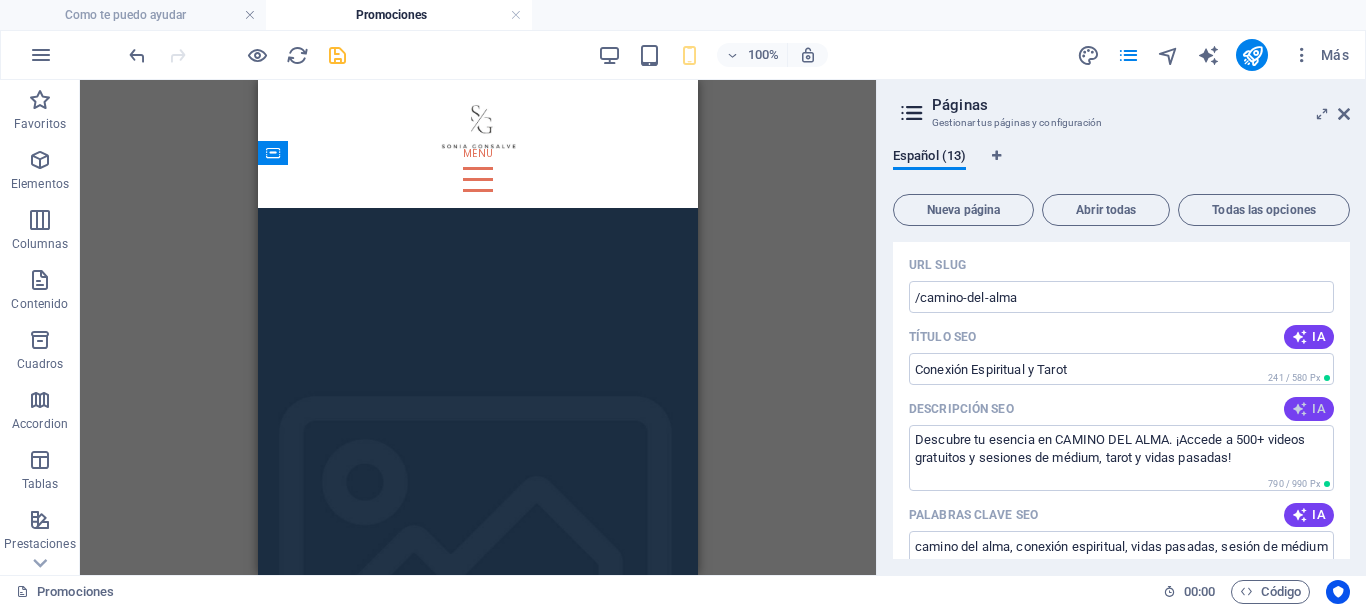 click at bounding box center [1300, 409] 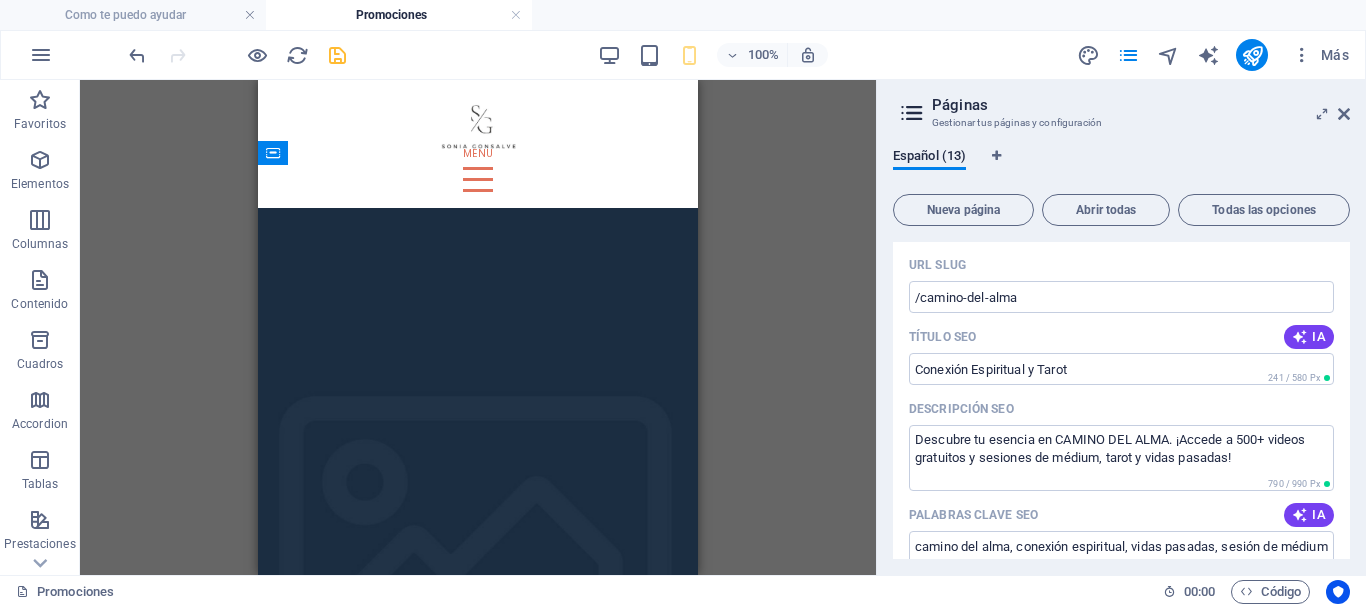 type on "Conéctate con la sabiduría de tu alma en nuestra sesión inicial. Descubre bloqueos, conflictos y dones para tu crecimiento." 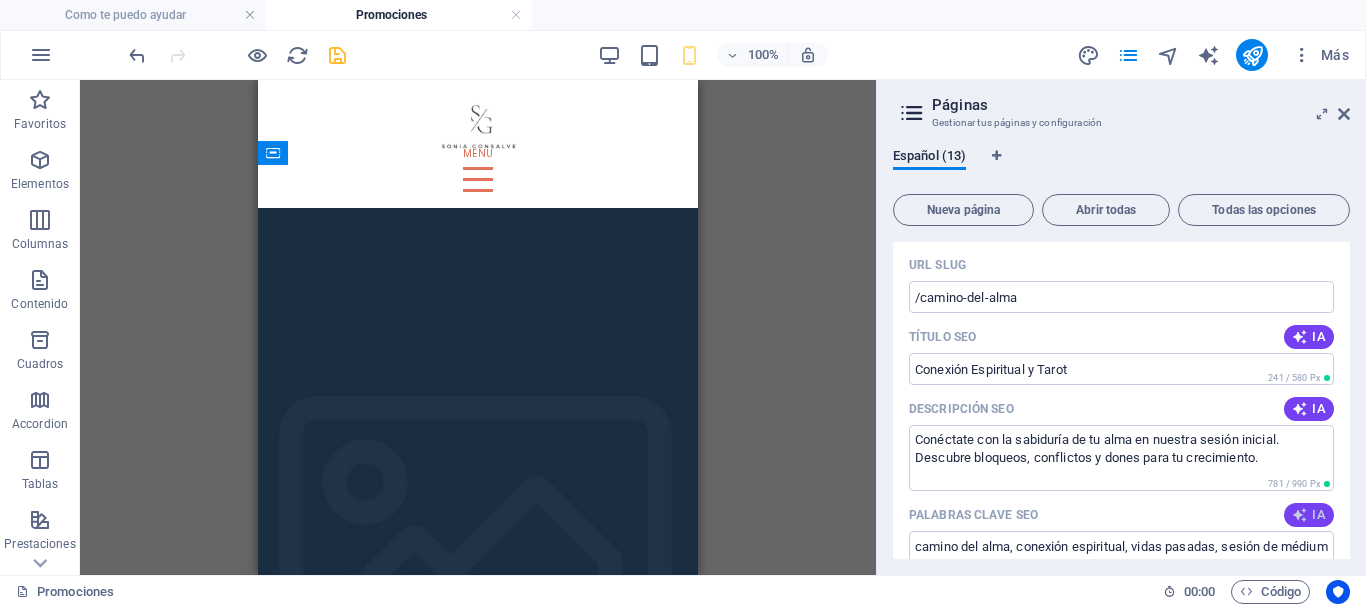 click at bounding box center [1300, 515] 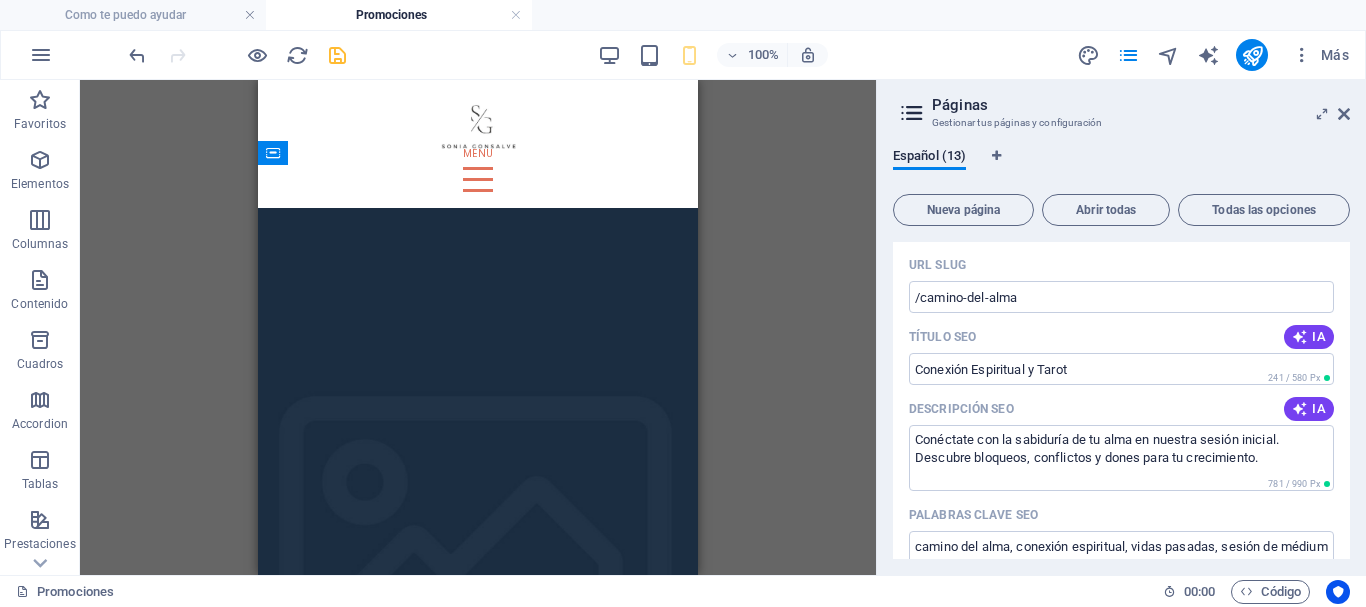 type on "sesión espiritual, sanación del alma, crecimiento personal, bloqueo emocional, dones espirituales, registros akáshicos" 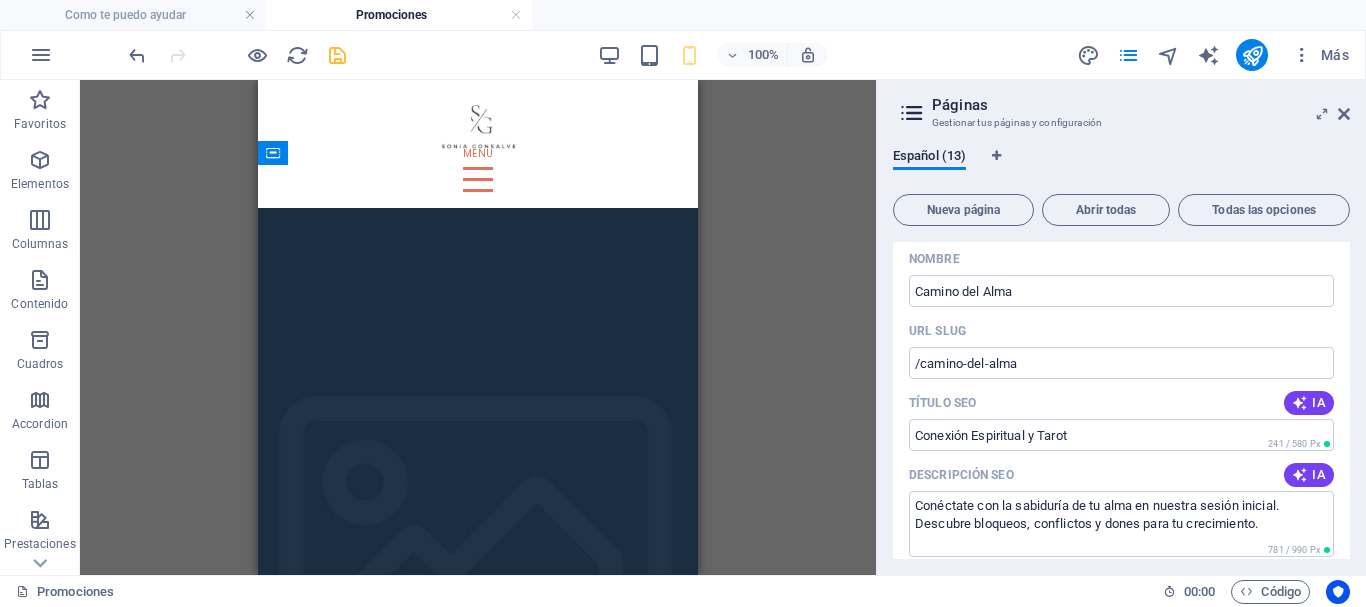 scroll, scrollTop: 1000, scrollLeft: 0, axis: vertical 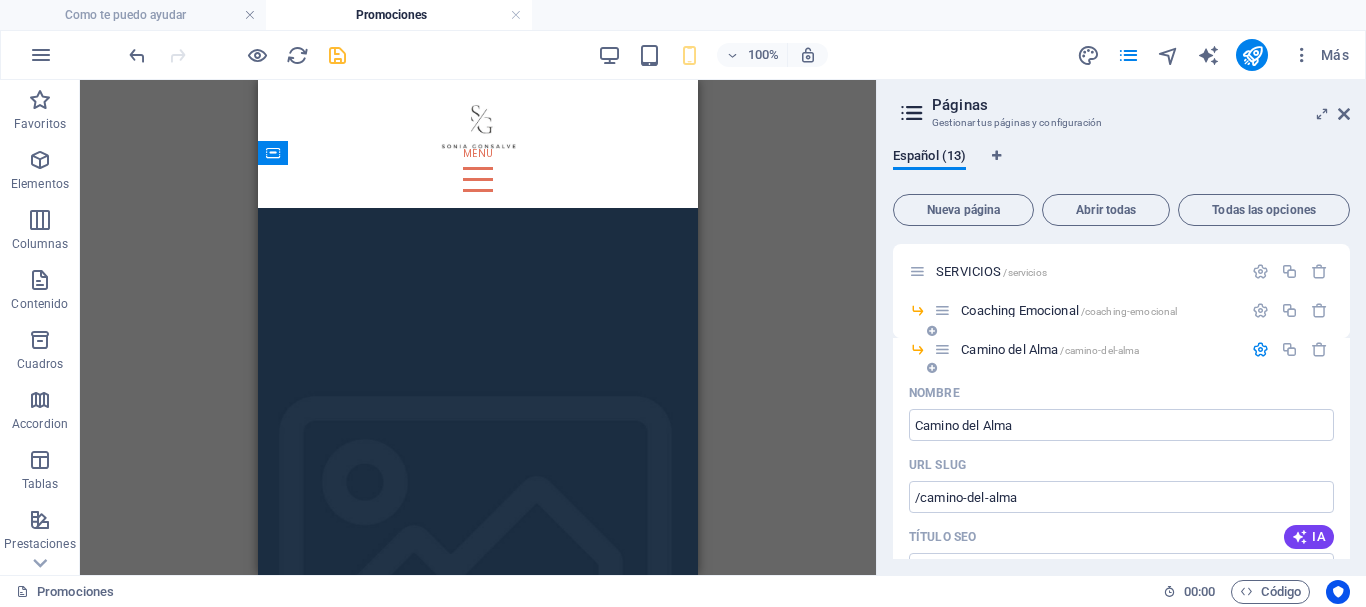 click at bounding box center [1260, 349] 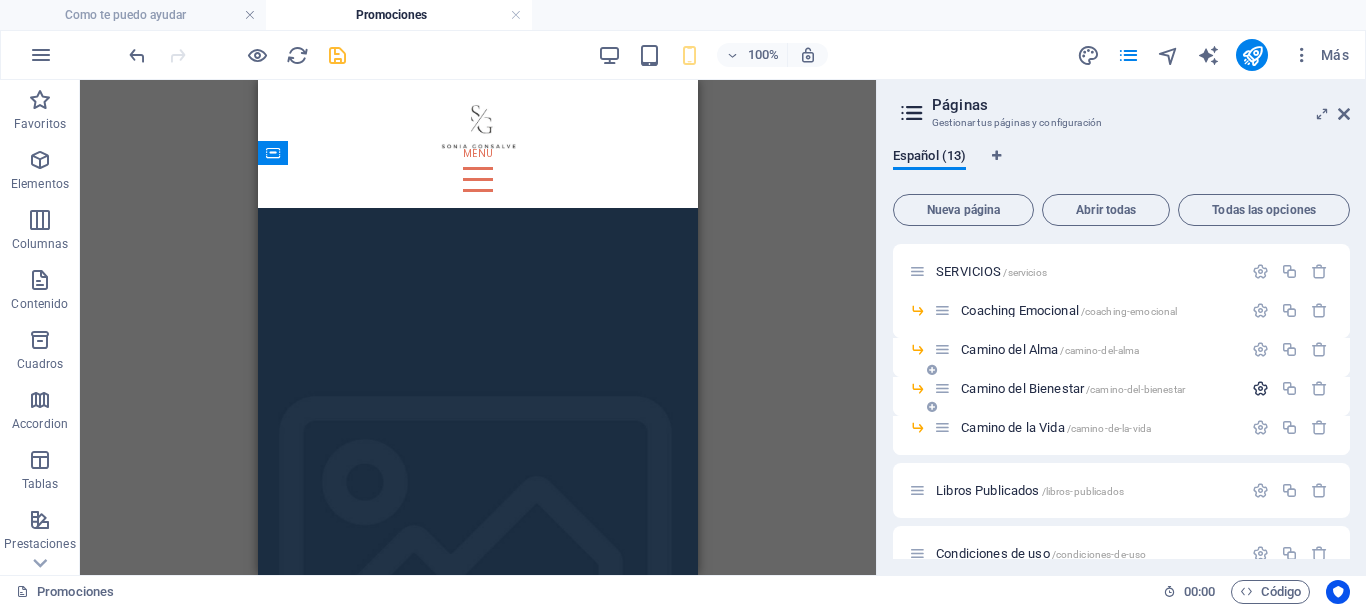 click at bounding box center [1260, 388] 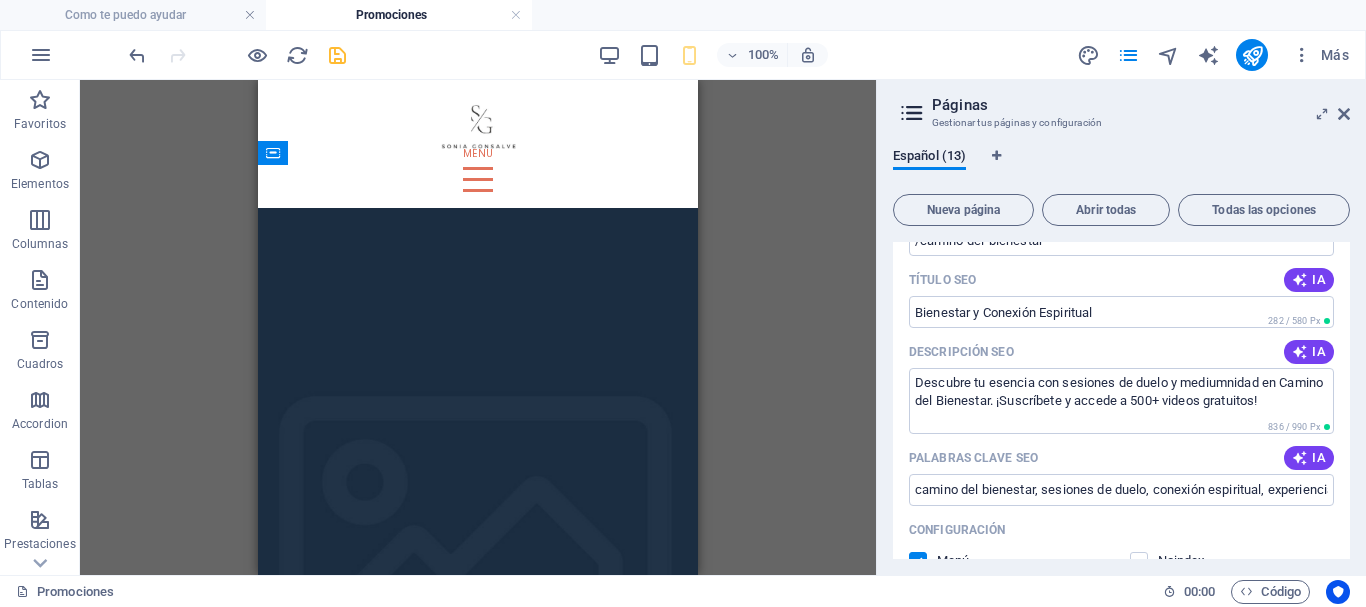 scroll, scrollTop: 1300, scrollLeft: 0, axis: vertical 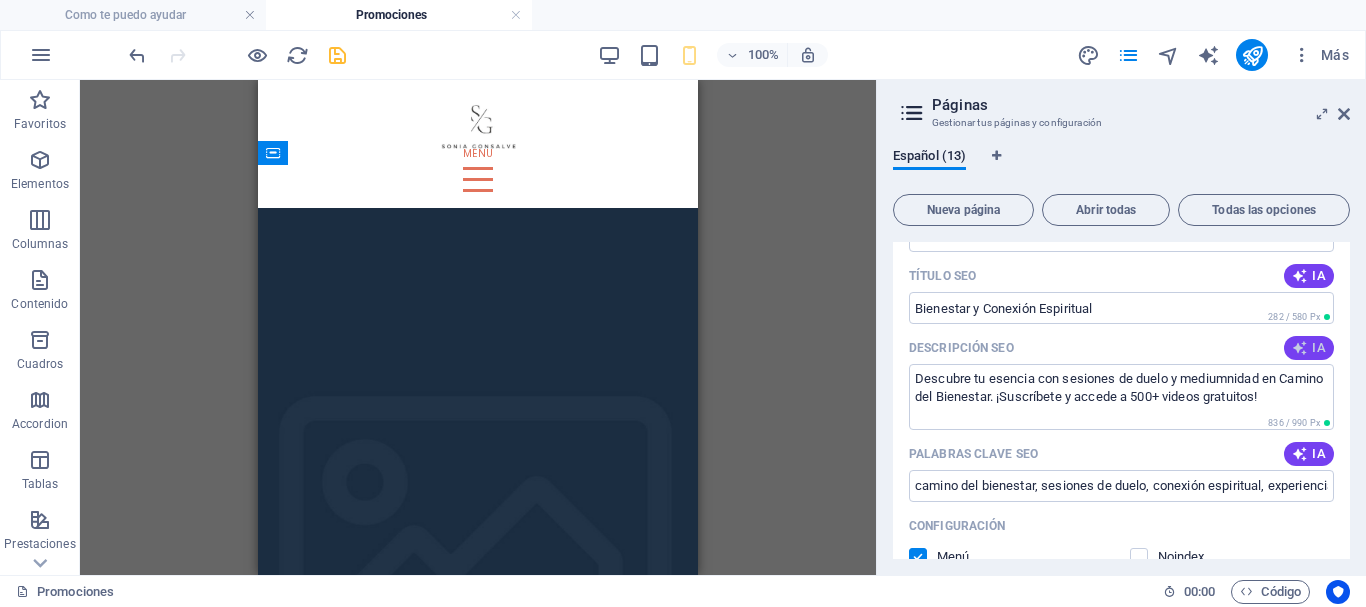 click on "IA" at bounding box center [1309, 348] 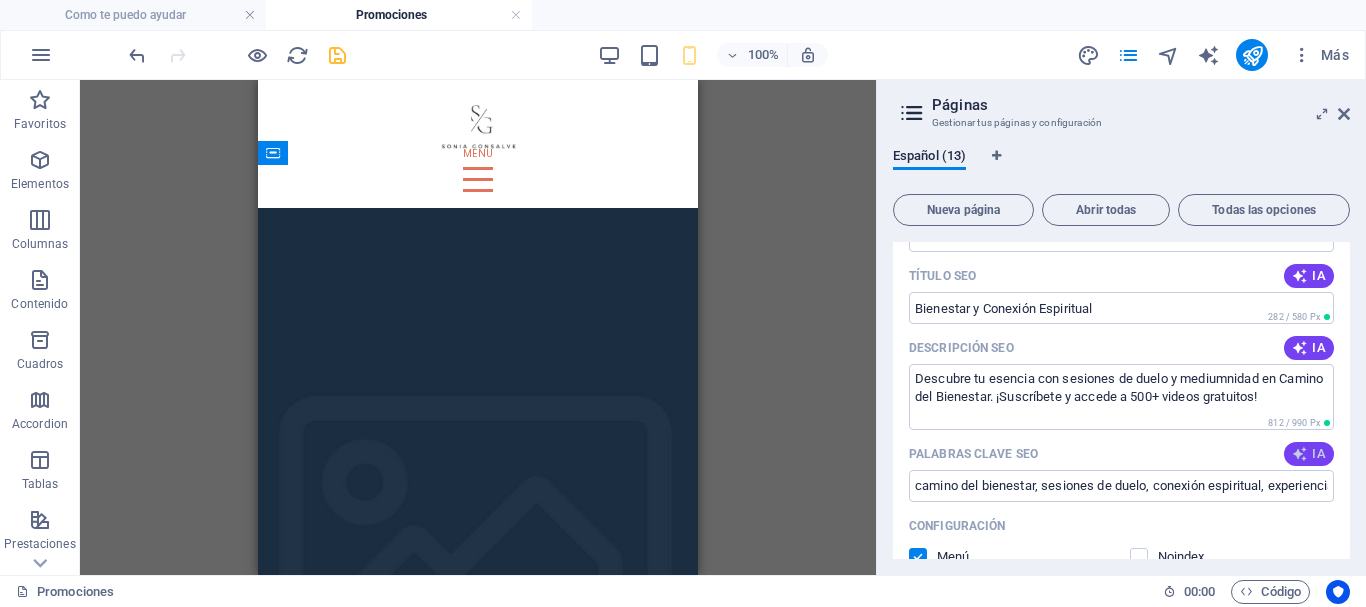 type on "Descubre el Camino del Bienestar: duelo a tu ritmo, Reiki online y suplementación para un equilibrio integral de cuerpo y mente." 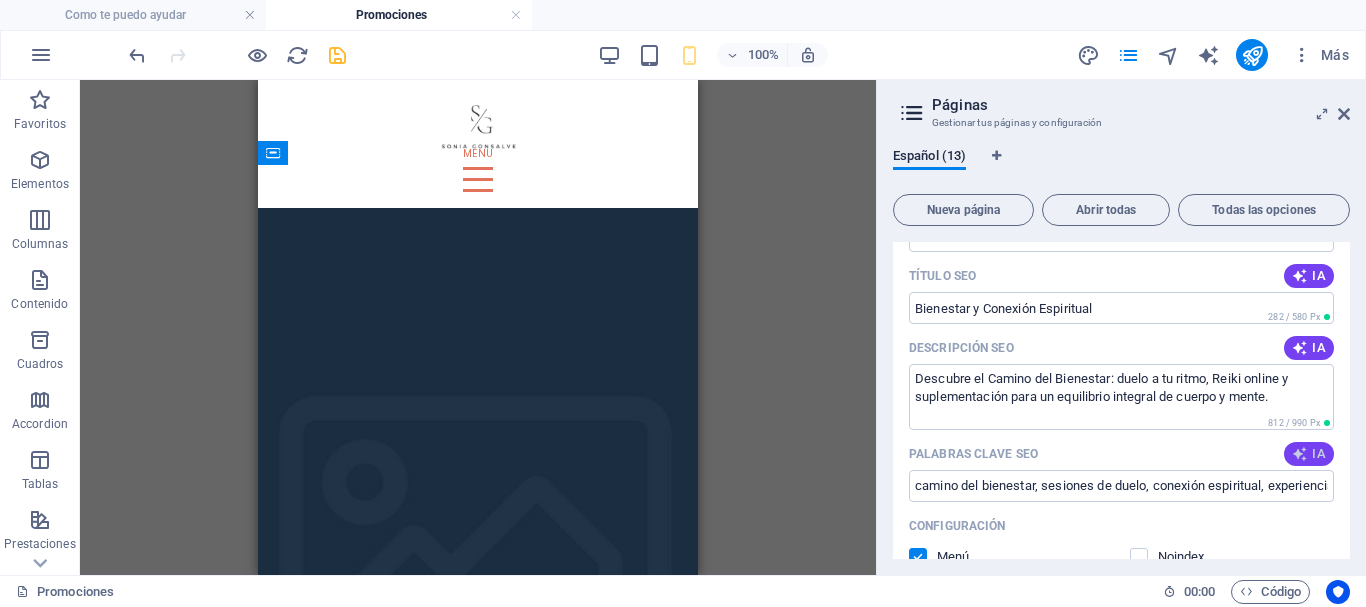 click on "IA" at bounding box center [1309, 454] 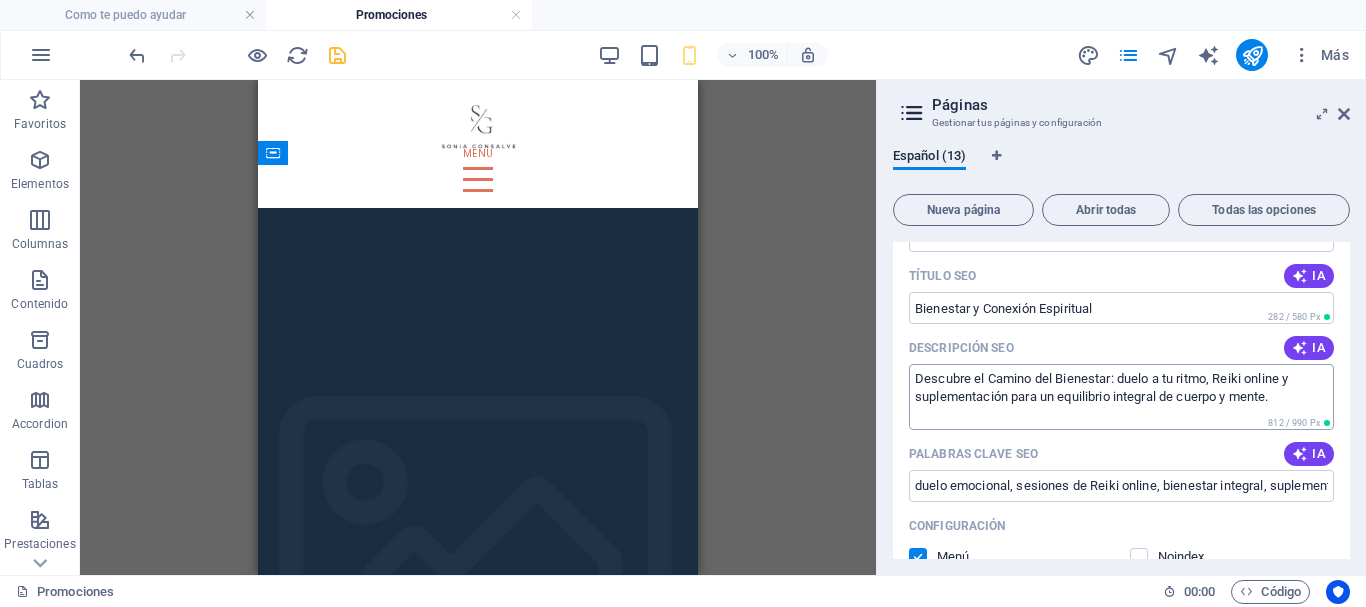 type on "duelo emocional, sesiones de Reiki online, bienestar integral, suplementación nutricional, equilibrio físico y mental, procesos de sanación espiritual" 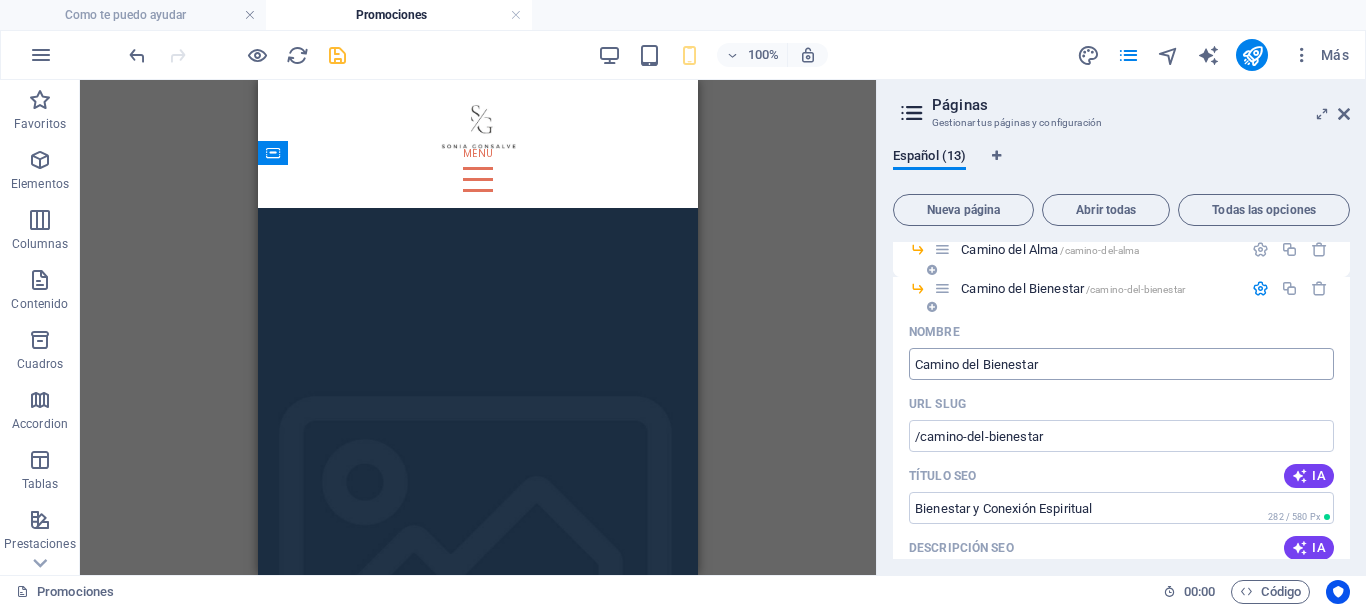 scroll, scrollTop: 1000, scrollLeft: 0, axis: vertical 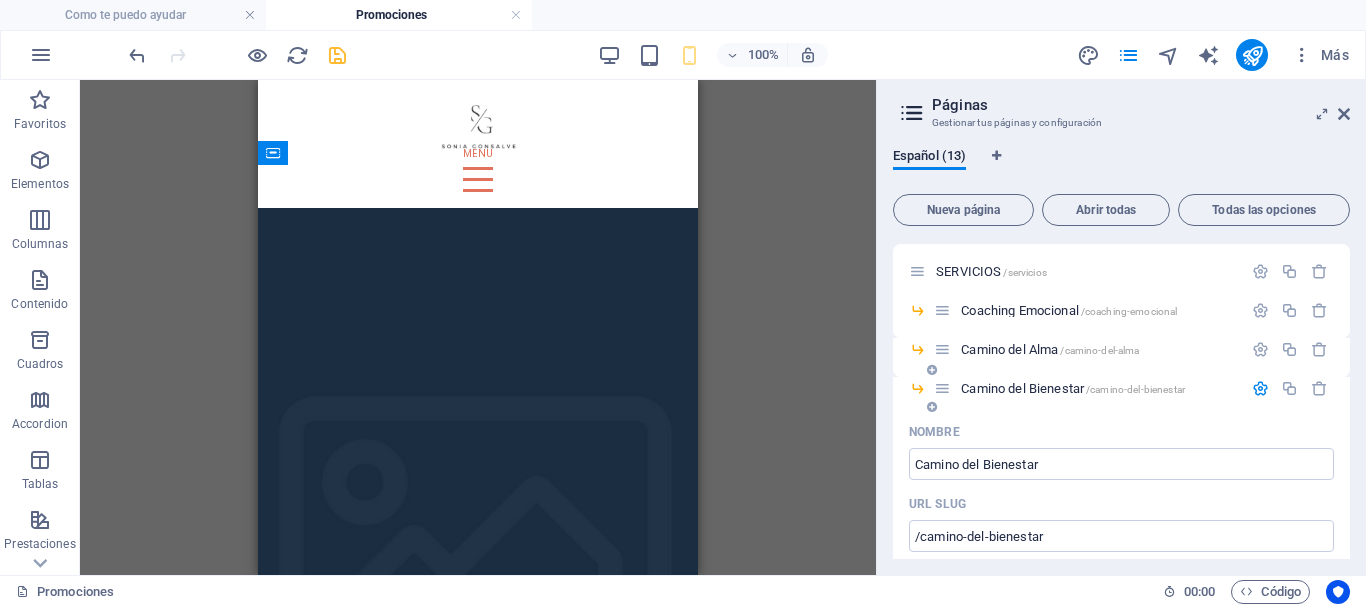 click at bounding box center [1260, 388] 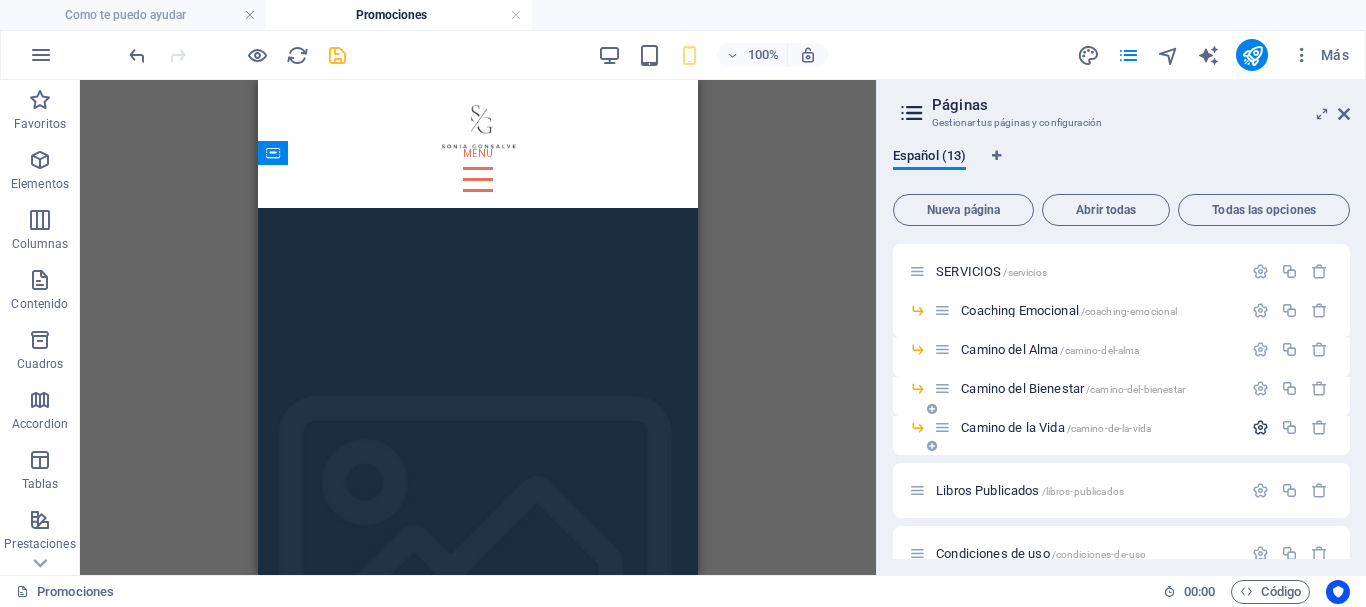 click at bounding box center [1260, 427] 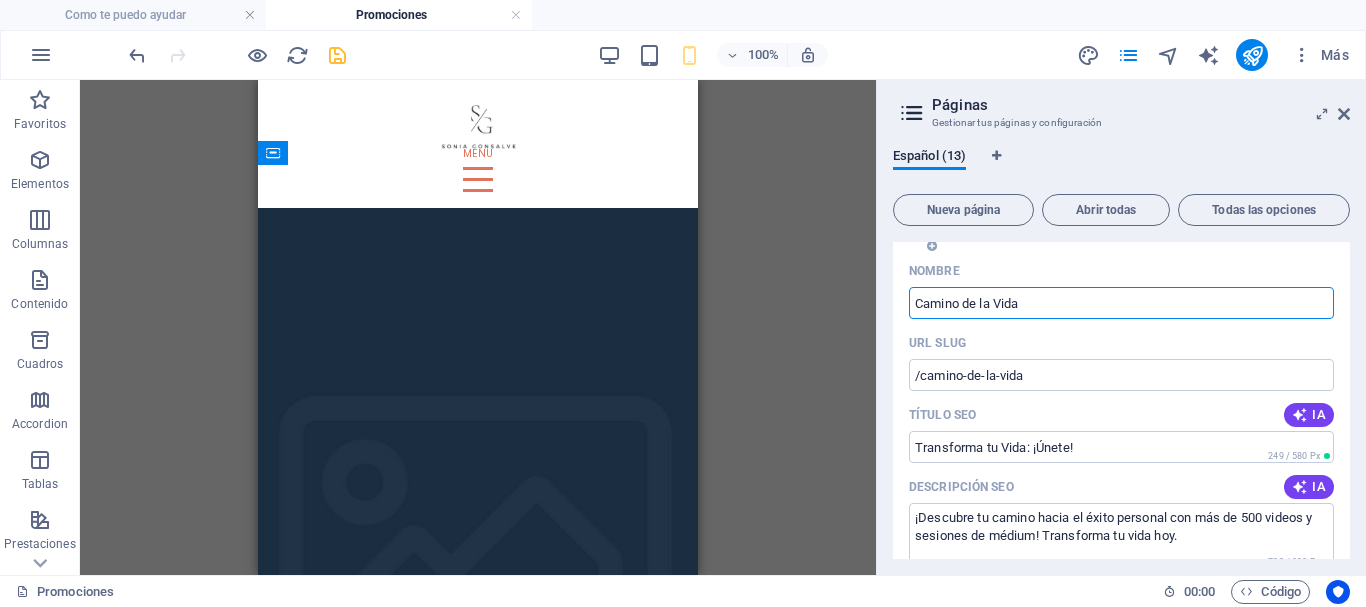 scroll, scrollTop: 1300, scrollLeft: 0, axis: vertical 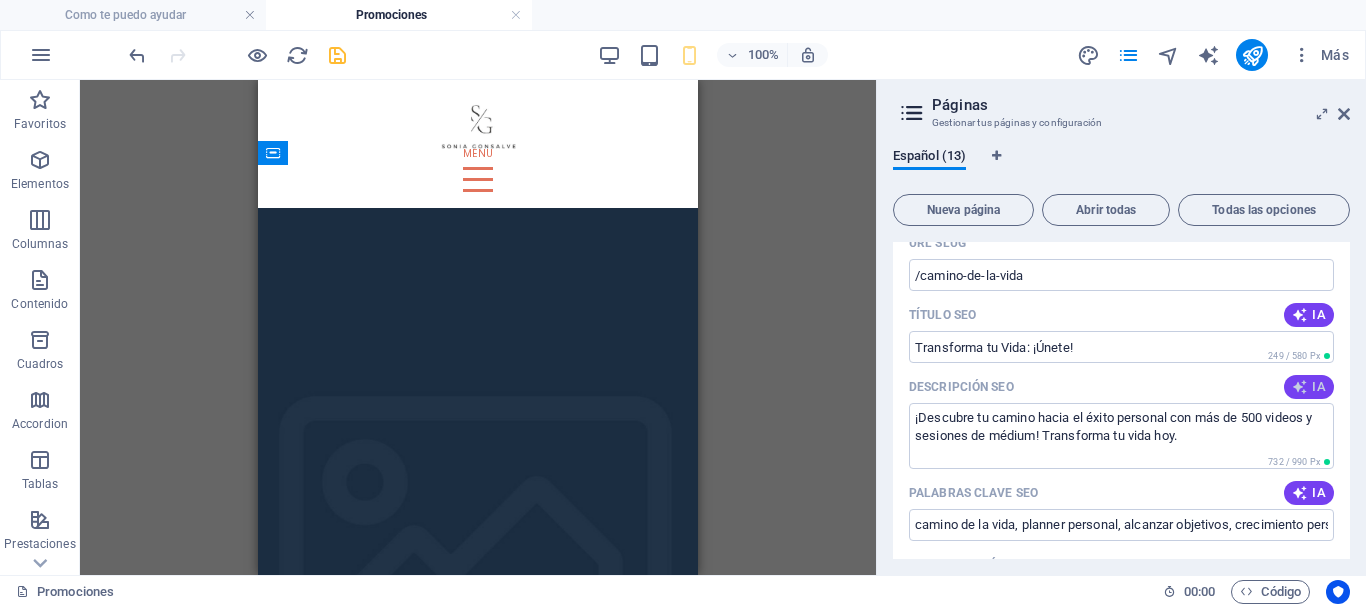 click at bounding box center [1300, 387] 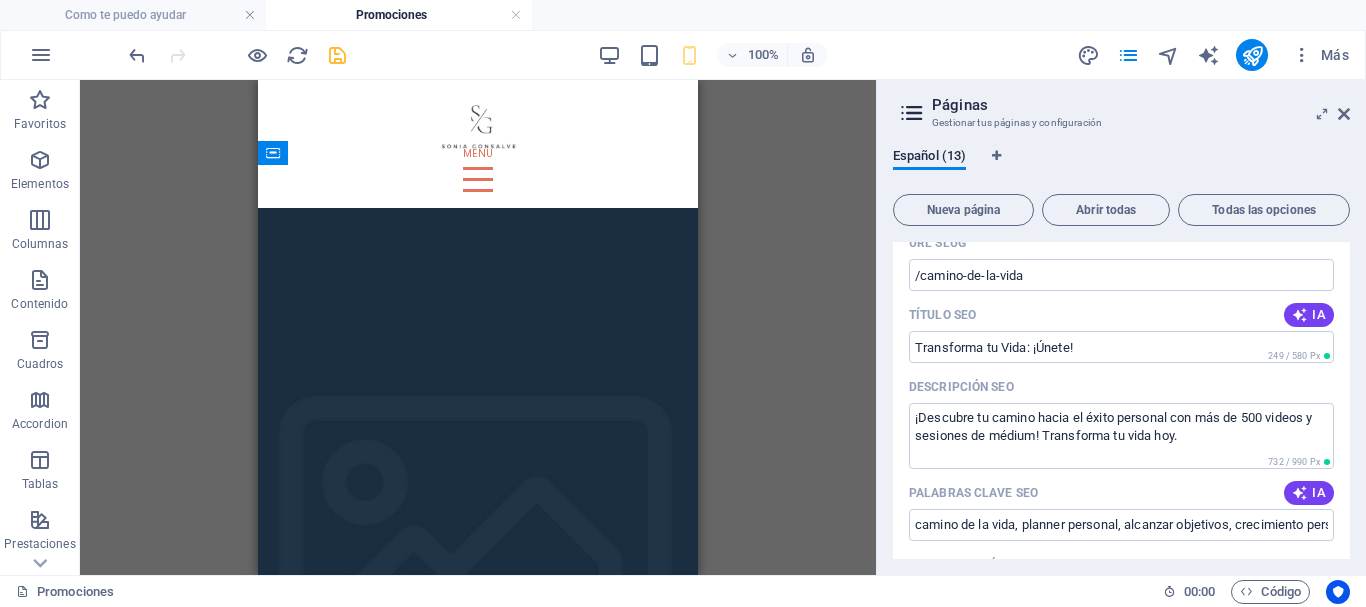 type on "Descubre tu propósito y transforma tu vida con sesiones de coaching personalizadas. ¡Manifiesta tus intenciones hoy mismo!" 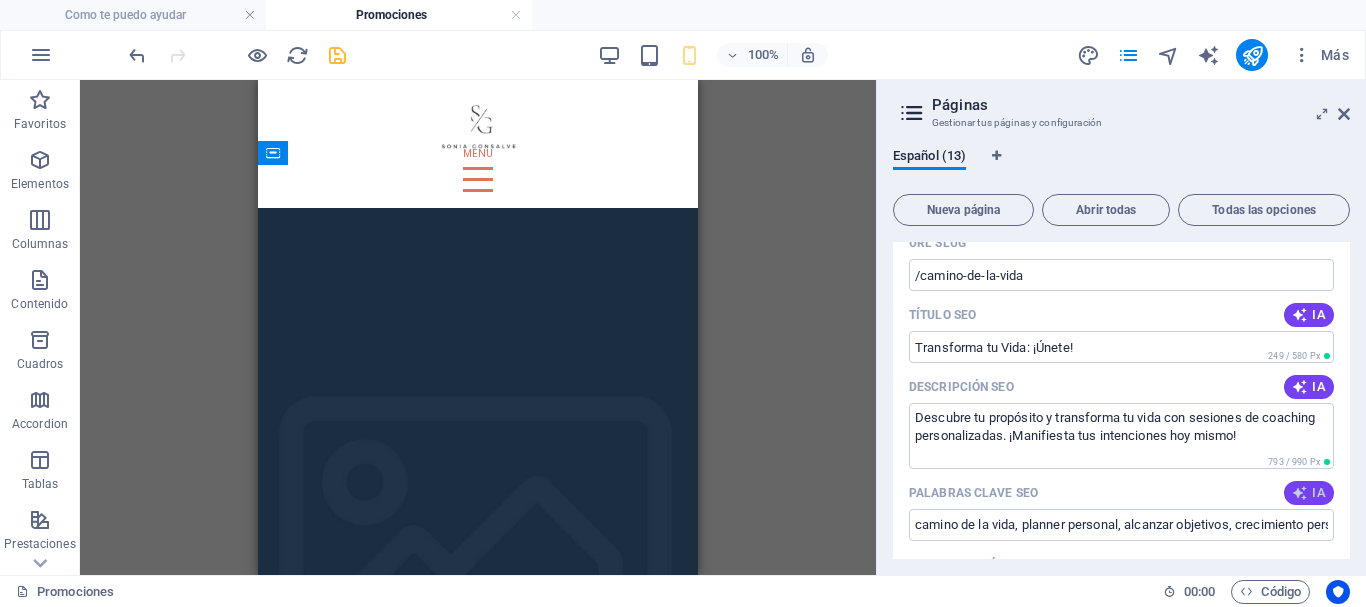 click at bounding box center [1300, 493] 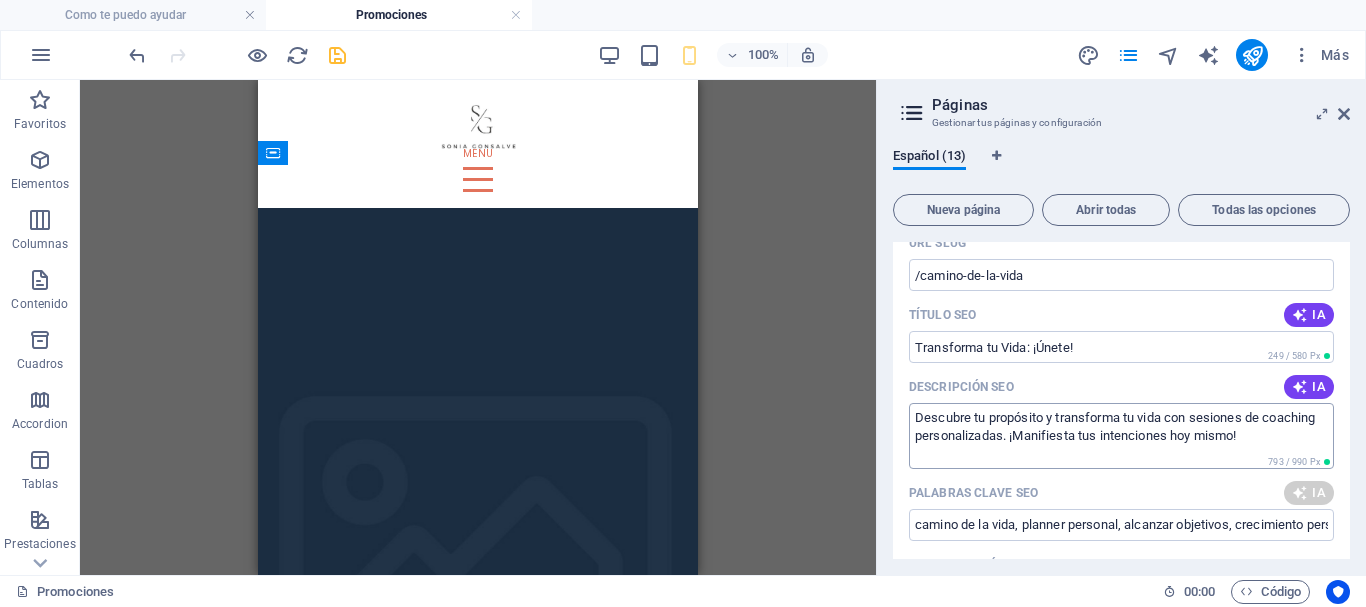 type on "camino de la vida, coaching personal, transformación espiritual, descubrir tu propósito, sesiones de alma, desarrollo personal" 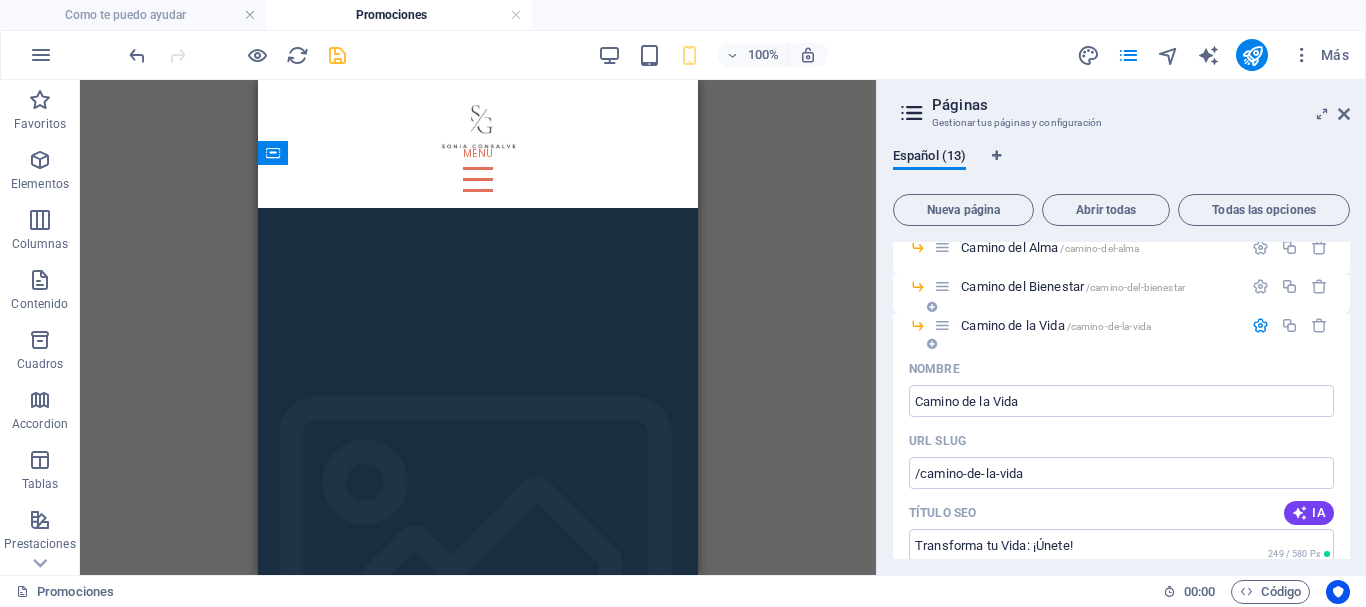 scroll, scrollTop: 1100, scrollLeft: 0, axis: vertical 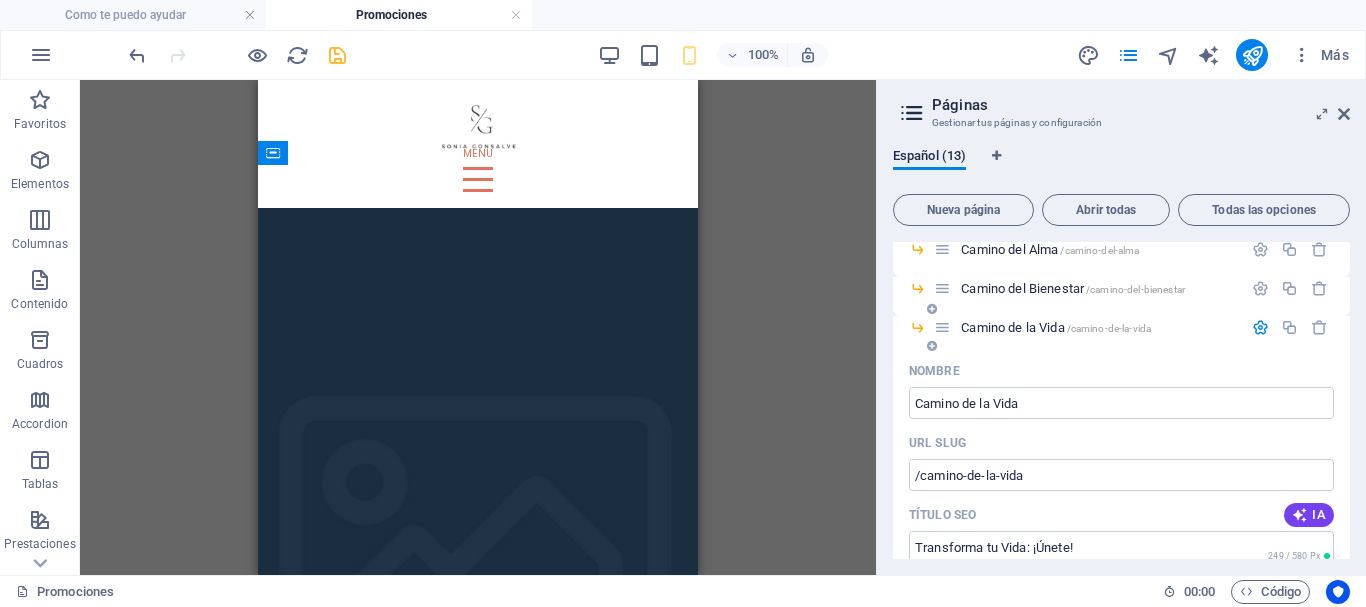 click at bounding box center [1260, 327] 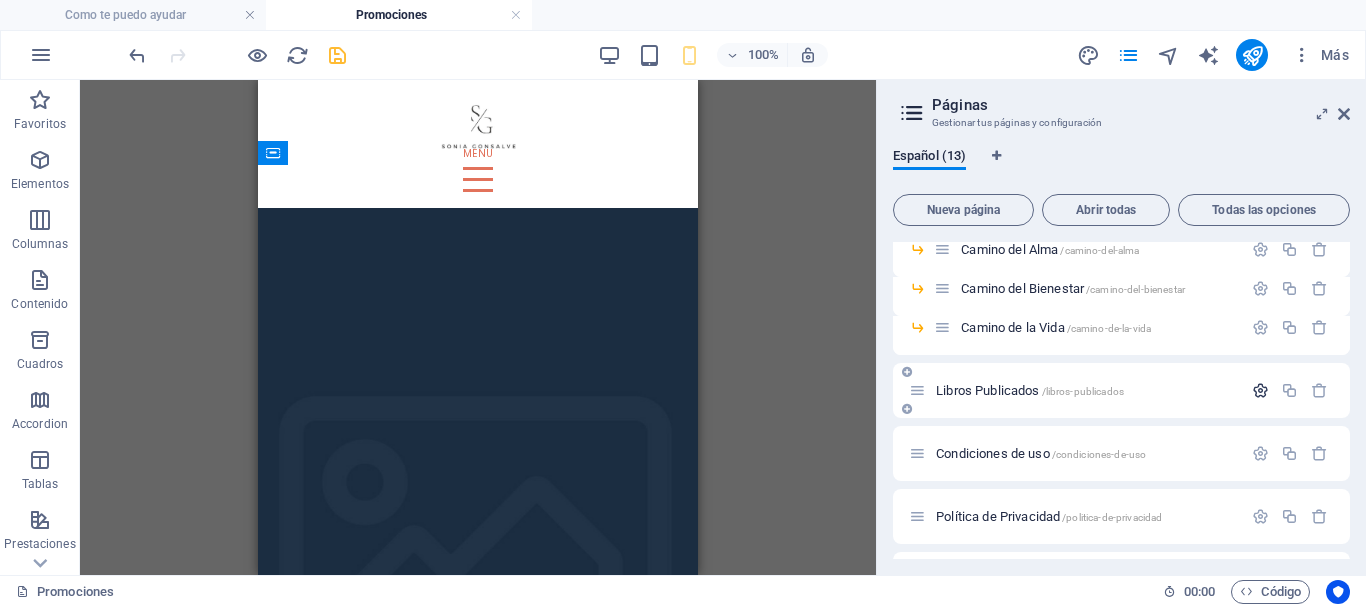 click at bounding box center (1260, 390) 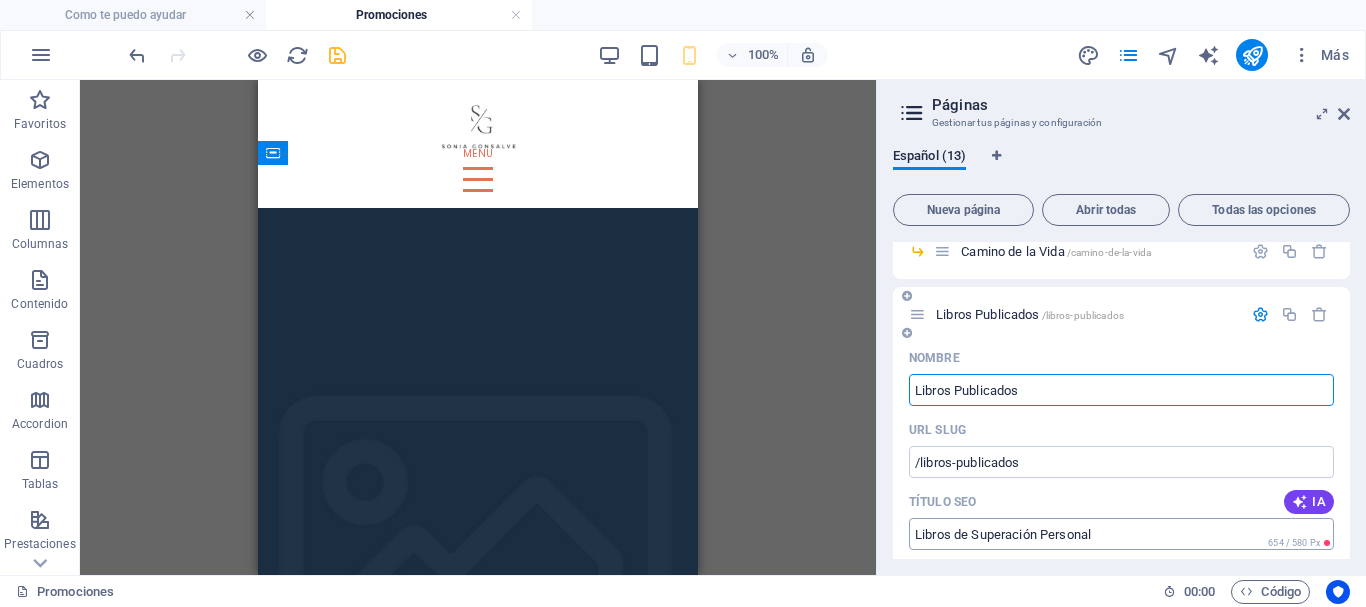 scroll, scrollTop: 1300, scrollLeft: 0, axis: vertical 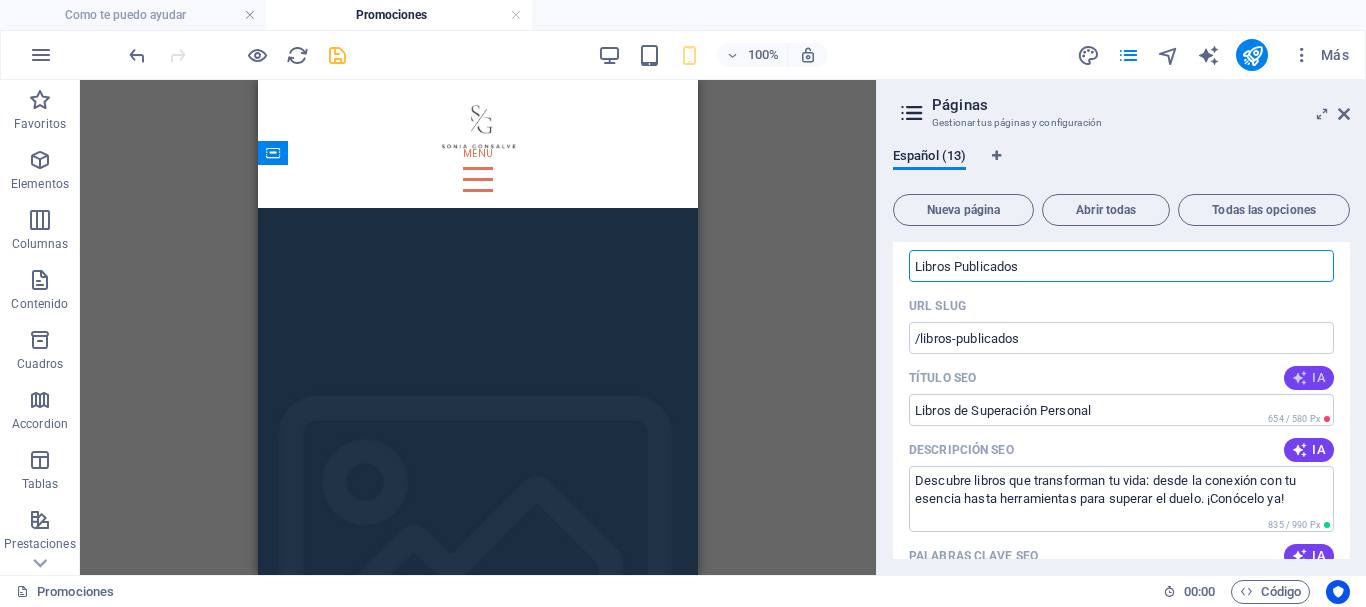 click on "IA" at bounding box center (1309, 378) 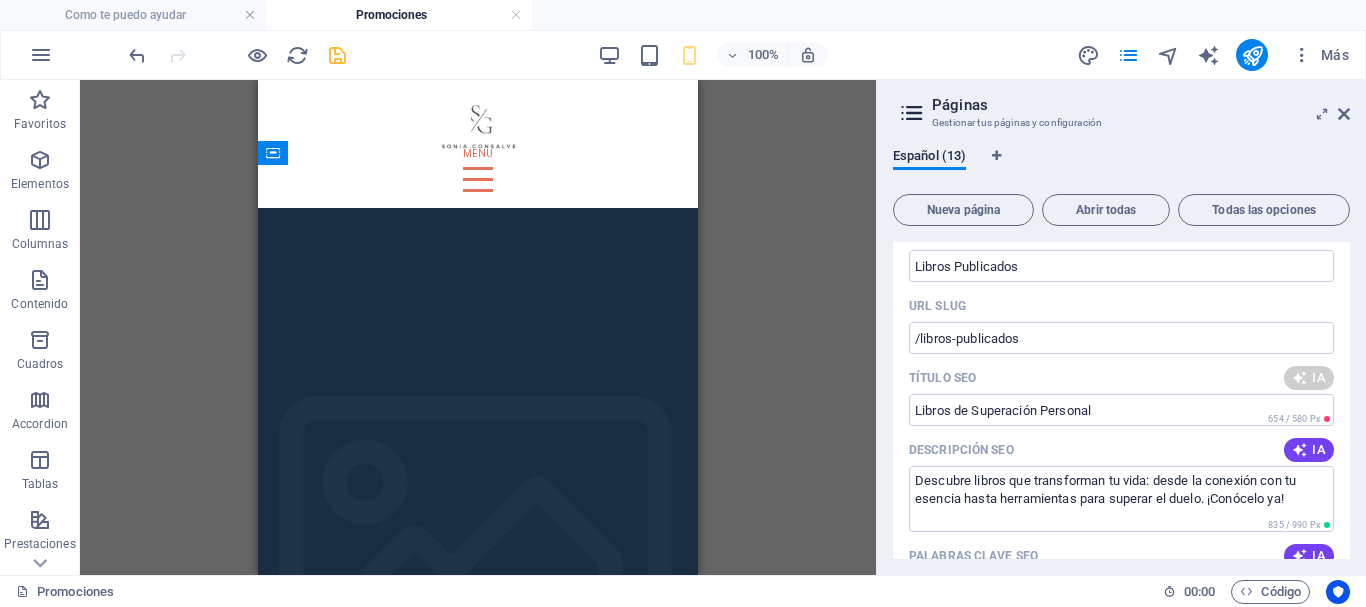 type on "Caminando en la Eternidad" 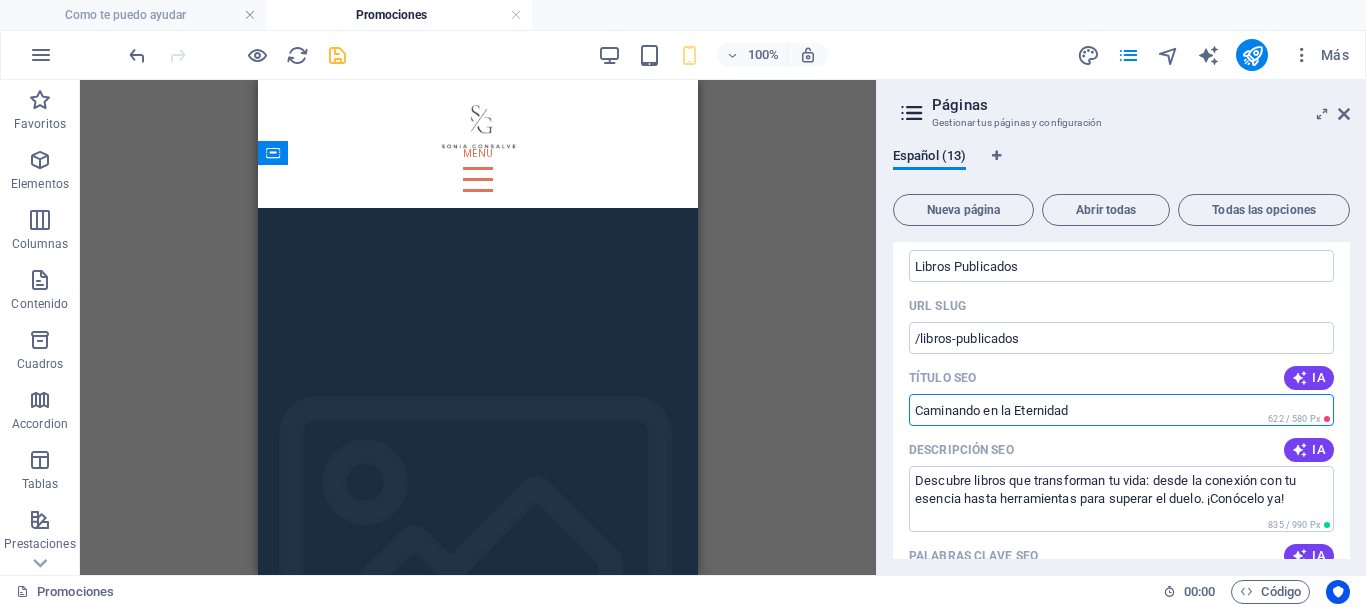 drag, startPoint x: 1097, startPoint y: 370, endPoint x: 907, endPoint y: 372, distance: 190.01053 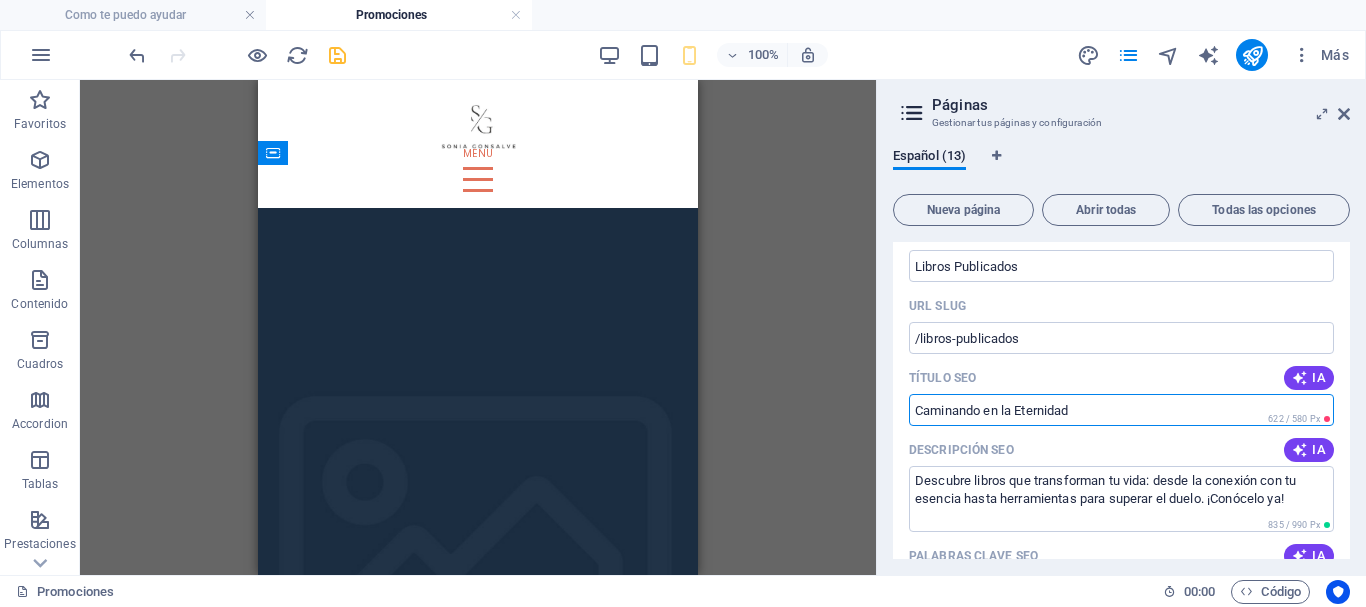 click on "Nombre Libros Publicados ​ URL SLUG /libros-publicados ​ Título SEO IA Caminando en la Eternidad ​ 622 / 580 Px Descripción SEO IA Descubre libros que transforman tu vida: desde la conexión con tu esencia hasta herramientas para superar el duelo. ¡Conócelo ya! ​ 835 / 990 Px Palabras clave SEO IA libros de autoayuda, vivir en la eternidad, gestión del duelo, desarrollo personal, camino hacia el cambio, conexión espiritual ​ Configuración Menú Noindex Vista previa Móvil Escritorio www.example.com libros-publicados Caminando en la Eternidad - Transforma tu Vida con Sonia Gonsalve Descubre libros que transforman tu vida: desde la conexión con tu esencia hasta herramientas para superar el duelo. ¡Conócelo ya! Etiquetas meta ​ Vista previa de imagen (Open Graph) Arrastra archivos aquí, haz clic para escoger archivos o selecciona alguno de tus archivos o consulta el catálogo gratuito de fotos y vídeos Más opciones" at bounding box center [1121, 648] 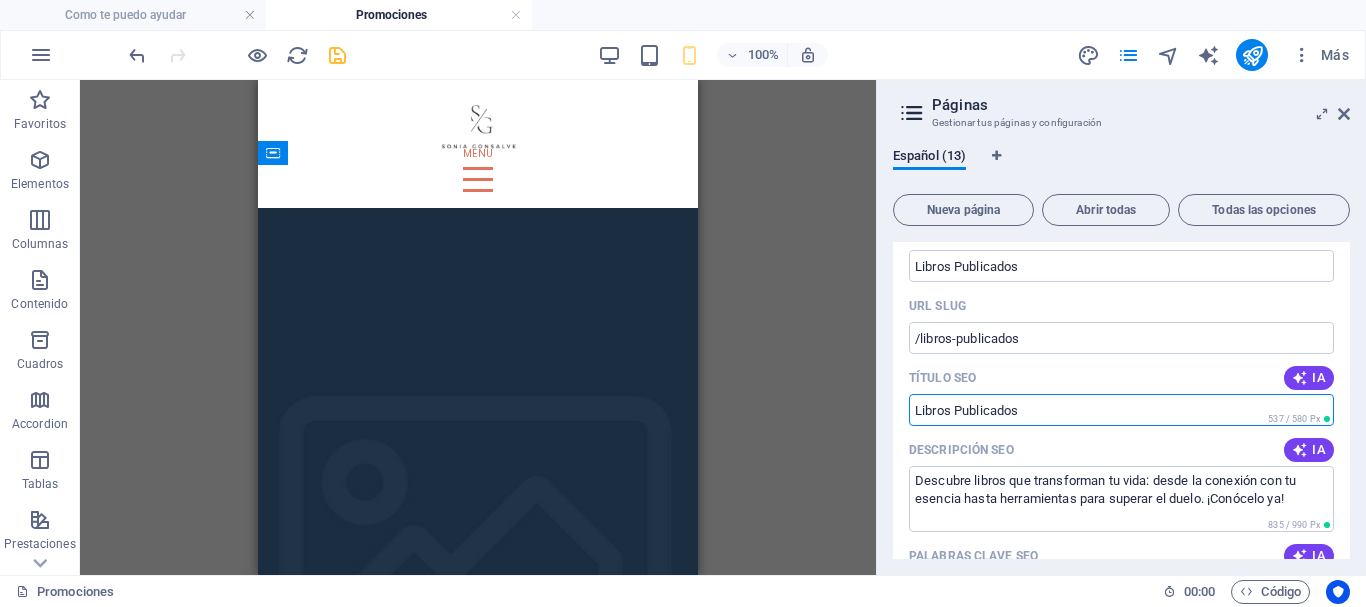 scroll, scrollTop: 1400, scrollLeft: 0, axis: vertical 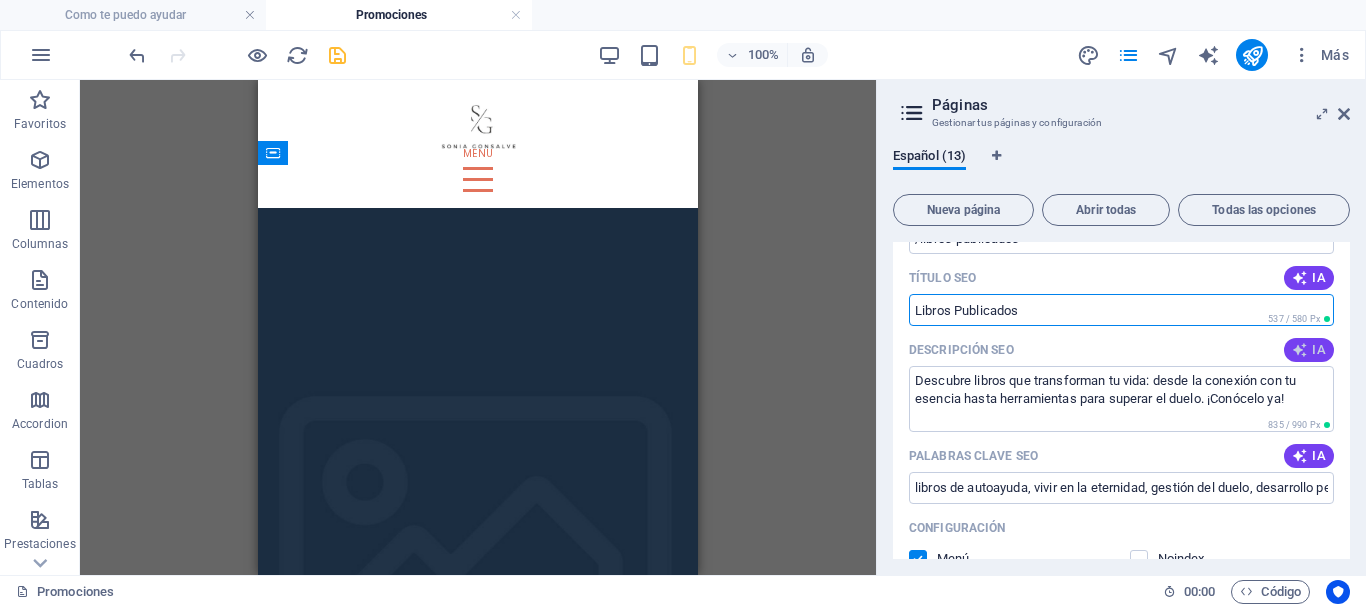 type 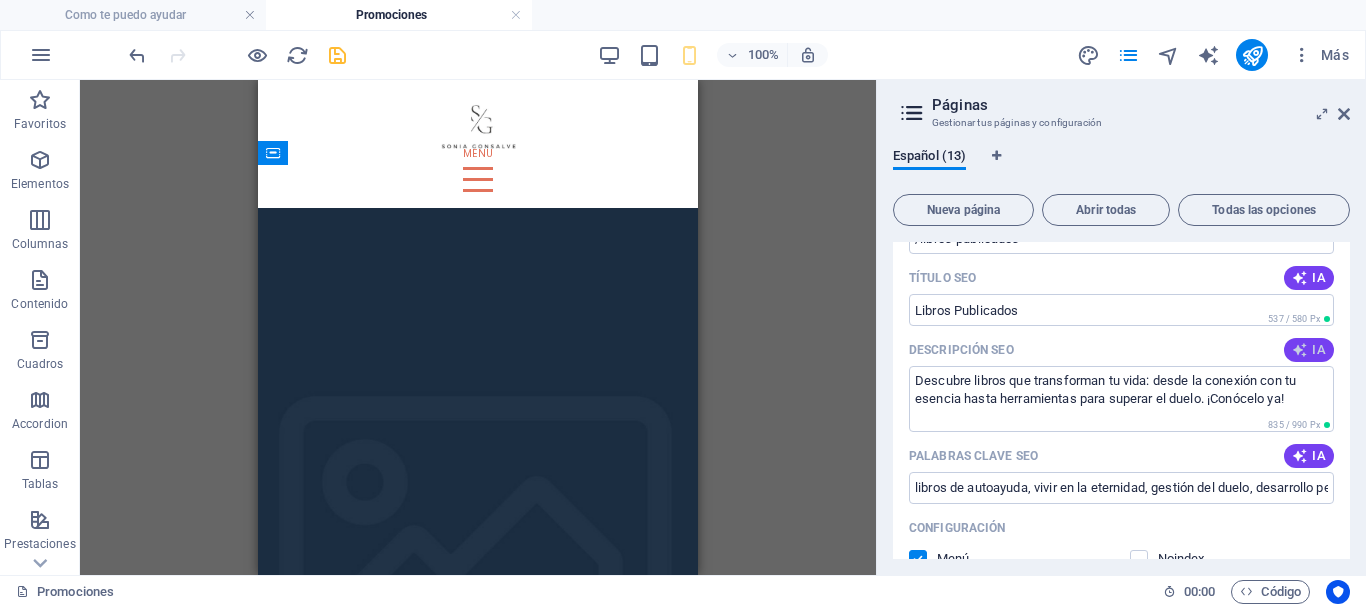 click at bounding box center [1300, 350] 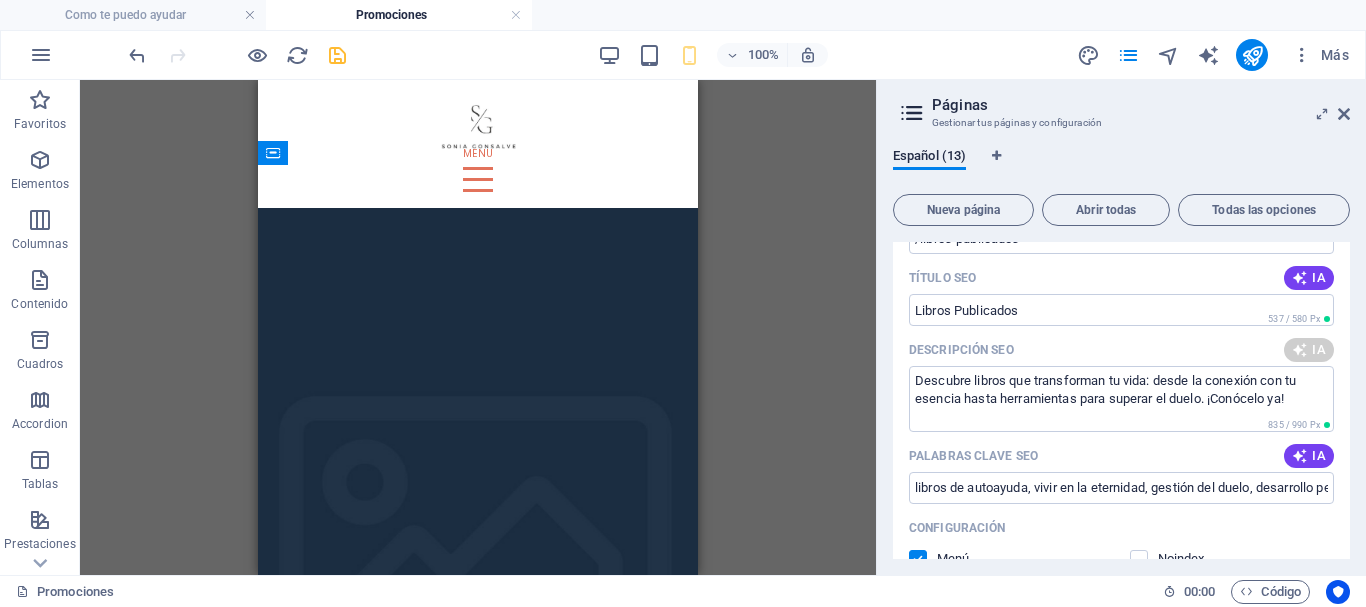 type on "Explora nuestros libros espirituales y de autoayuda que guían hacia el crecimiento personal y la conexión con tu esencia." 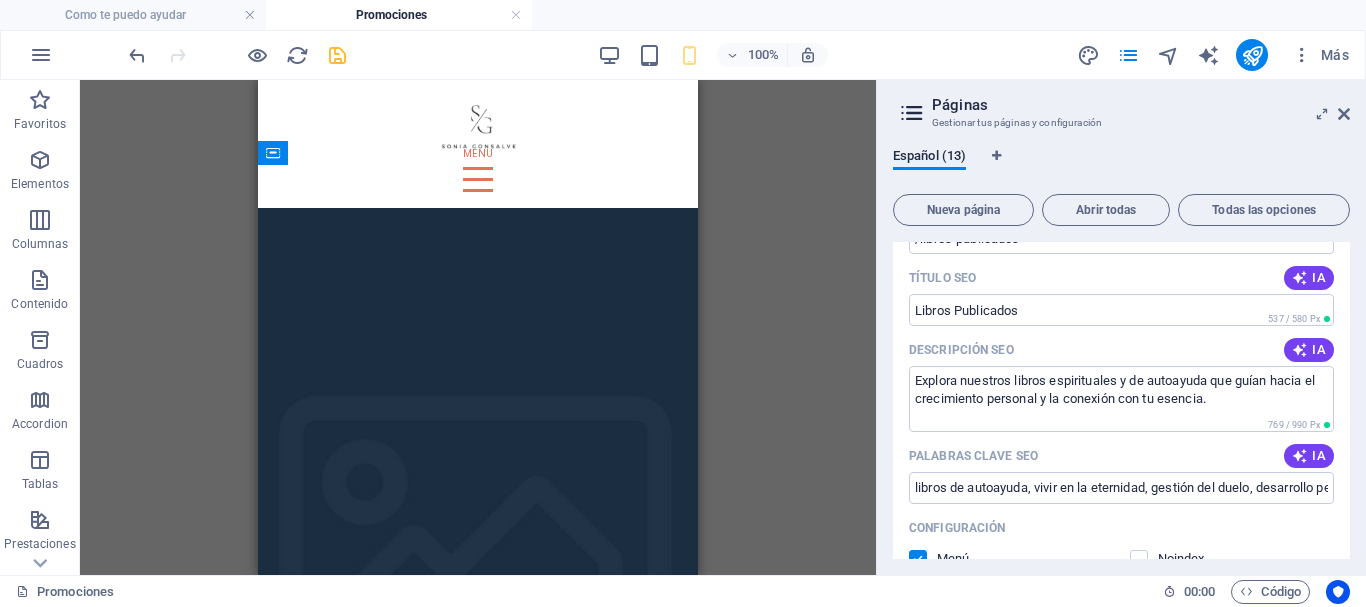 click on "IA" at bounding box center [1309, 456] 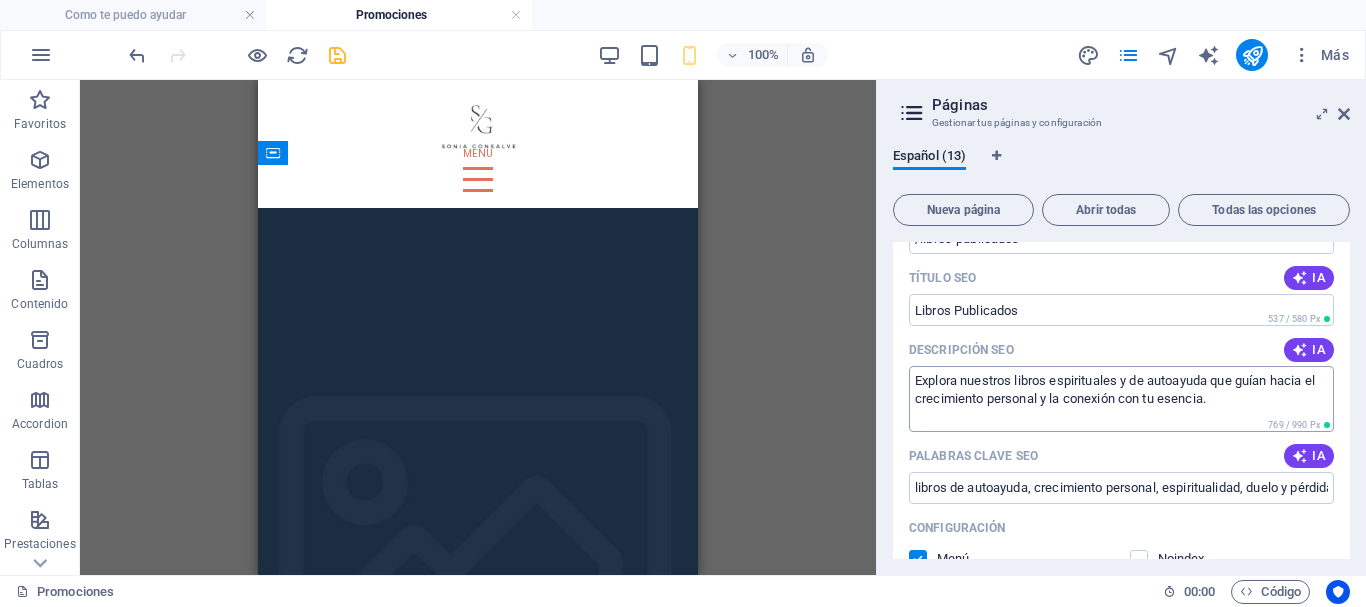 type on "libros de autoayuda, crecimiento personal, espiritualidad, duelo y pérdida, orientación espiritual, eternidad y vida" 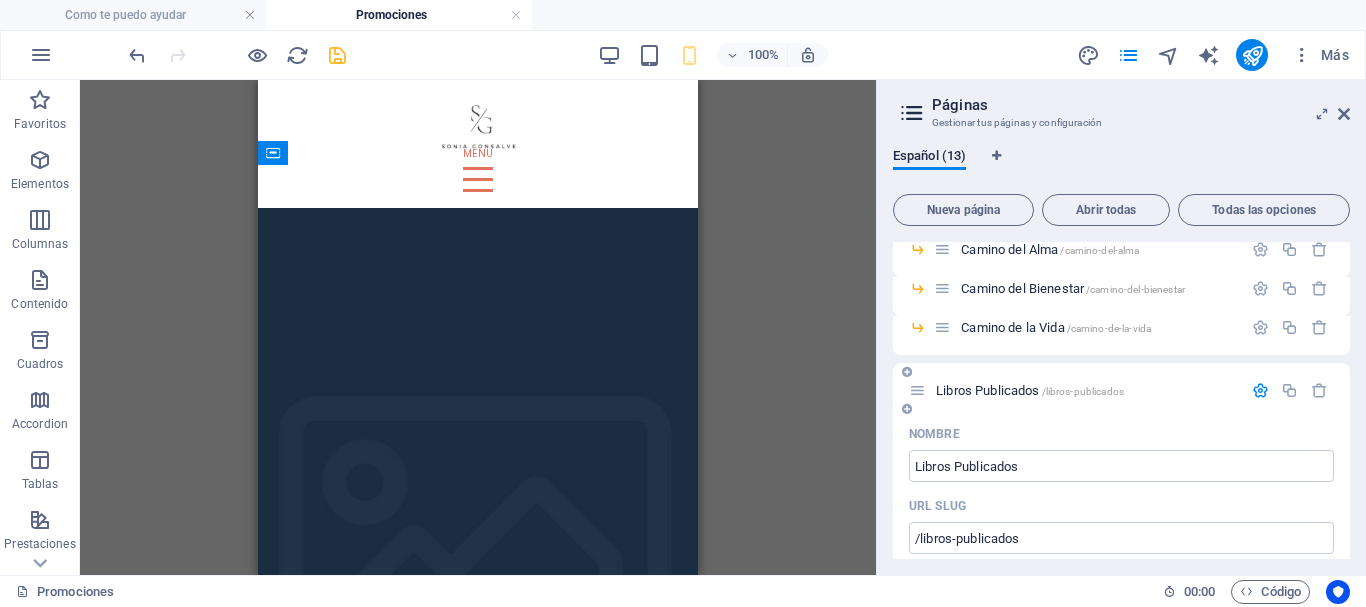 scroll, scrollTop: 1000, scrollLeft: 0, axis: vertical 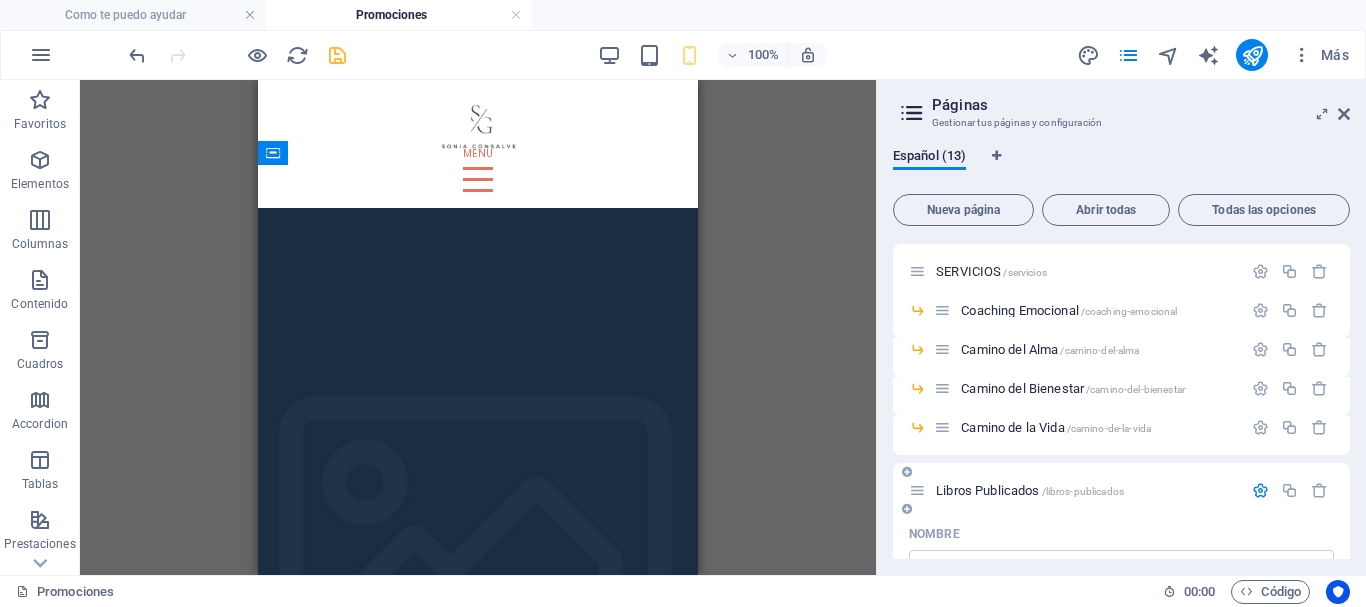 click at bounding box center [1260, 490] 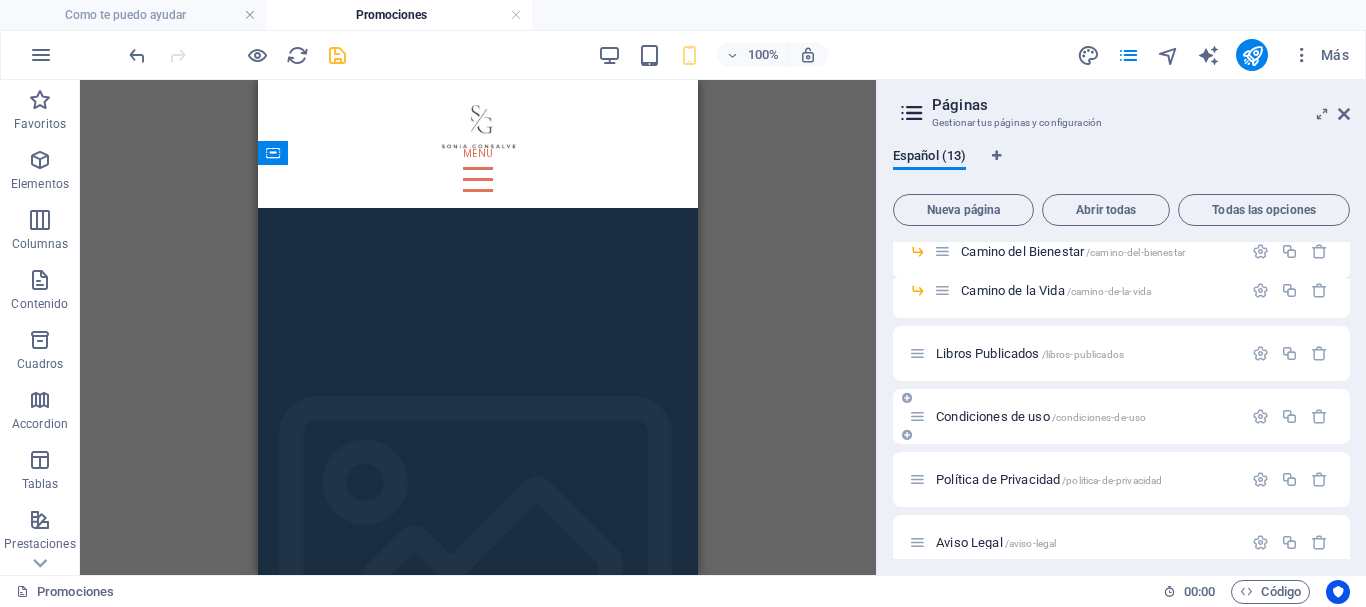 scroll, scrollTop: 1191, scrollLeft: 0, axis: vertical 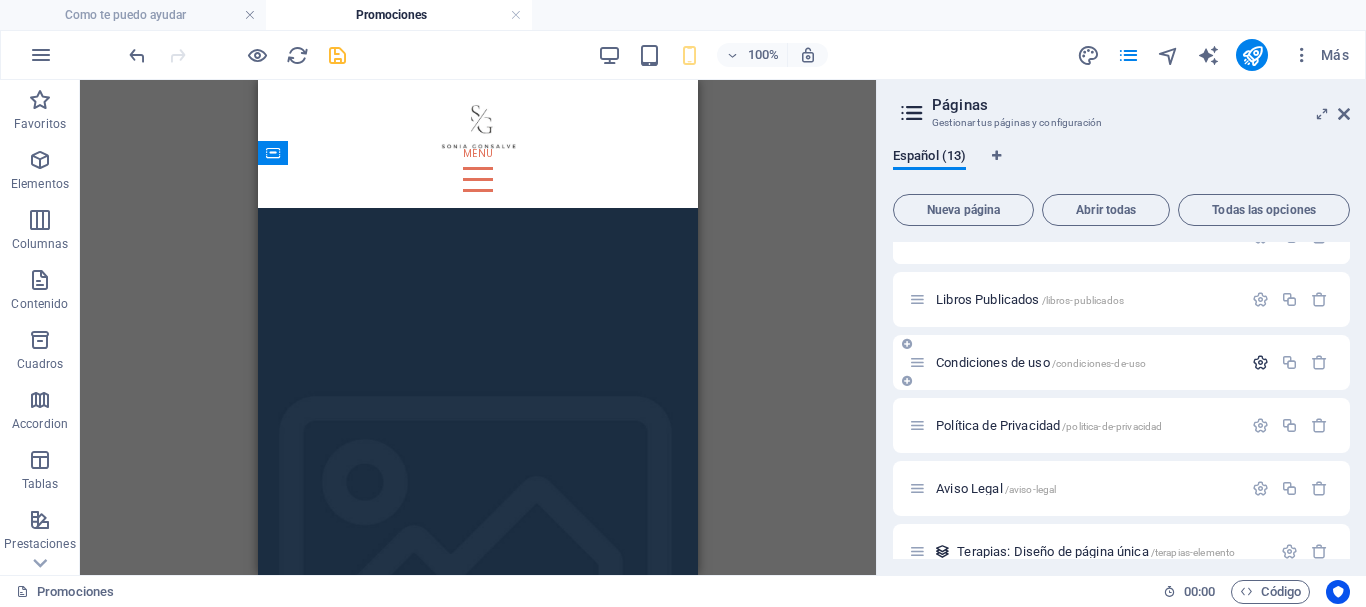 click at bounding box center [1260, 362] 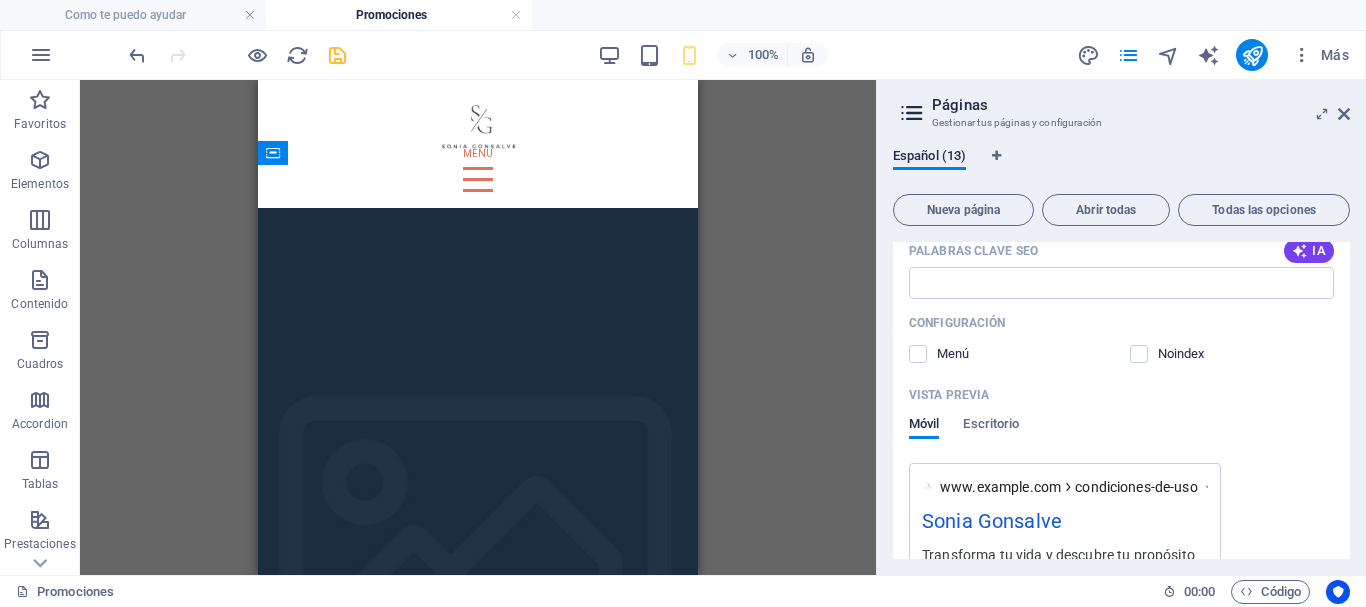 scroll, scrollTop: 1691, scrollLeft: 0, axis: vertical 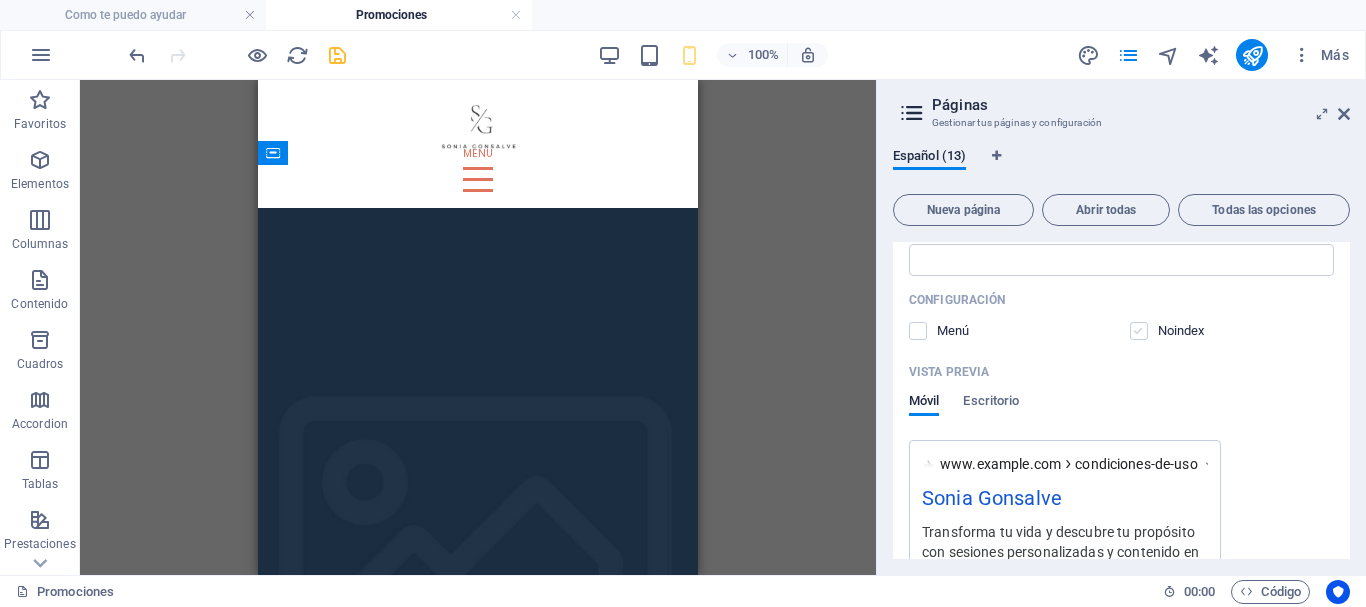 click at bounding box center (1139, 331) 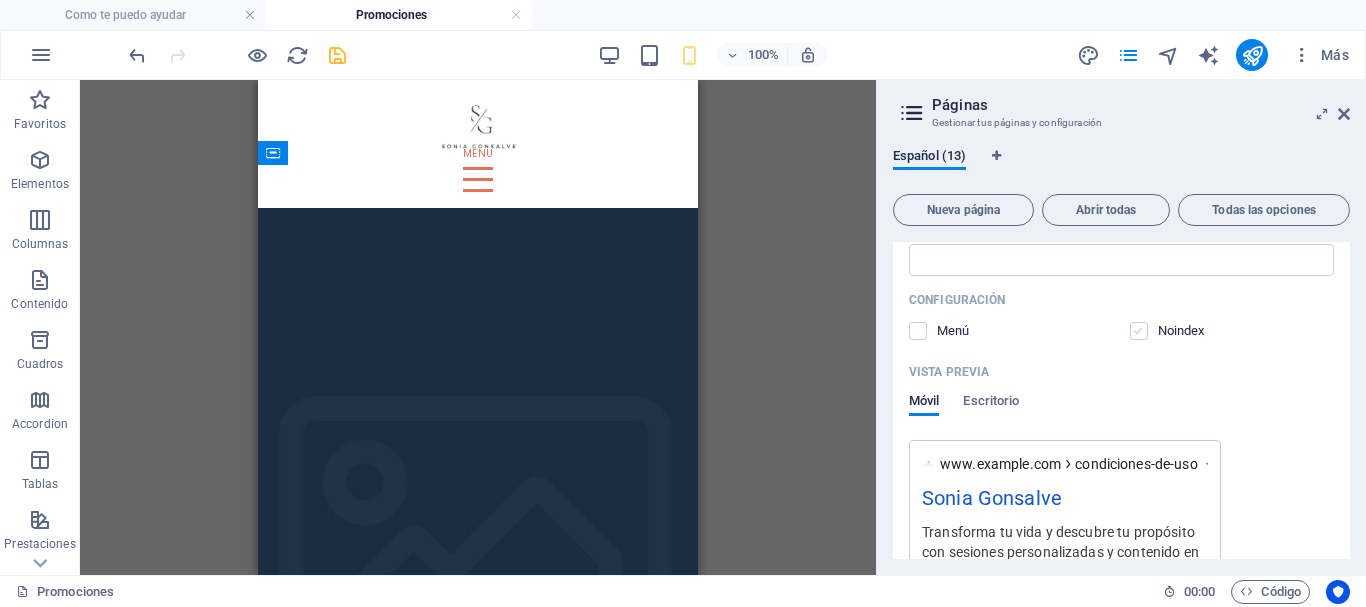 click at bounding box center [0, 0] 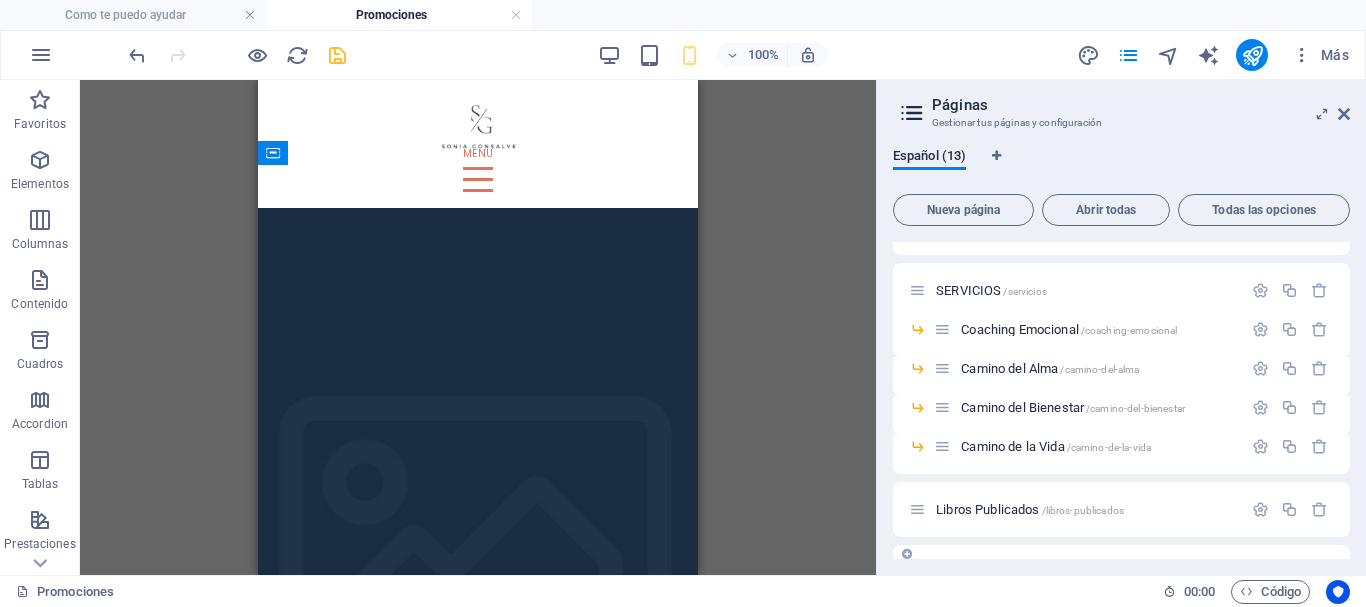 scroll, scrollTop: 1091, scrollLeft: 0, axis: vertical 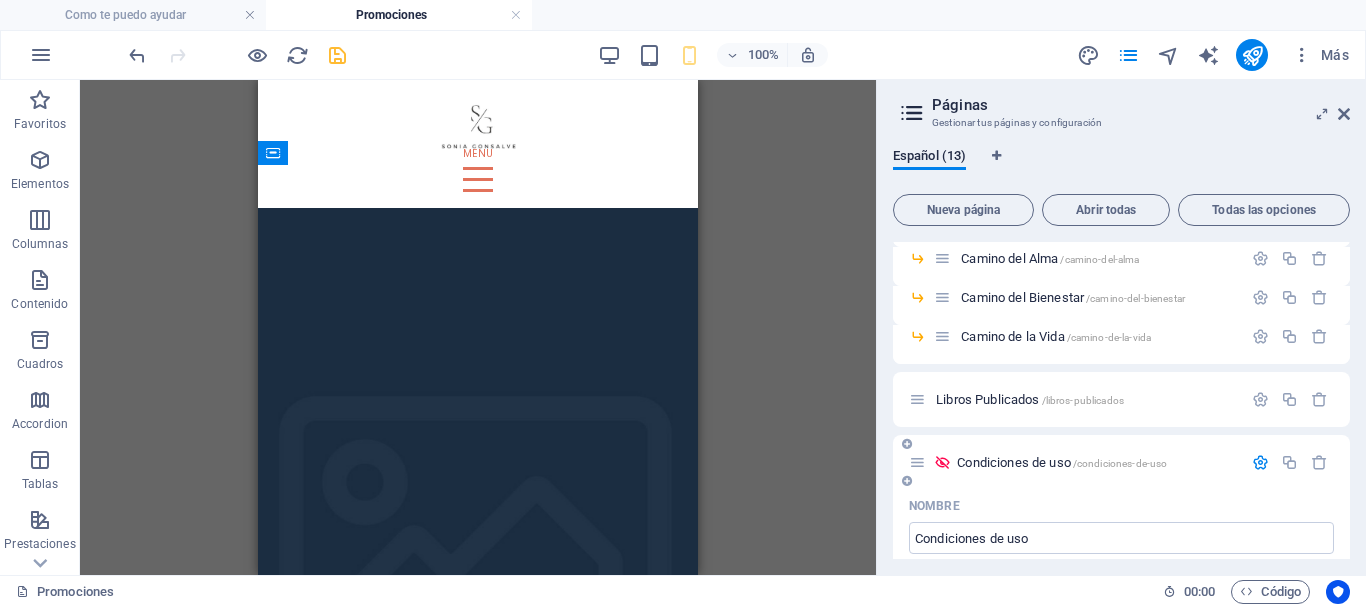 click at bounding box center [1260, 462] 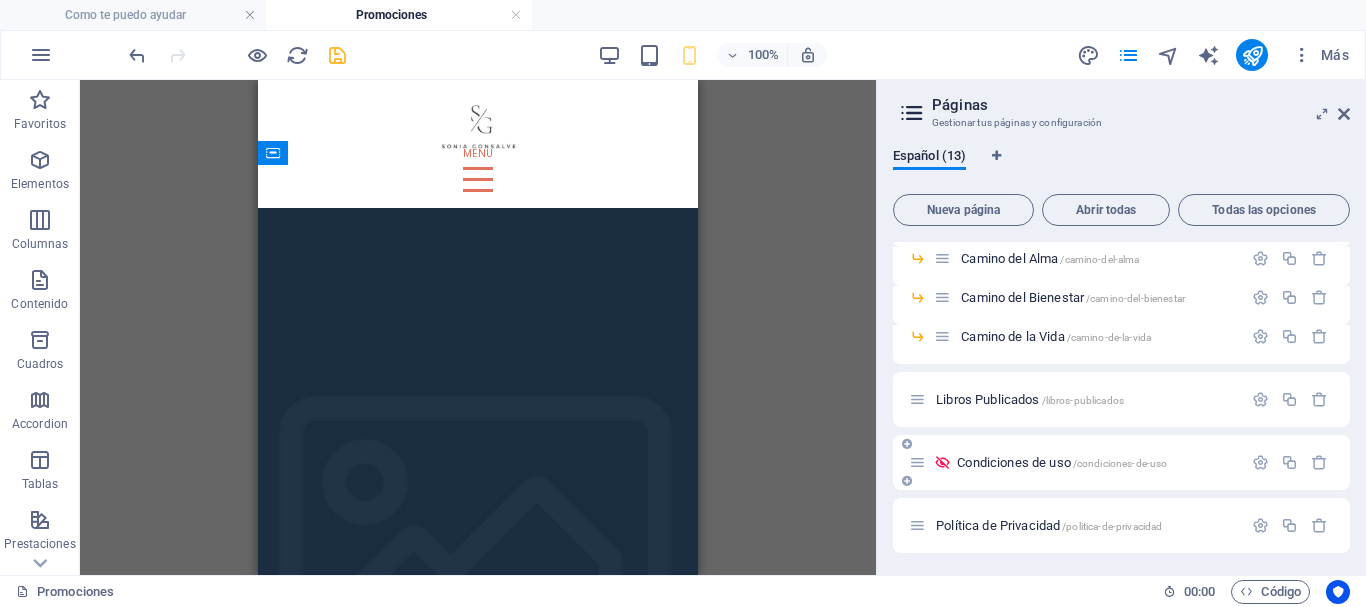 scroll, scrollTop: 1191, scrollLeft: 0, axis: vertical 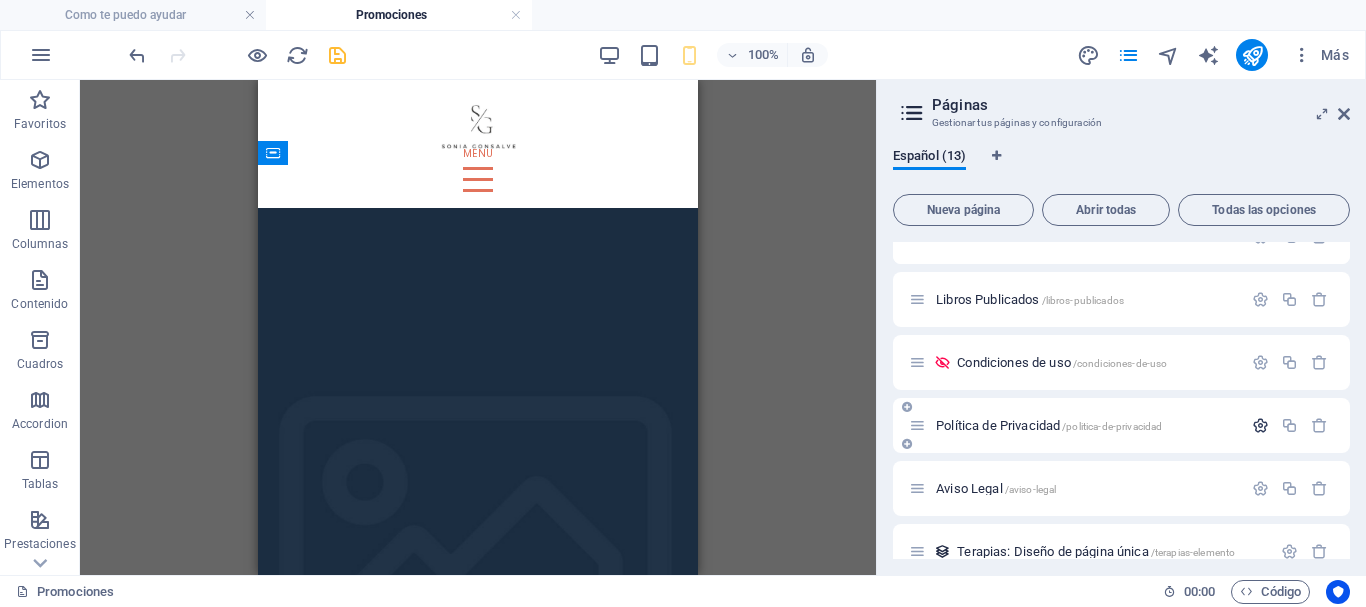 click at bounding box center (1260, 425) 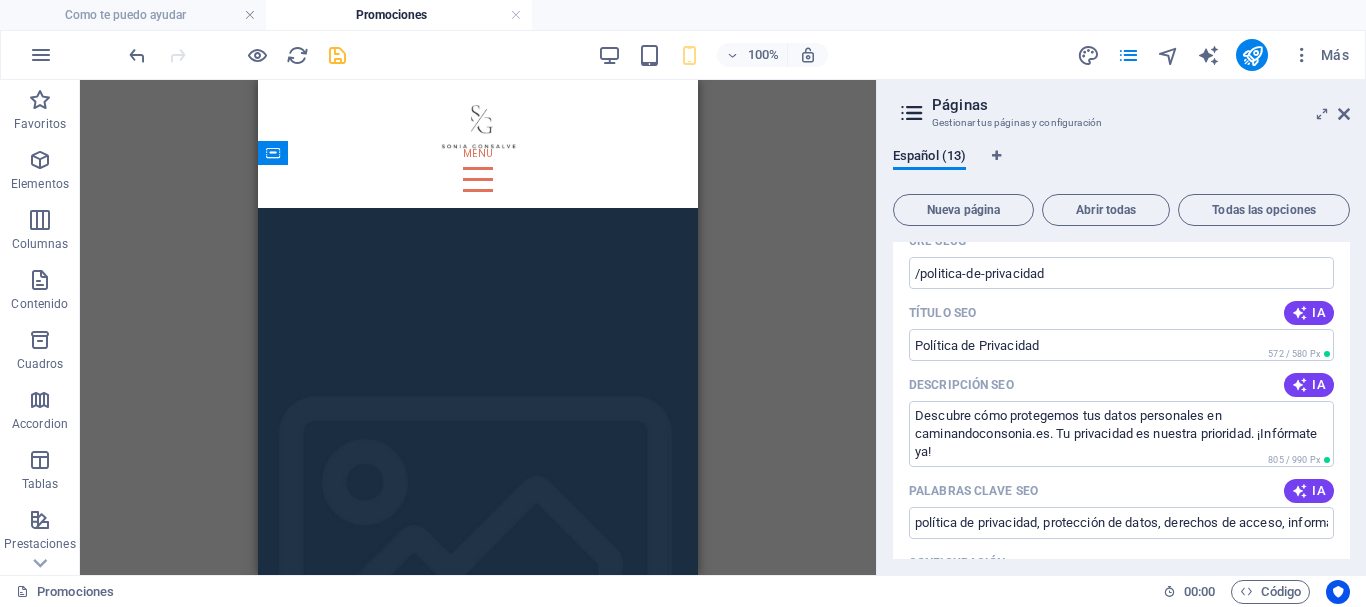 scroll, scrollTop: 1691, scrollLeft: 0, axis: vertical 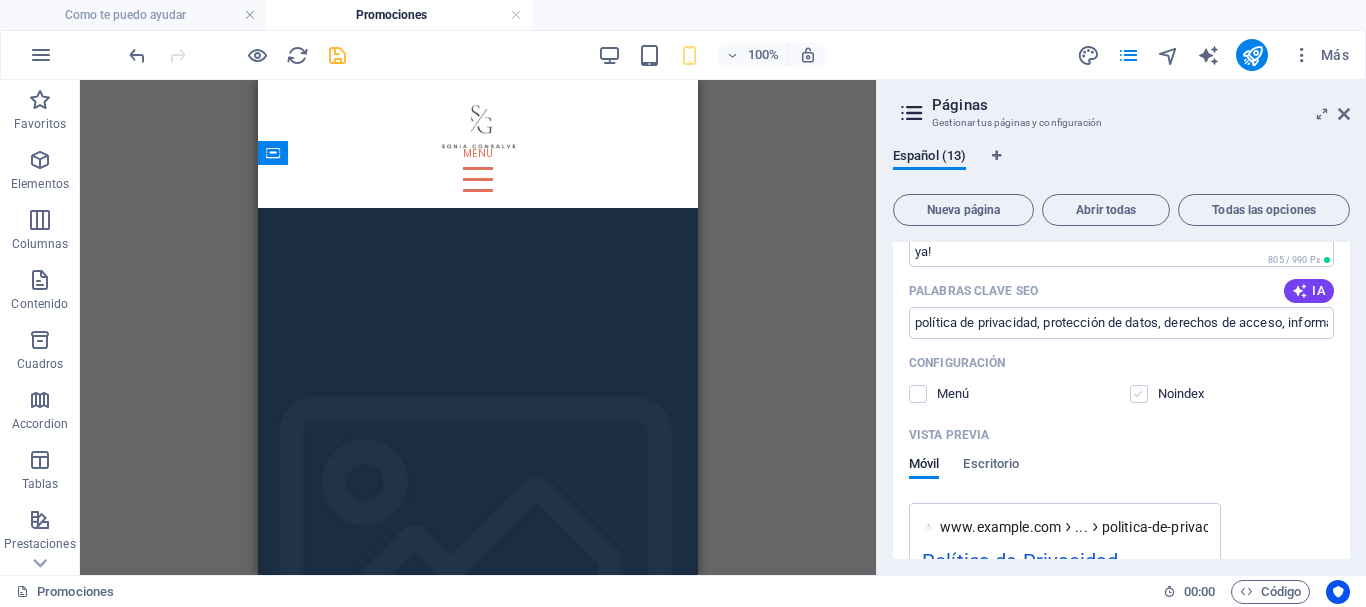 drag, startPoint x: 1136, startPoint y: 367, endPoint x: 1182, endPoint y: 445, distance: 90.55385 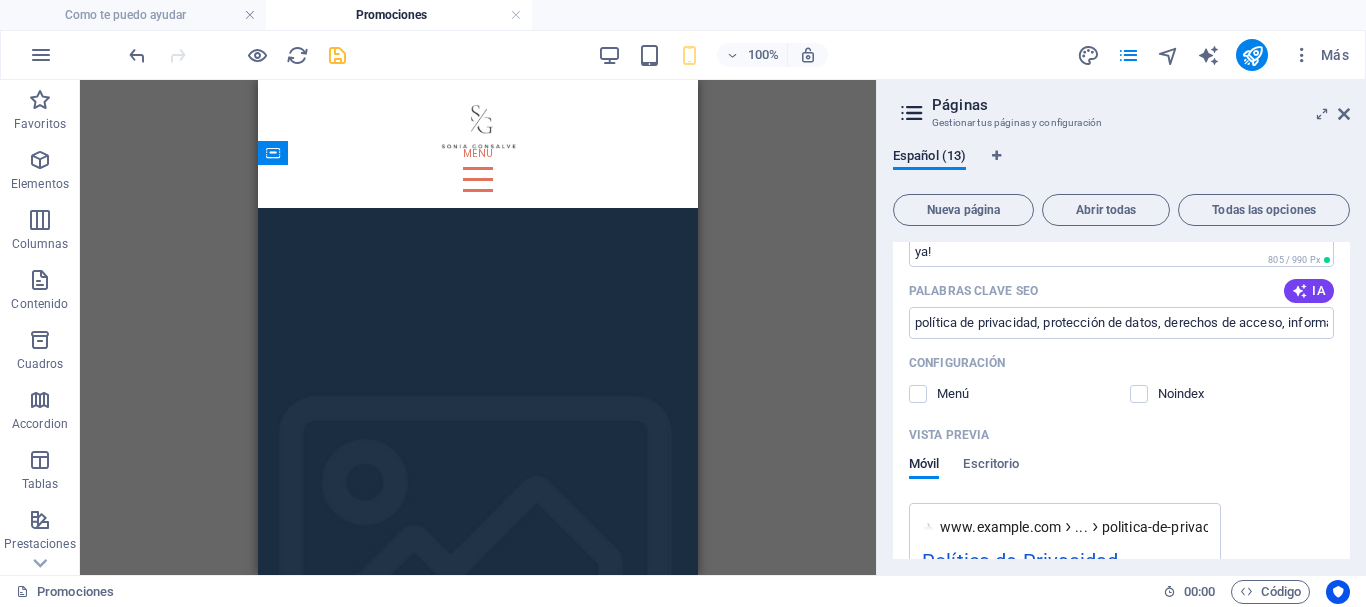 click at bounding box center (1139, 394) 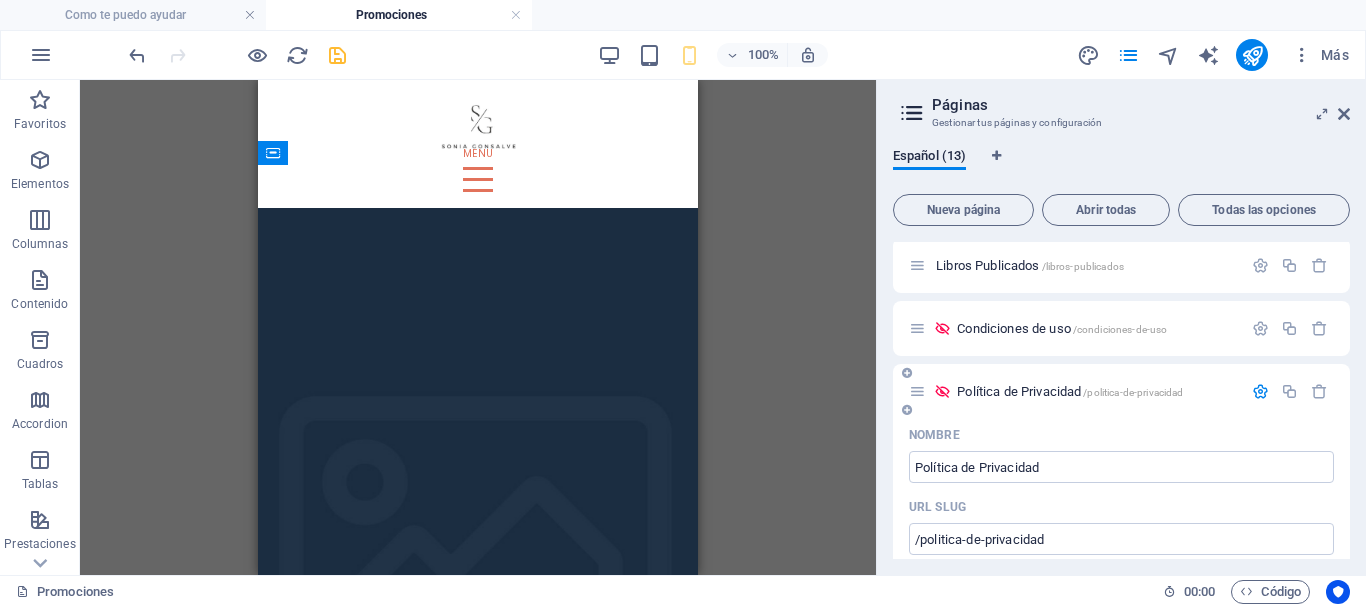 scroll, scrollTop: 1191, scrollLeft: 0, axis: vertical 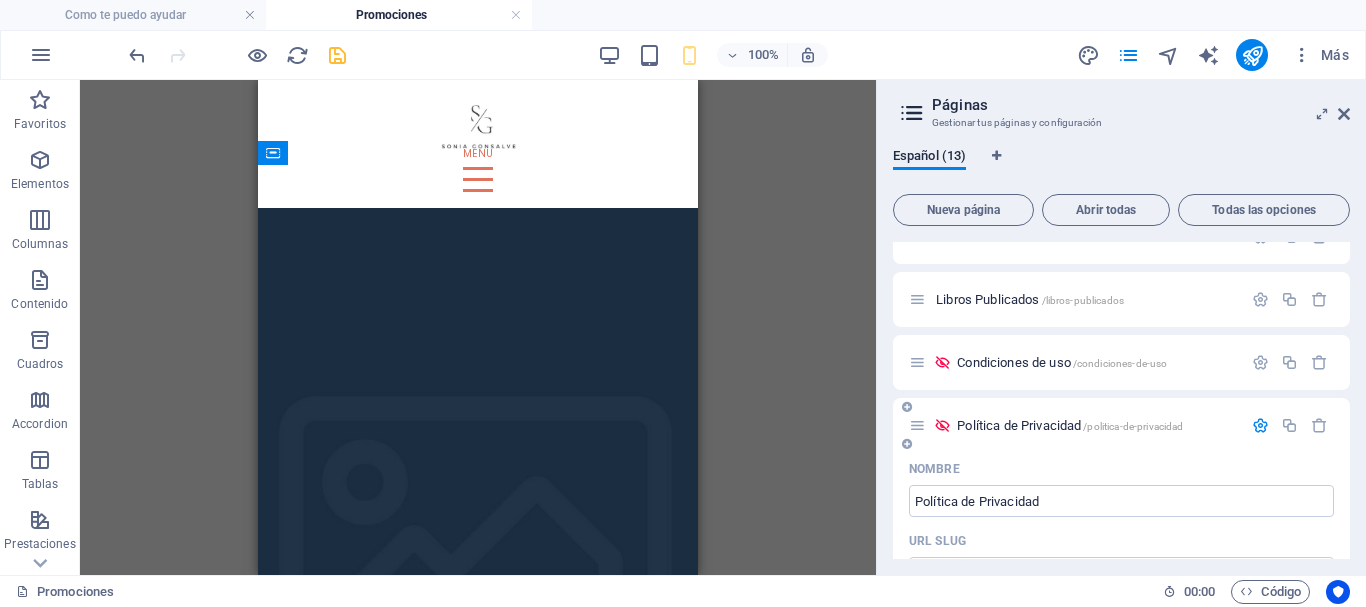 click at bounding box center [1260, 425] 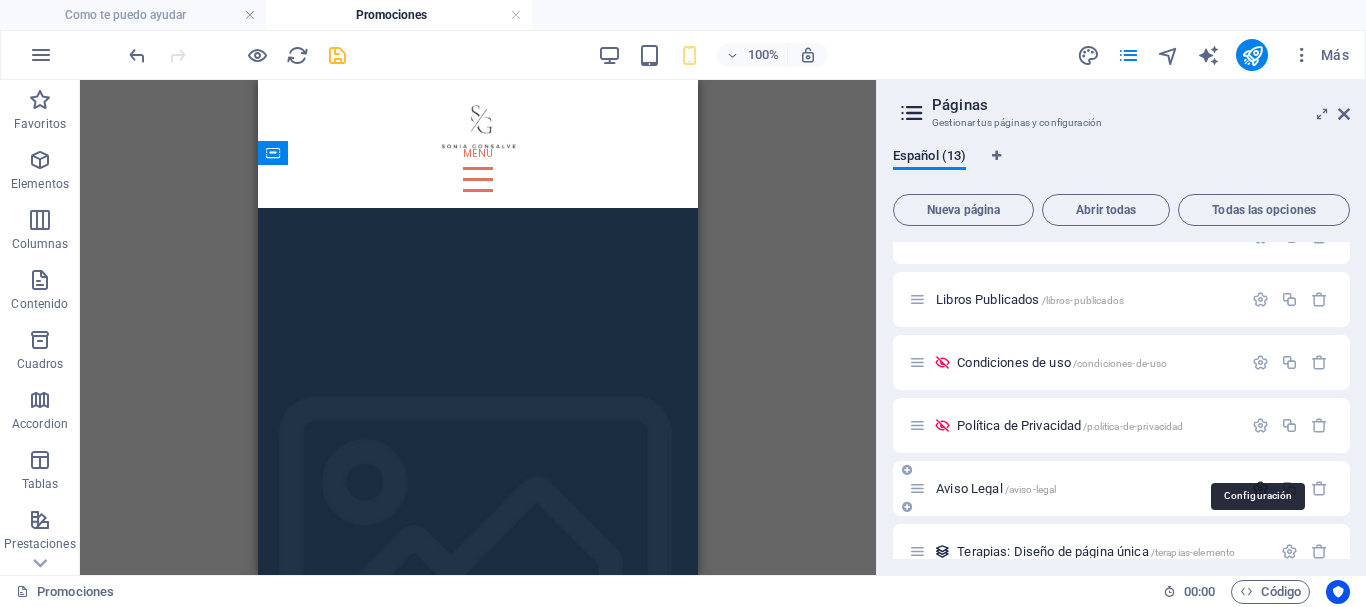 click at bounding box center [1260, 488] 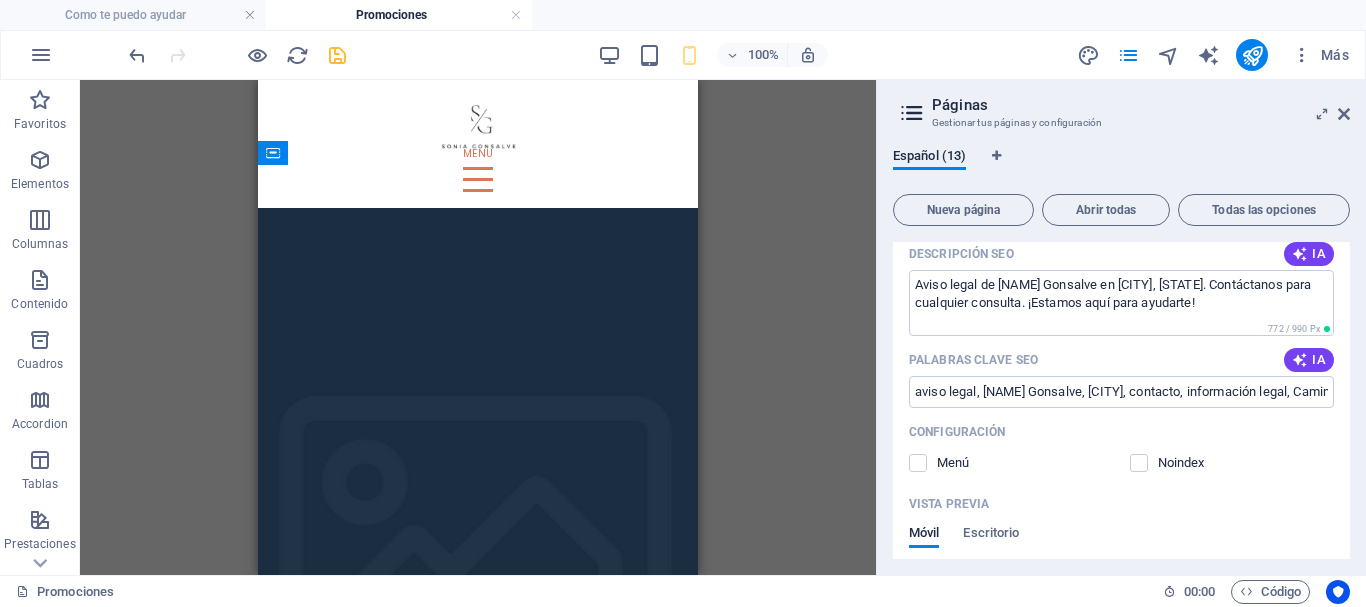 scroll, scrollTop: 1691, scrollLeft: 0, axis: vertical 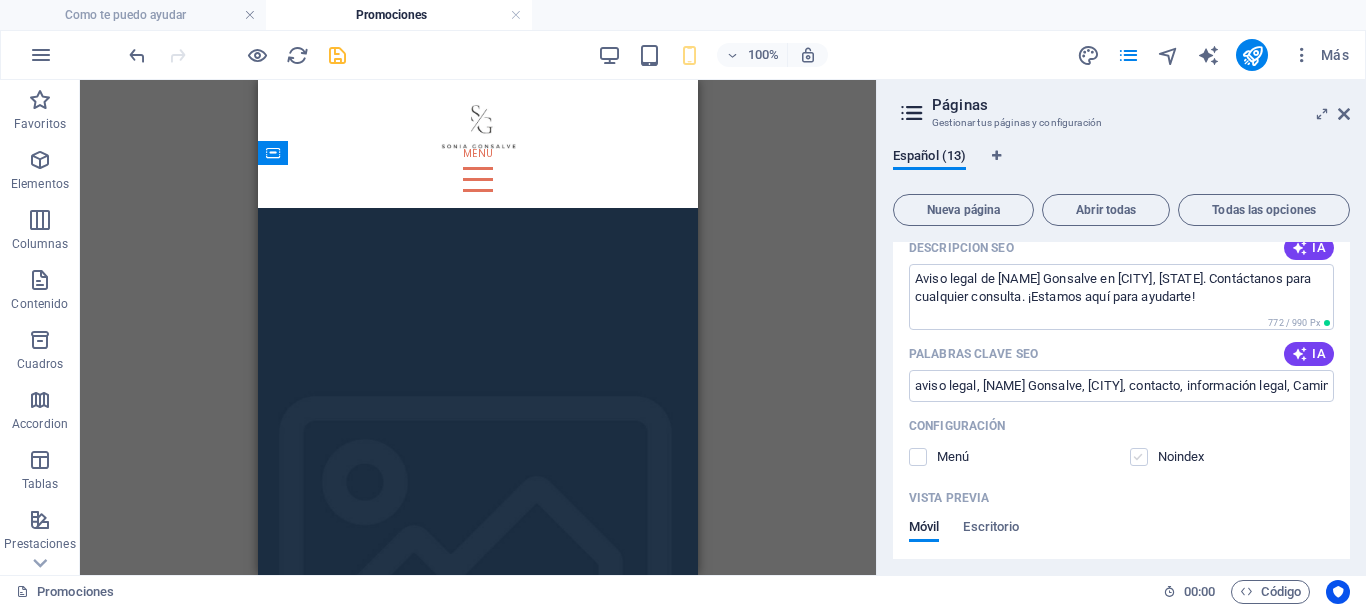 click at bounding box center [1139, 457] 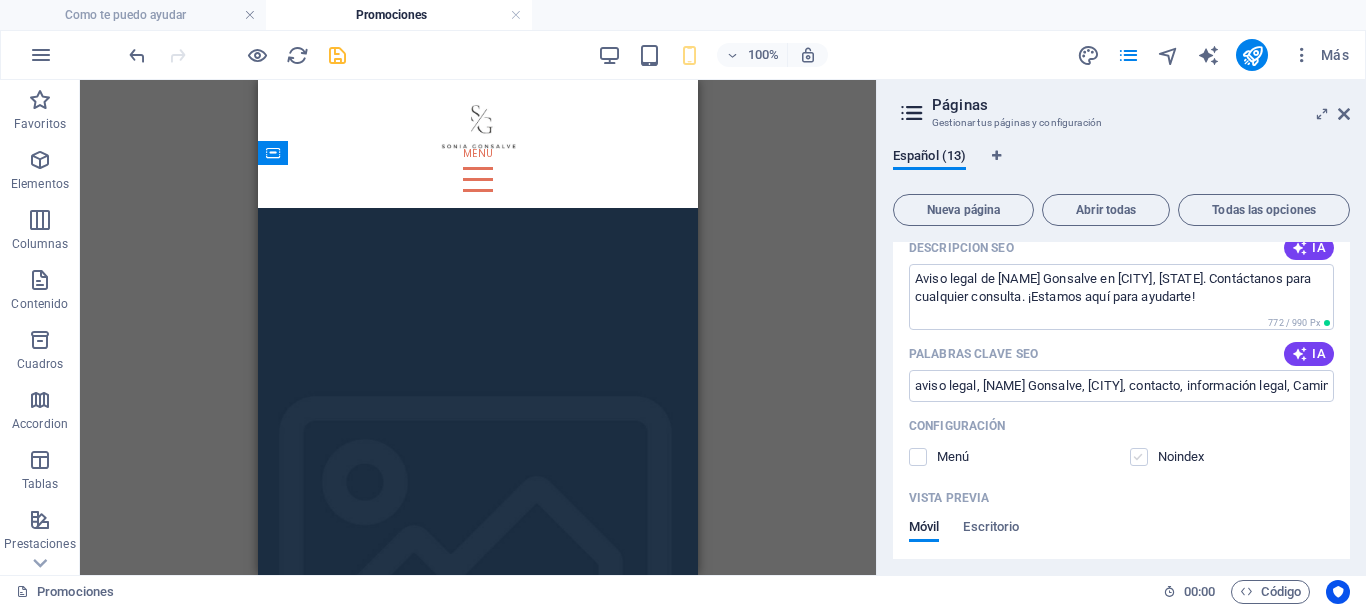 click at bounding box center [0, 0] 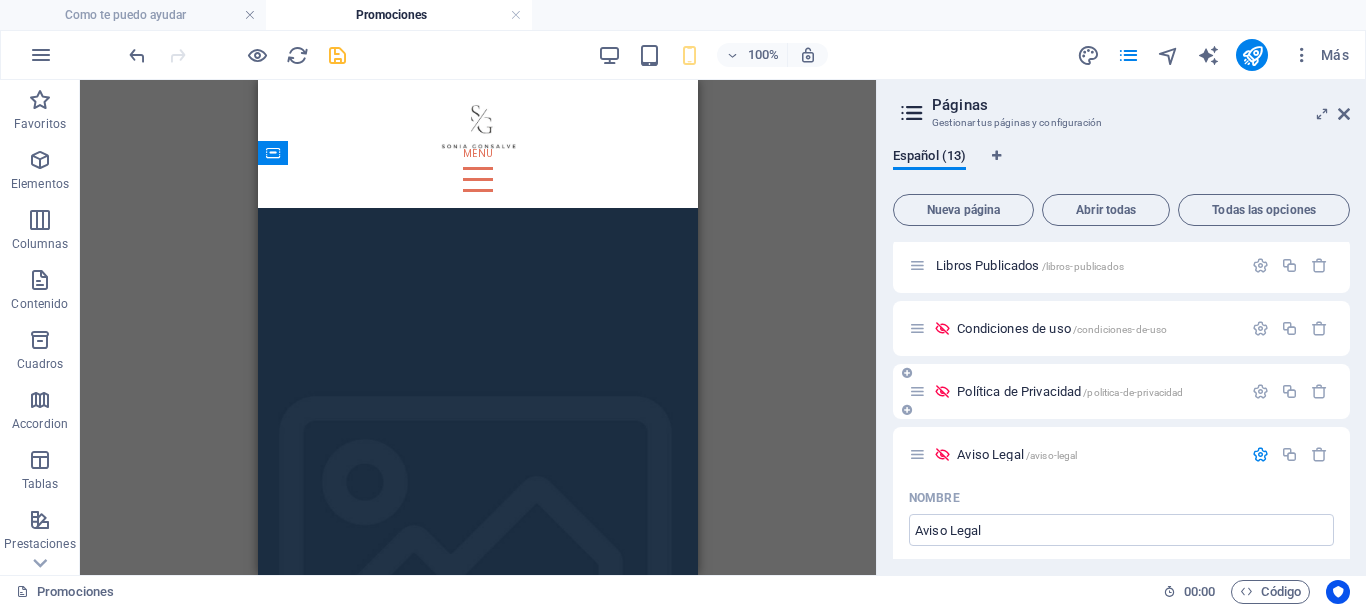scroll, scrollTop: 1191, scrollLeft: 0, axis: vertical 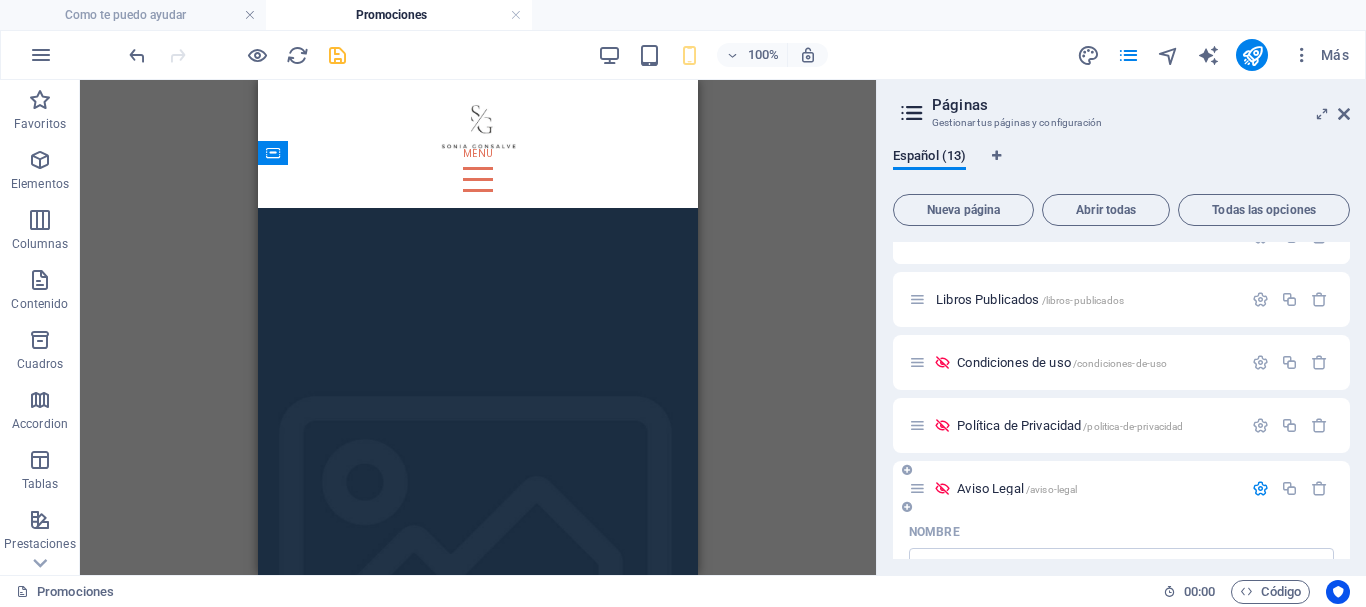 click at bounding box center [1260, 488] 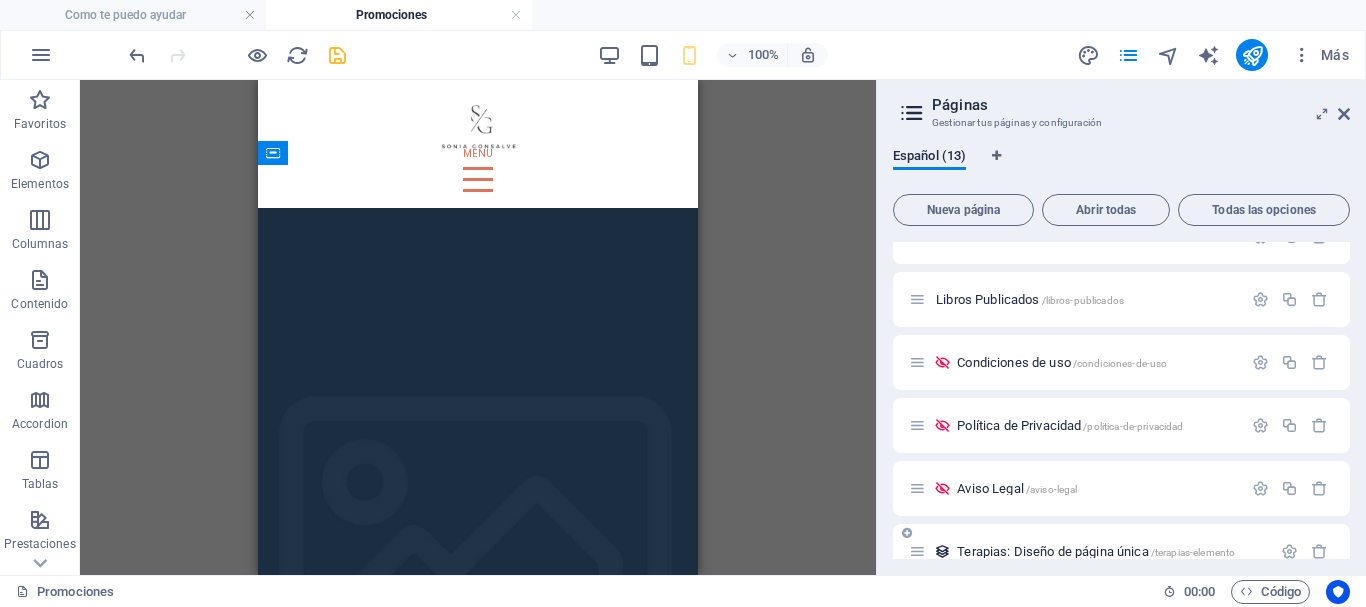 click at bounding box center (1289, 551) 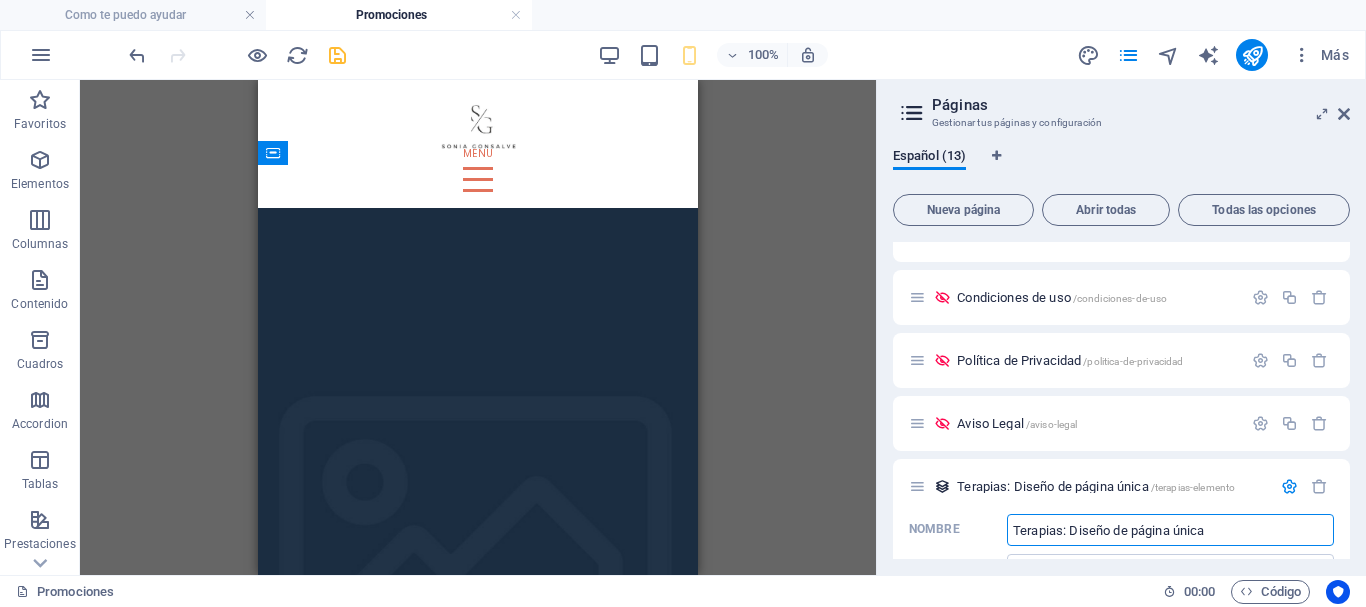 scroll, scrollTop: 1327, scrollLeft: 0, axis: vertical 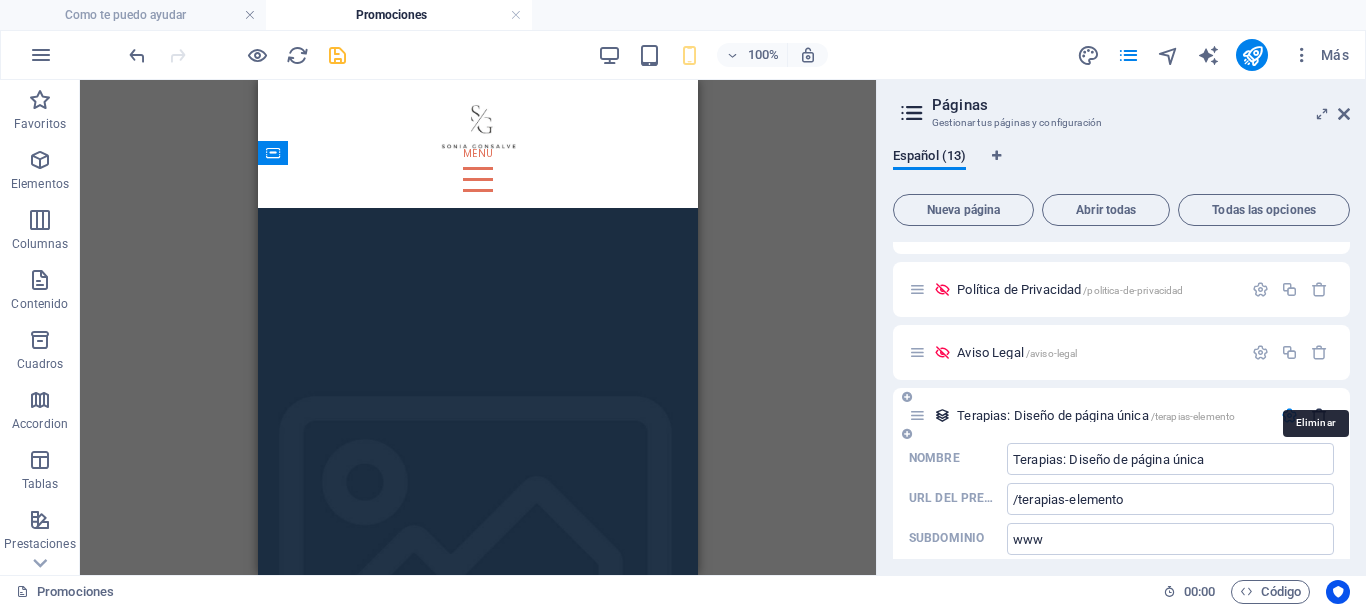 click at bounding box center (1319, 415) 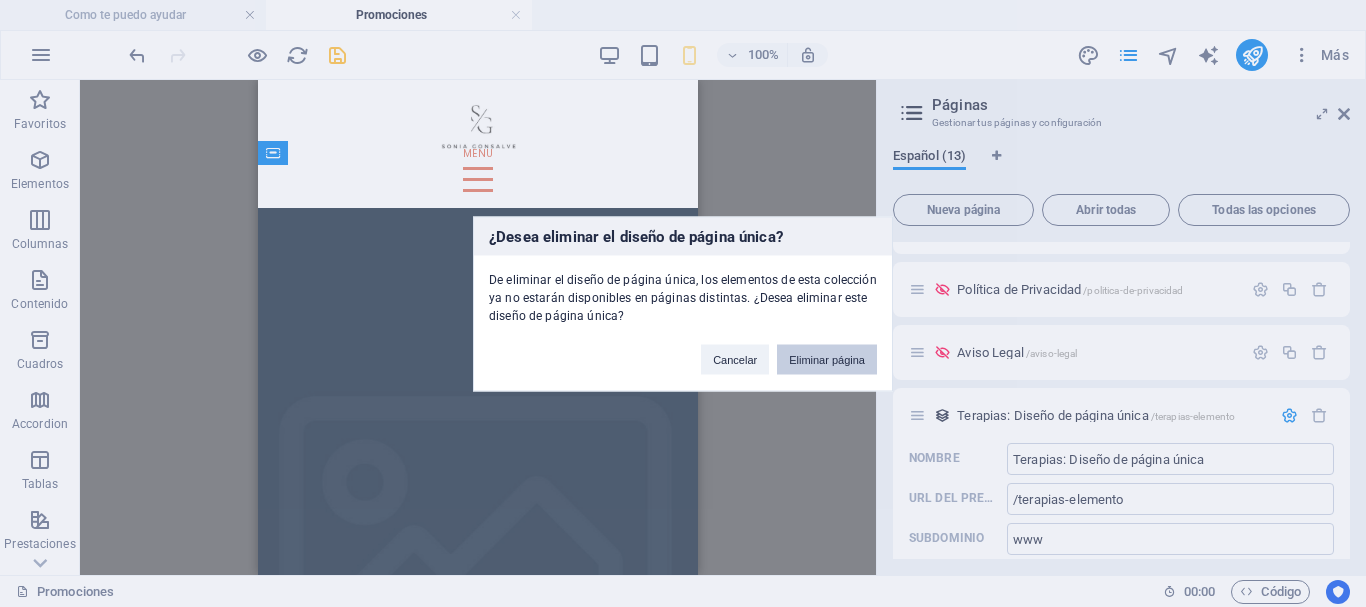 click on "Eliminar página" at bounding box center [827, 359] 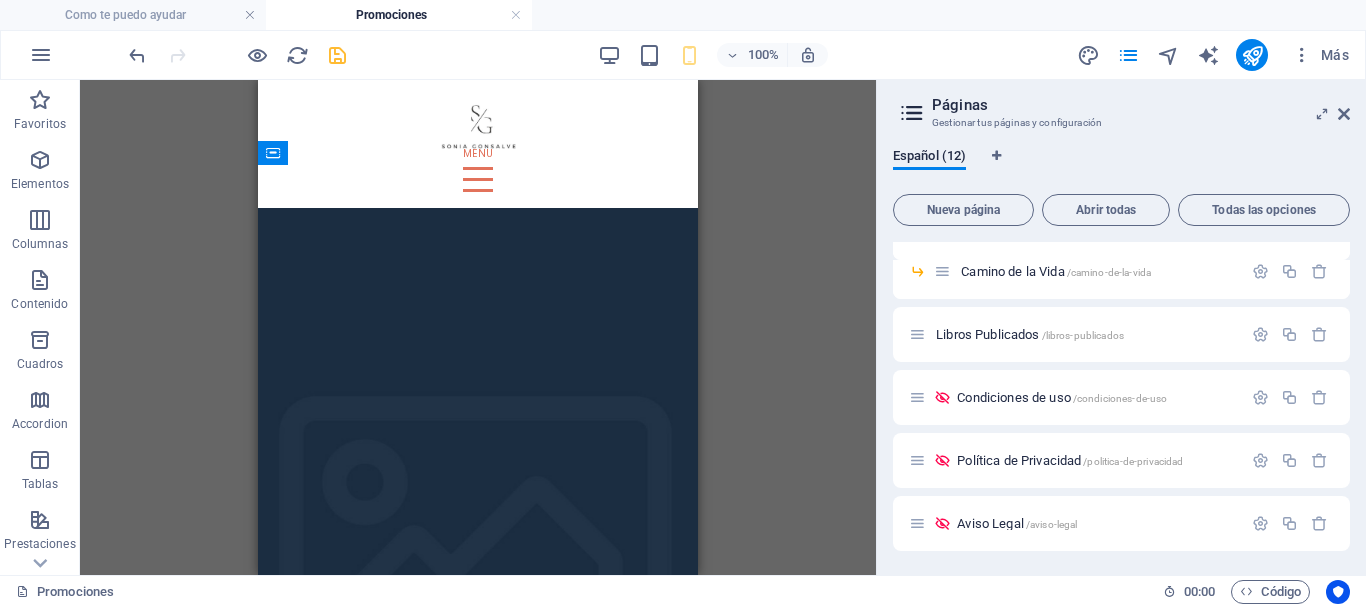 scroll, scrollTop: 1128, scrollLeft: 0, axis: vertical 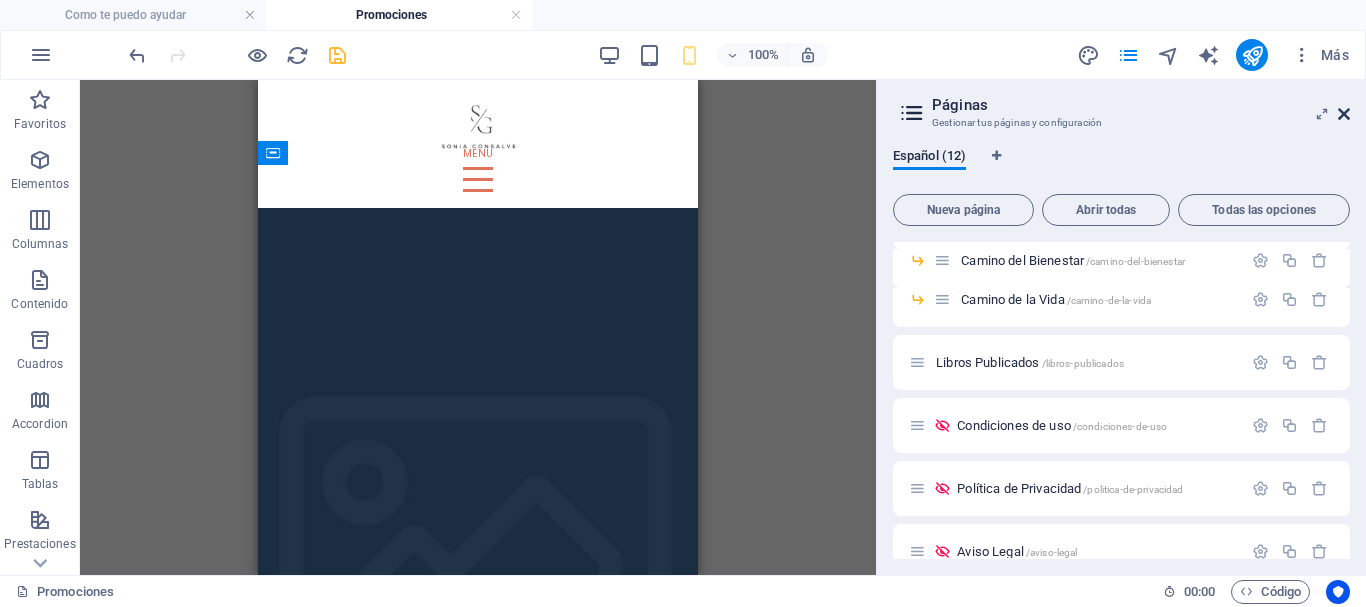 click at bounding box center [1344, 114] 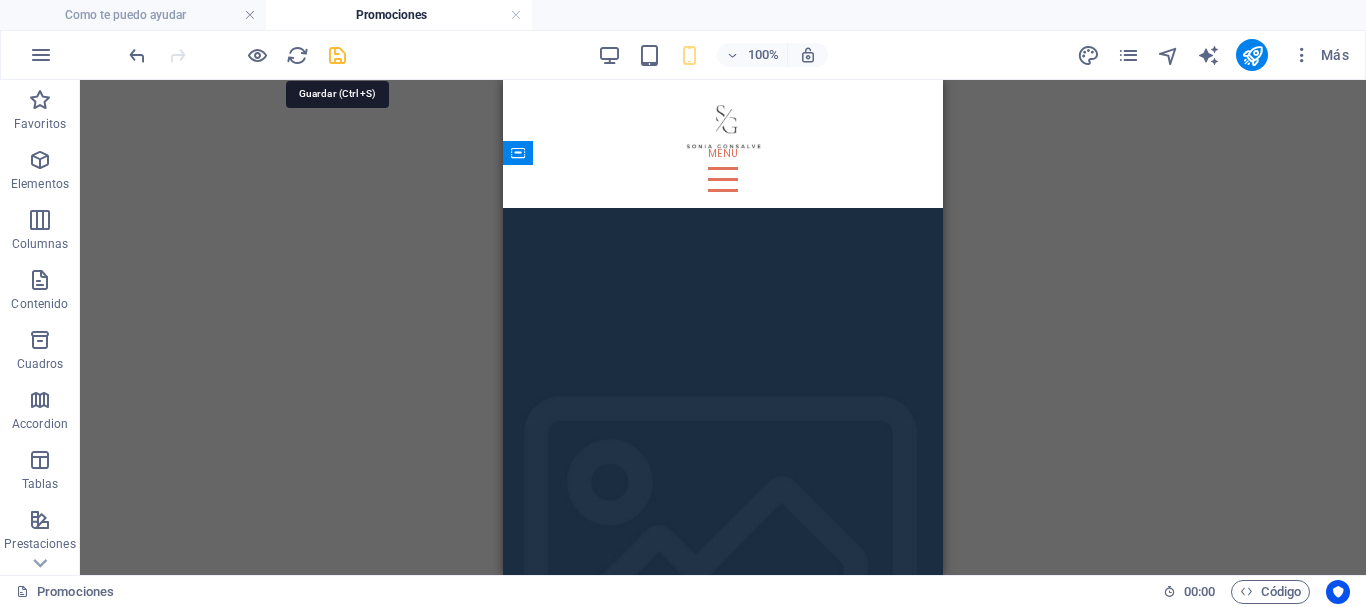 click at bounding box center [337, 55] 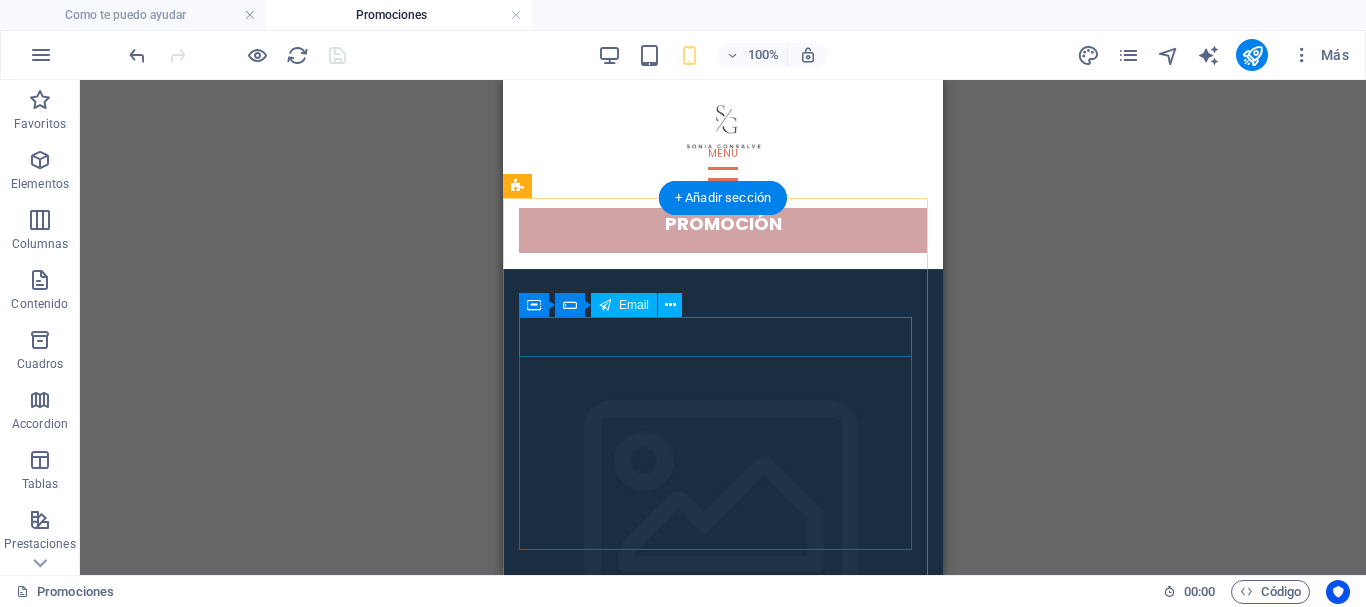 scroll, scrollTop: 1400, scrollLeft: 0, axis: vertical 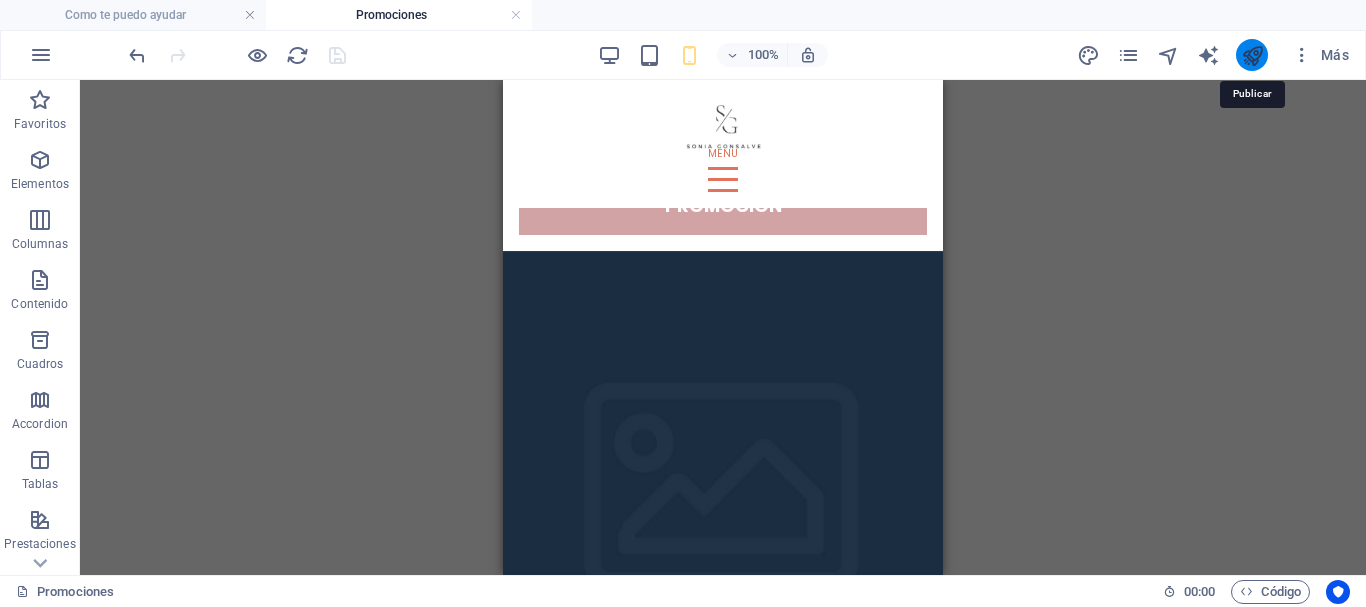click at bounding box center (1252, 55) 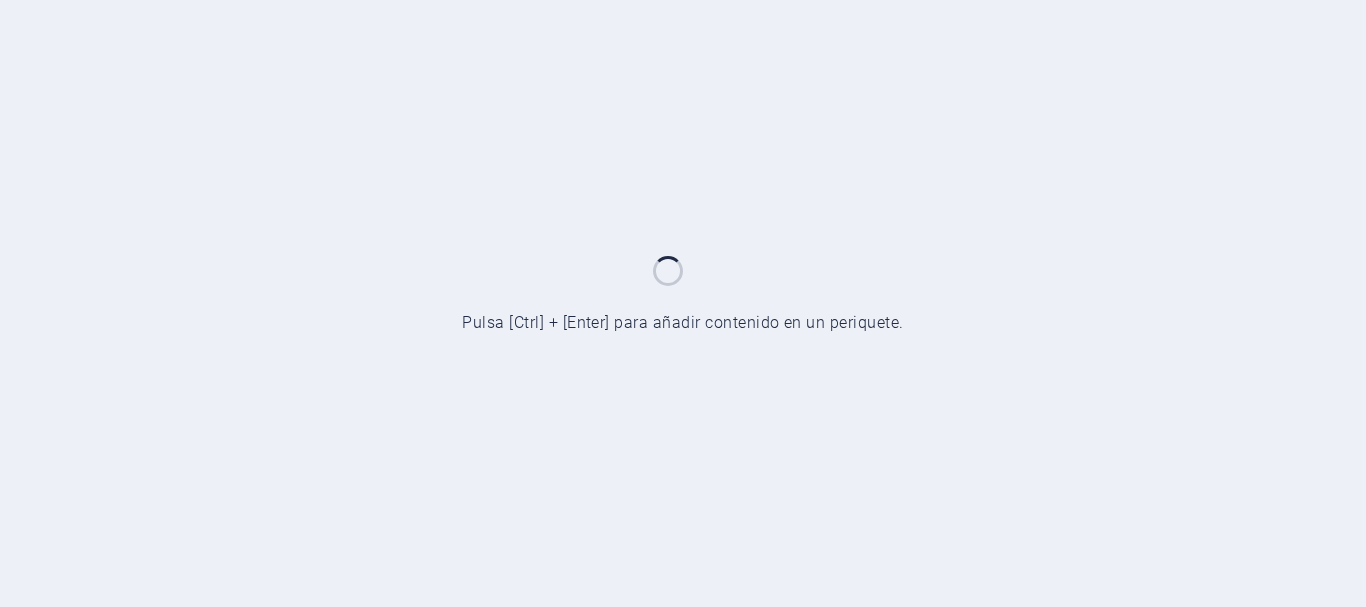 scroll, scrollTop: 0, scrollLeft: 0, axis: both 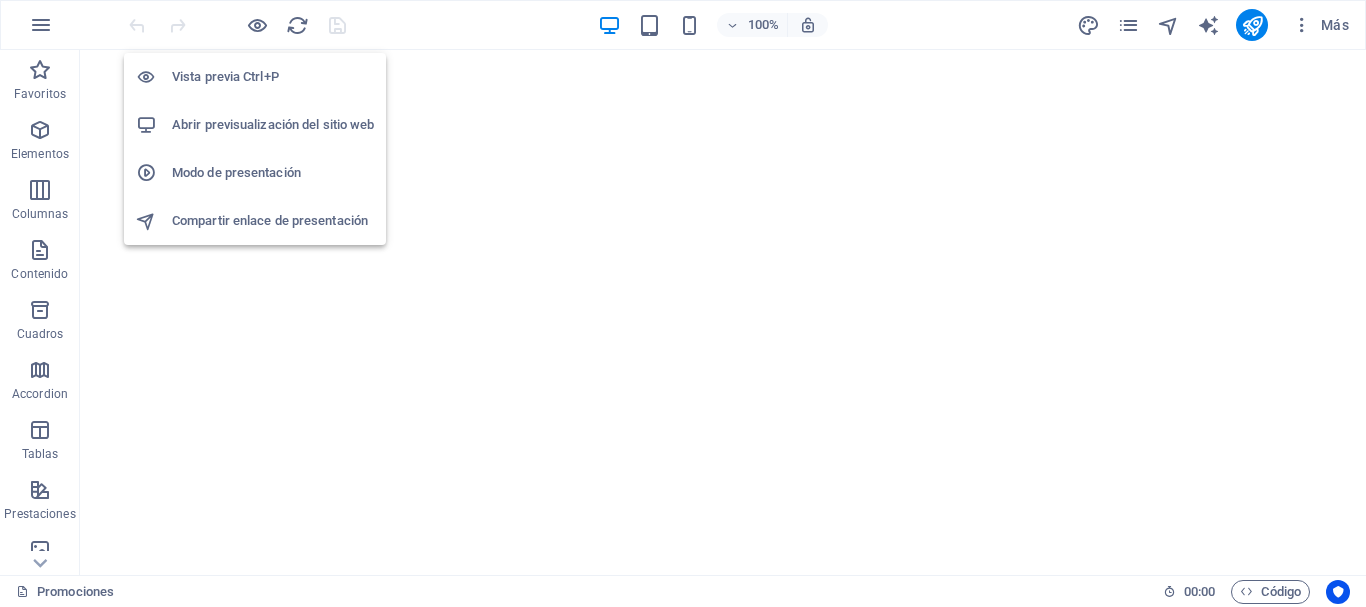 click on "Abrir previsualización del sitio web" at bounding box center [273, 125] 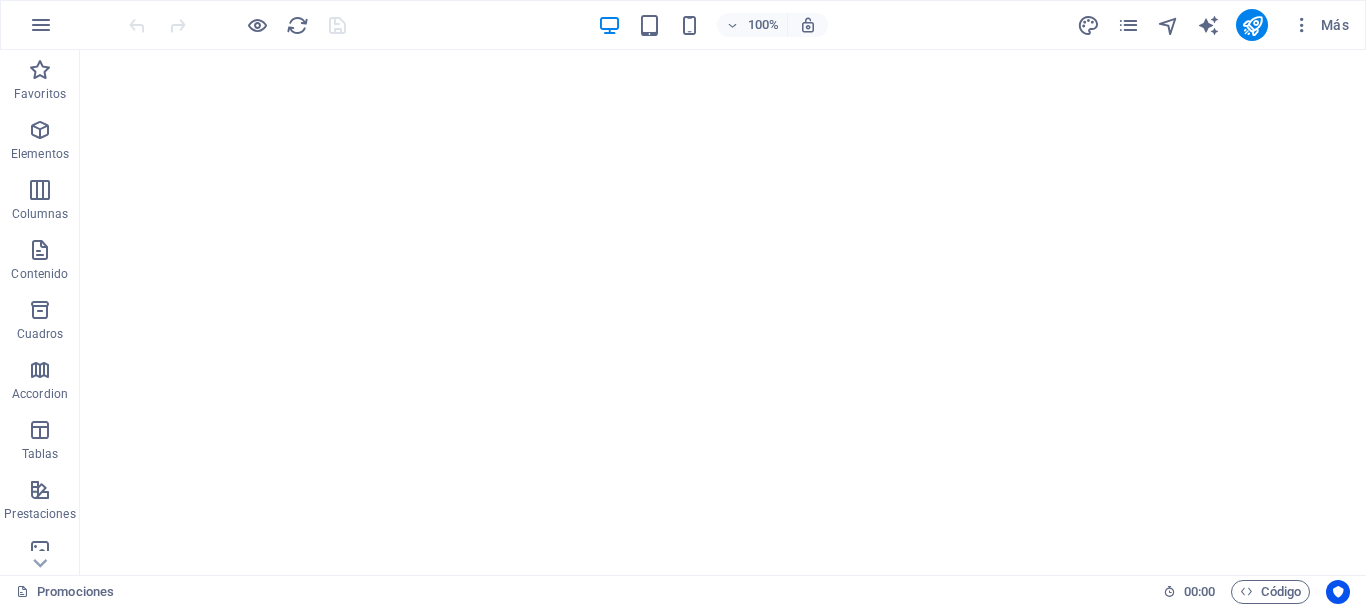 click on "100%" at bounding box center (712, 25) 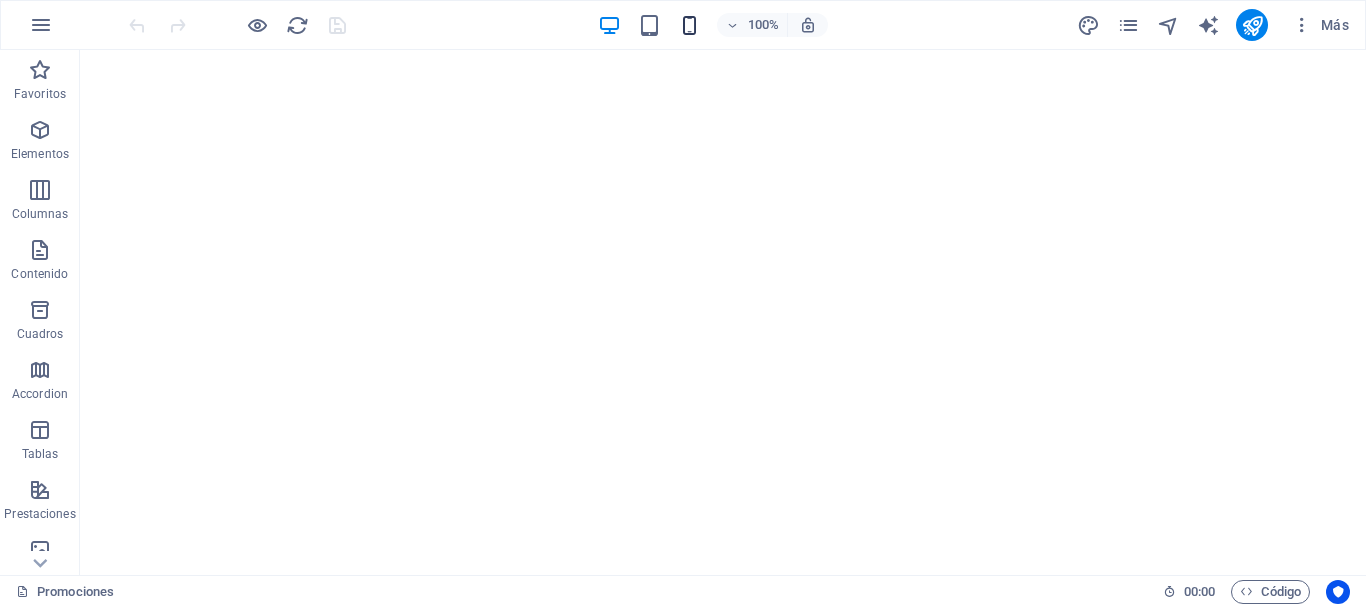 click at bounding box center (689, 25) 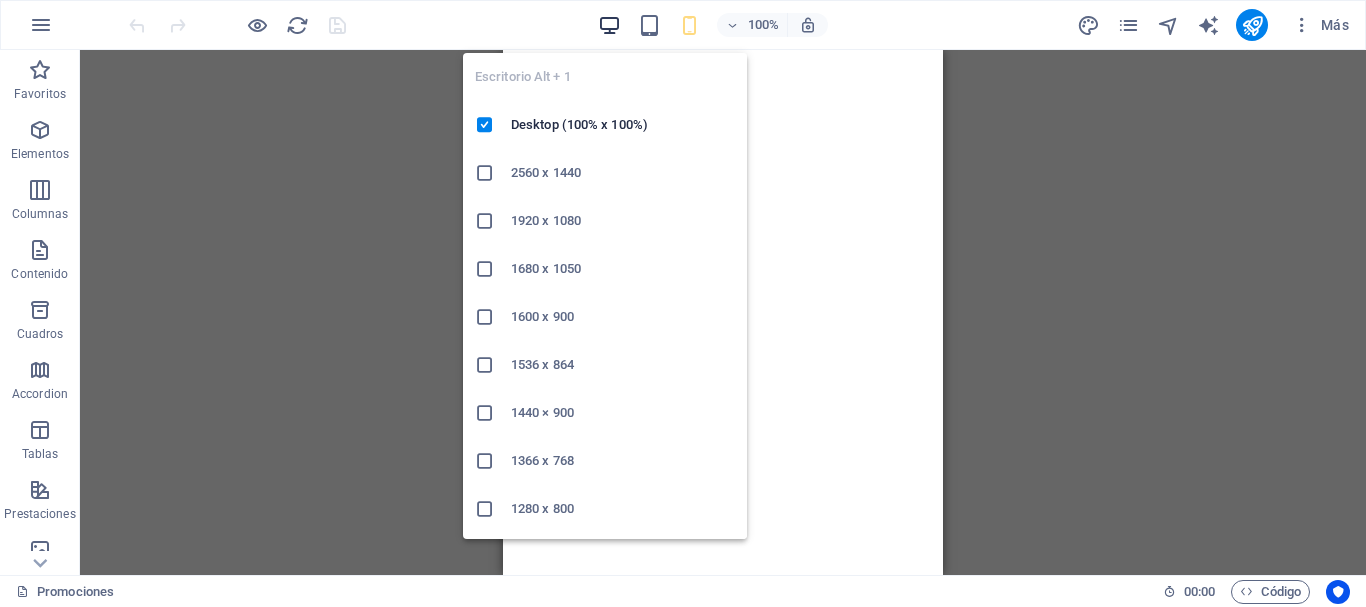 click at bounding box center [609, 25] 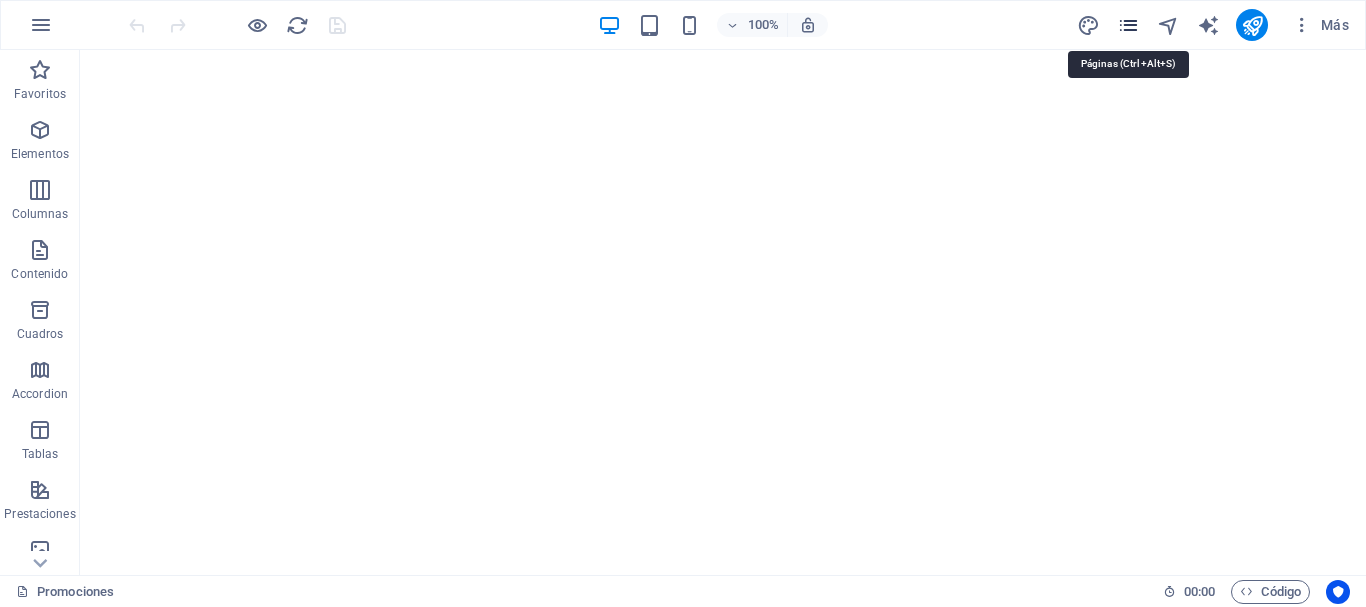 click at bounding box center [1128, 25] 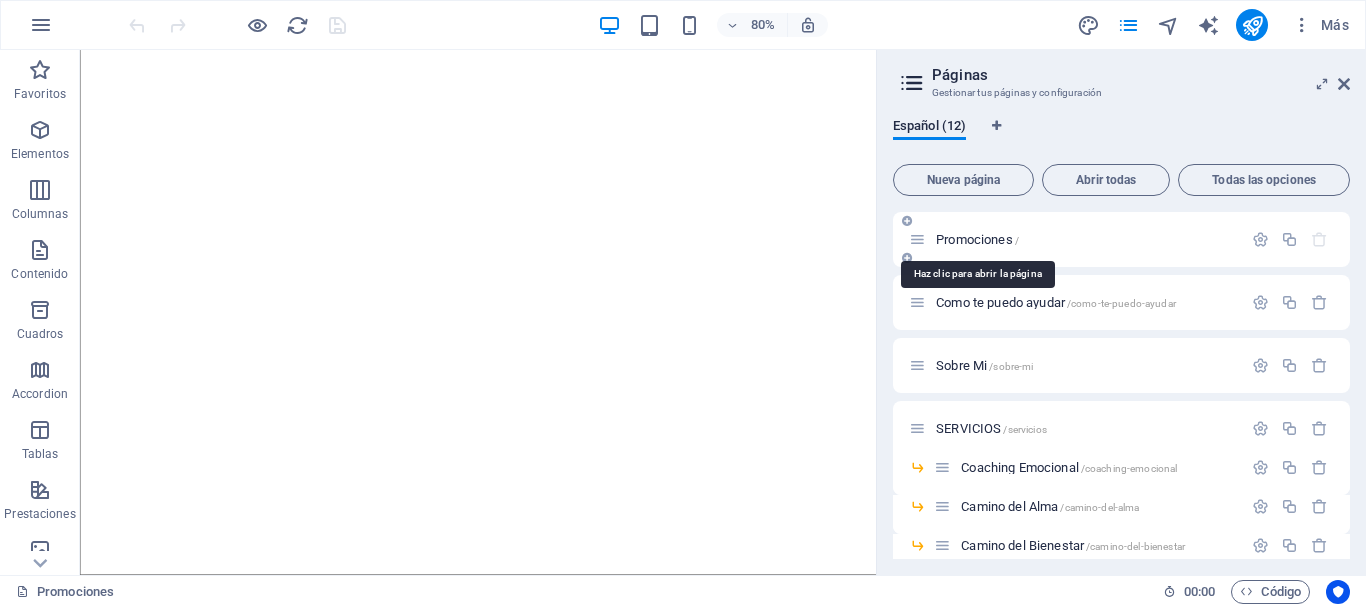 click on "Promociones /" at bounding box center (977, 239) 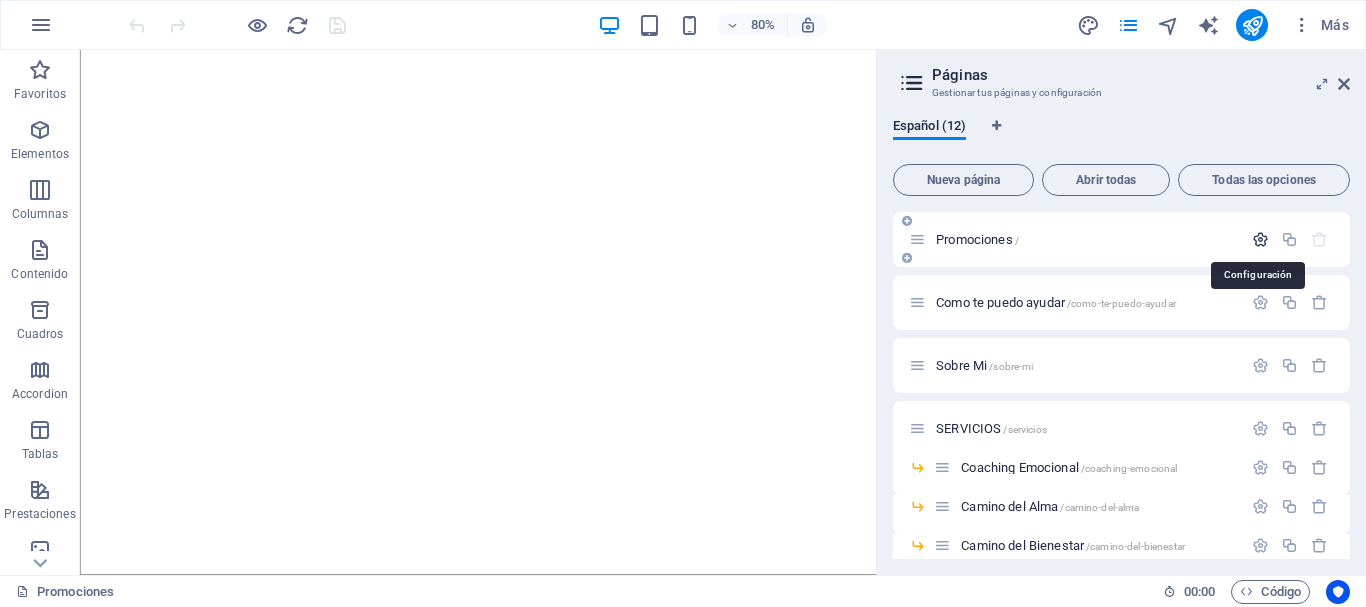 click at bounding box center (1260, 239) 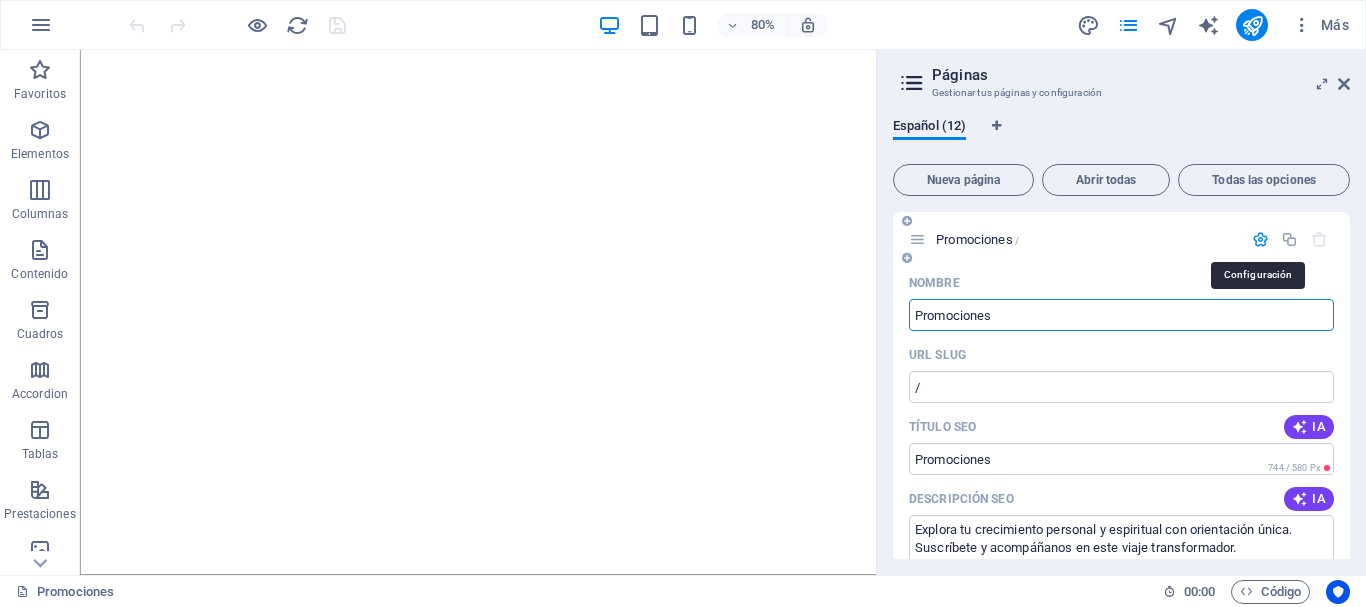 click at bounding box center (1260, 239) 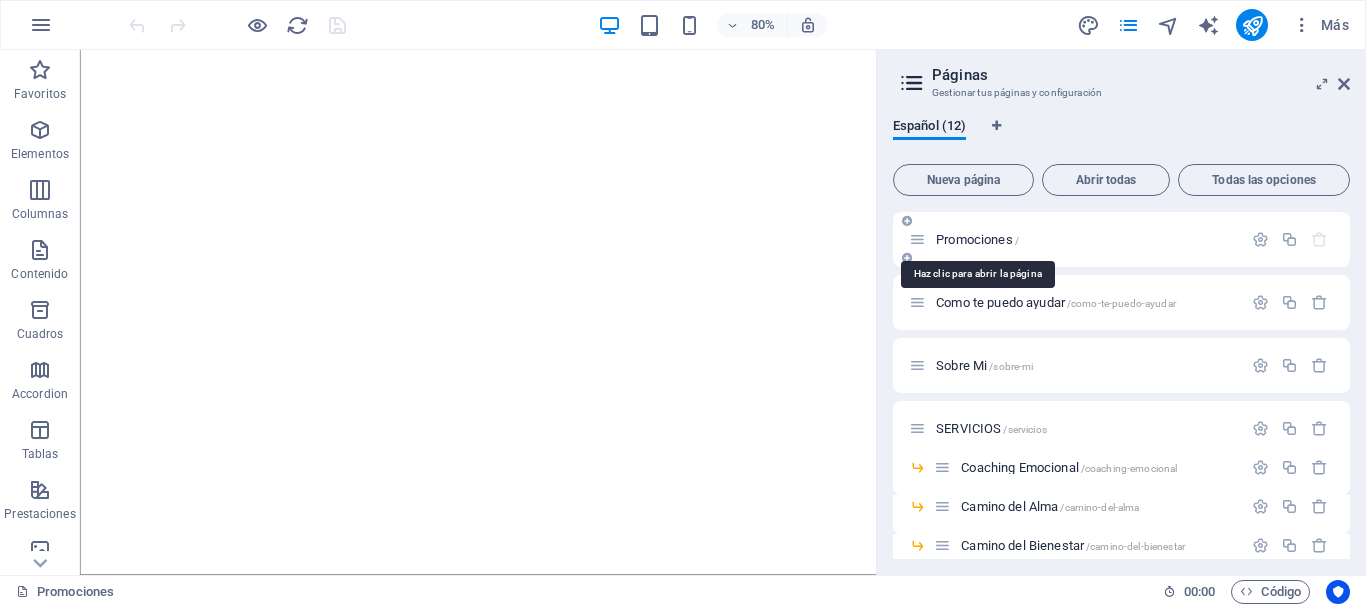 click on "Promociones /" at bounding box center [977, 239] 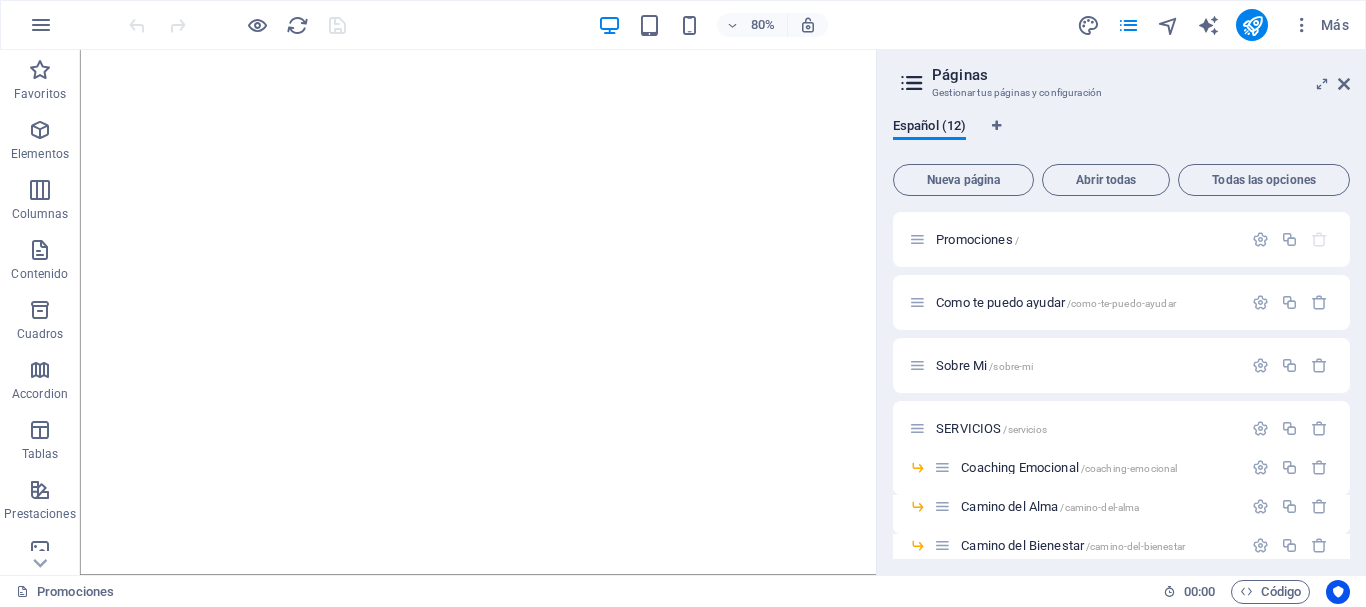 click on "Páginas Gestionar tus páginas y configuración Español (12) Nueva página Abrir todas Todas las opciones Promociones / Como te puedo ayudar /como-te-puedo-ayudar Sobre Mi /sobre-mi SERVICIOS /servicios Coaching Emocional /coaching-emocional Camino del Alma /camino-del-alma Camino del Bienestar /camino-del-bienestar Camino de la Vida /camino-de-la-vida Libros Publicados /libros-publicados Condiciones de uso /condiciones-de-uso Política de Privacidad /politica-de-privacidad Aviso Legal /aviso-legal" at bounding box center (1121, 312) 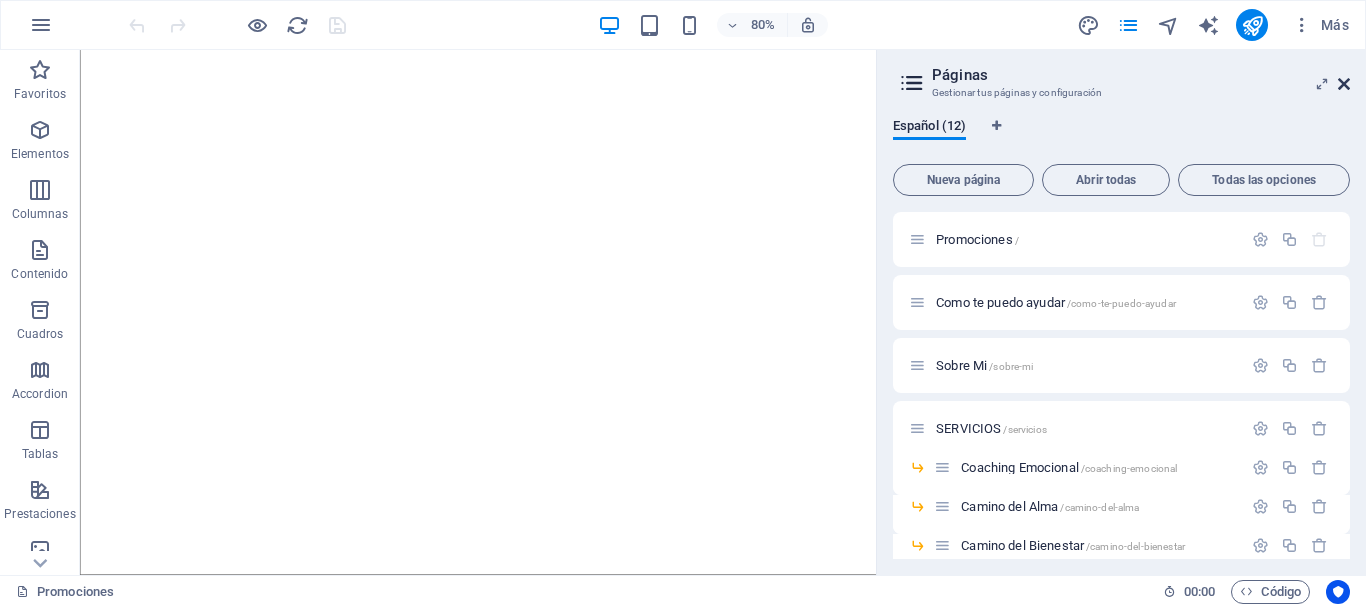 click at bounding box center (1344, 84) 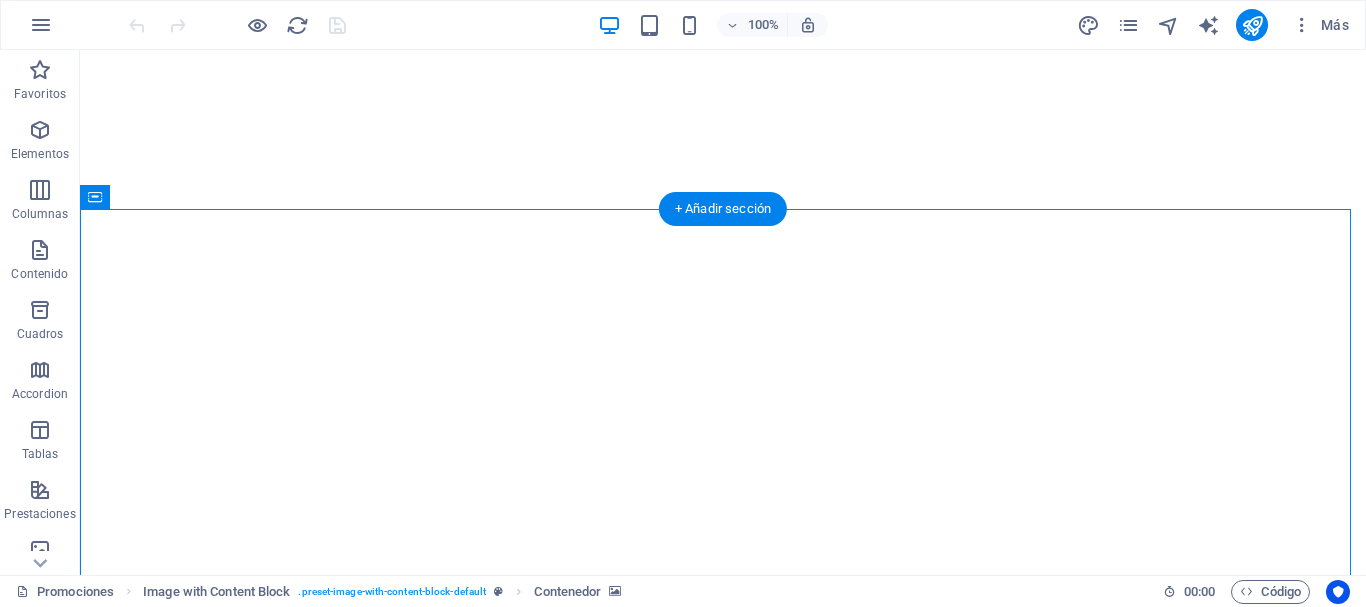 select on "px" 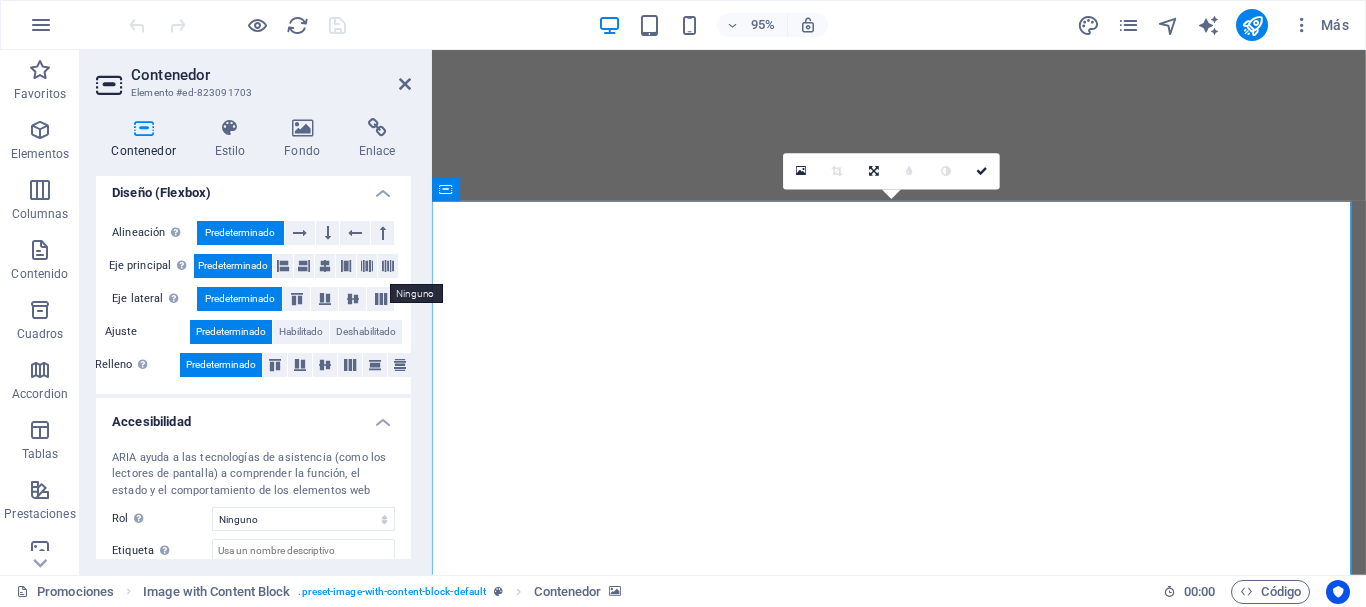 scroll, scrollTop: 0, scrollLeft: 0, axis: both 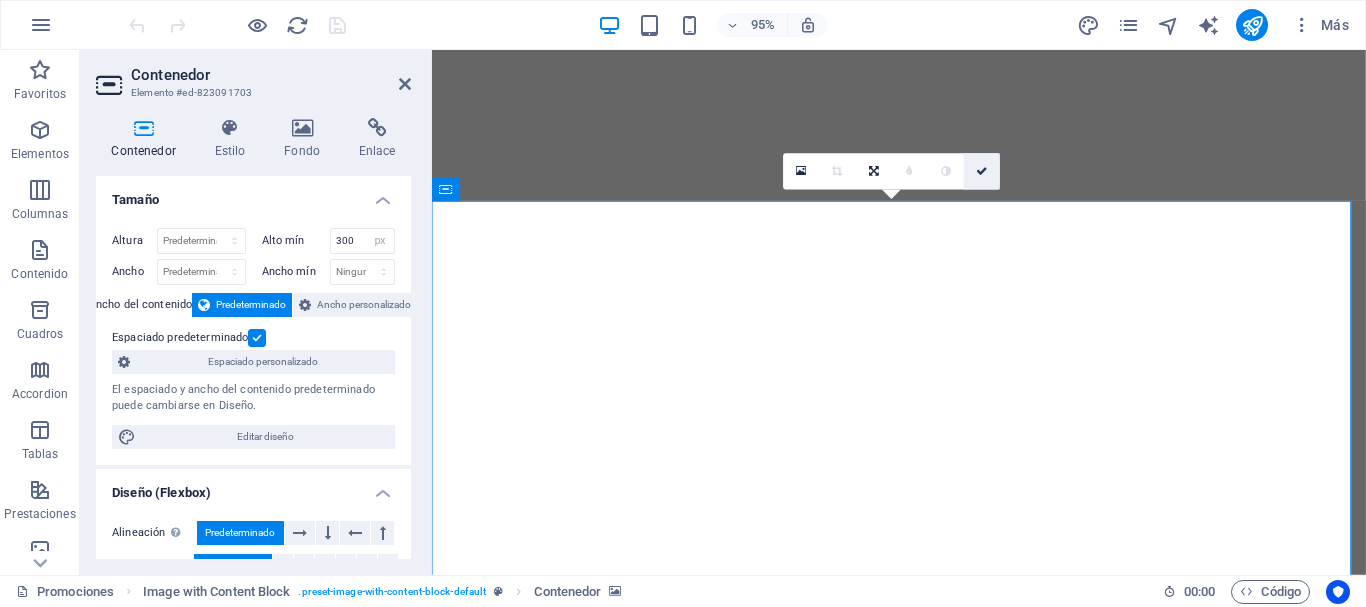 click at bounding box center [982, 170] 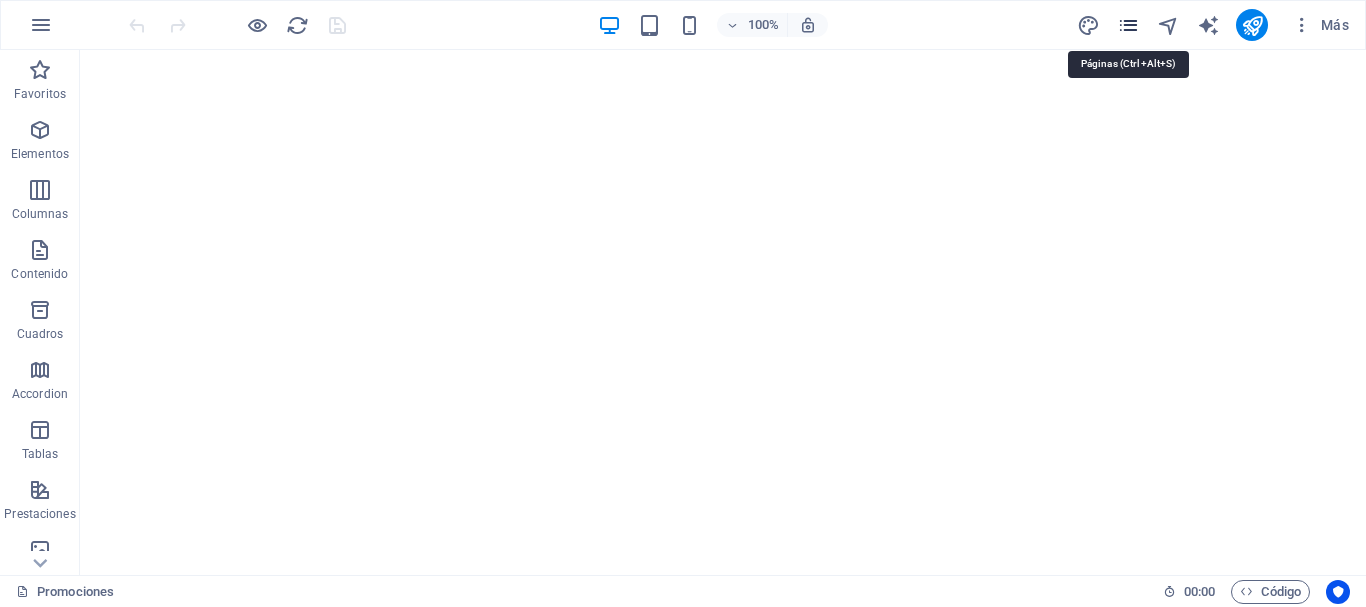 click at bounding box center [1128, 25] 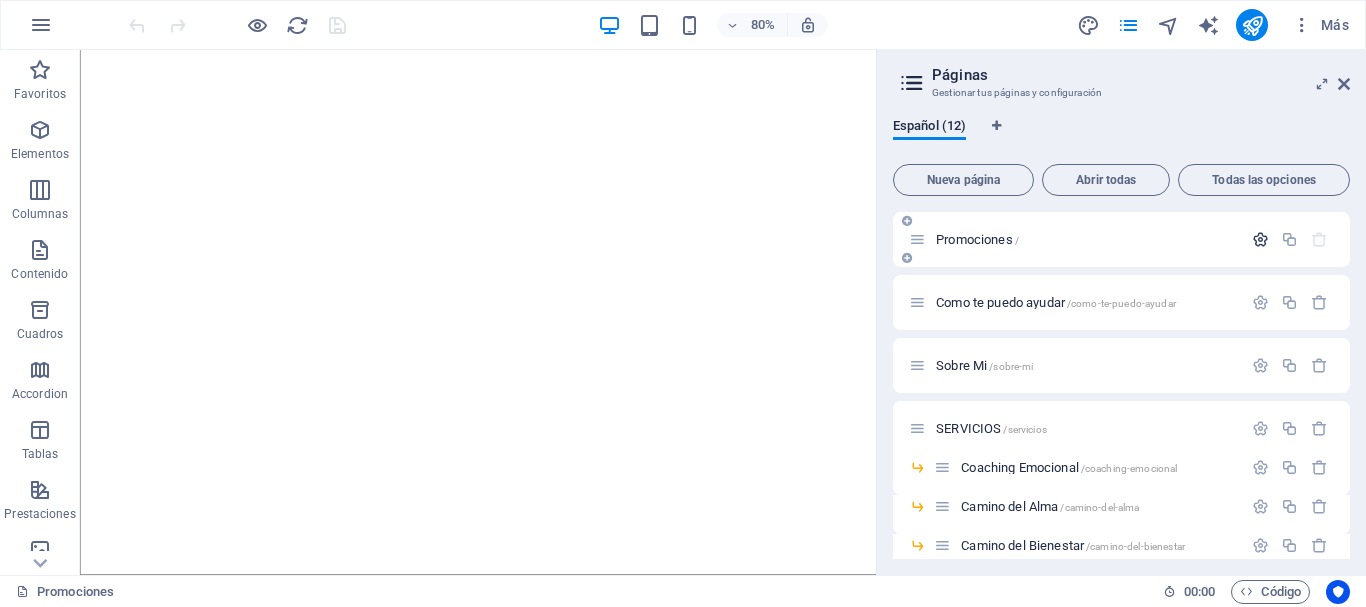 click at bounding box center (1260, 239) 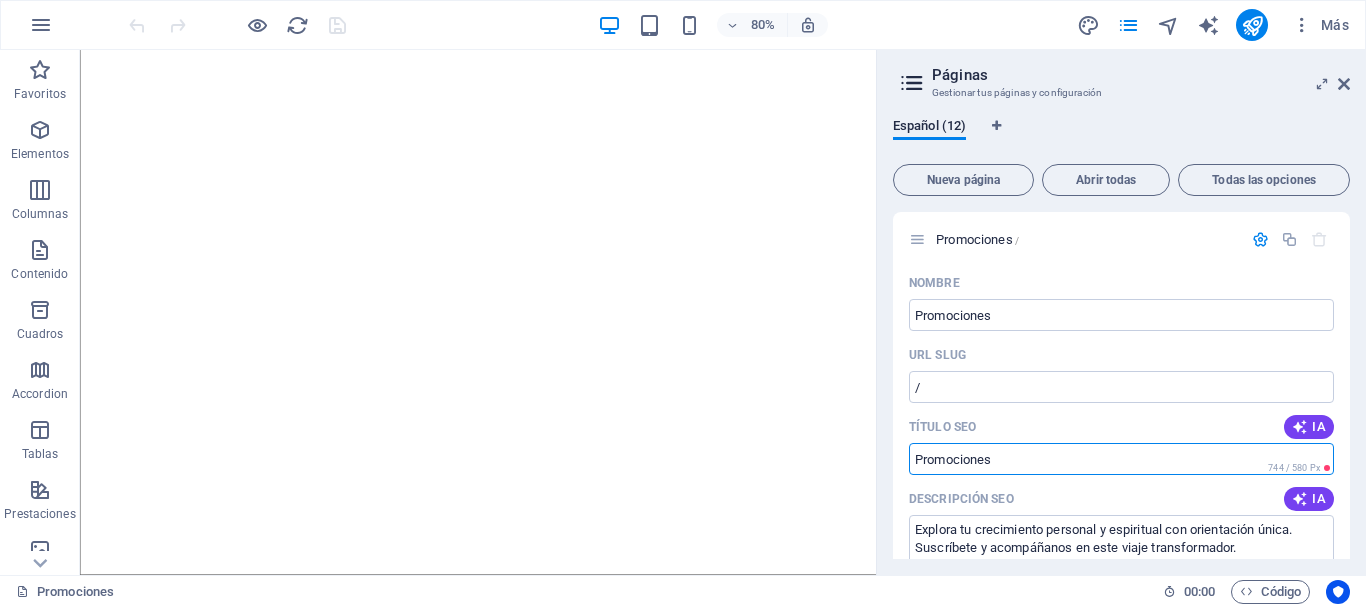 drag, startPoint x: 952, startPoint y: 456, endPoint x: 876, endPoint y: 456, distance: 76 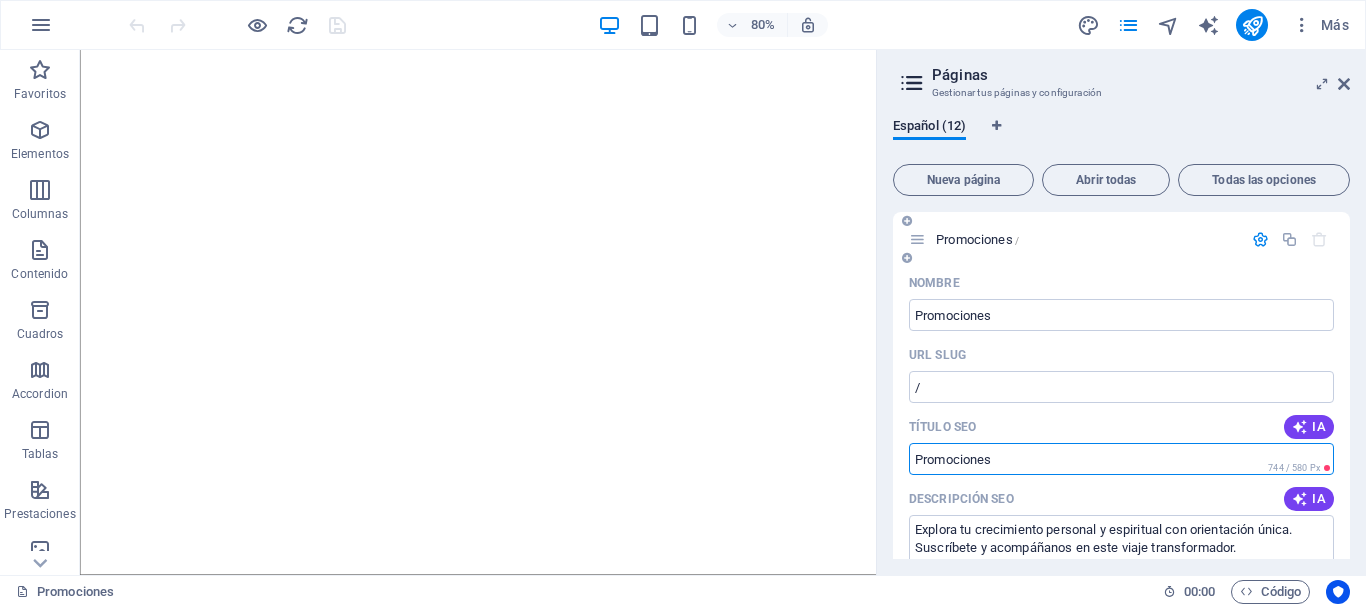 drag, startPoint x: 1017, startPoint y: 446, endPoint x: 923, endPoint y: 443, distance: 94.04786 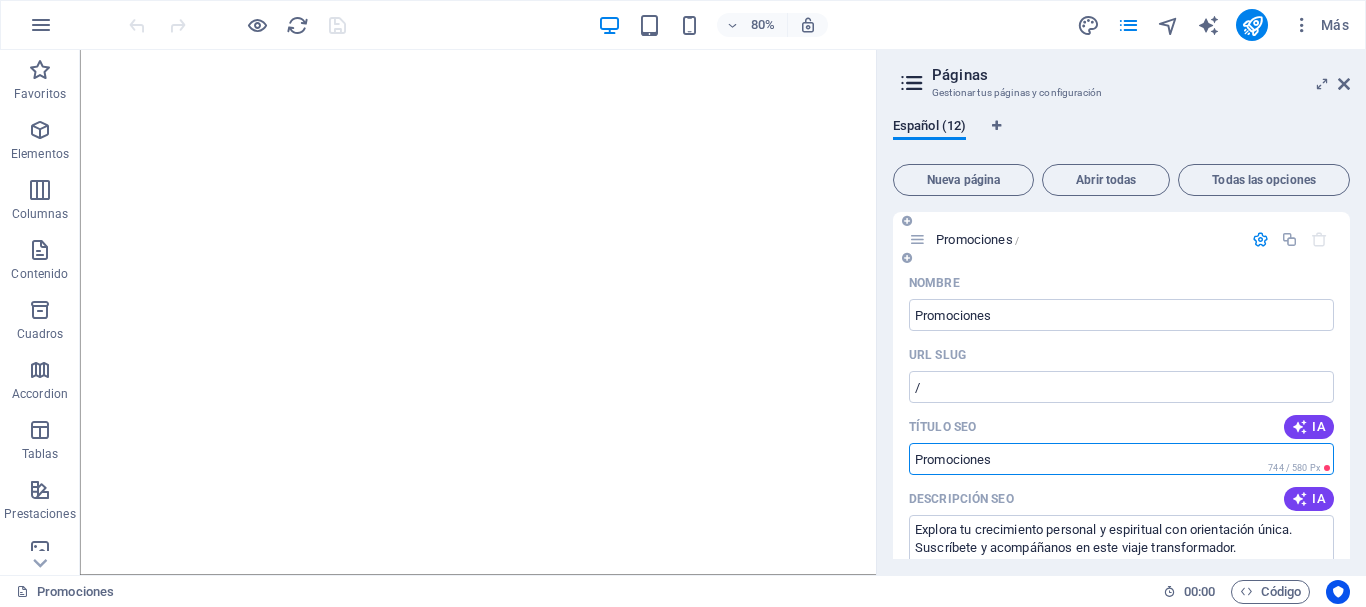 click on "Título SEO" at bounding box center [1121, 459] 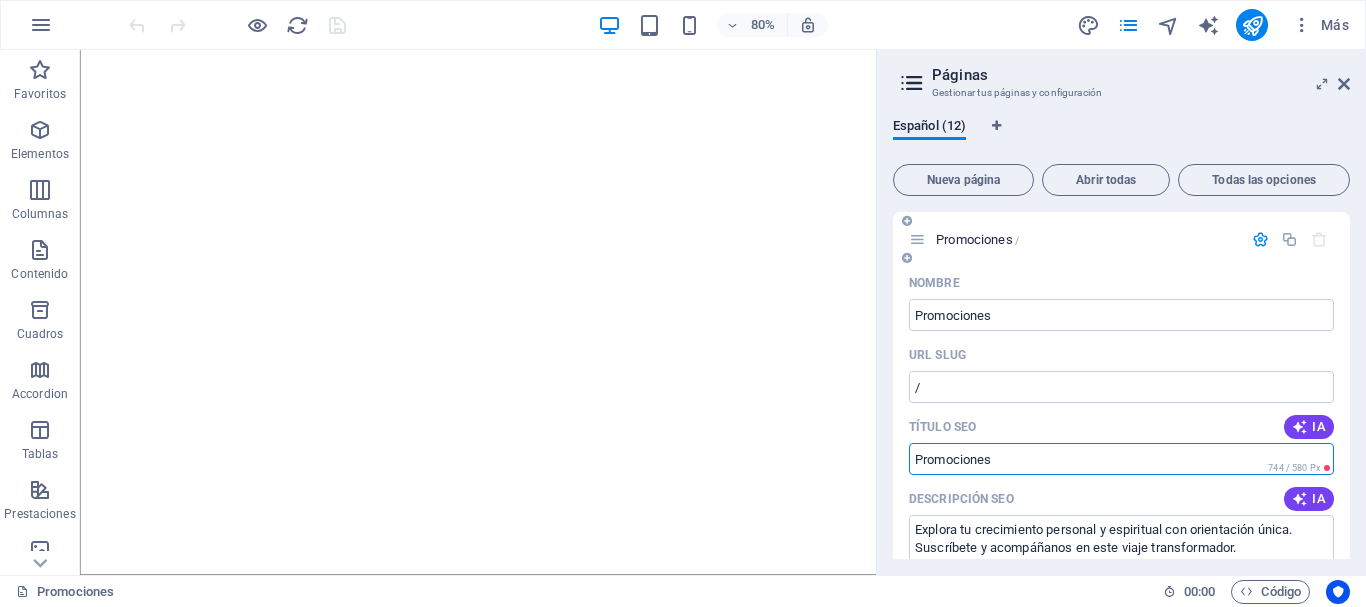 click on "Título SEO" at bounding box center (1121, 459) 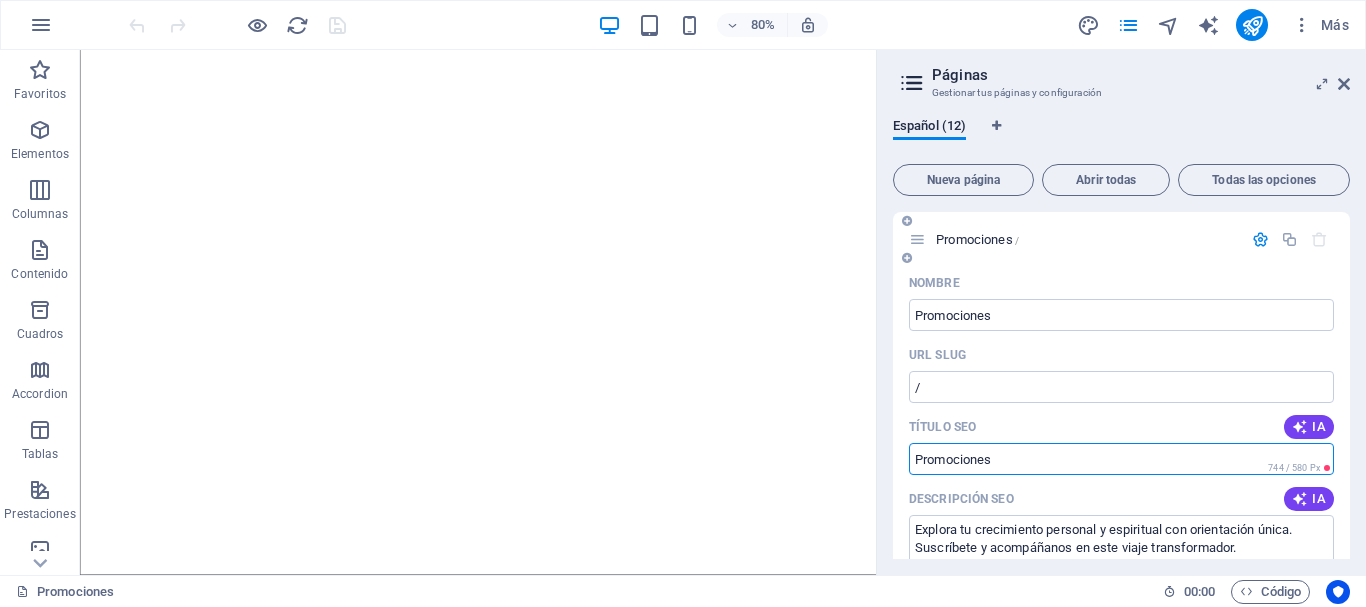 click on "Título SEO" at bounding box center [1121, 459] 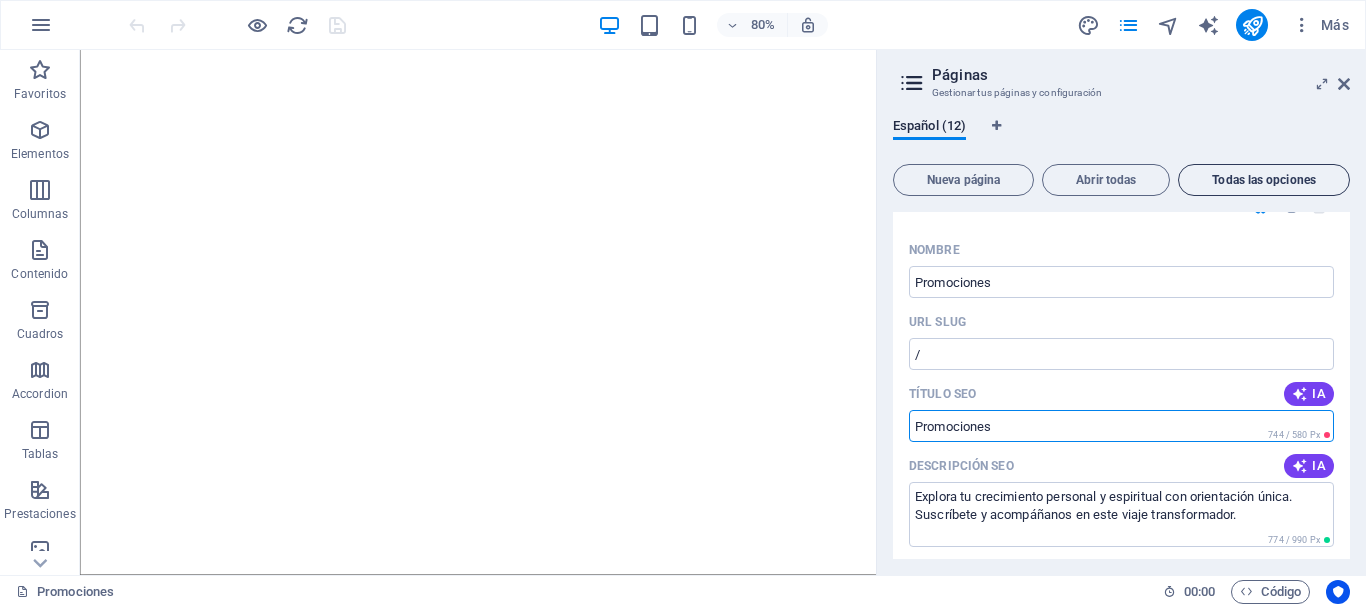 scroll, scrollTop: 0, scrollLeft: 0, axis: both 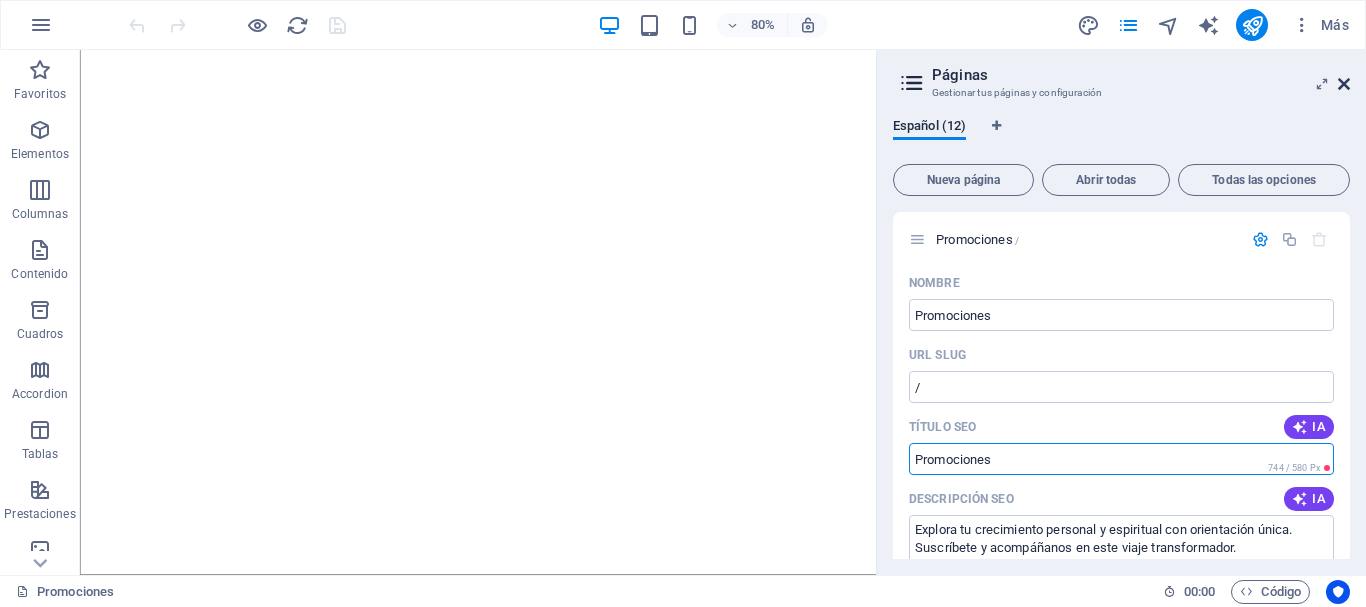 click at bounding box center (1344, 84) 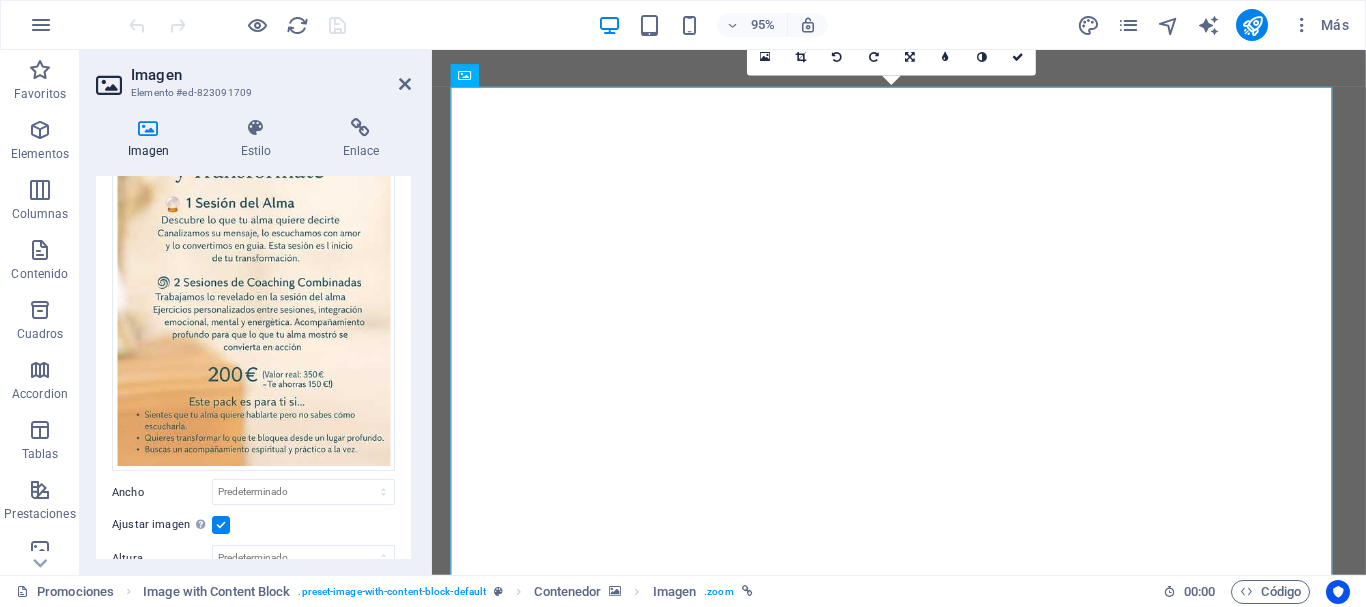 scroll, scrollTop: 0, scrollLeft: 0, axis: both 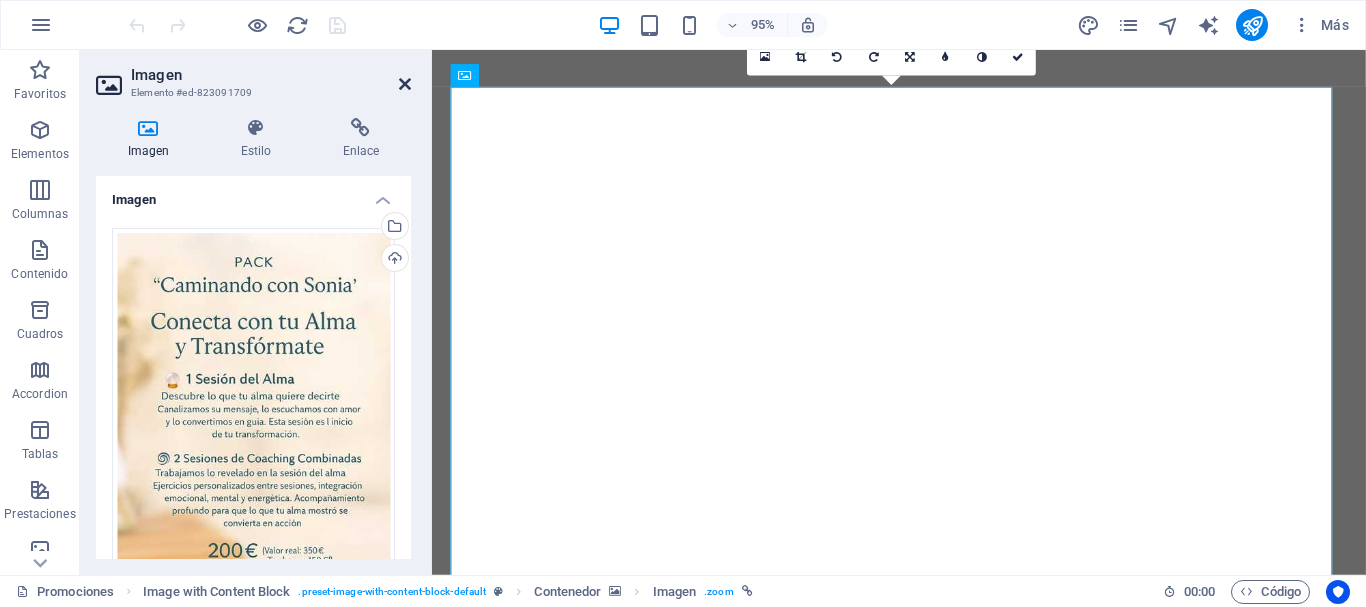 click at bounding box center [405, 84] 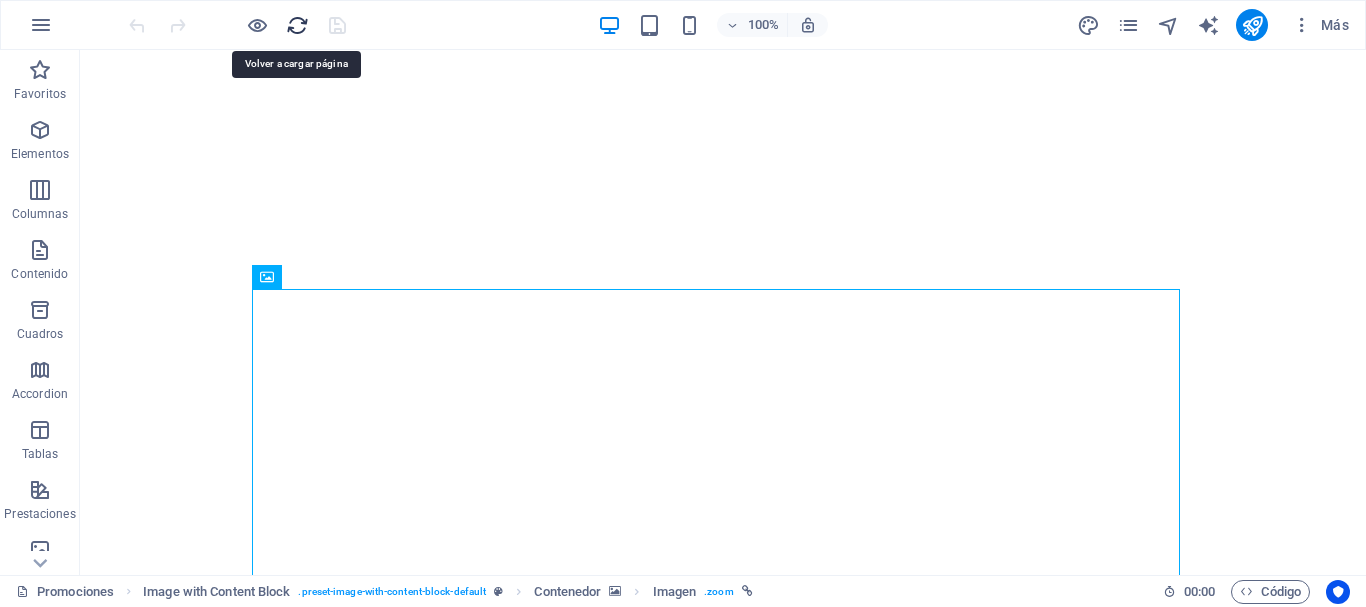 click at bounding box center [297, 25] 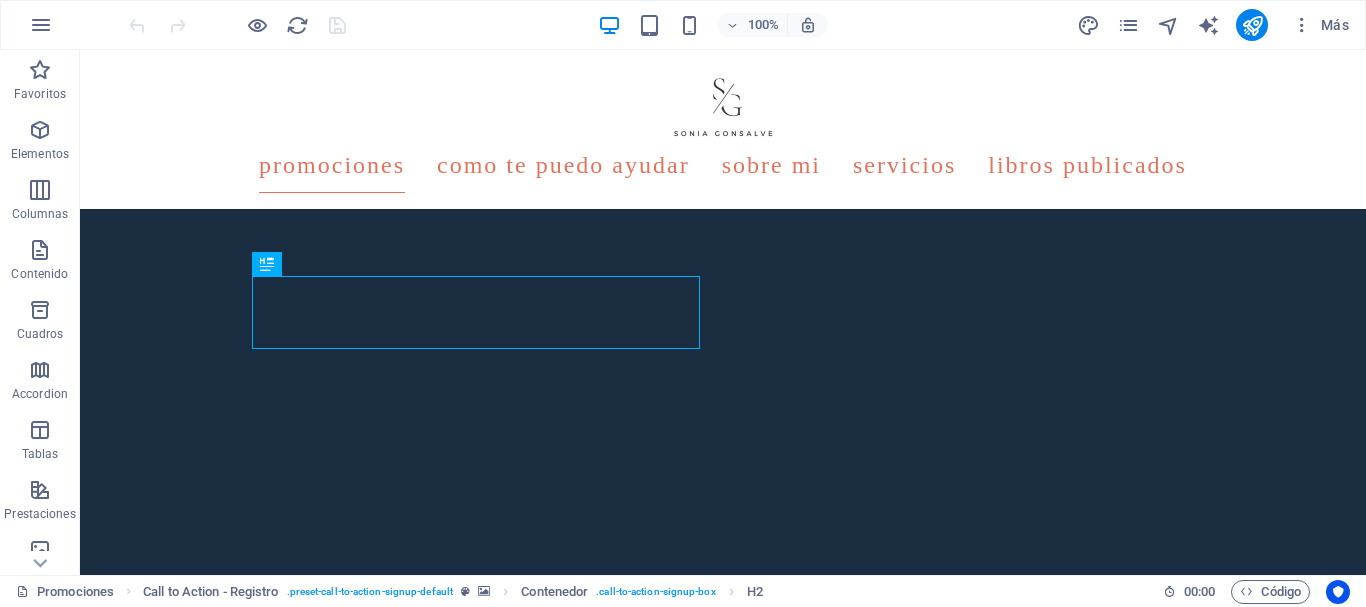scroll, scrollTop: 3293, scrollLeft: 0, axis: vertical 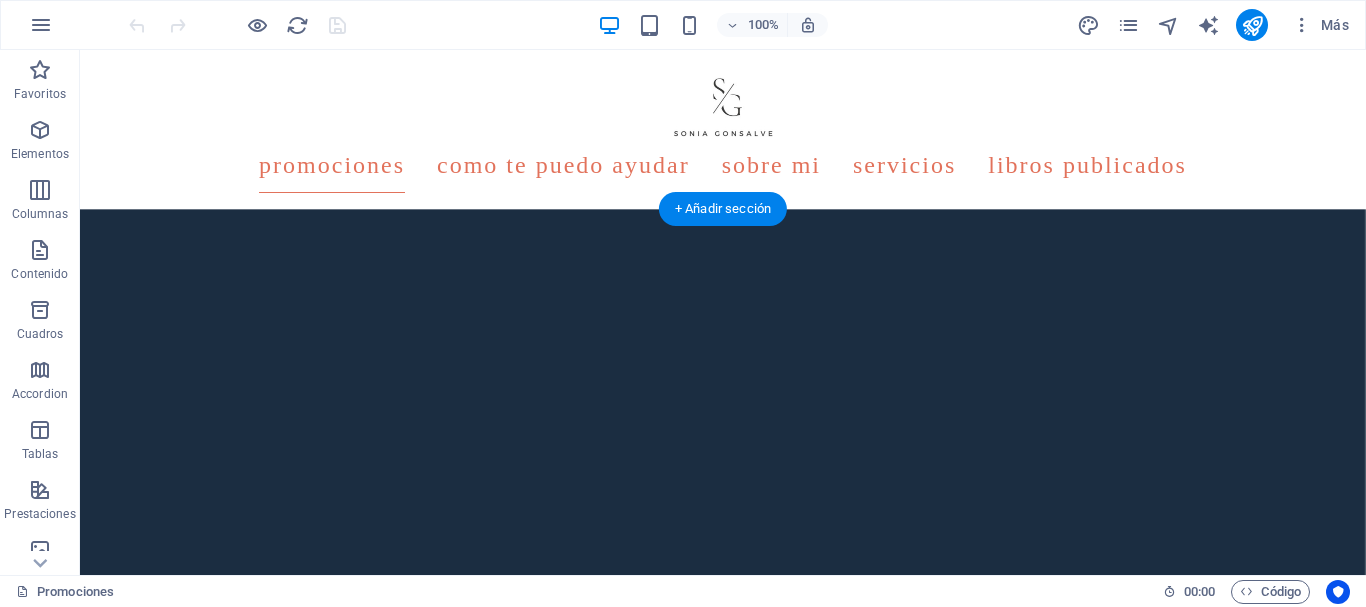 click at bounding box center [723, 1013] 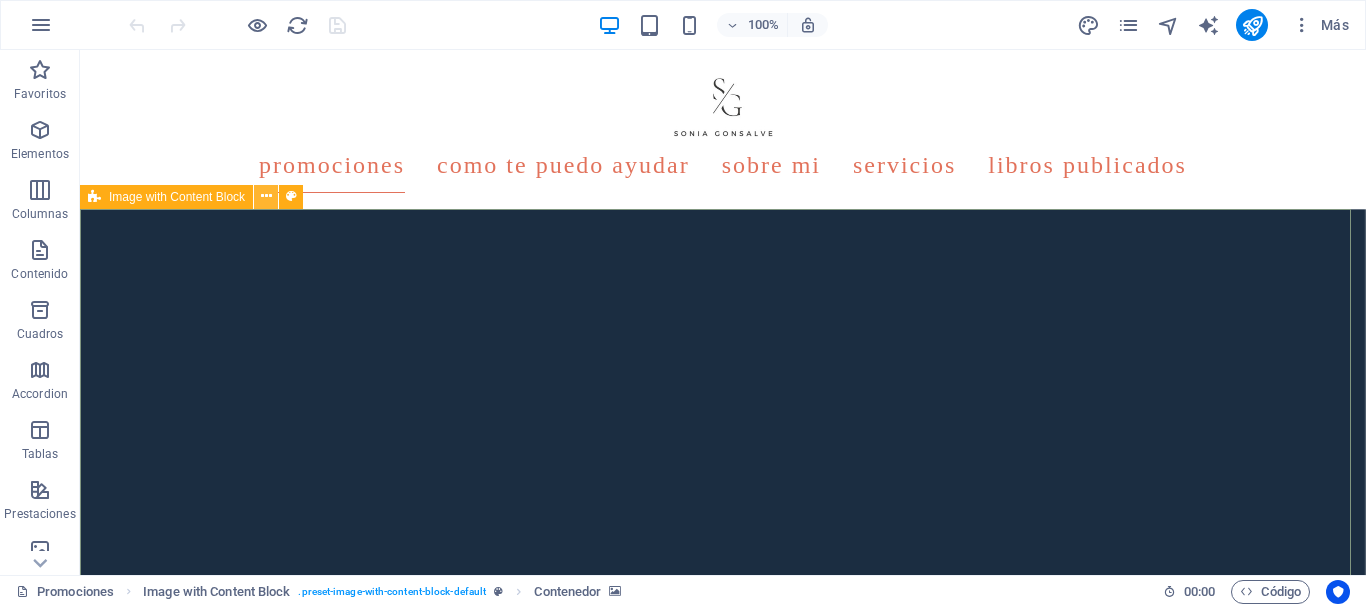 click at bounding box center [266, 196] 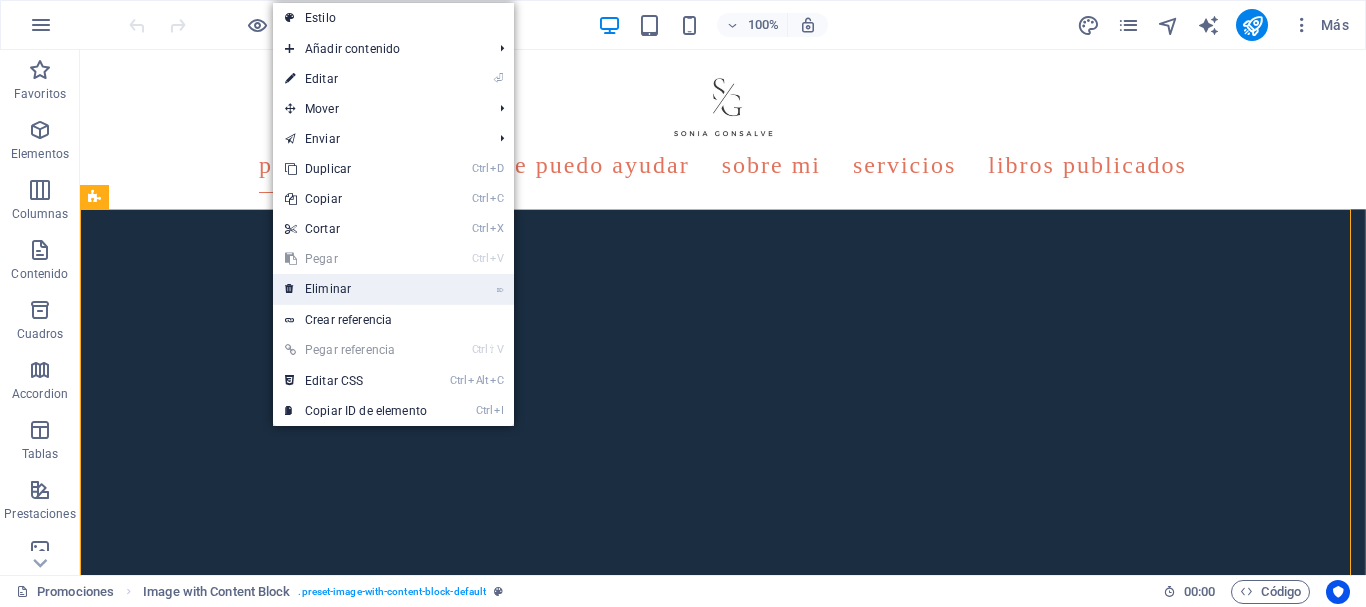 click on "⌦  Eliminar" at bounding box center [356, 289] 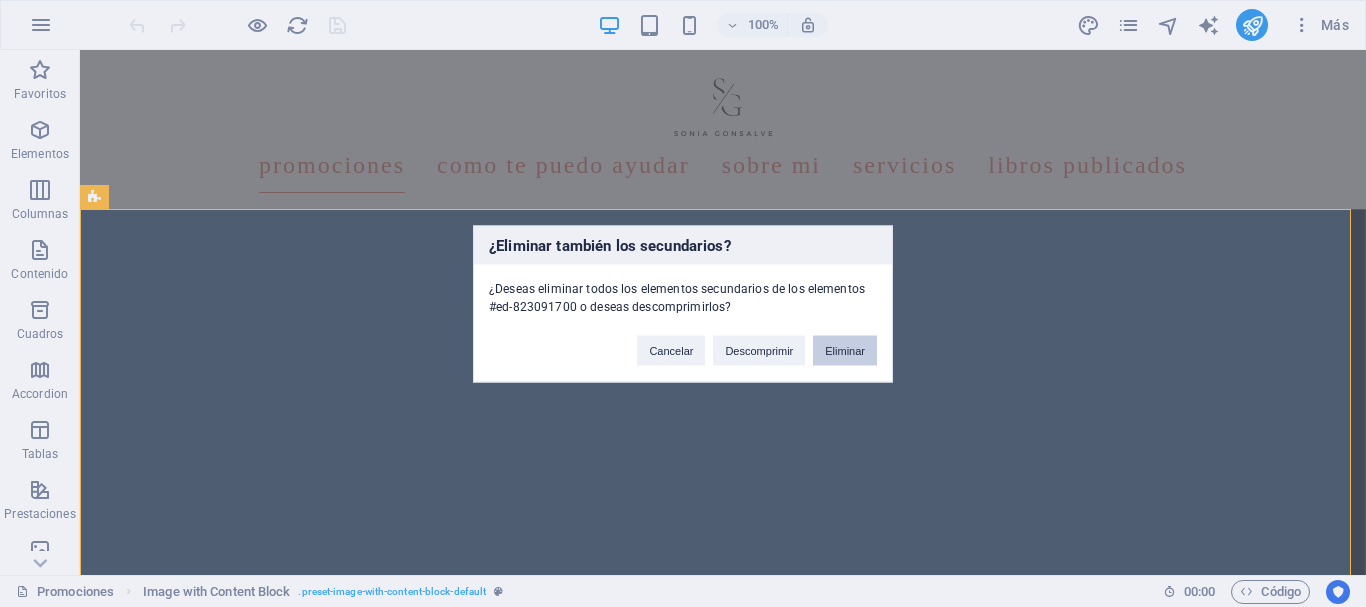 click on "Eliminar" at bounding box center [845, 350] 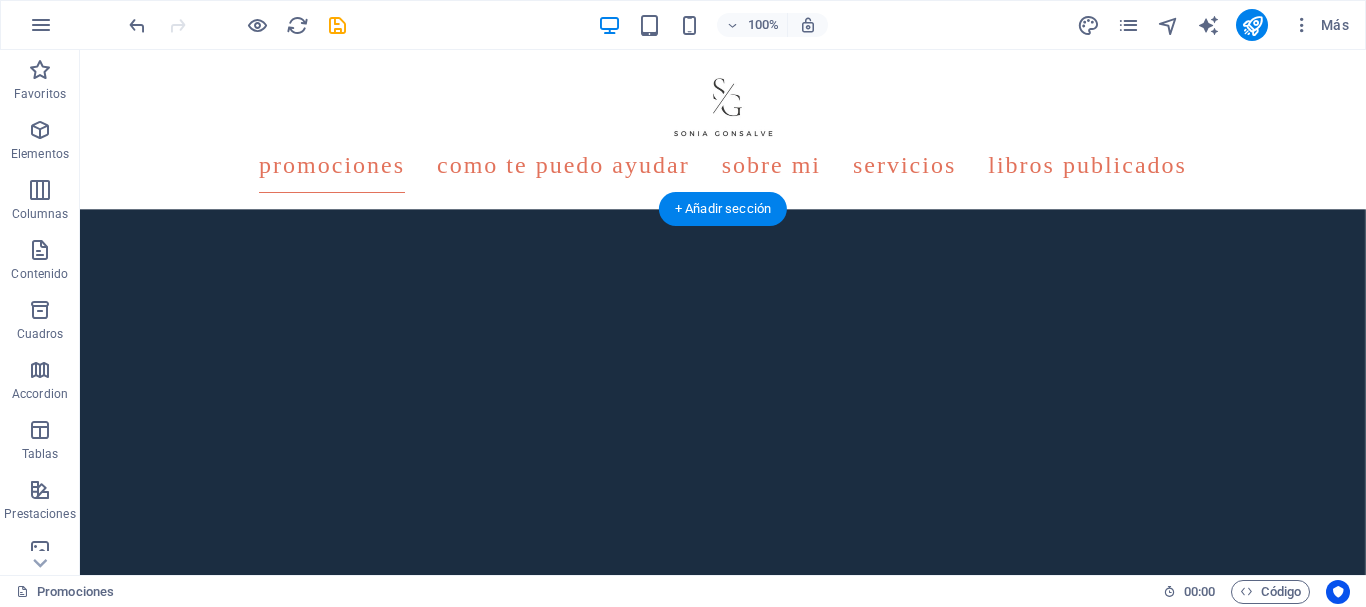 click at bounding box center (723, 1013) 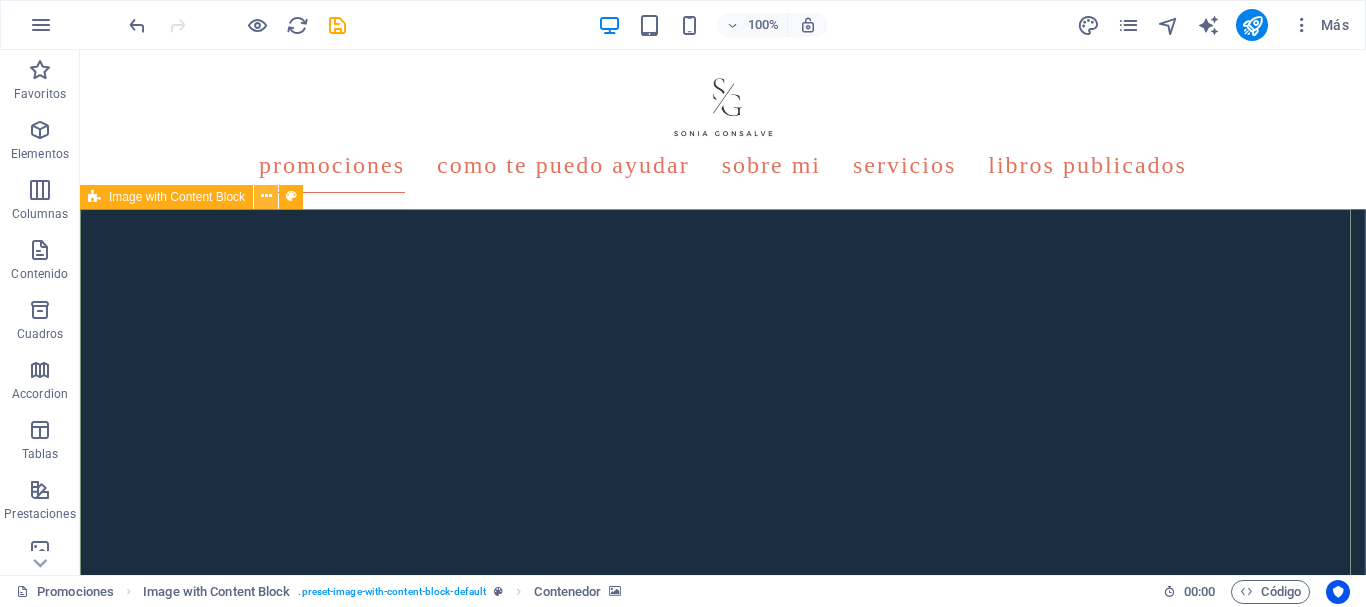 click at bounding box center (266, 196) 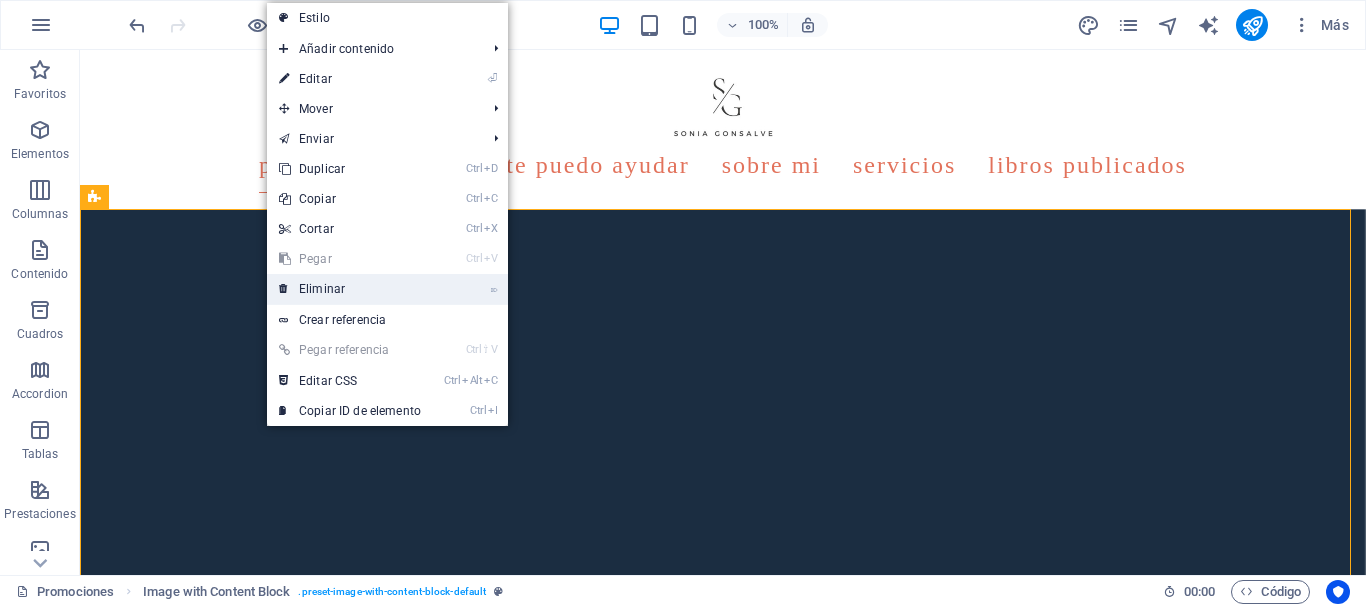 click on "⌦  Eliminar" at bounding box center [350, 289] 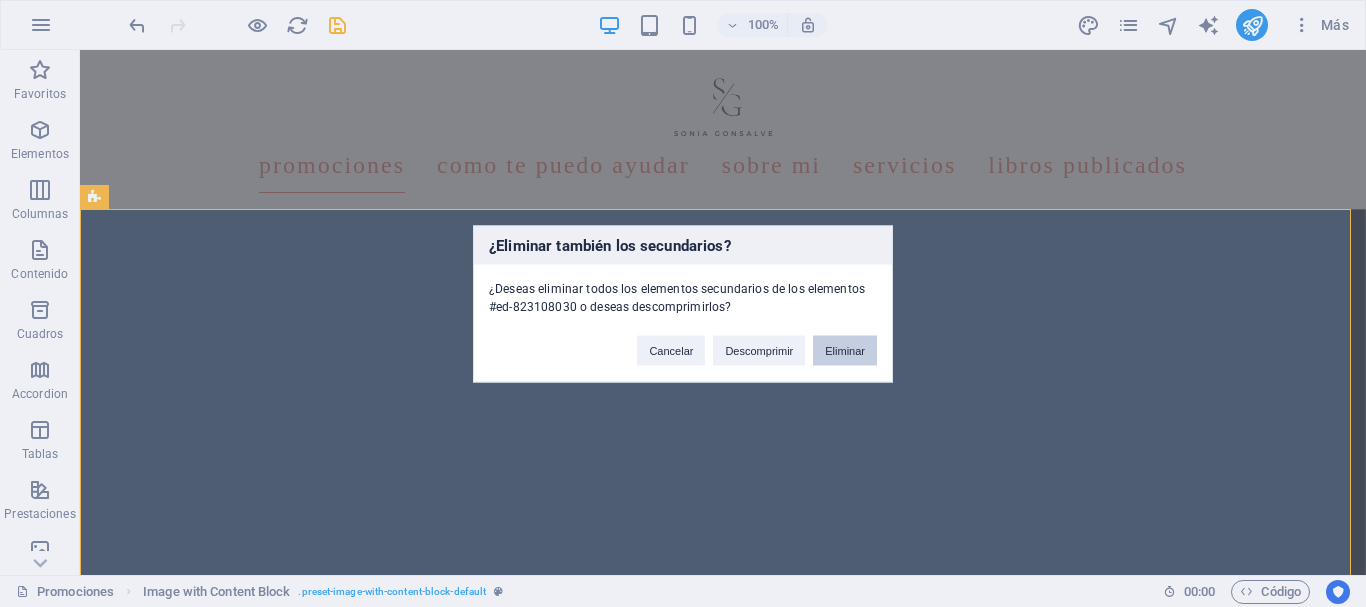 click on "Eliminar" at bounding box center [845, 350] 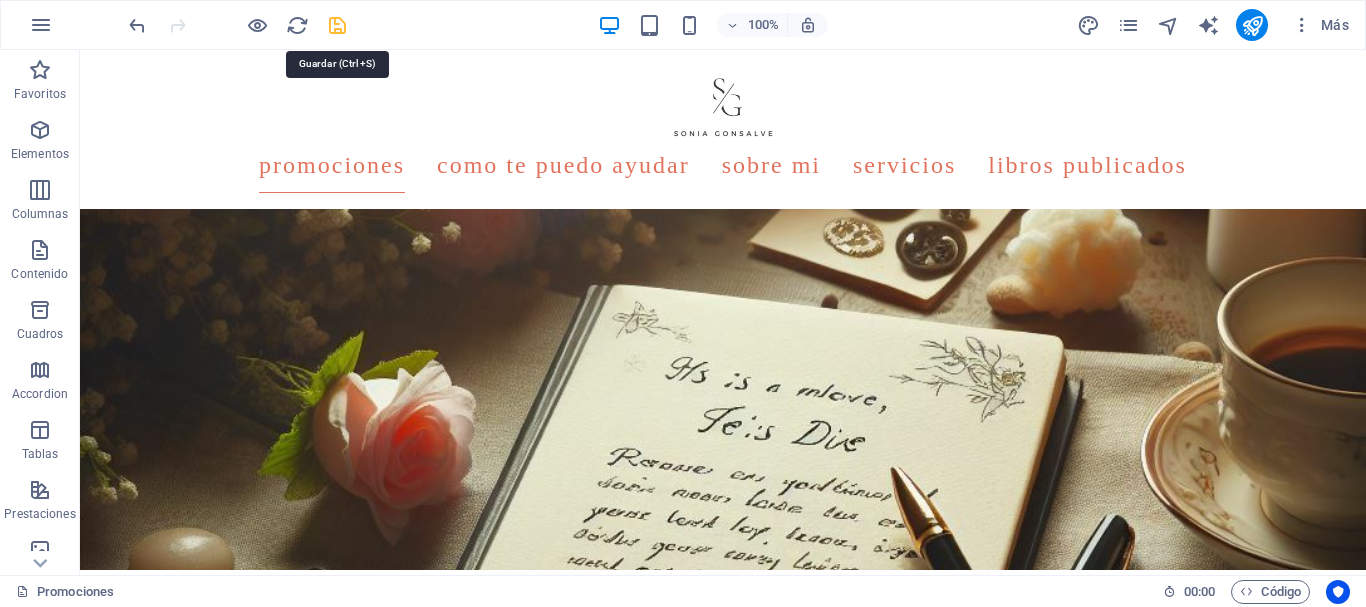 click at bounding box center (337, 25) 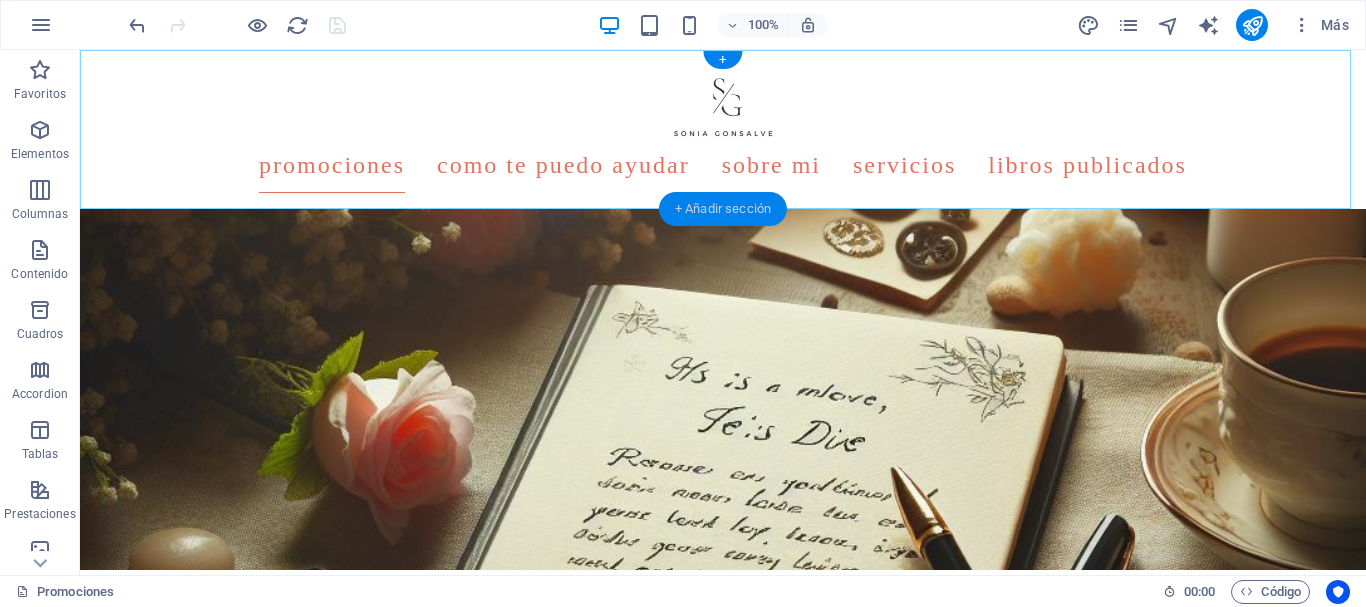 click on "+ Añadir sección" at bounding box center (723, 209) 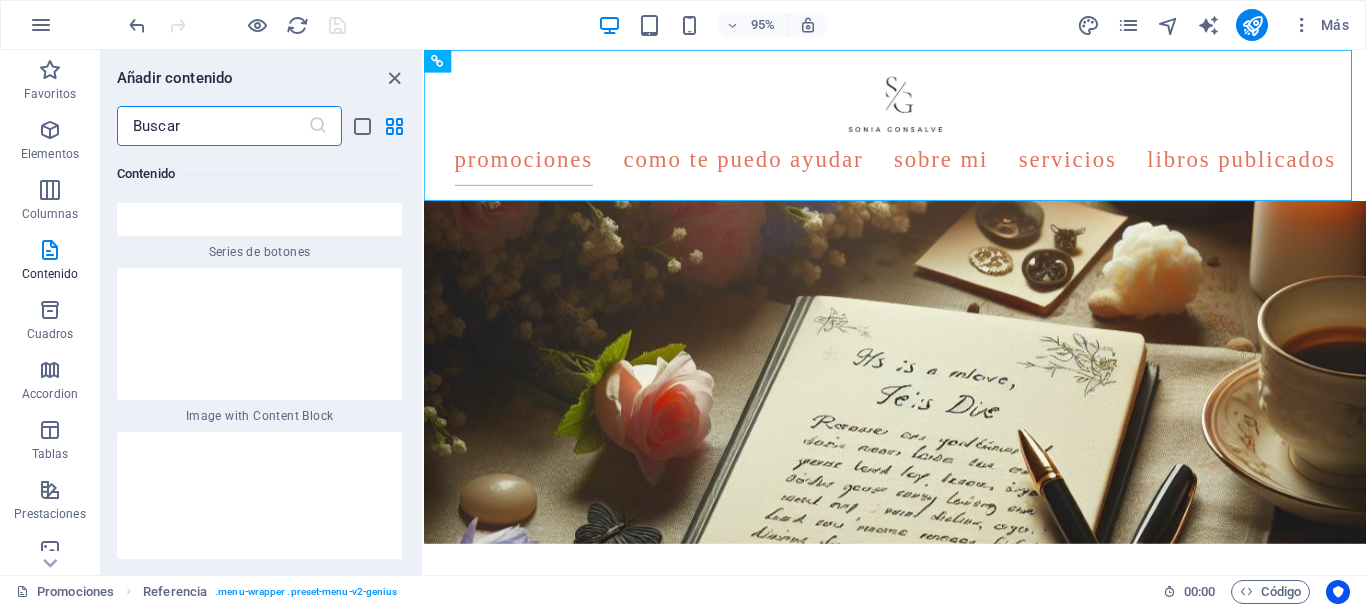 scroll, scrollTop: 8708, scrollLeft: 0, axis: vertical 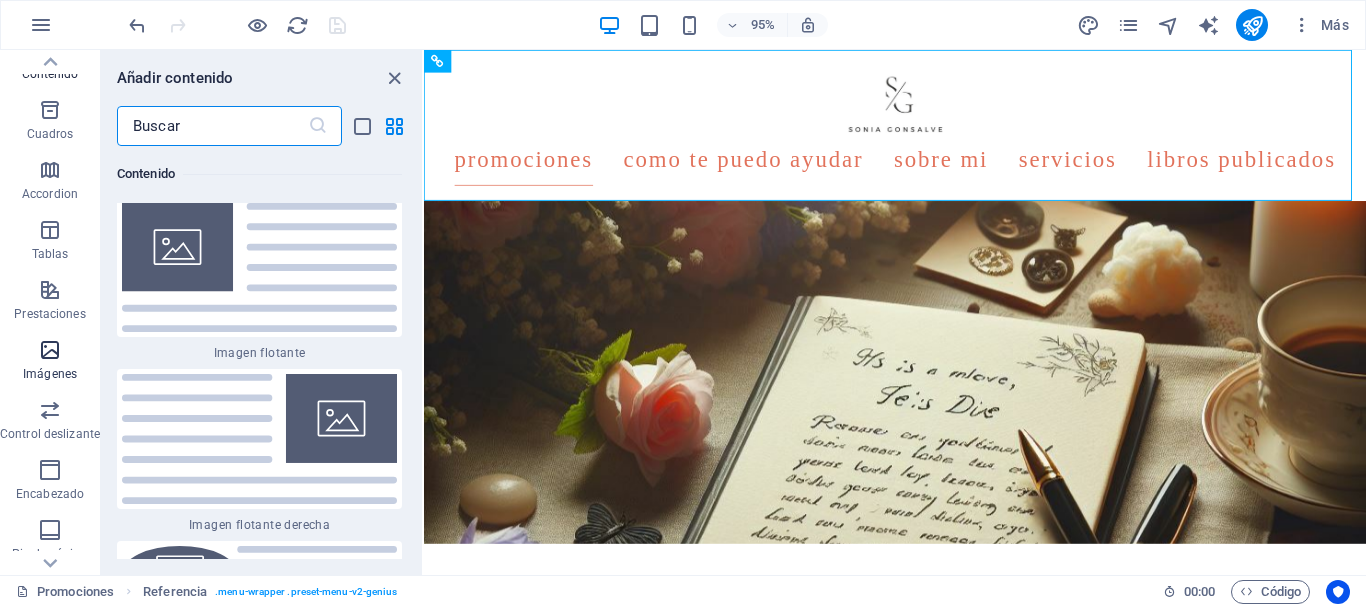 click at bounding box center [50, 350] 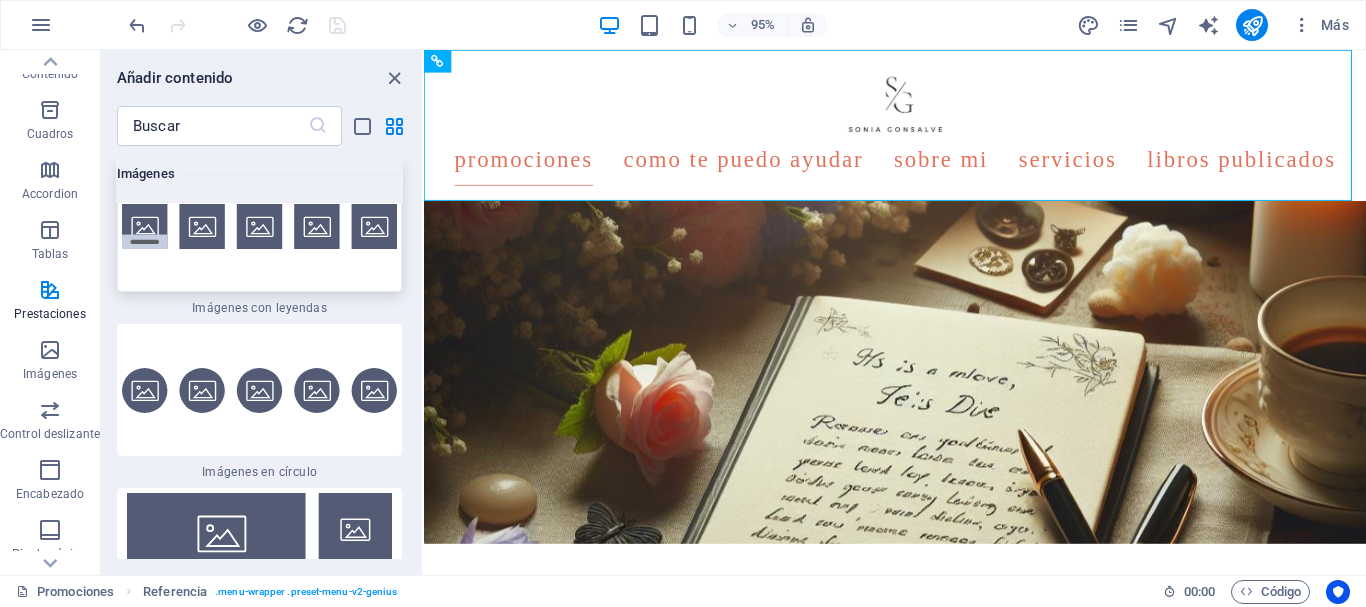 scroll, scrollTop: 20137, scrollLeft: 0, axis: vertical 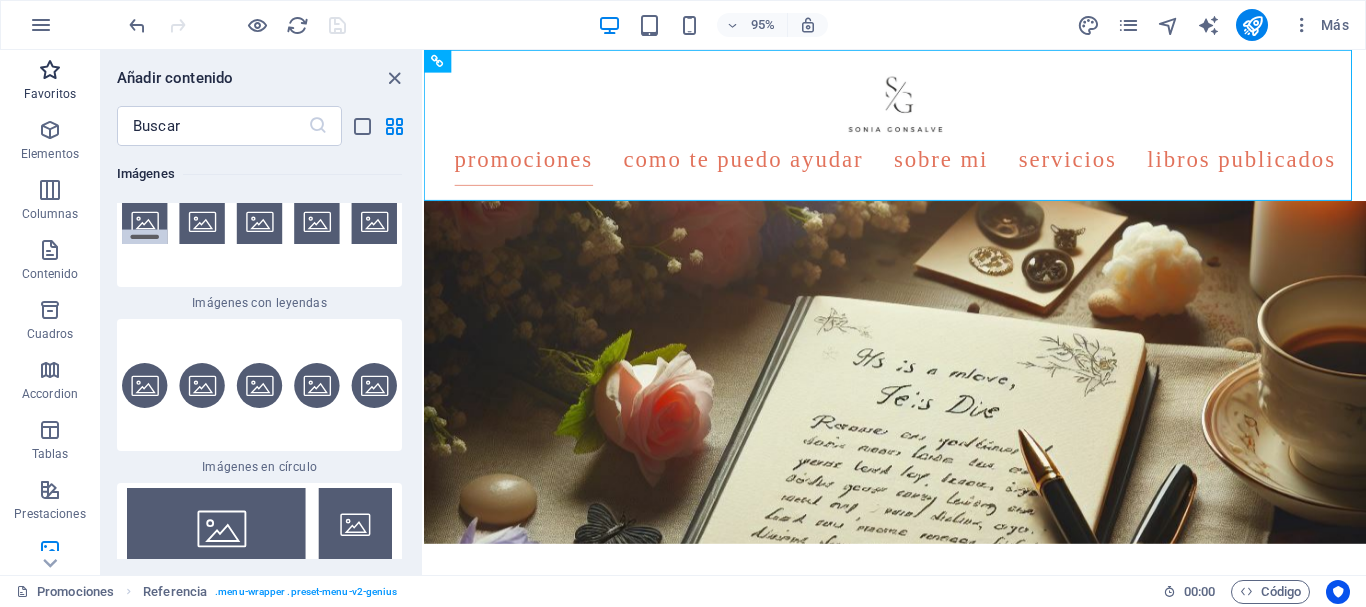 click at bounding box center (50, 70) 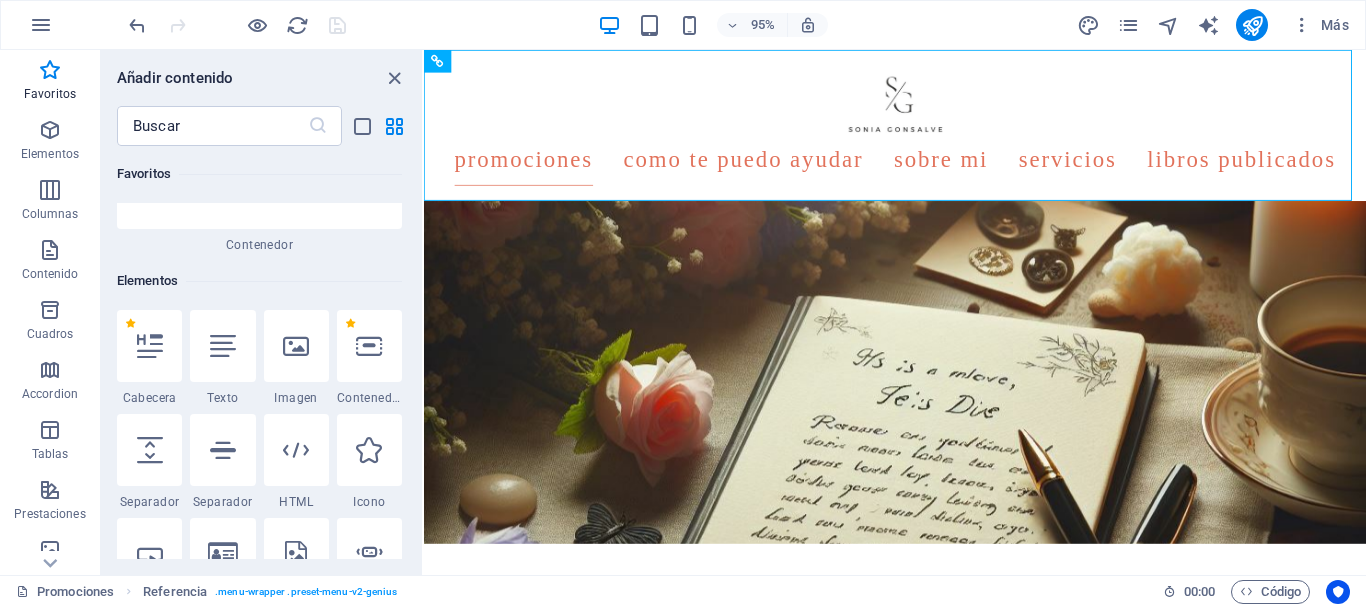 scroll, scrollTop: 300, scrollLeft: 0, axis: vertical 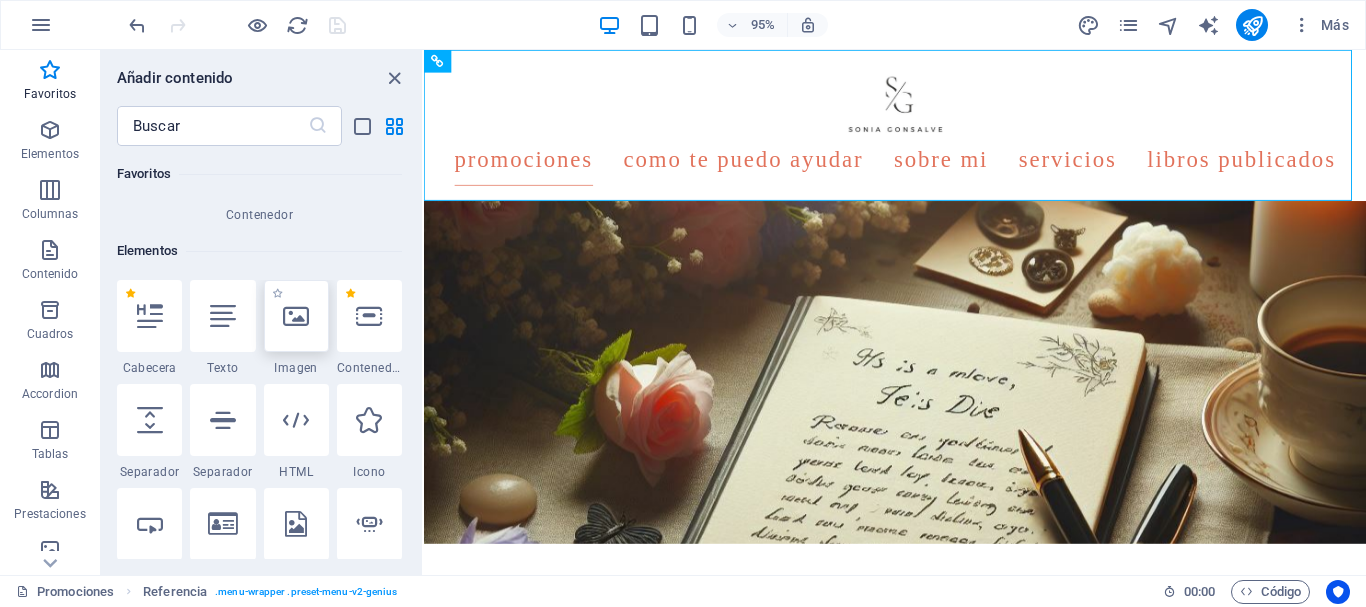 click at bounding box center [296, 316] 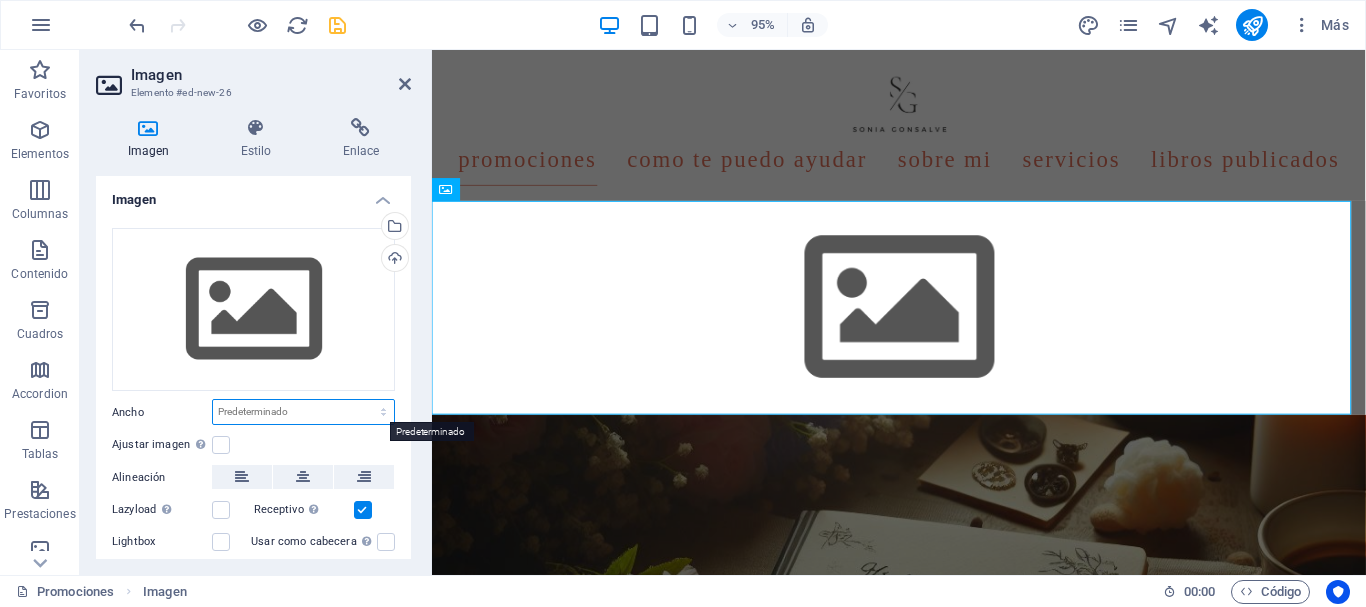 click on "Predeterminado automático px rem % em vh vw" at bounding box center (303, 412) 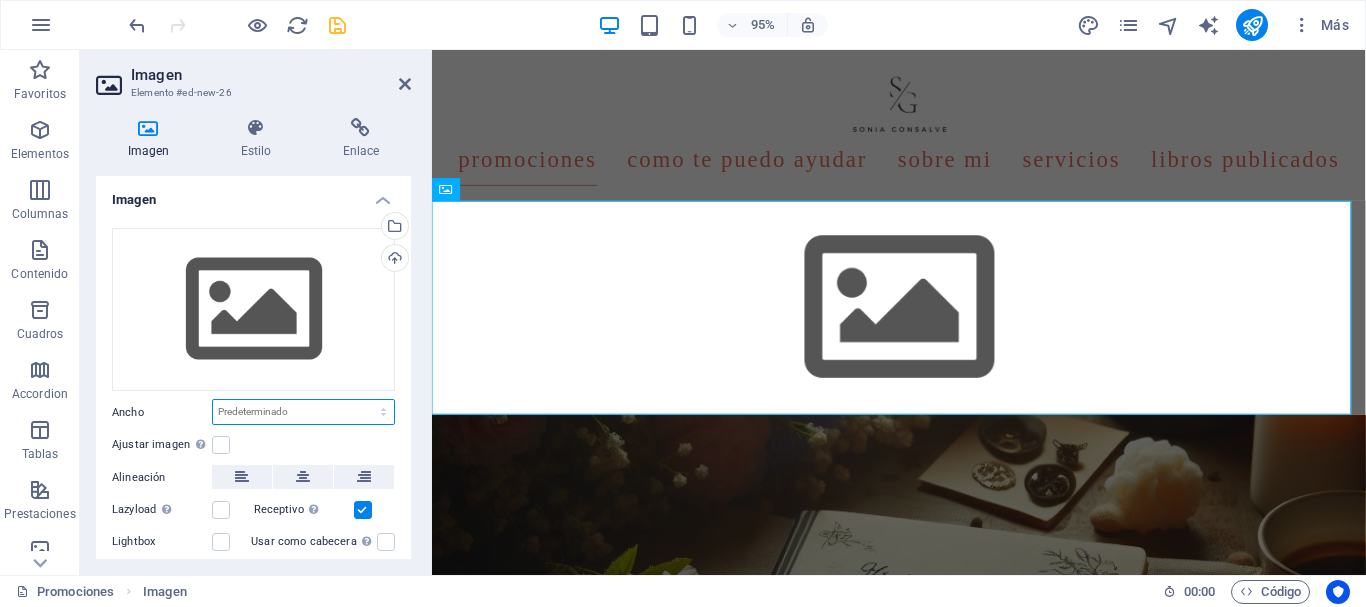 click on "Predeterminado automático px rem % em vh vw" at bounding box center [303, 412] 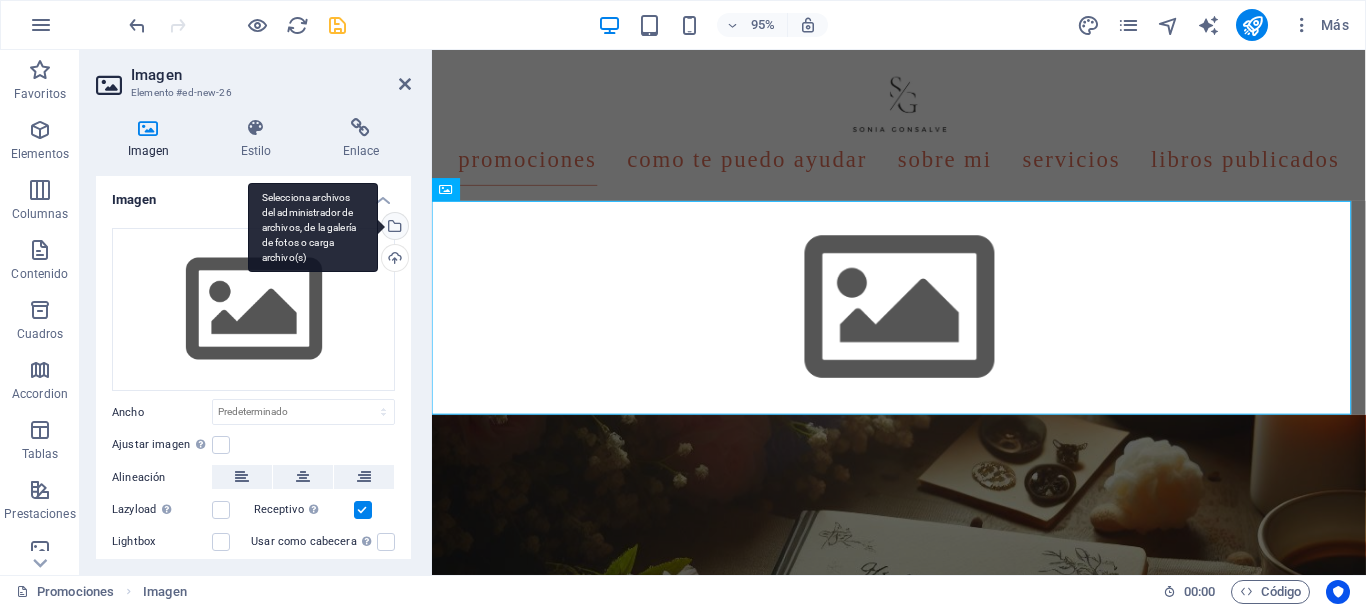 click on "Selecciona archivos del administrador de archivos, de la galería de fotos o carga archivo(s)" at bounding box center [393, 228] 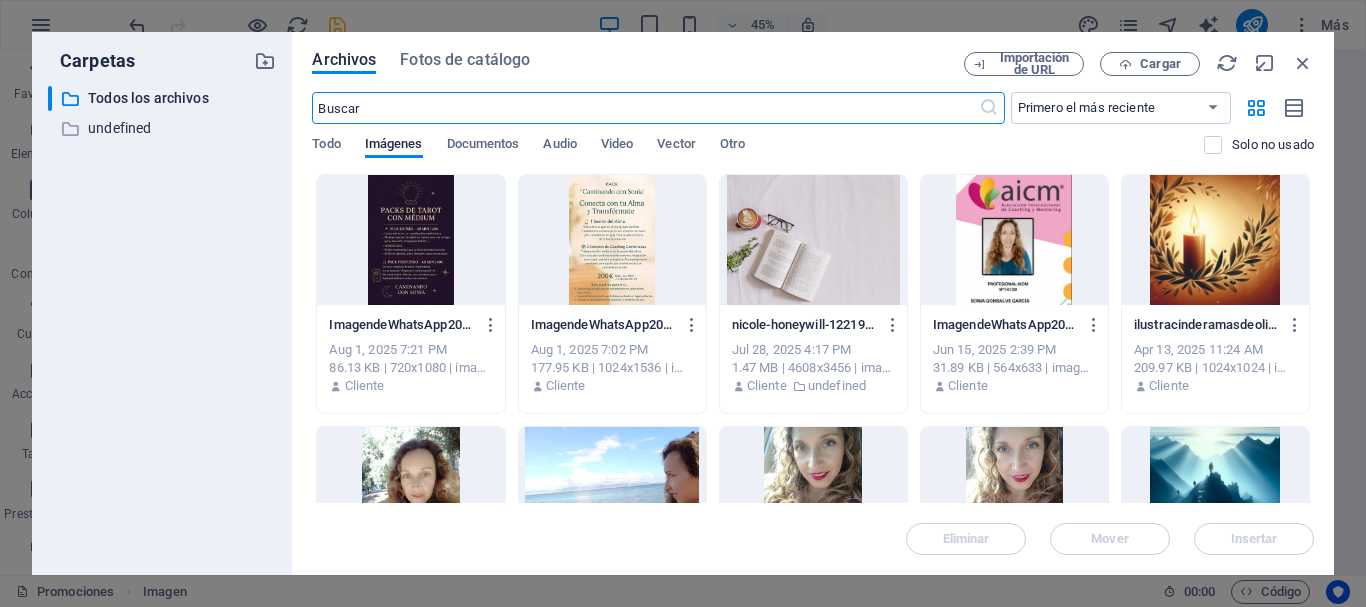 click at bounding box center (612, 240) 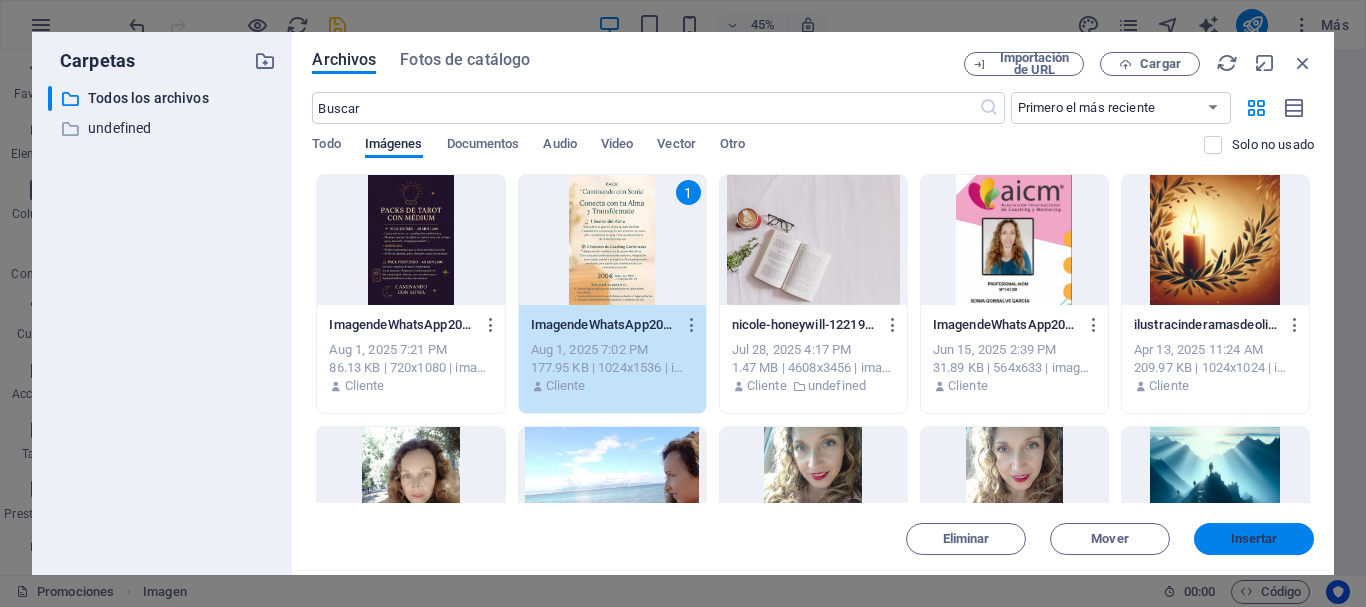 click on "Insertar" at bounding box center (1254, 539) 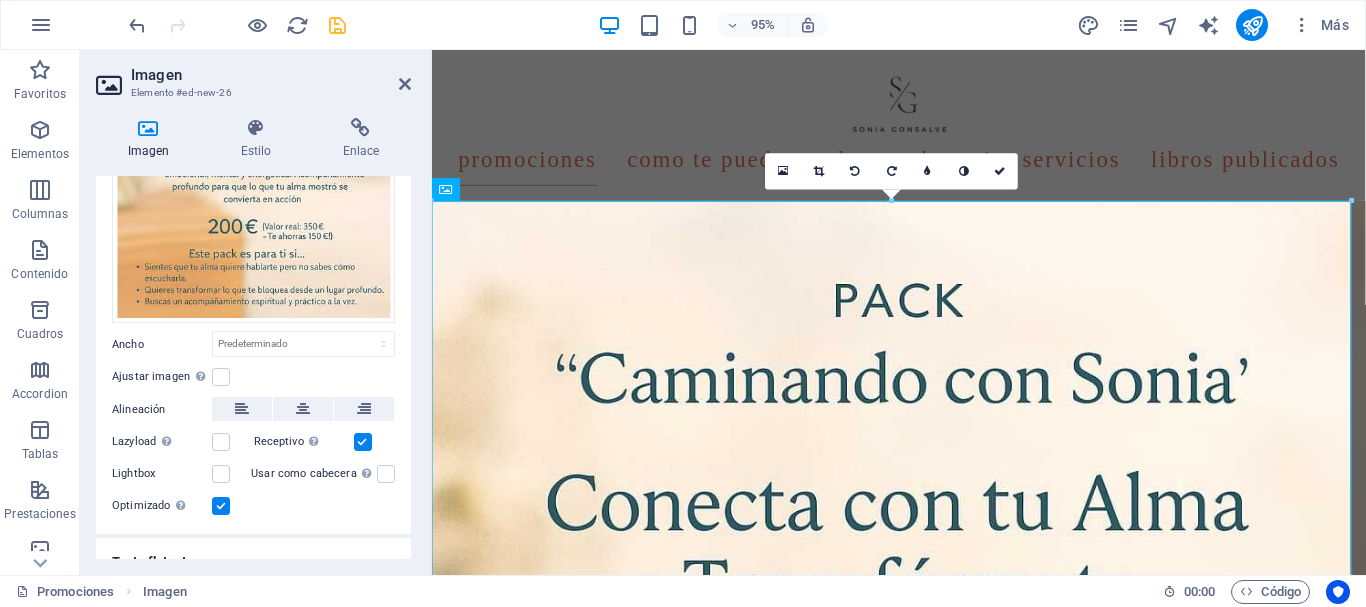 scroll, scrollTop: 397, scrollLeft: 0, axis: vertical 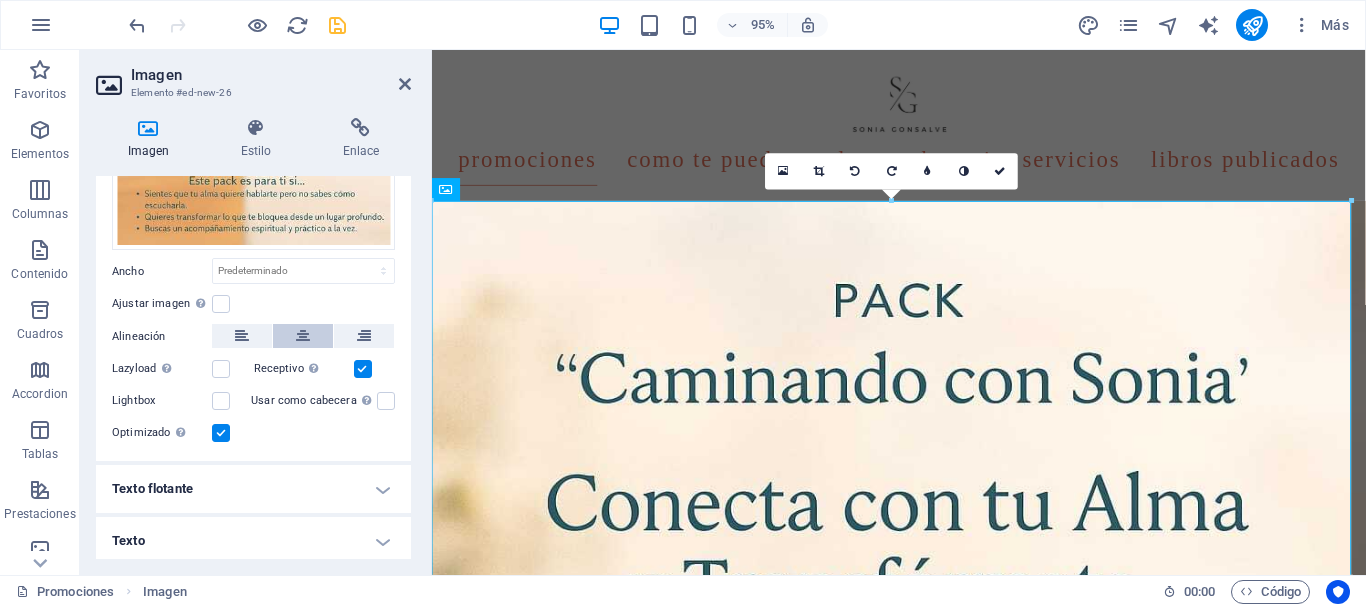 click at bounding box center [303, 336] 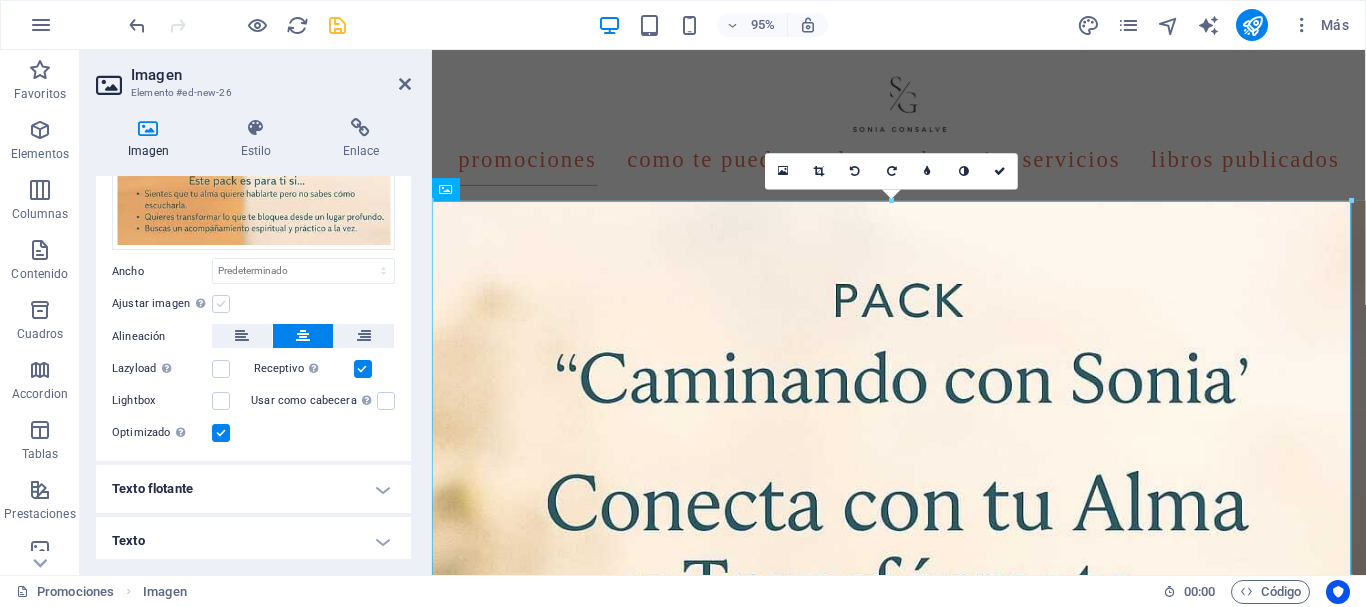 click at bounding box center (221, 304) 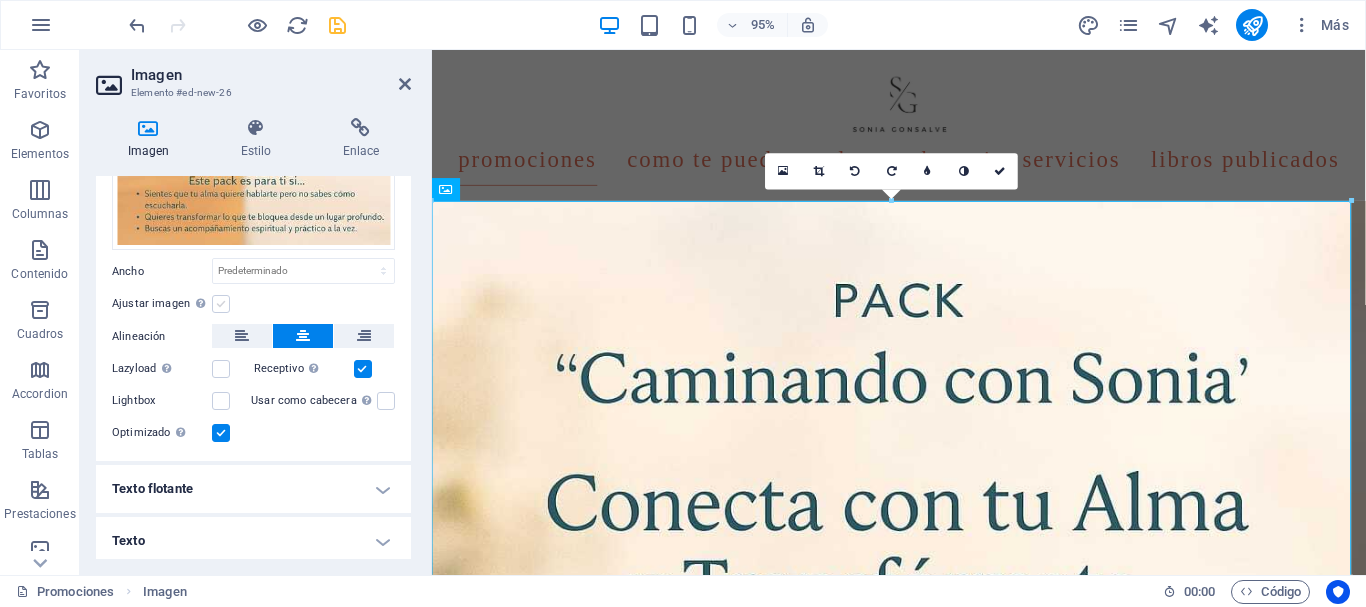 click on "Ajustar imagen Ajustar imagen automáticamente a un ancho y alto fijo" at bounding box center [0, 0] 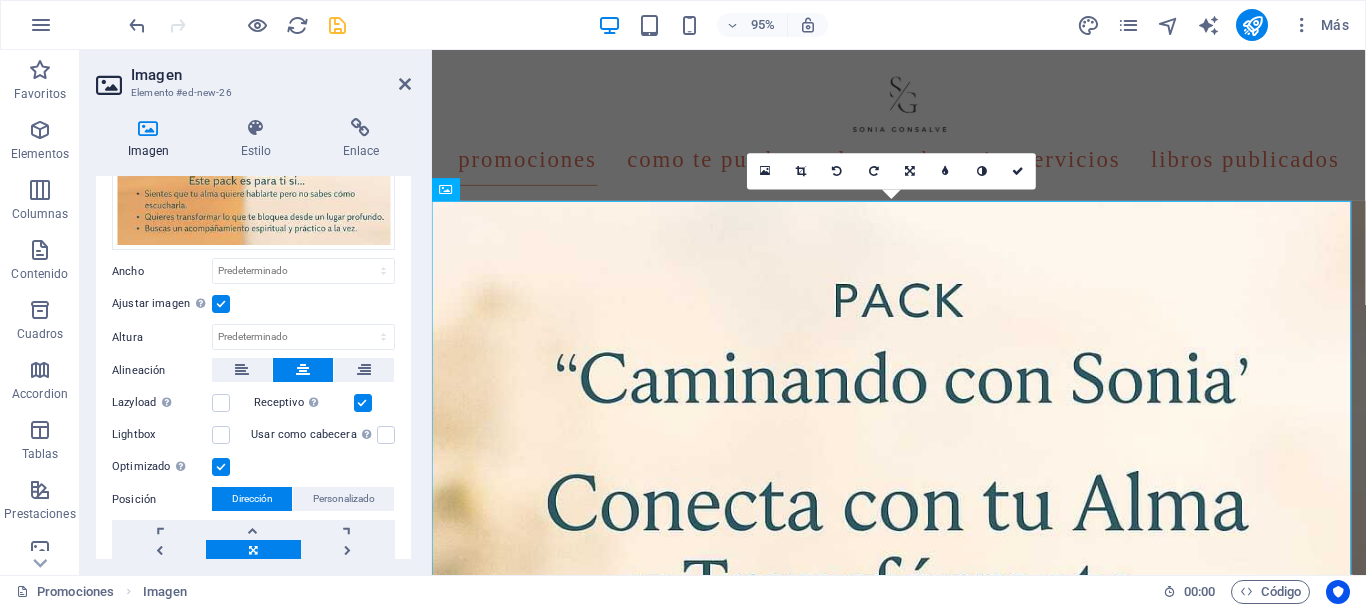 click at bounding box center (221, 304) 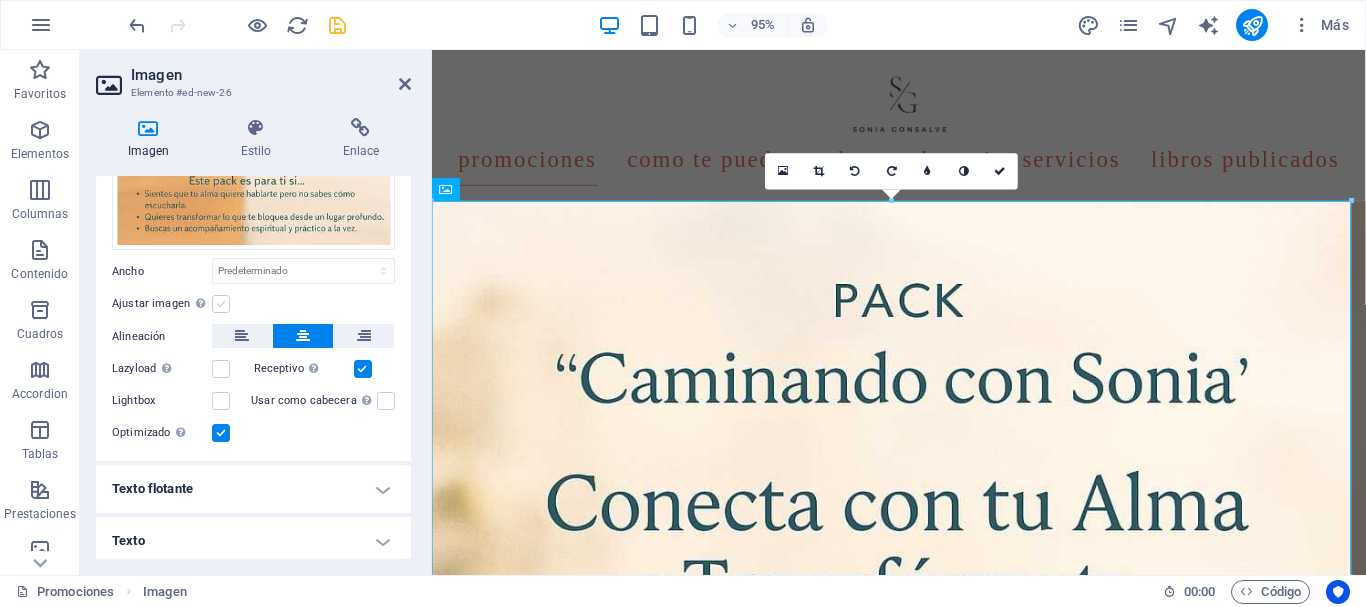 click at bounding box center (221, 304) 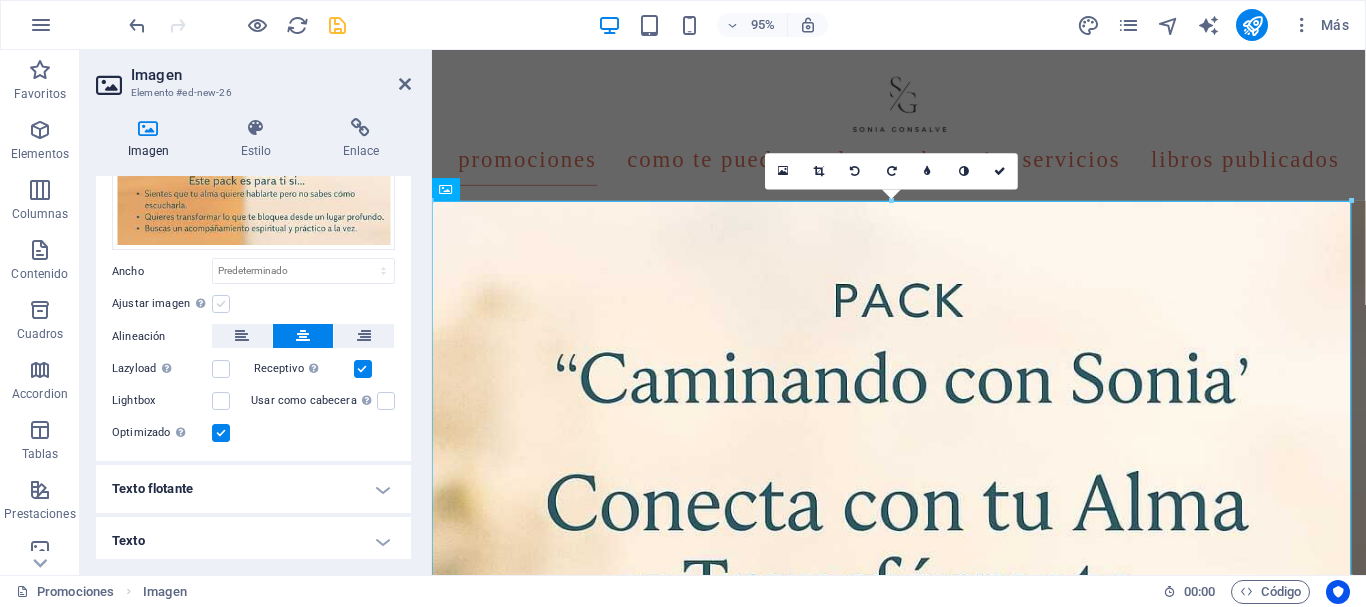 click on "Ajustar imagen Ajustar imagen automáticamente a un ancho y alto fijo" at bounding box center (0, 0) 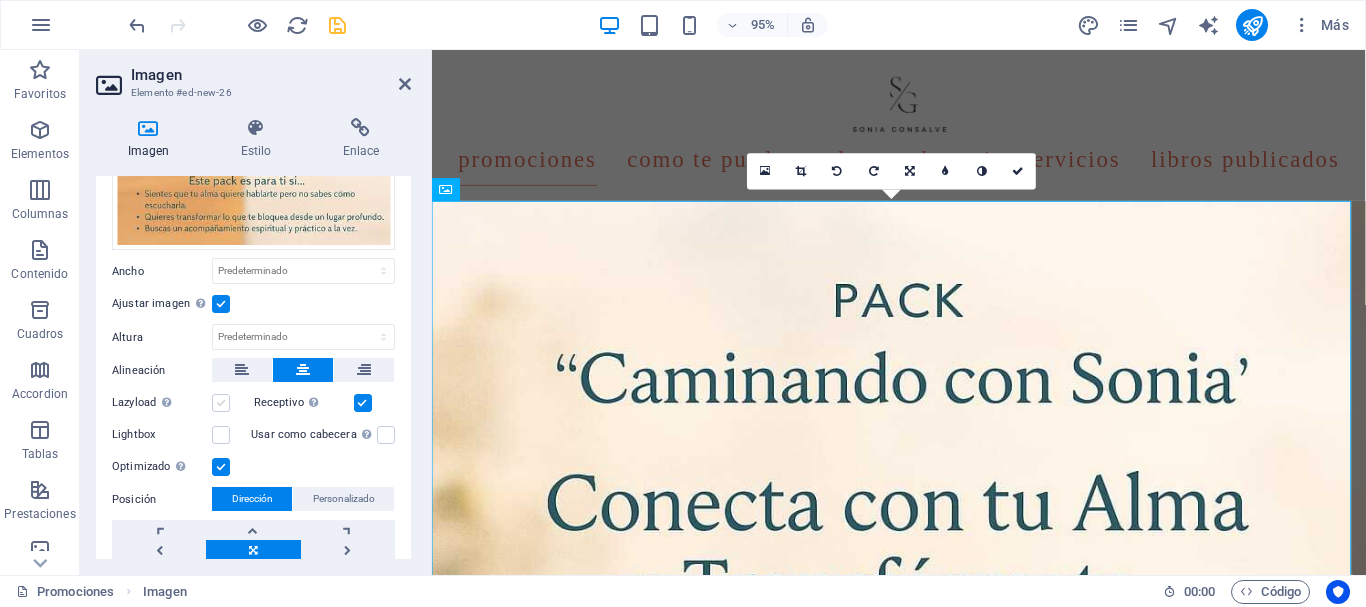 click at bounding box center [221, 403] 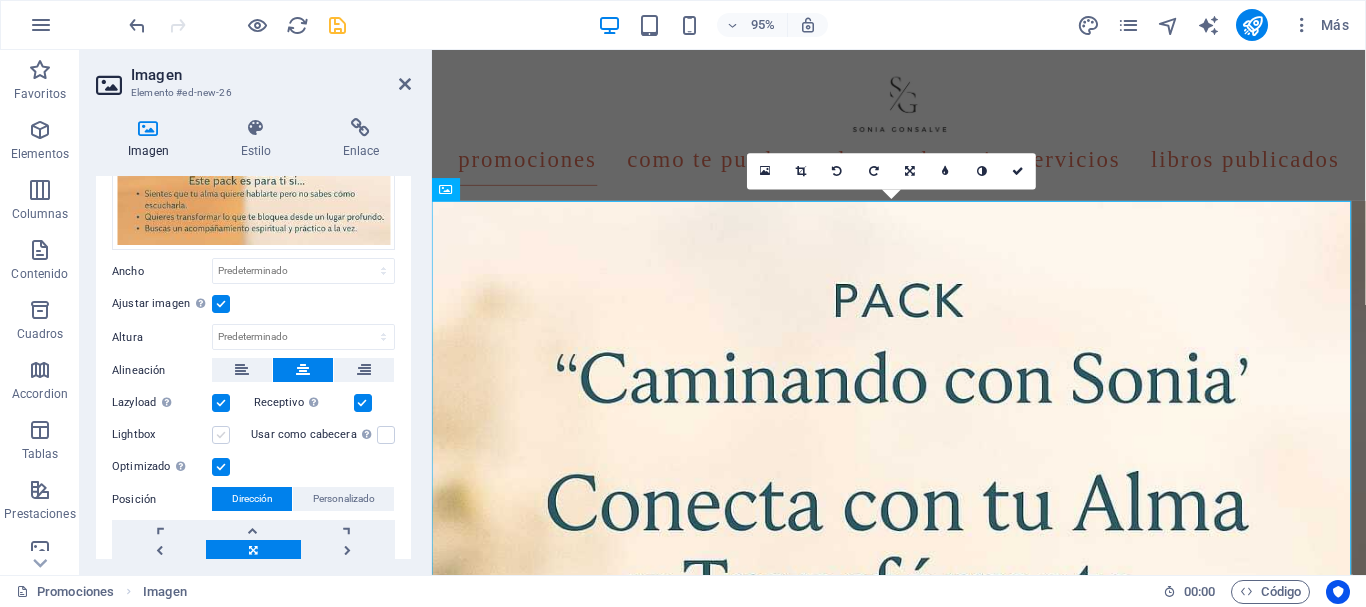 click at bounding box center [221, 435] 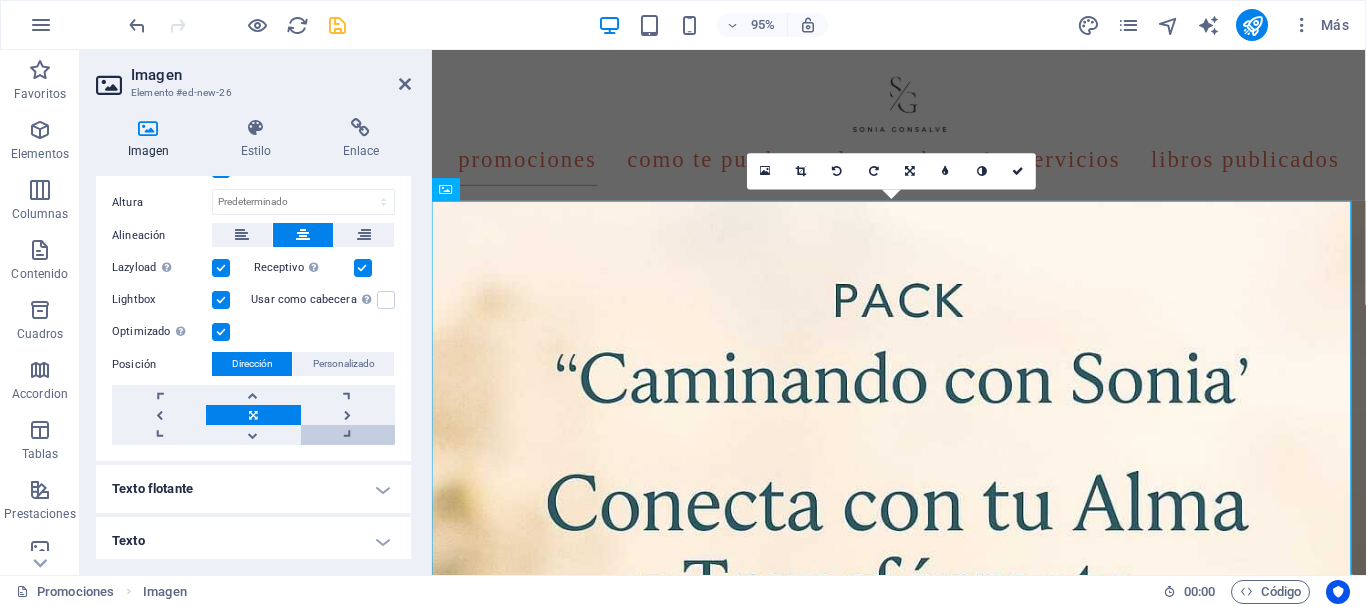 scroll, scrollTop: 232, scrollLeft: 0, axis: vertical 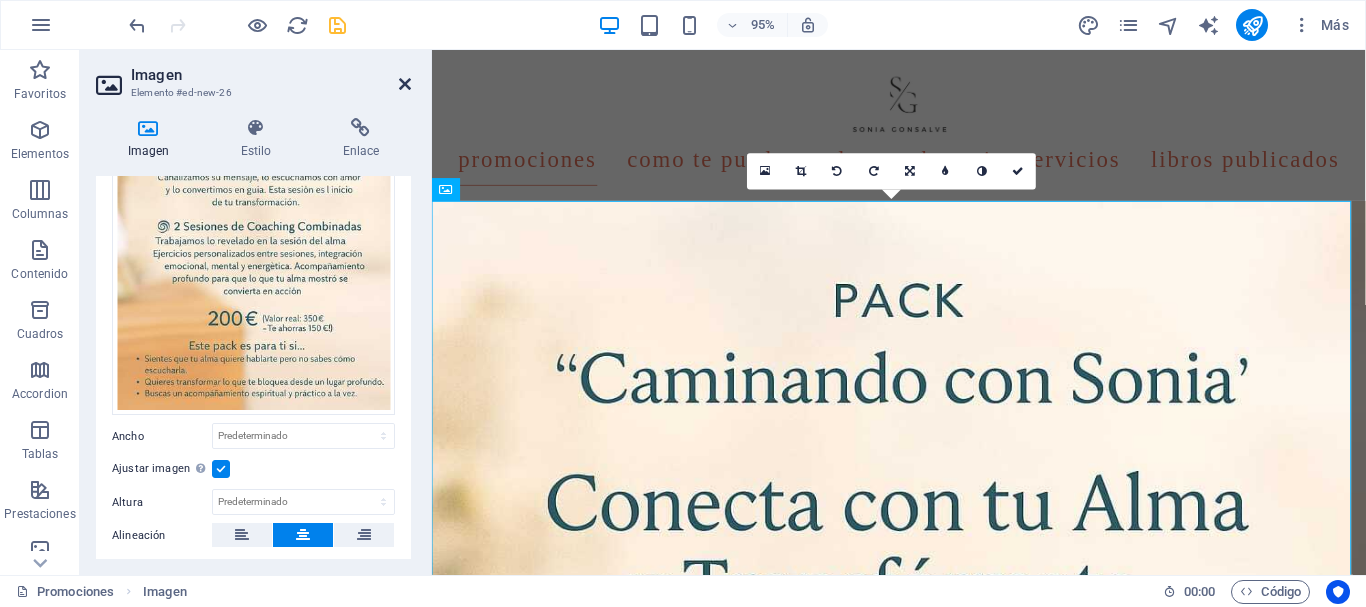 drag, startPoint x: 328, startPoint y: 38, endPoint x: 407, endPoint y: 80, distance: 89.470665 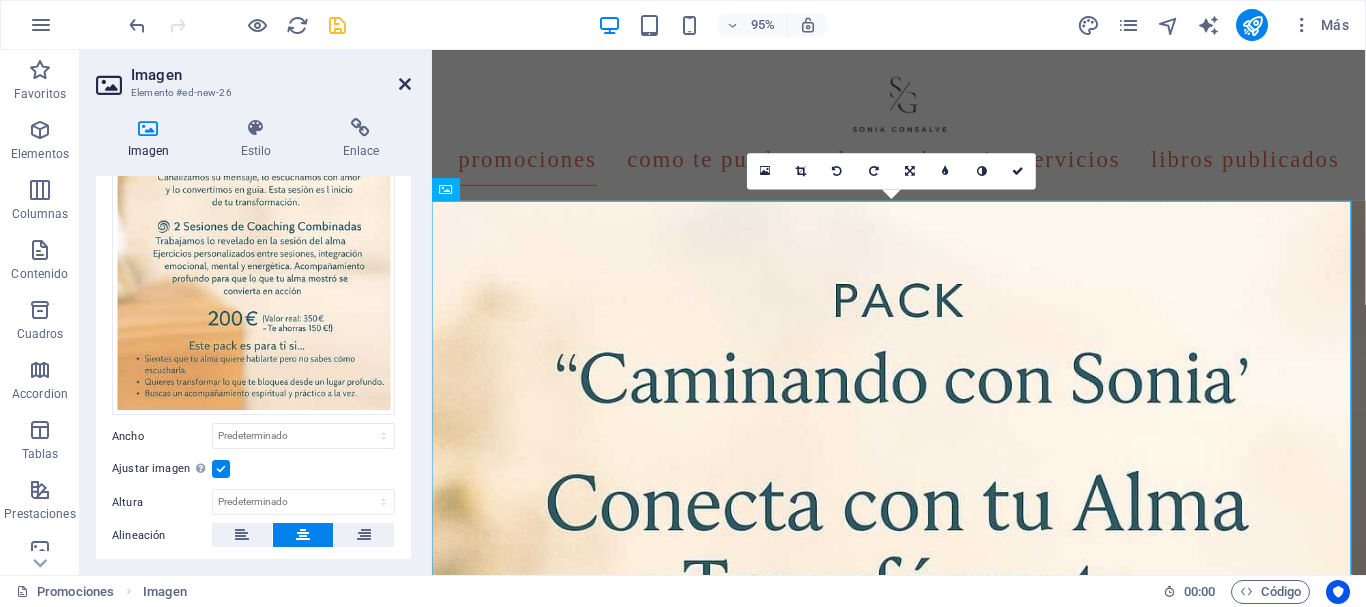 click at bounding box center [405, 84] 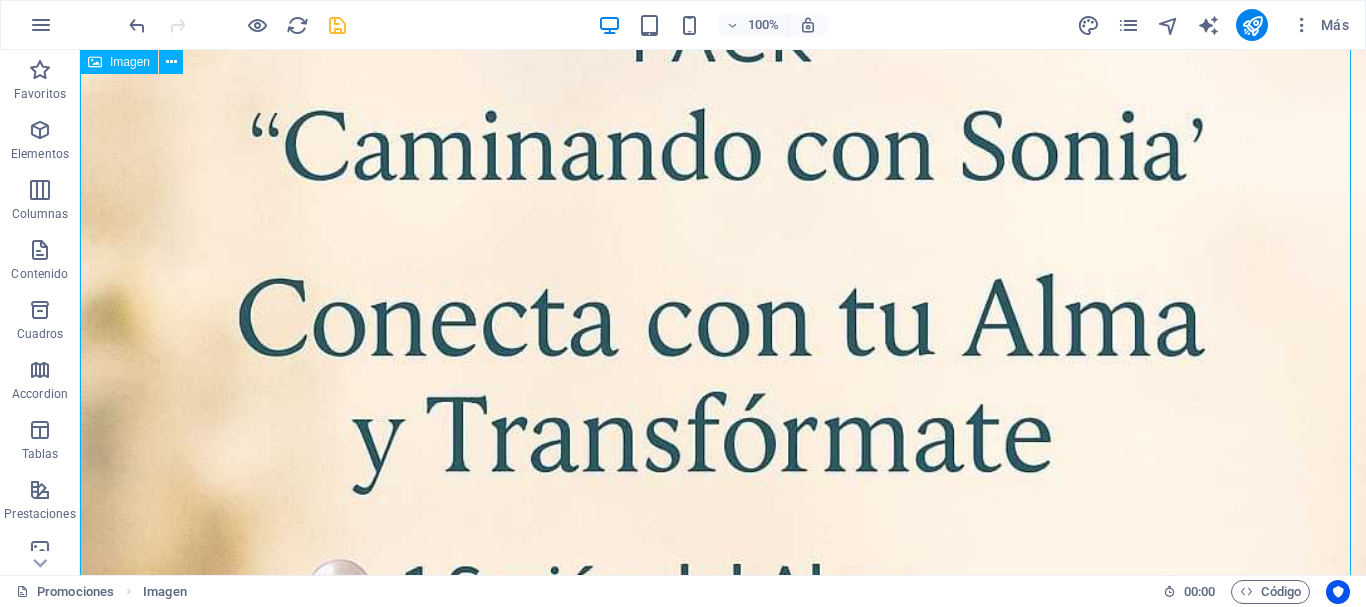 scroll, scrollTop: 100, scrollLeft: 0, axis: vertical 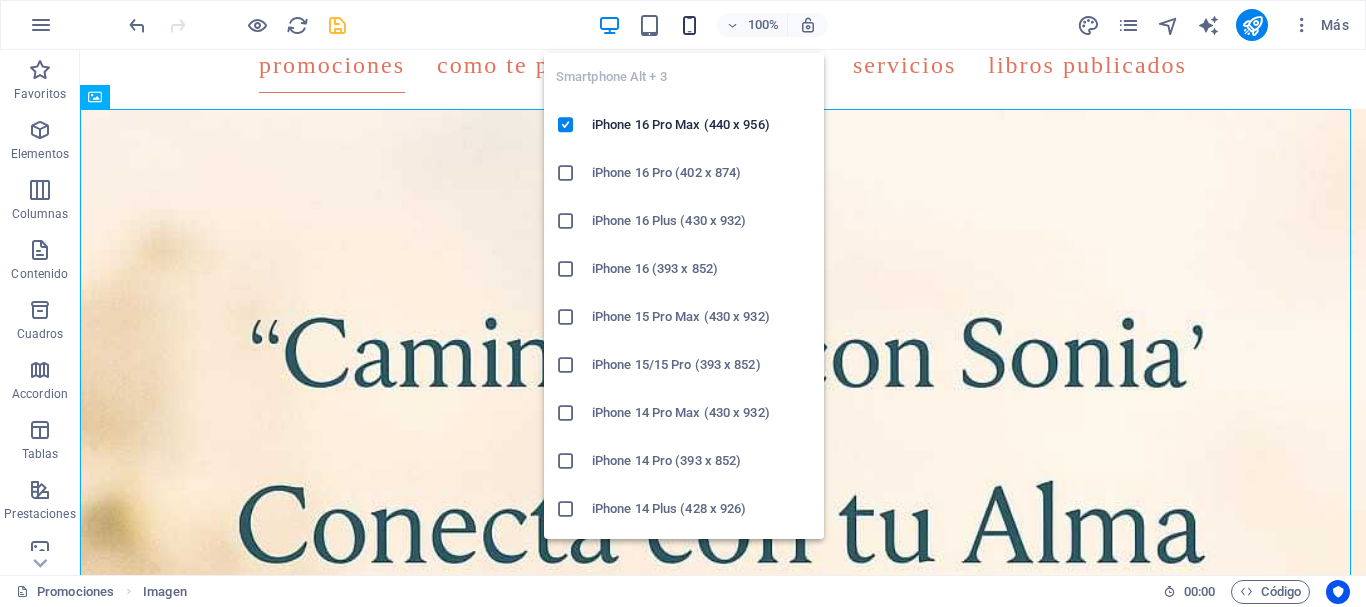 click at bounding box center [689, 25] 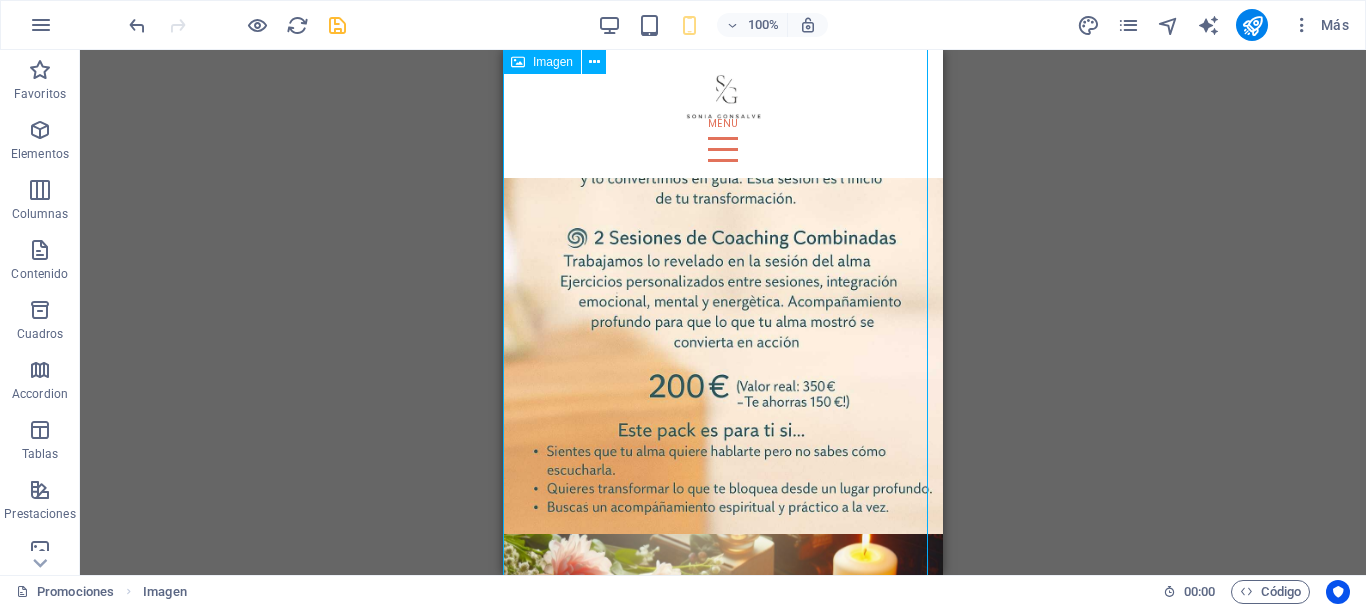 scroll, scrollTop: 100, scrollLeft: 0, axis: vertical 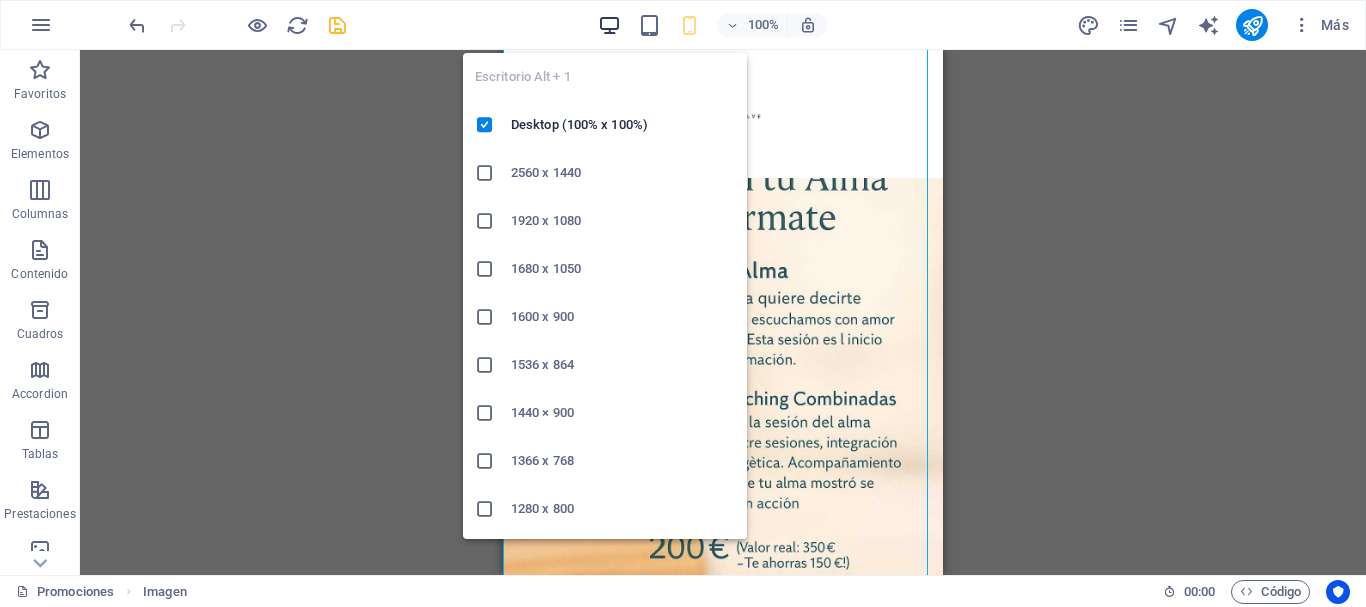 click at bounding box center (609, 25) 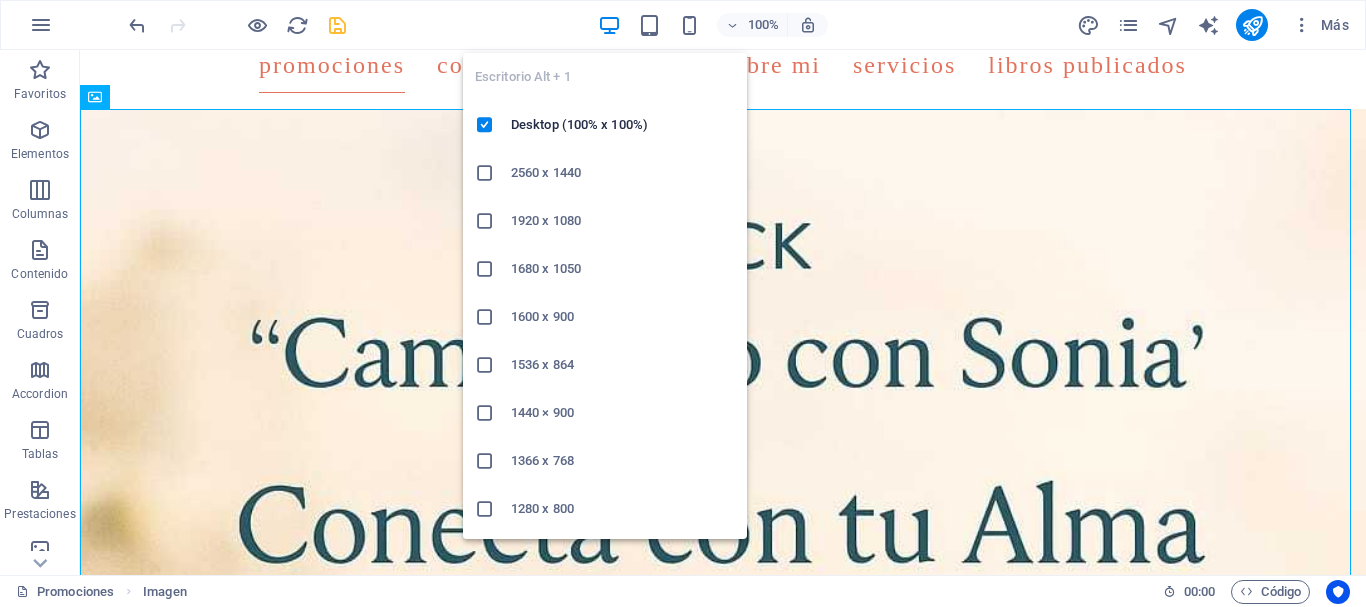 scroll, scrollTop: 138, scrollLeft: 0, axis: vertical 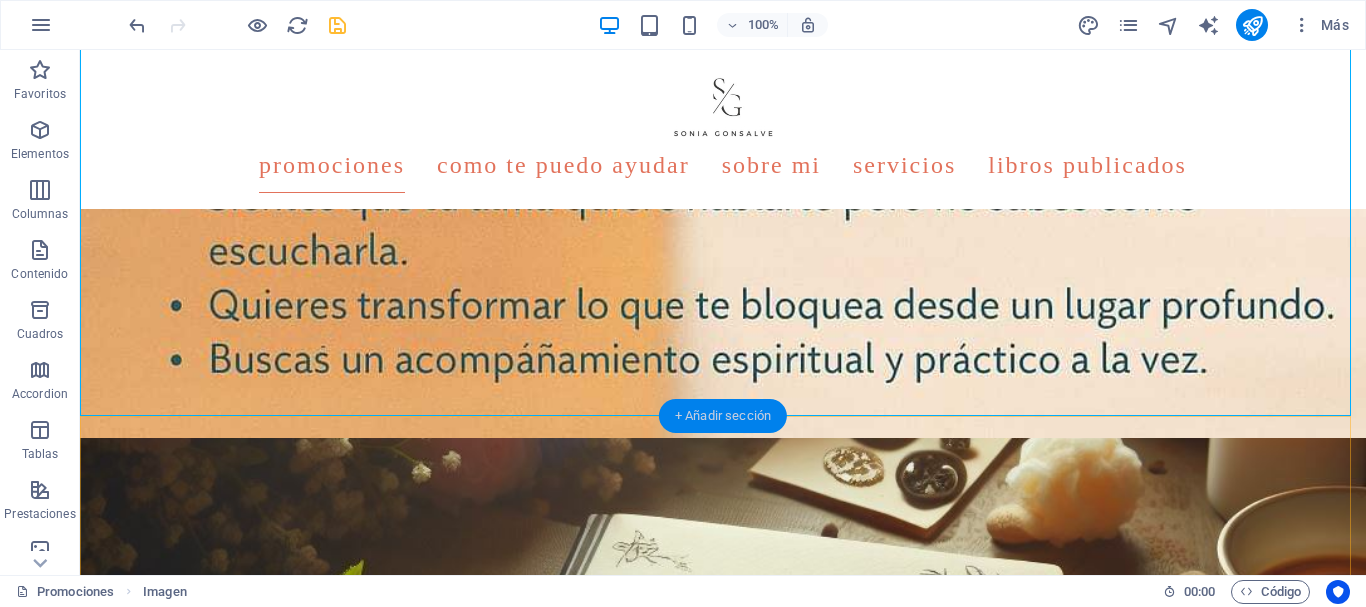 drag, startPoint x: 316, startPoint y: 385, endPoint x: 730, endPoint y: 415, distance: 415.08554 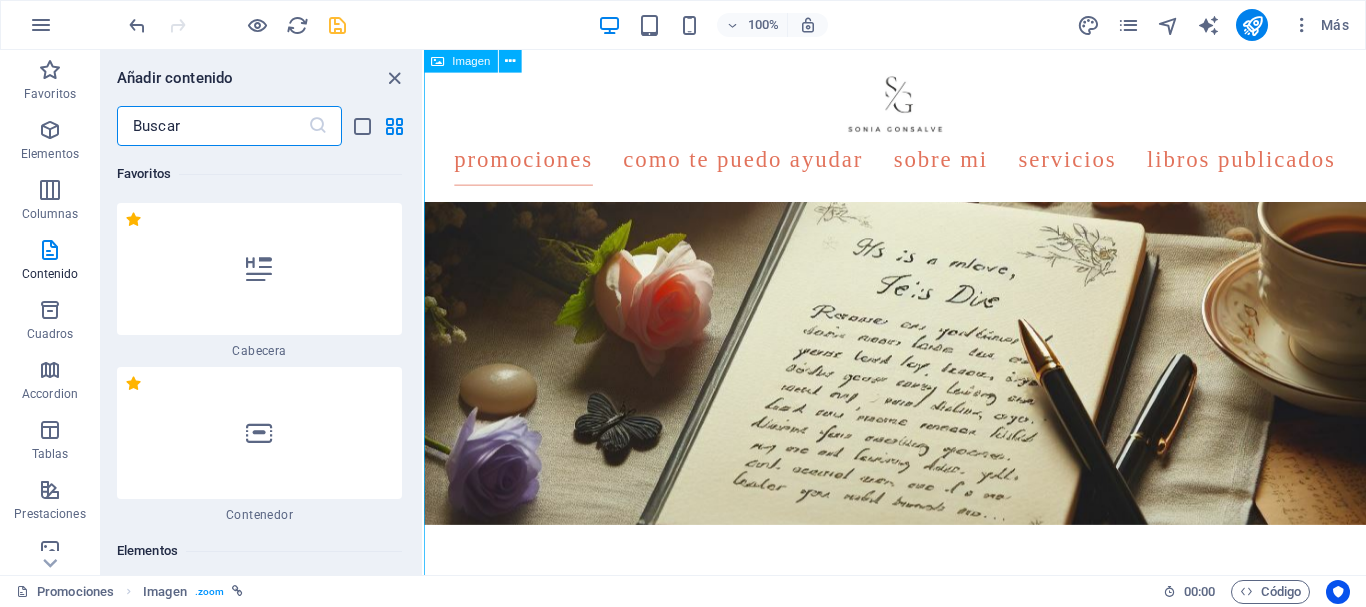 scroll, scrollTop: 560, scrollLeft: 0, axis: vertical 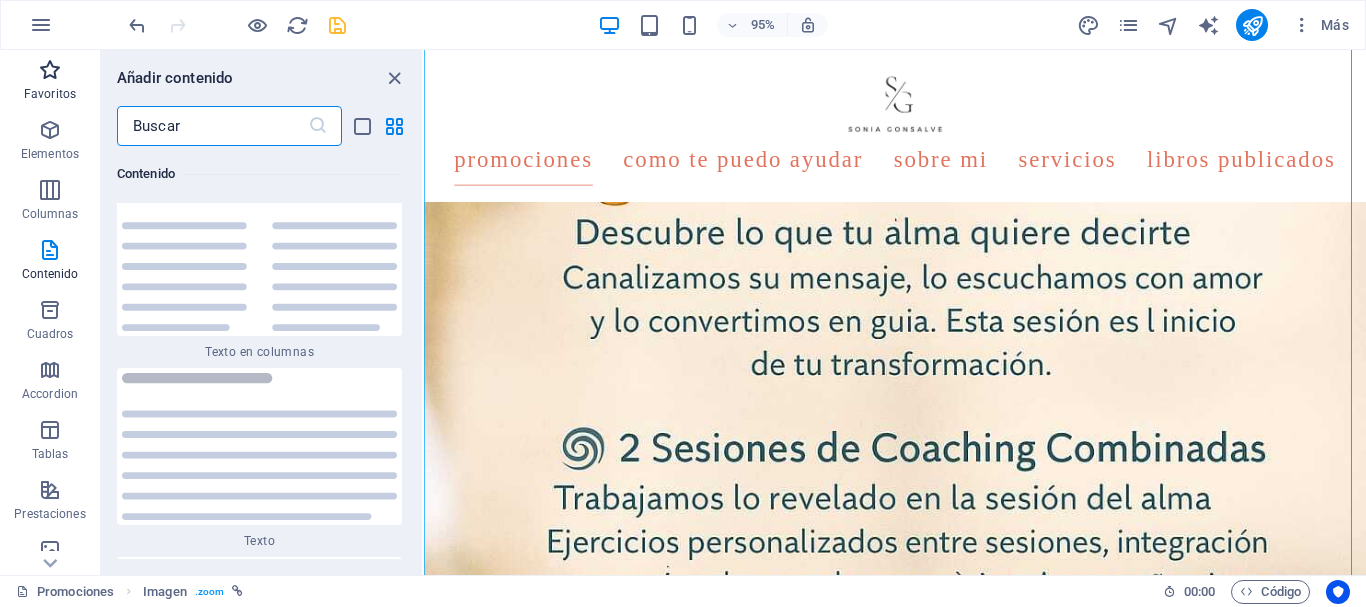 click at bounding box center [50, 70] 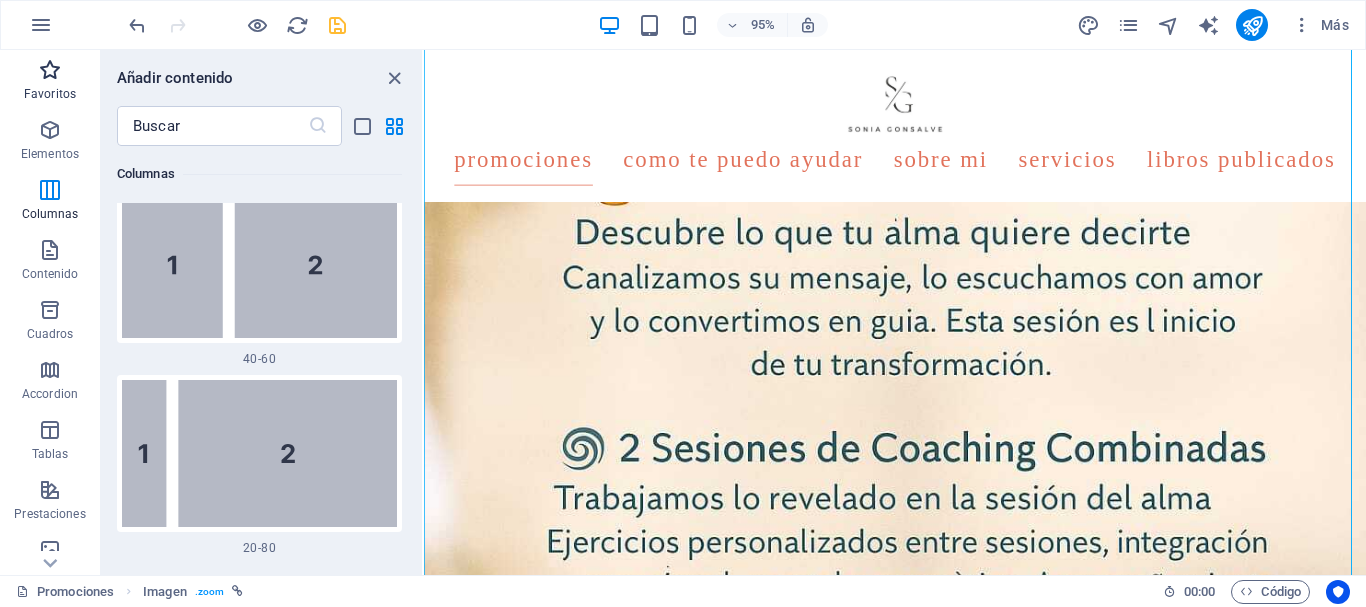 click on "Favoritos" at bounding box center (50, 80) 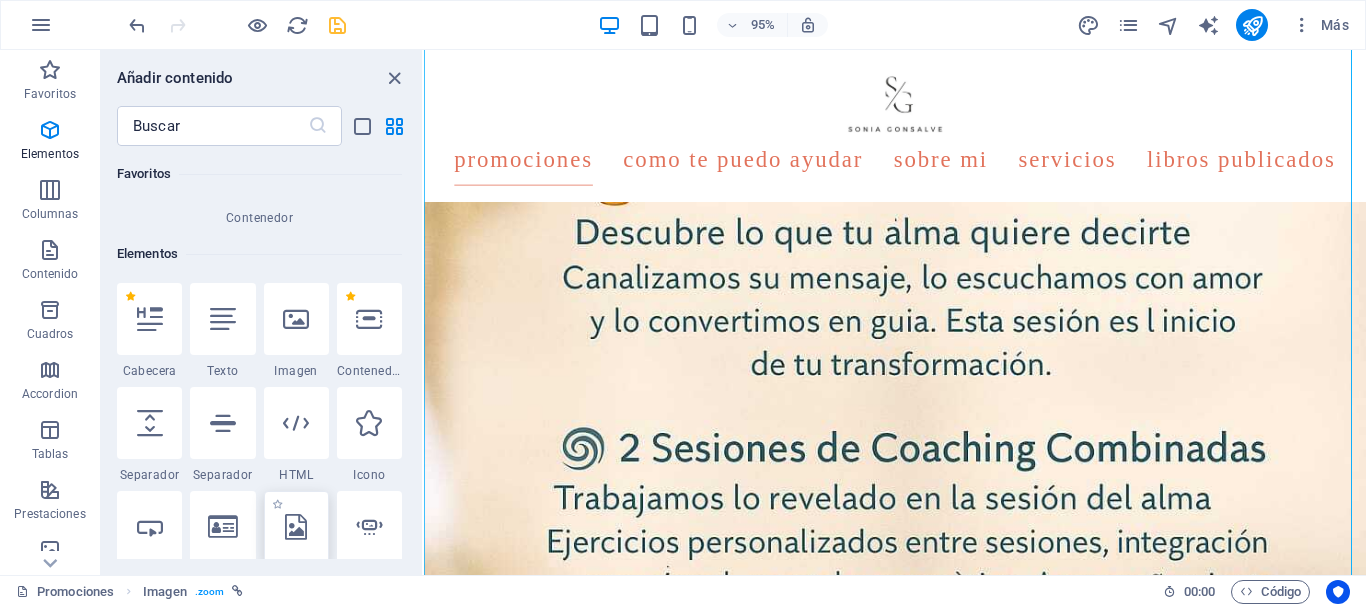 scroll, scrollTop: 500, scrollLeft: 0, axis: vertical 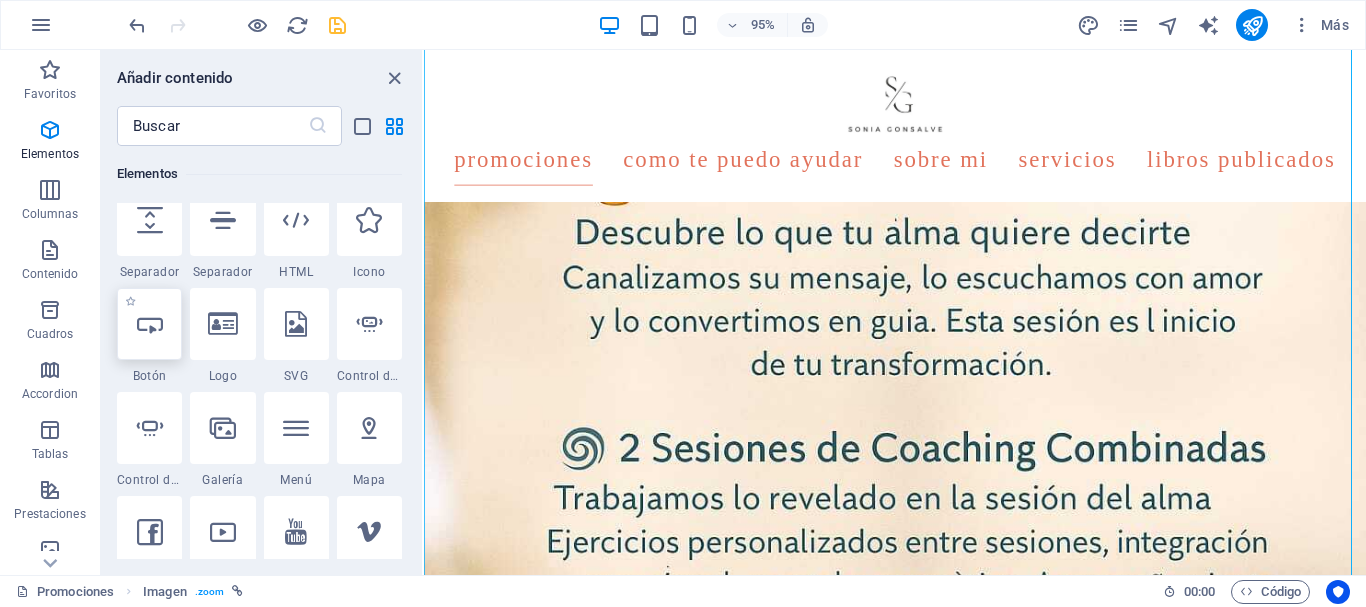 click at bounding box center (150, 324) 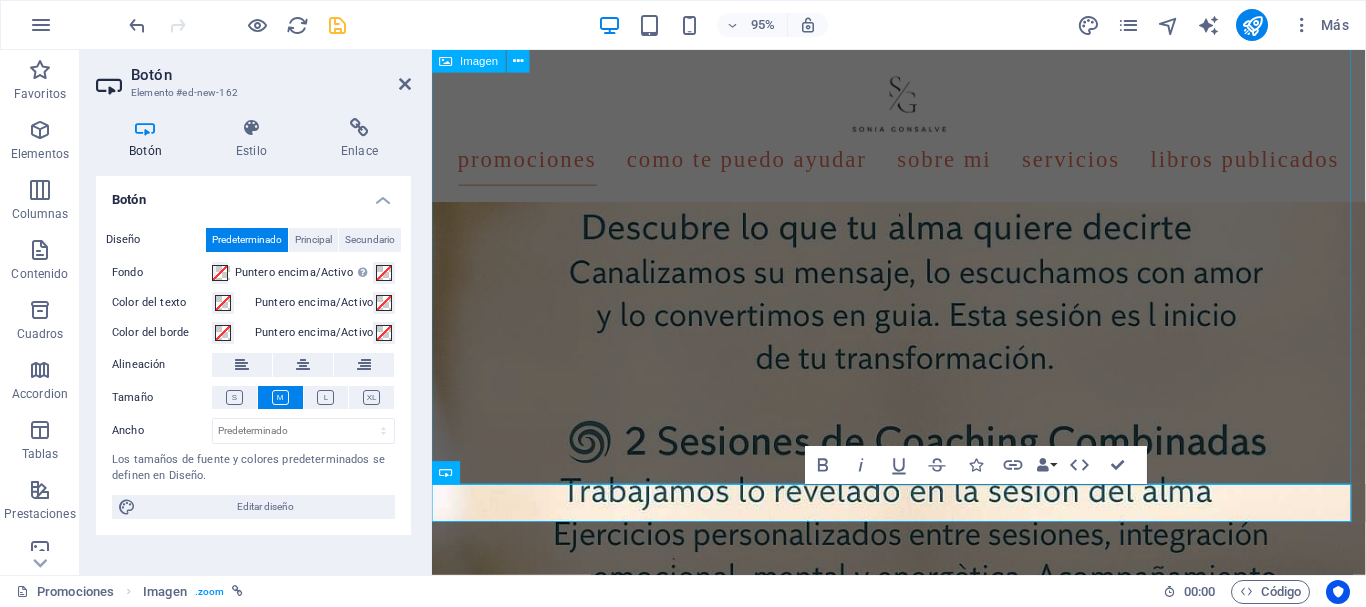 scroll, scrollTop: 1355, scrollLeft: 0, axis: vertical 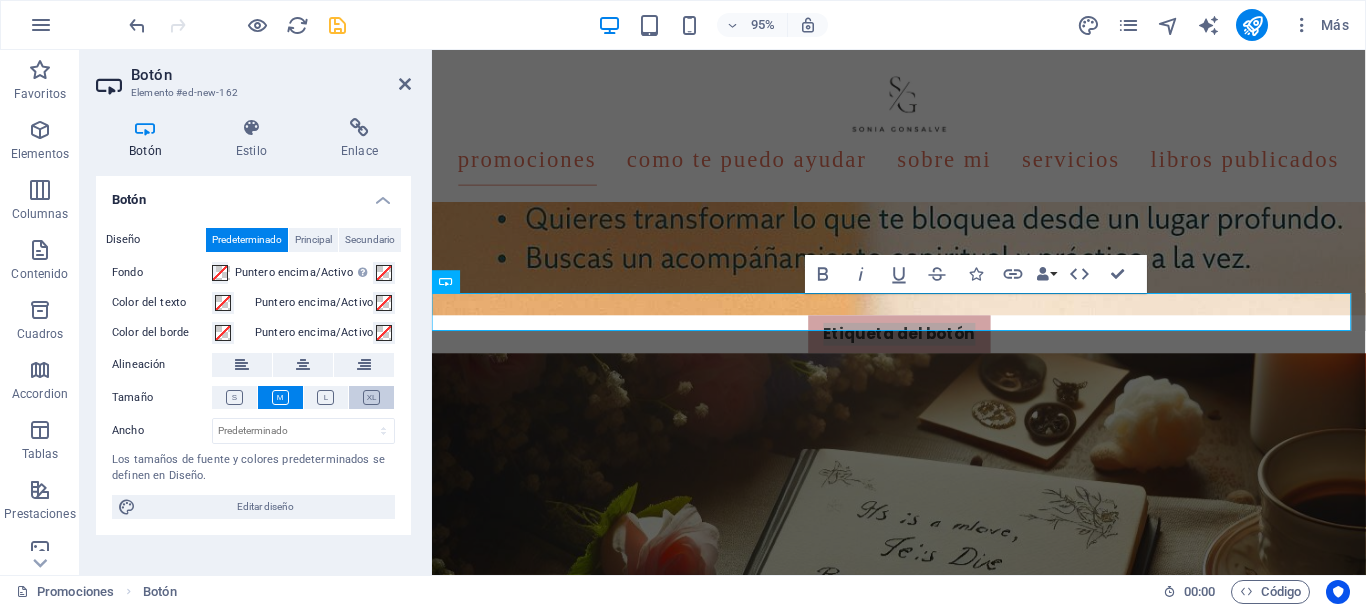 click at bounding box center (371, 397) 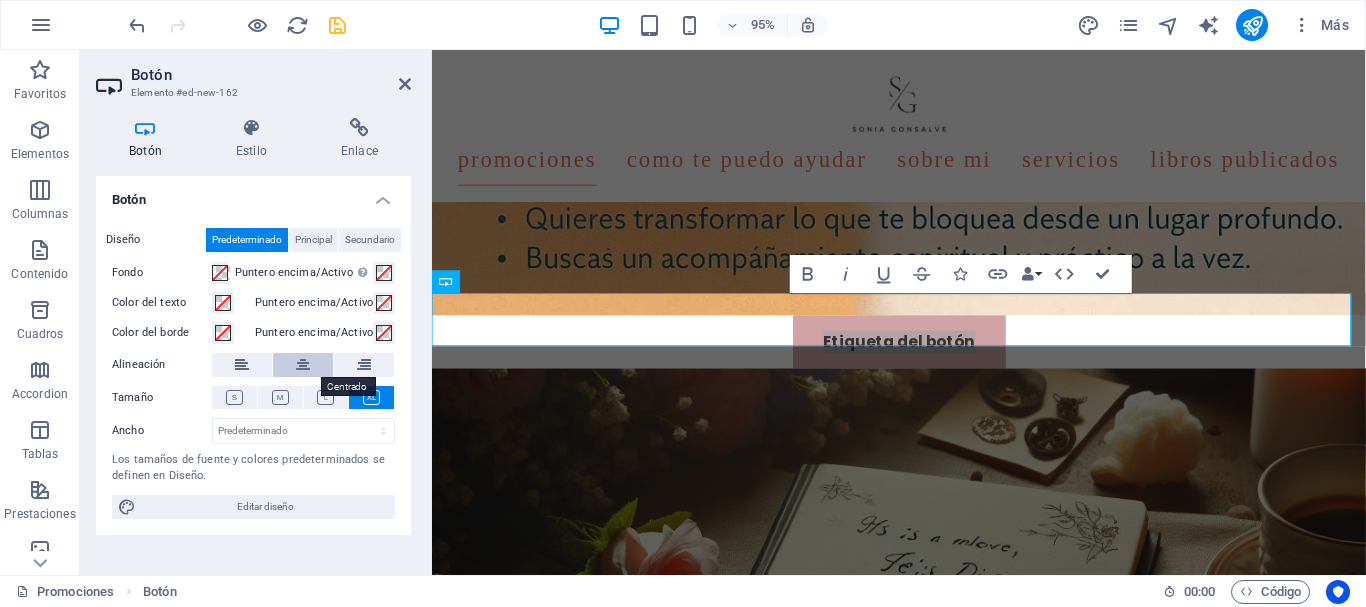 click at bounding box center (303, 365) 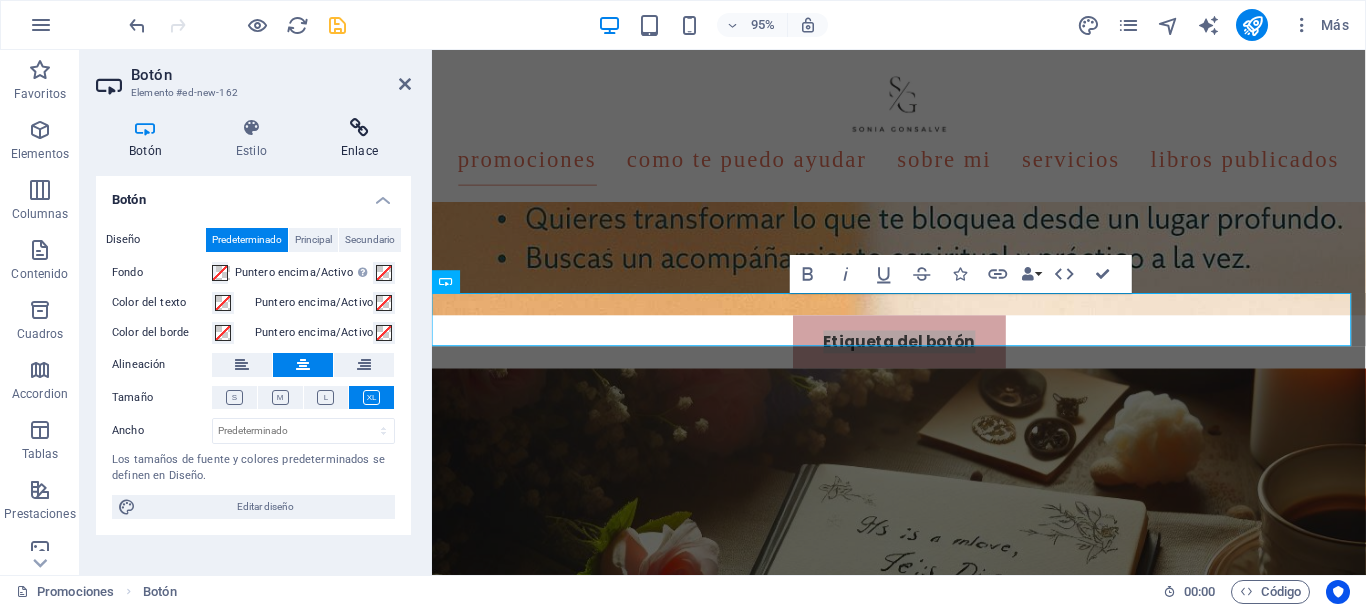click on "Enlace" at bounding box center [359, 139] 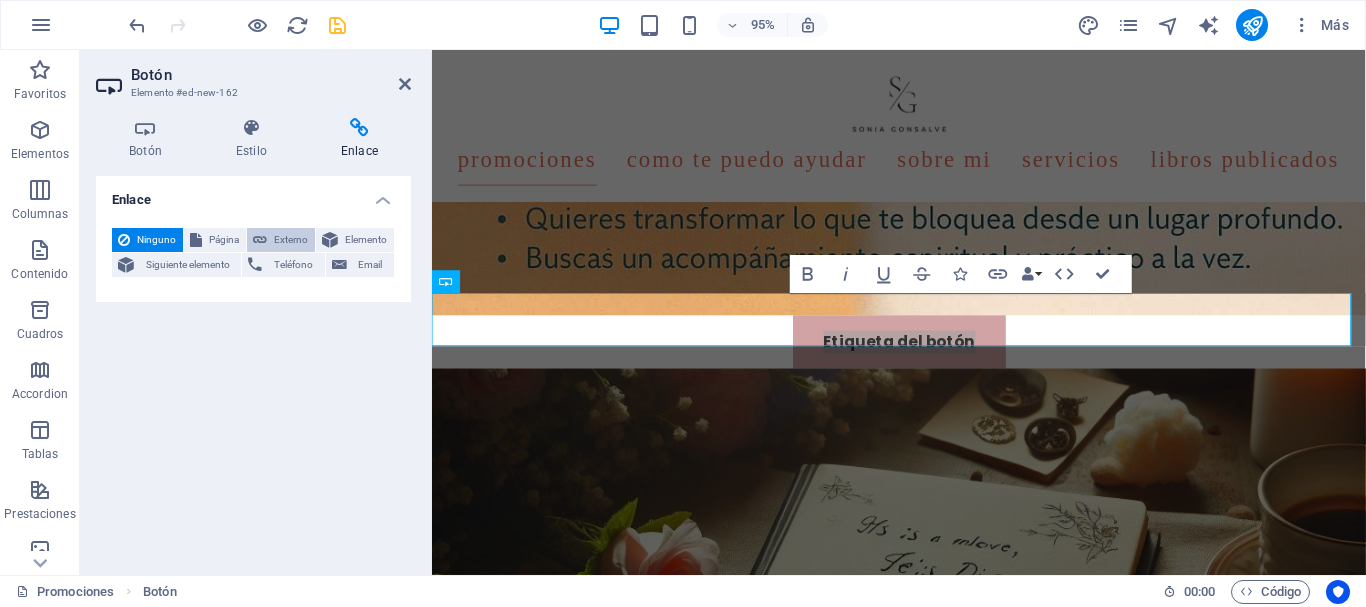 click on "Externo" at bounding box center (291, 240) 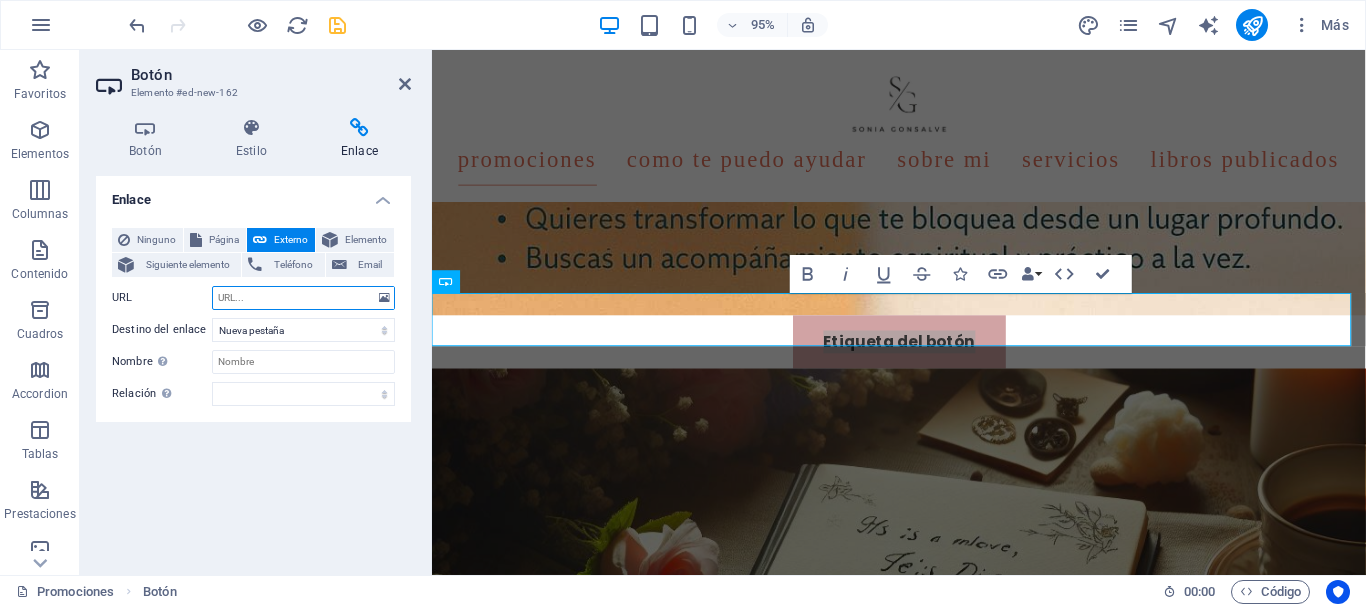 click on "URL" at bounding box center [303, 298] 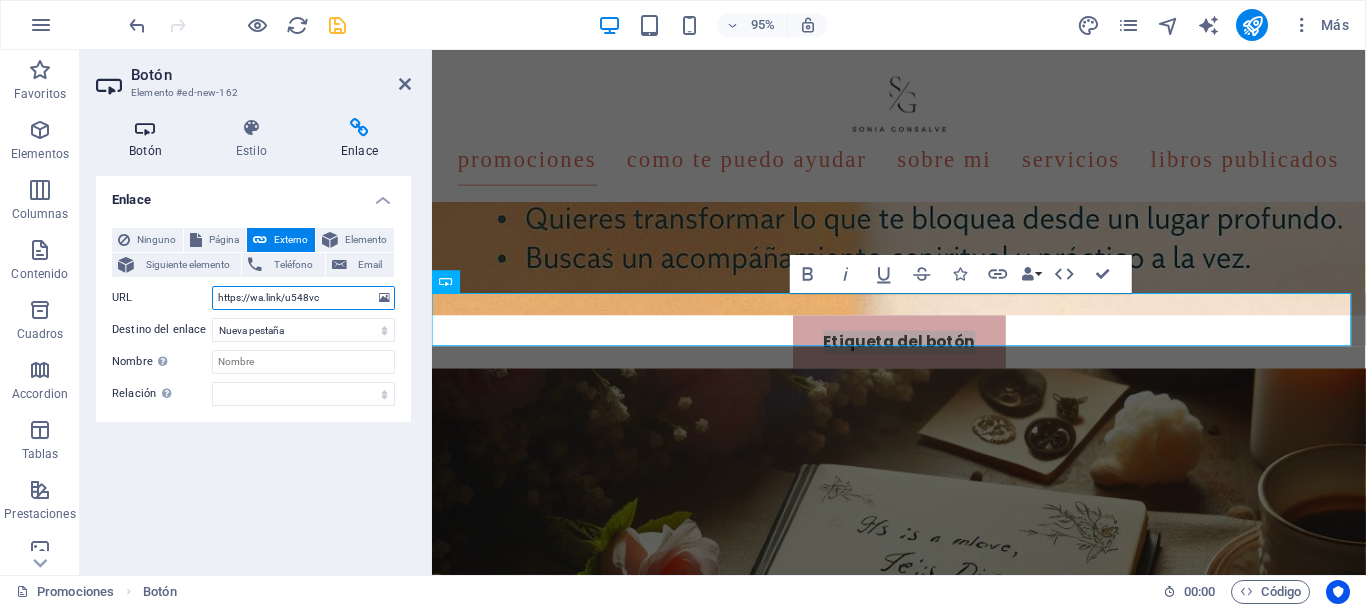 type on "https://wa.link/u548vc" 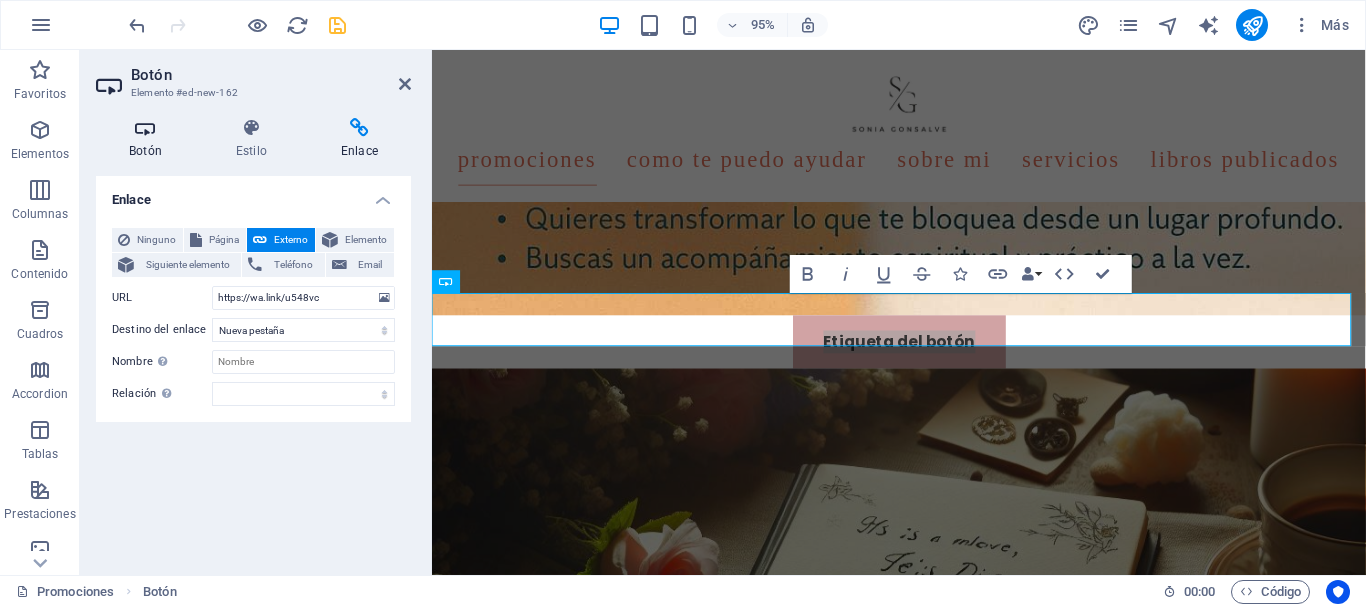 click at bounding box center (145, 128) 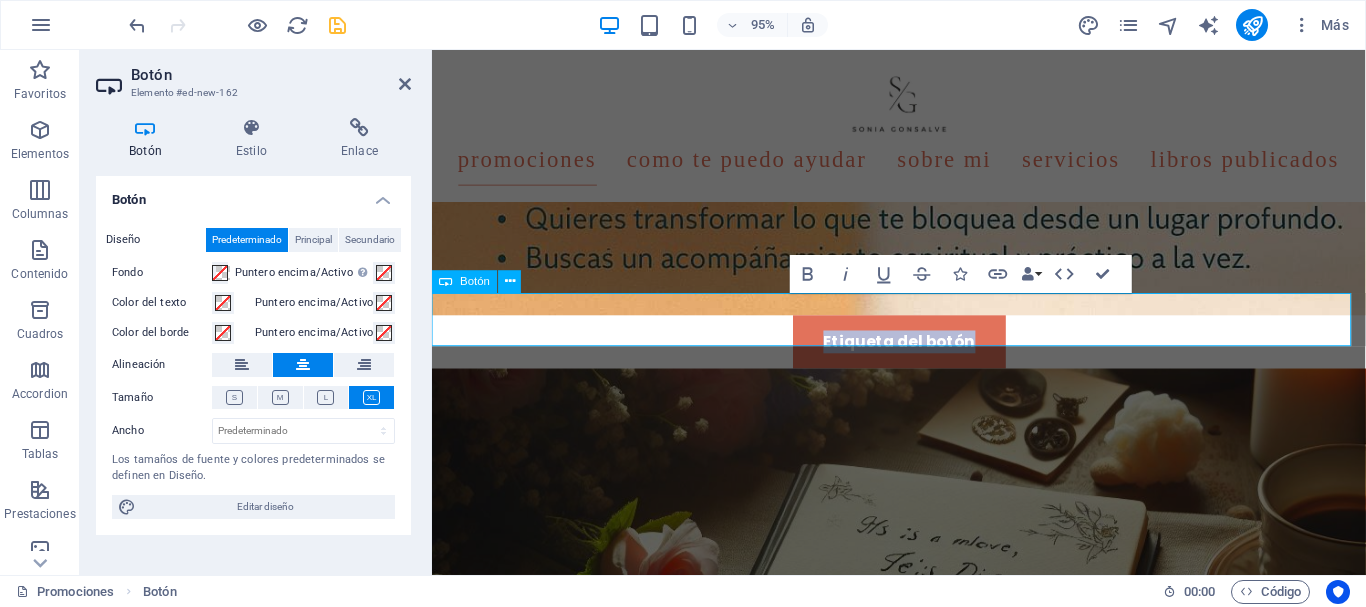 click on "Etiqueta del botón" at bounding box center [924, 357] 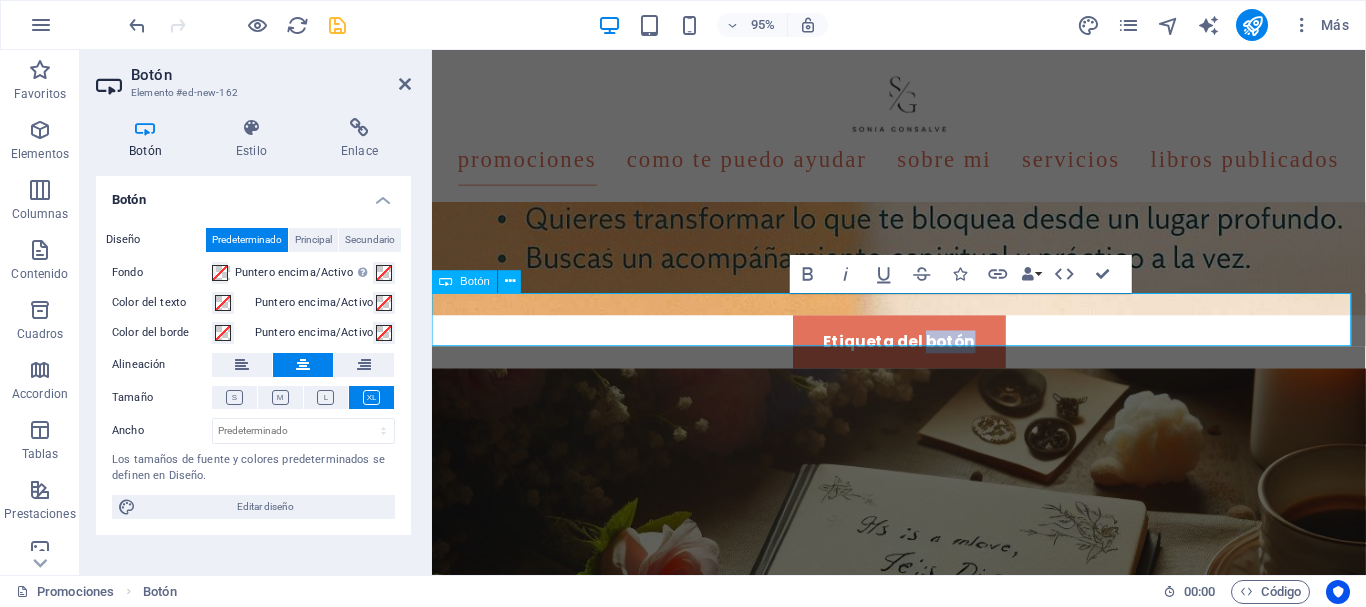 click on "Etiqueta del botón" at bounding box center [924, 357] 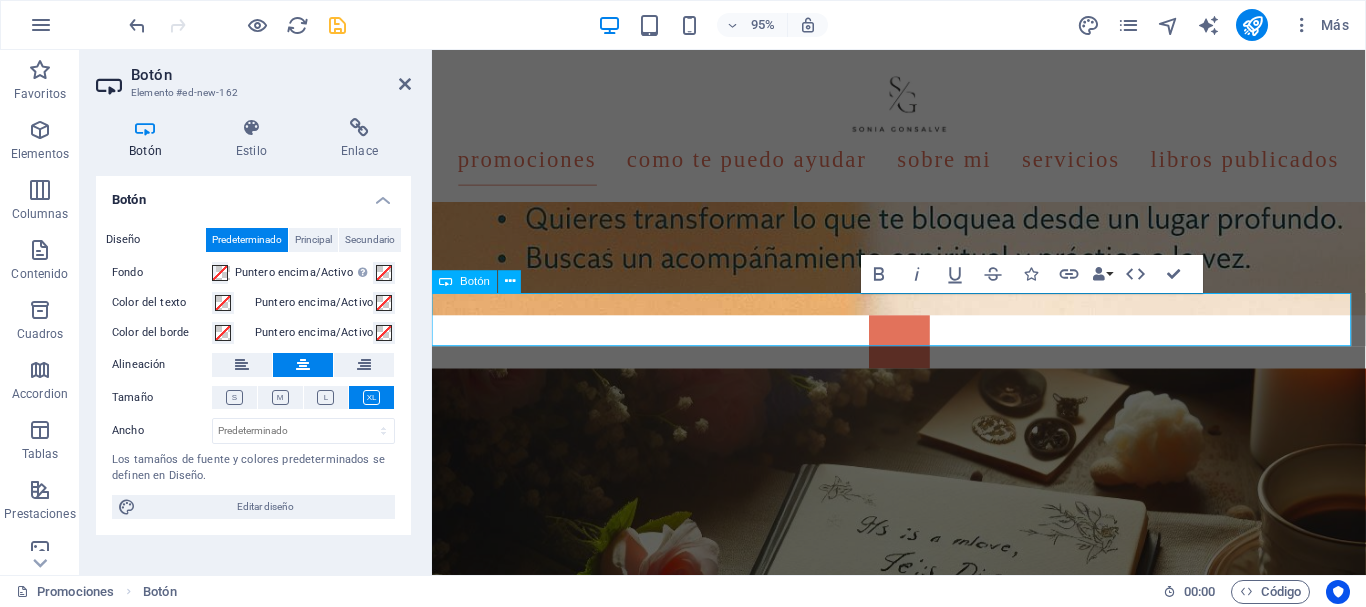 type 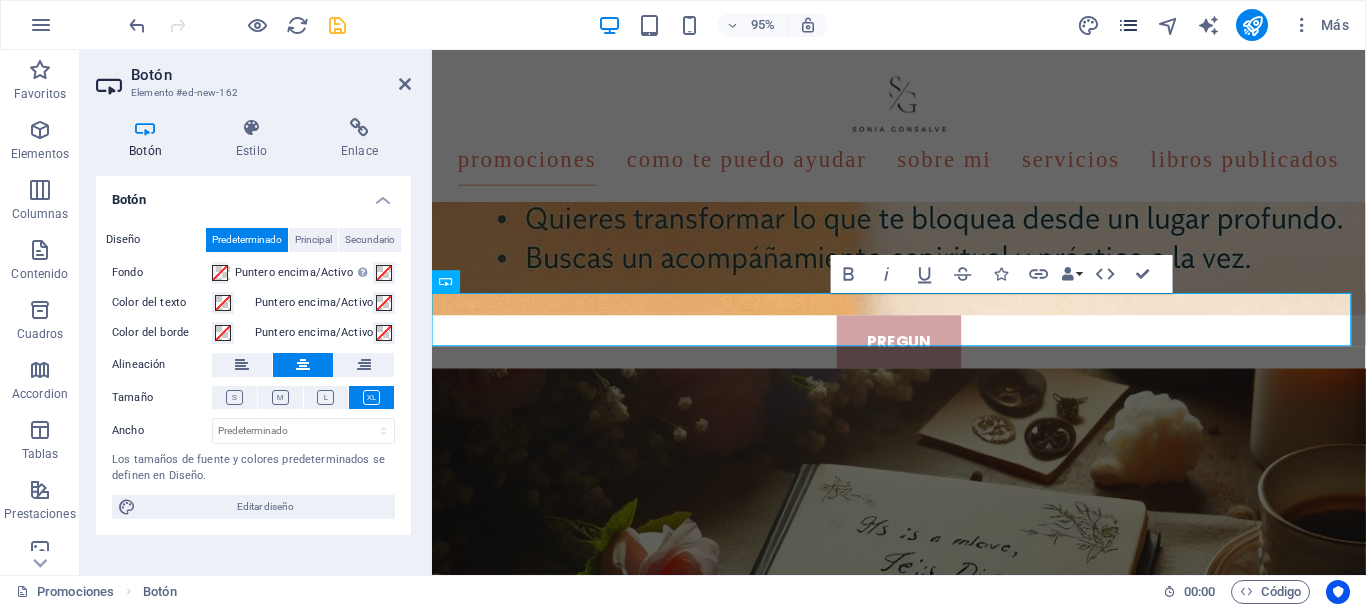 click at bounding box center [1128, 25] 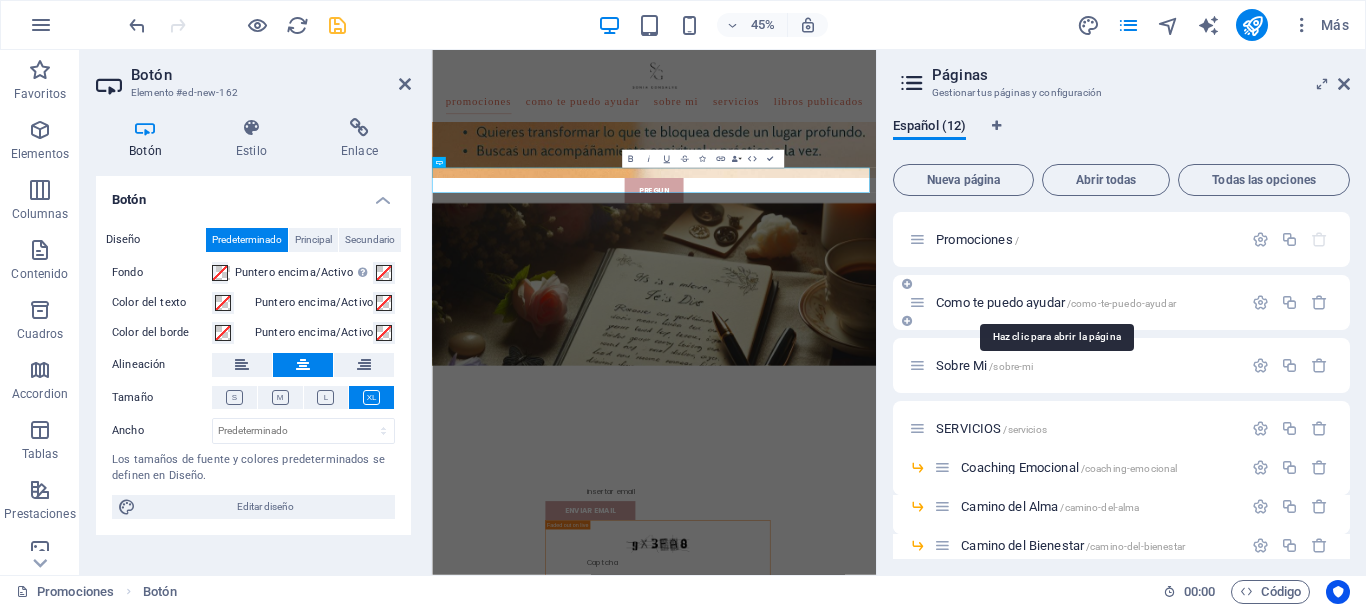 click on "Como te puedo ayudar /como-te-puedo-ayudar" at bounding box center (1056, 302) 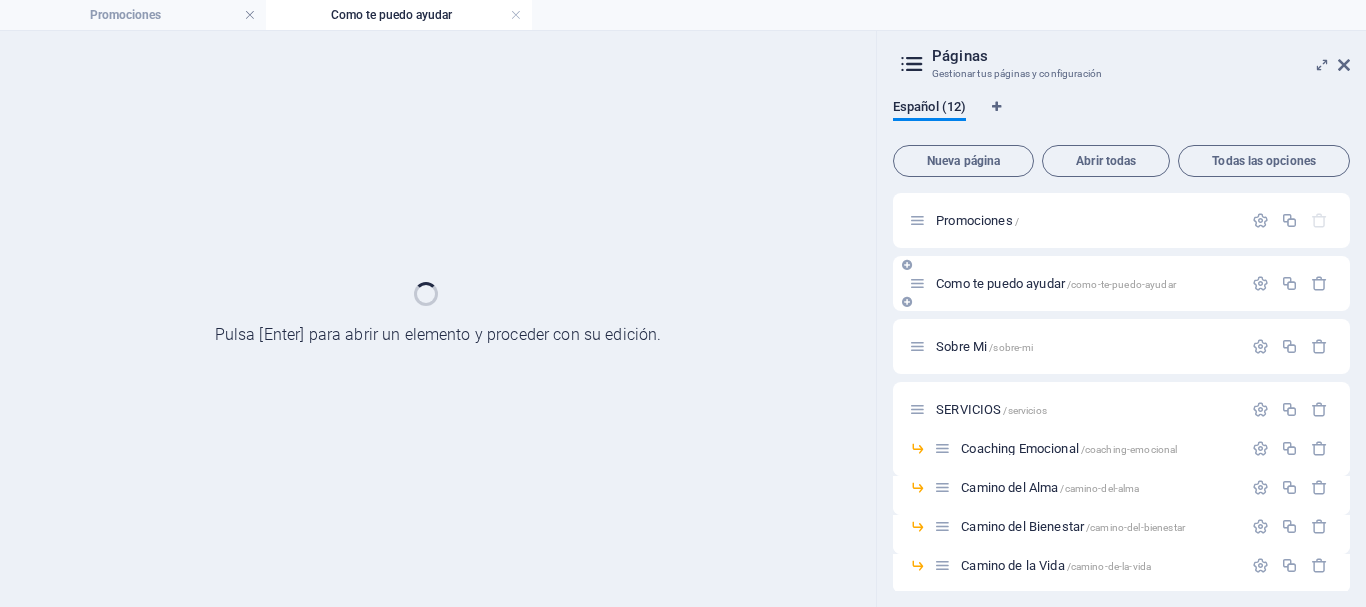 scroll, scrollTop: 0, scrollLeft: 0, axis: both 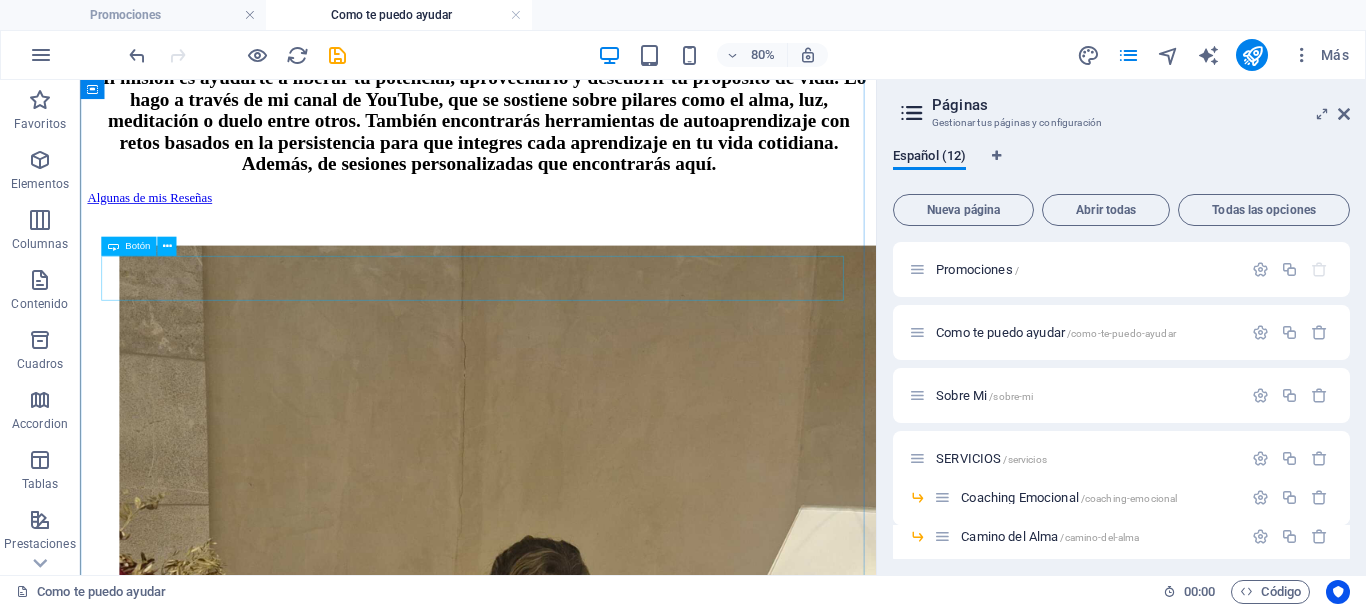 click on "Algunas de mis Reseñas" at bounding box center [577, 228] 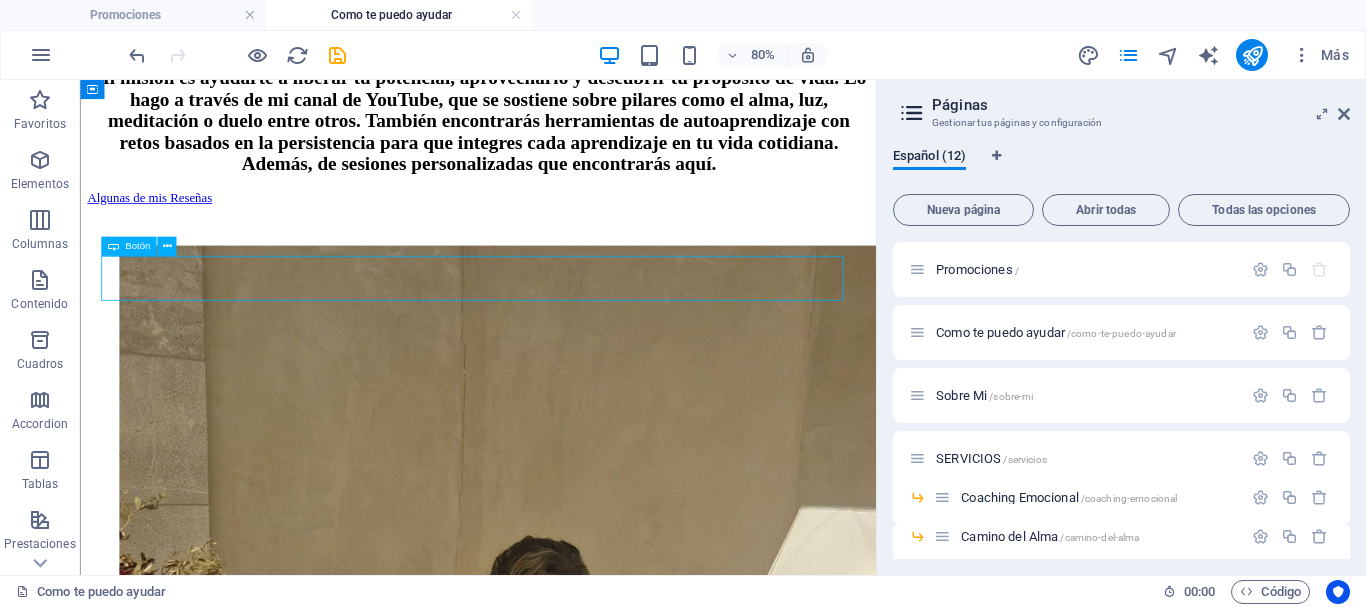 click on "Algunas de mis Reseñas" at bounding box center (577, 228) 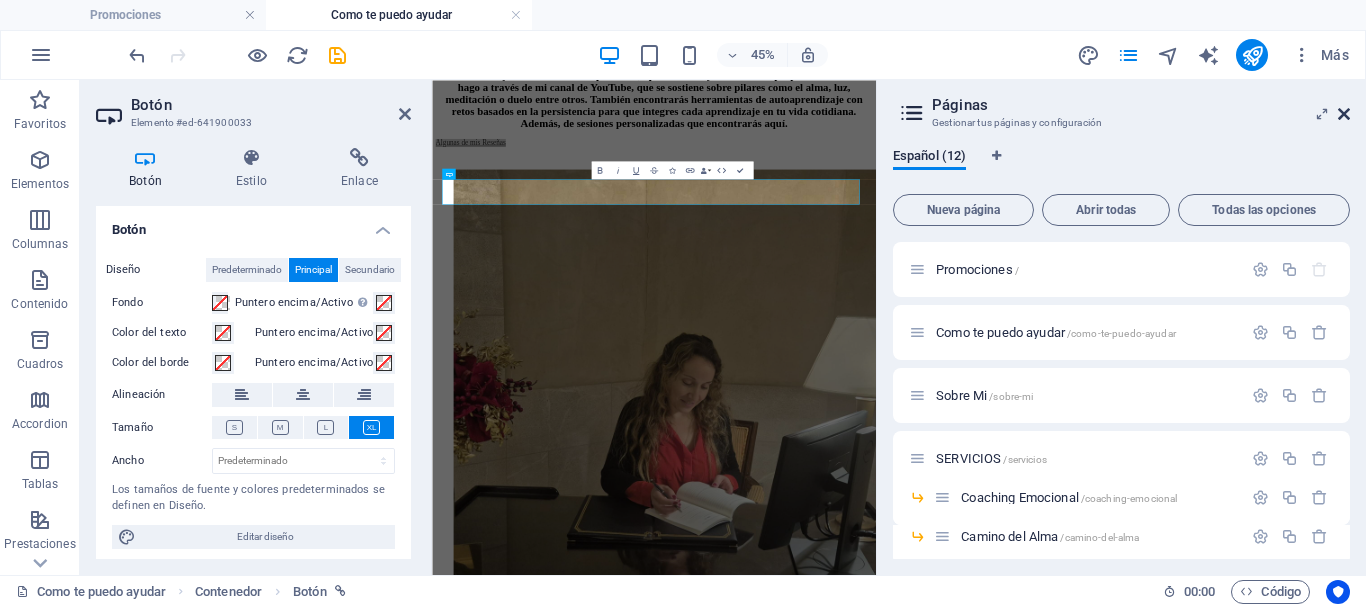 click at bounding box center (1344, 114) 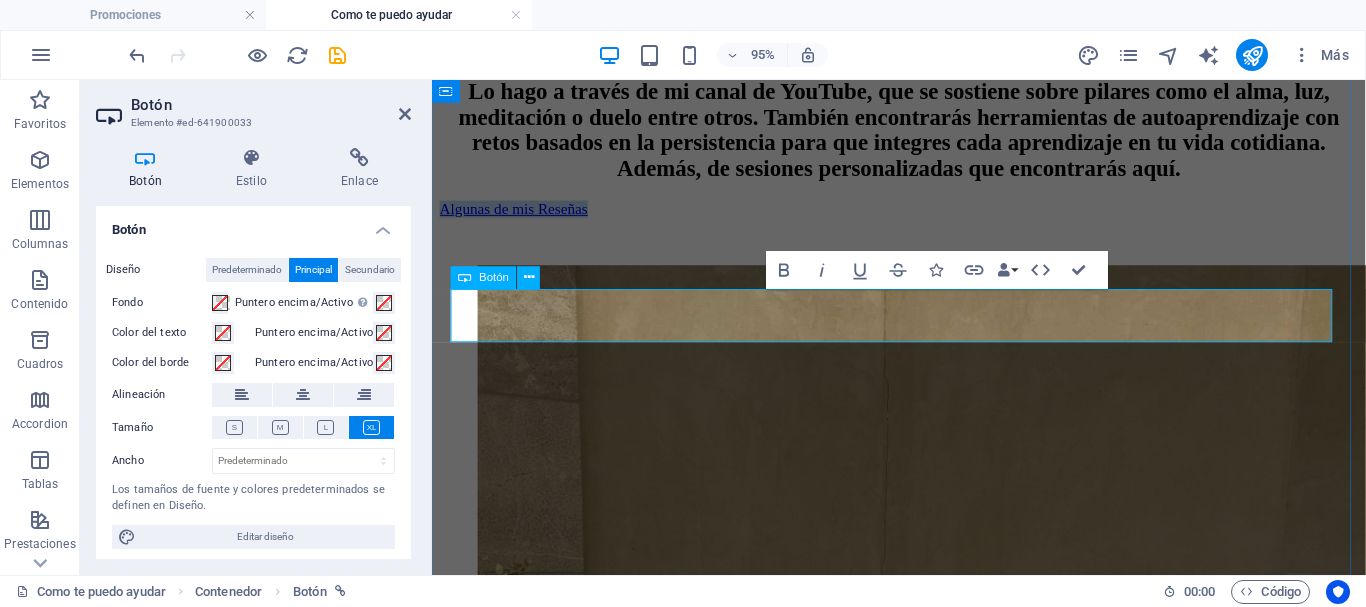 click on "Algunas de mis Reseñas" at bounding box center [518, 215] 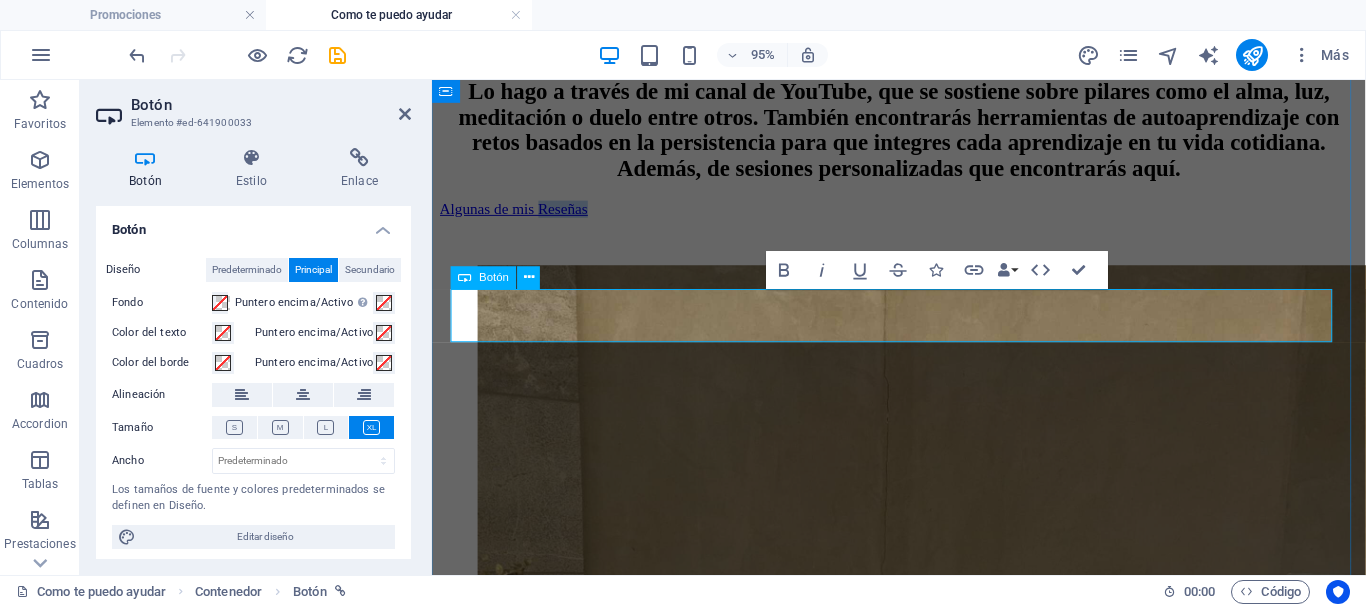 click on "Algunas de mis Reseñas" at bounding box center [518, 215] 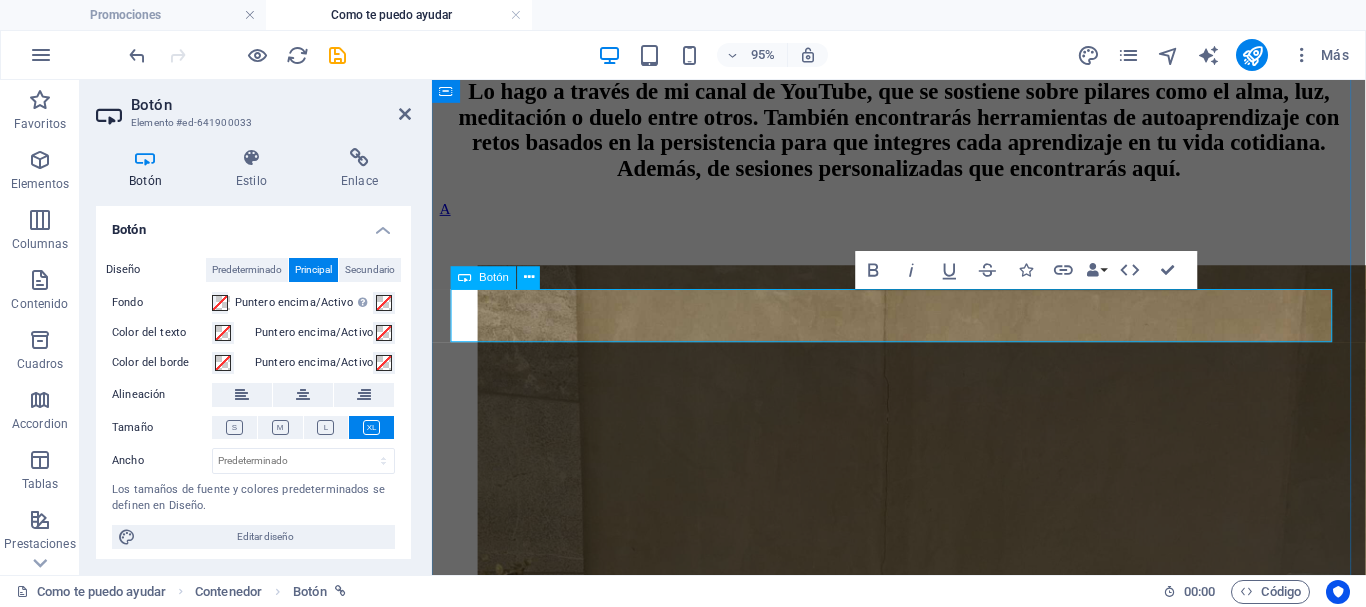 type 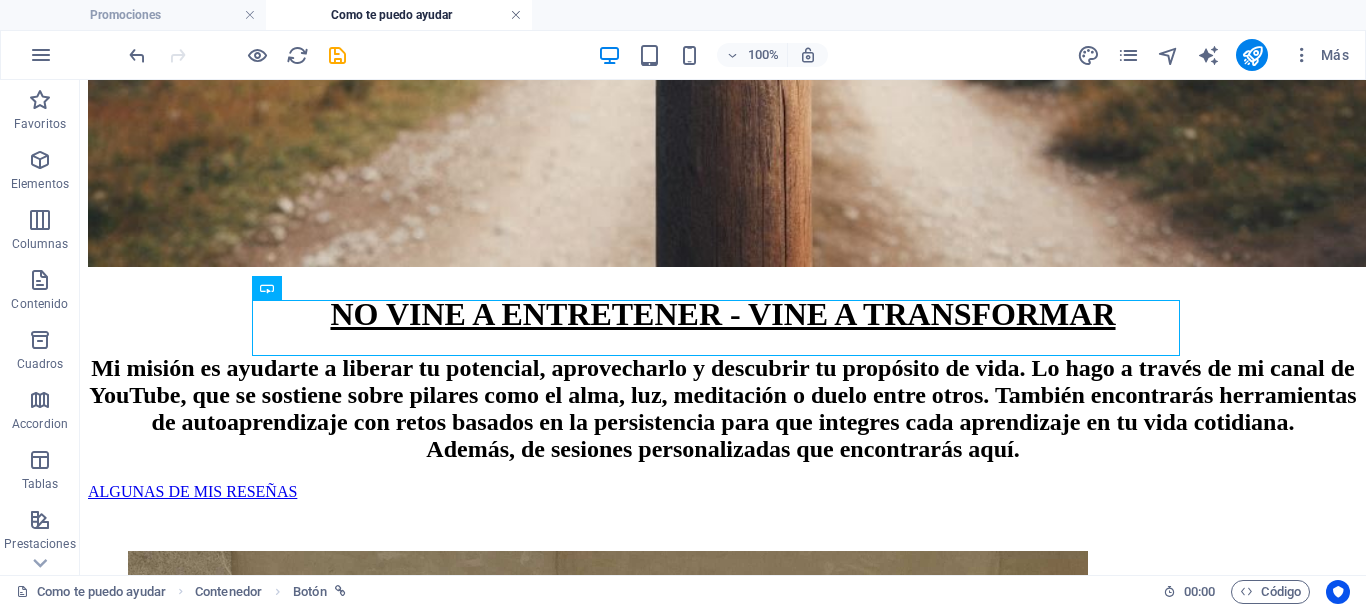 click at bounding box center (516, 15) 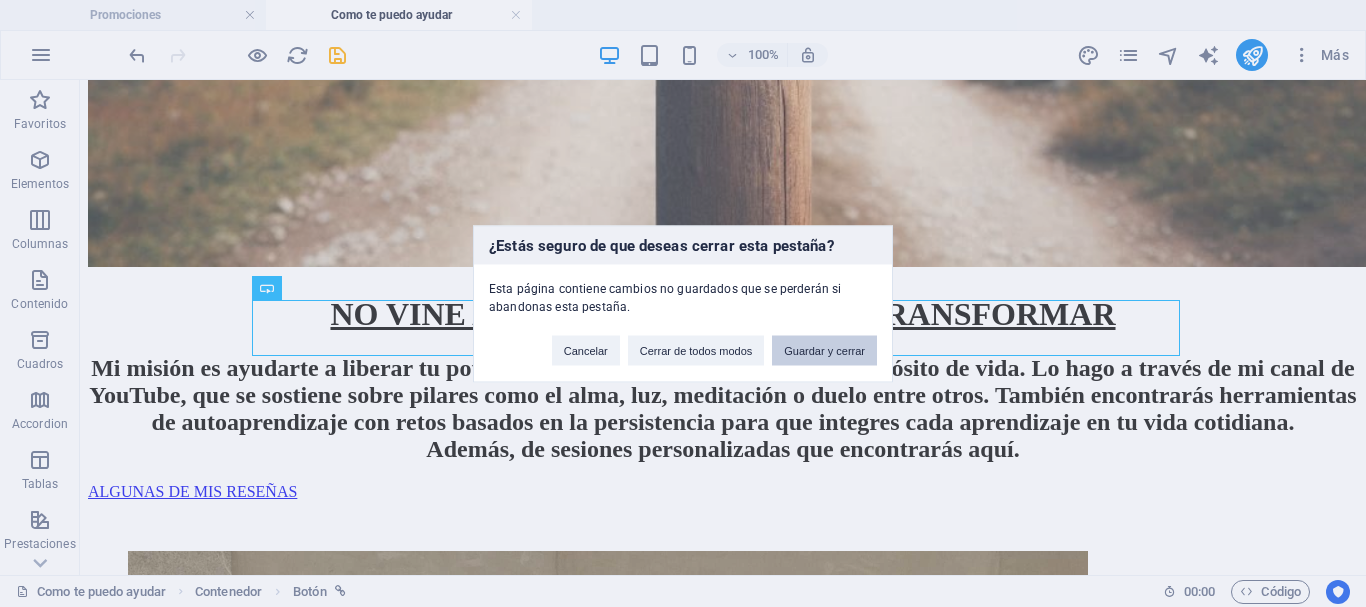 click on "Guardar y cerrar" at bounding box center [824, 350] 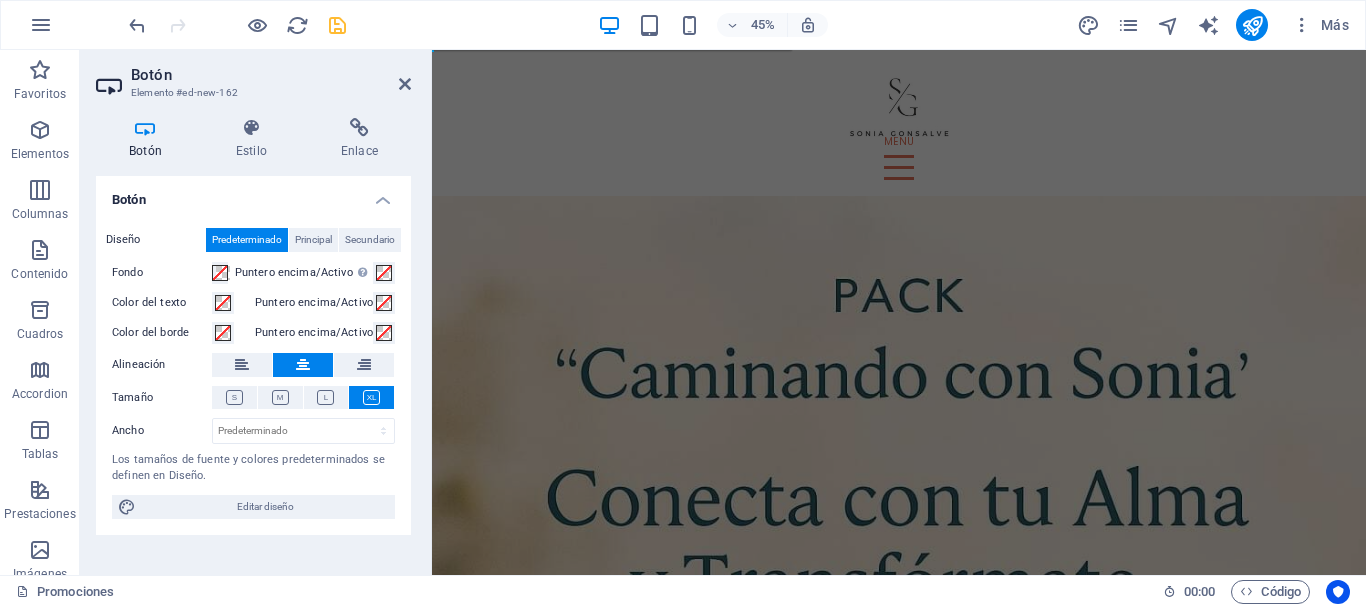 scroll, scrollTop: 1355, scrollLeft: 0, axis: vertical 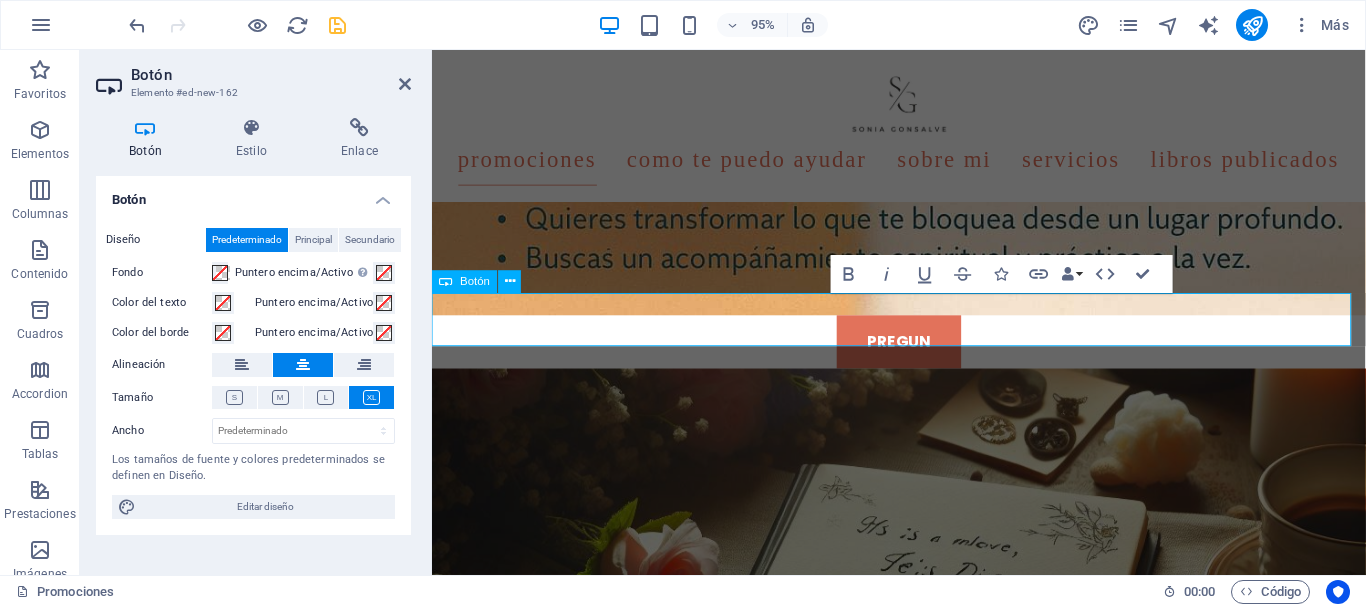 click on "PREGUN" at bounding box center [923, 357] 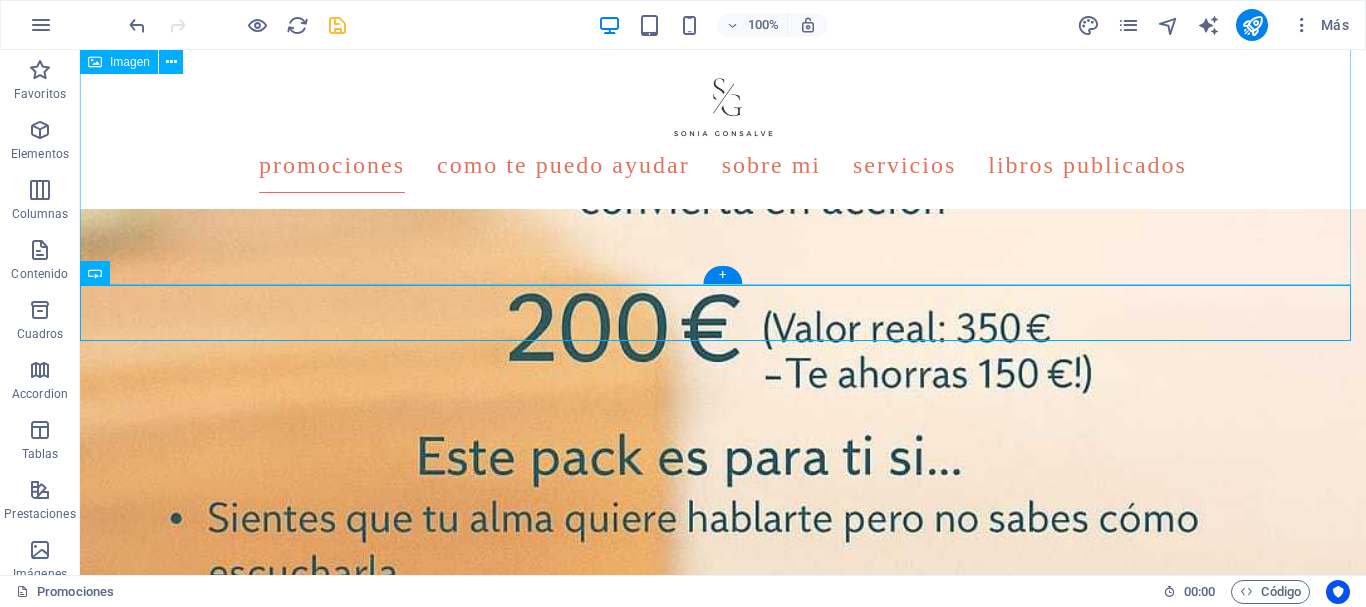 scroll, scrollTop: 1831, scrollLeft: 0, axis: vertical 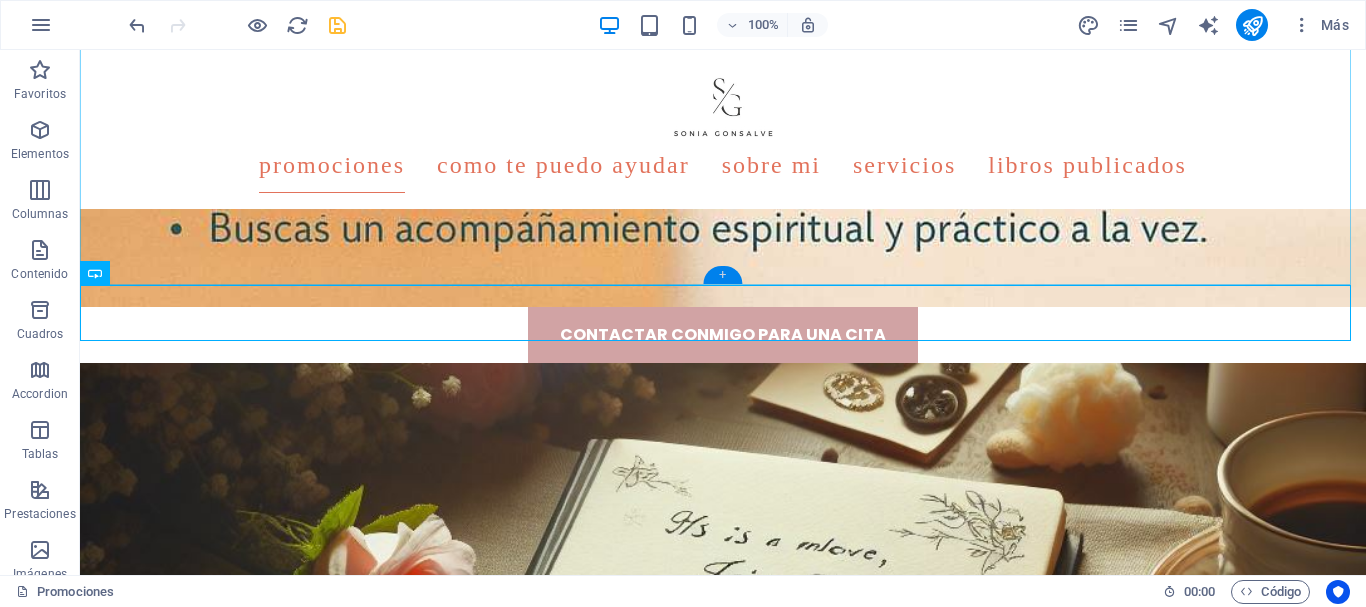 click on "+" at bounding box center (722, 275) 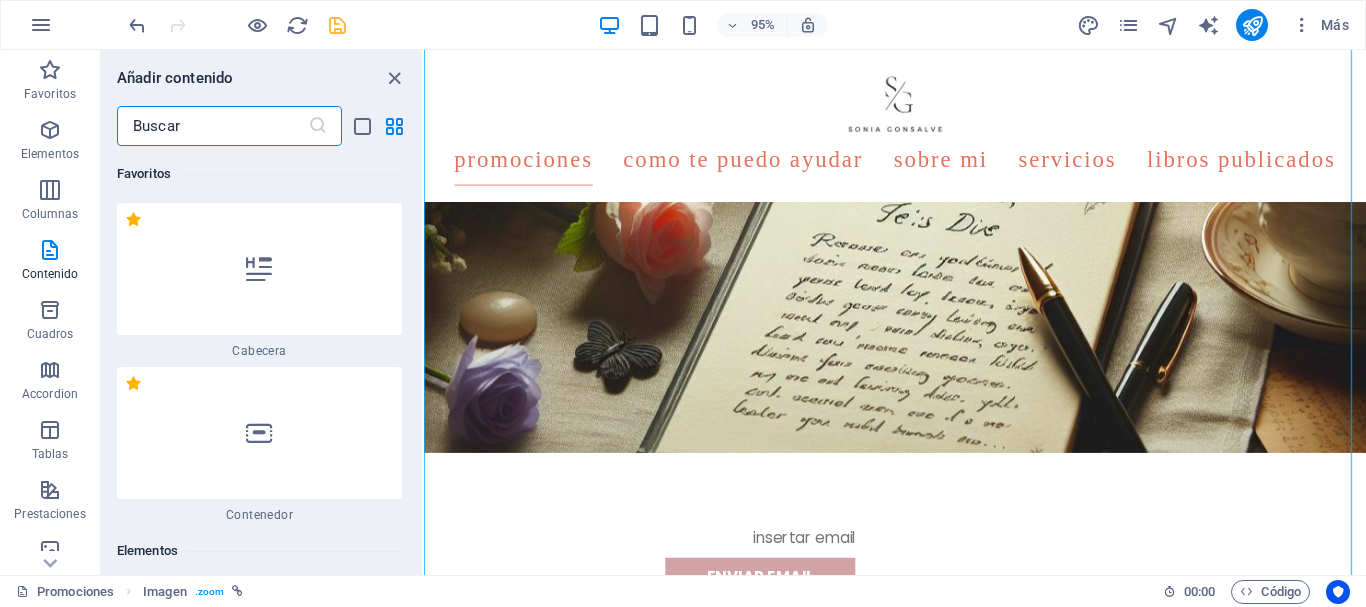 scroll, scrollTop: 560, scrollLeft: 0, axis: vertical 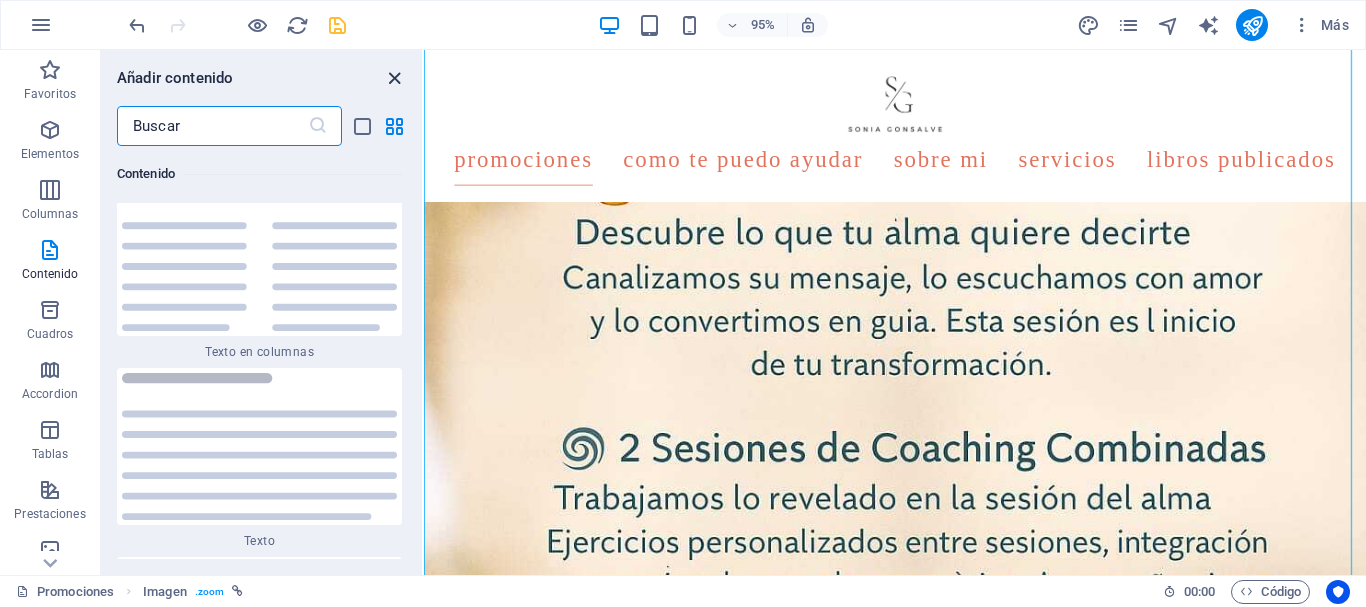 drag, startPoint x: 395, startPoint y: 71, endPoint x: 315, endPoint y: 22, distance: 93.813644 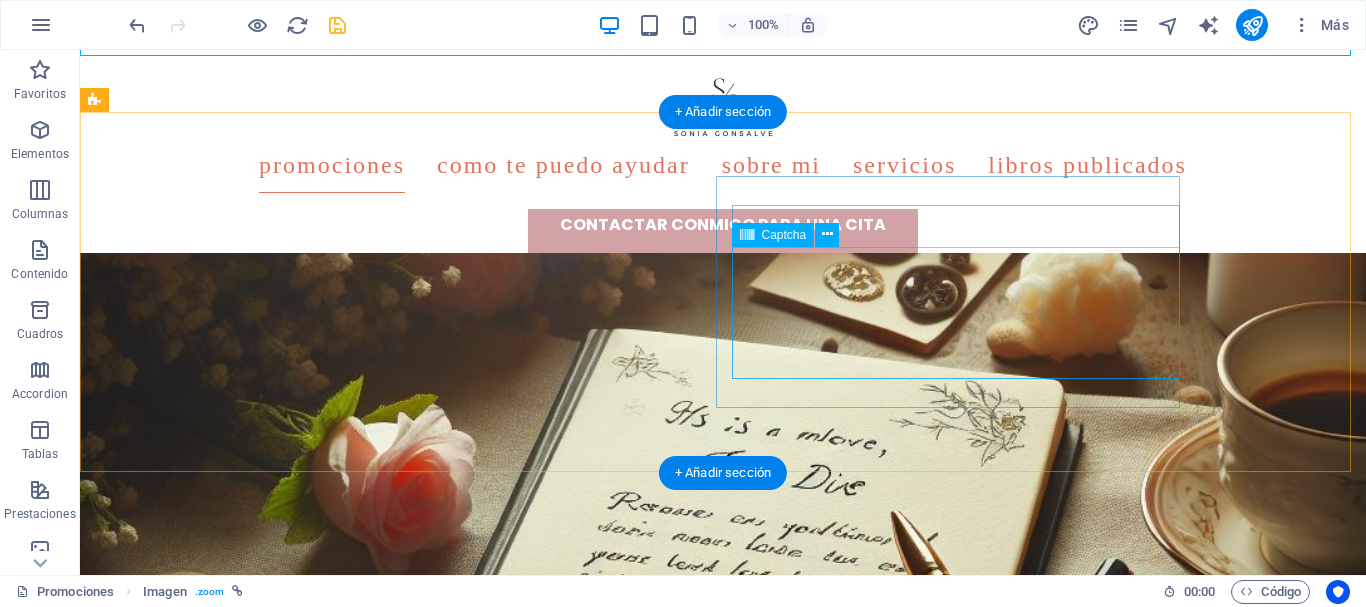 scroll, scrollTop: 1760, scrollLeft: 0, axis: vertical 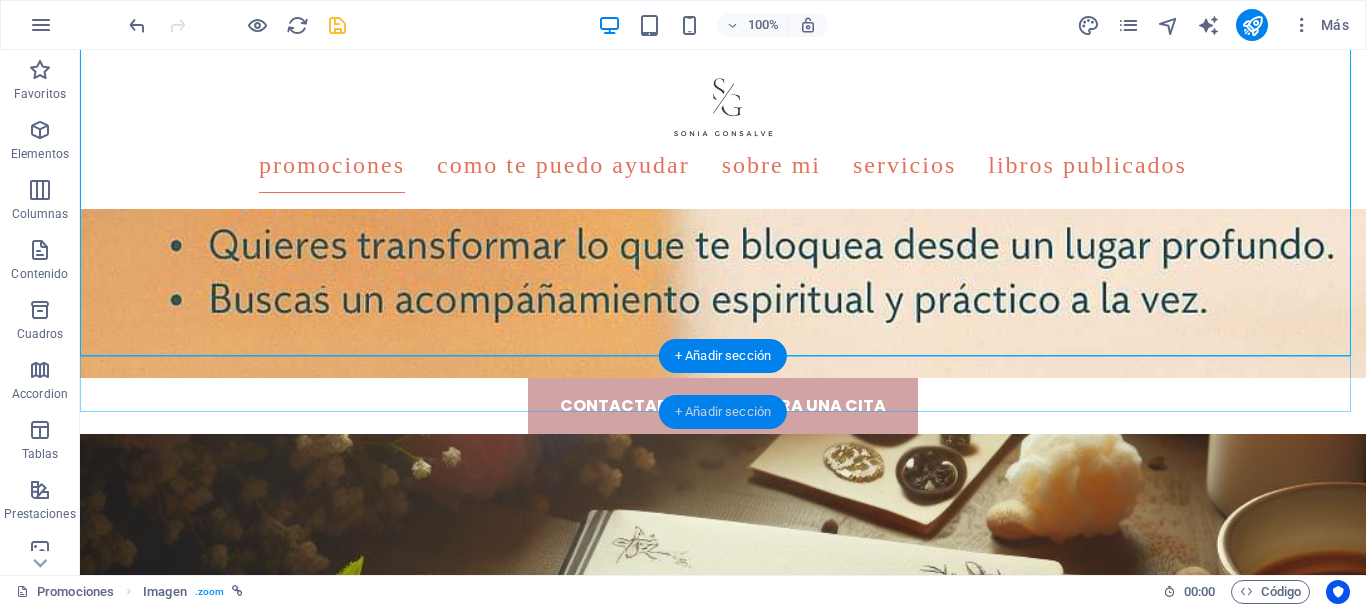 click on "+ Añadir sección" at bounding box center [723, 412] 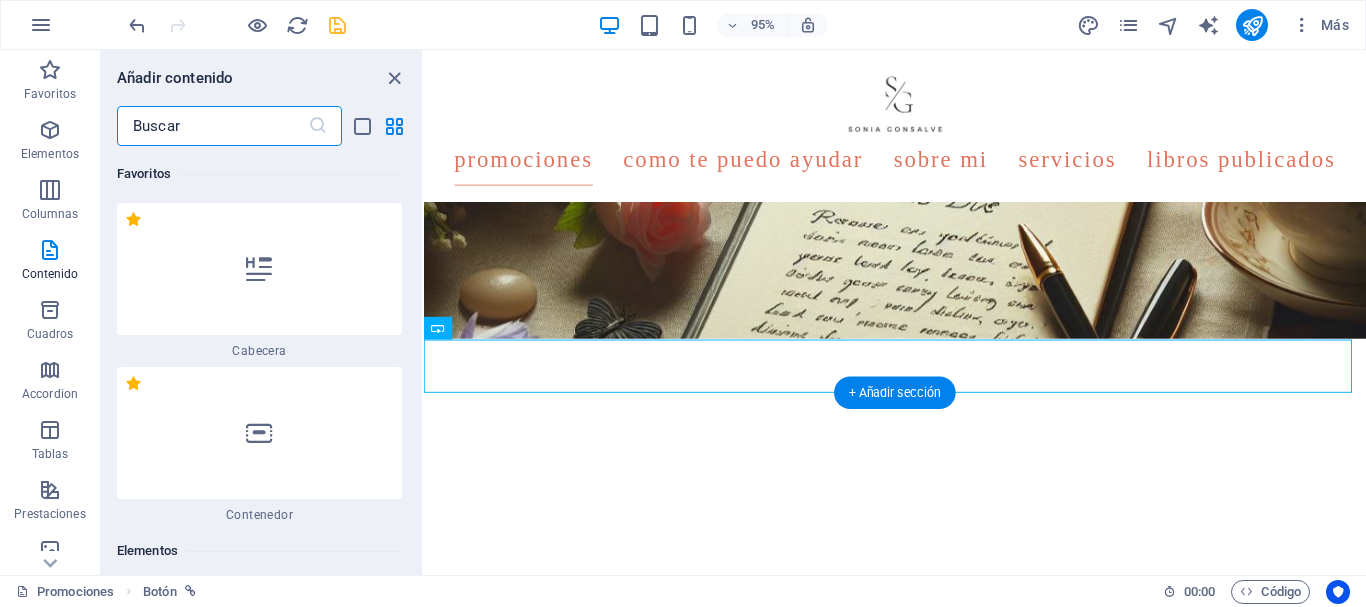 scroll, scrollTop: 1320, scrollLeft: 0, axis: vertical 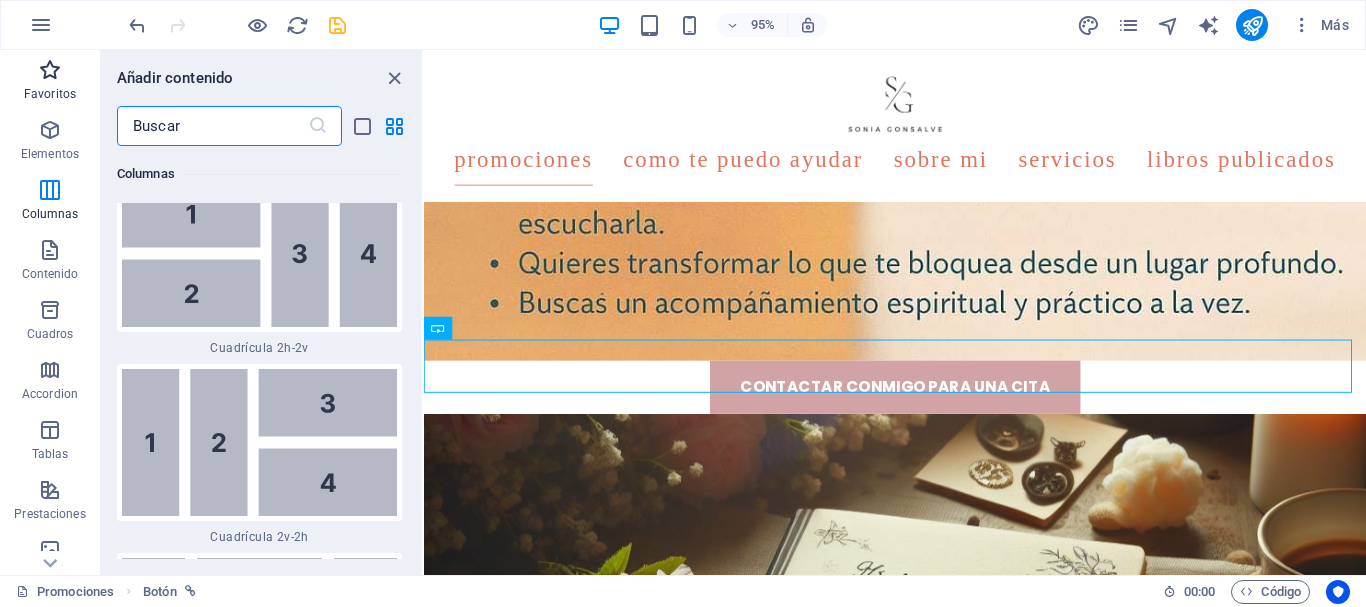 click at bounding box center [50, 70] 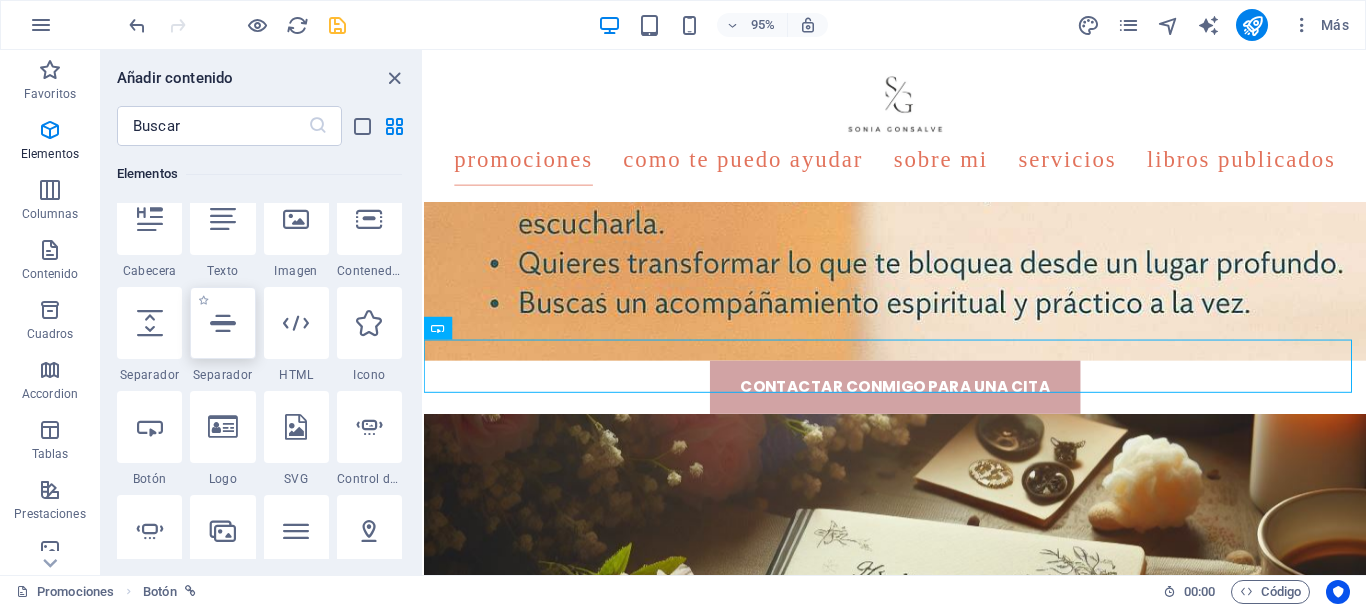 scroll, scrollTop: 400, scrollLeft: 0, axis: vertical 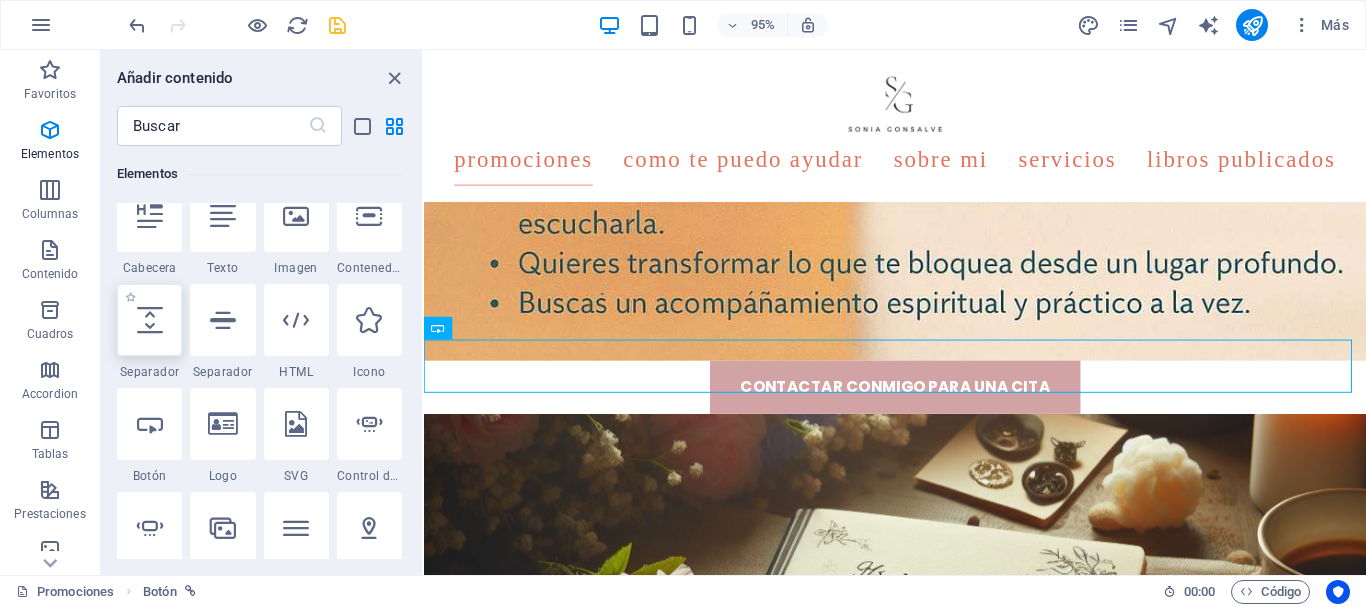 click at bounding box center (149, 320) 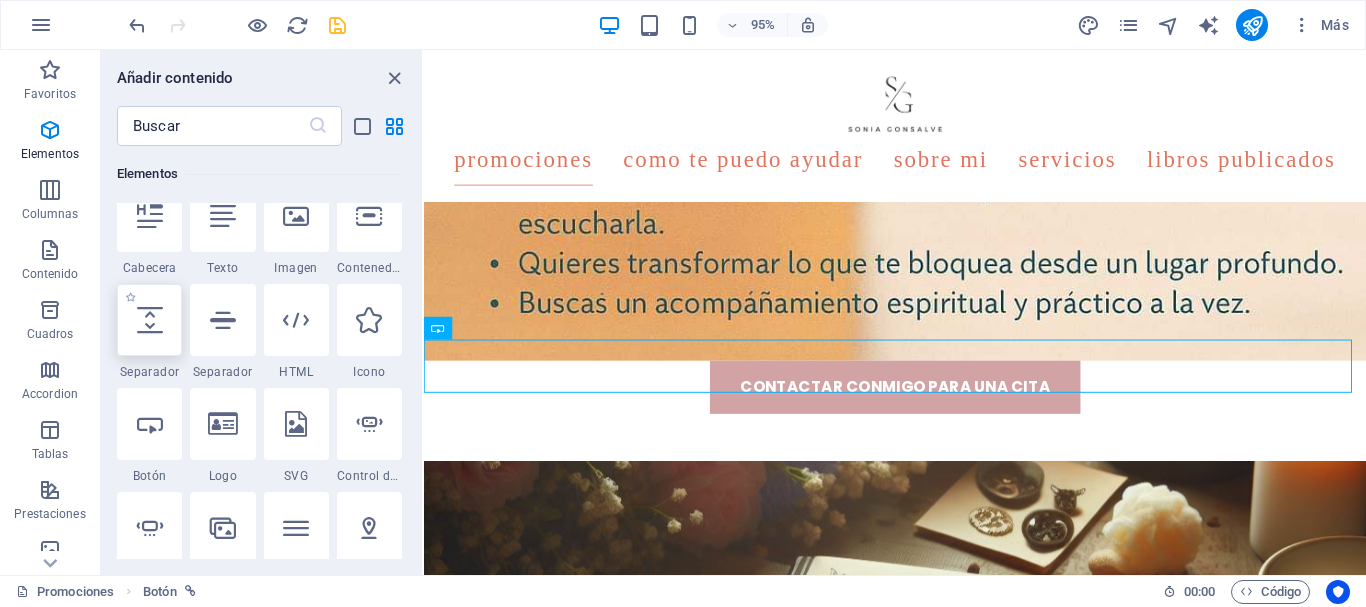 select on "px" 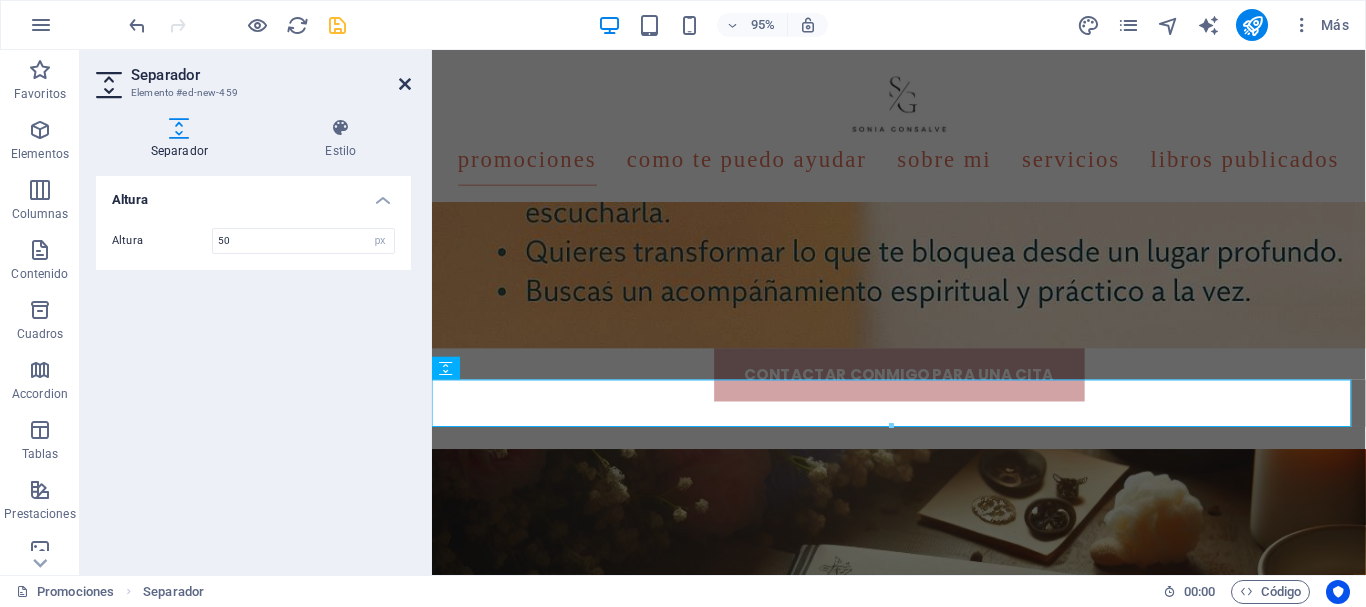 click at bounding box center (405, 84) 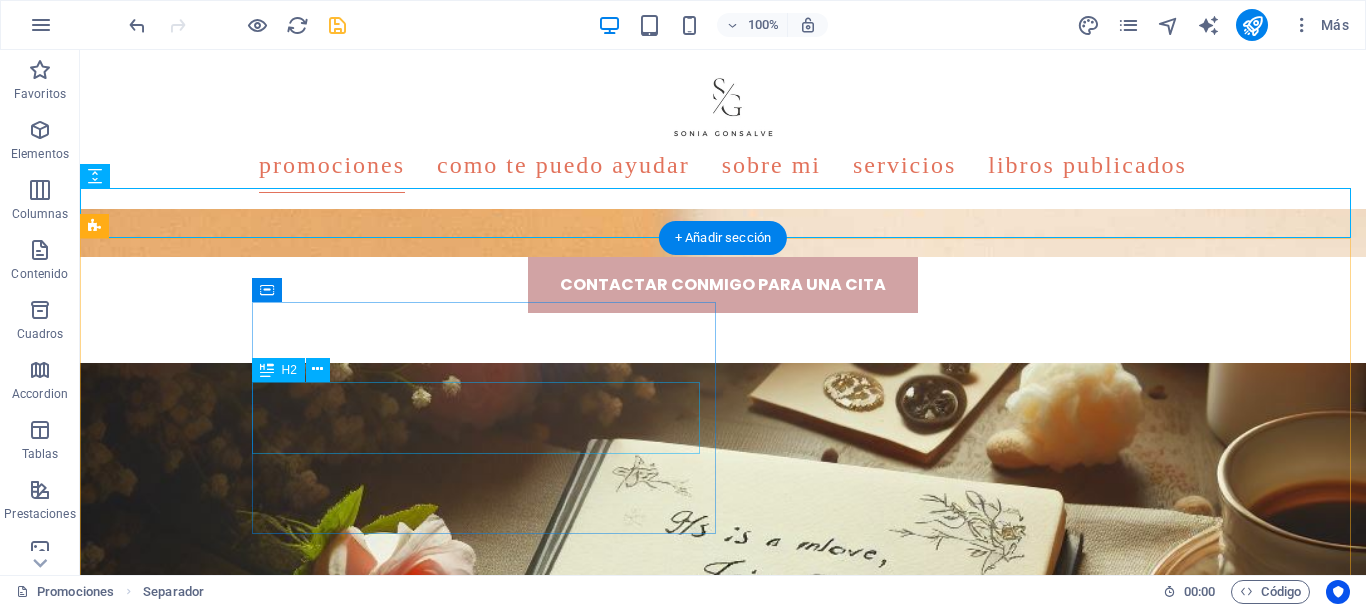 scroll, scrollTop: 1784, scrollLeft: 0, axis: vertical 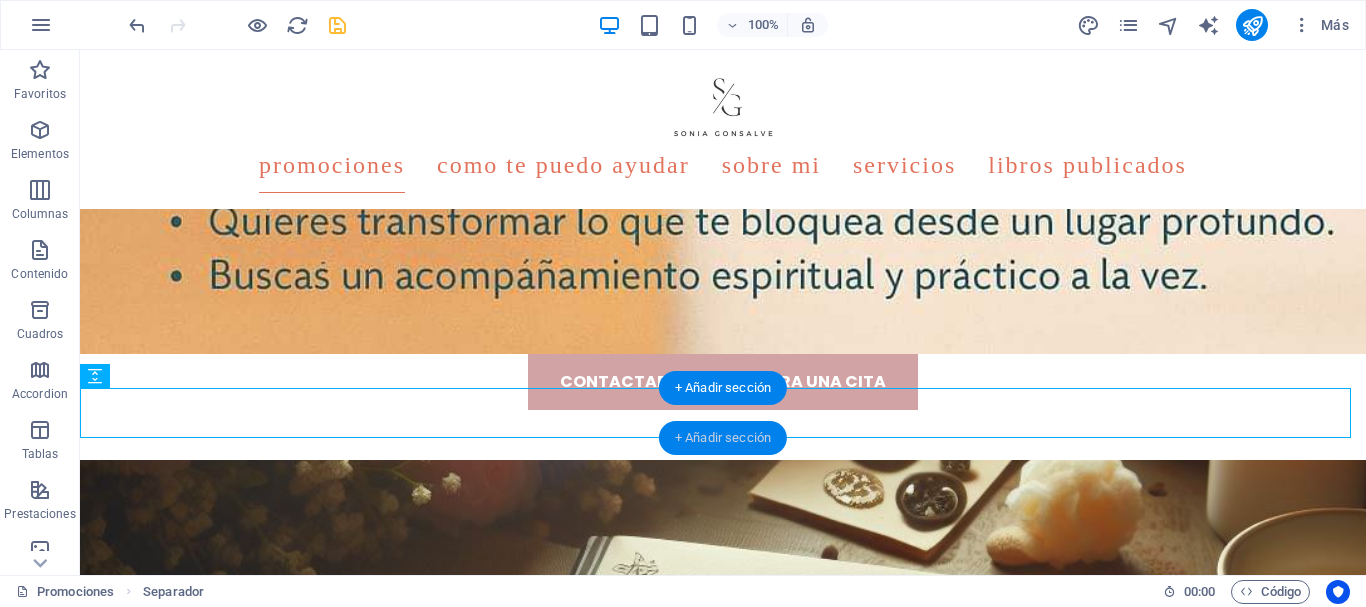 click on "+ Añadir sección" at bounding box center [723, 438] 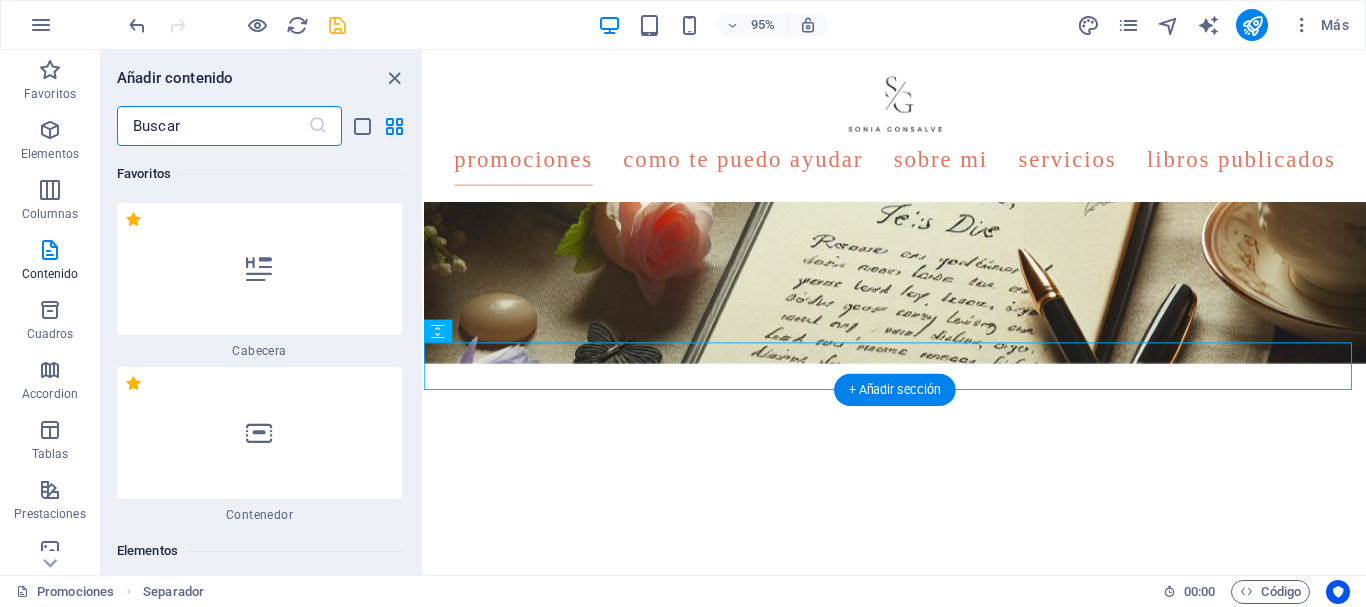scroll, scrollTop: 1373, scrollLeft: 0, axis: vertical 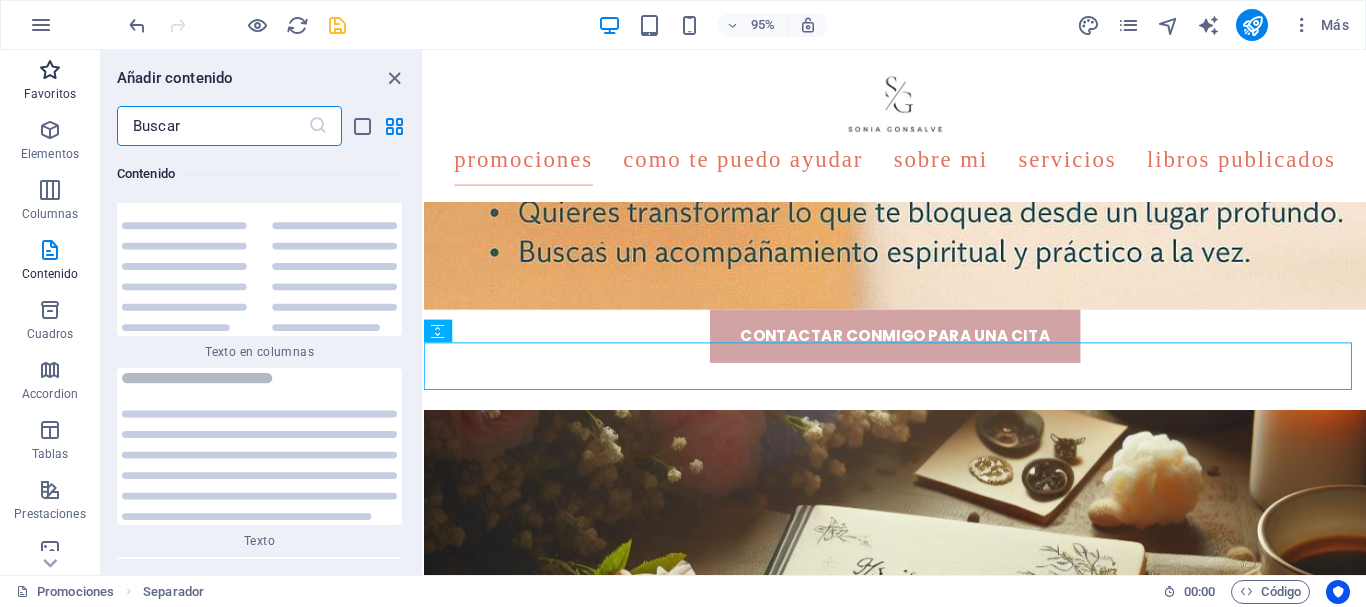 click at bounding box center (50, 70) 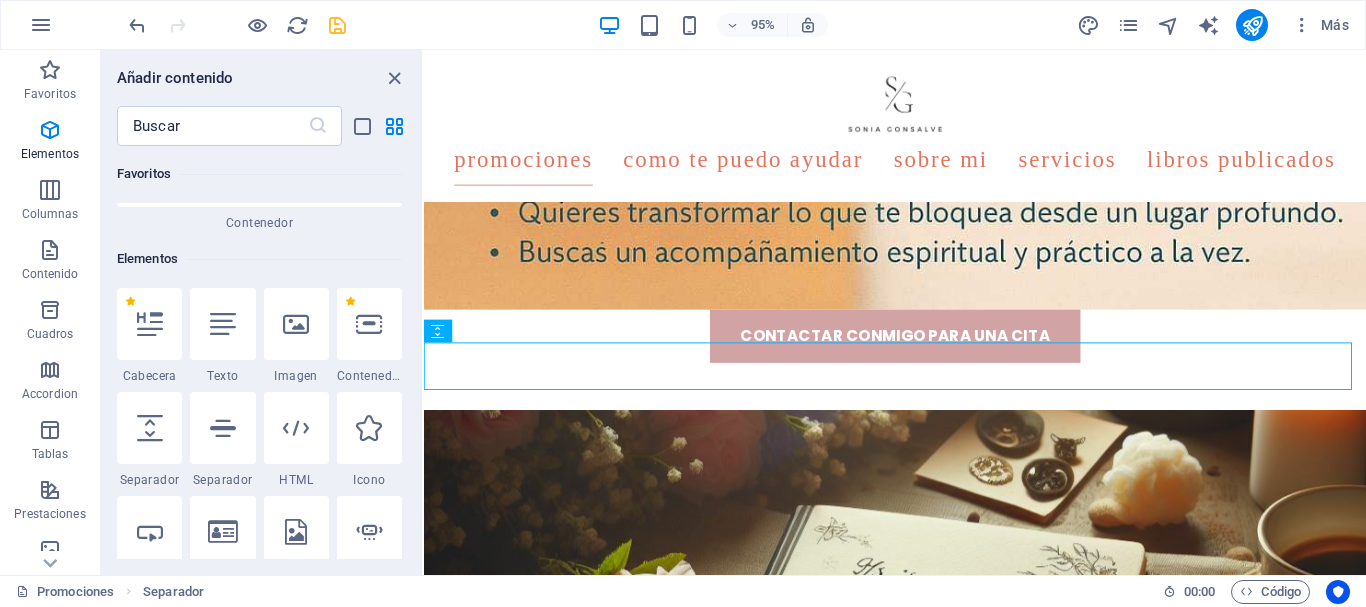 scroll, scrollTop: 400, scrollLeft: 0, axis: vertical 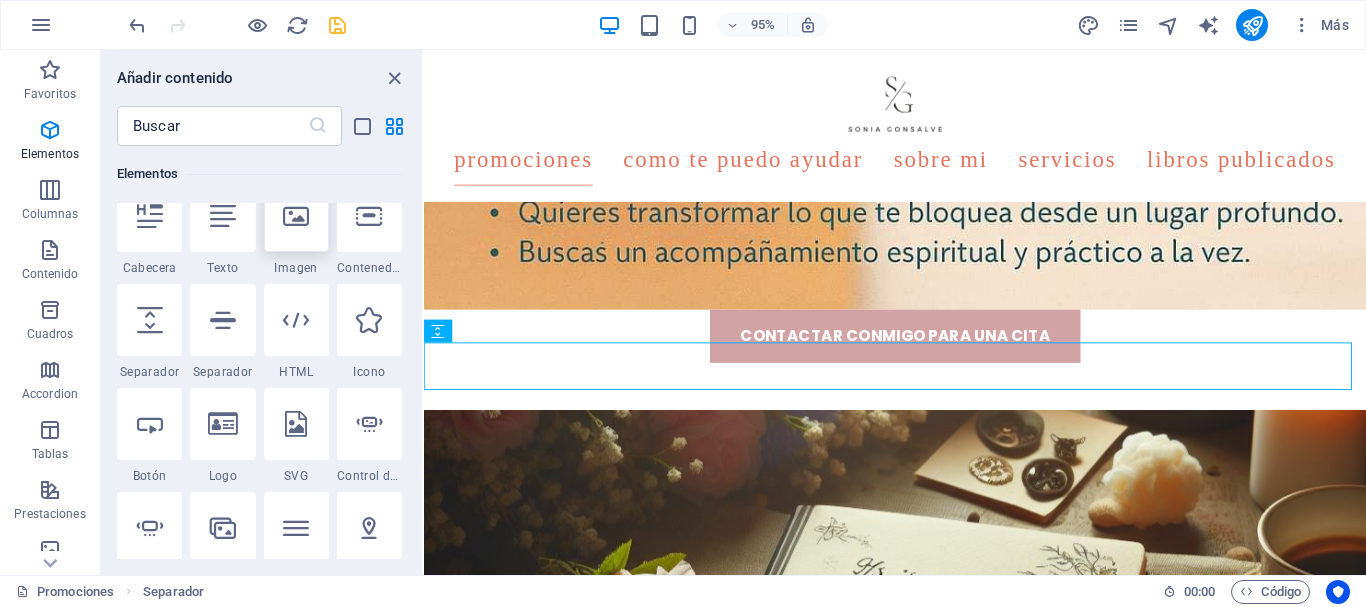click at bounding box center [296, 216] 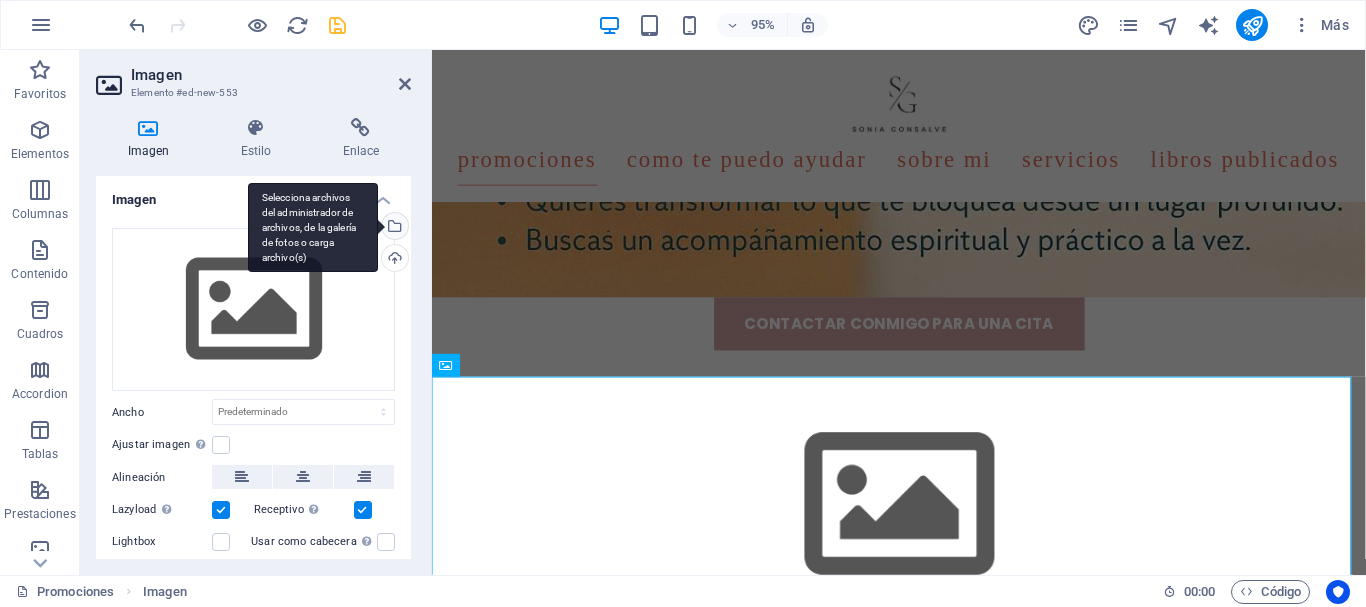 click on "Selecciona archivos del administrador de archivos, de la galería de fotos o carga archivo(s)" at bounding box center [393, 228] 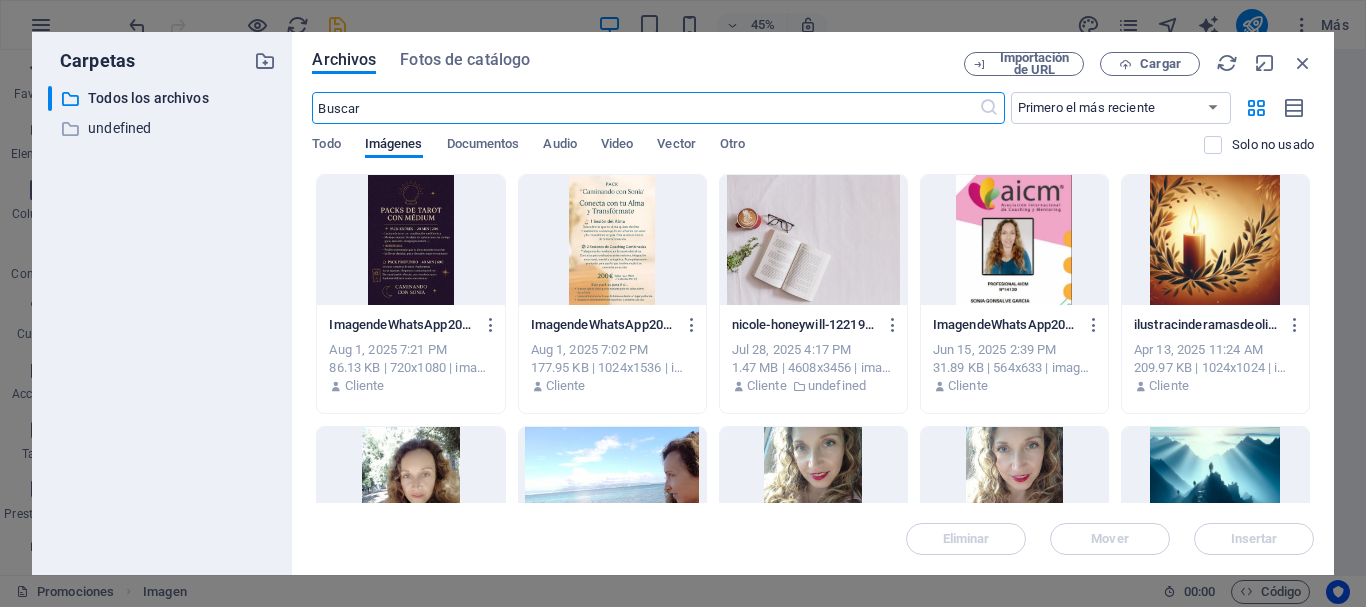 click at bounding box center (410, 240) 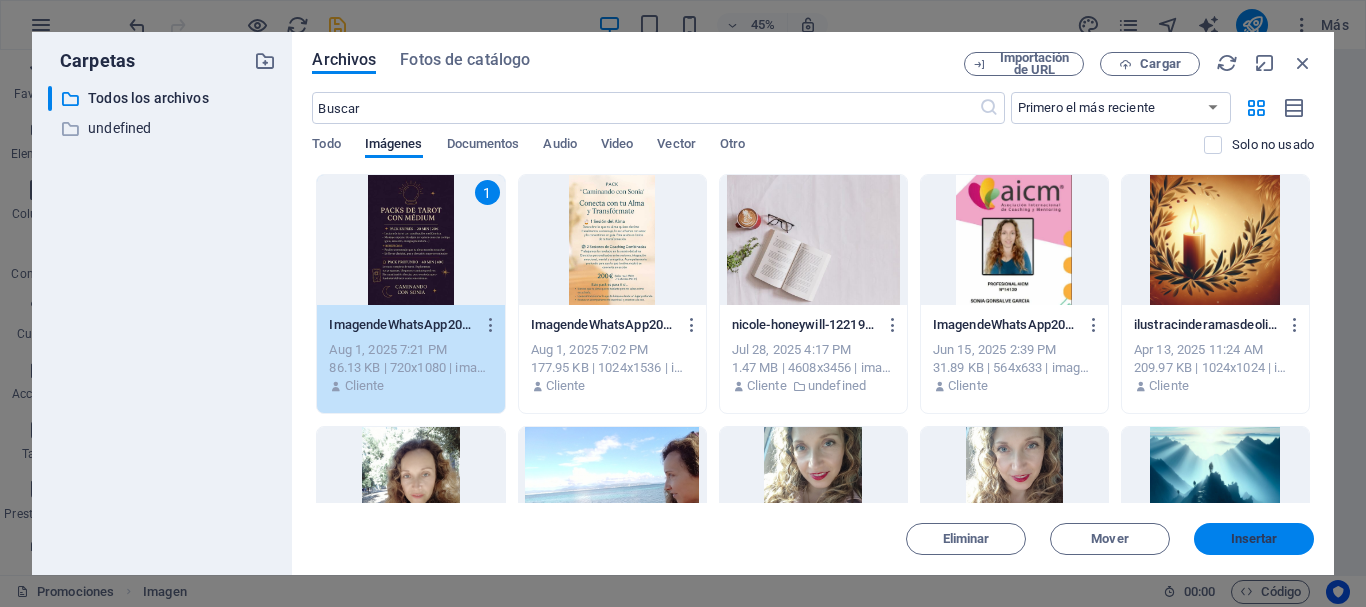 click on "Insertar" at bounding box center (1254, 539) 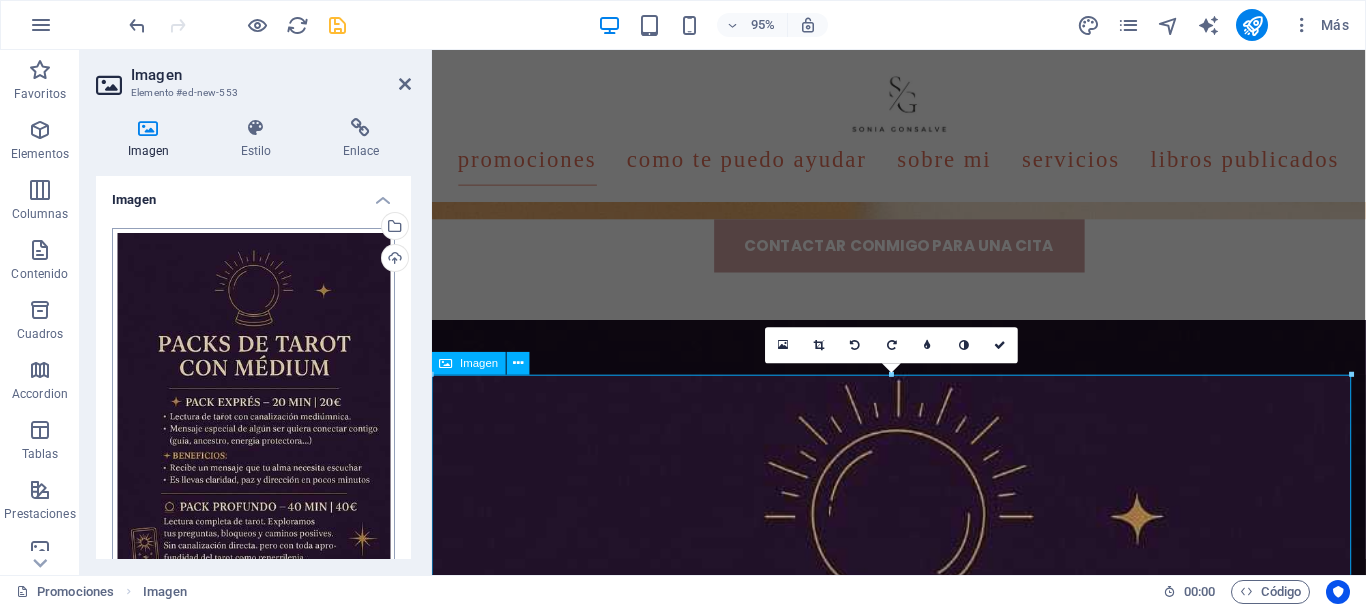 scroll, scrollTop: 1573, scrollLeft: 0, axis: vertical 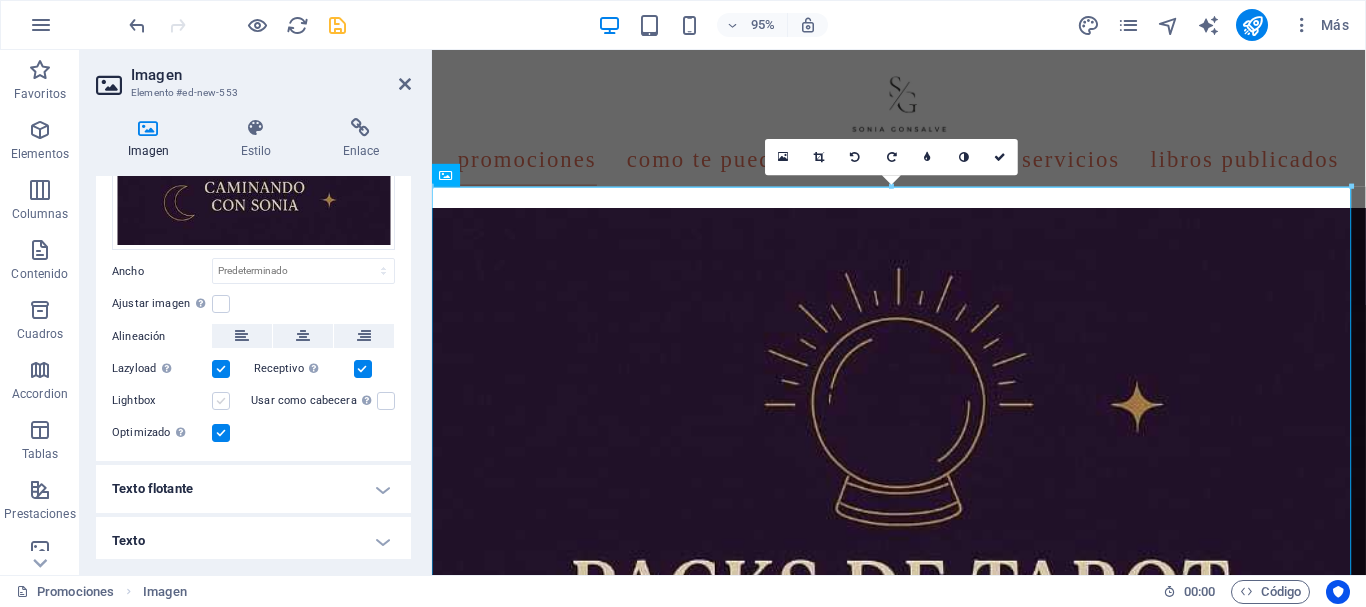 click at bounding box center [221, 401] 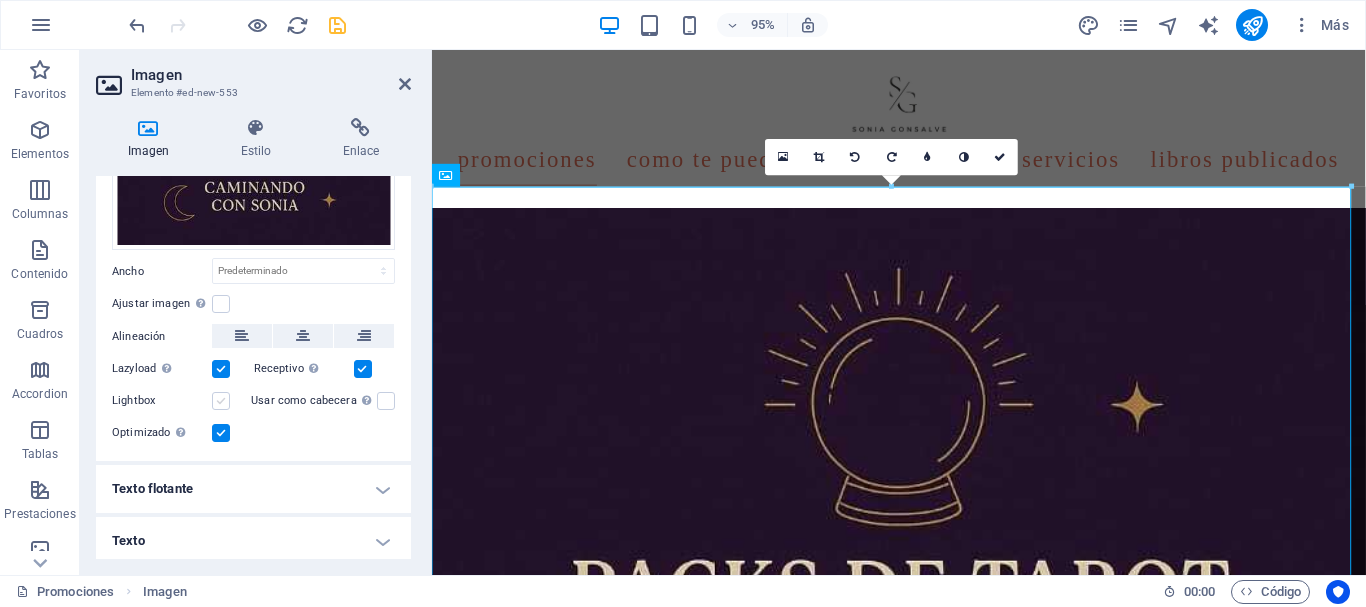 click on "Lightbox" at bounding box center (0, 0) 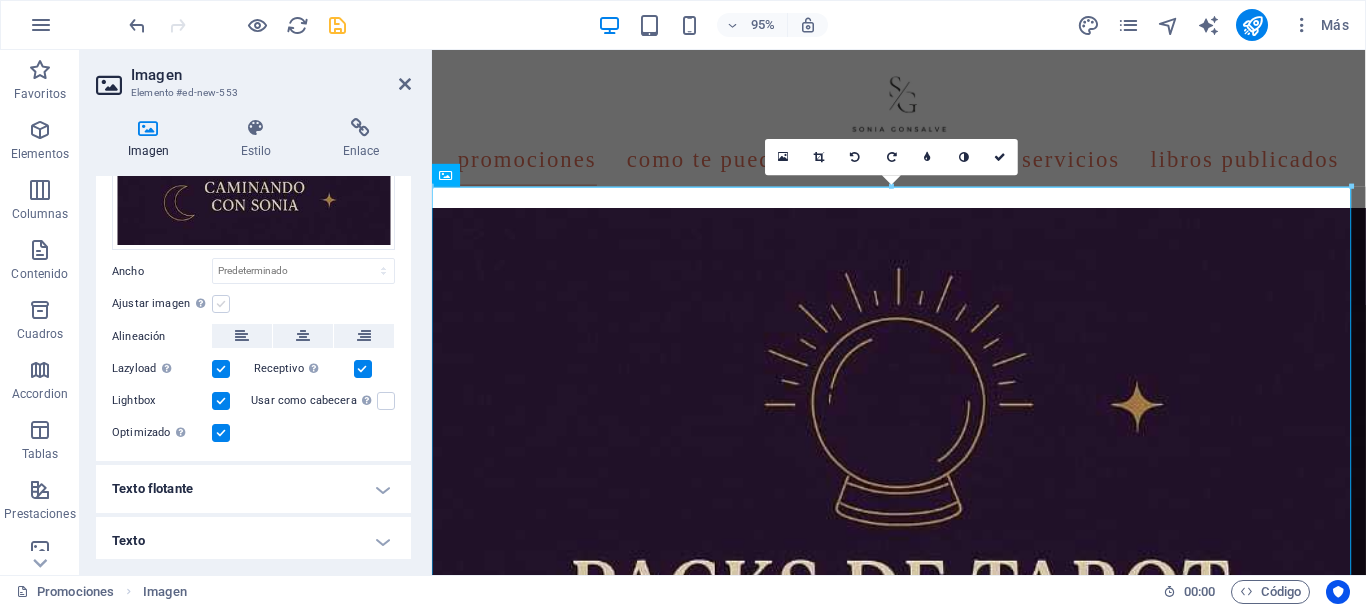 click at bounding box center [221, 304] 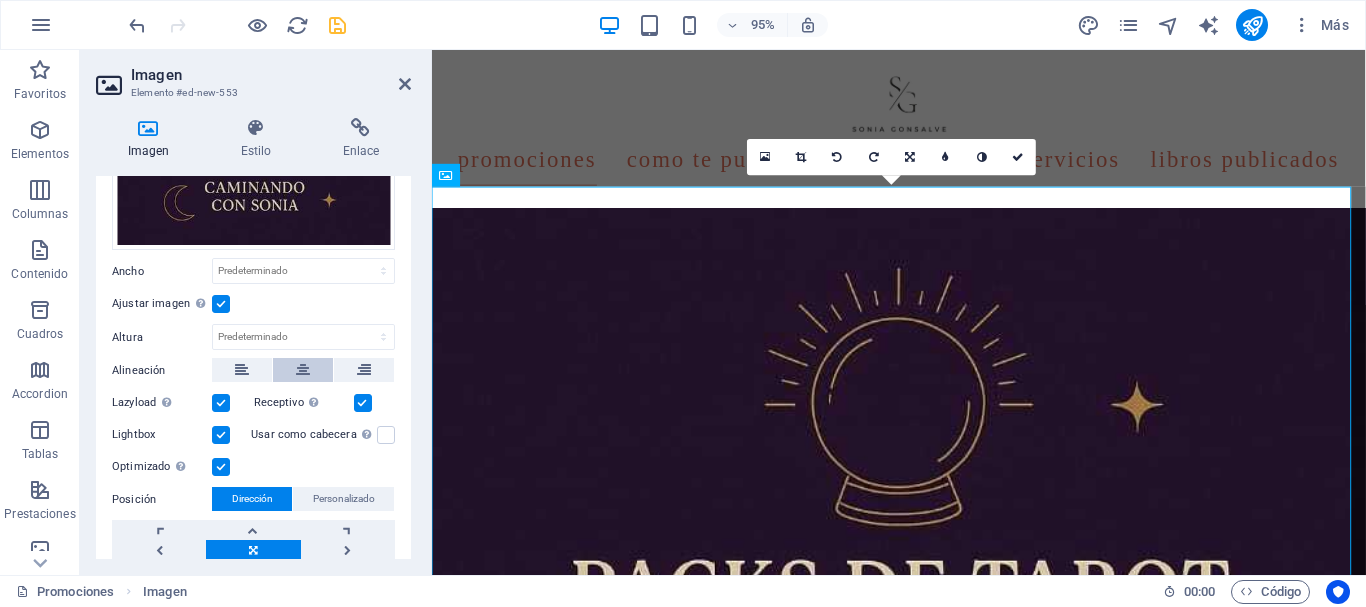click at bounding box center [303, 370] 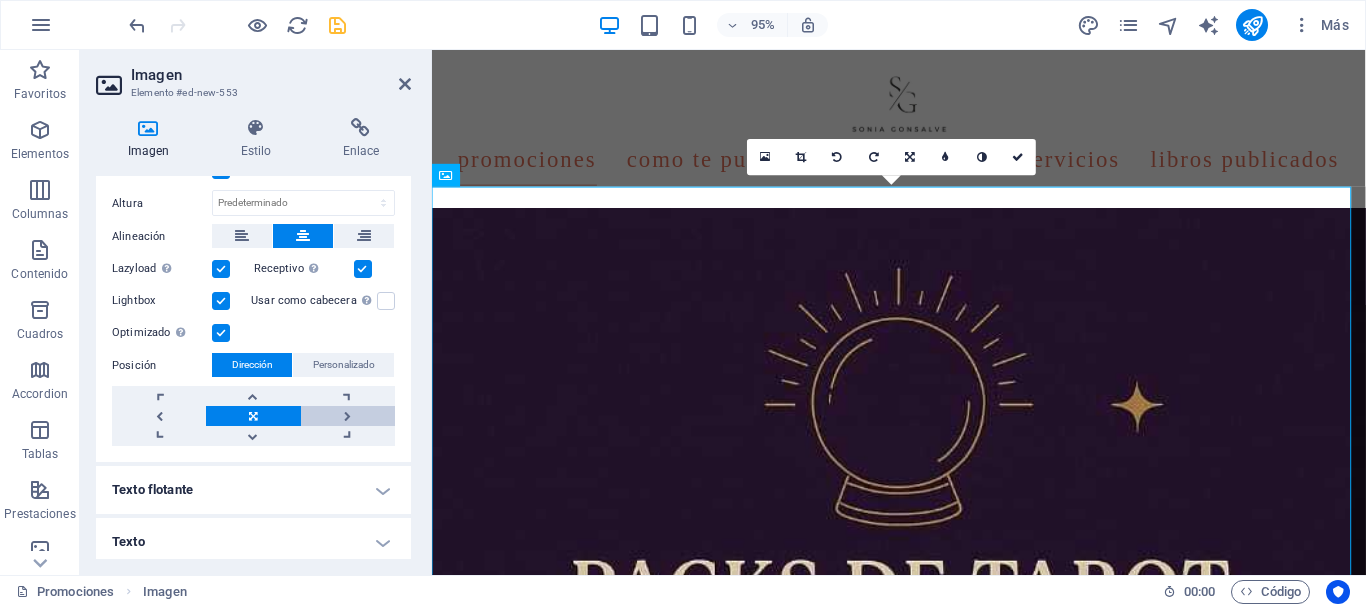 scroll, scrollTop: 532, scrollLeft: 0, axis: vertical 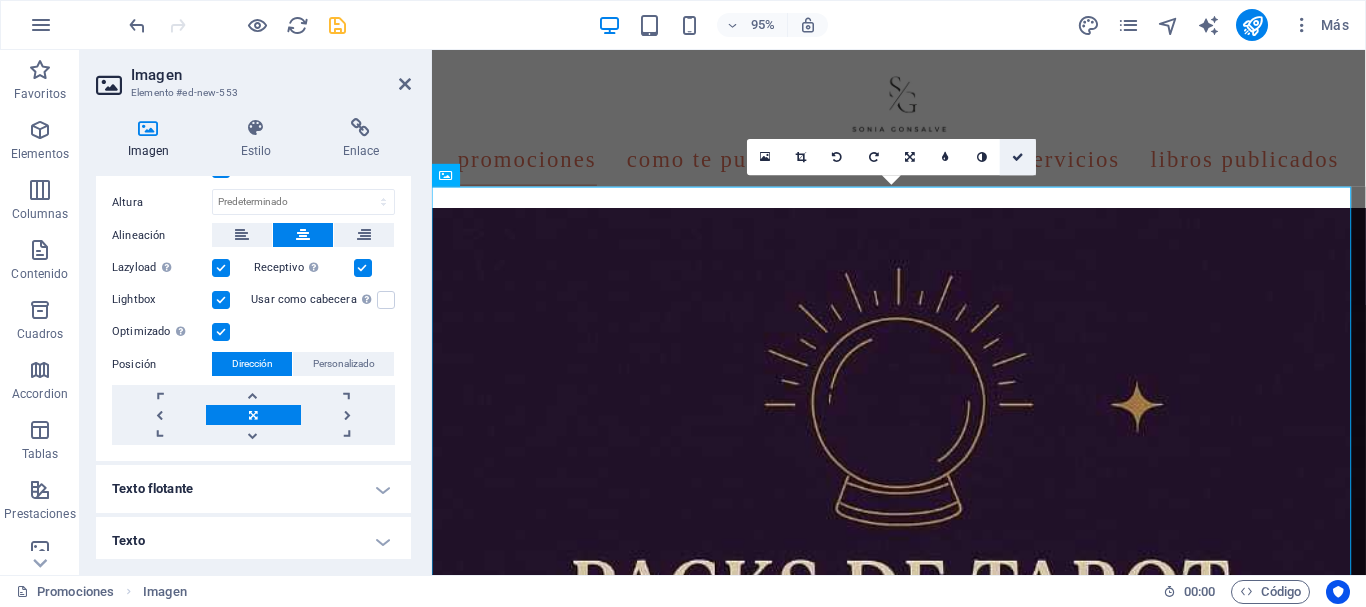 click at bounding box center (1018, 157) 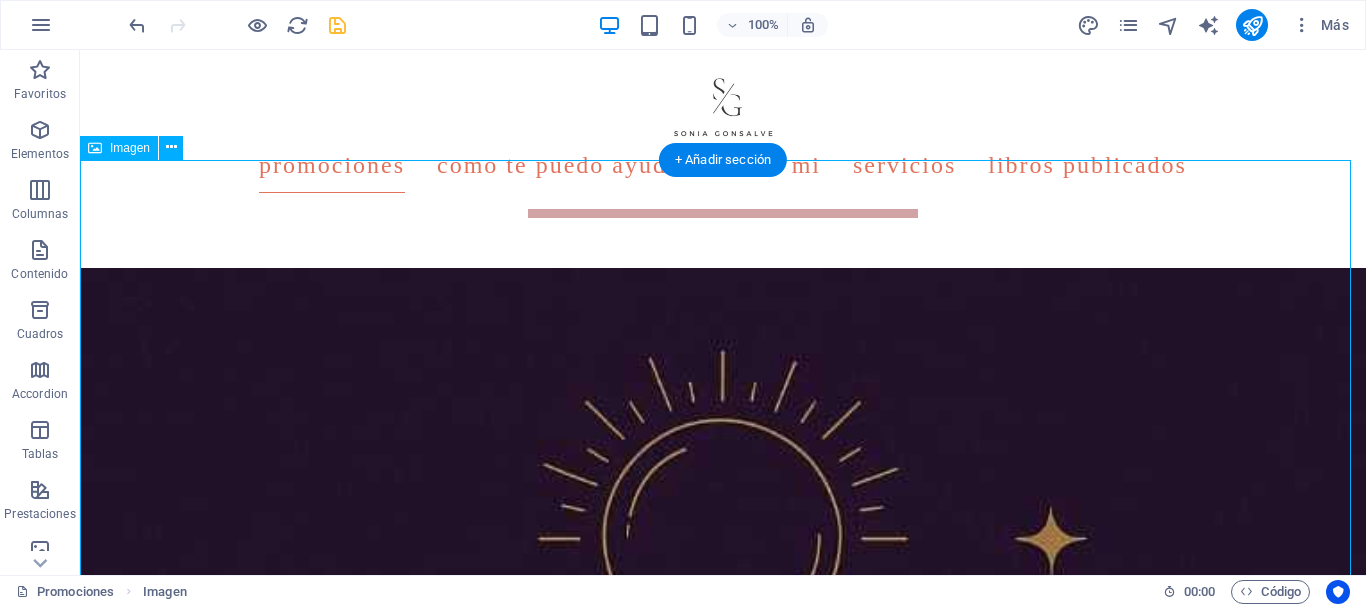scroll, scrollTop: 1863, scrollLeft: 0, axis: vertical 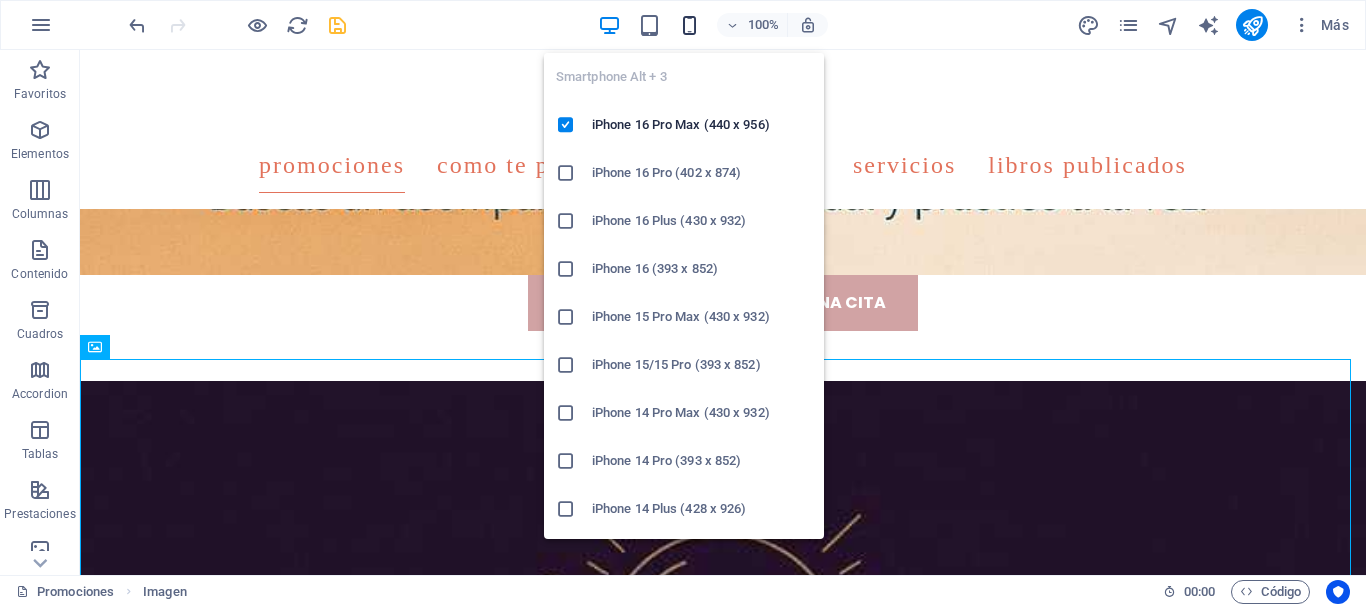 click at bounding box center [689, 25] 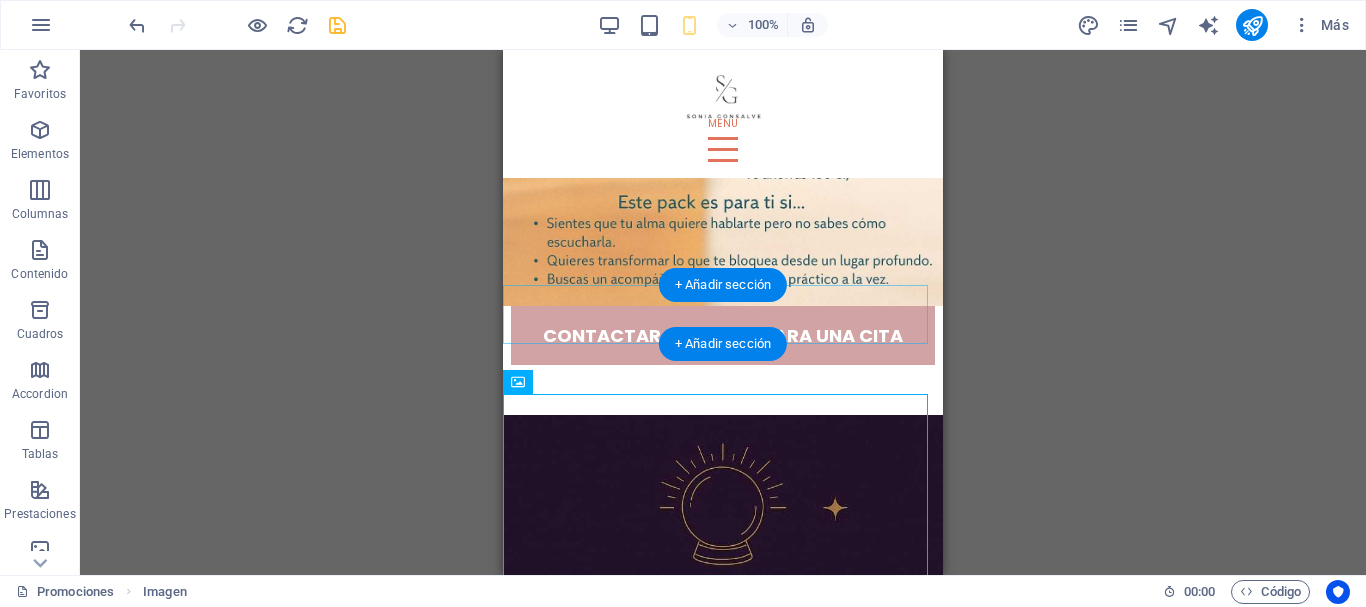 scroll, scrollTop: 488, scrollLeft: 0, axis: vertical 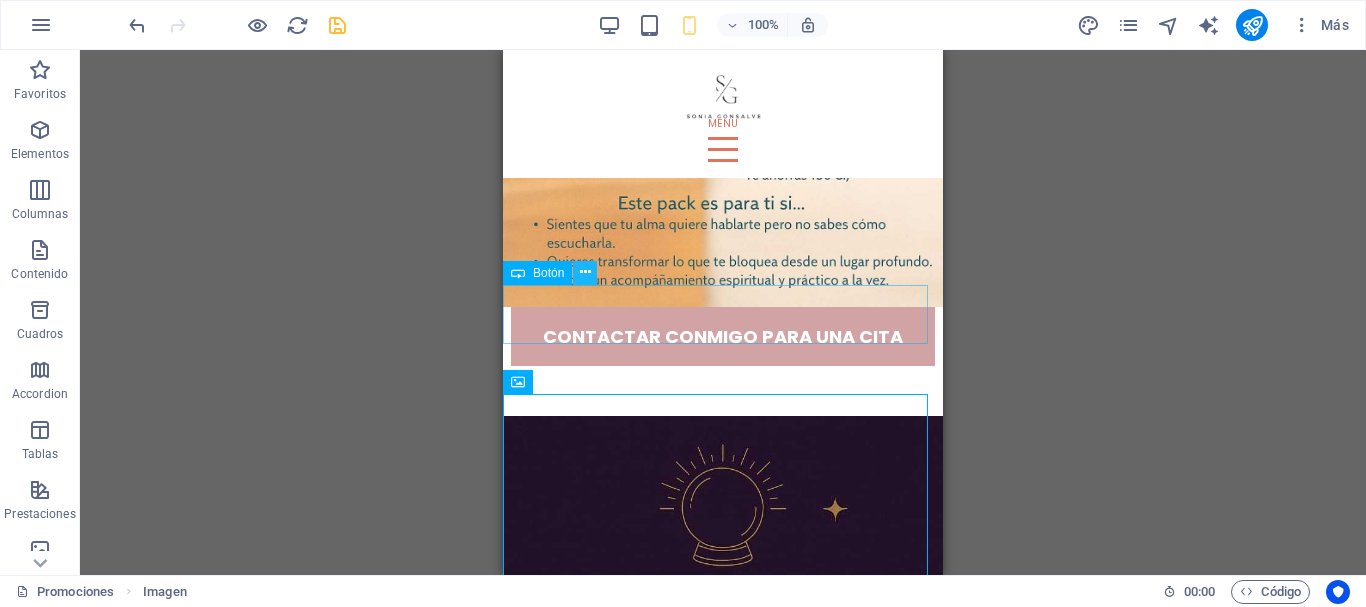 click at bounding box center [585, 272] 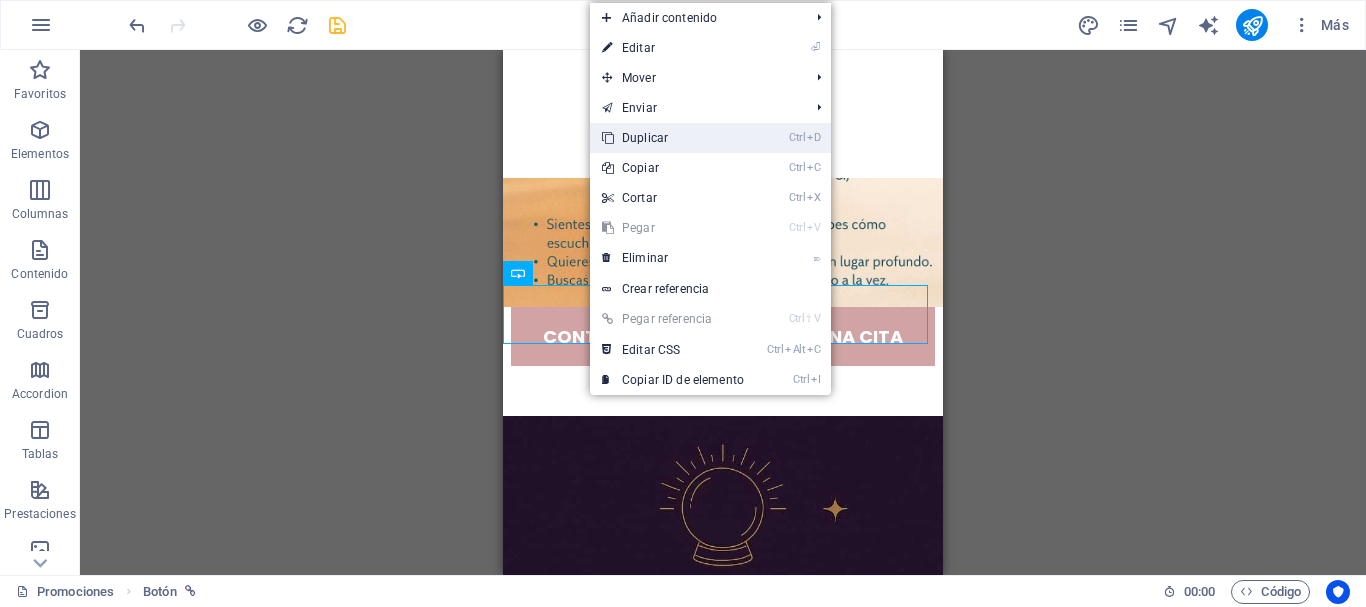click on "Ctrl D  Duplicar" at bounding box center [673, 138] 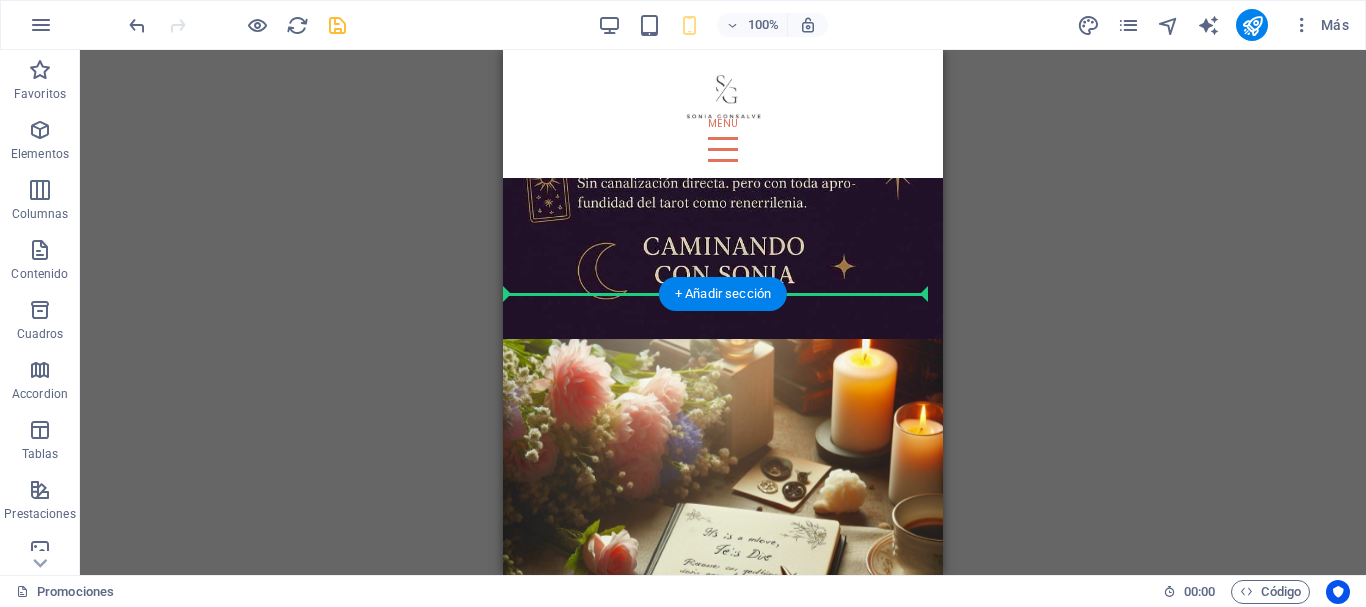 drag, startPoint x: 628, startPoint y: 373, endPoint x: 671, endPoint y: 298, distance: 86.4523 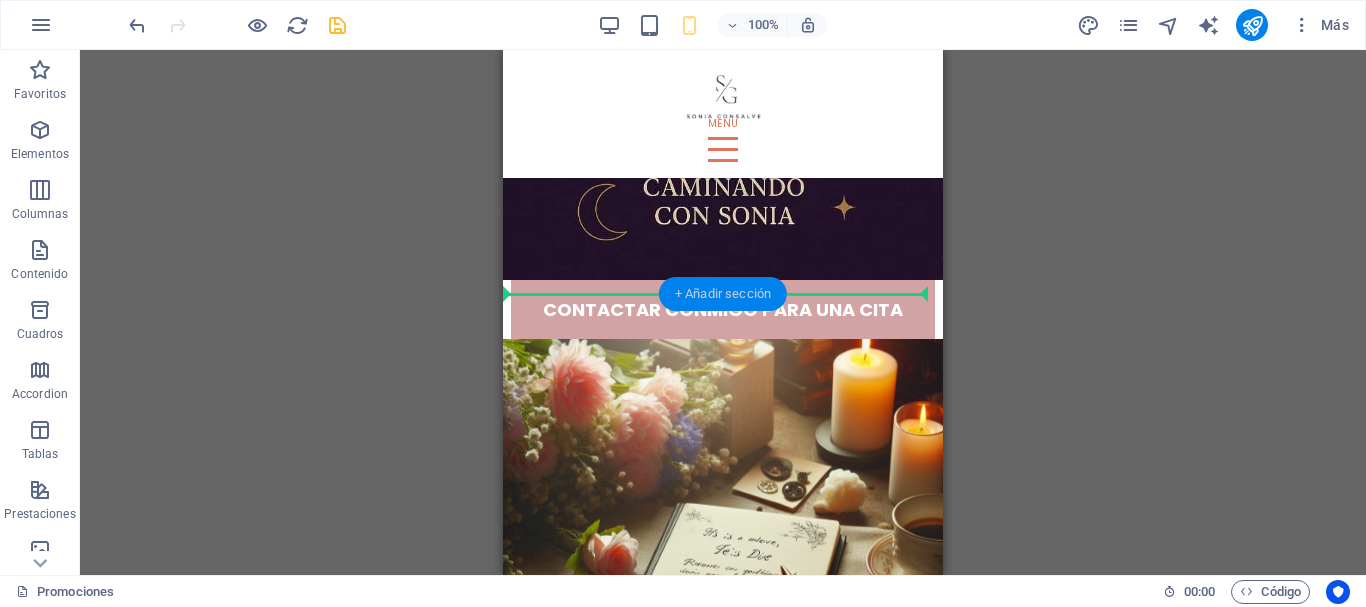 scroll, scrollTop: 1225, scrollLeft: 0, axis: vertical 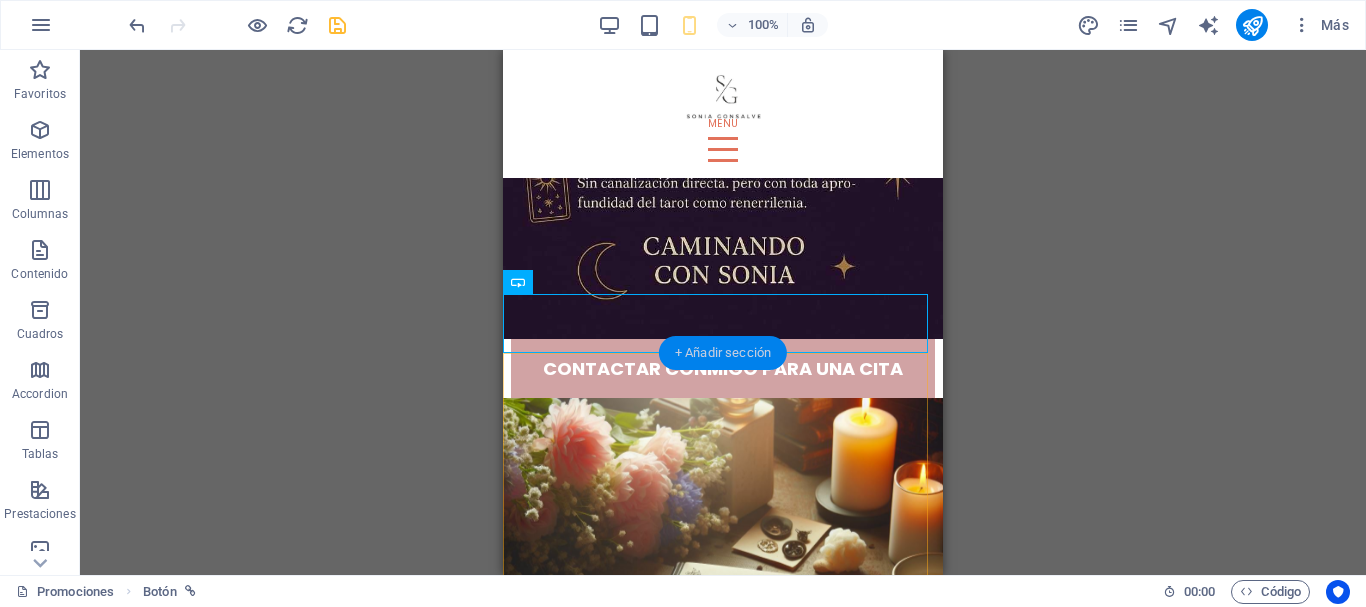 click on "+ Añadir sección" at bounding box center (723, 353) 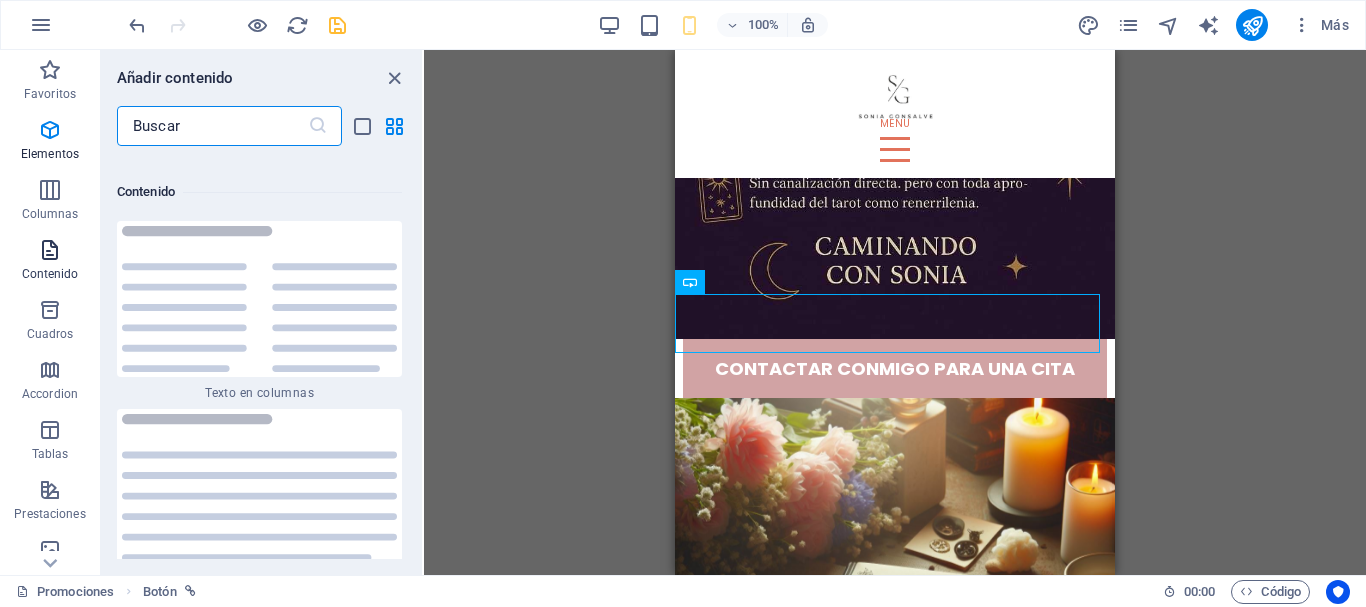 scroll, scrollTop: 6808, scrollLeft: 0, axis: vertical 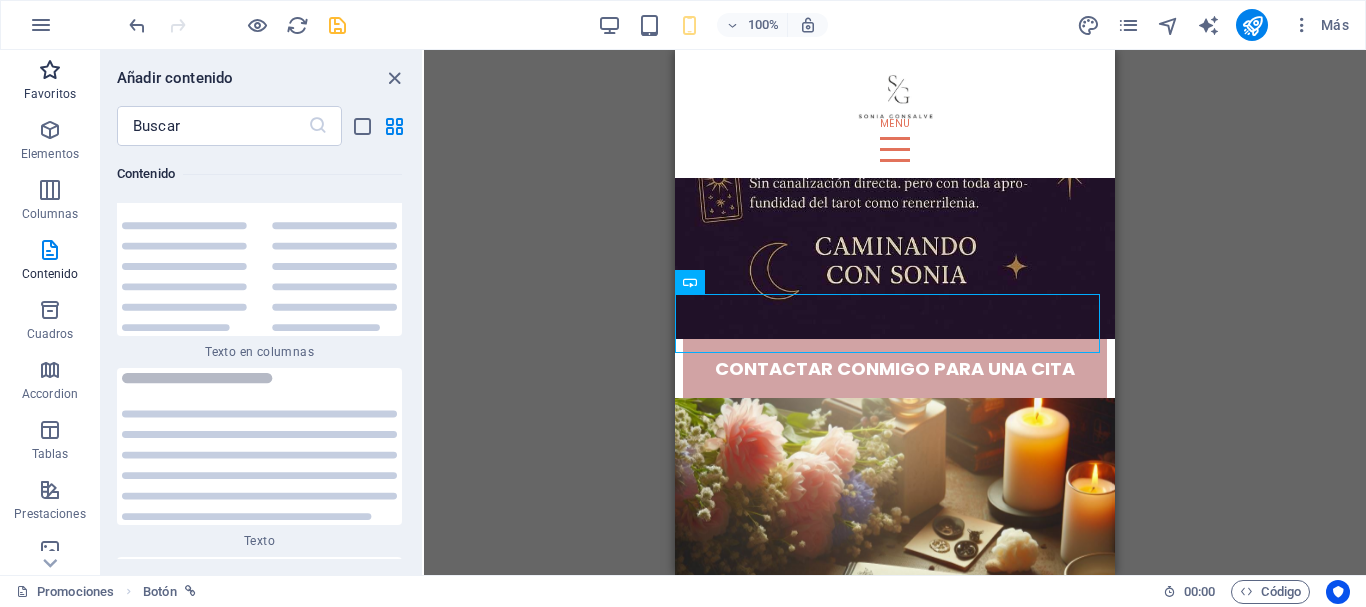 click on "Favoritos" at bounding box center [50, 94] 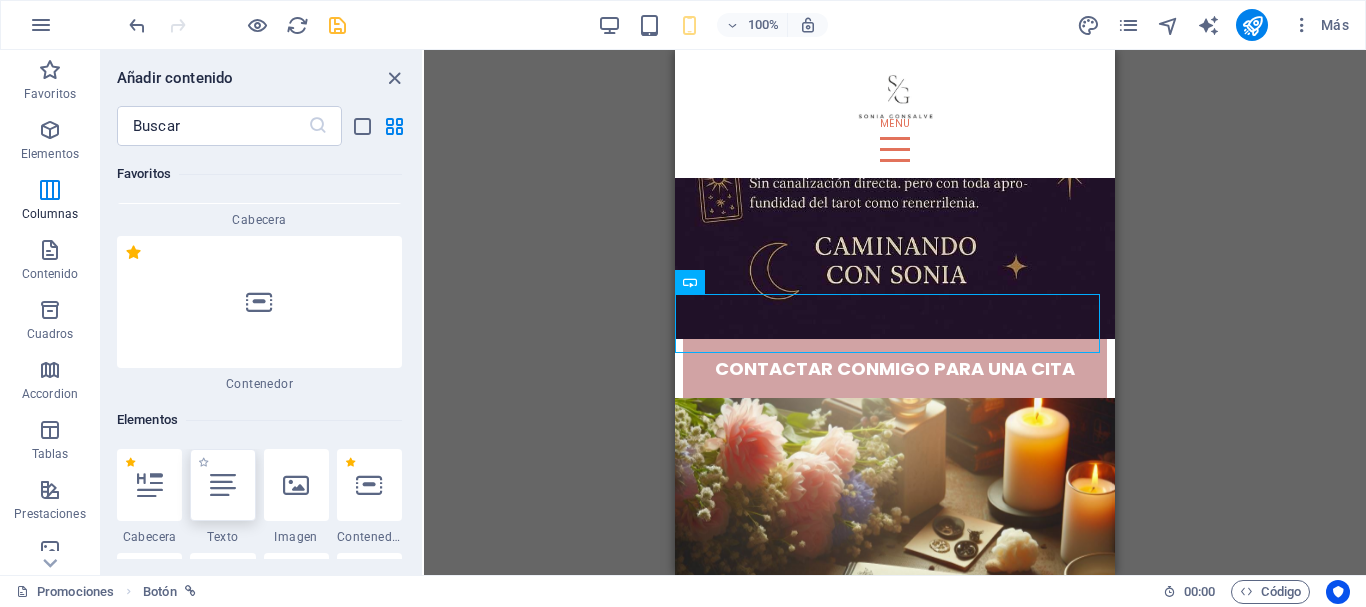 scroll, scrollTop: 300, scrollLeft: 0, axis: vertical 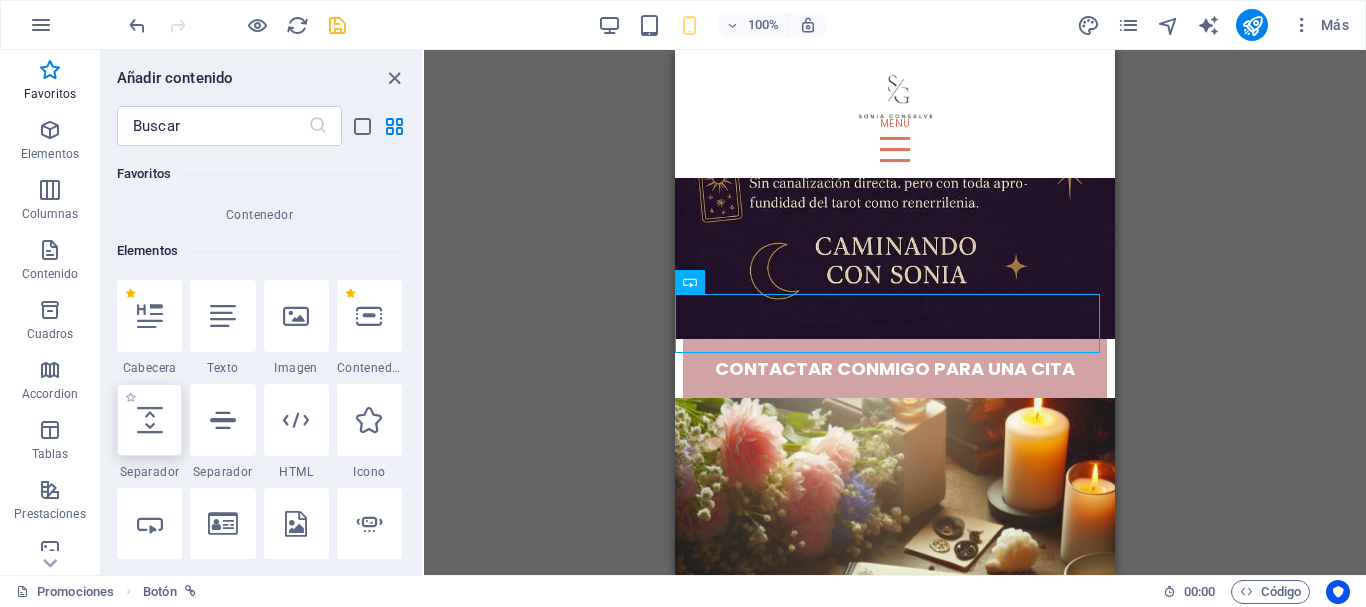 click at bounding box center [149, 420] 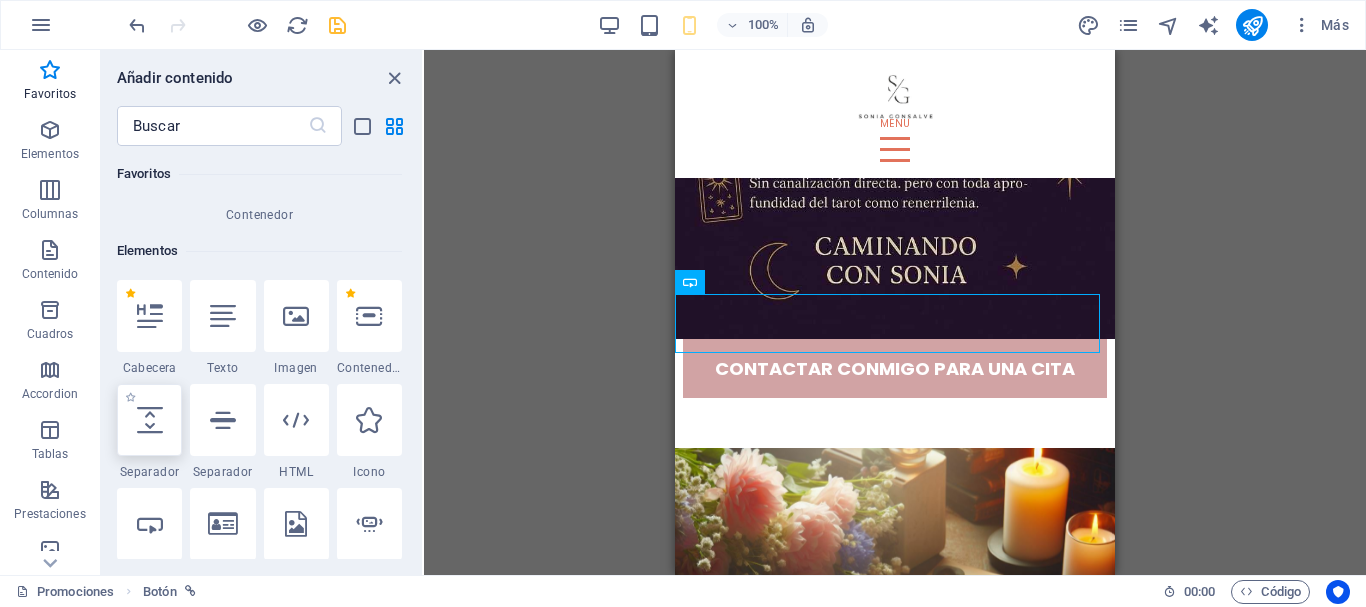 select on "px" 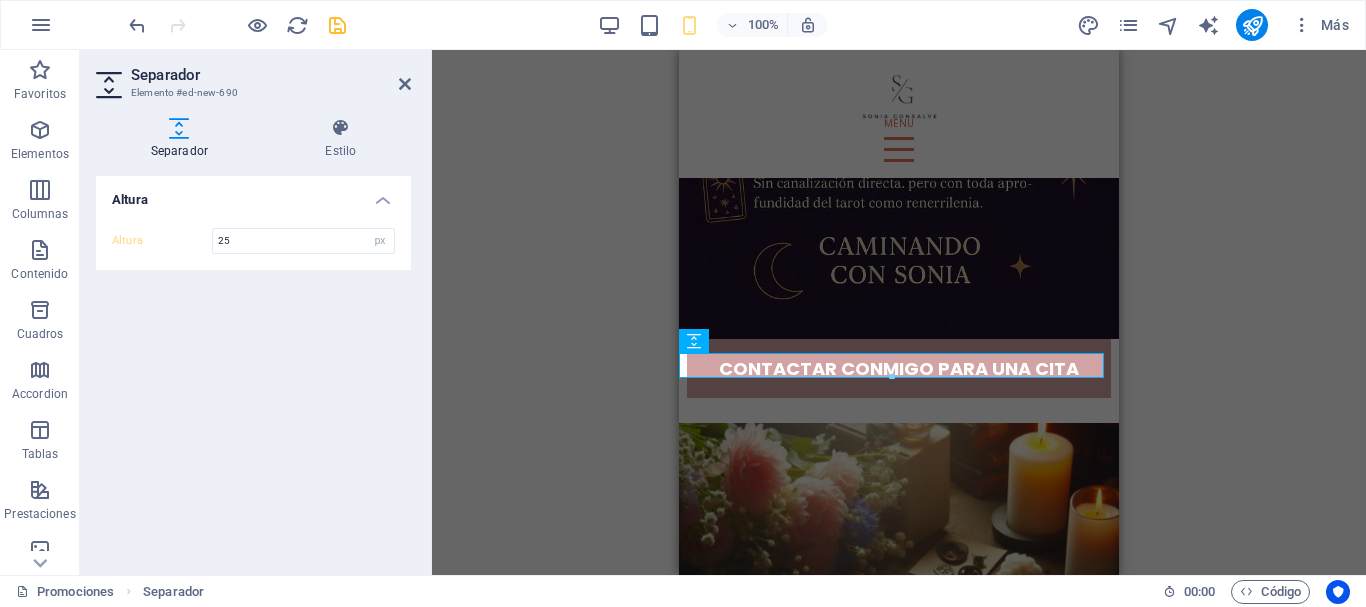 type on "25" 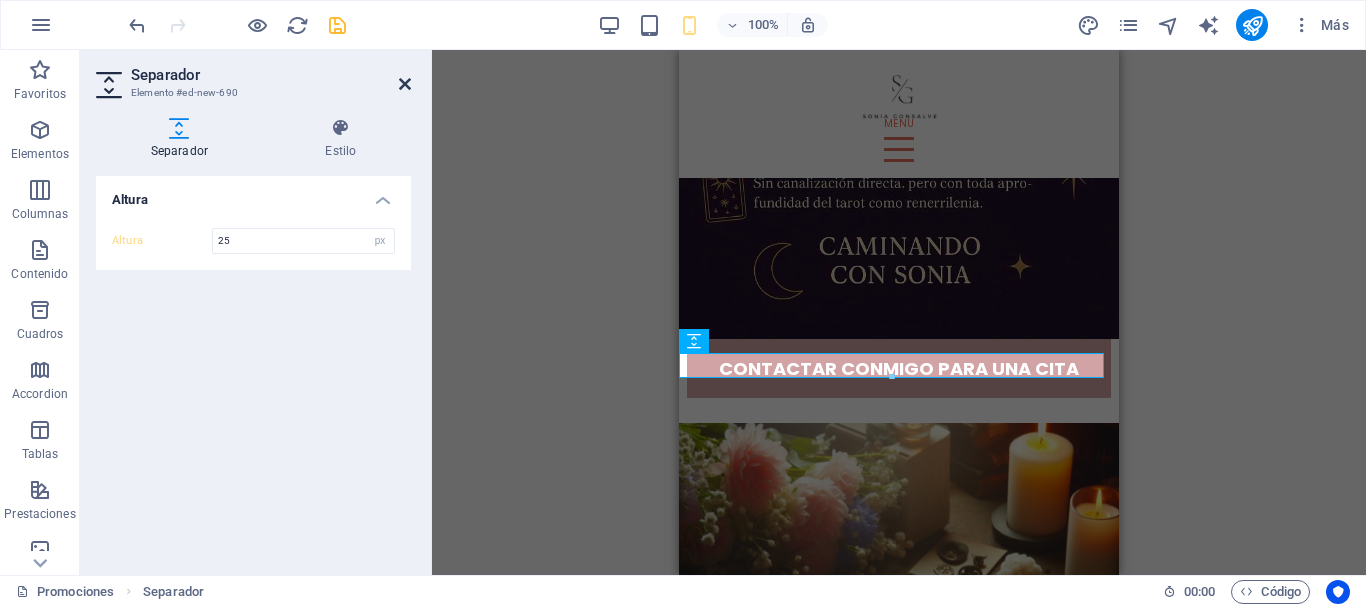 click at bounding box center (405, 84) 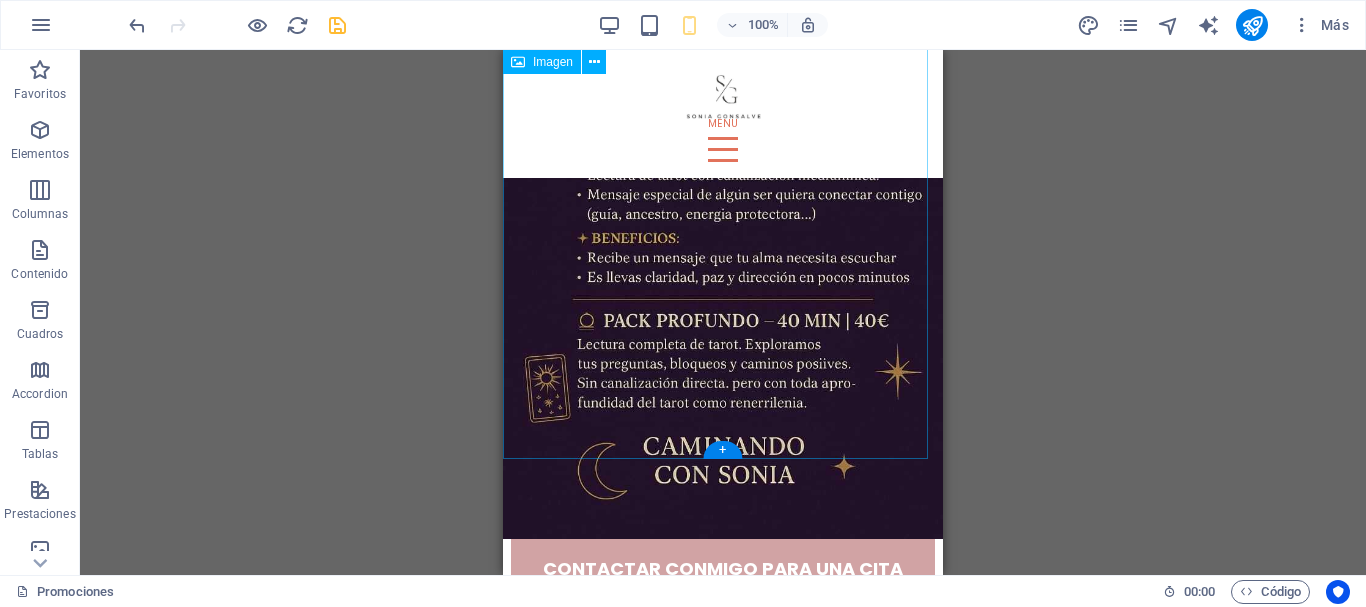 scroll, scrollTop: 1225, scrollLeft: 0, axis: vertical 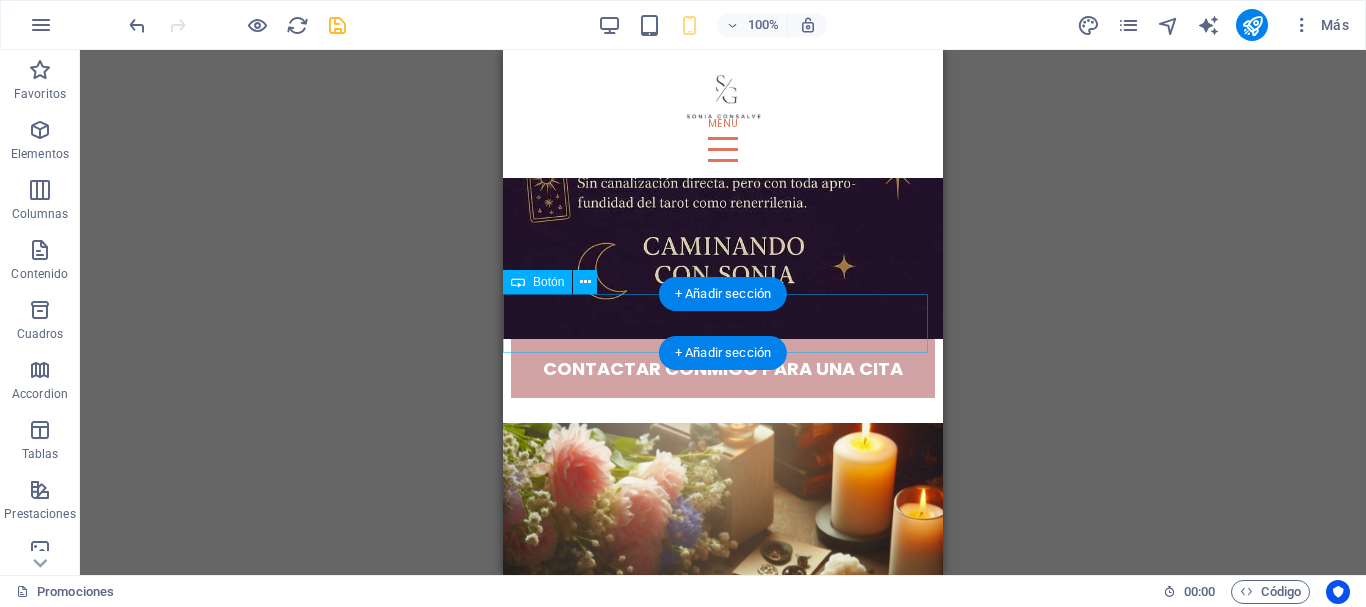 click on "CONTACTAR CONMIGO PARA UNA CITA" at bounding box center (723, 368) 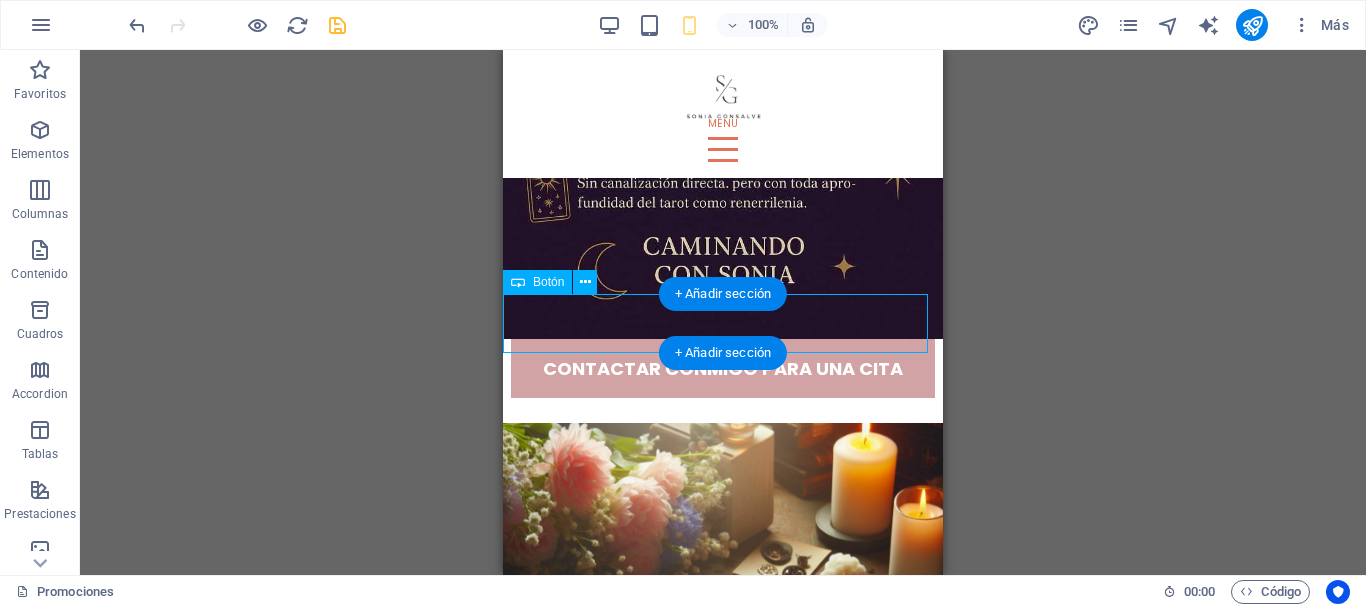 click on "CONTACTAR CONMIGO PARA UNA CITA" at bounding box center (723, 368) 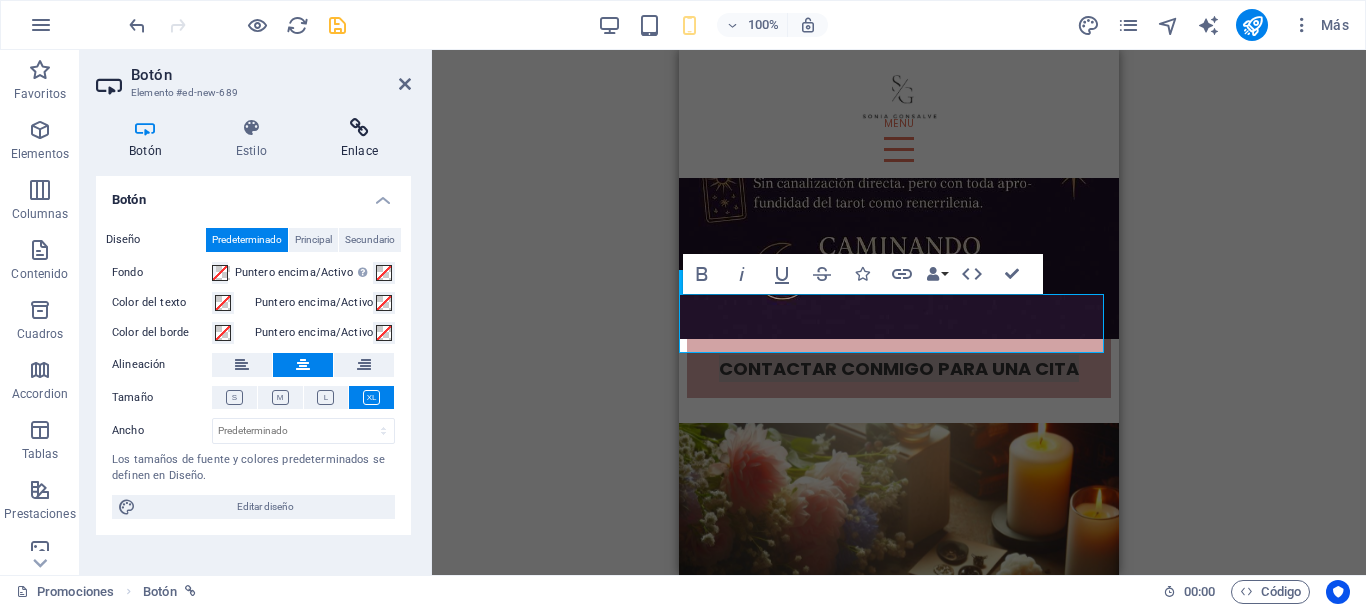 click on "Enlace" at bounding box center [359, 139] 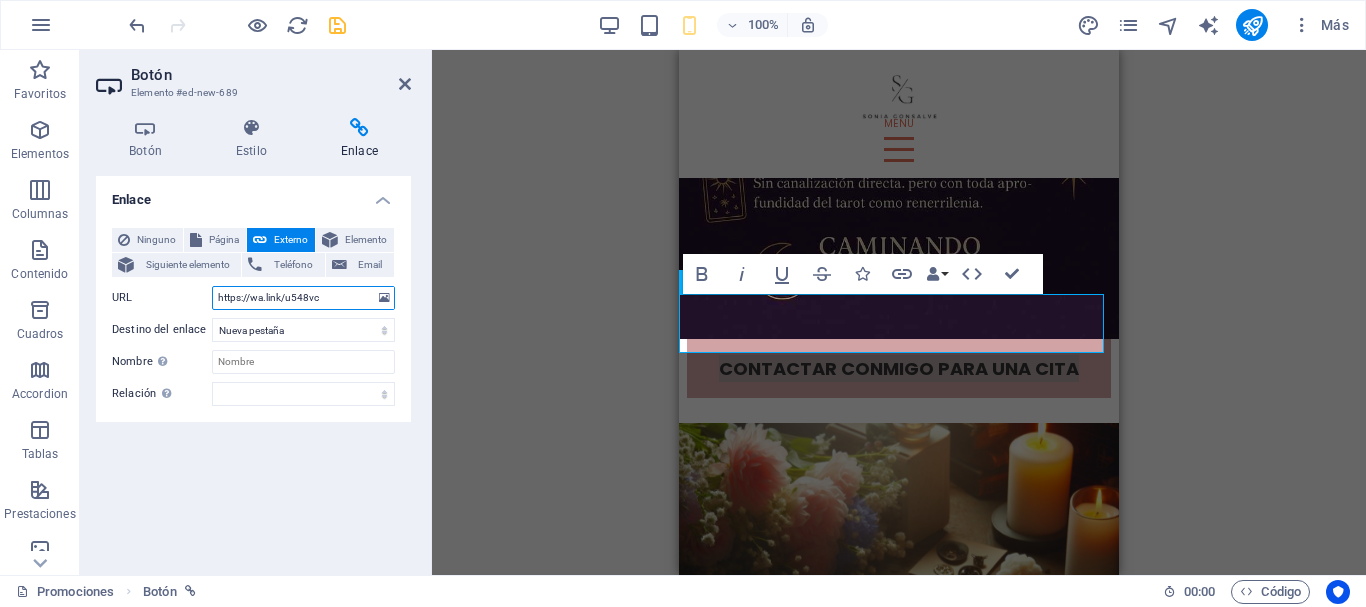 click on "https://wa.link/u548vc" at bounding box center [303, 298] 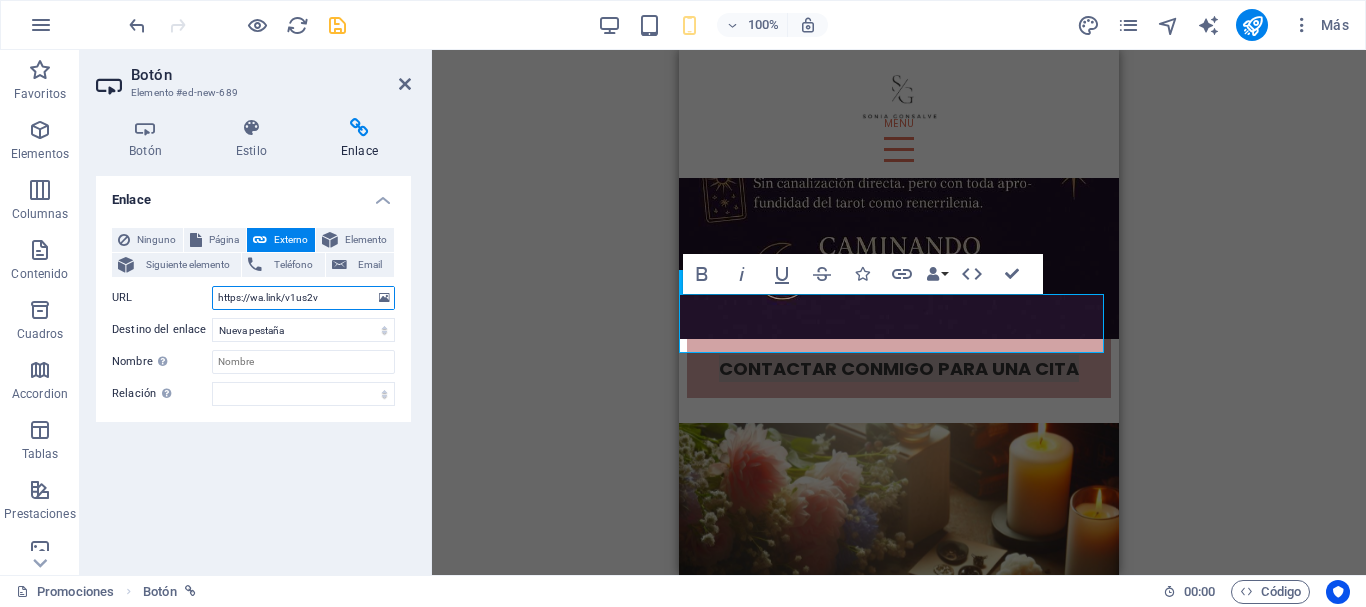 type on "https://wa.link/v1us2v" 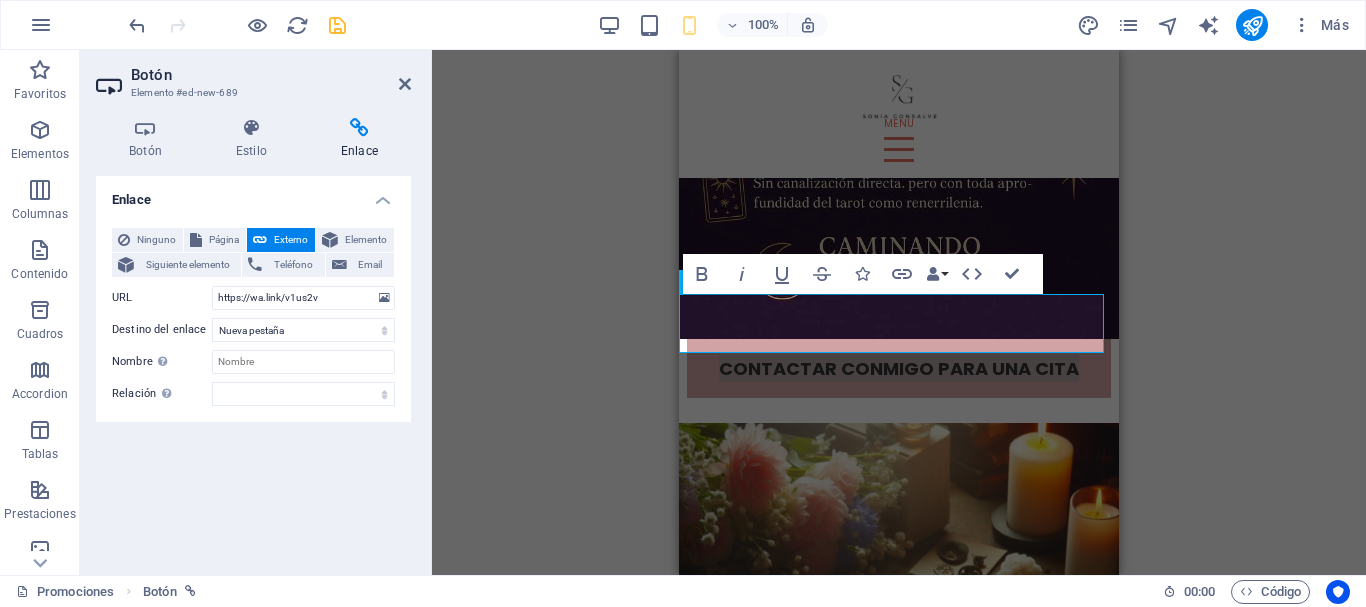 click on "Botón" at bounding box center [271, 75] 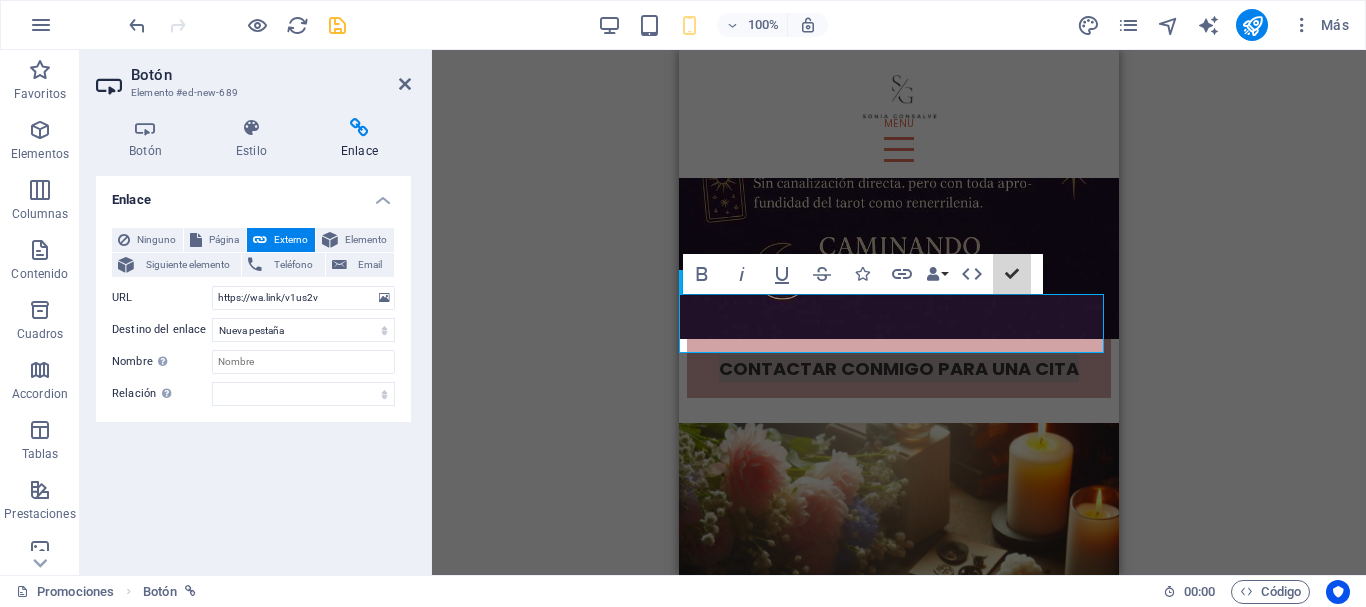 drag, startPoint x: 1015, startPoint y: 266, endPoint x: 1011, endPoint y: 280, distance: 14.56022 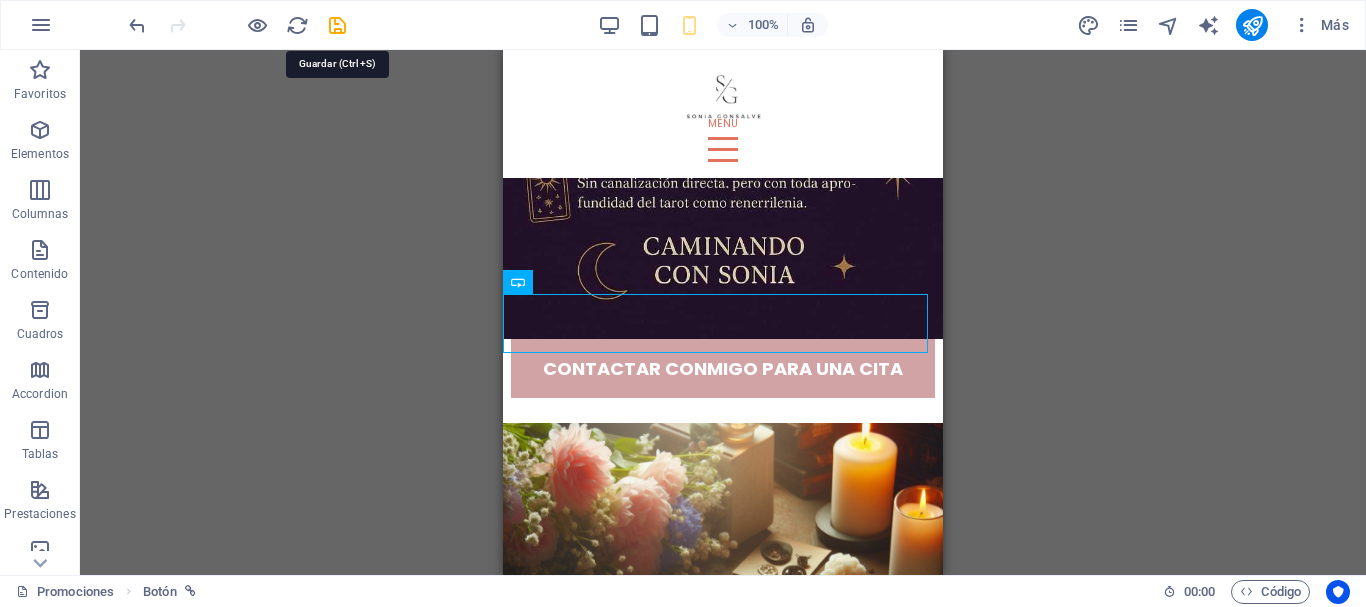 click at bounding box center (337, 25) 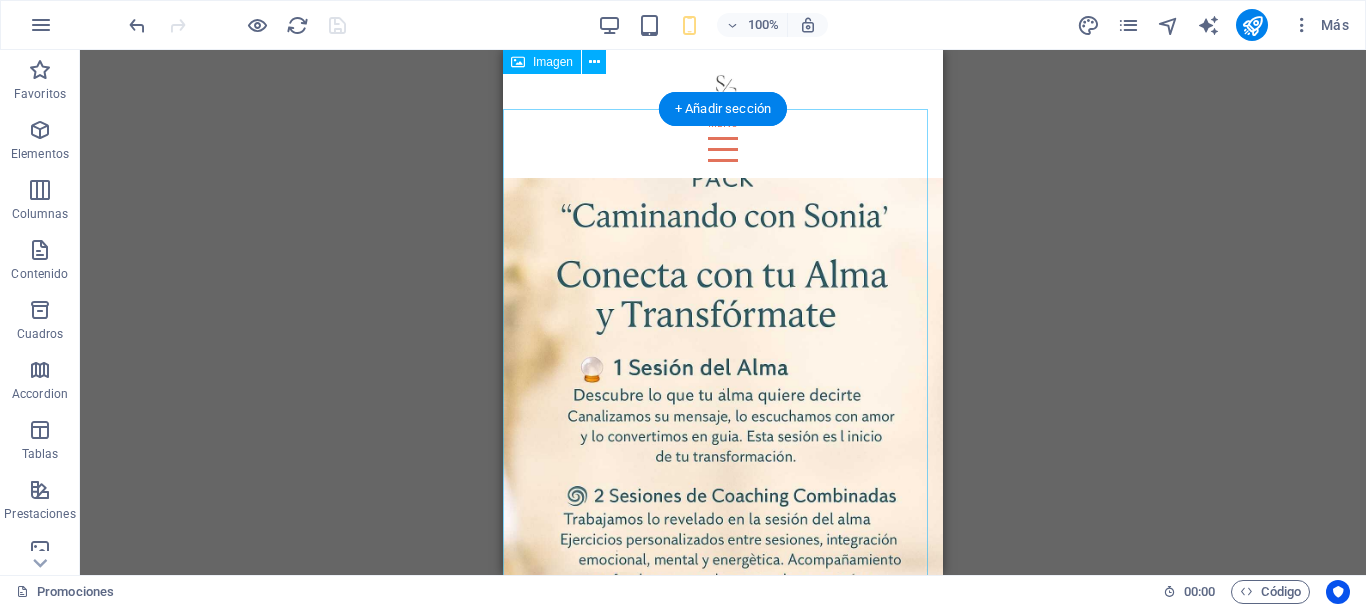 scroll, scrollTop: 0, scrollLeft: 0, axis: both 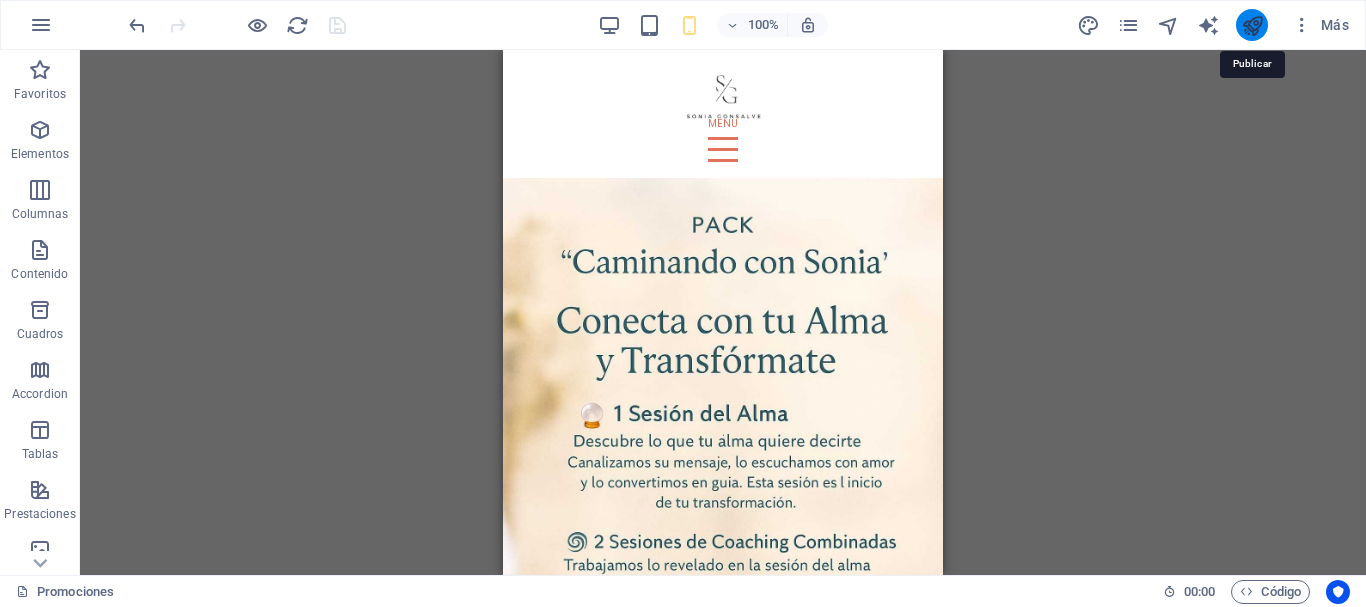 click at bounding box center [1252, 25] 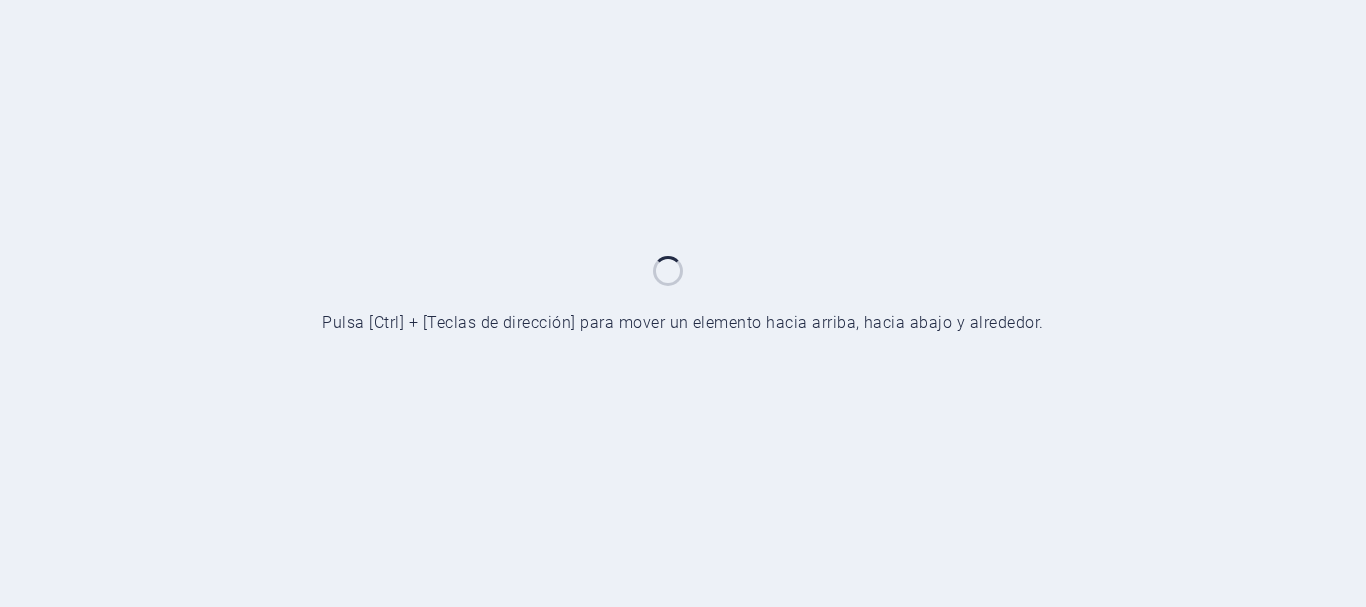 scroll, scrollTop: 0, scrollLeft: 0, axis: both 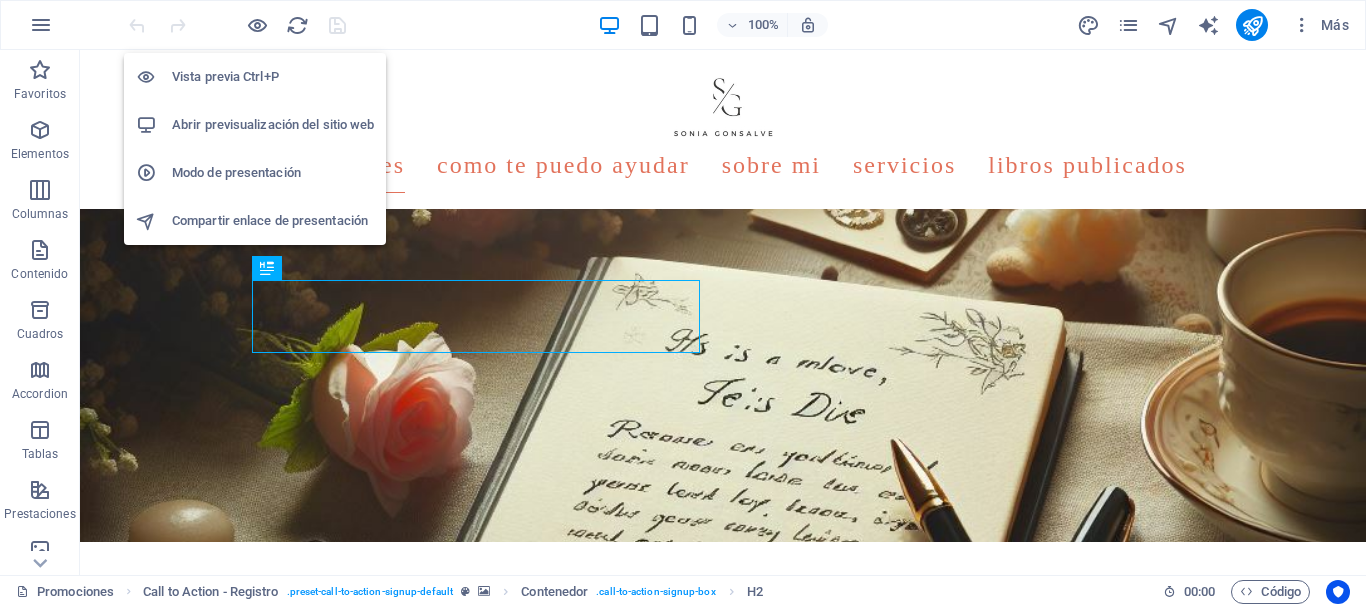 click on "Abrir previsualización del sitio web" at bounding box center (273, 125) 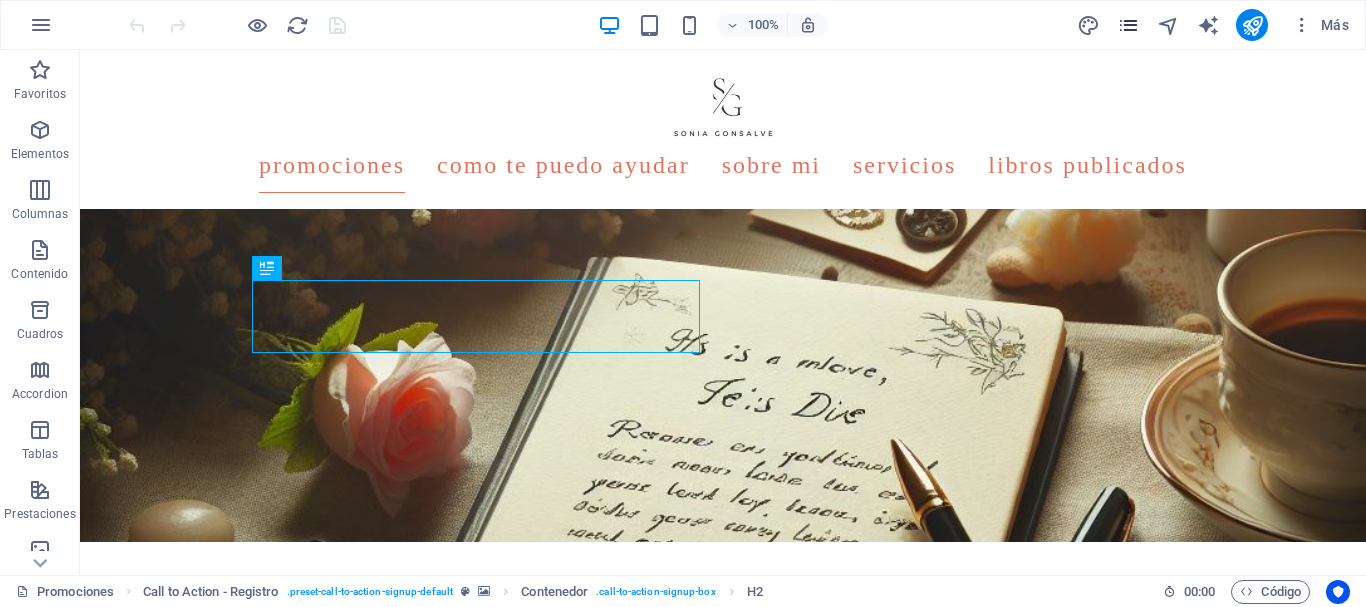 click at bounding box center [1128, 25] 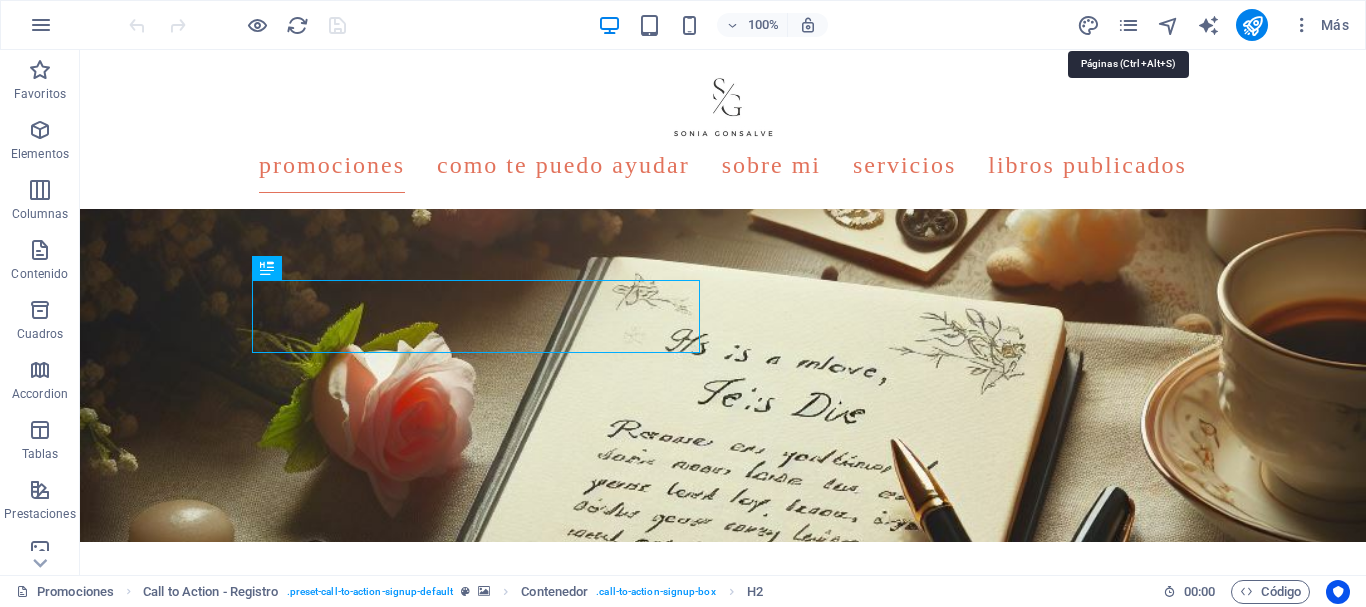 scroll, scrollTop: 3225, scrollLeft: 0, axis: vertical 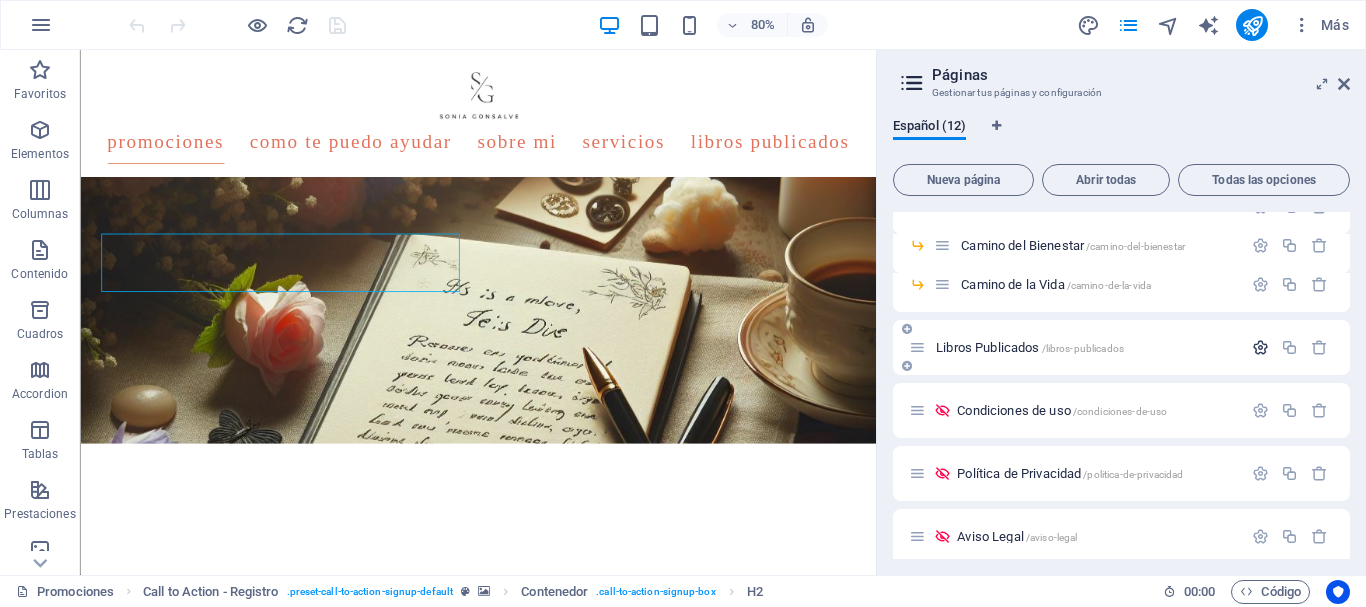 click at bounding box center [1260, 347] 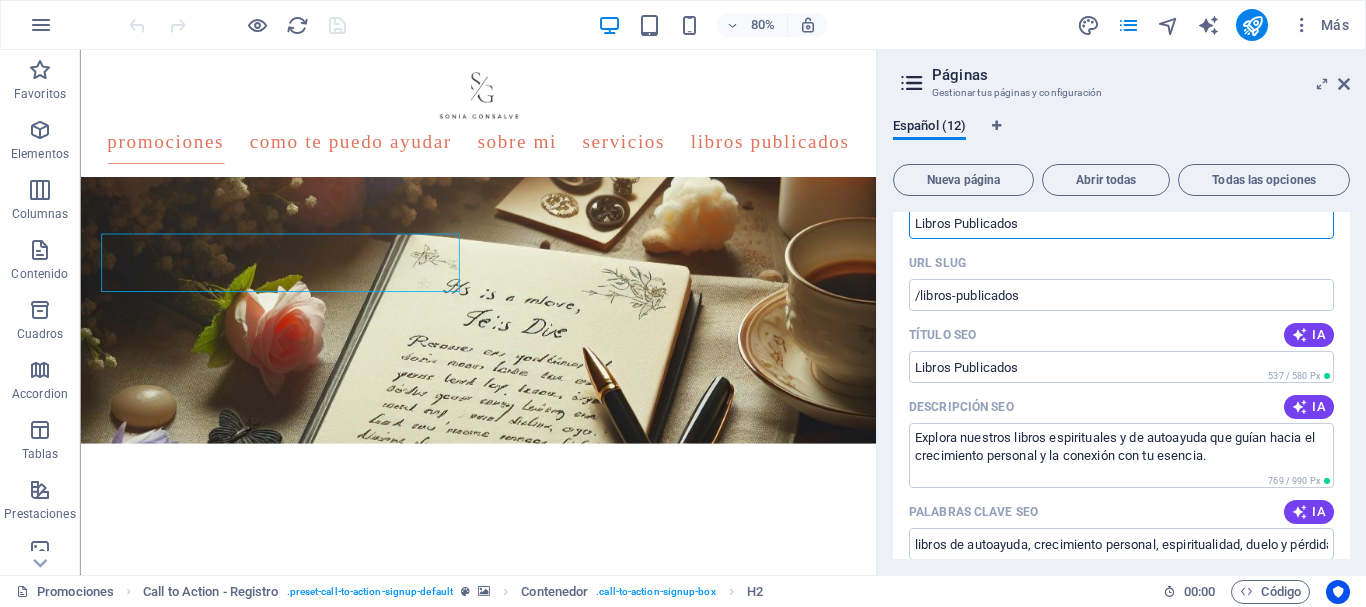 scroll, scrollTop: 300, scrollLeft: 0, axis: vertical 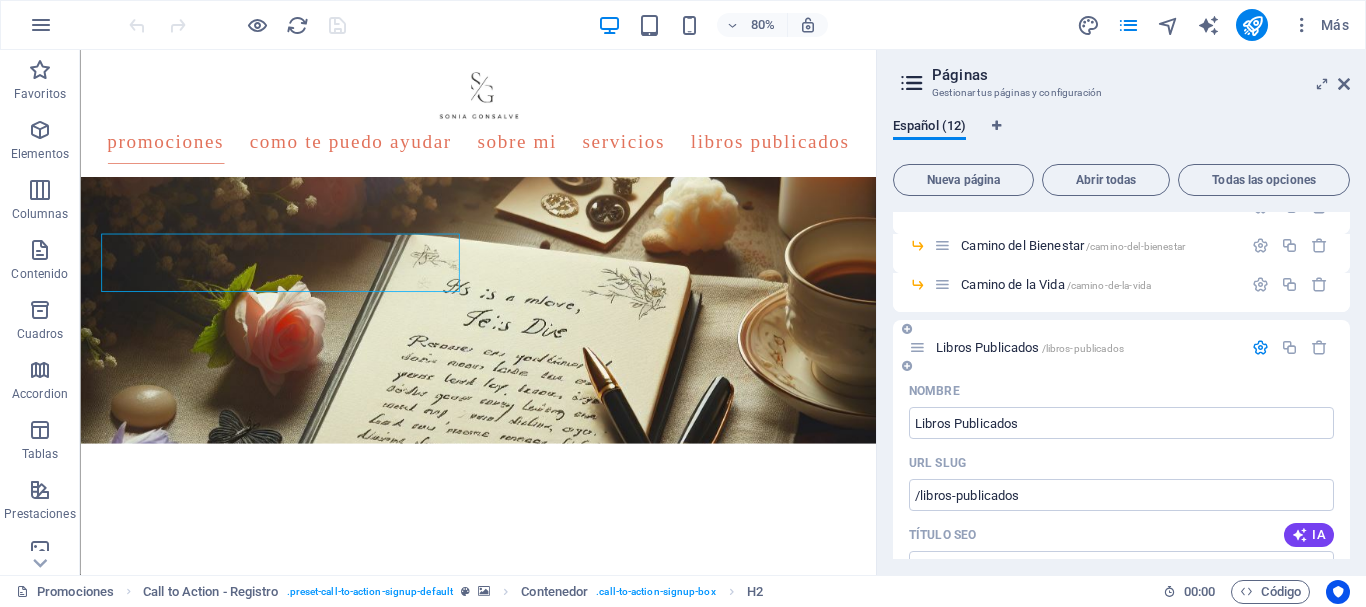 click at bounding box center (1260, 347) 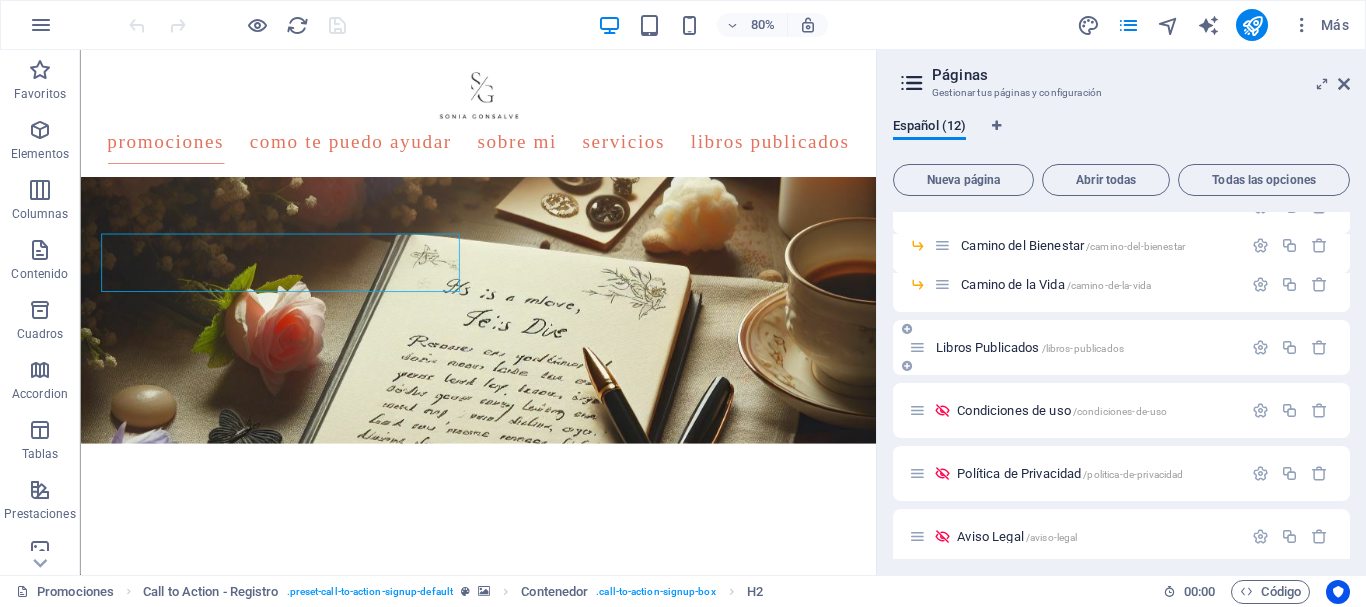scroll, scrollTop: 0, scrollLeft: 0, axis: both 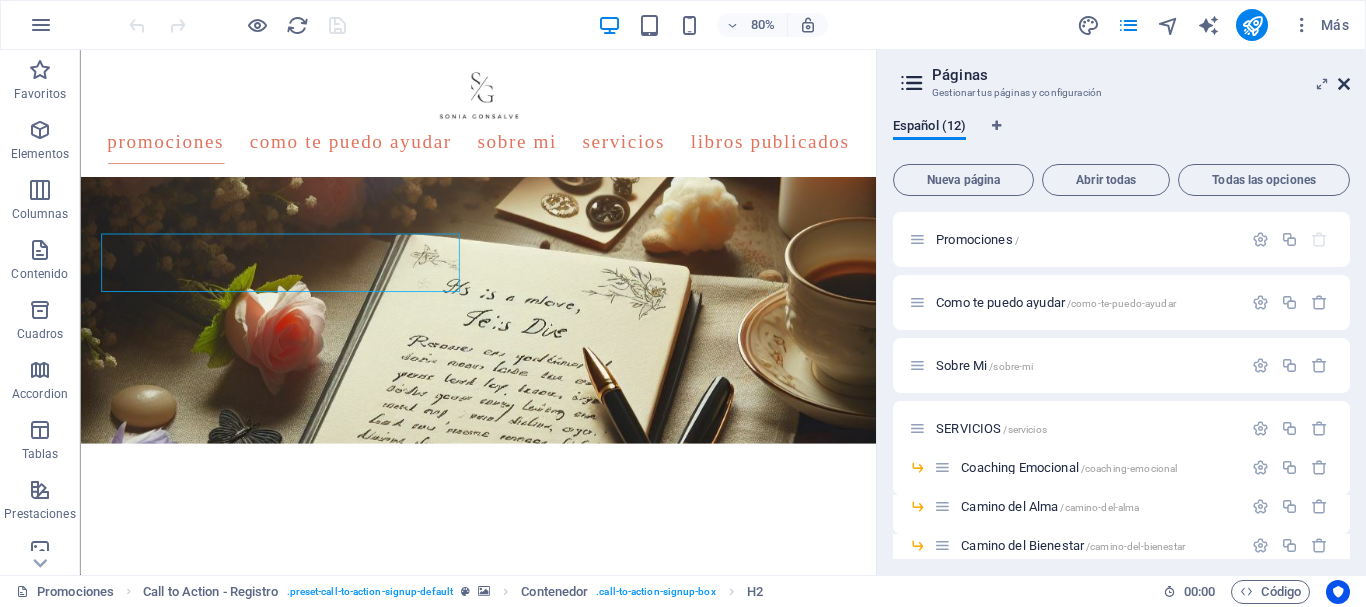 click at bounding box center (1344, 84) 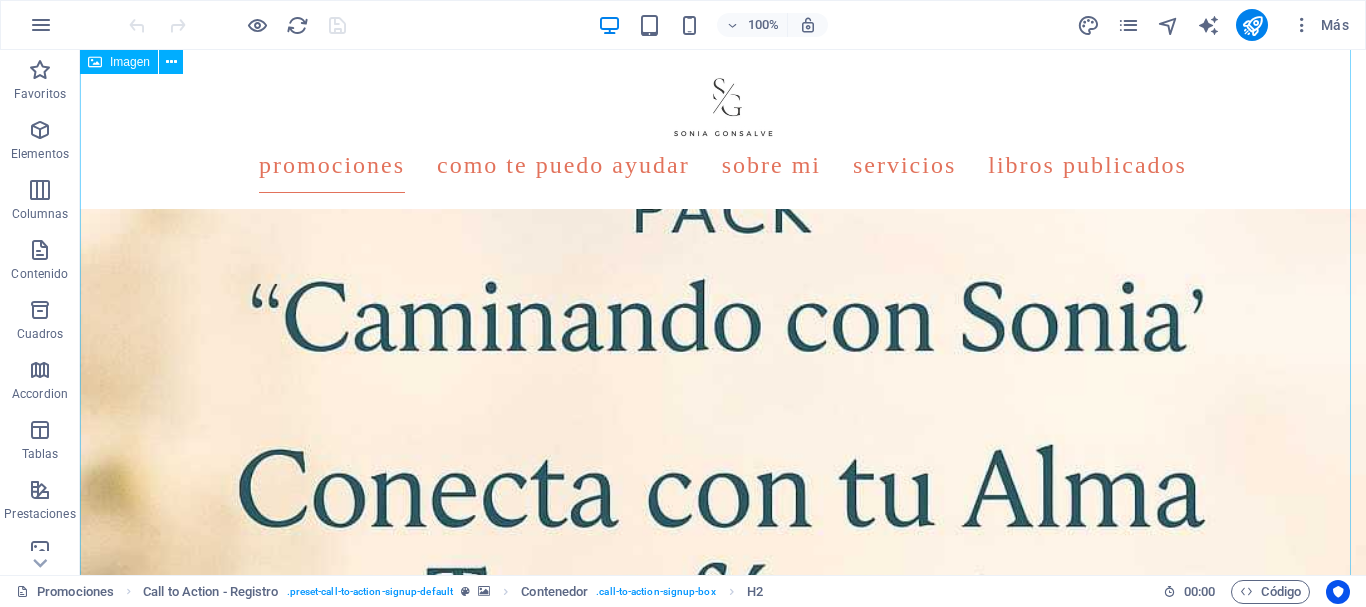 scroll, scrollTop: 0, scrollLeft: 0, axis: both 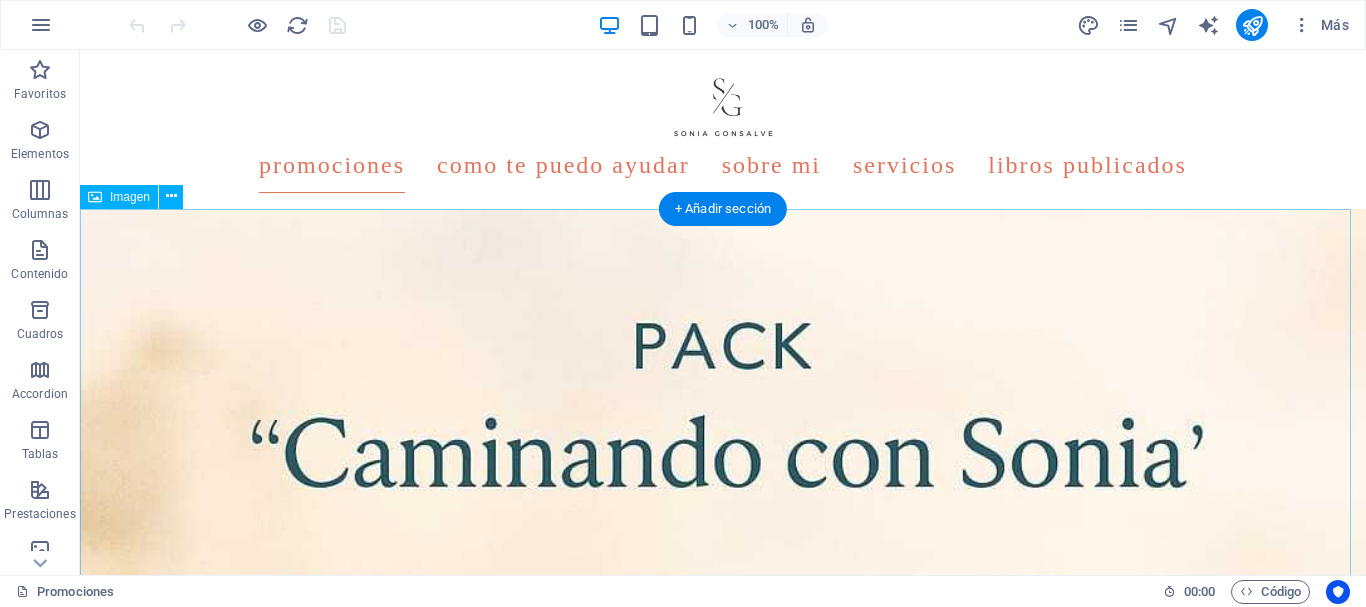 click at bounding box center [723, 1173] 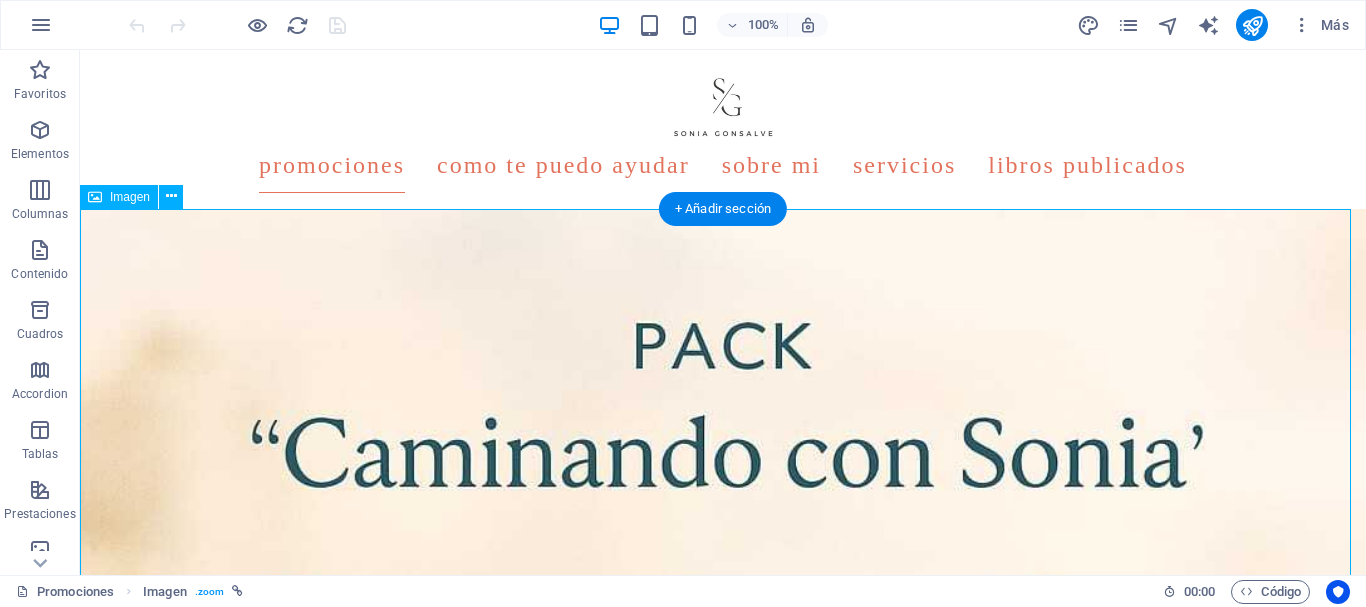 click at bounding box center (723, 1173) 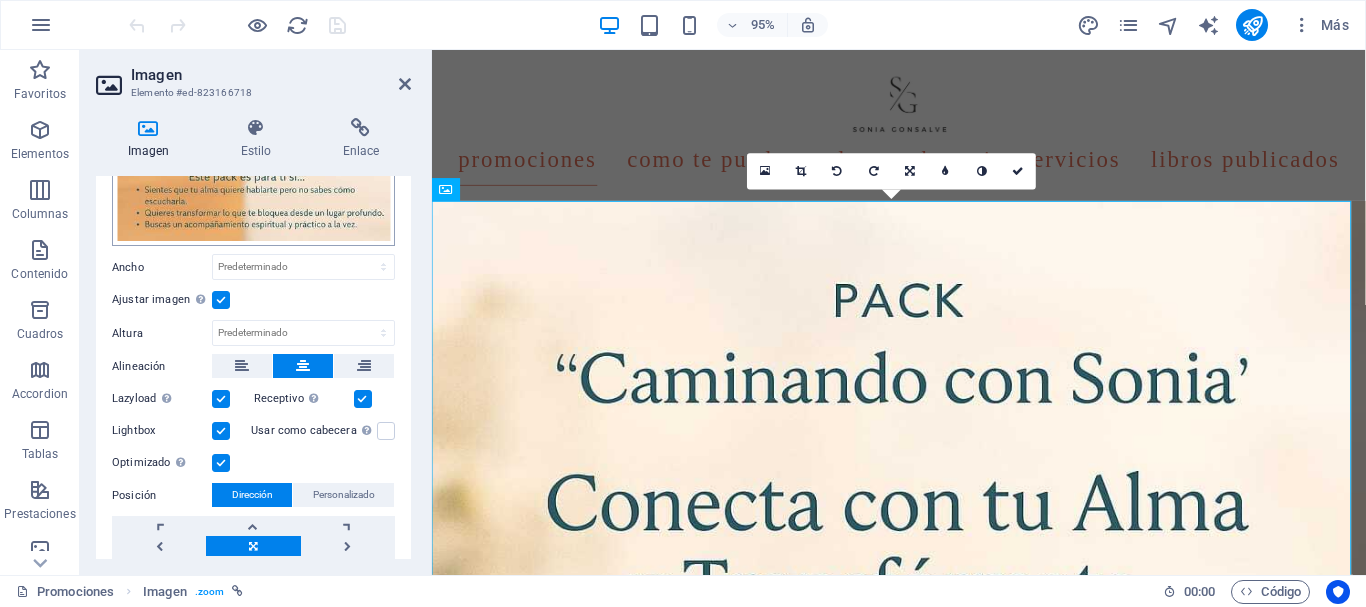 scroll, scrollTop: 400, scrollLeft: 0, axis: vertical 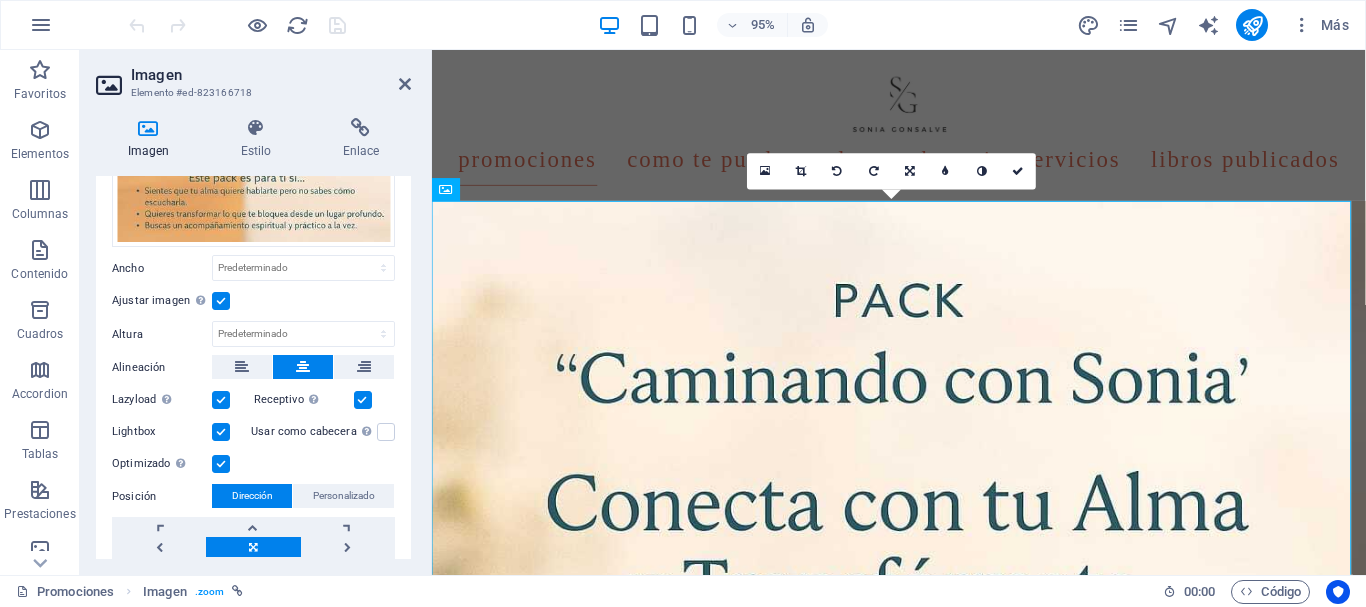 click at bounding box center [221, 432] 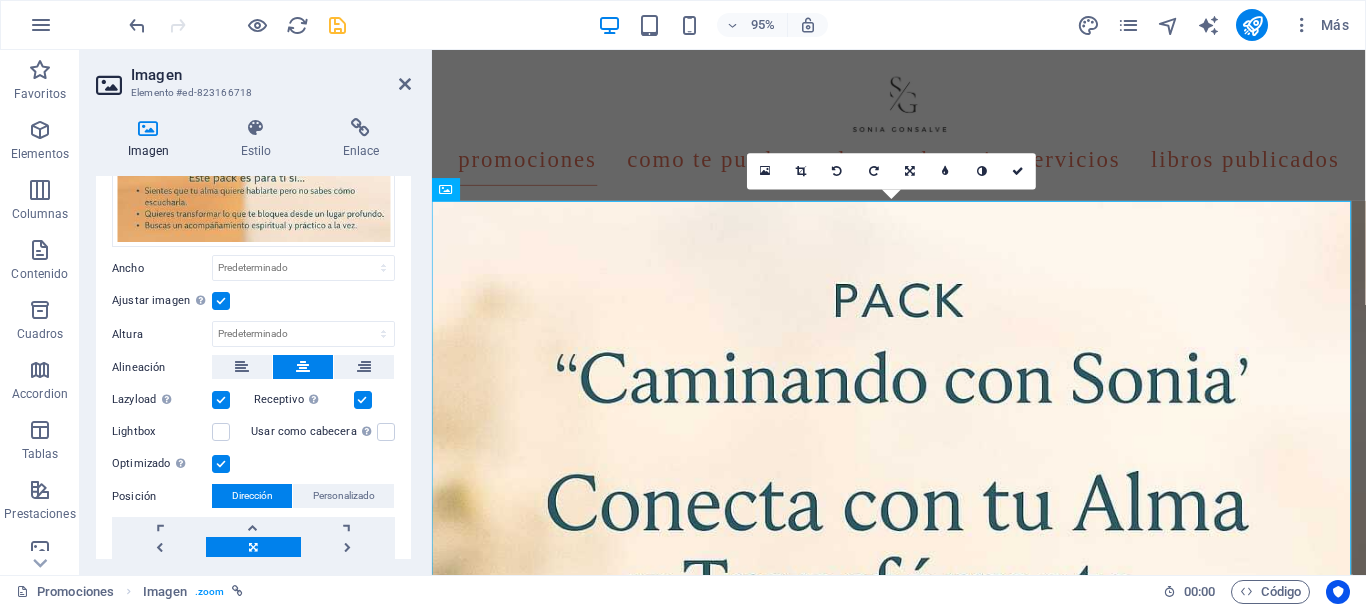 click at bounding box center (337, 25) 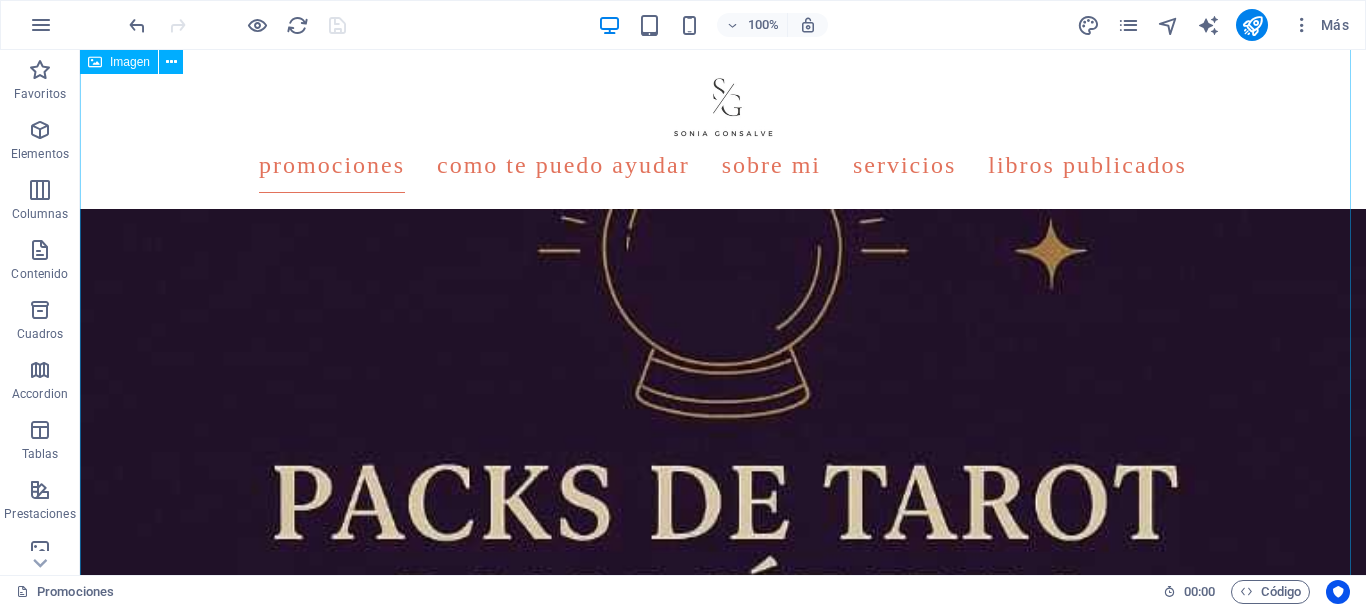 scroll, scrollTop: 2300, scrollLeft: 0, axis: vertical 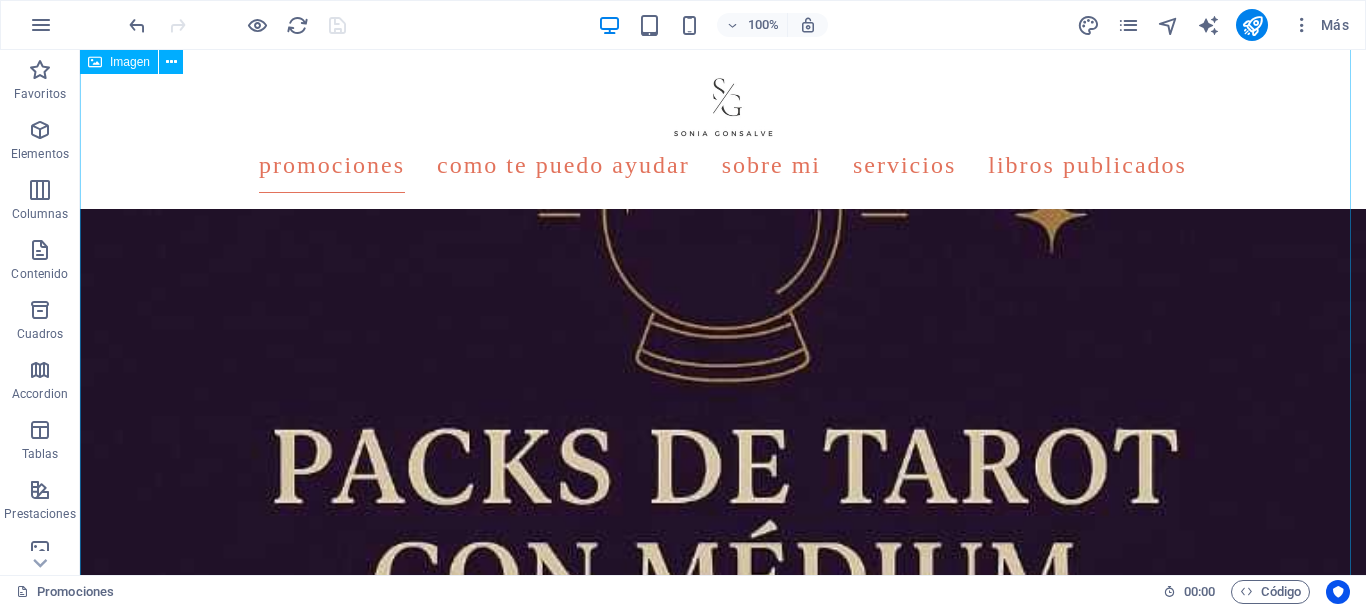 click at bounding box center (723, 908) 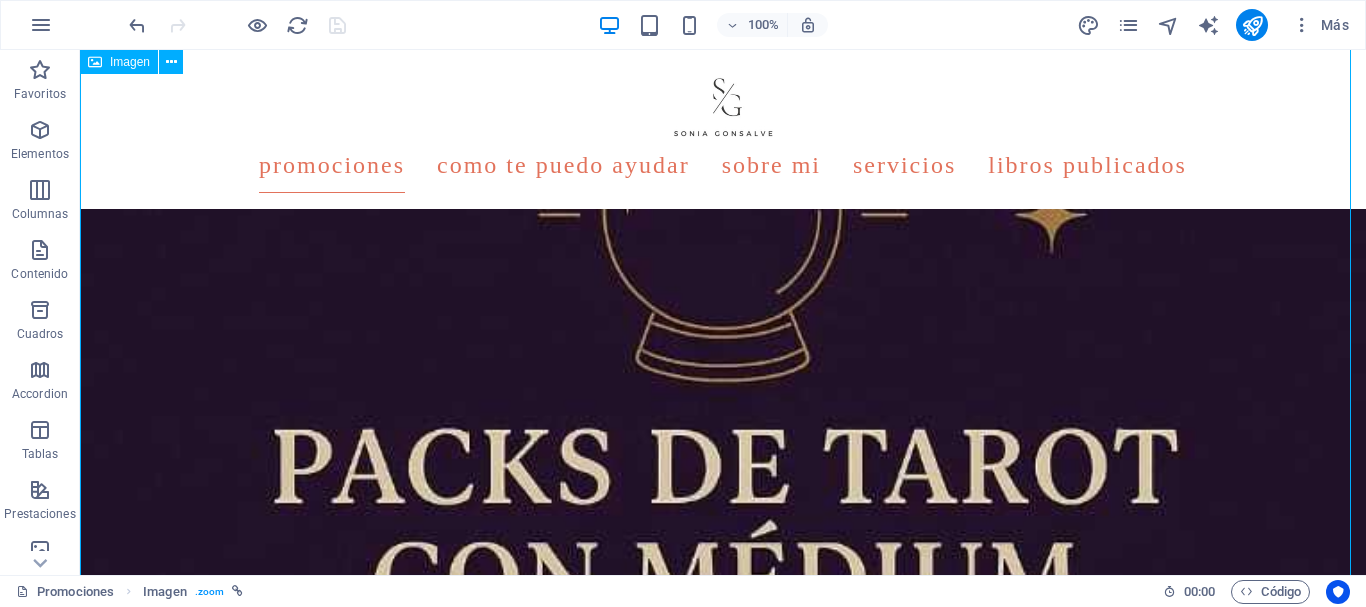 click at bounding box center [723, 908] 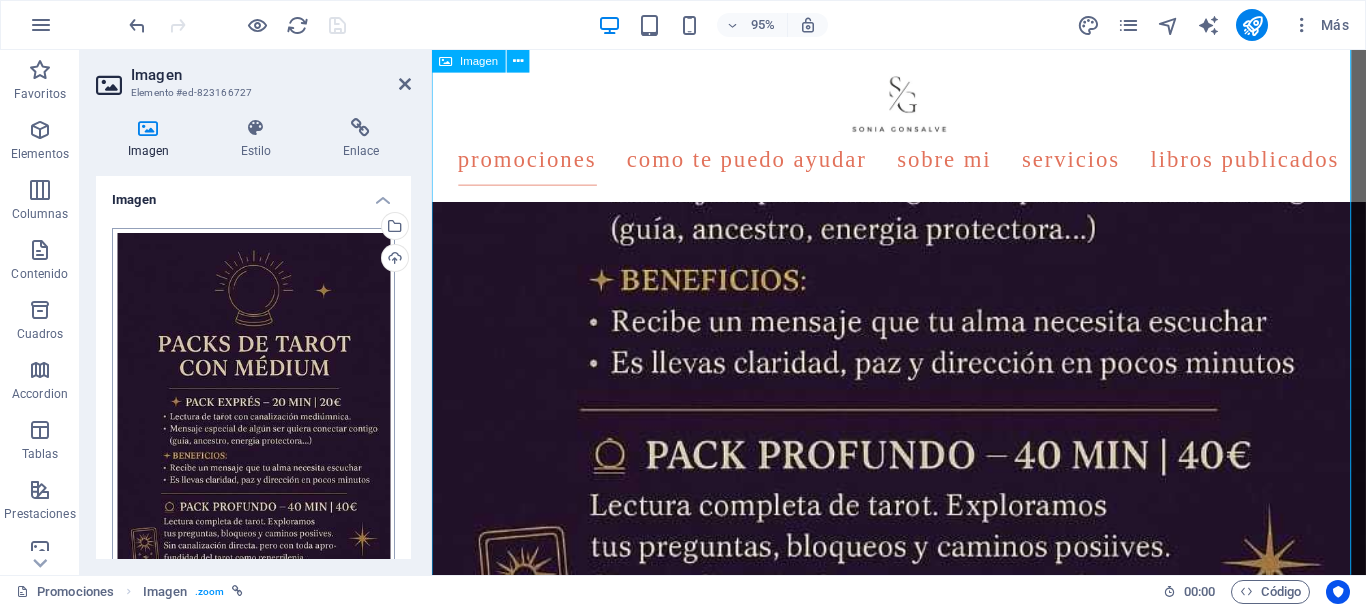 scroll, scrollTop: 1845, scrollLeft: 0, axis: vertical 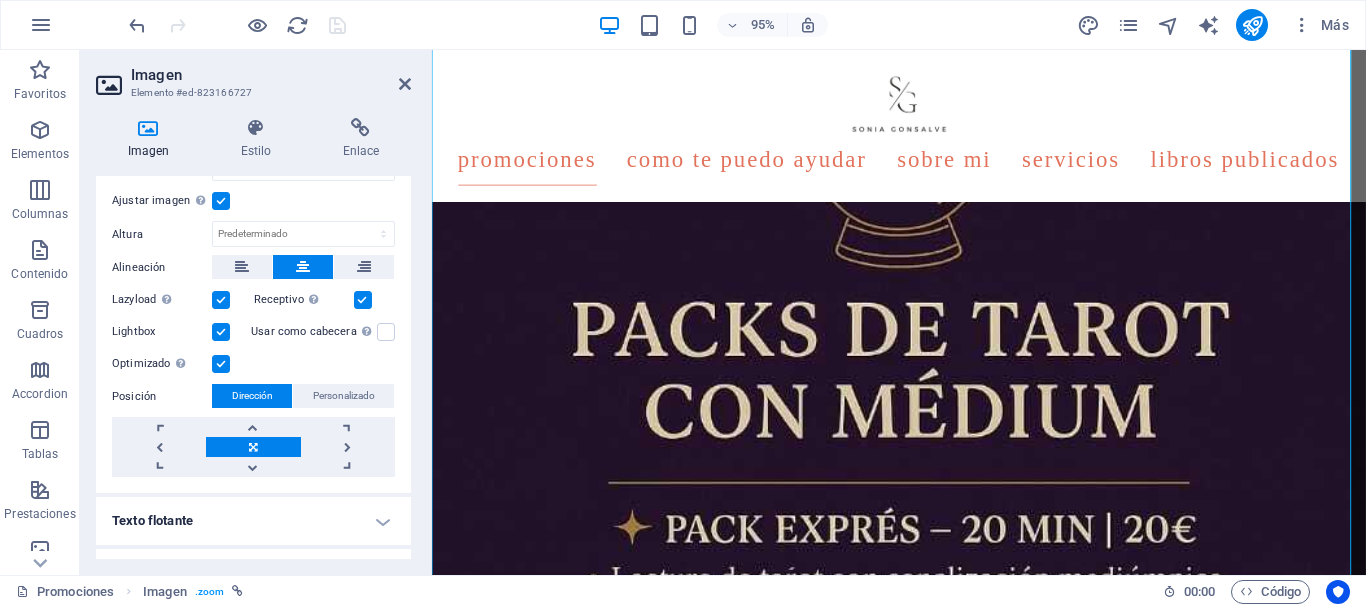 click at bounding box center [221, 332] 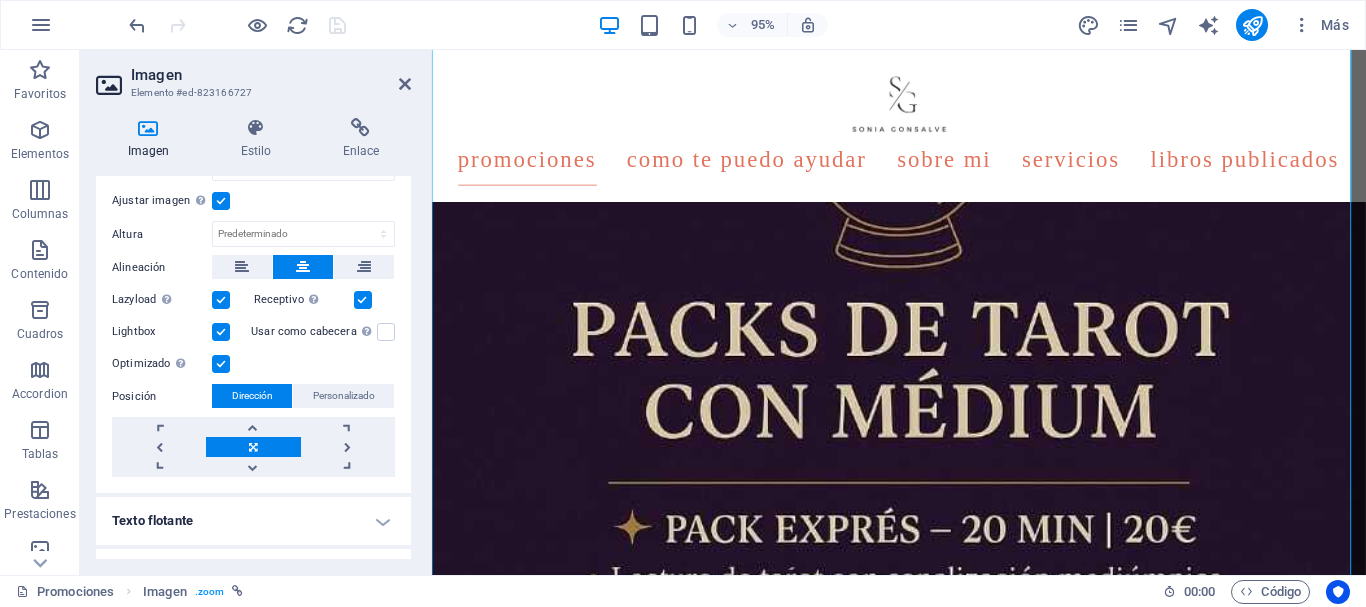 click on "Lightbox" at bounding box center [0, 0] 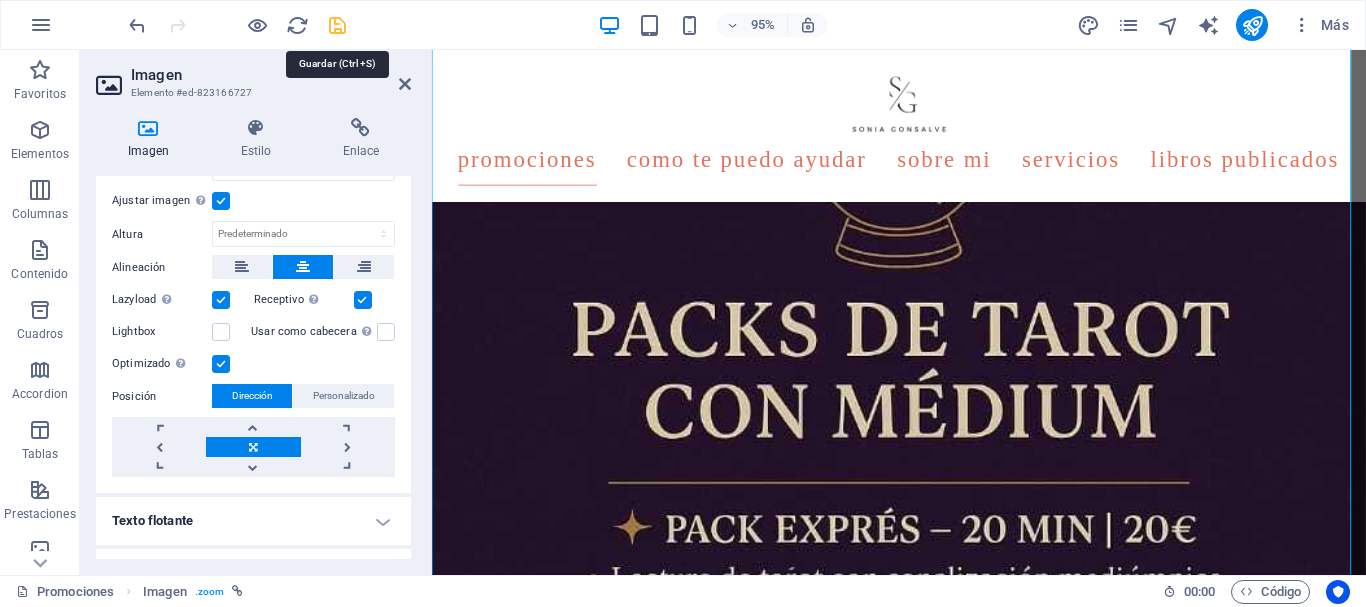click at bounding box center [337, 25] 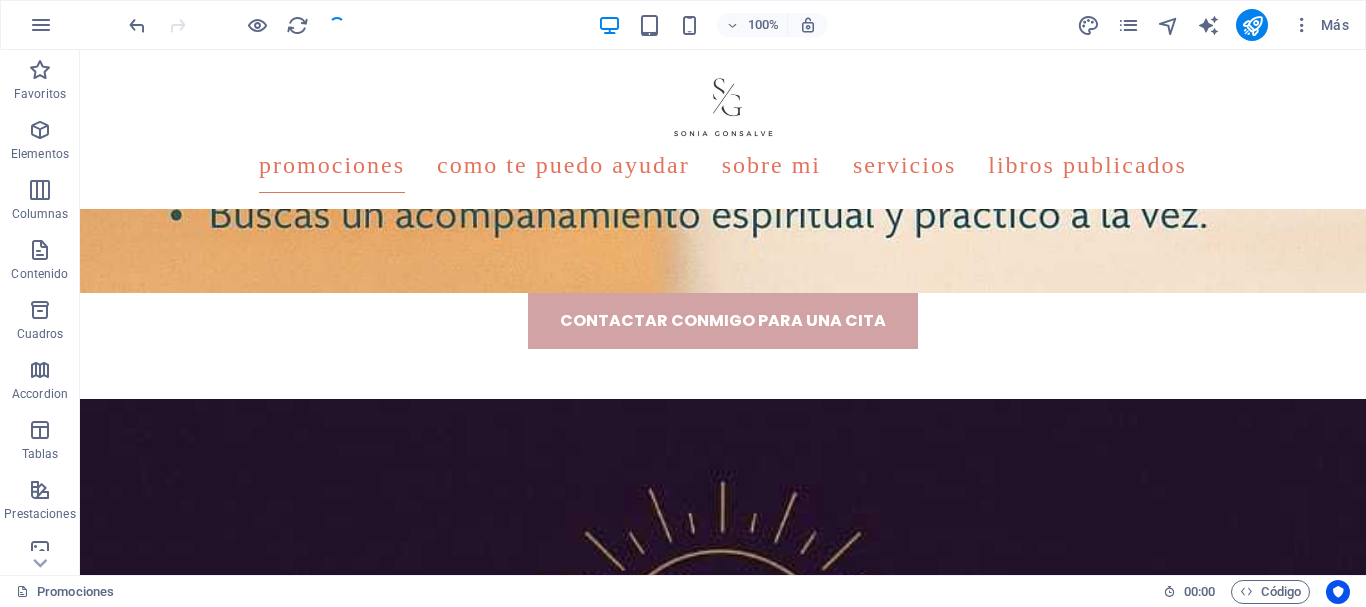 scroll, scrollTop: 2300, scrollLeft: 0, axis: vertical 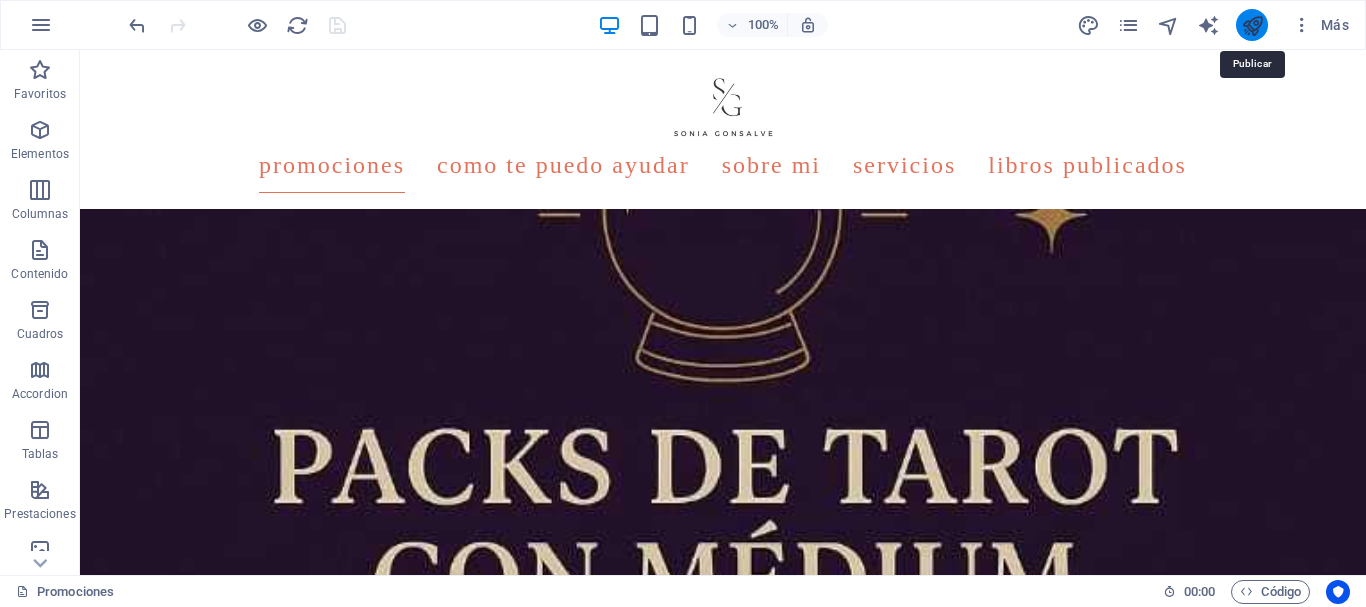 click at bounding box center (1252, 25) 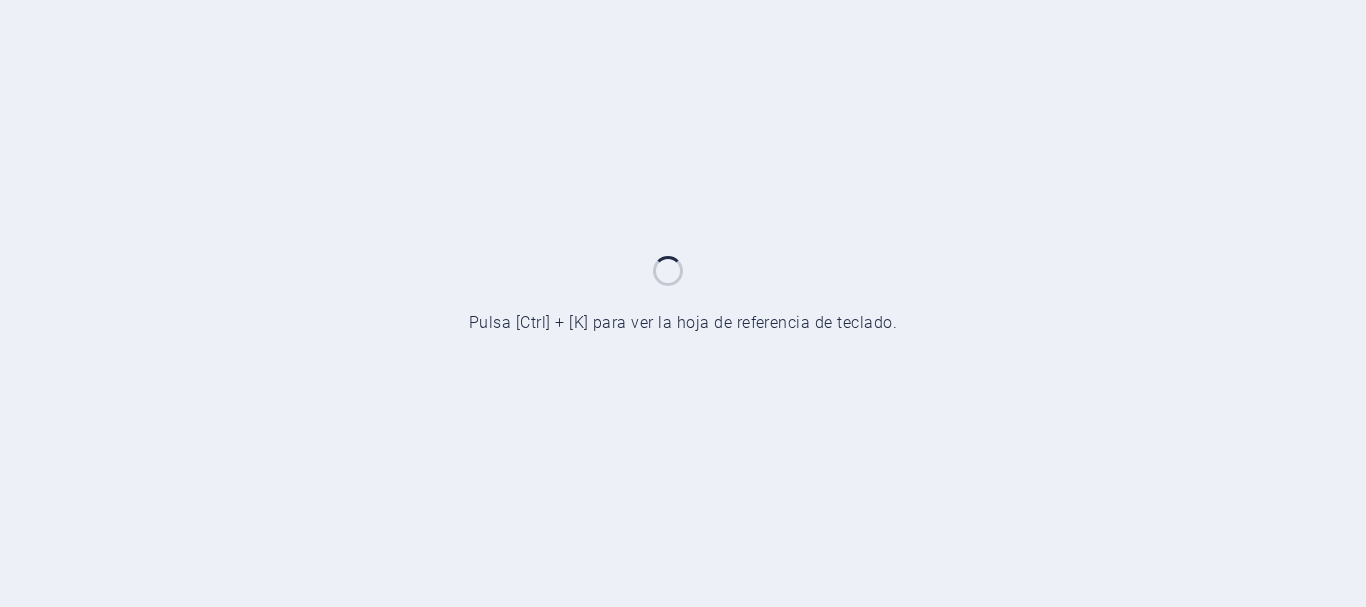 scroll, scrollTop: 0, scrollLeft: 0, axis: both 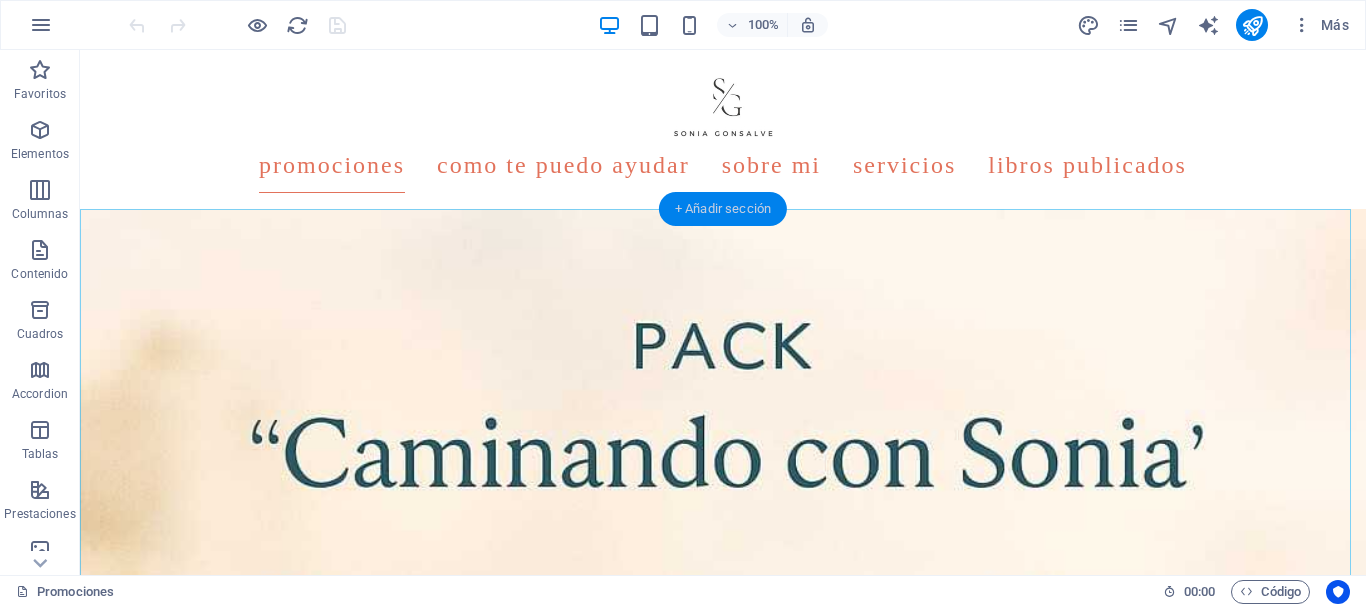 click on "+ Añadir sección" at bounding box center [723, 209] 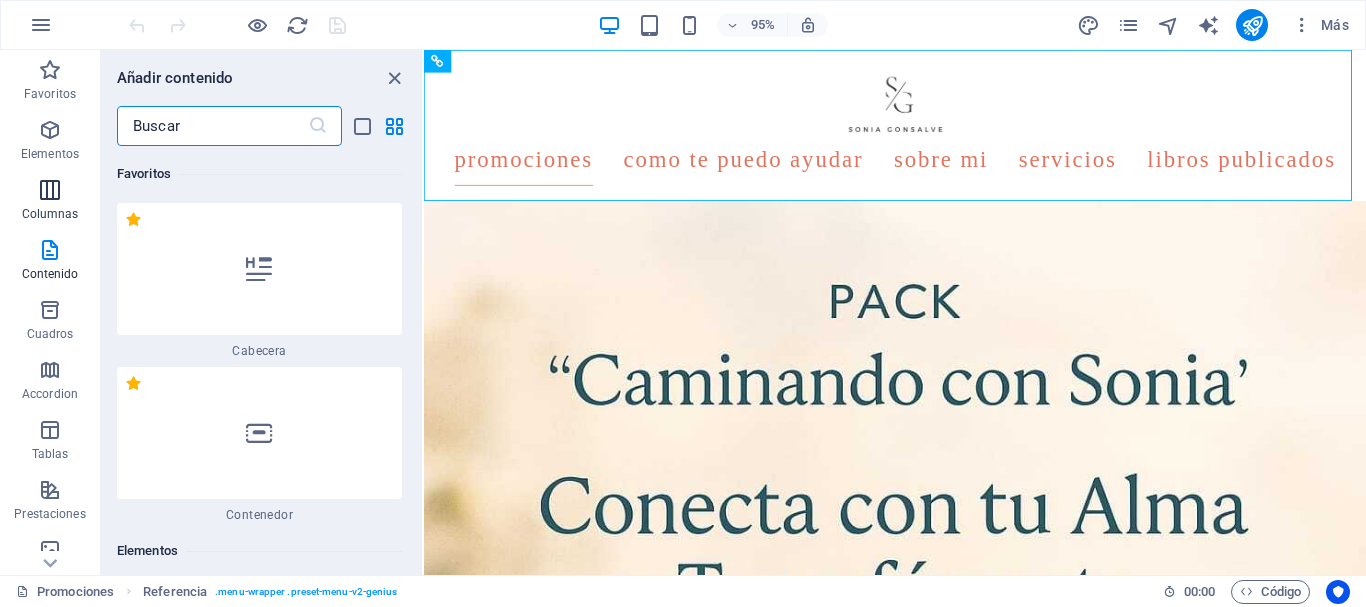 scroll, scrollTop: 6123, scrollLeft: 0, axis: vertical 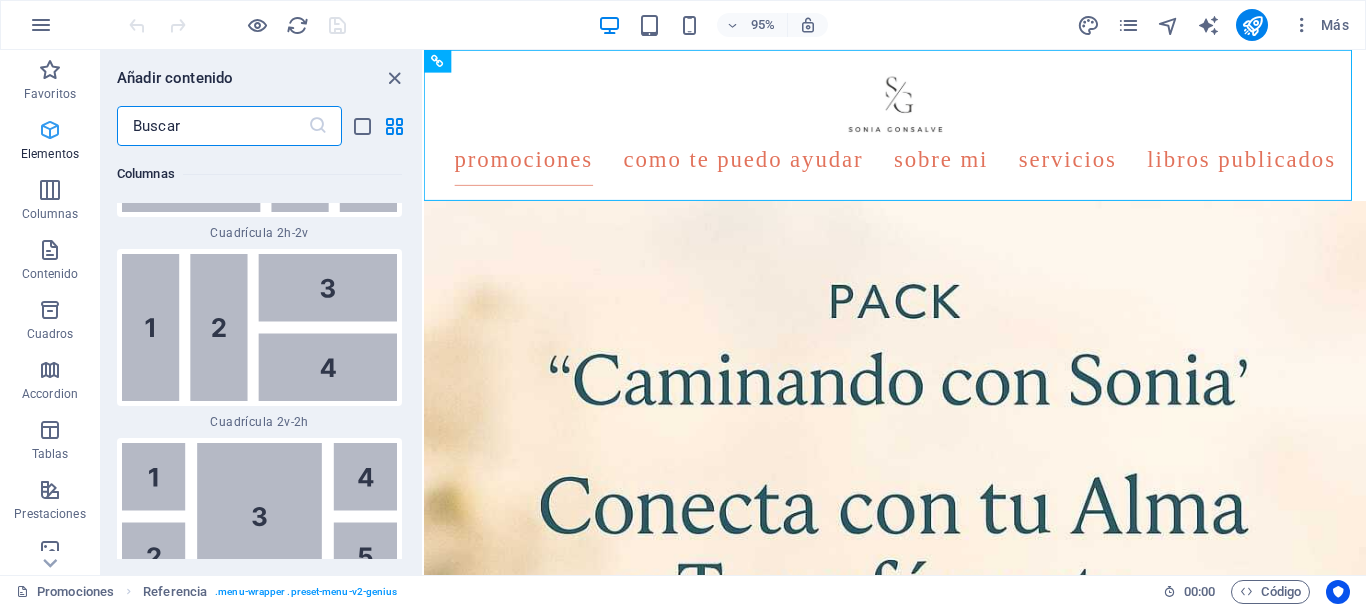 click on "Elementos" at bounding box center [50, 142] 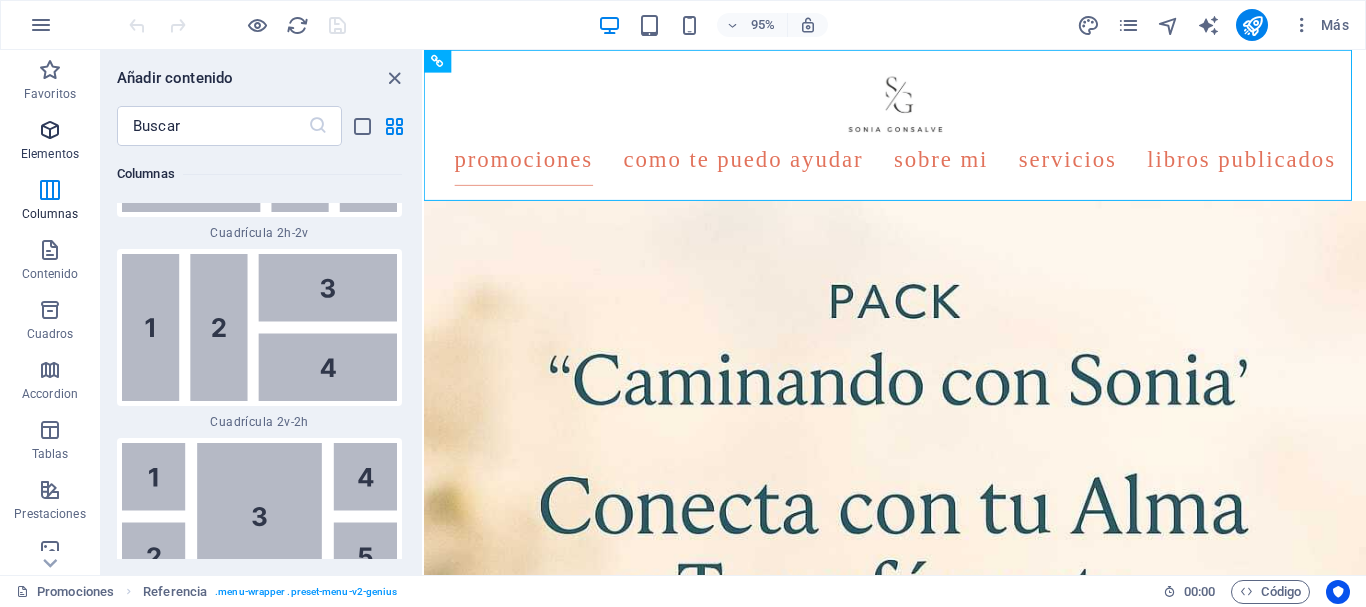 drag, startPoint x: 70, startPoint y: 133, endPoint x: 41, endPoint y: 135, distance: 29.068884 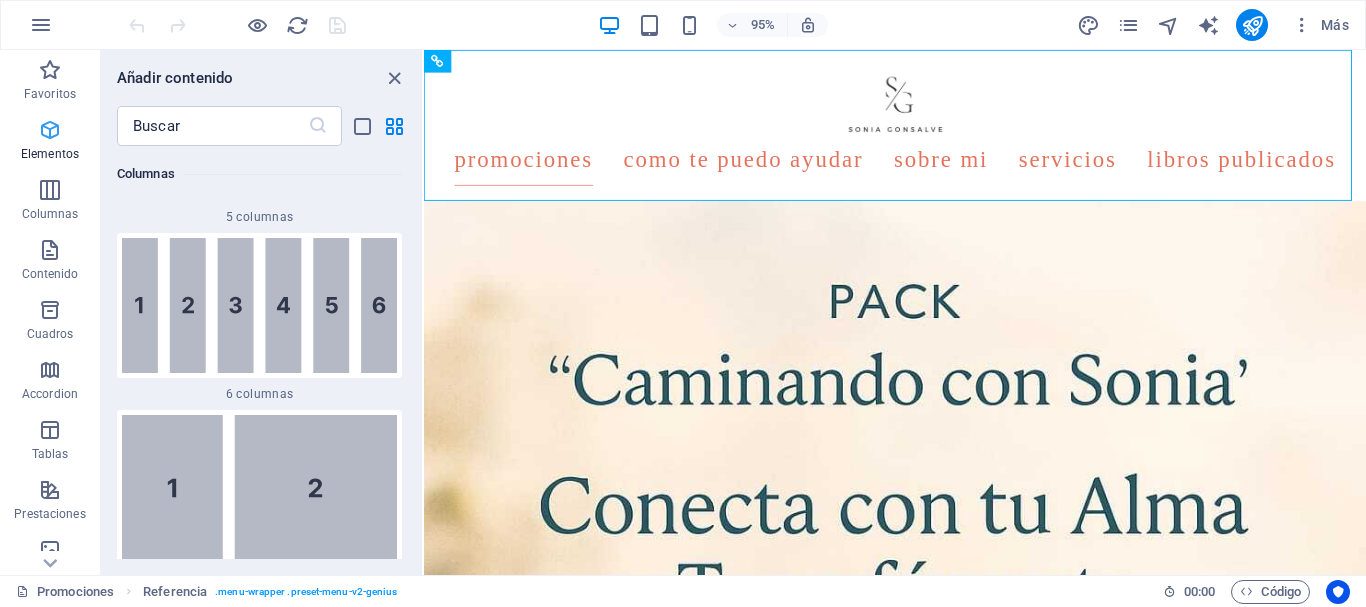 scroll, scrollTop: 377, scrollLeft: 0, axis: vertical 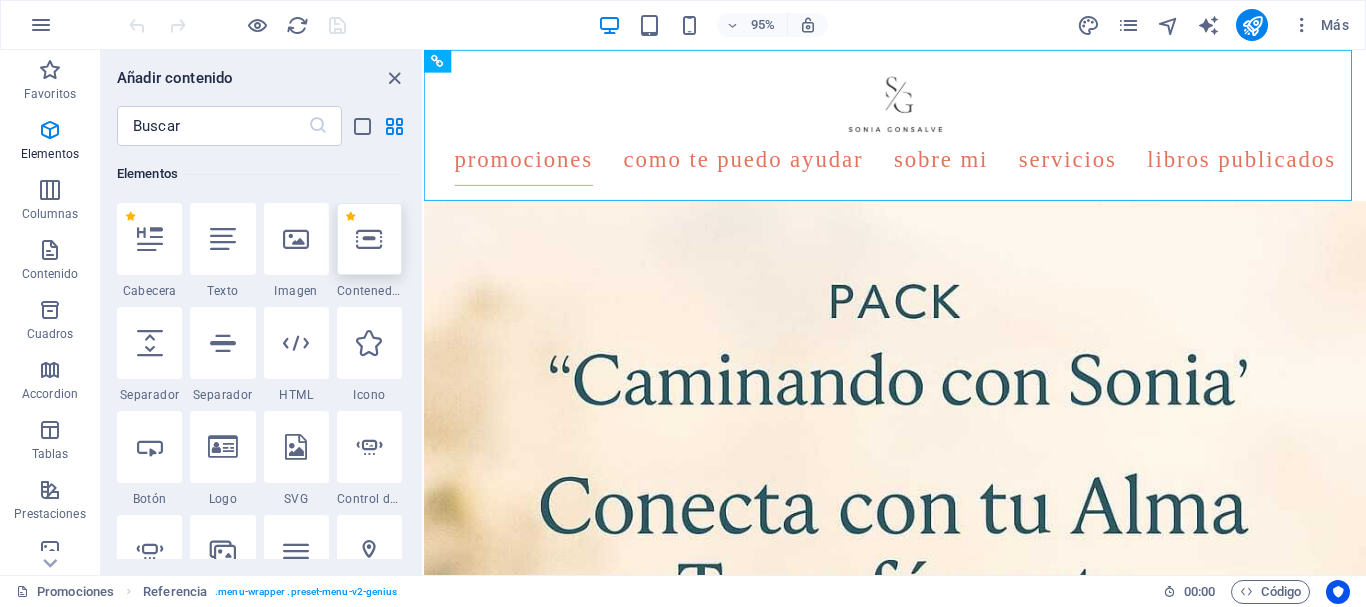click at bounding box center [369, 239] 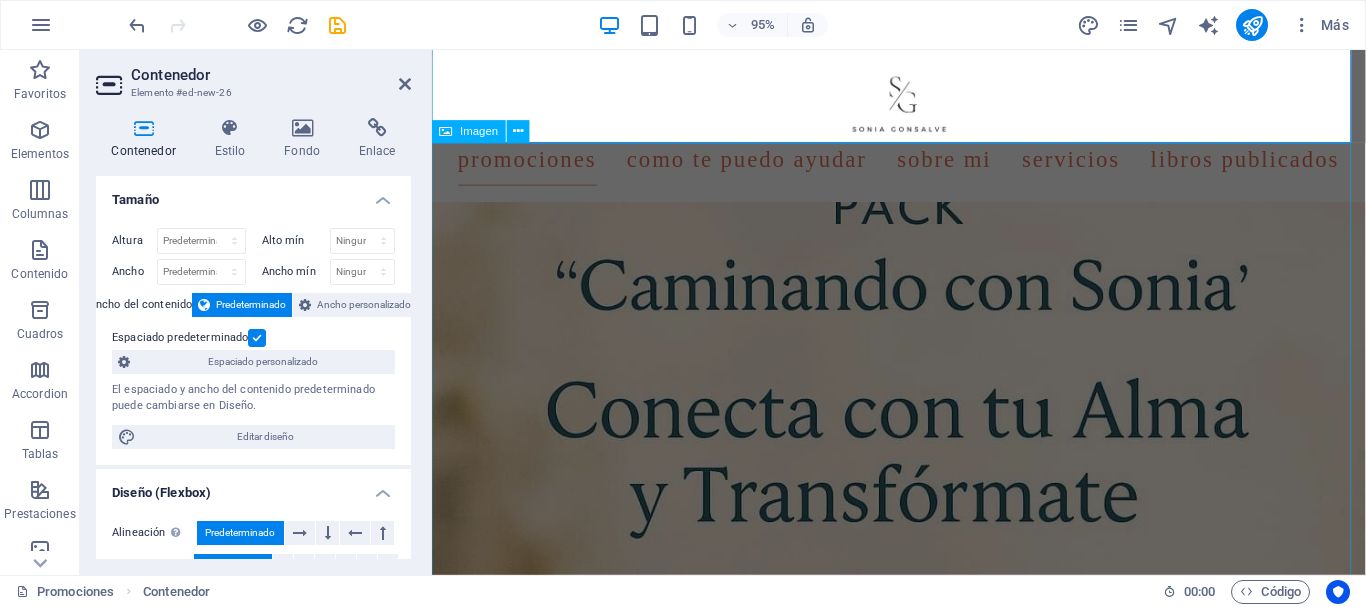 scroll, scrollTop: 100, scrollLeft: 0, axis: vertical 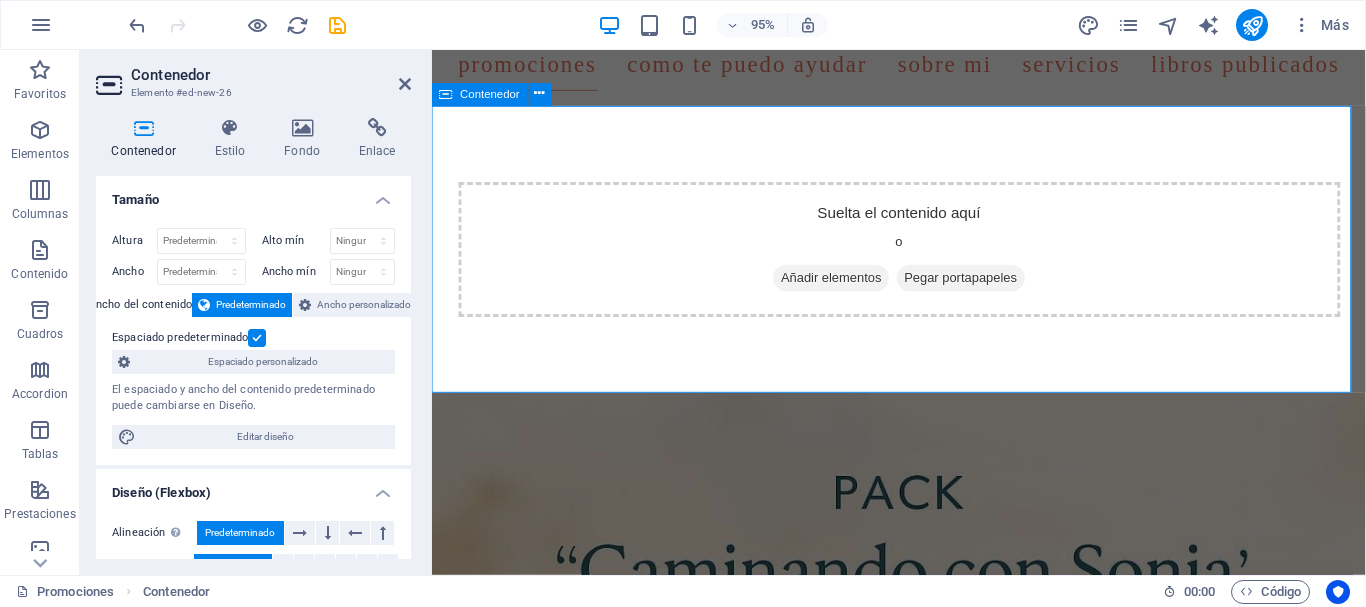 click on "Añadir elementos" at bounding box center [852, 290] 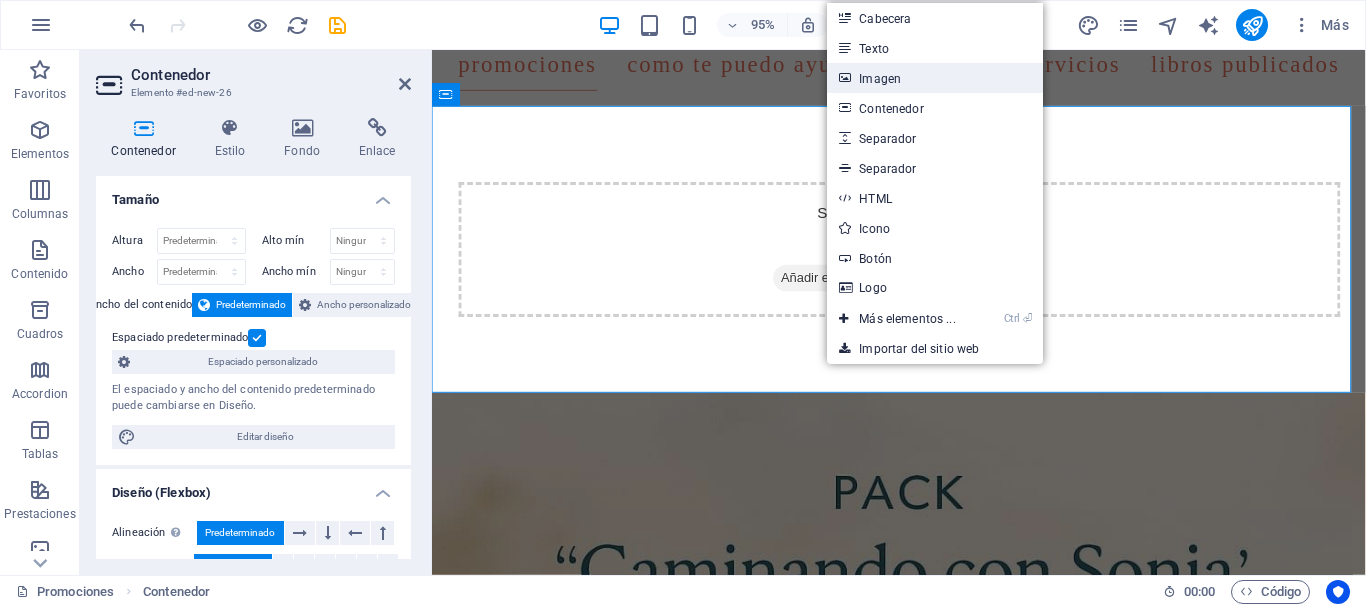 click on "Imagen" at bounding box center (934, 78) 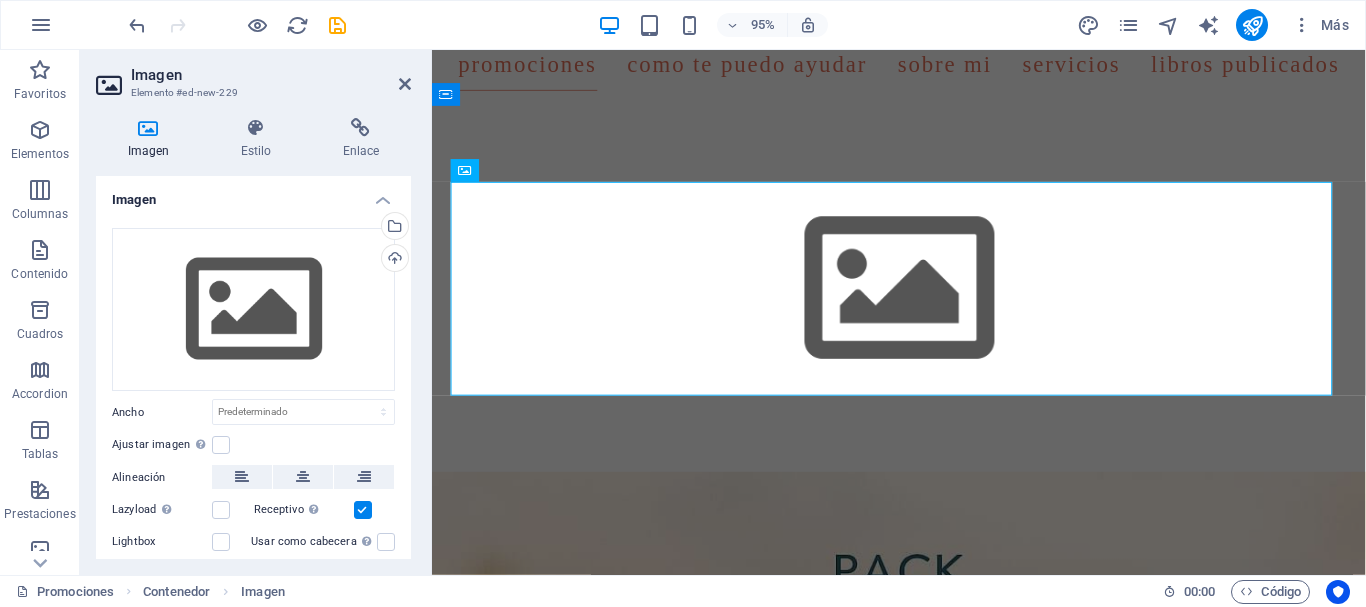 click on "Imagen" at bounding box center (253, 194) 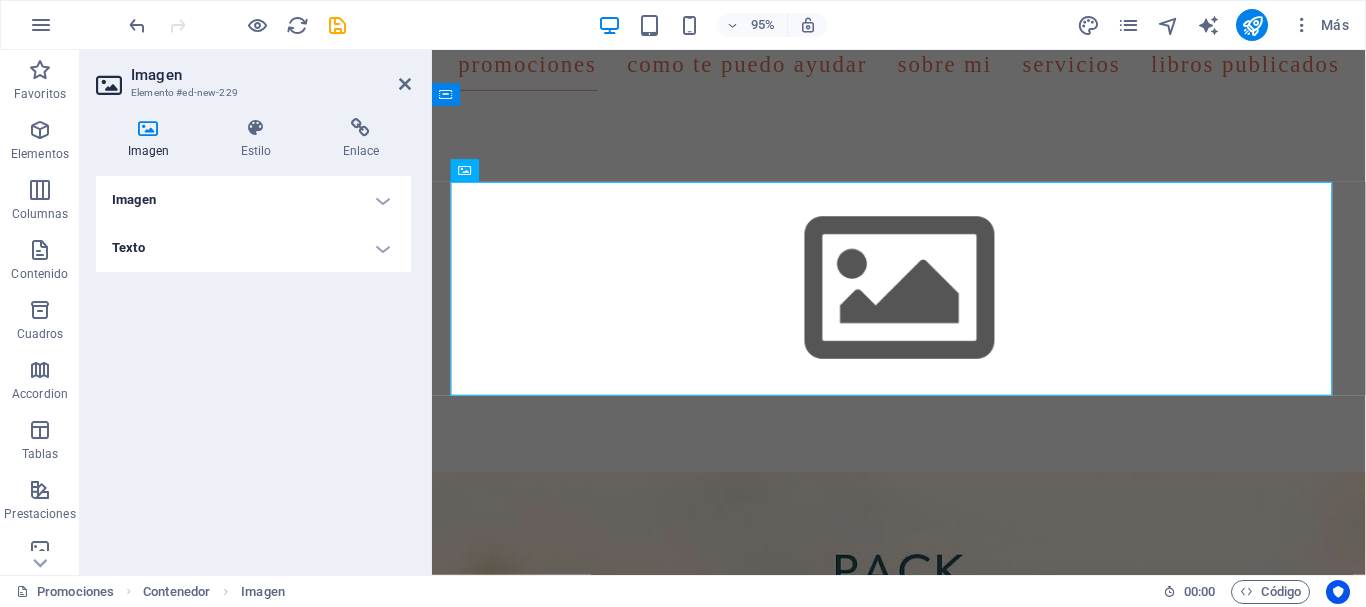 click on "Imagen" at bounding box center (253, 200) 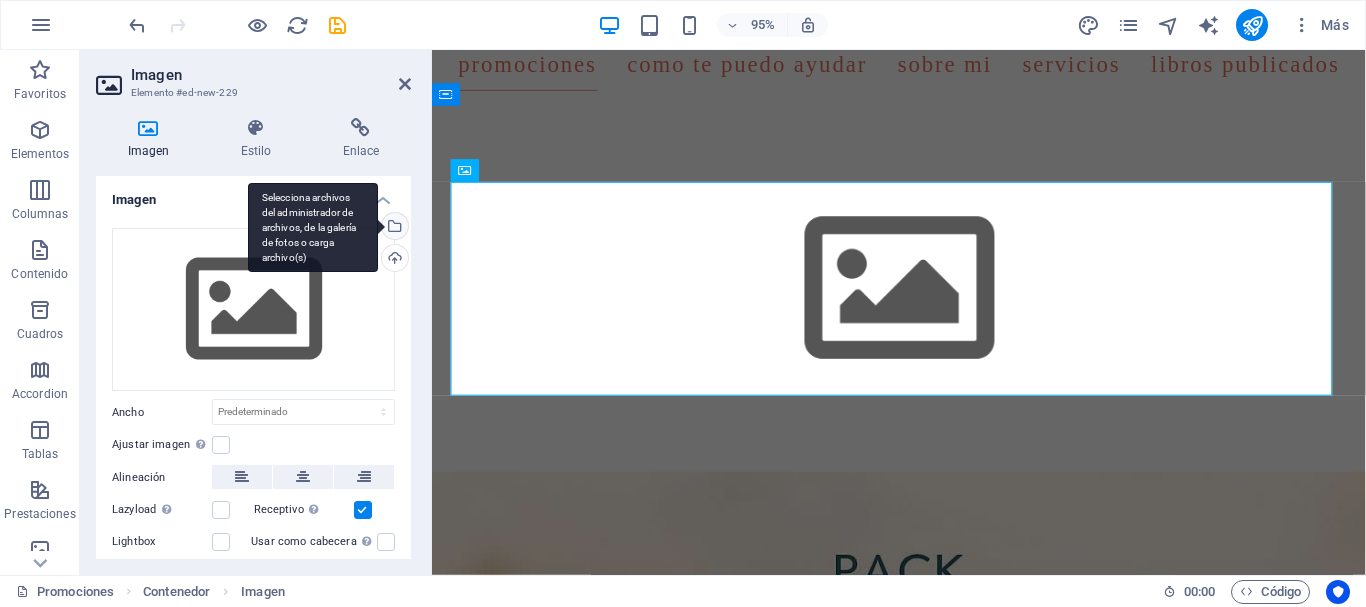 click on "Selecciona archivos del administrador de archivos, de la galería de fotos o carga archivo(s)" at bounding box center (393, 228) 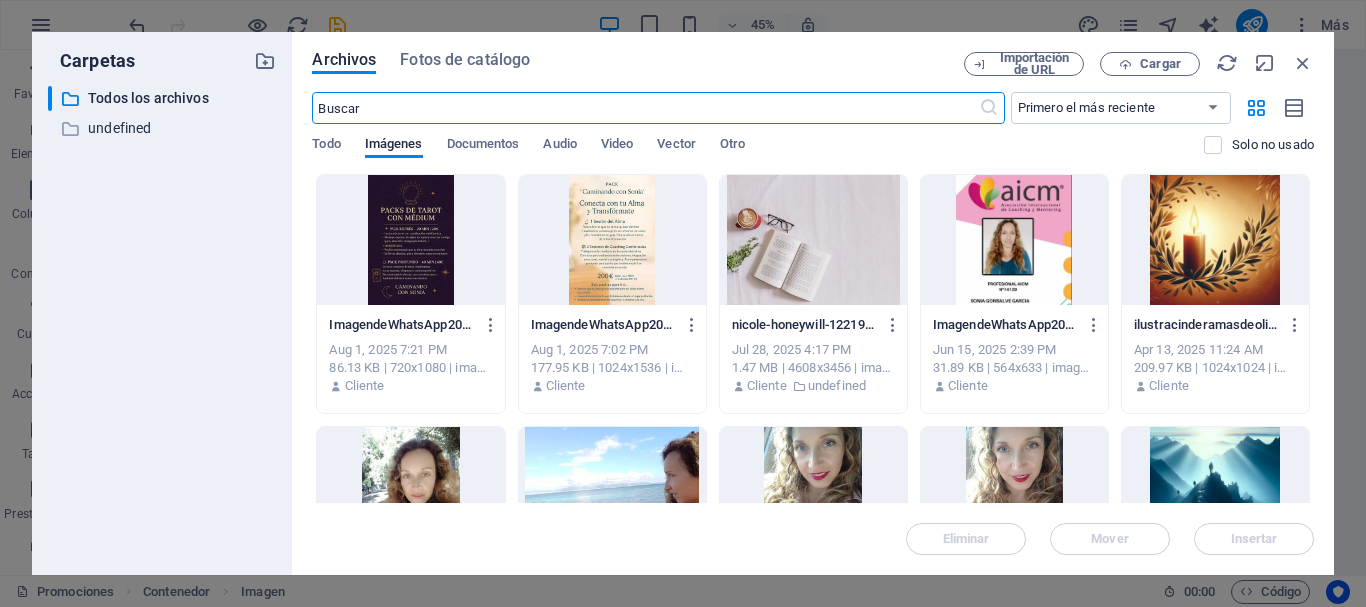 click at bounding box center (612, 240) 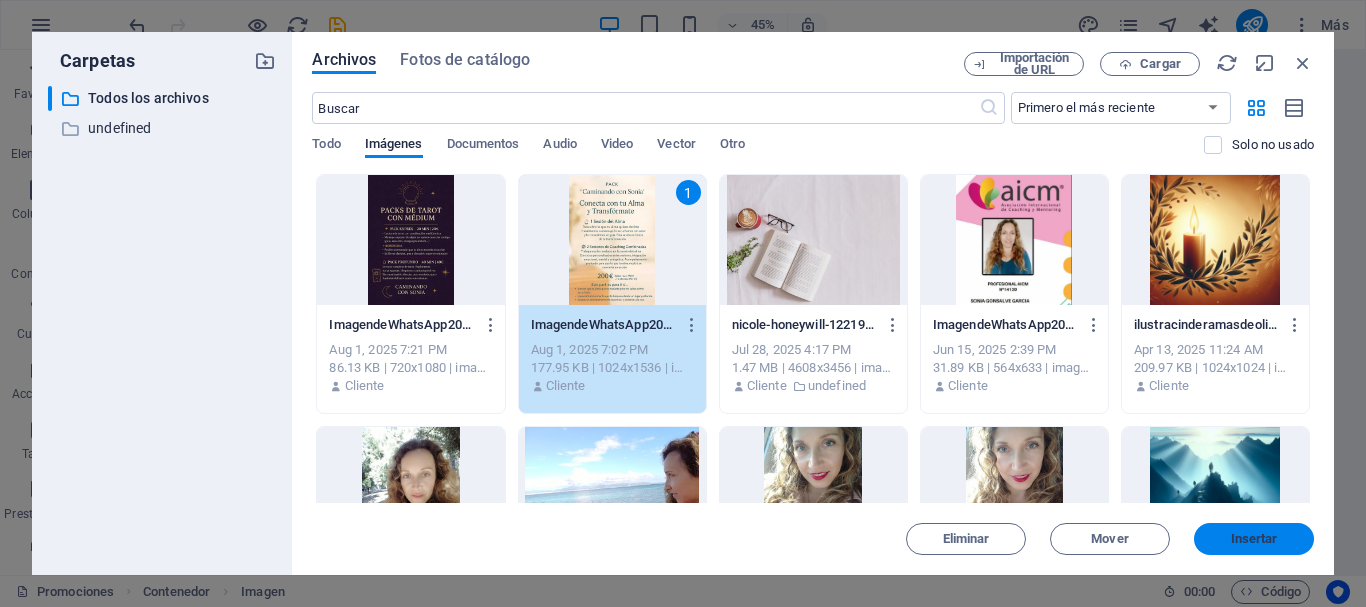 click on "Insertar" at bounding box center [1254, 539] 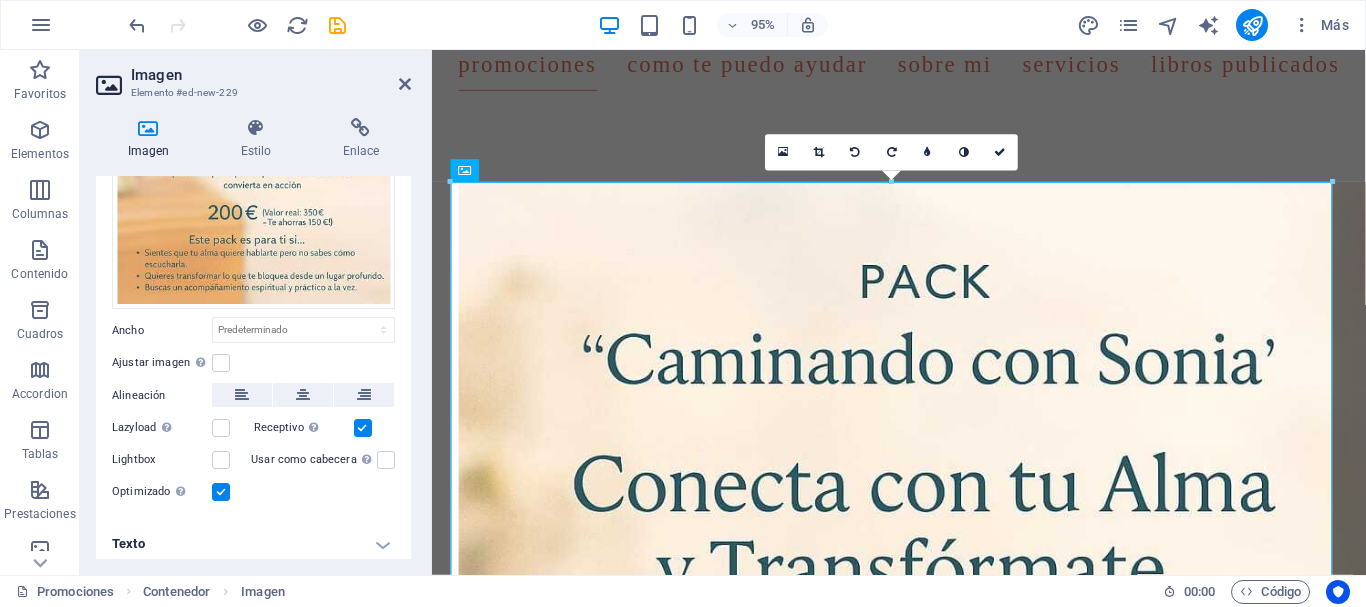 scroll, scrollTop: 341, scrollLeft: 0, axis: vertical 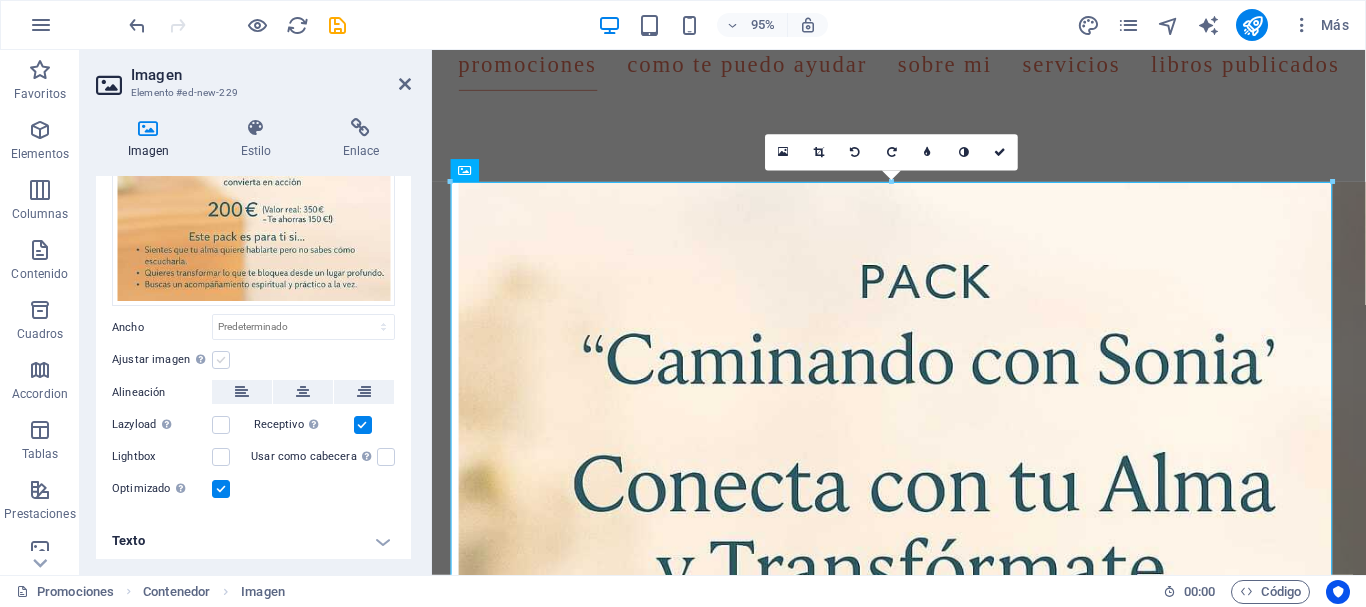 click at bounding box center (221, 360) 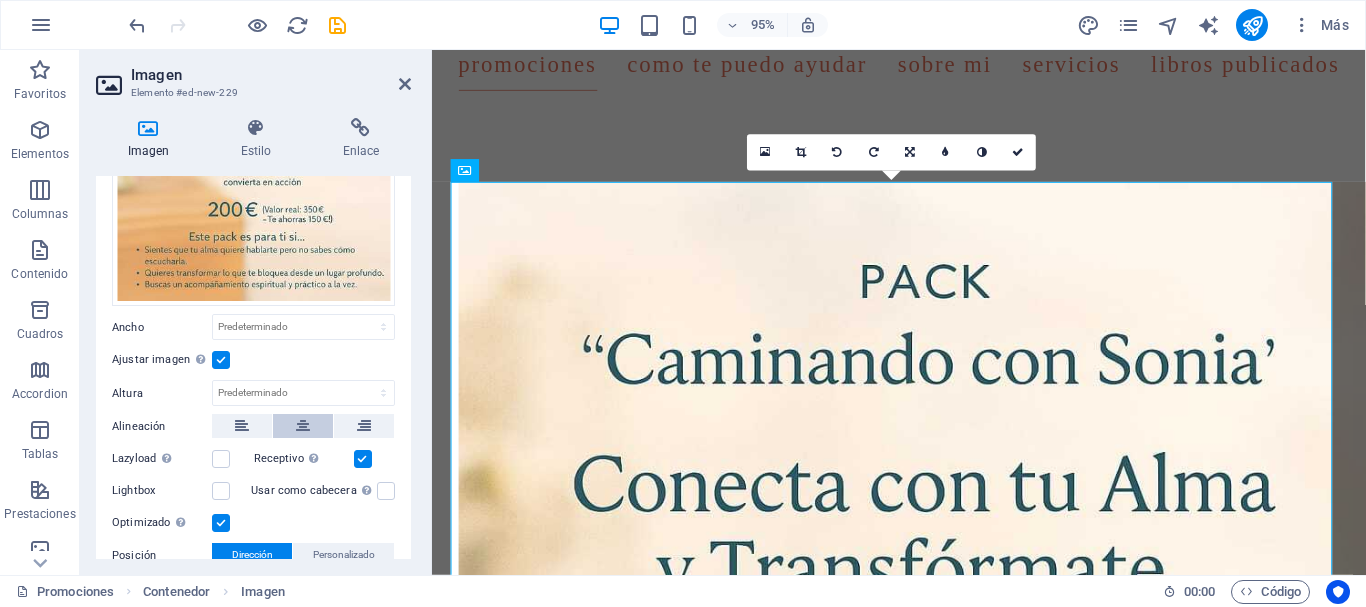 click at bounding box center (303, 426) 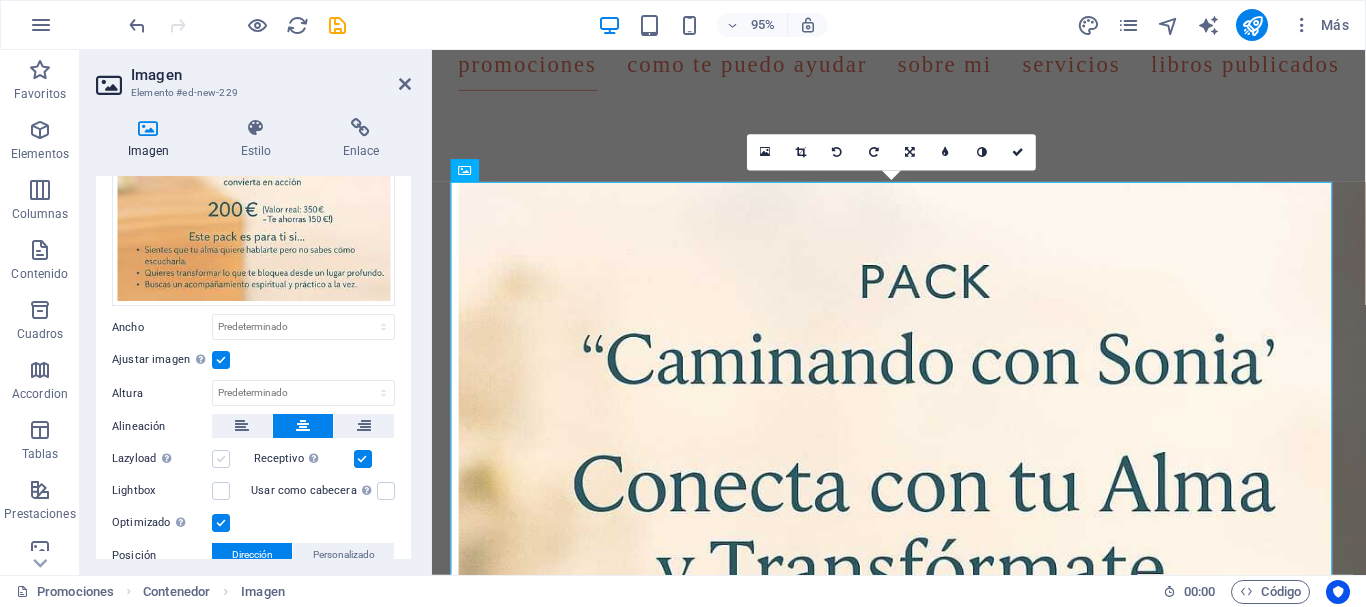click at bounding box center (221, 459) 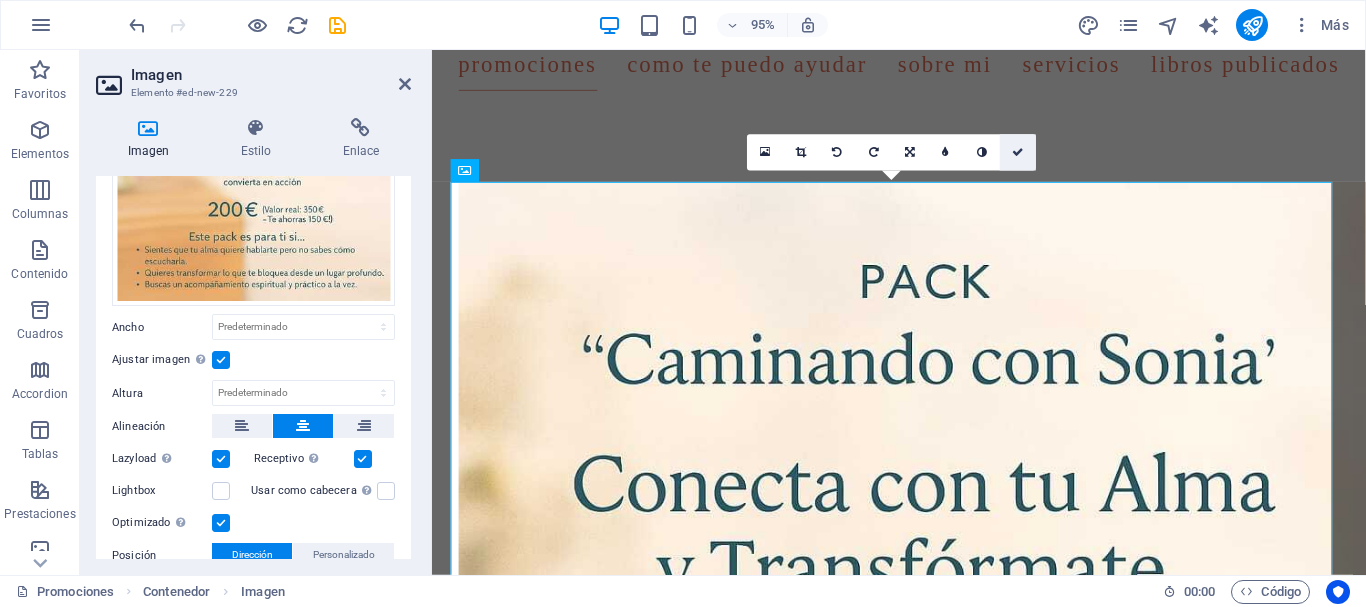 drag, startPoint x: 1011, startPoint y: 156, endPoint x: 931, endPoint y: 107, distance: 93.813644 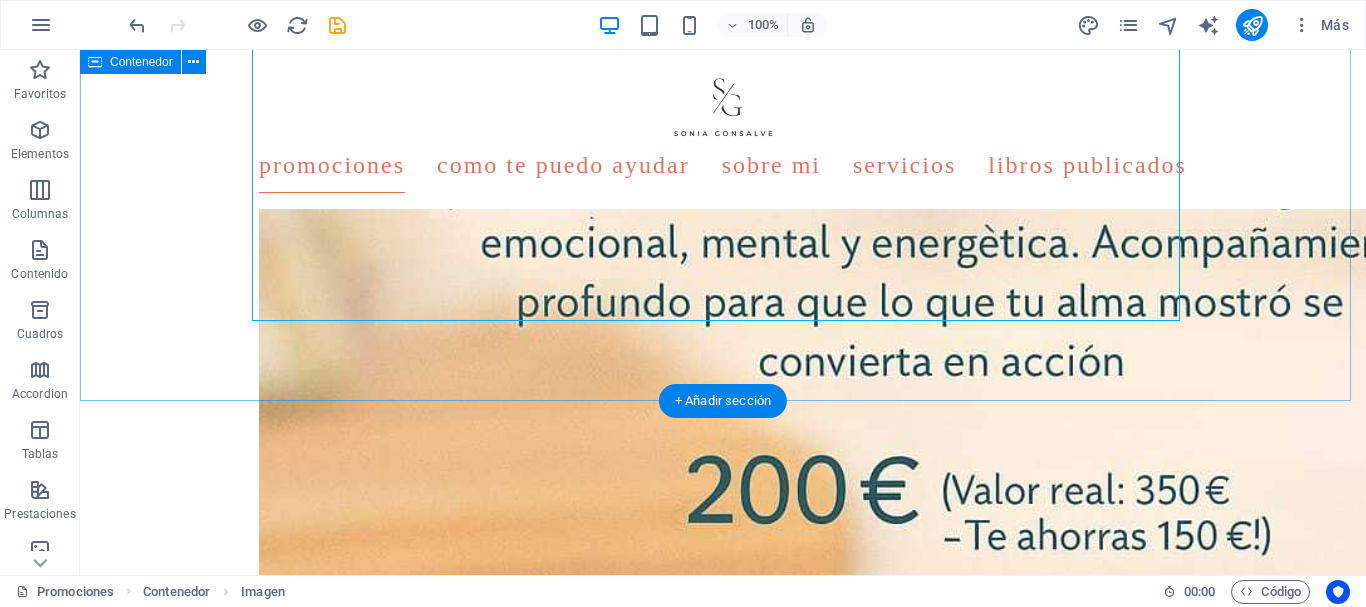 scroll, scrollTop: 1500, scrollLeft: 0, axis: vertical 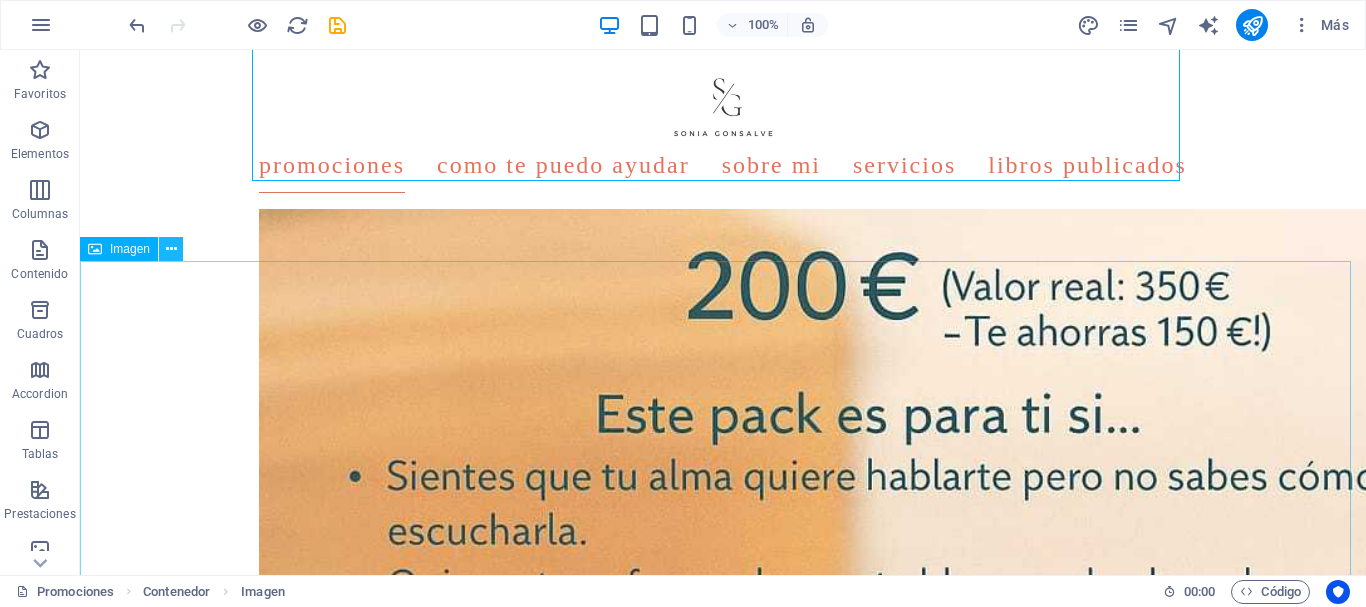click at bounding box center (171, 249) 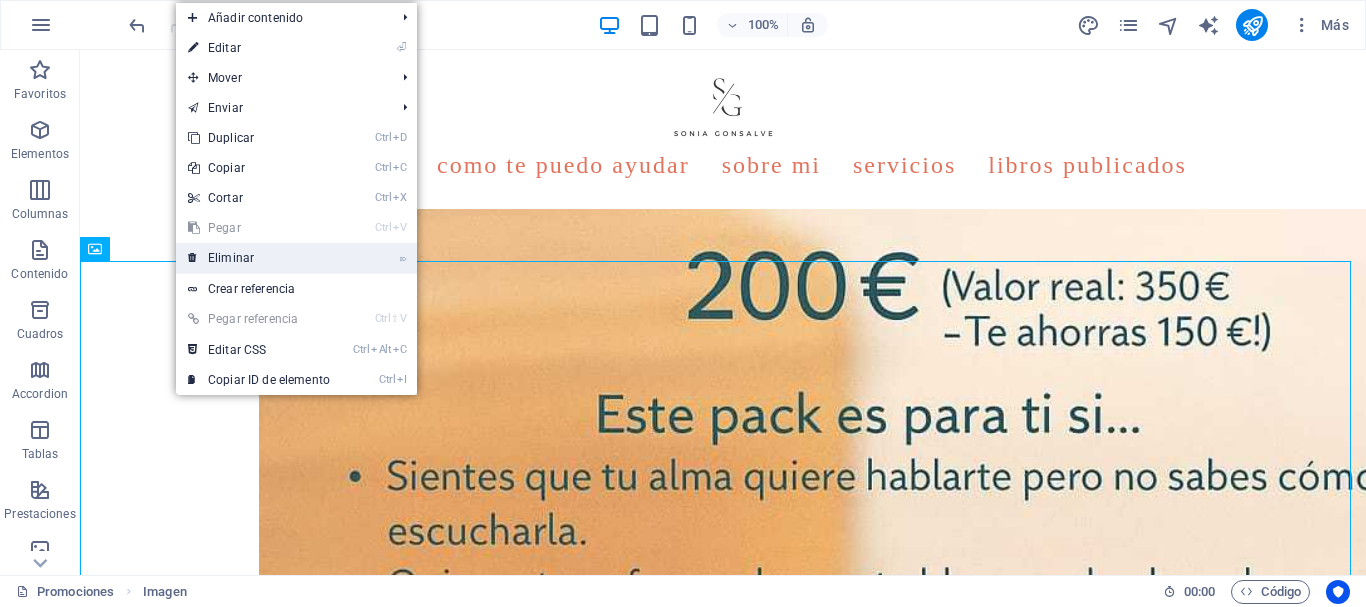 click on "⌦  Eliminar" at bounding box center [259, 258] 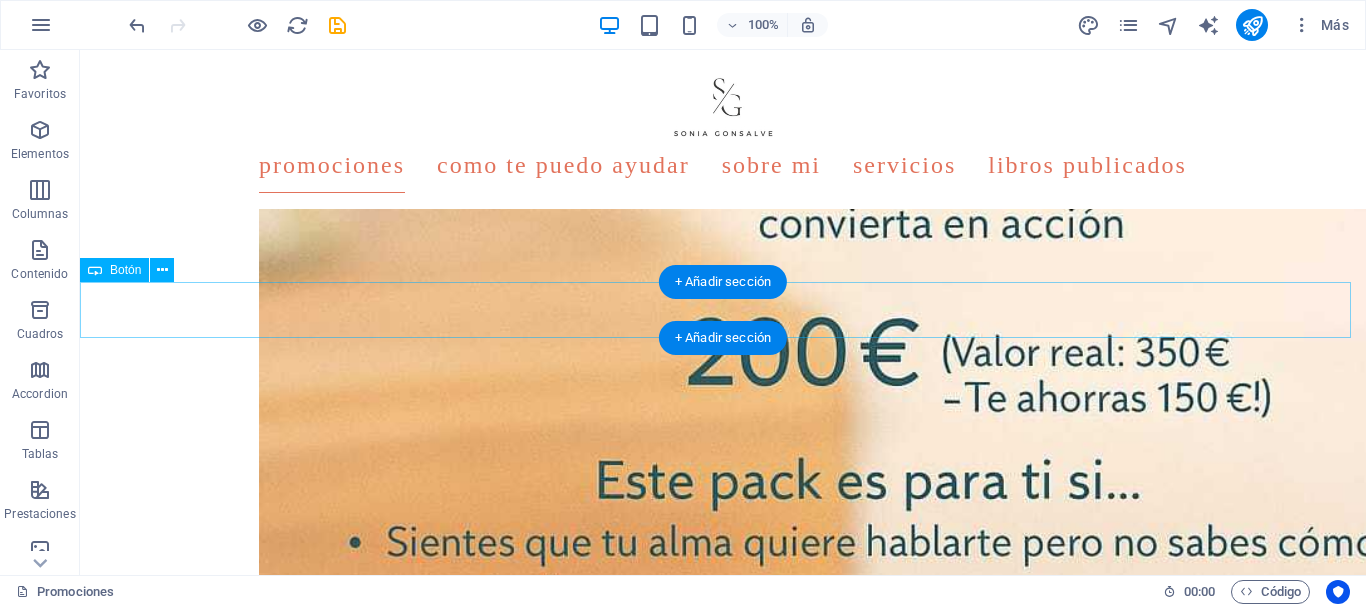 scroll, scrollTop: 1300, scrollLeft: 0, axis: vertical 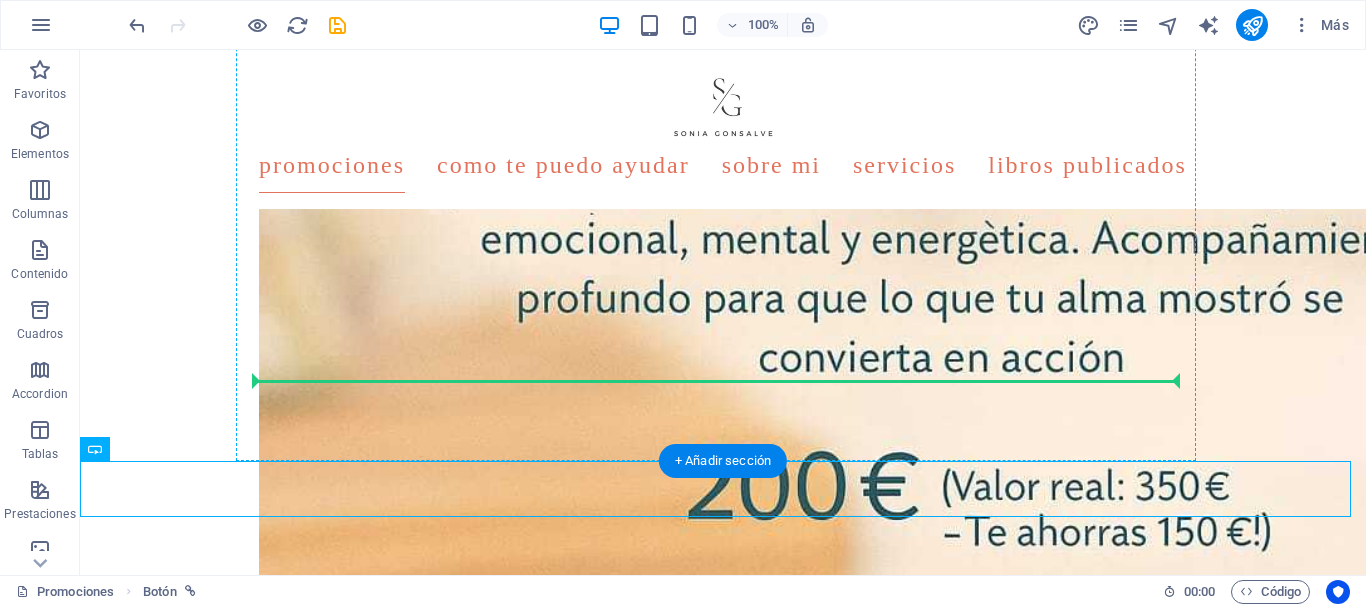 drag, startPoint x: 613, startPoint y: 477, endPoint x: 635, endPoint y: 379, distance: 100.43903 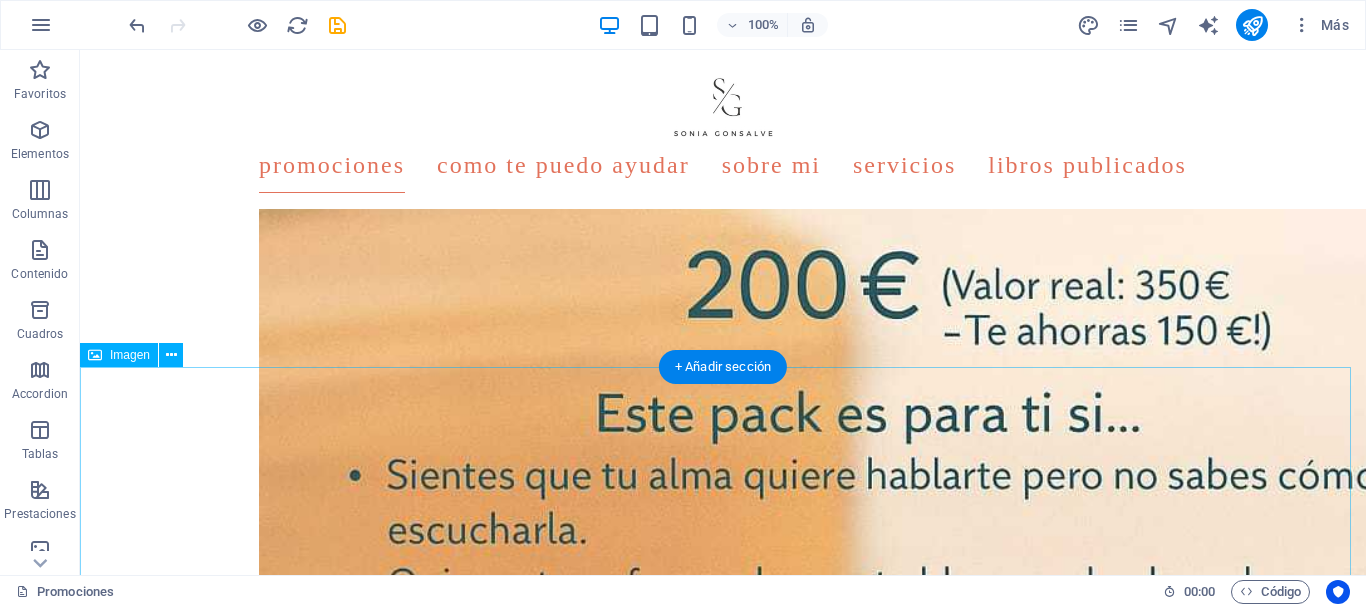 scroll, scrollTop: 1500, scrollLeft: 0, axis: vertical 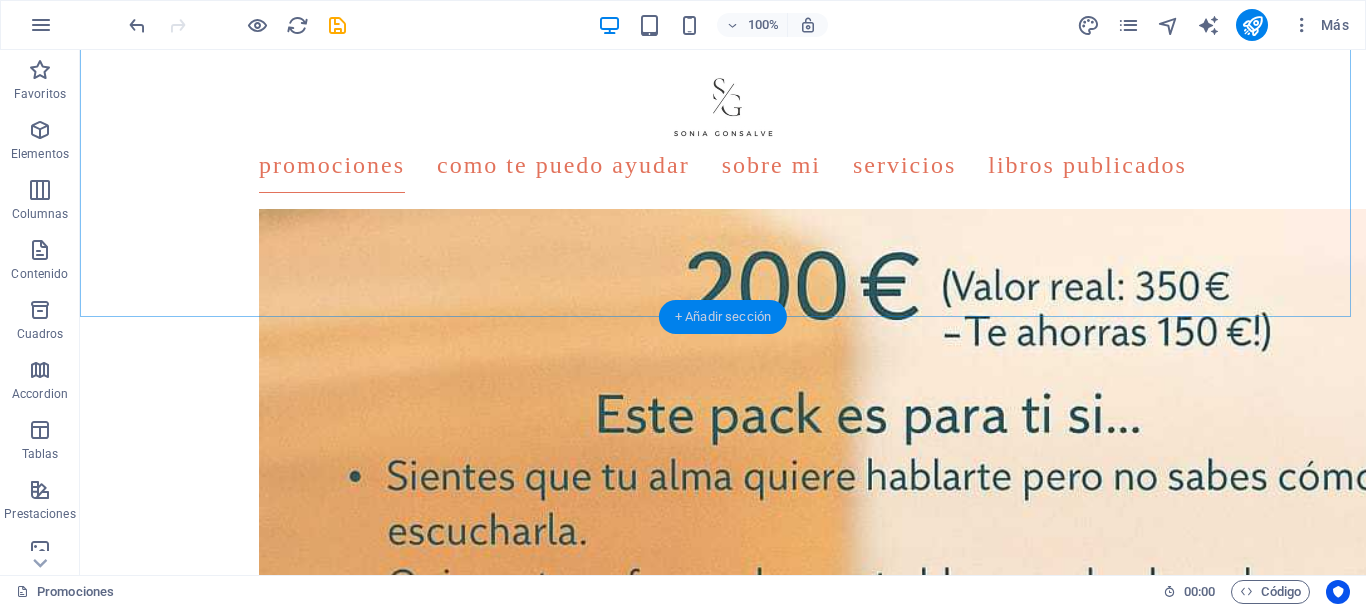 click on "+ Añadir sección" at bounding box center (723, 317) 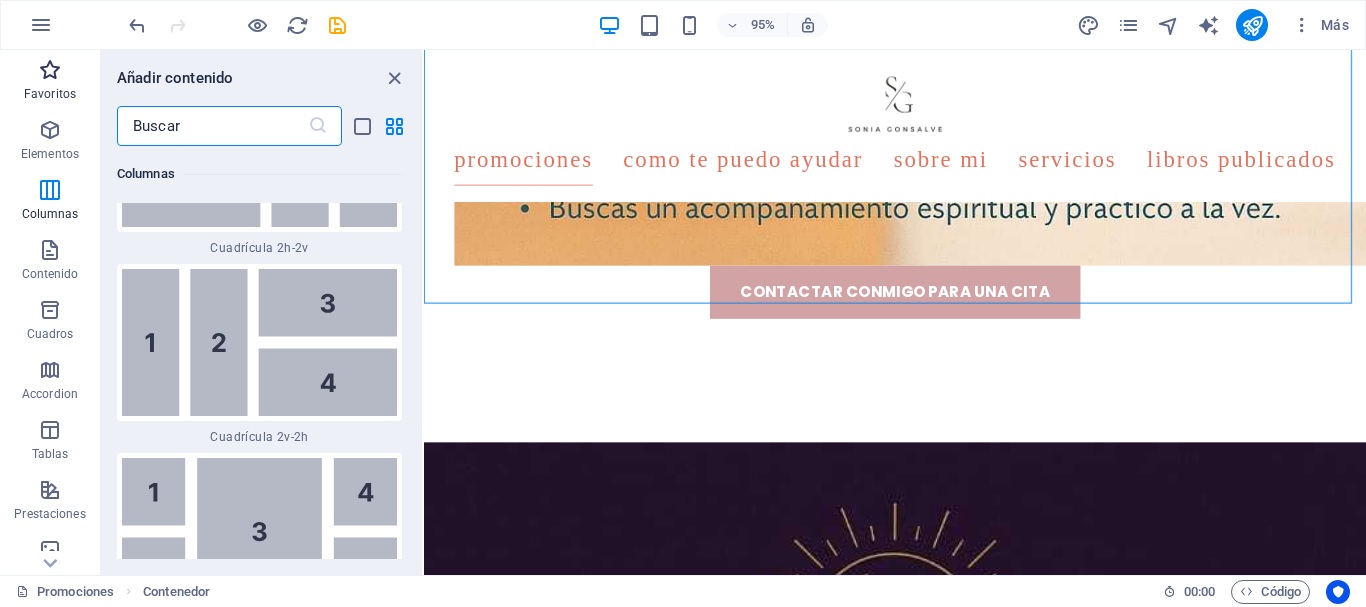 click at bounding box center [50, 70] 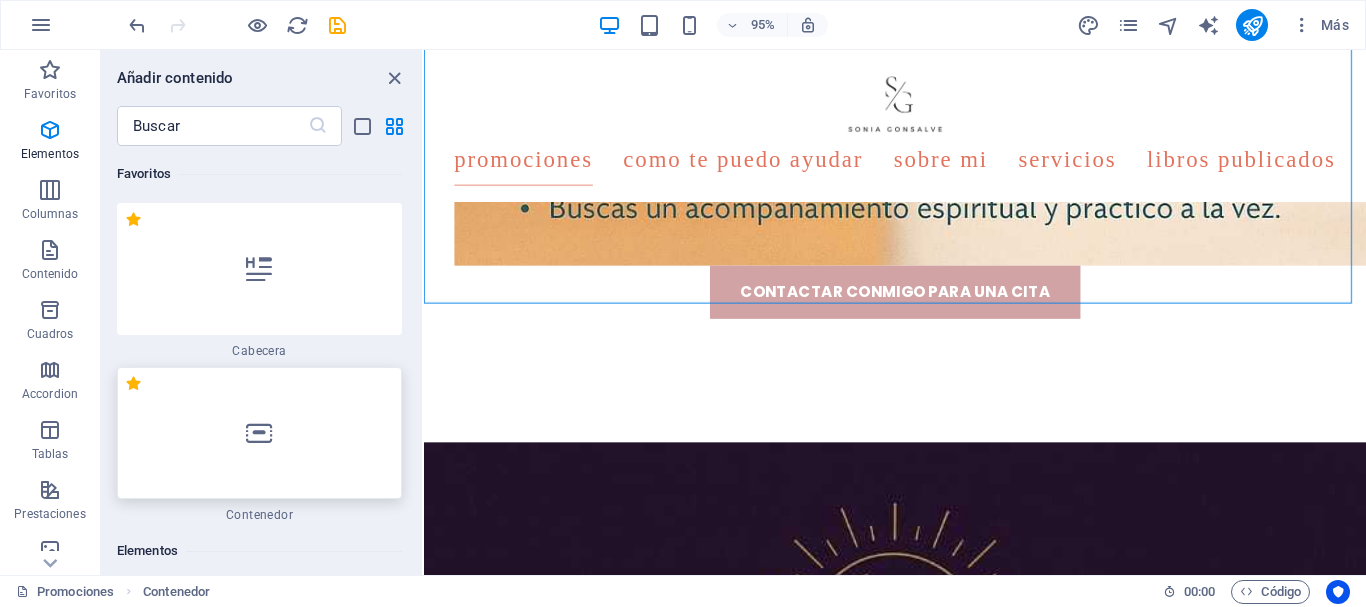 scroll, scrollTop: 200, scrollLeft: 0, axis: vertical 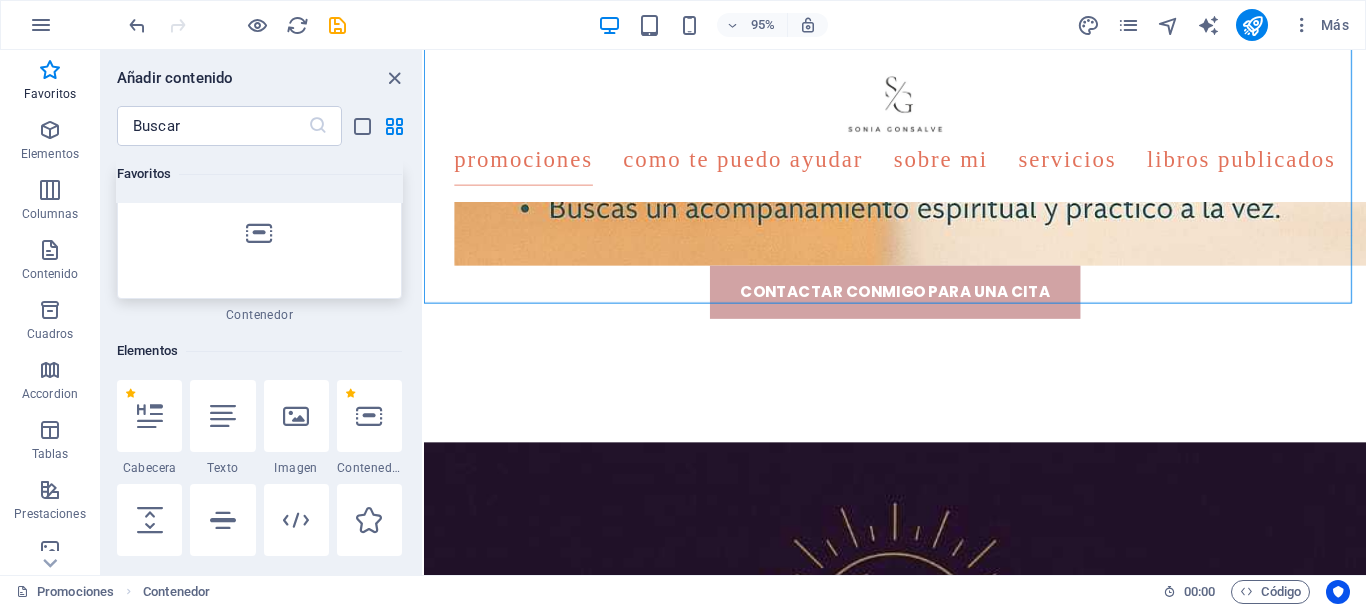 click at bounding box center (259, 233) 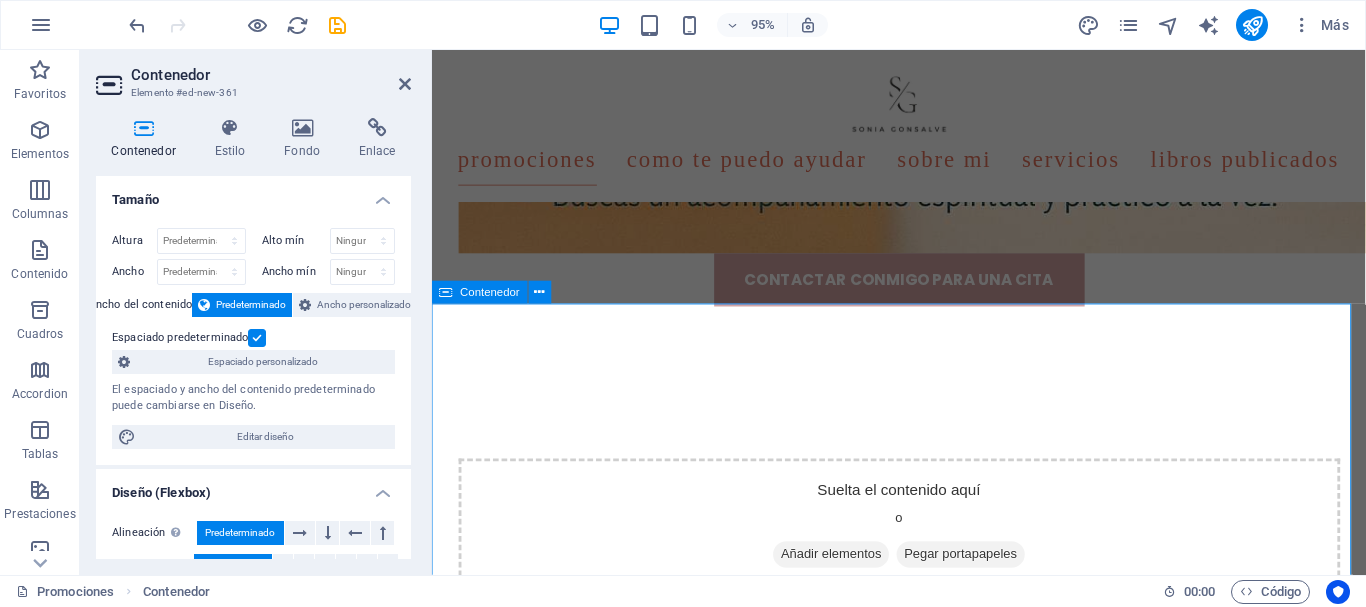 click on "Añadir elementos" at bounding box center [852, 581] 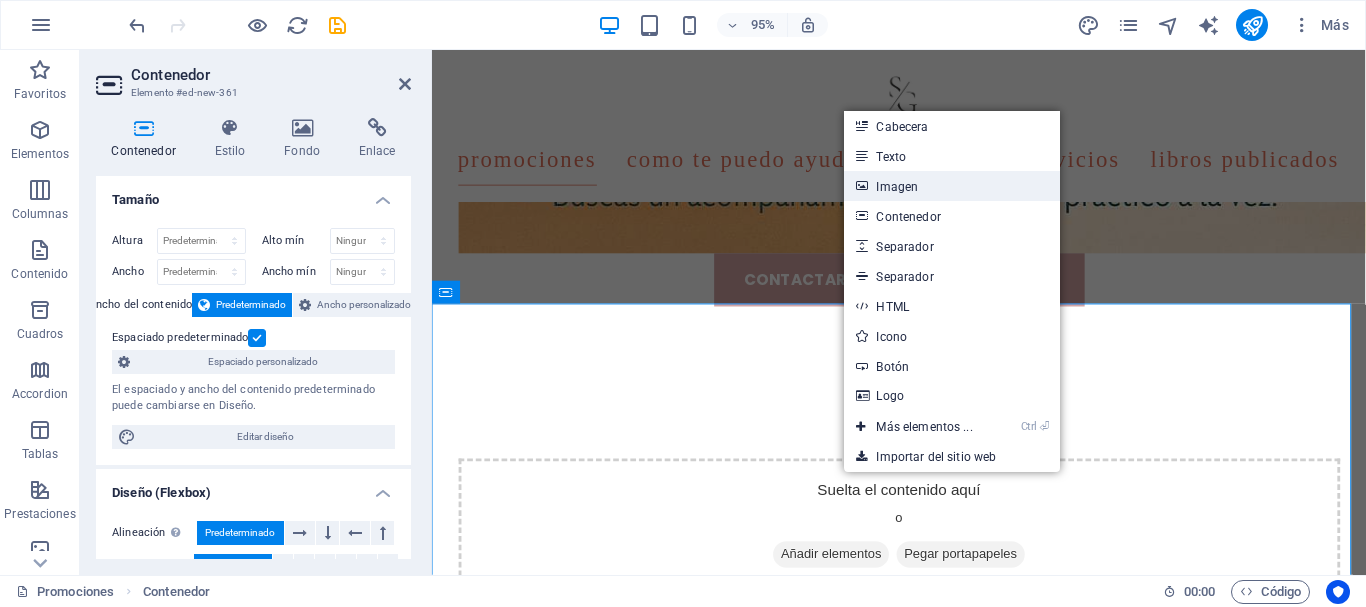 click on "Imagen" at bounding box center [951, 186] 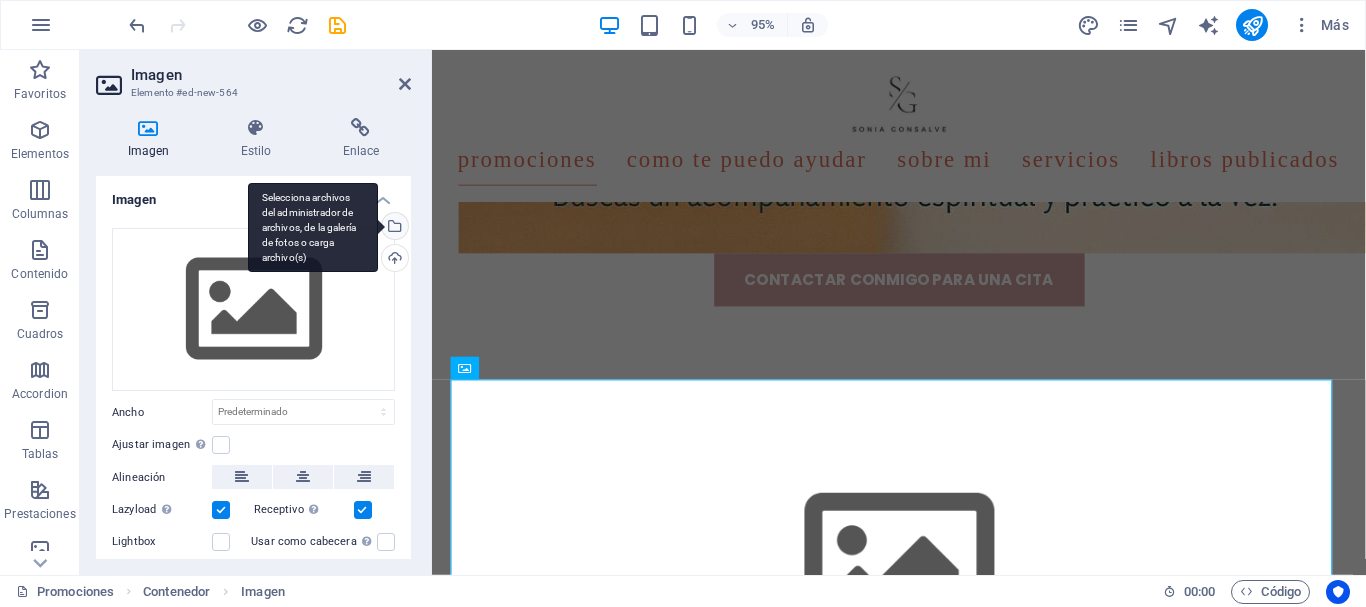 click on "Selecciona archivos del administrador de archivos, de la galería de fotos o carga archivo(s)" at bounding box center (393, 228) 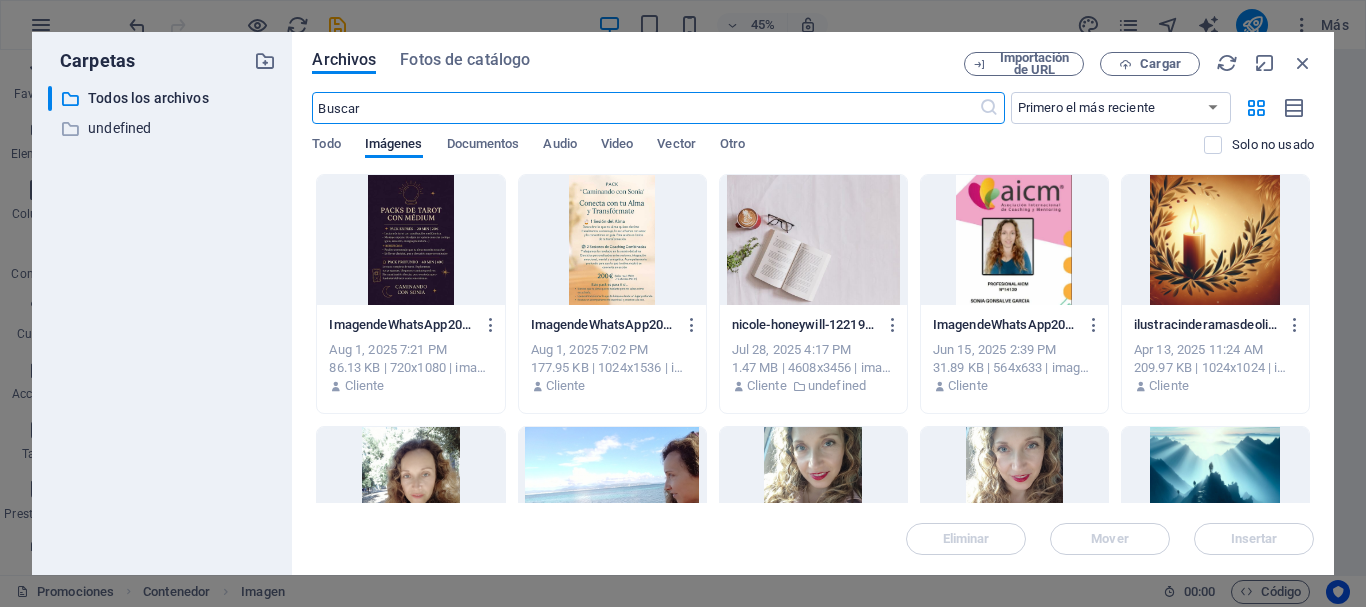 click at bounding box center (410, 240) 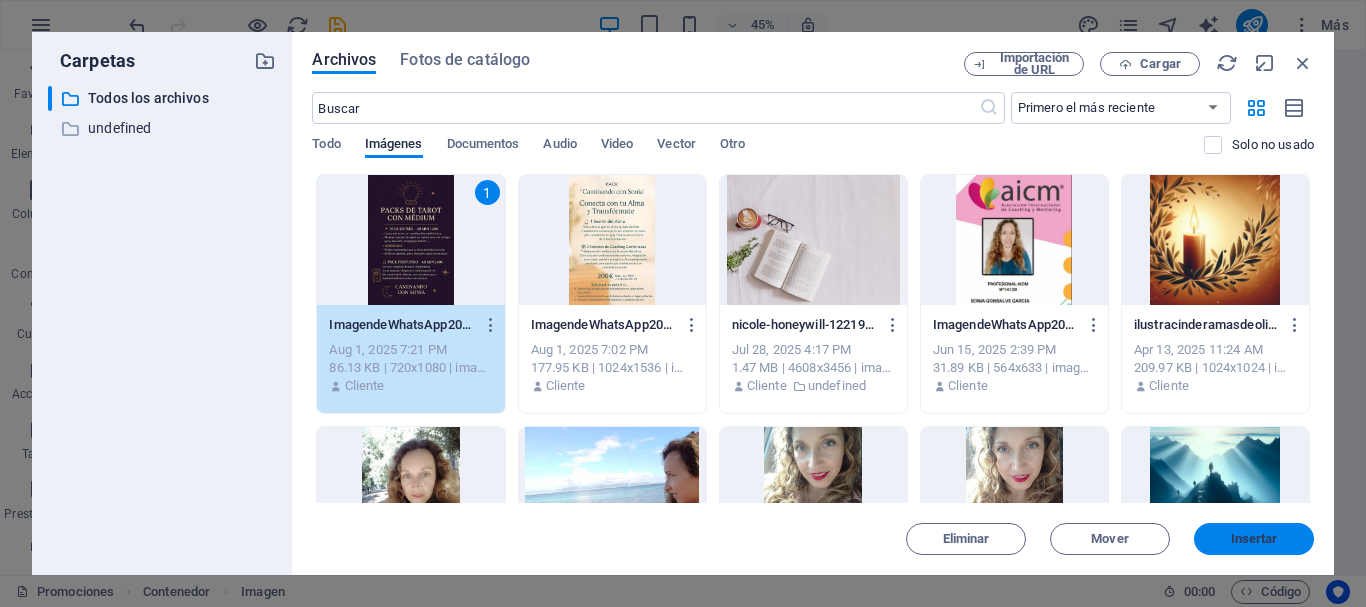 click on "Insertar" at bounding box center (1254, 539) 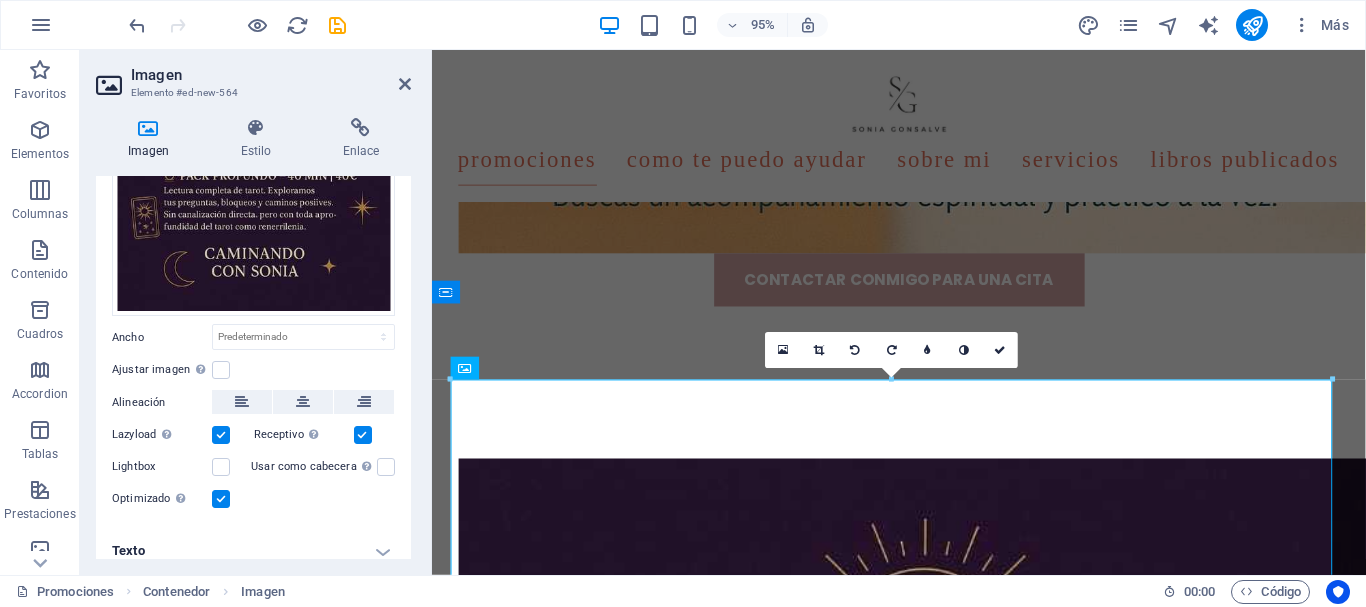 scroll, scrollTop: 341, scrollLeft: 0, axis: vertical 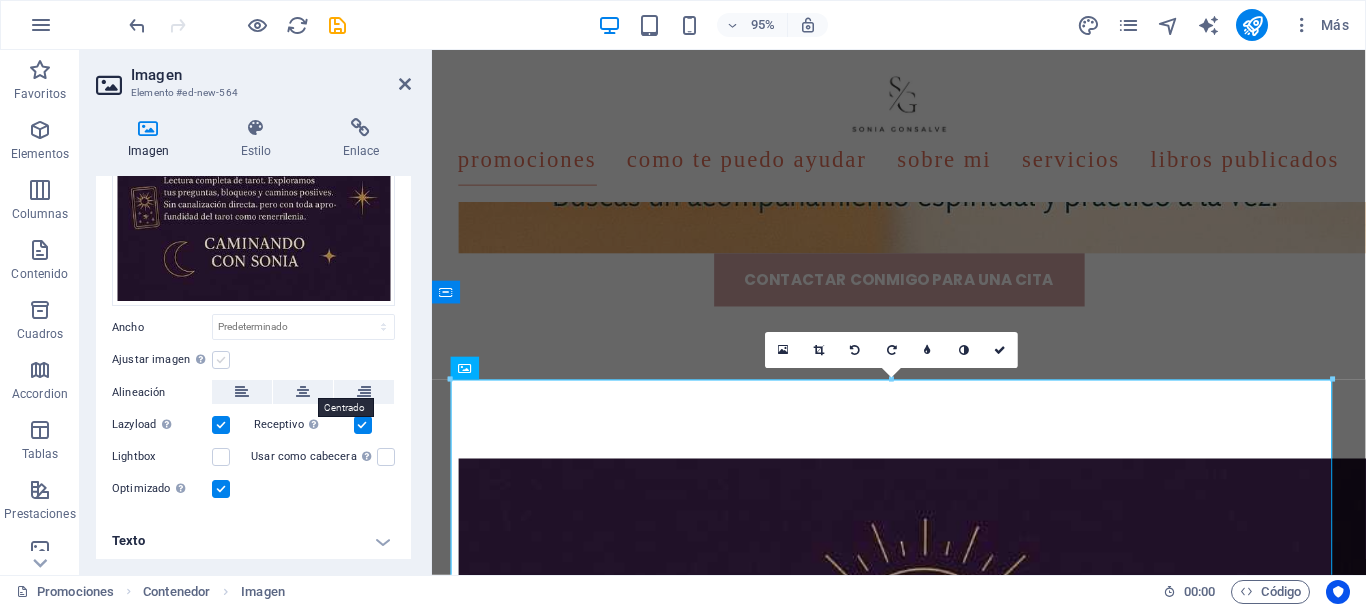 drag, startPoint x: 302, startPoint y: 384, endPoint x: 229, endPoint y: 356, distance: 78.18568 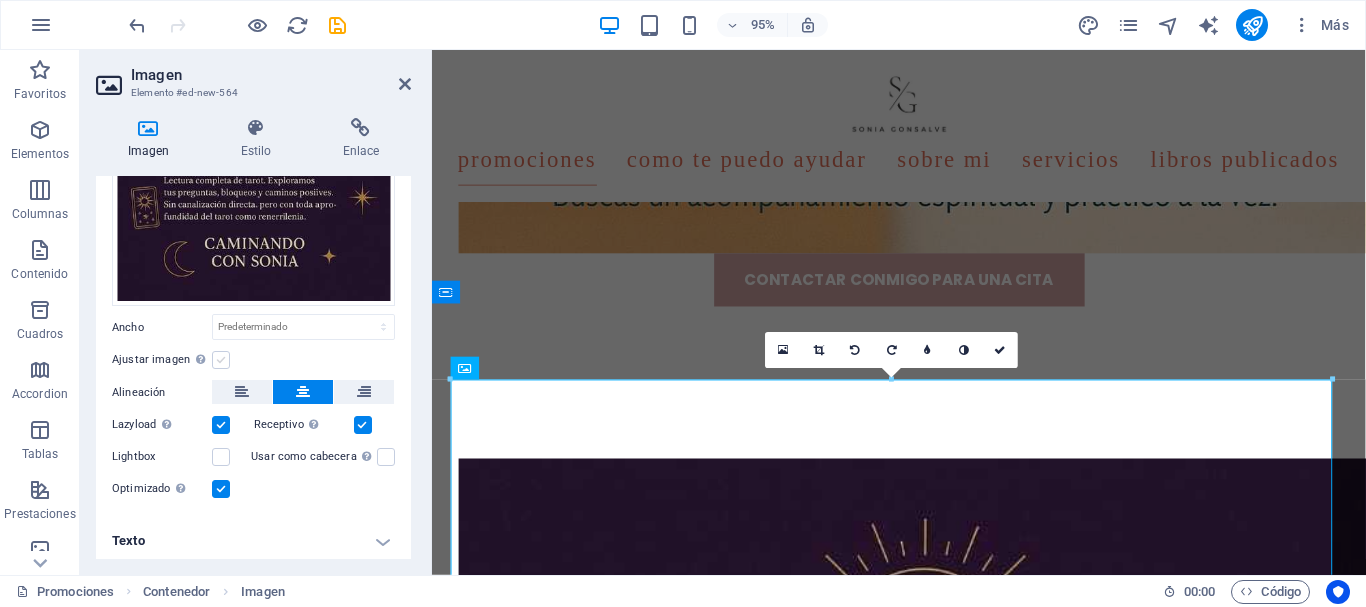 click at bounding box center [221, 360] 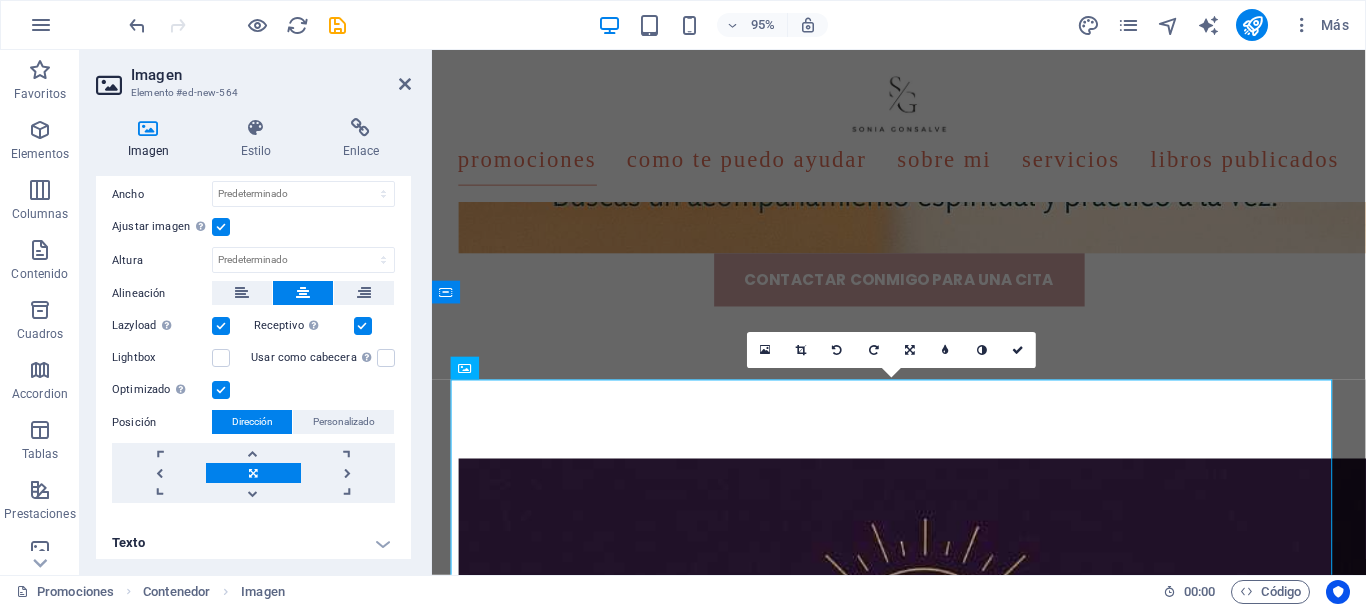 scroll, scrollTop: 476, scrollLeft: 0, axis: vertical 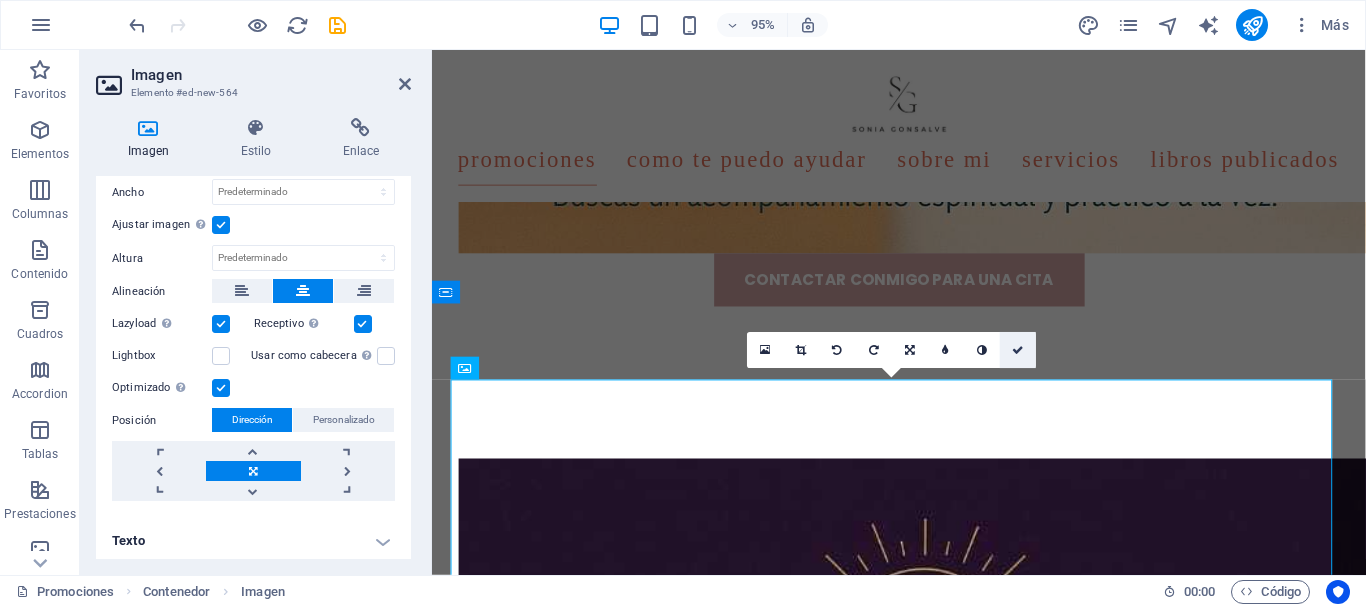 drag, startPoint x: 1014, startPoint y: 345, endPoint x: 934, endPoint y: 298, distance: 92.7847 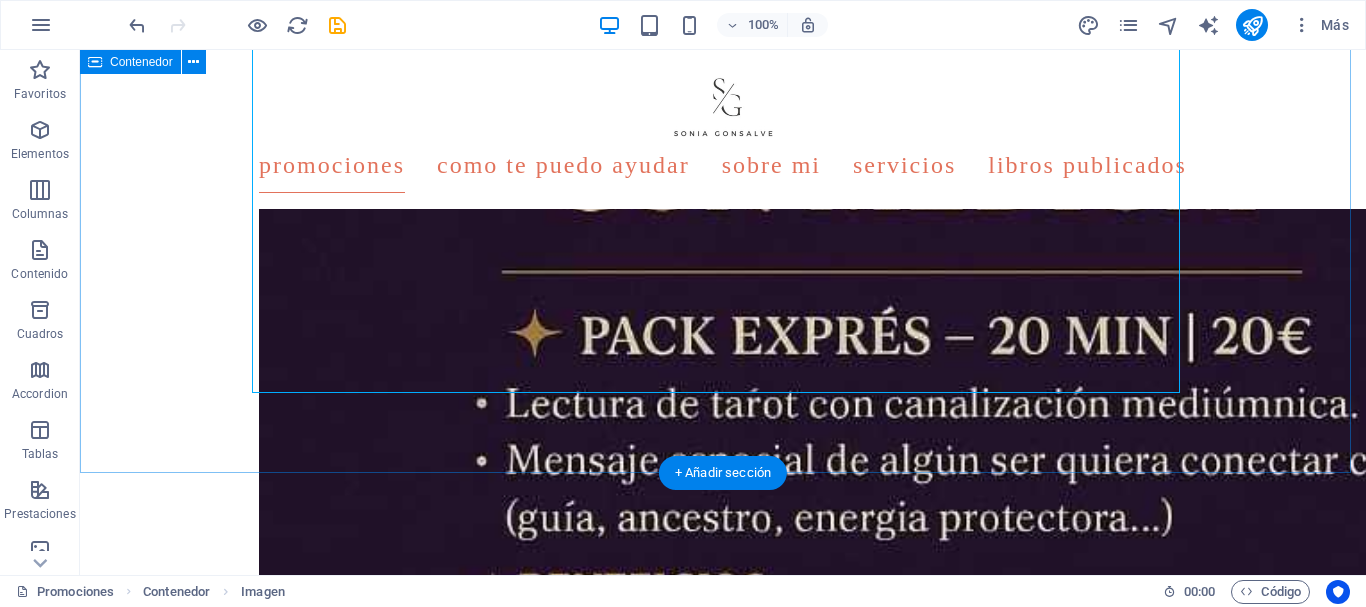 scroll, scrollTop: 3000, scrollLeft: 0, axis: vertical 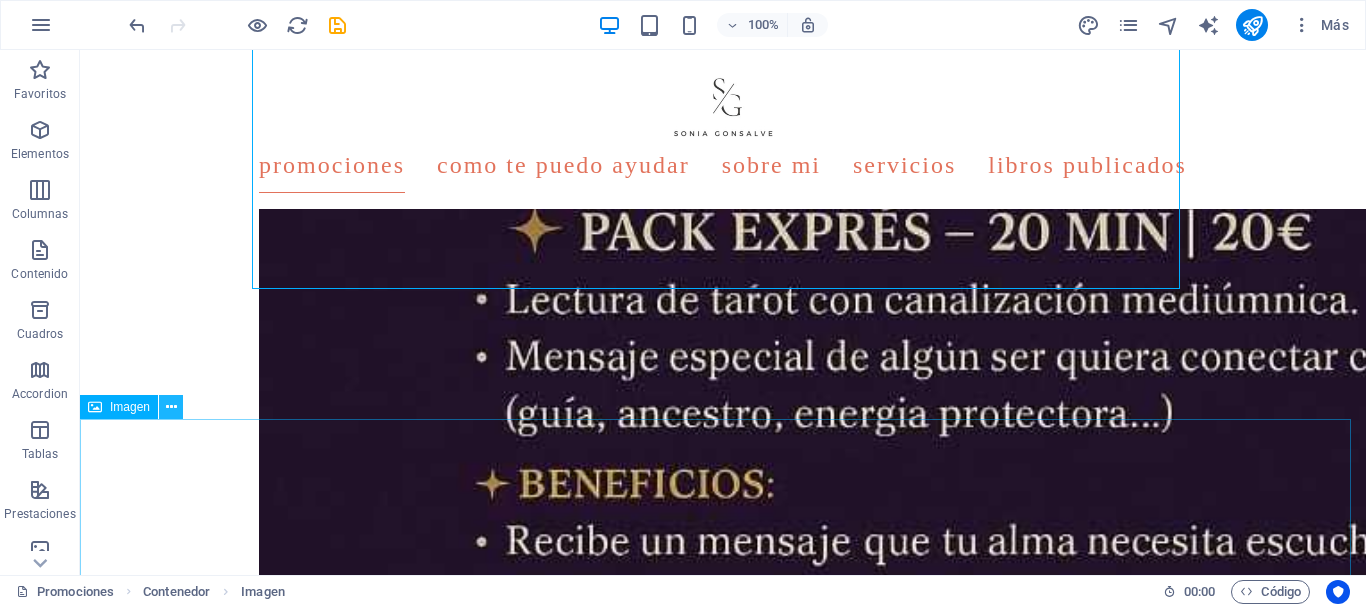 click at bounding box center [171, 407] 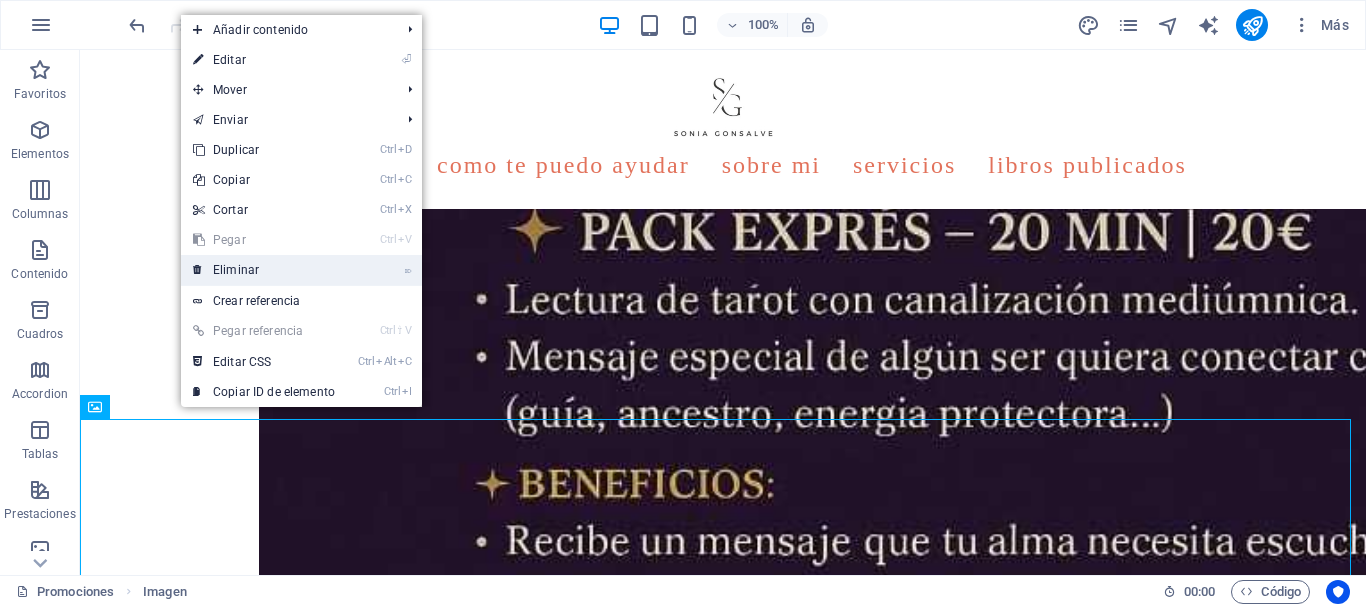 click on "⌦  Eliminar" at bounding box center (264, 270) 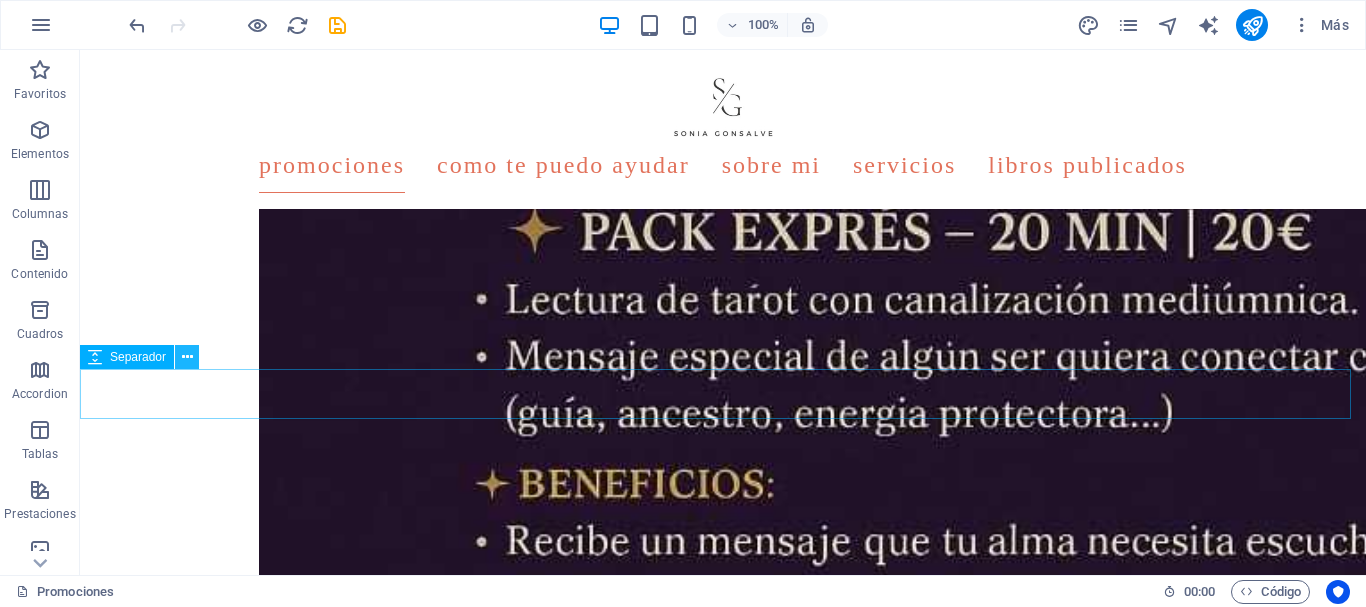 click at bounding box center [187, 357] 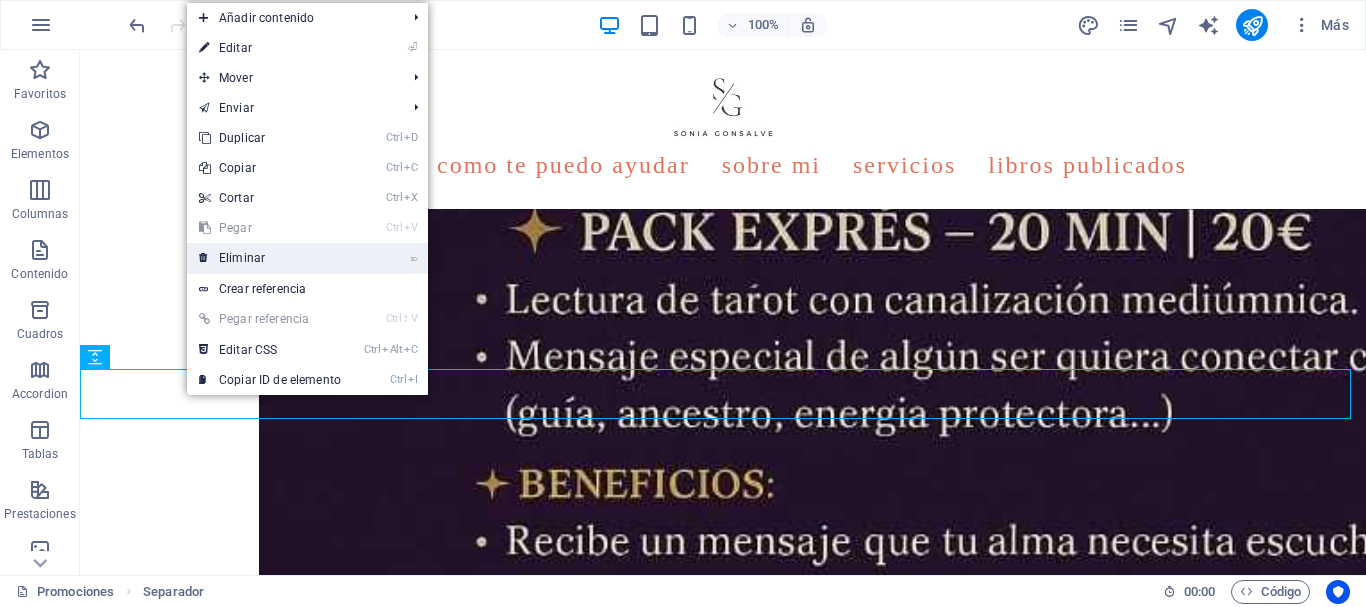 click on "⌦  Eliminar" at bounding box center (270, 258) 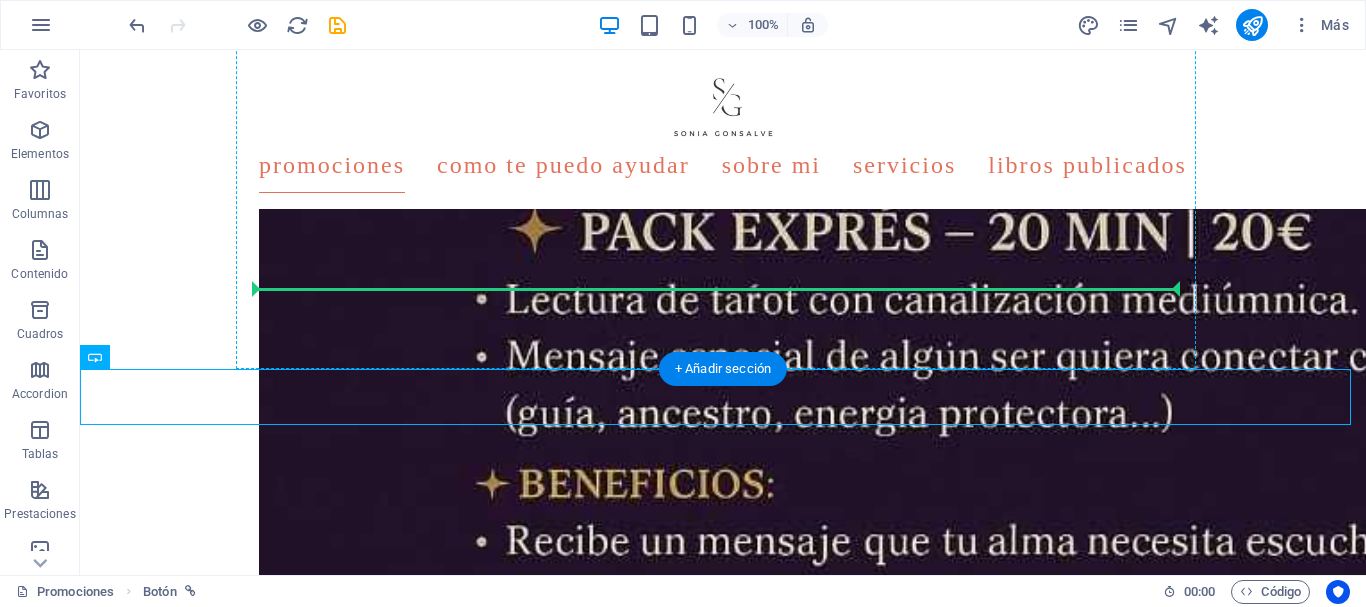 drag, startPoint x: 630, startPoint y: 399, endPoint x: 640, endPoint y: 322, distance: 77.64664 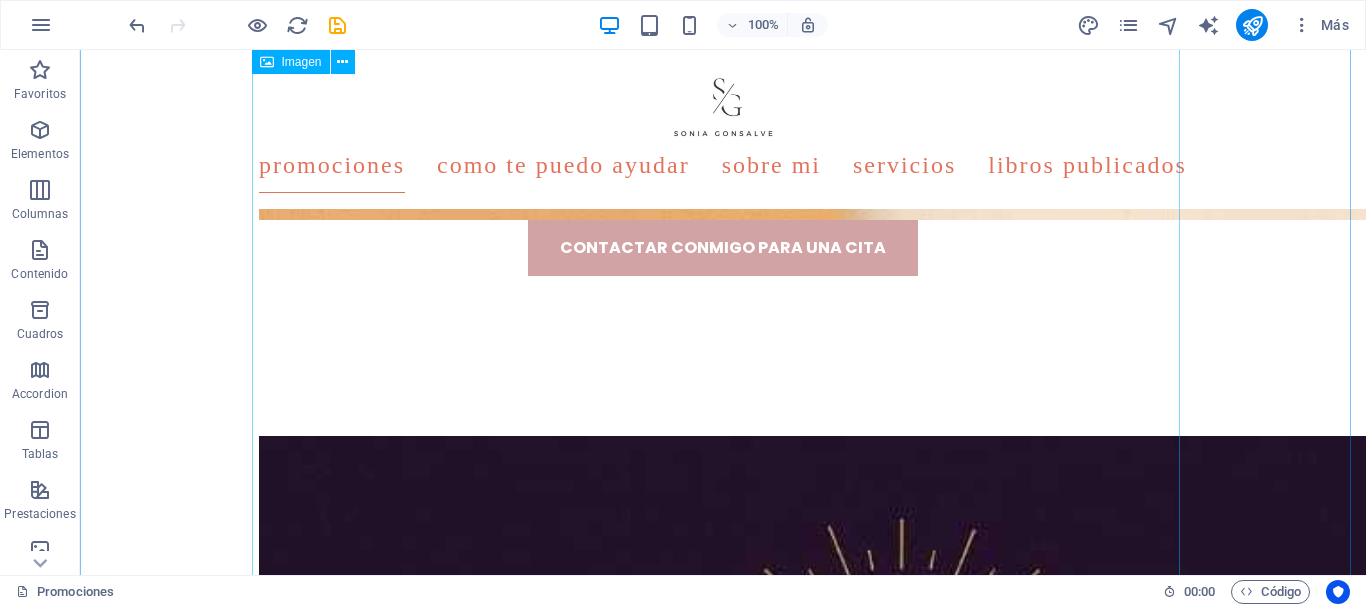 scroll, scrollTop: 2100, scrollLeft: 0, axis: vertical 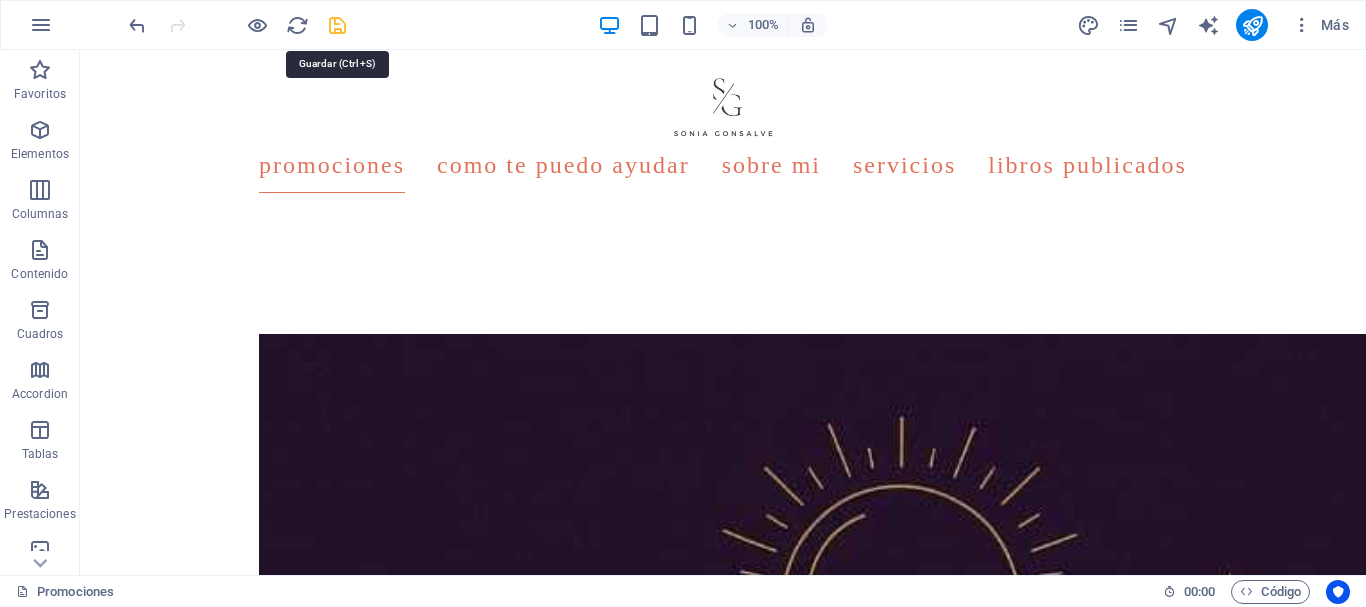 click at bounding box center (337, 25) 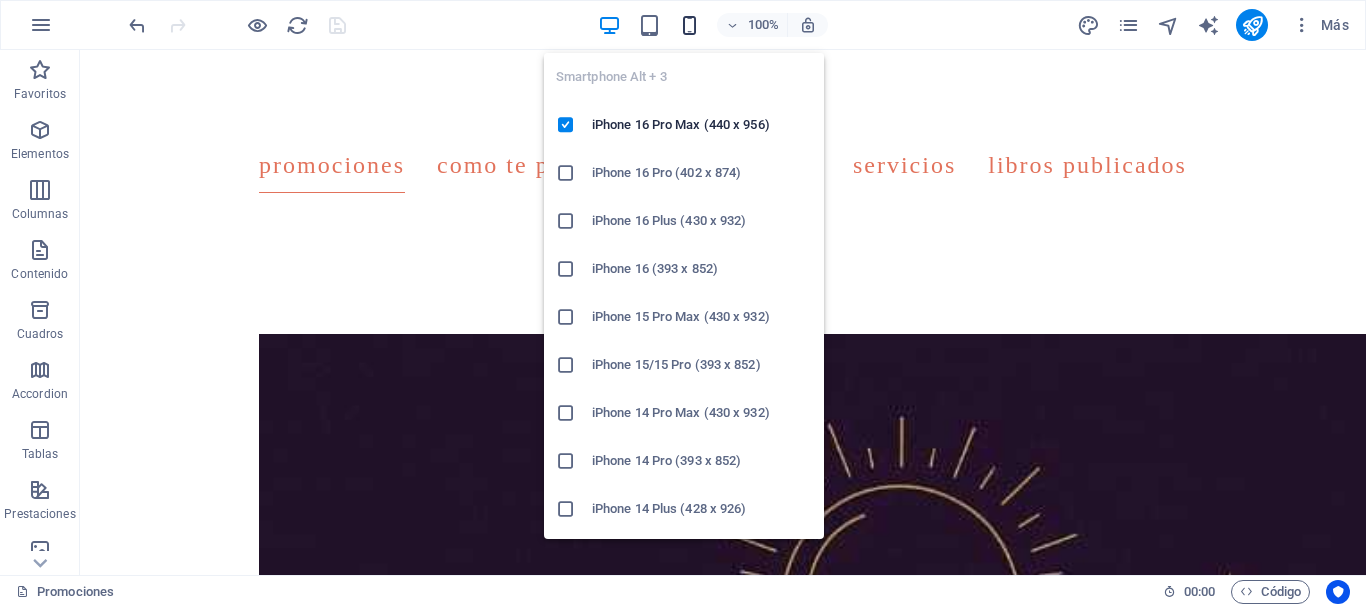 click at bounding box center [689, 25] 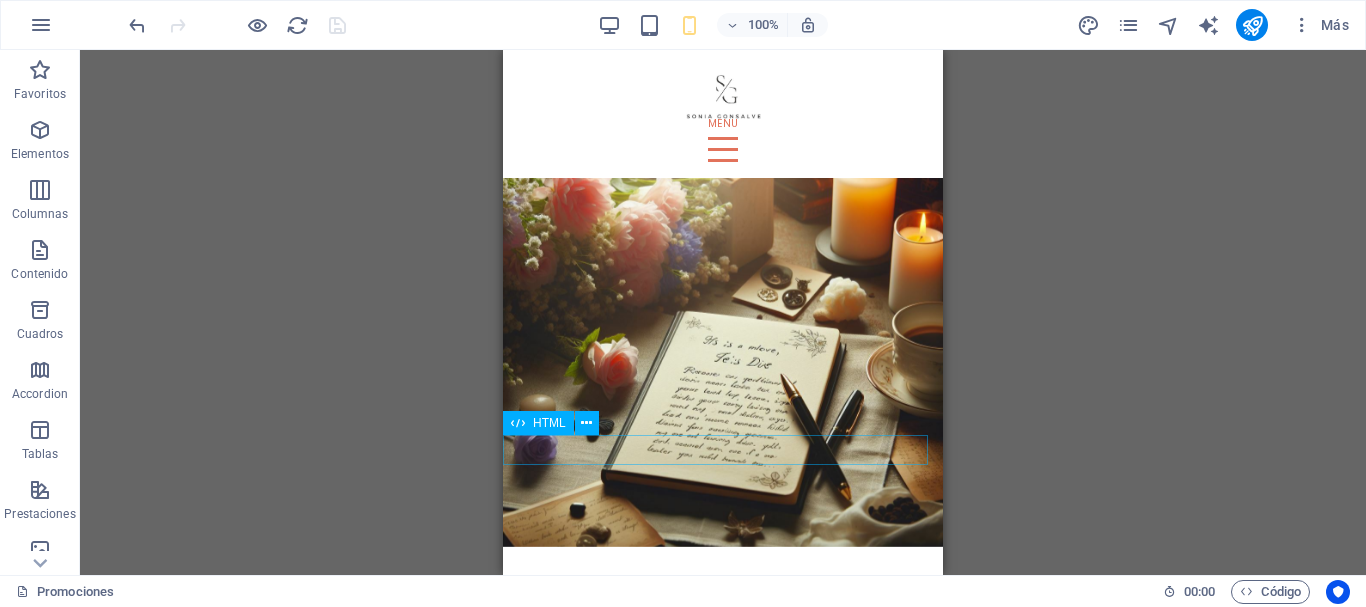 scroll, scrollTop: 1500, scrollLeft: 0, axis: vertical 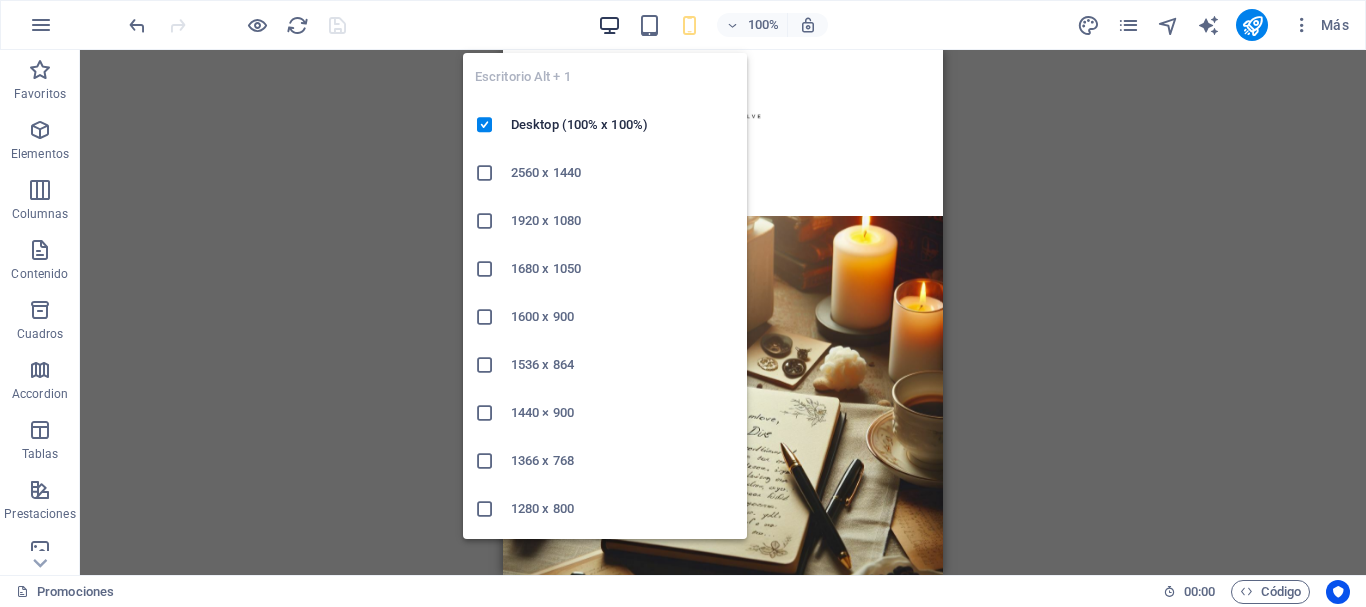 click at bounding box center [609, 25] 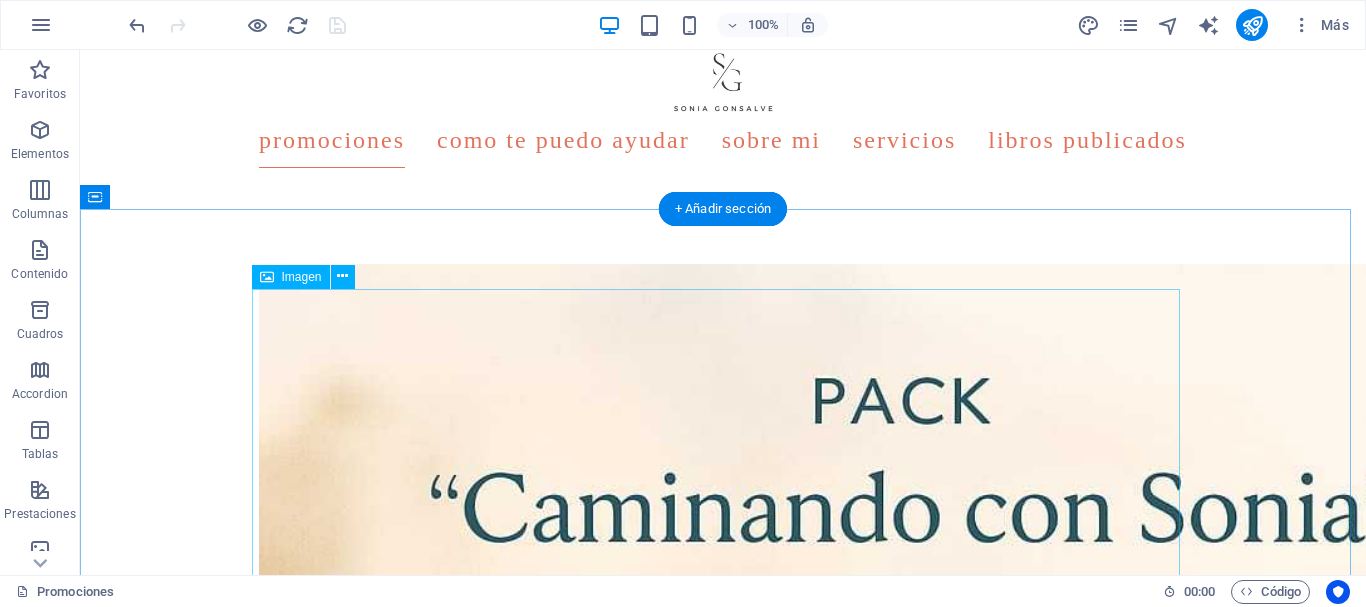 scroll, scrollTop: 0, scrollLeft: 0, axis: both 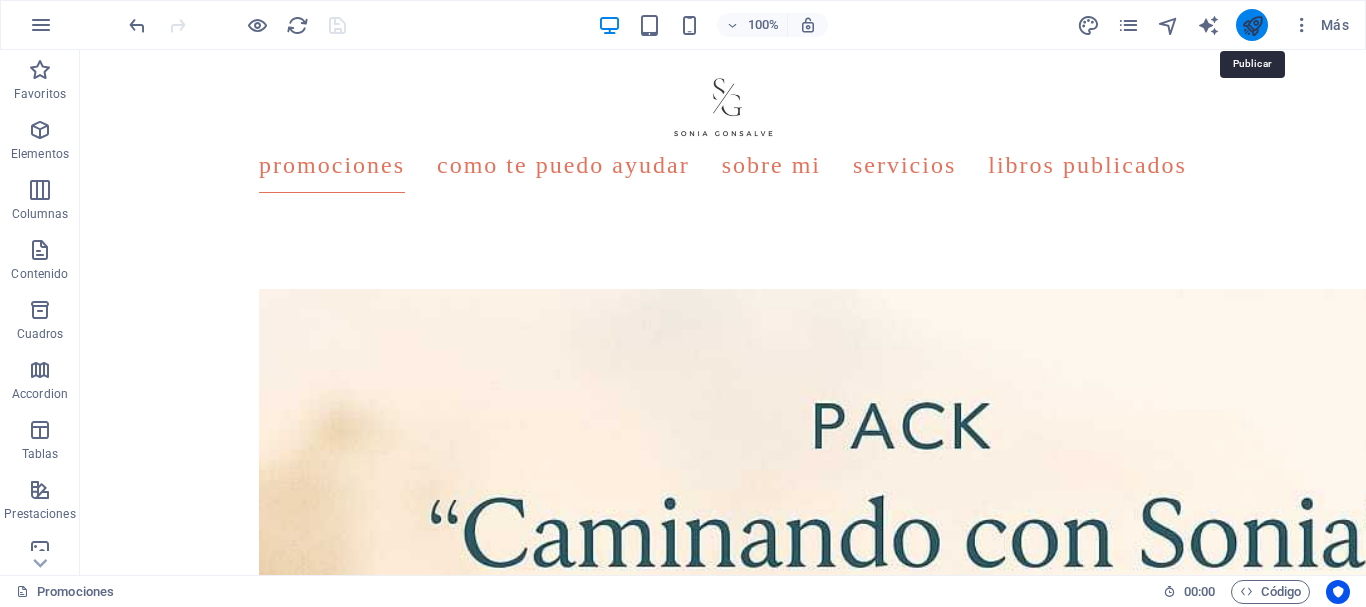 click at bounding box center (1252, 25) 